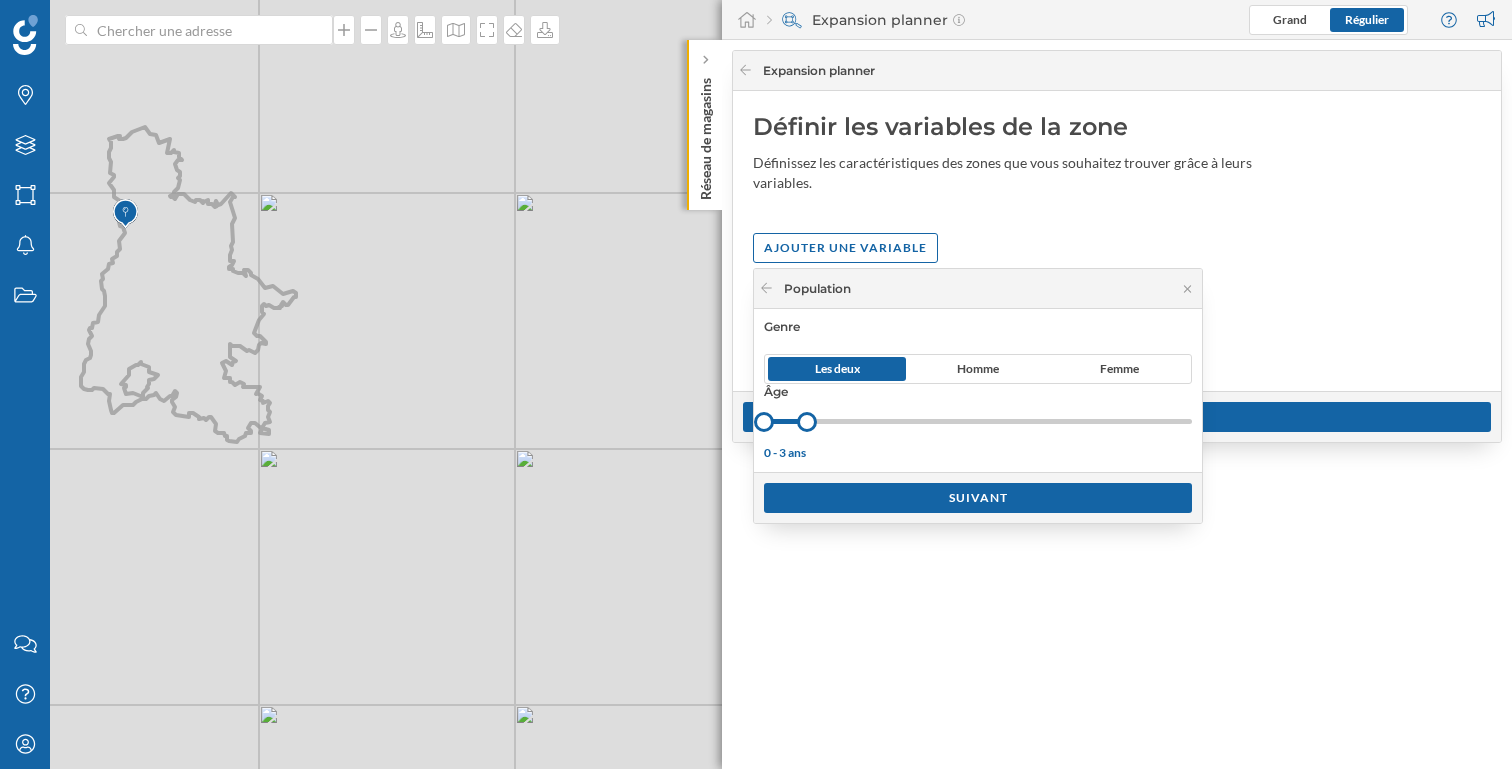 scroll, scrollTop: 0, scrollLeft: 0, axis: both 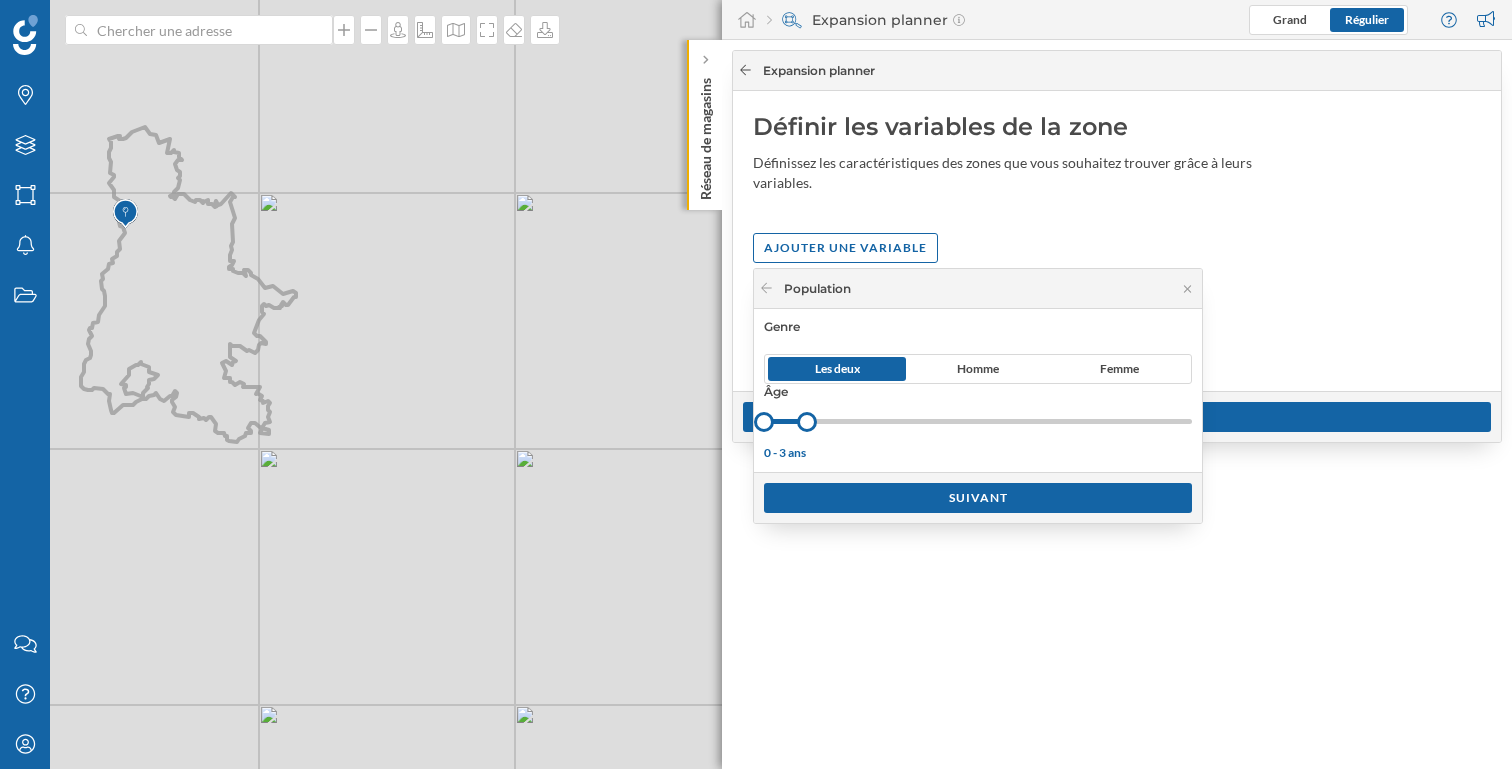click at bounding box center (745, 71) 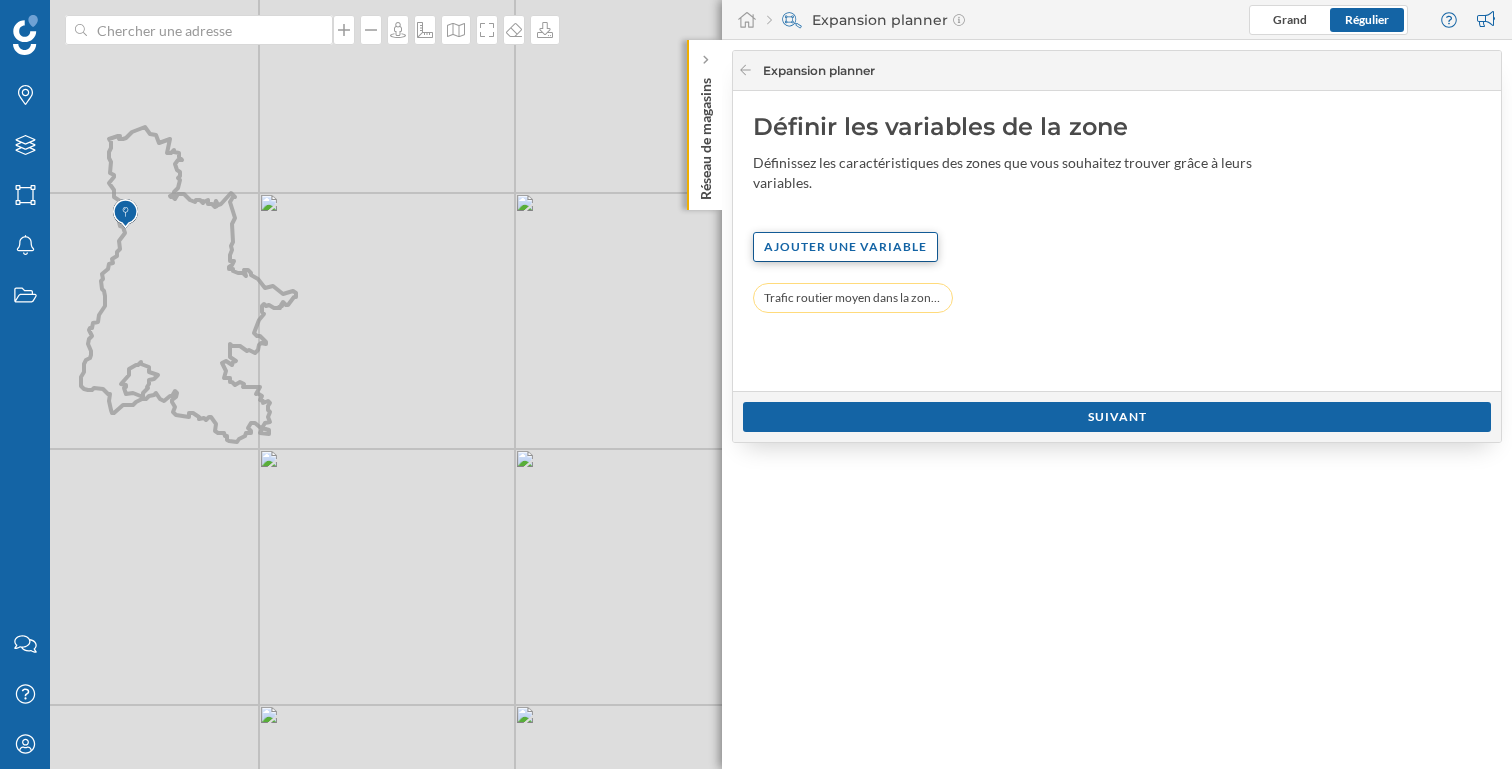 click on "Ajouter une variable" at bounding box center (845, 247) 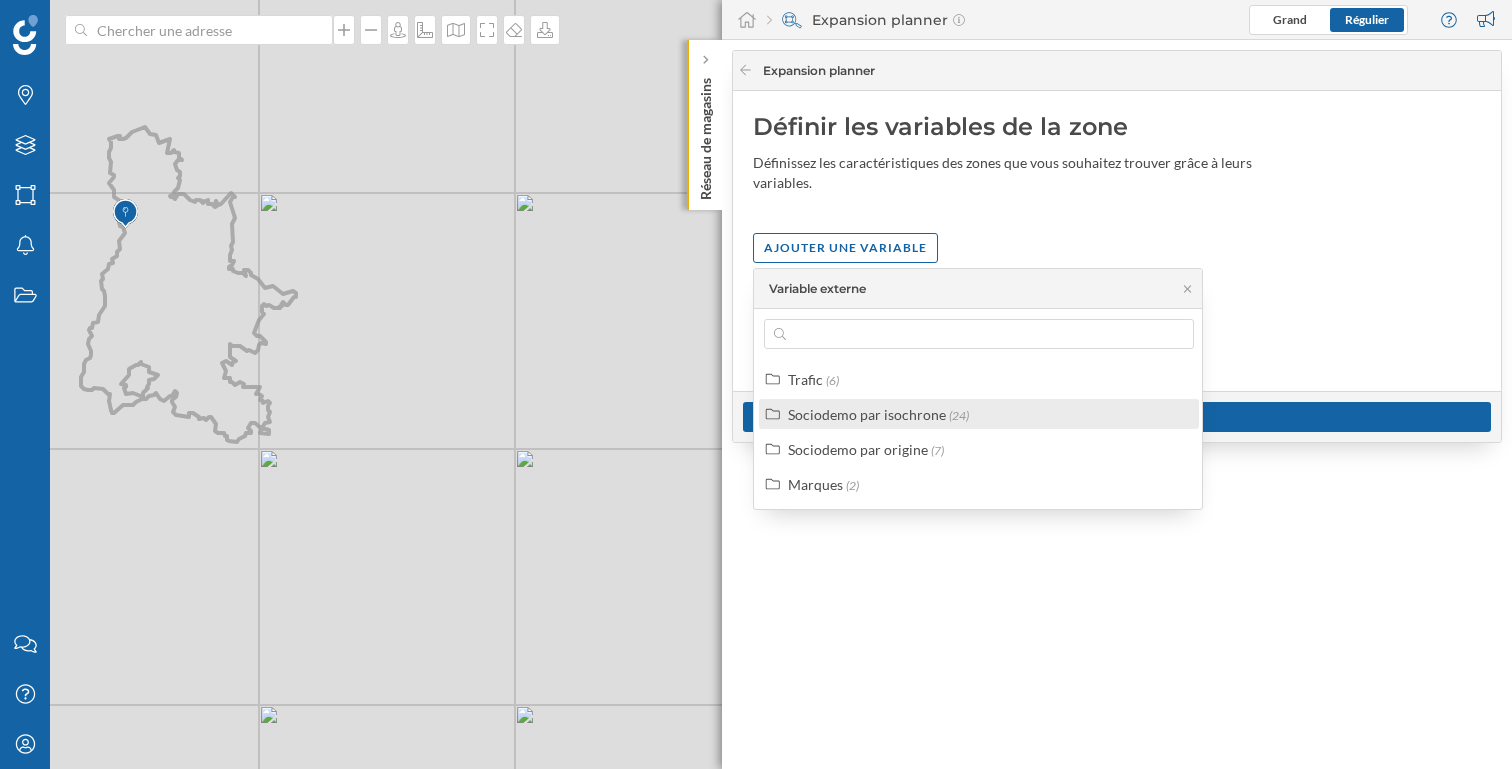 click on "Sociodemo par isochrone" at bounding box center (867, 414) 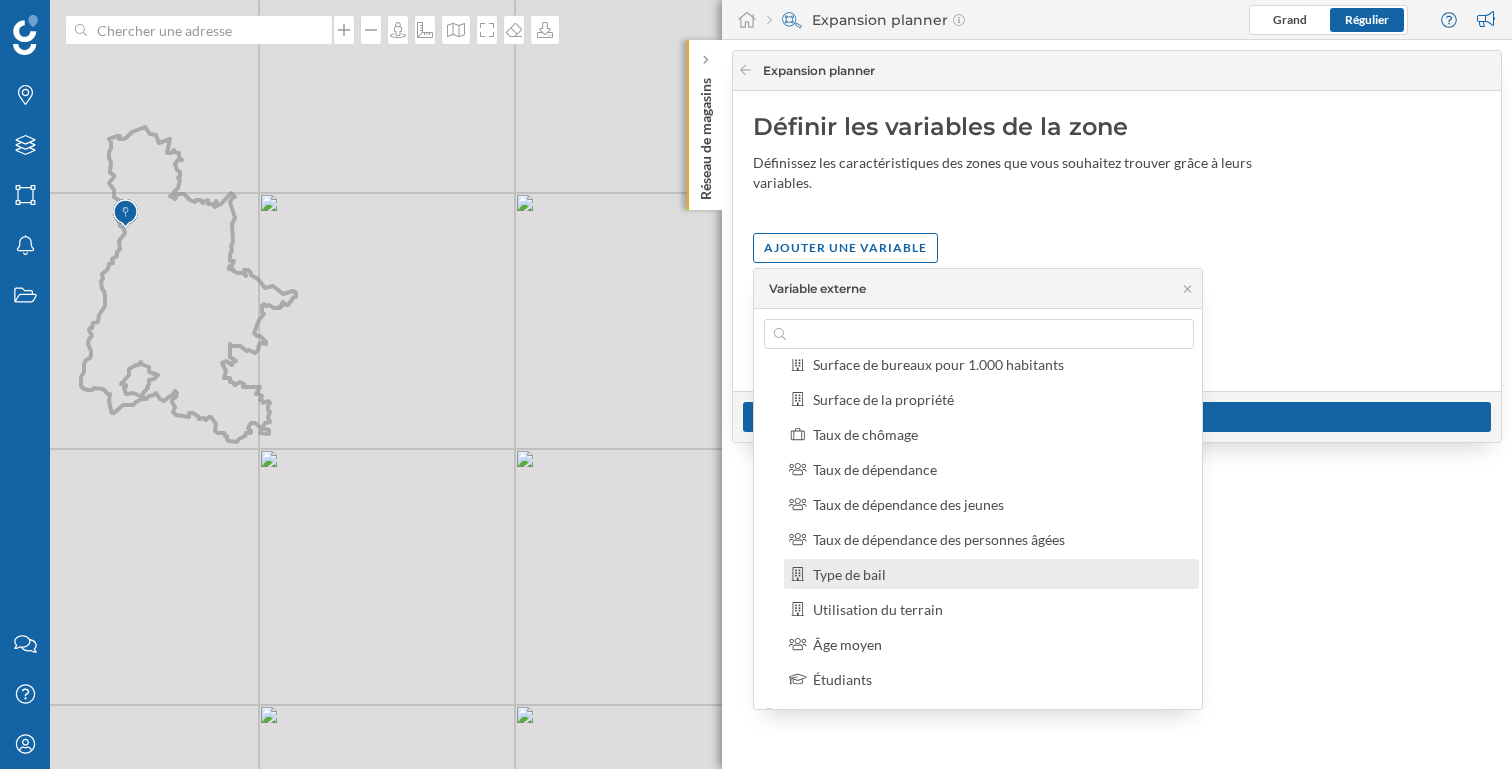 scroll, scrollTop: 564, scrollLeft: 0, axis: vertical 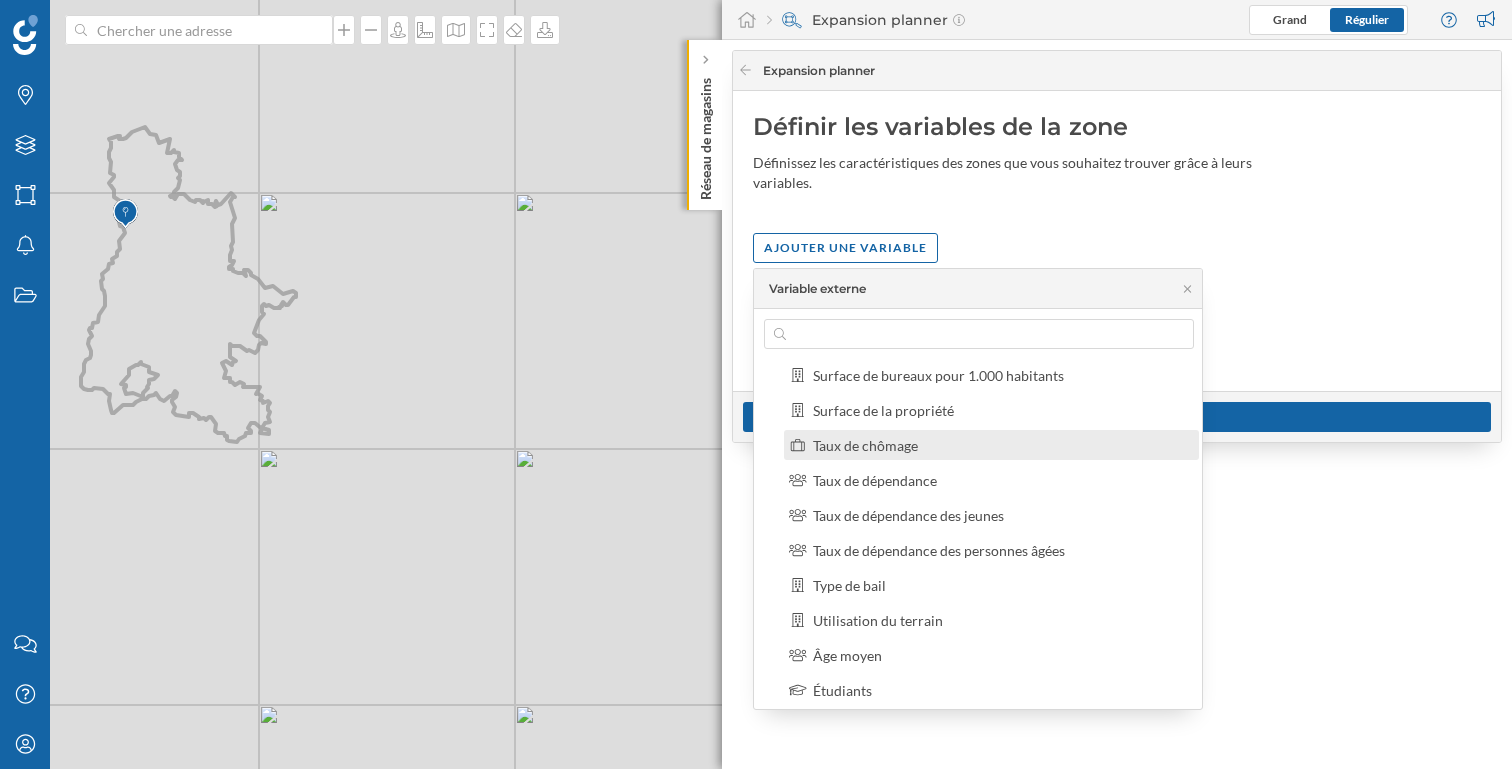 click on "Taux de chômage" at bounding box center [865, 445] 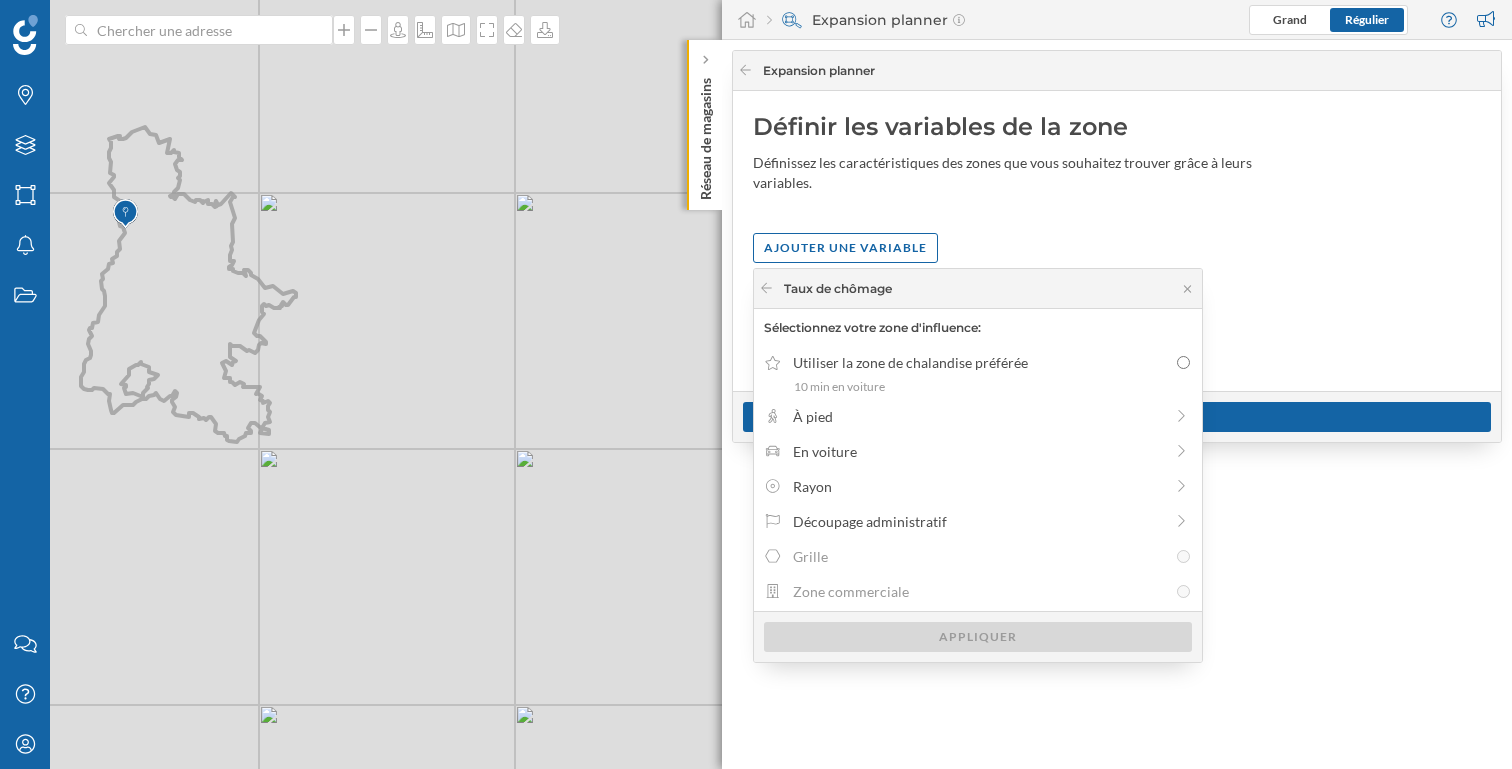 click on "En voiture" at bounding box center [978, 451] 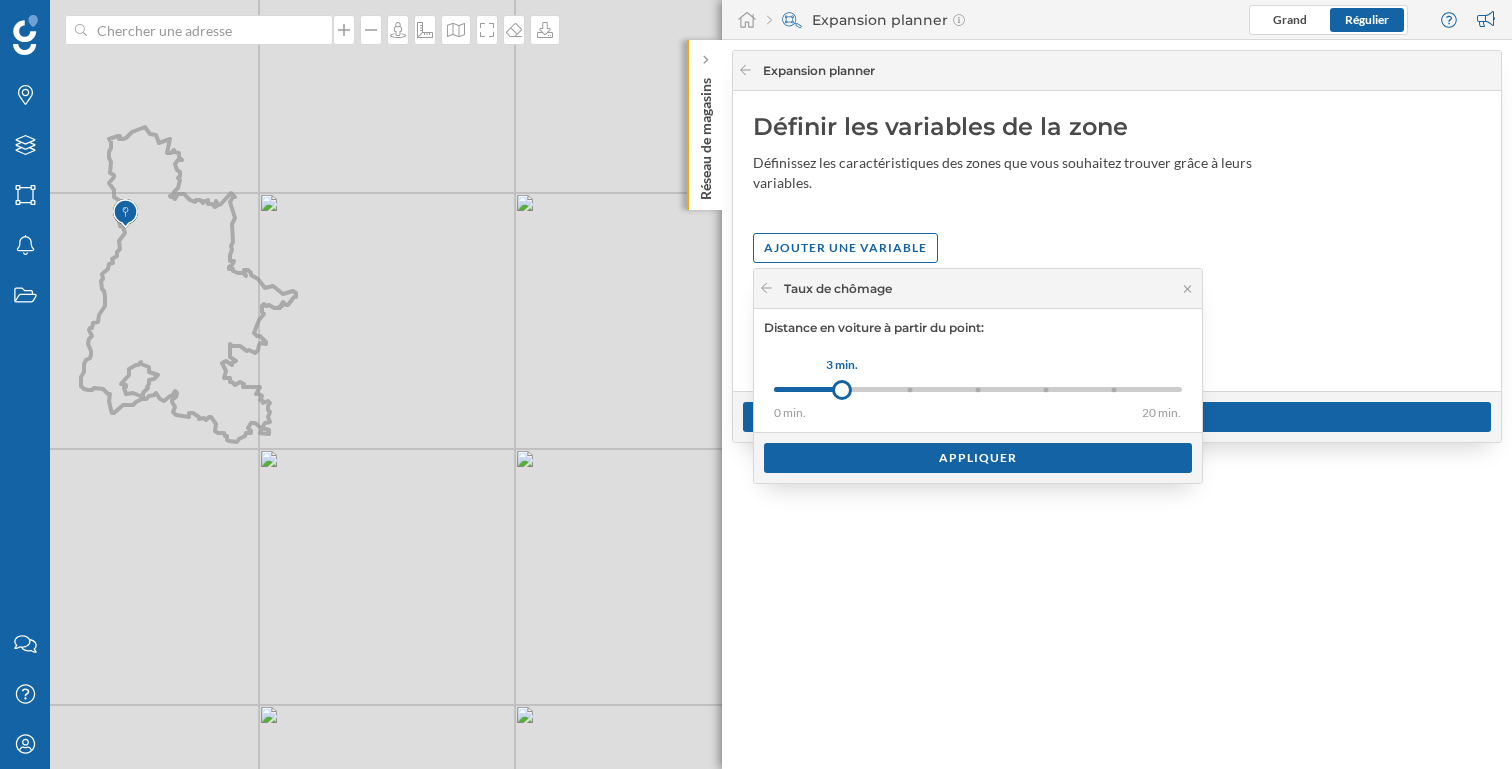 click on "Définir les variables de la zone
Définissez les caractéristiques des zones que vous souhaitez trouver grâce à leurs variables.
Ajouter une variable
Trafic routier moyen dans la zone (2022): Toute la journée (Moyenne): 15 320 - 20 720 (3 min en voiture)" at bounding box center (1117, 241) 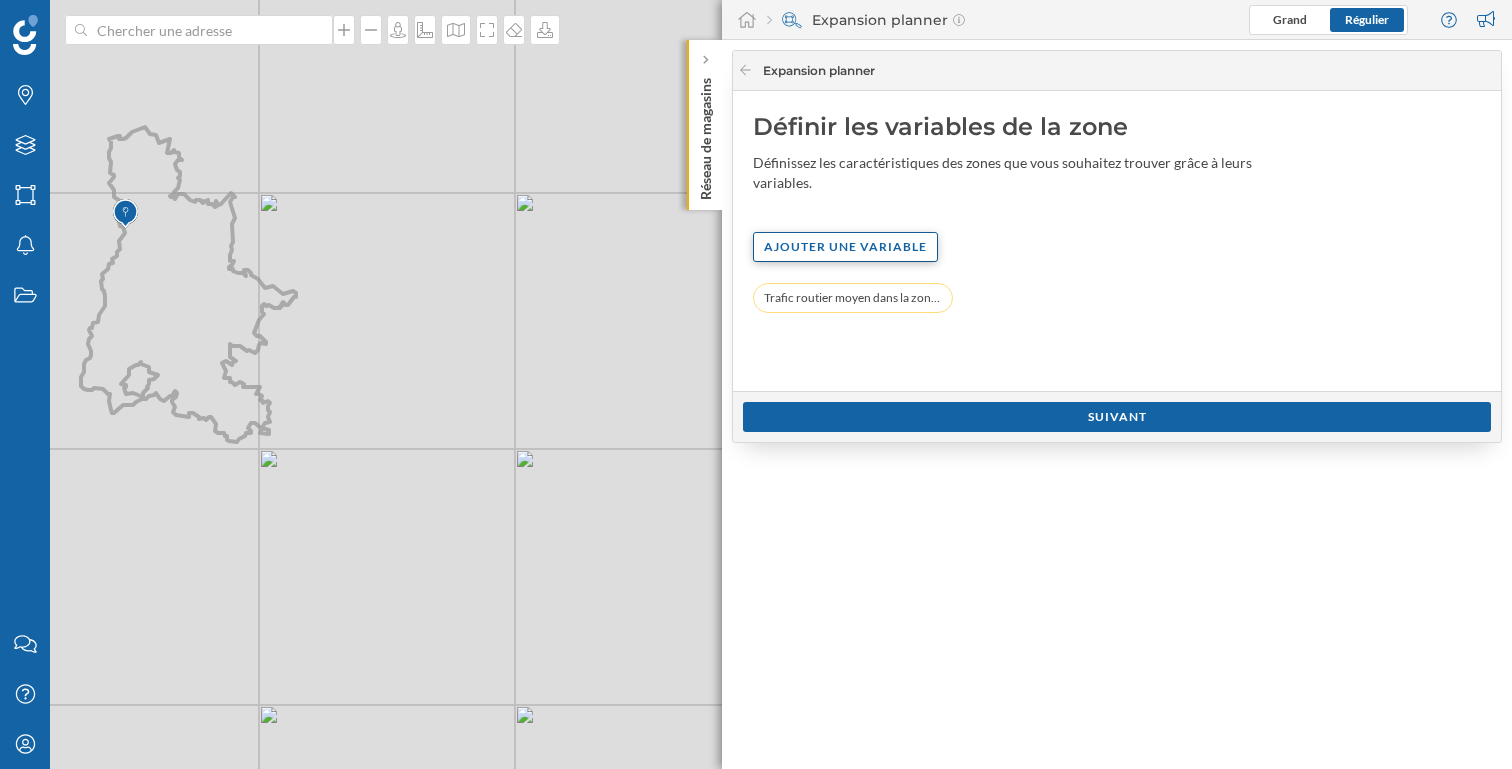 click on "Ajouter une variable" at bounding box center (845, 247) 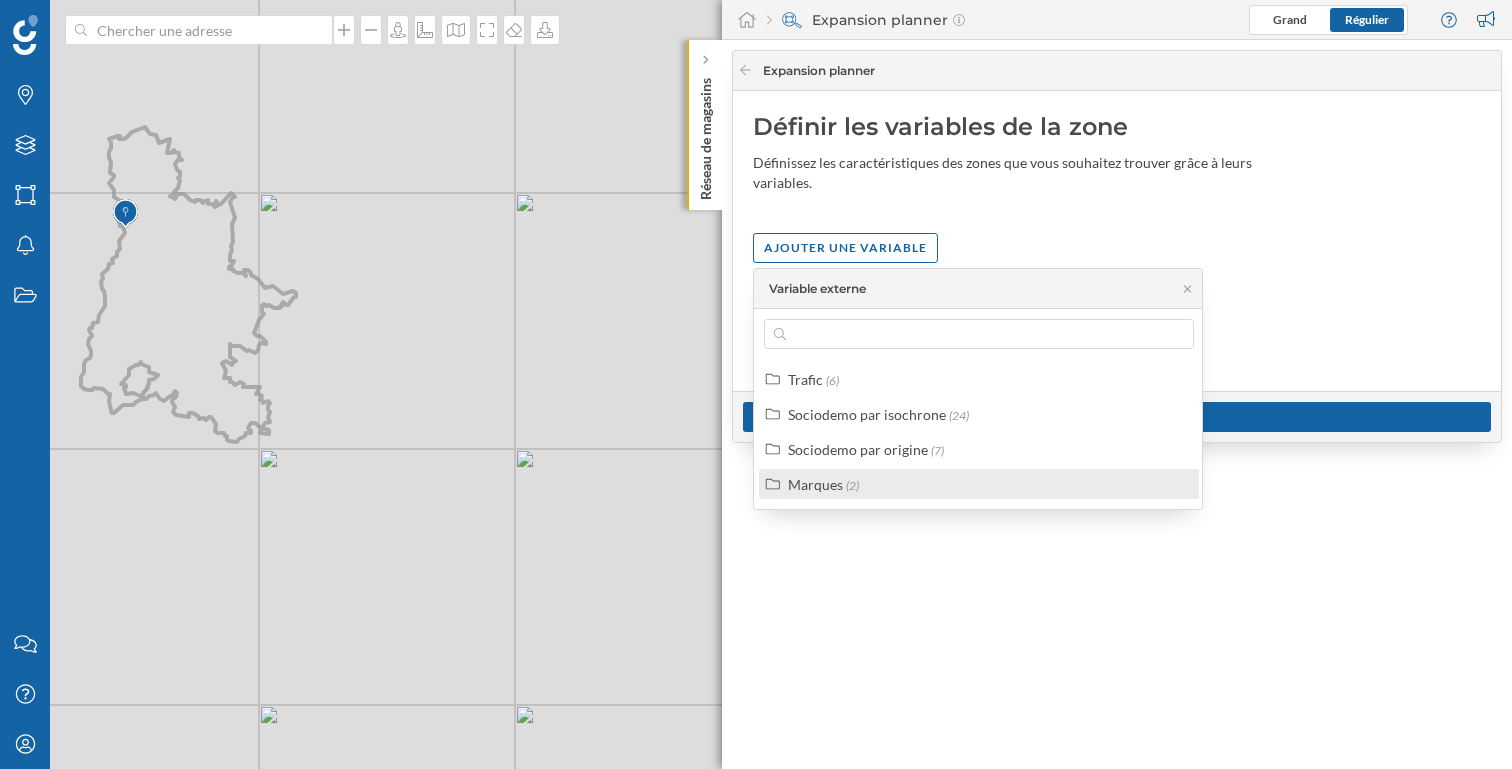click on "(2)" at bounding box center (852, 485) 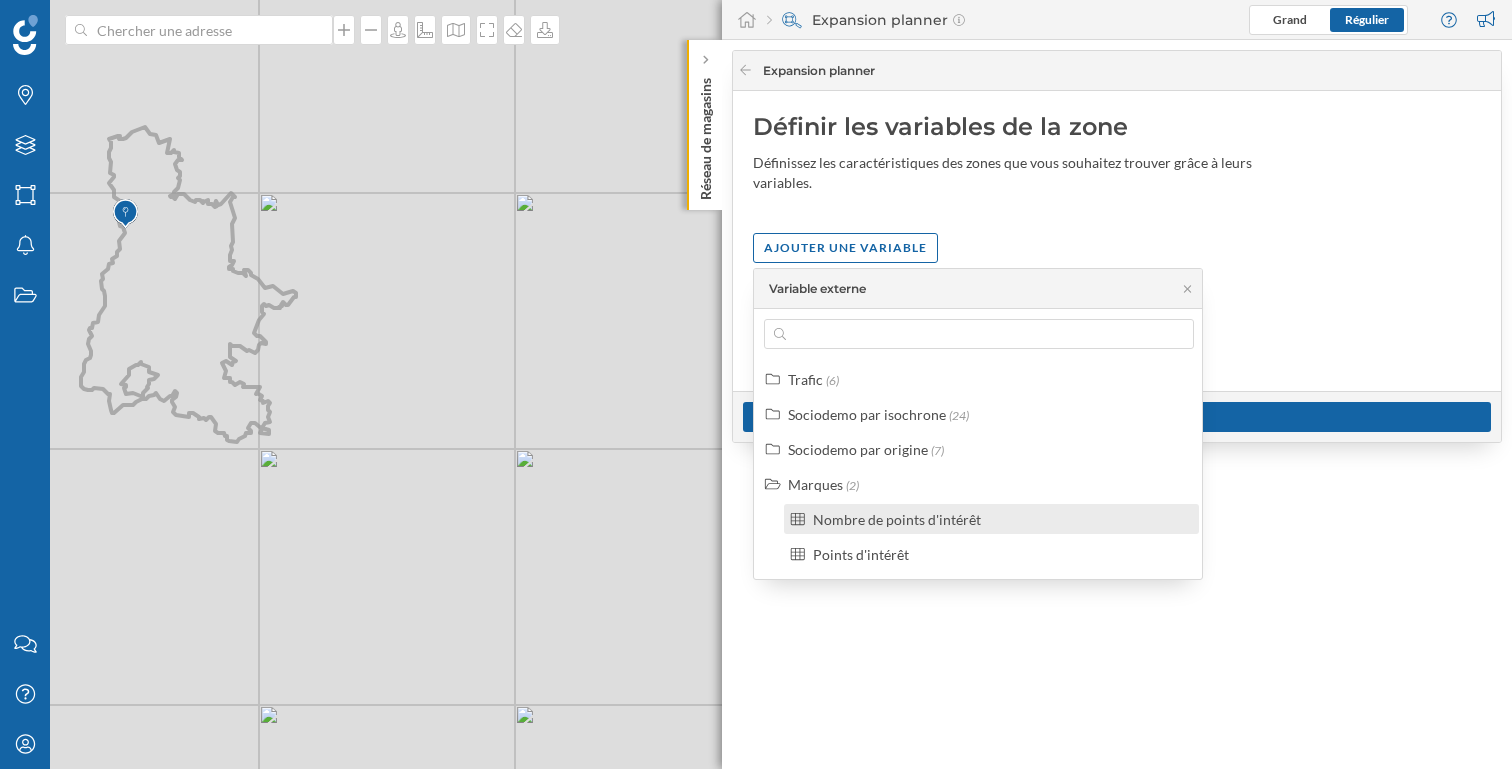 click on "Nombre de points d'intérêt" at bounding box center (897, 519) 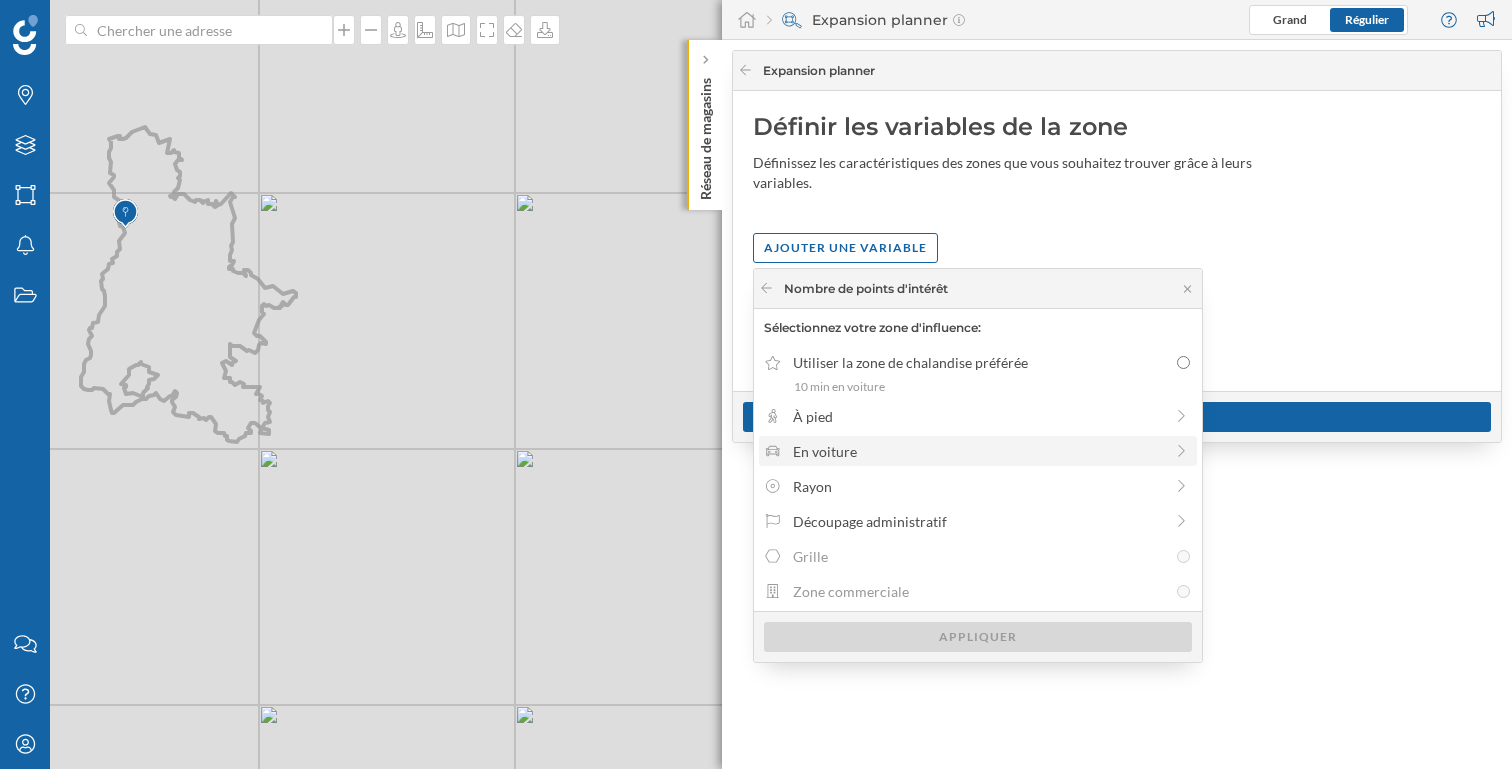 click on "En voiture" at bounding box center [978, 451] 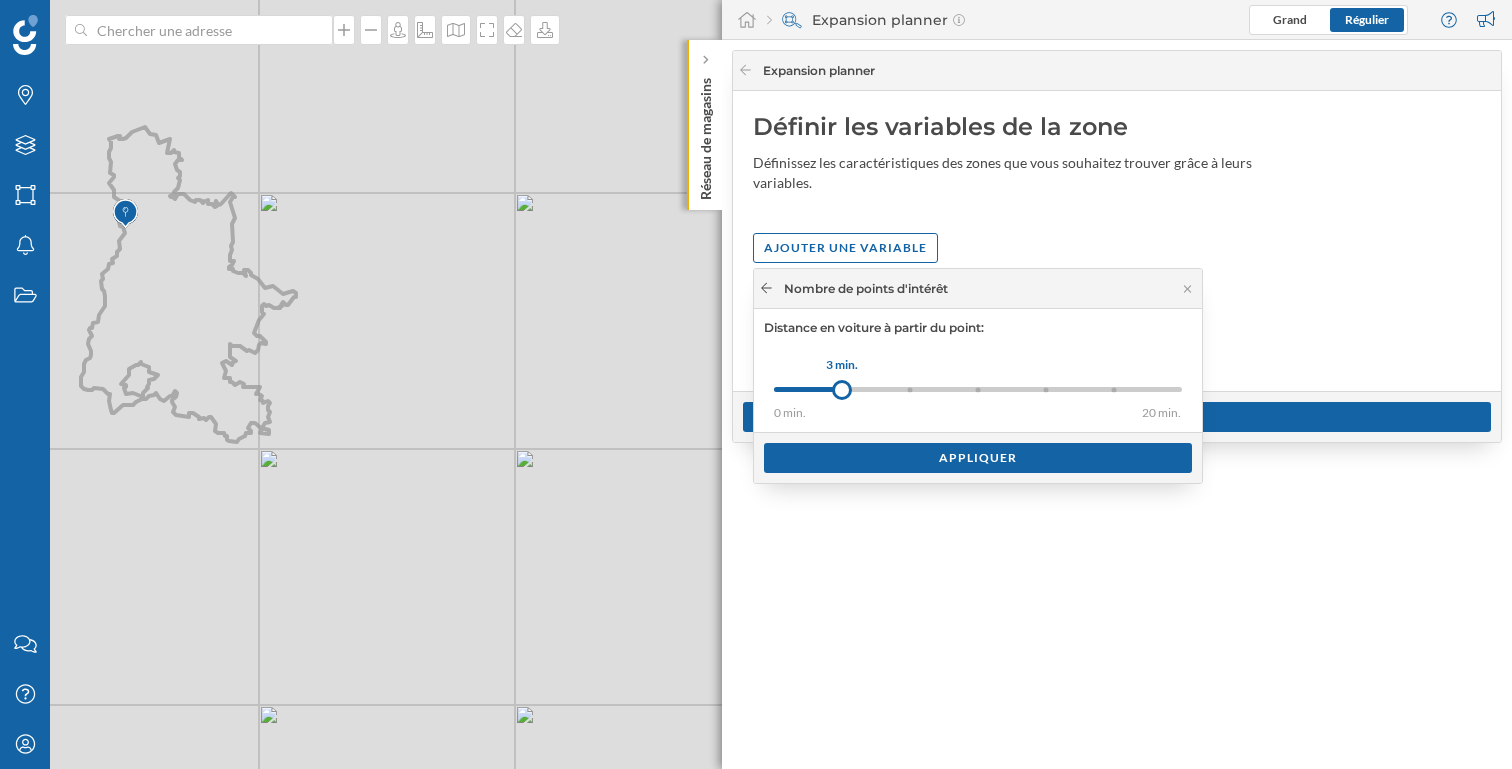 click 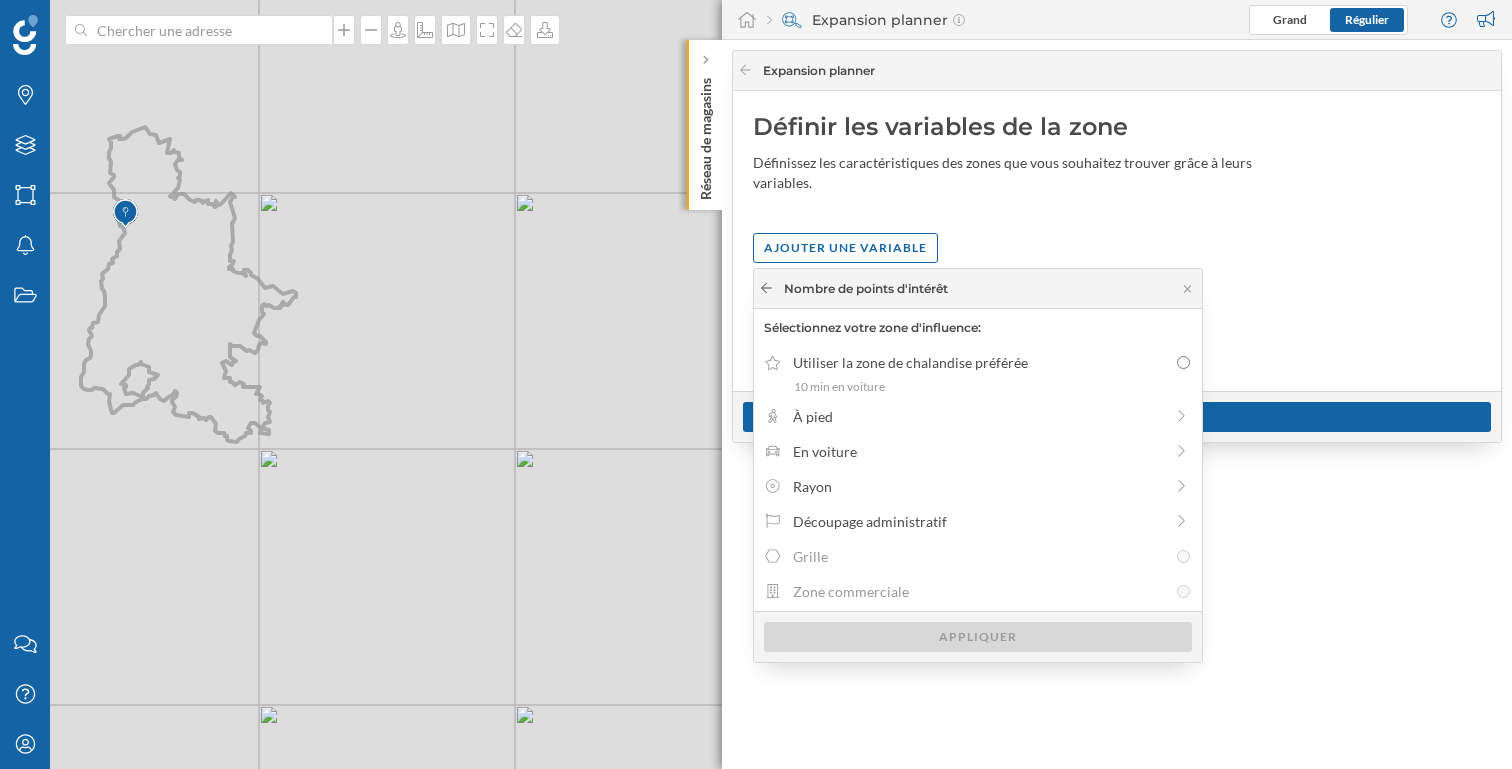 click 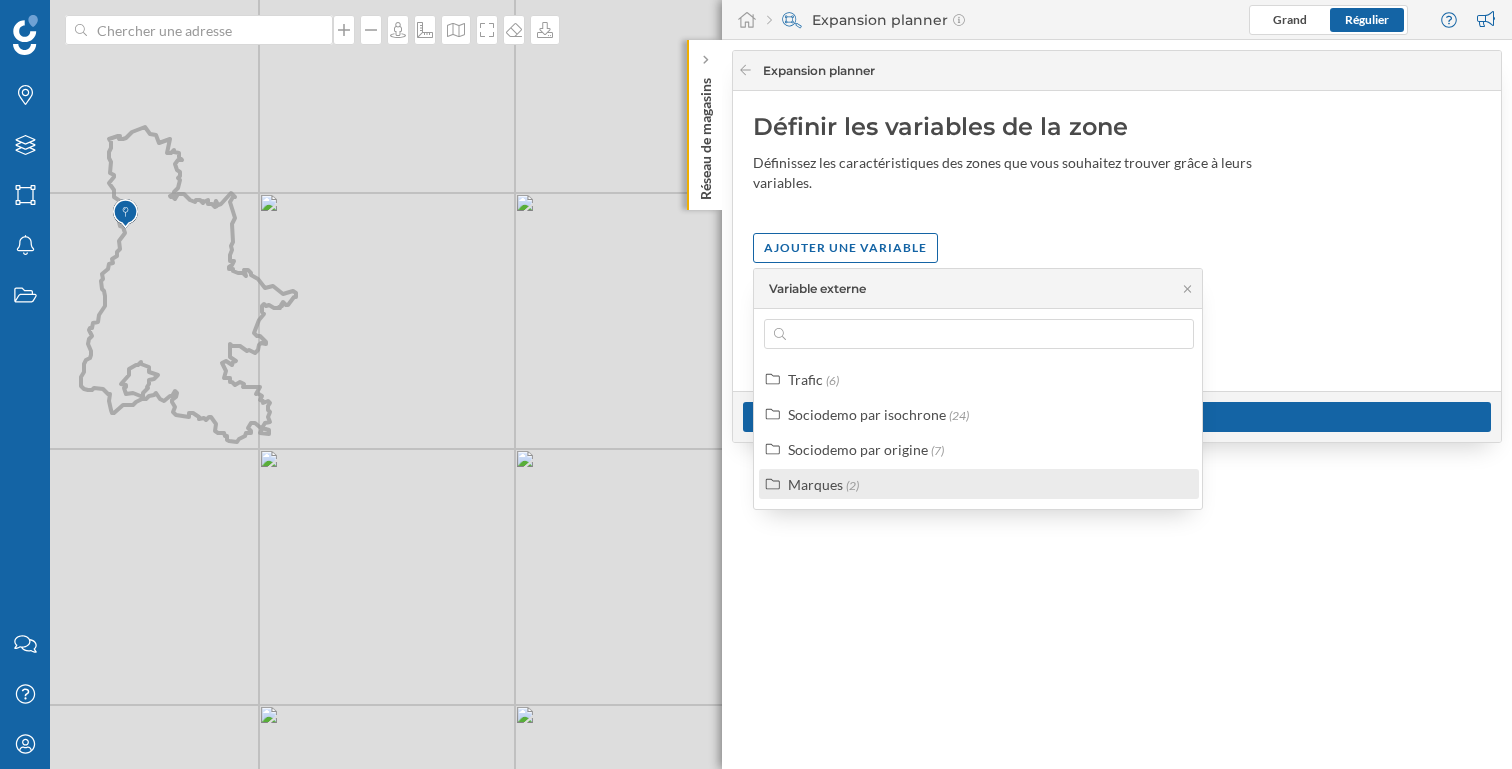 click on "(2)" at bounding box center (852, 485) 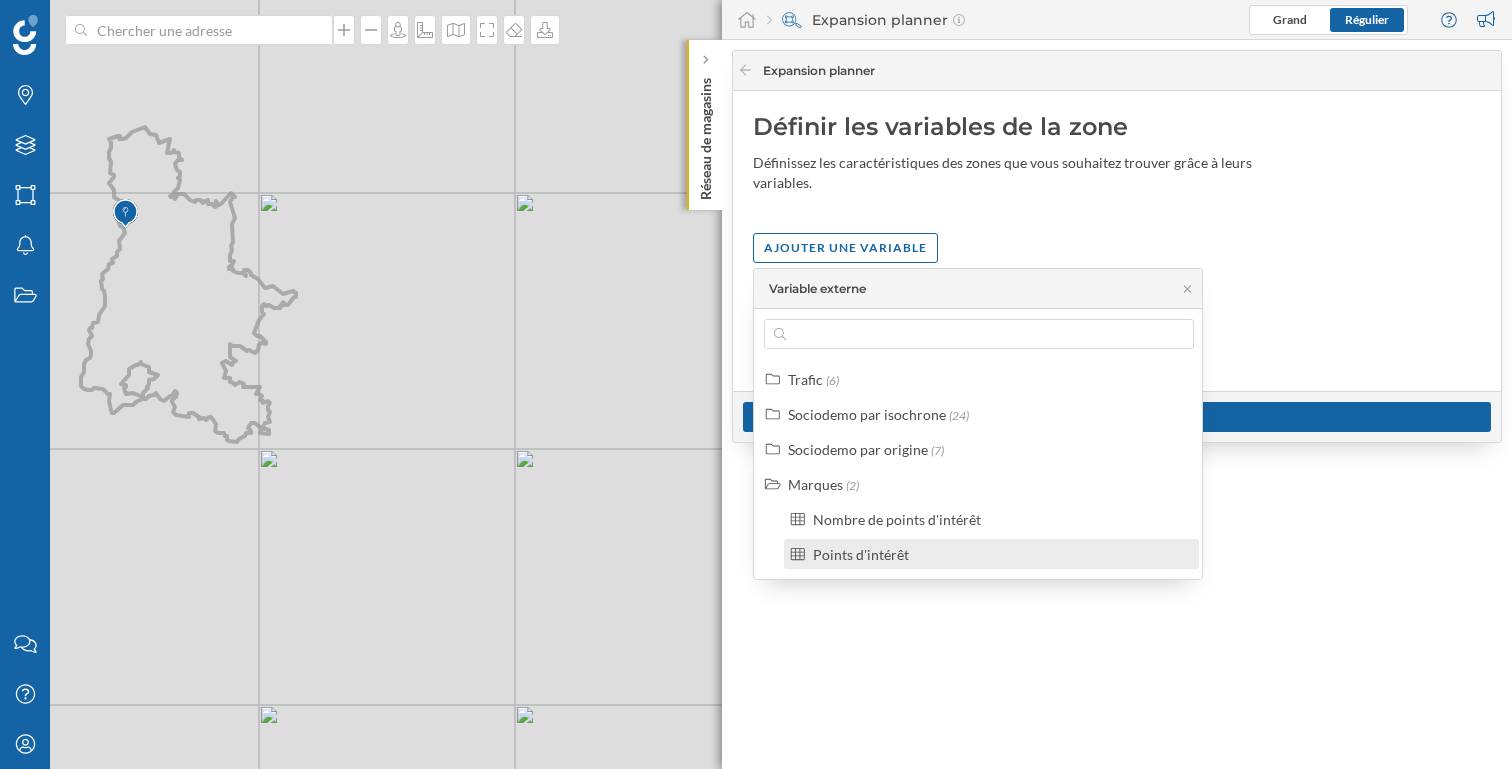 click on "Points d'intérêt" at bounding box center [861, 554] 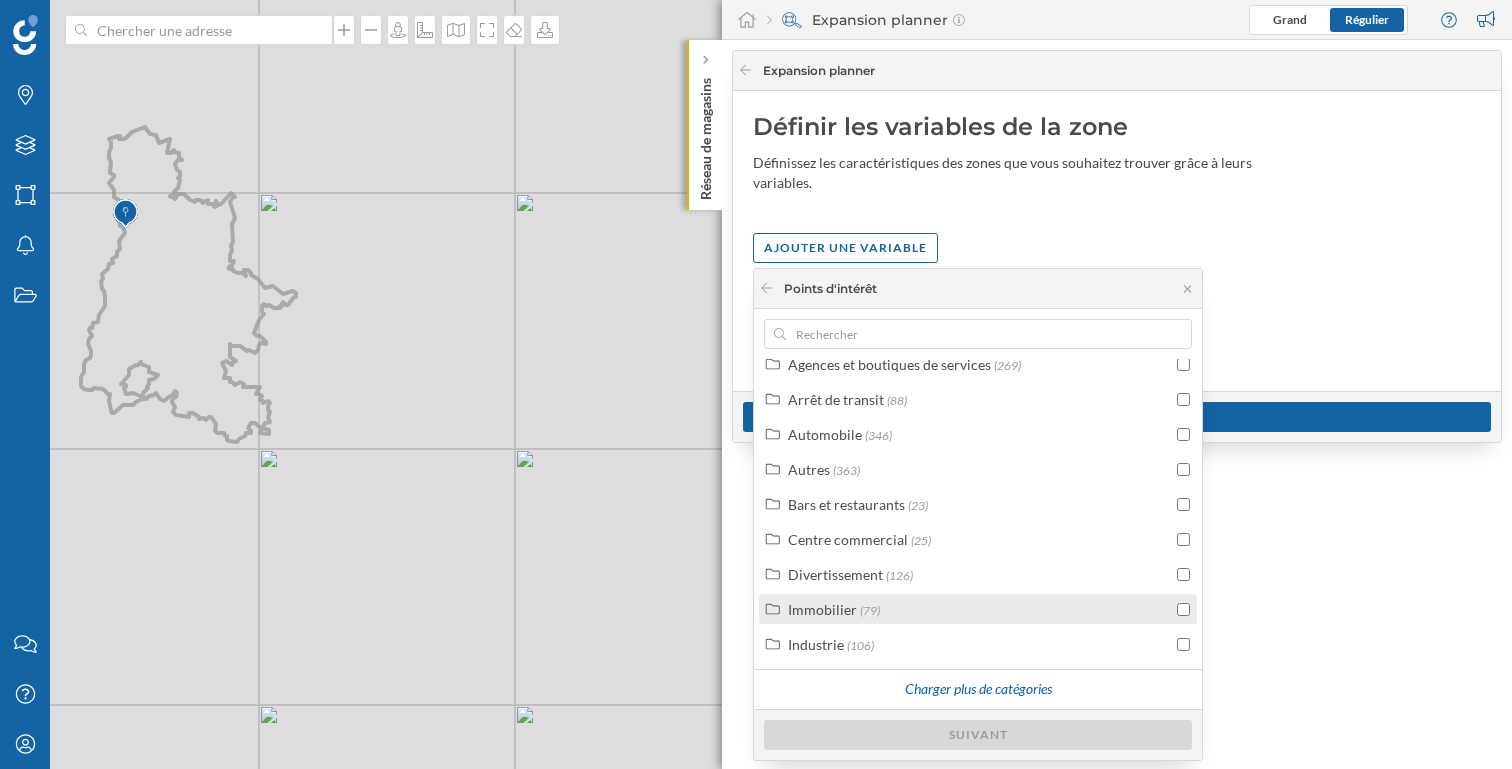 scroll, scrollTop: 42, scrollLeft: 0, axis: vertical 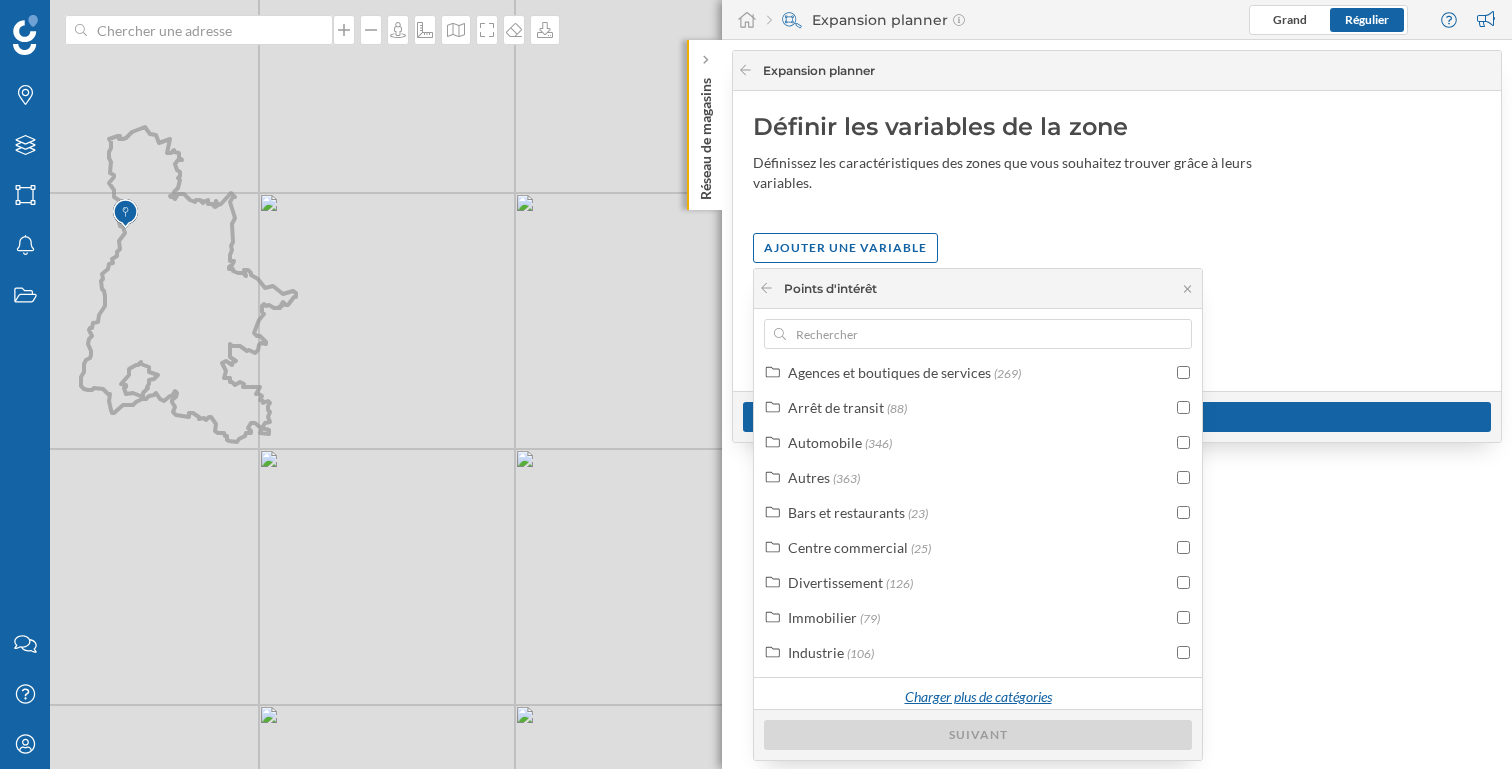 click on "Charger plus de catégories" at bounding box center (978, 698) 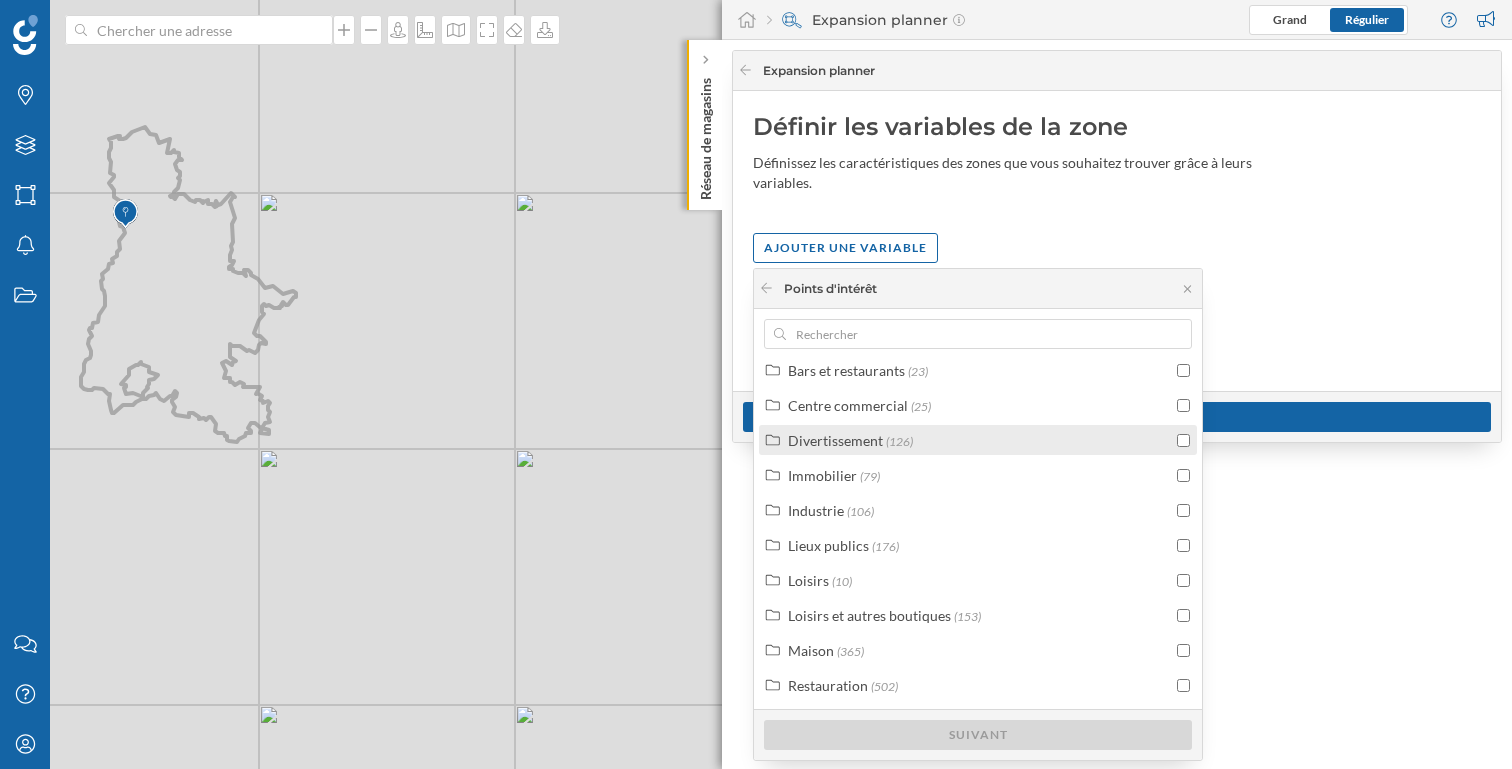 scroll, scrollTop: 187, scrollLeft: 0, axis: vertical 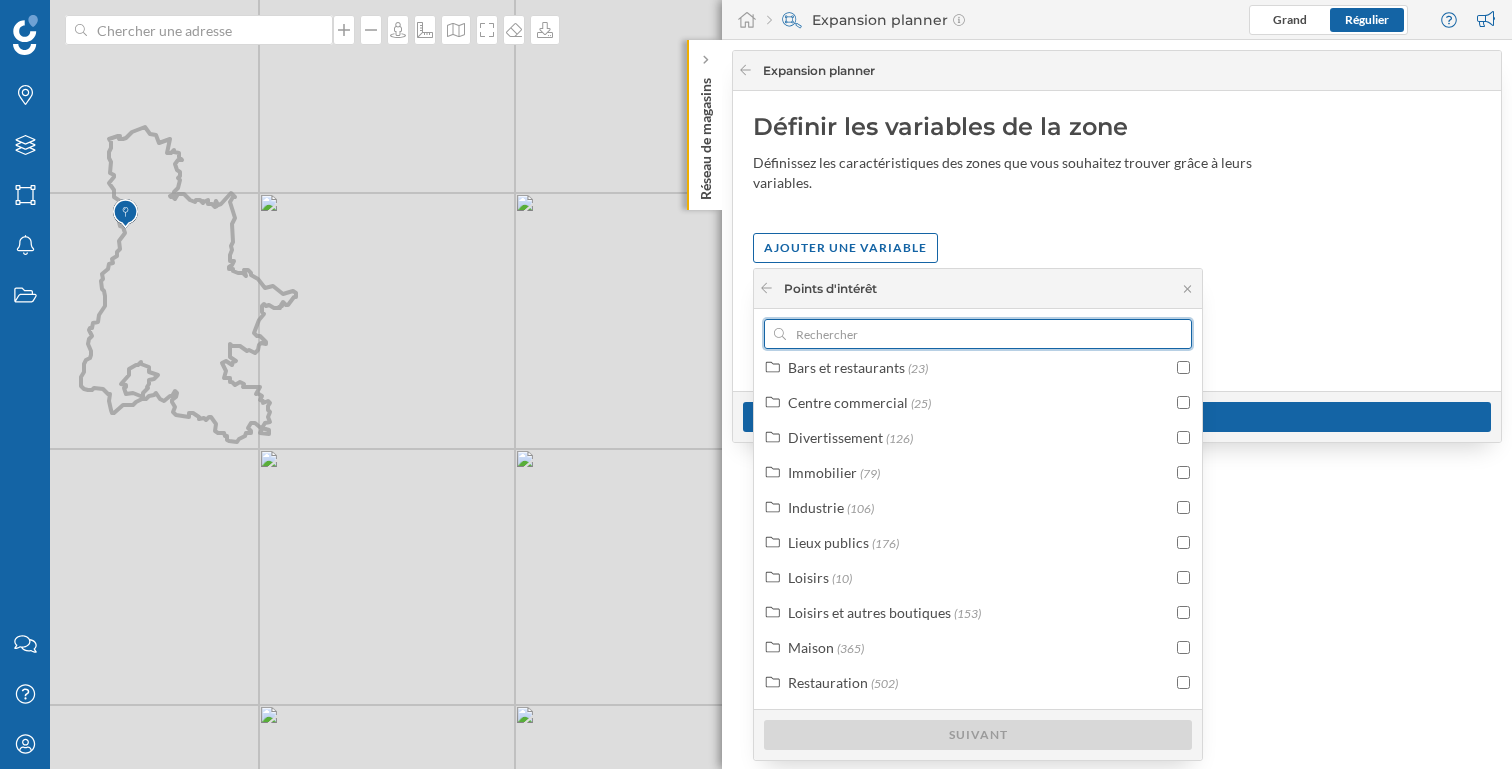click at bounding box center (978, 334) 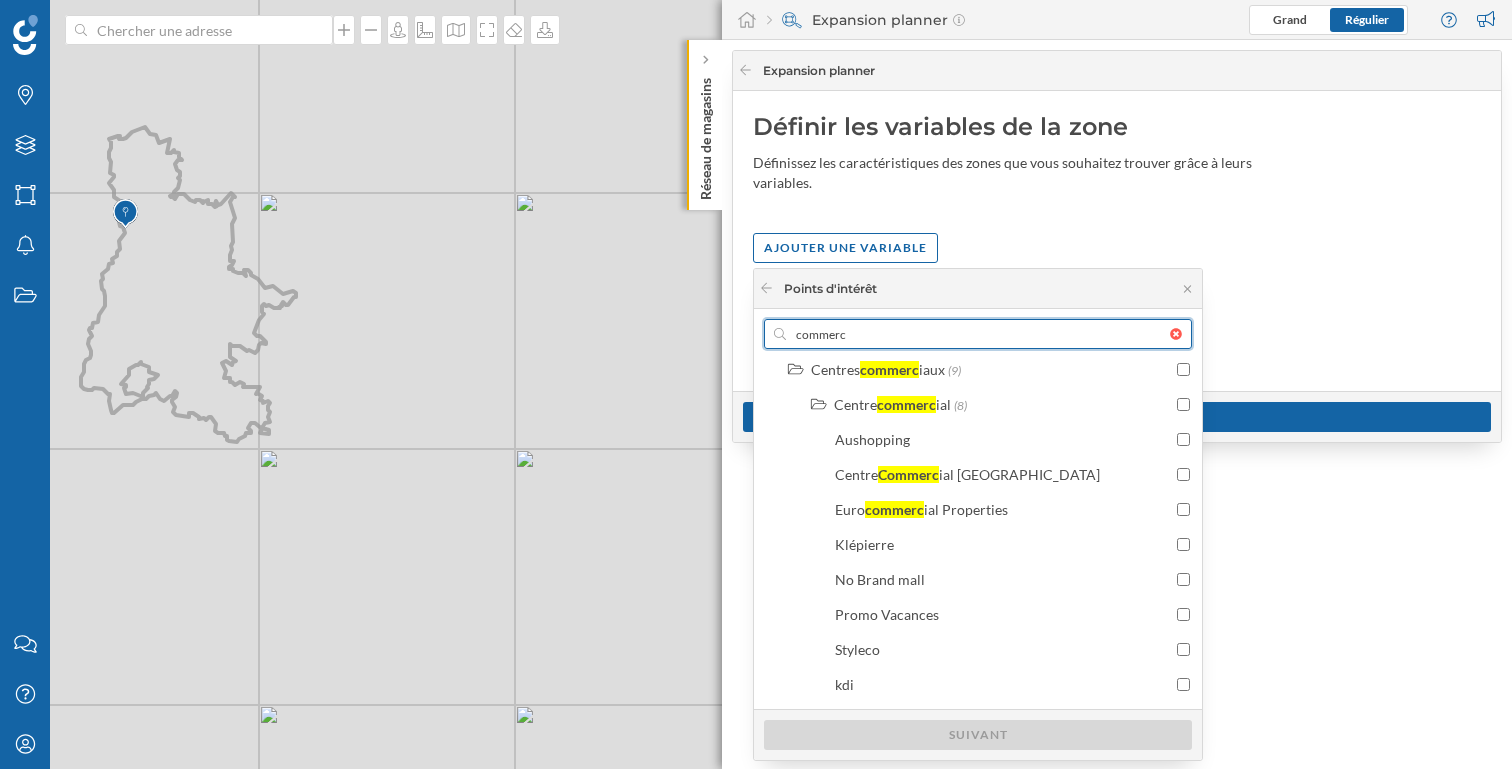 scroll, scrollTop: 0, scrollLeft: 0, axis: both 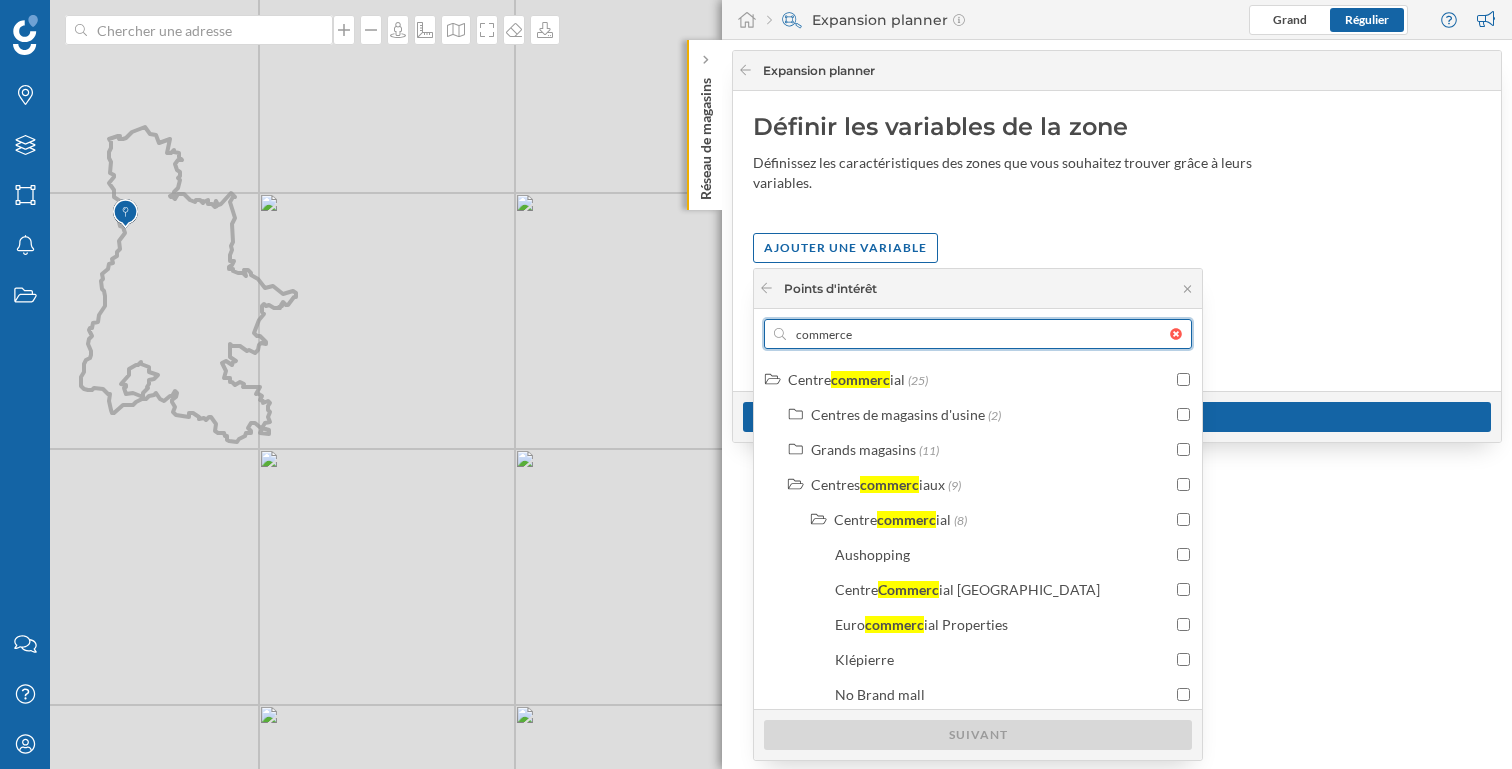 type on "commerces" 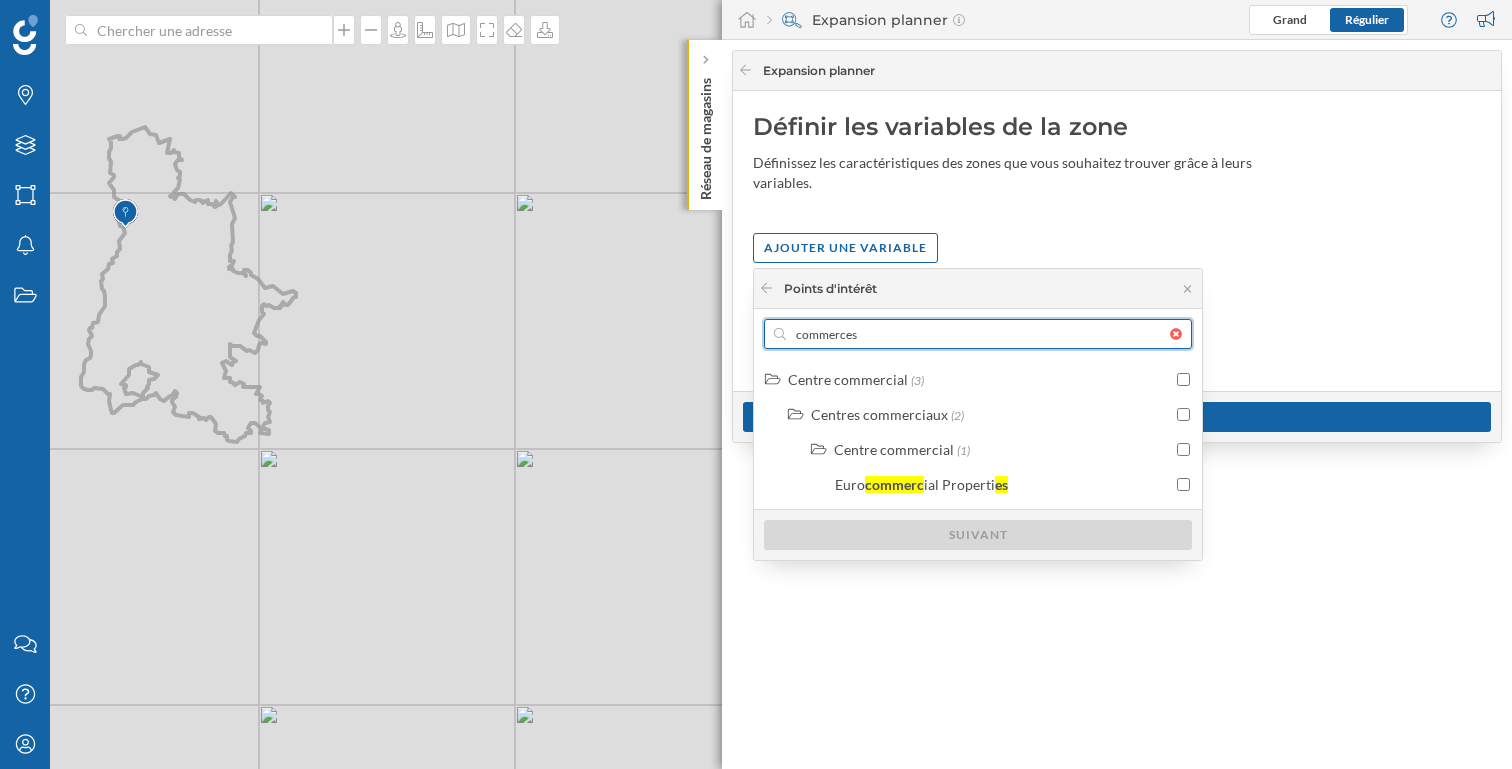 click at bounding box center [1181, 334] 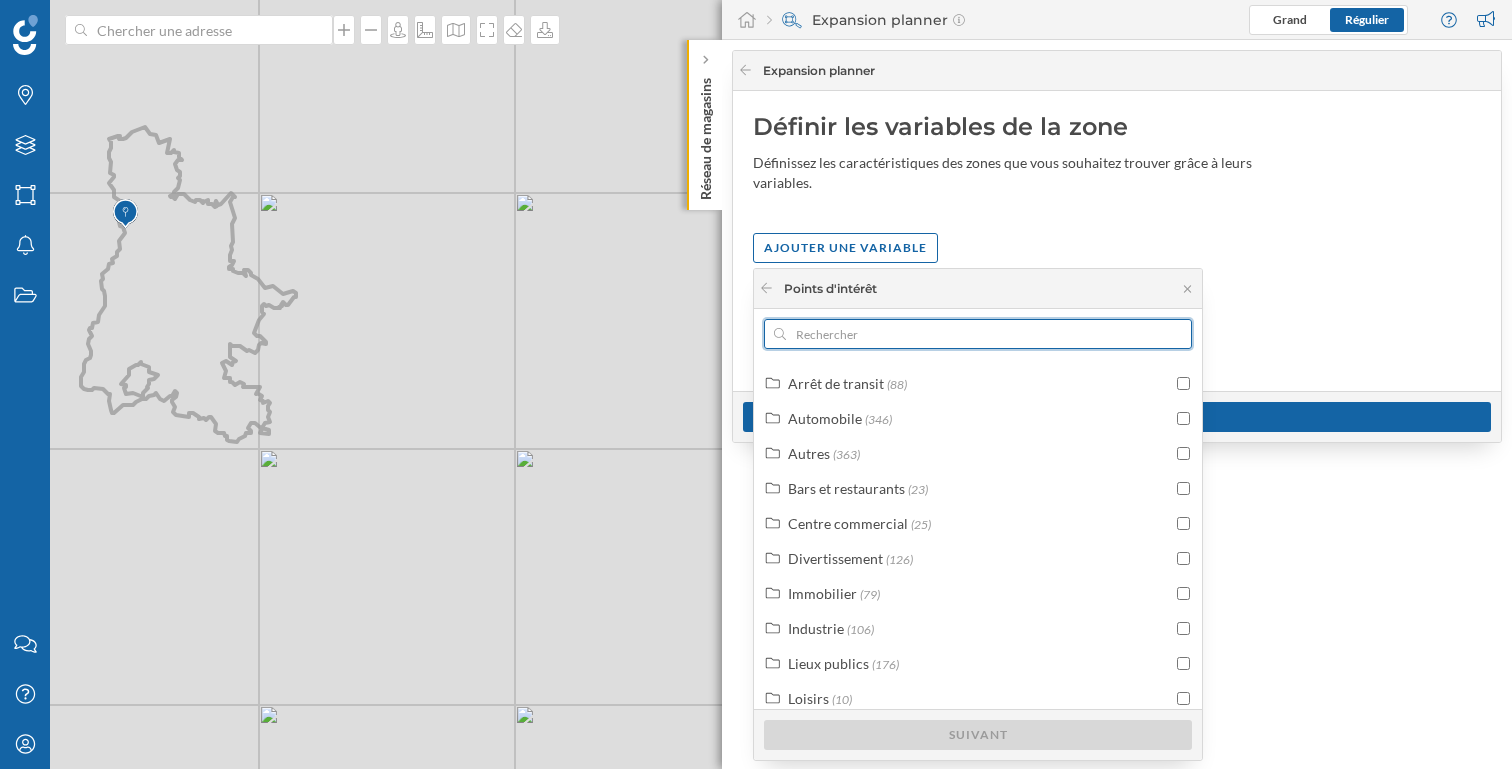 scroll, scrollTop: 64, scrollLeft: 0, axis: vertical 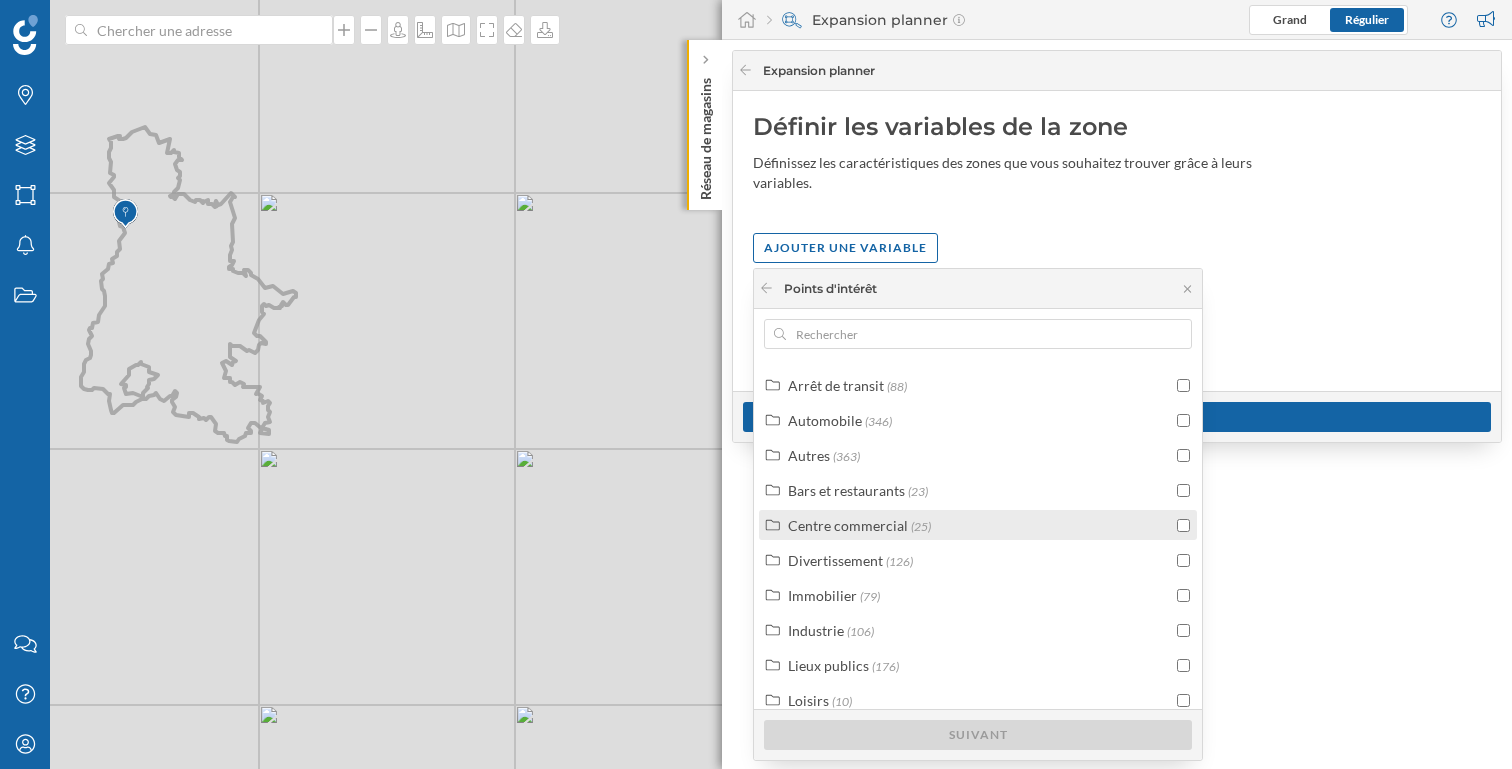click at bounding box center [1183, 525] 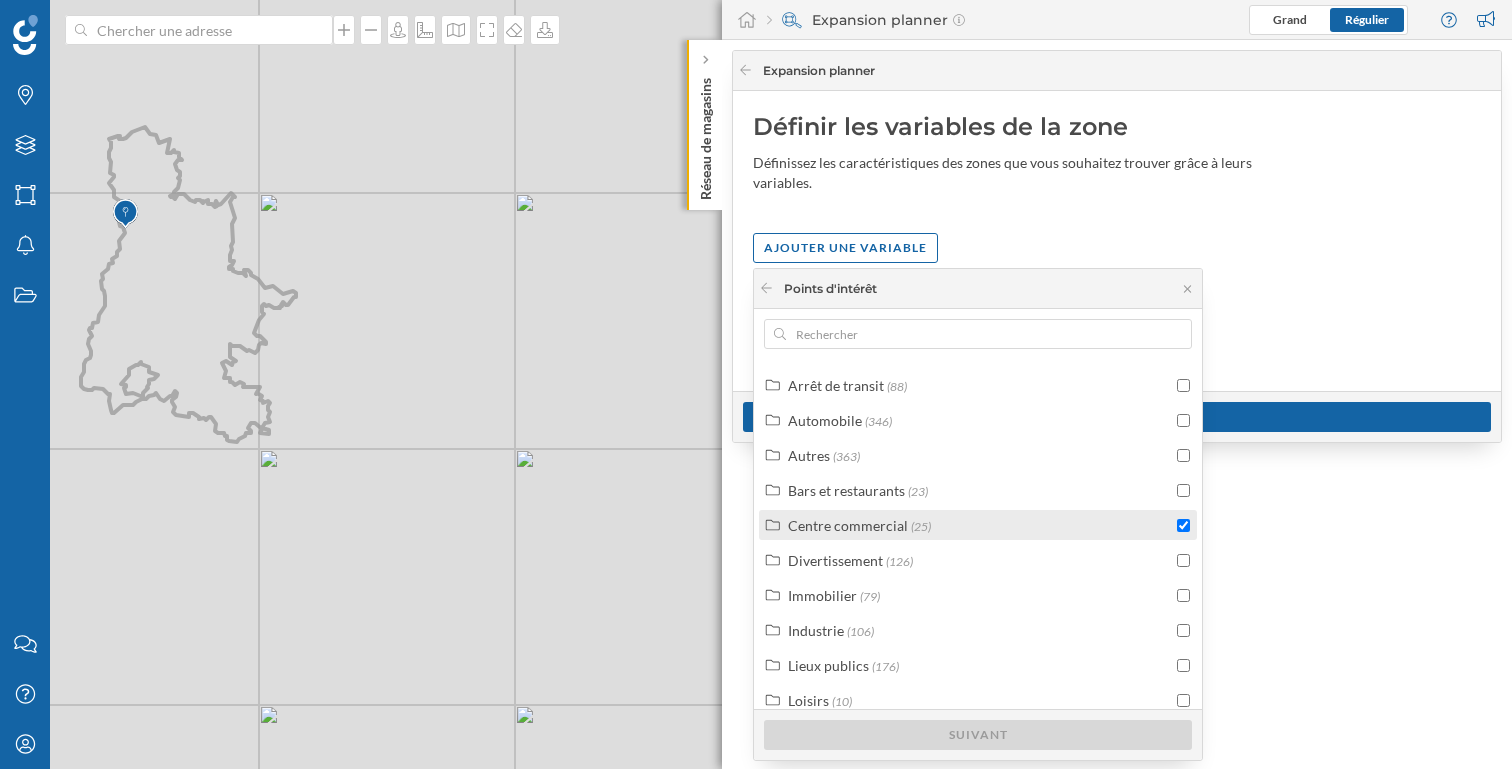 checkbox on "true" 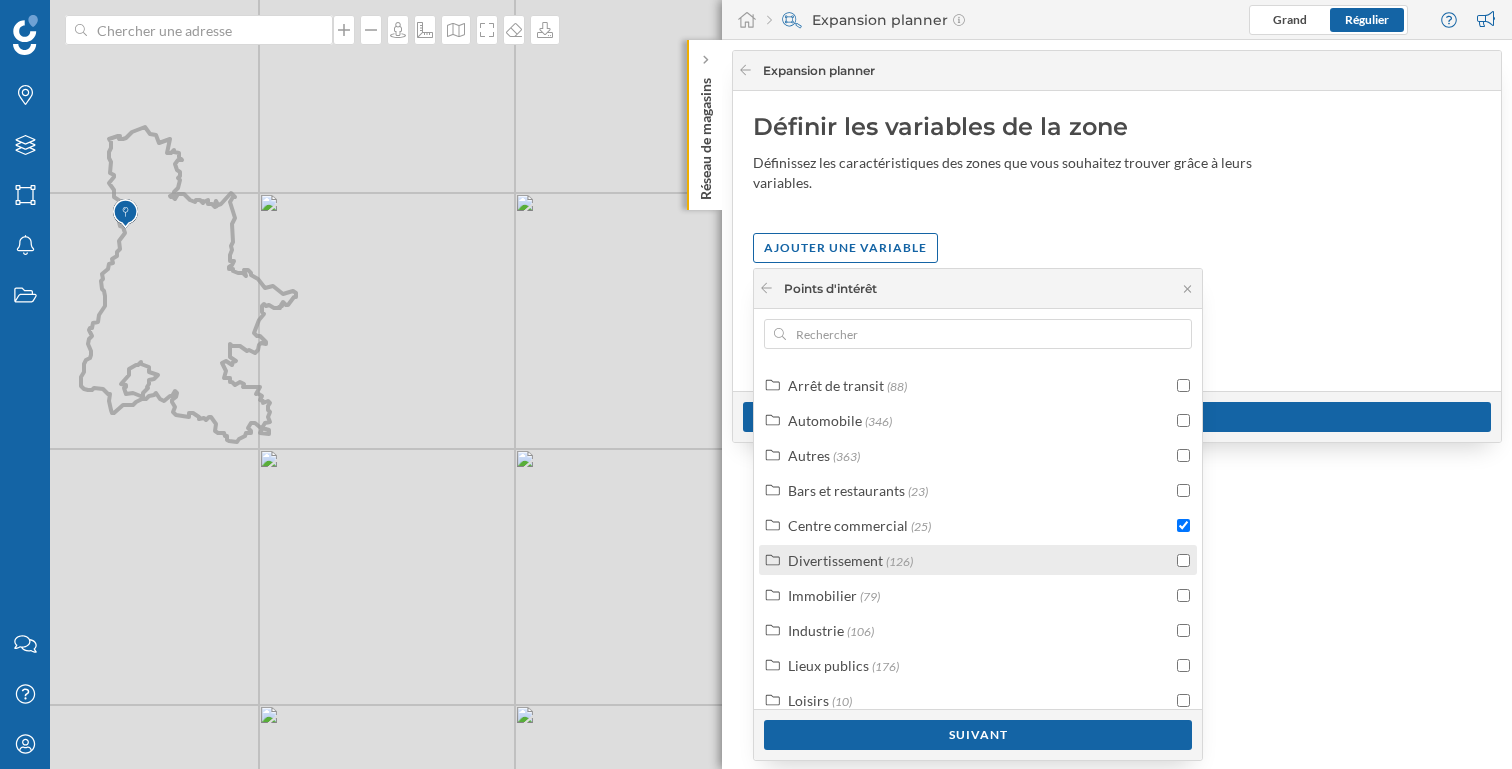click at bounding box center [1183, 560] 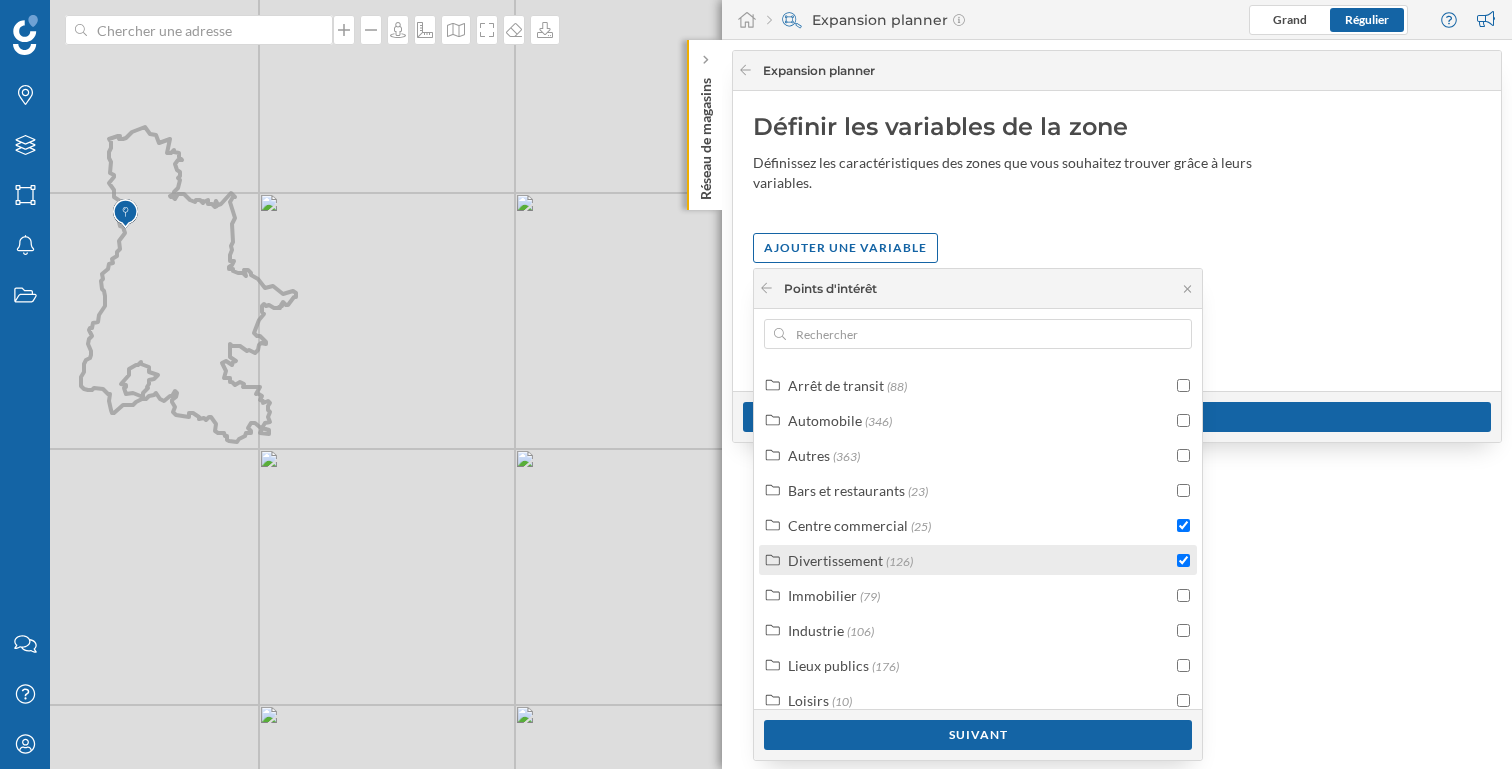 checkbox on "true" 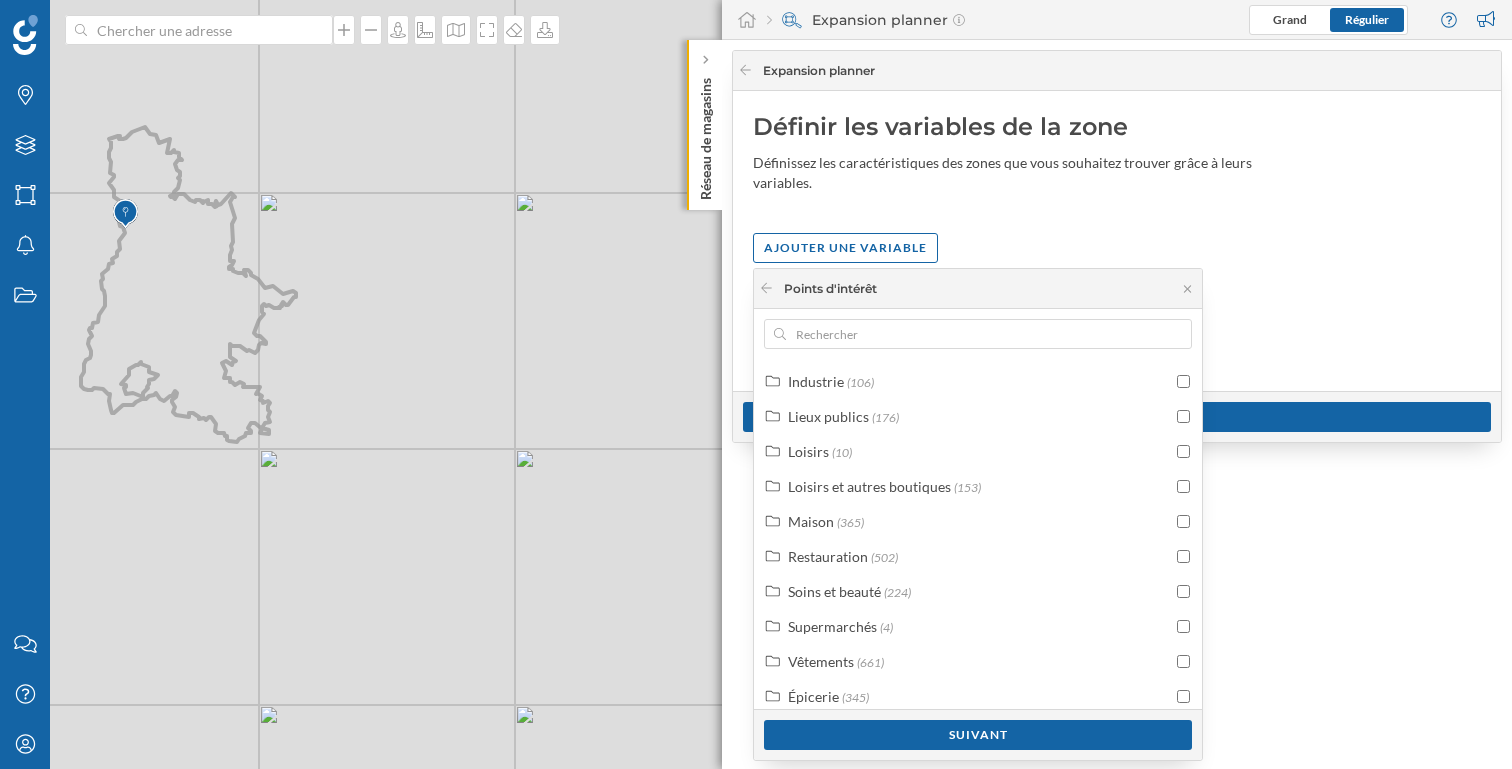 scroll, scrollTop: 319, scrollLeft: 0, axis: vertical 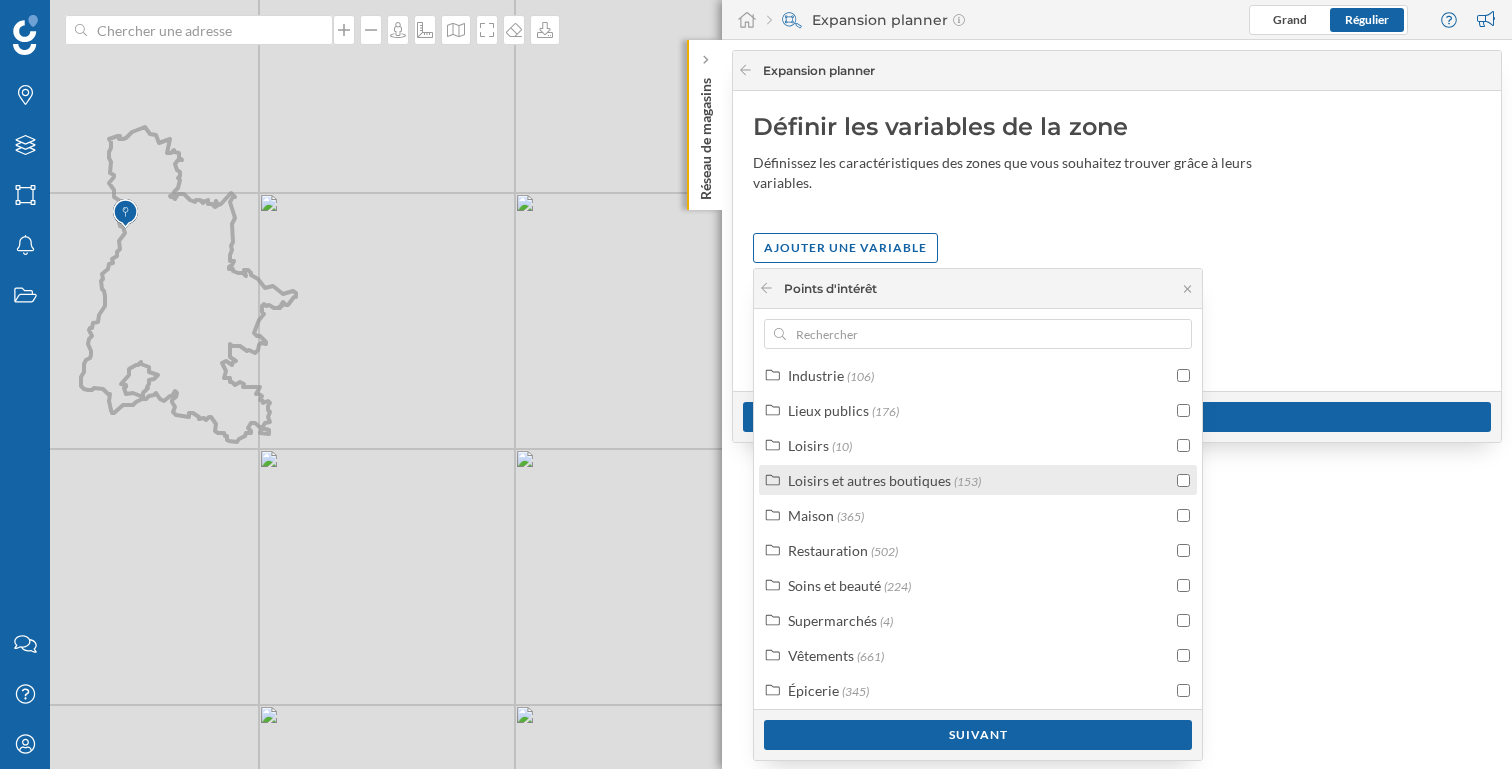 click at bounding box center (1183, 480) 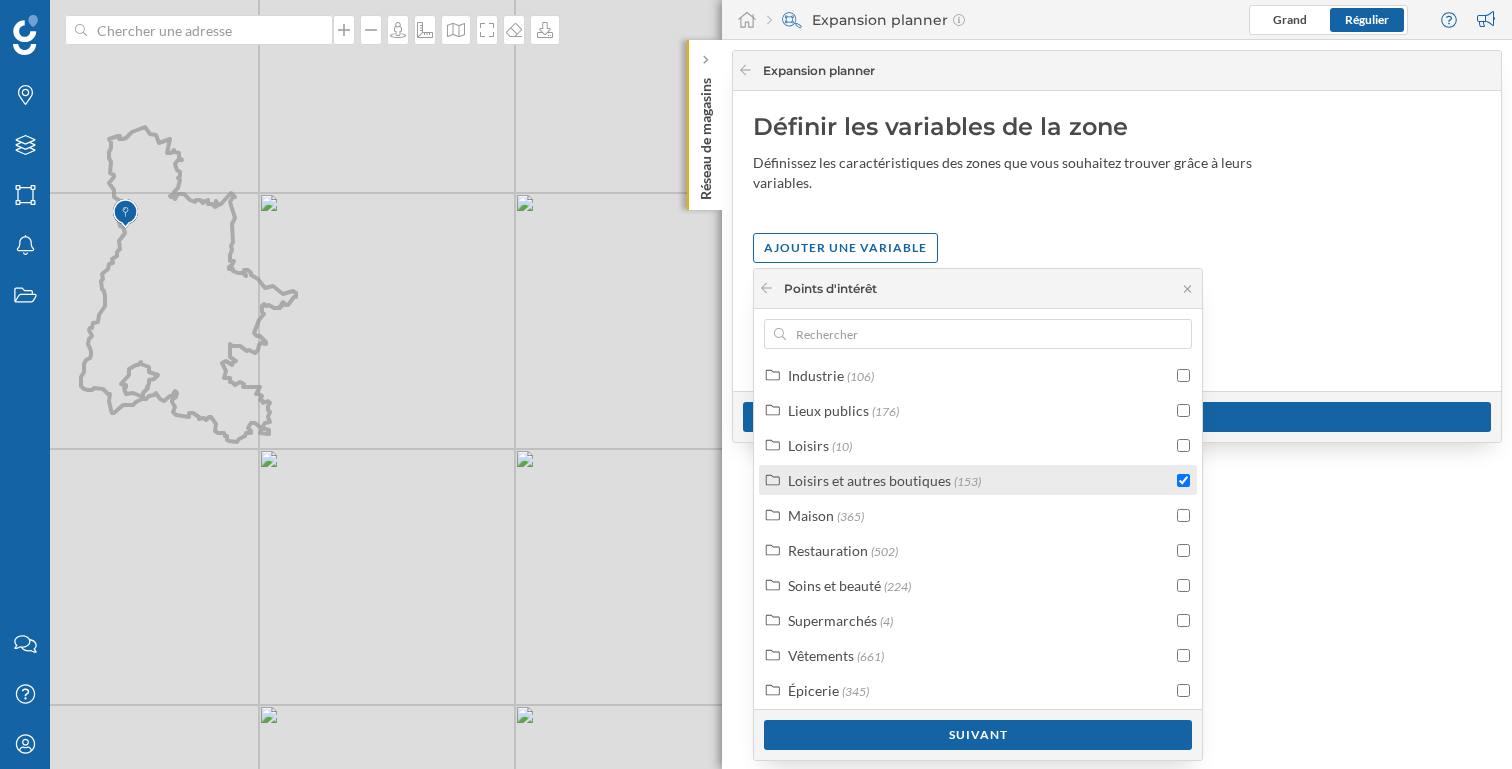 checkbox on "true" 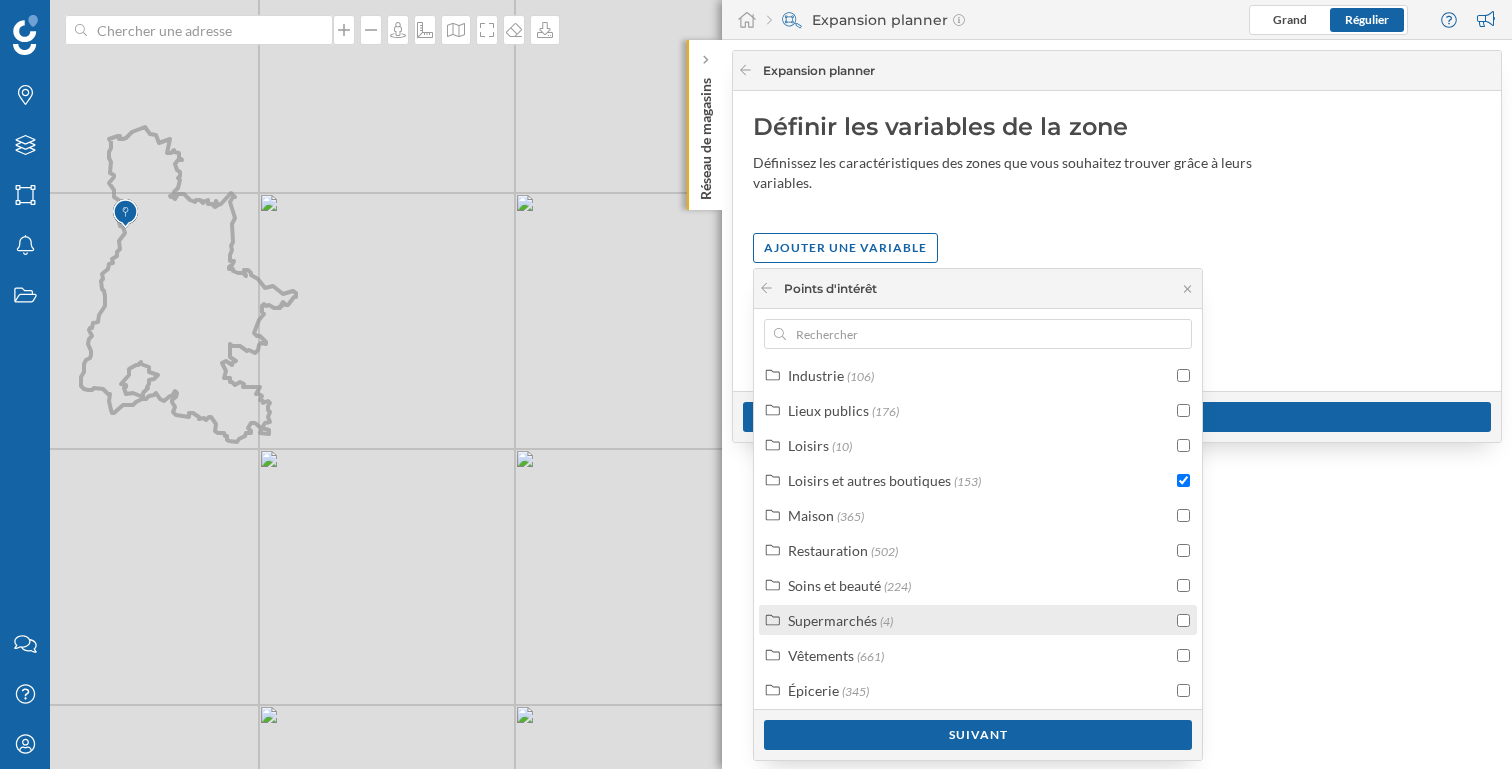 click at bounding box center [1183, 620] 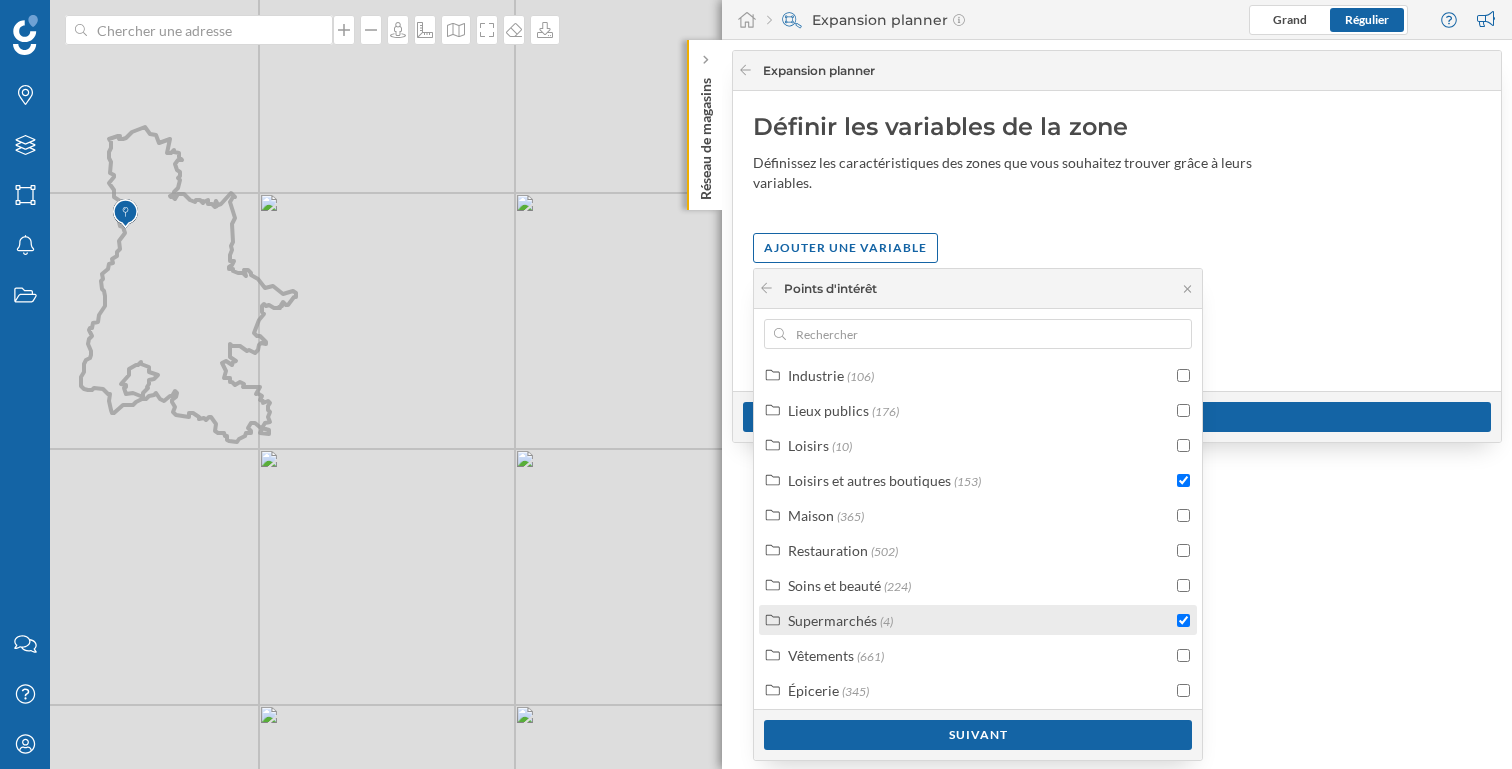 checkbox on "true" 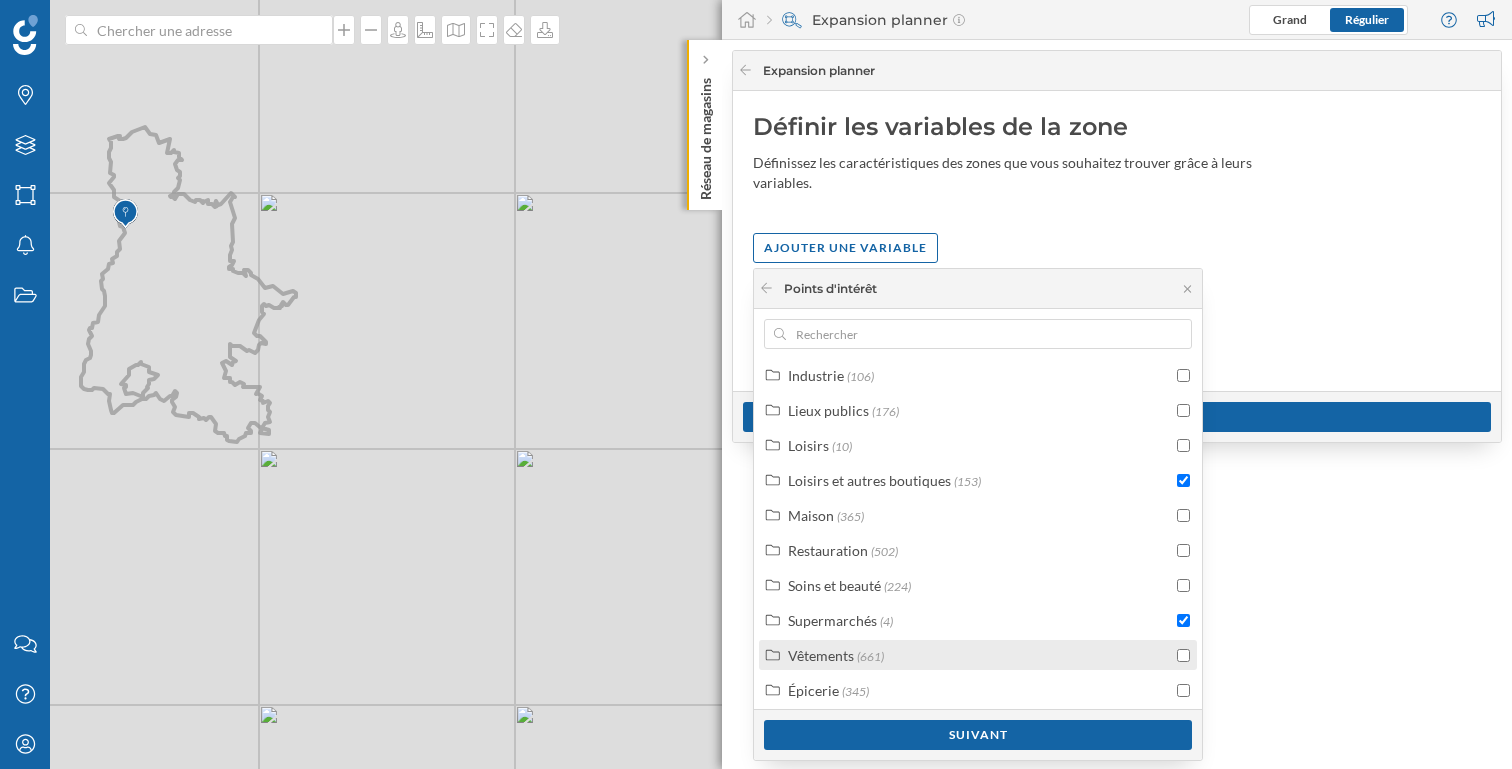 click at bounding box center (1183, 655) 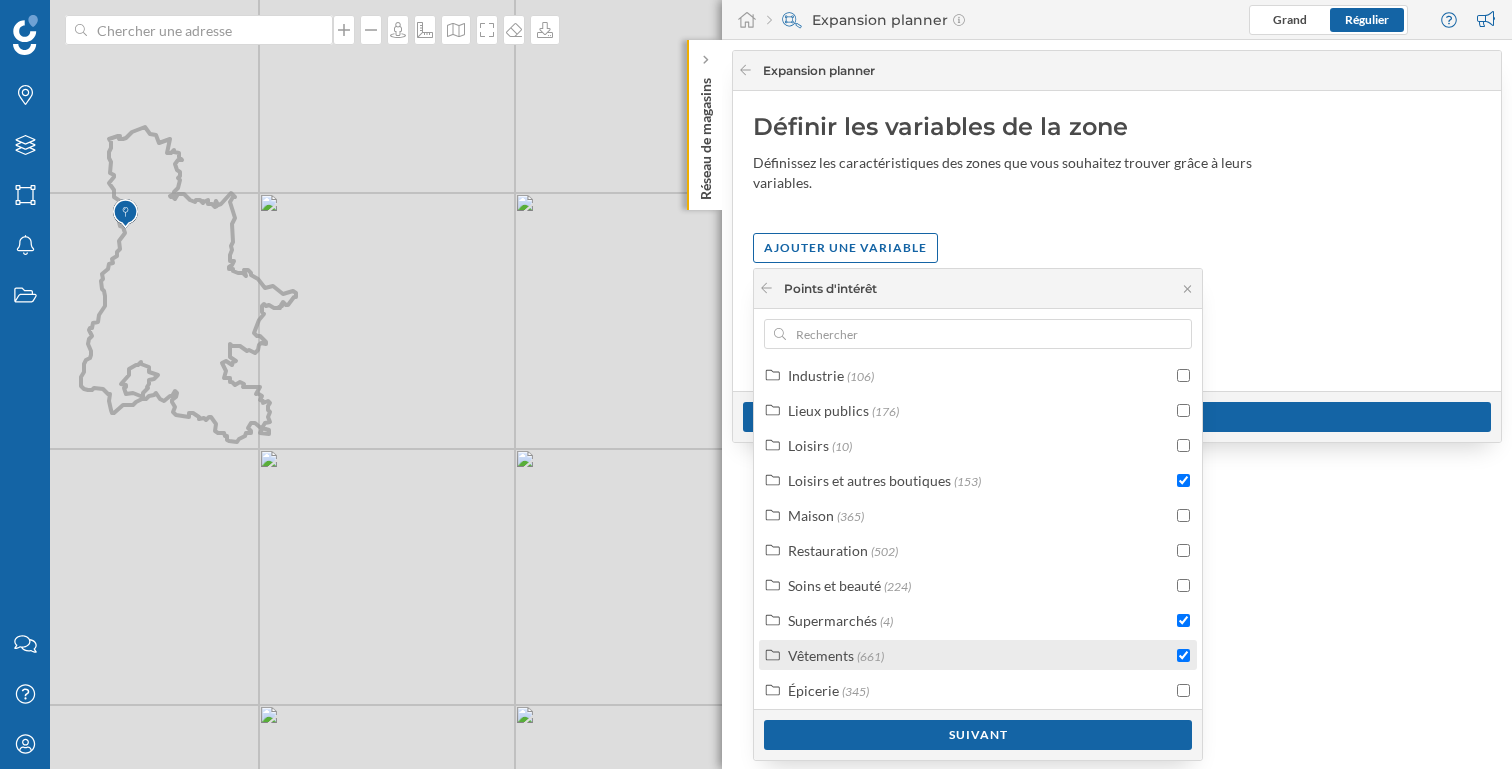 checkbox on "true" 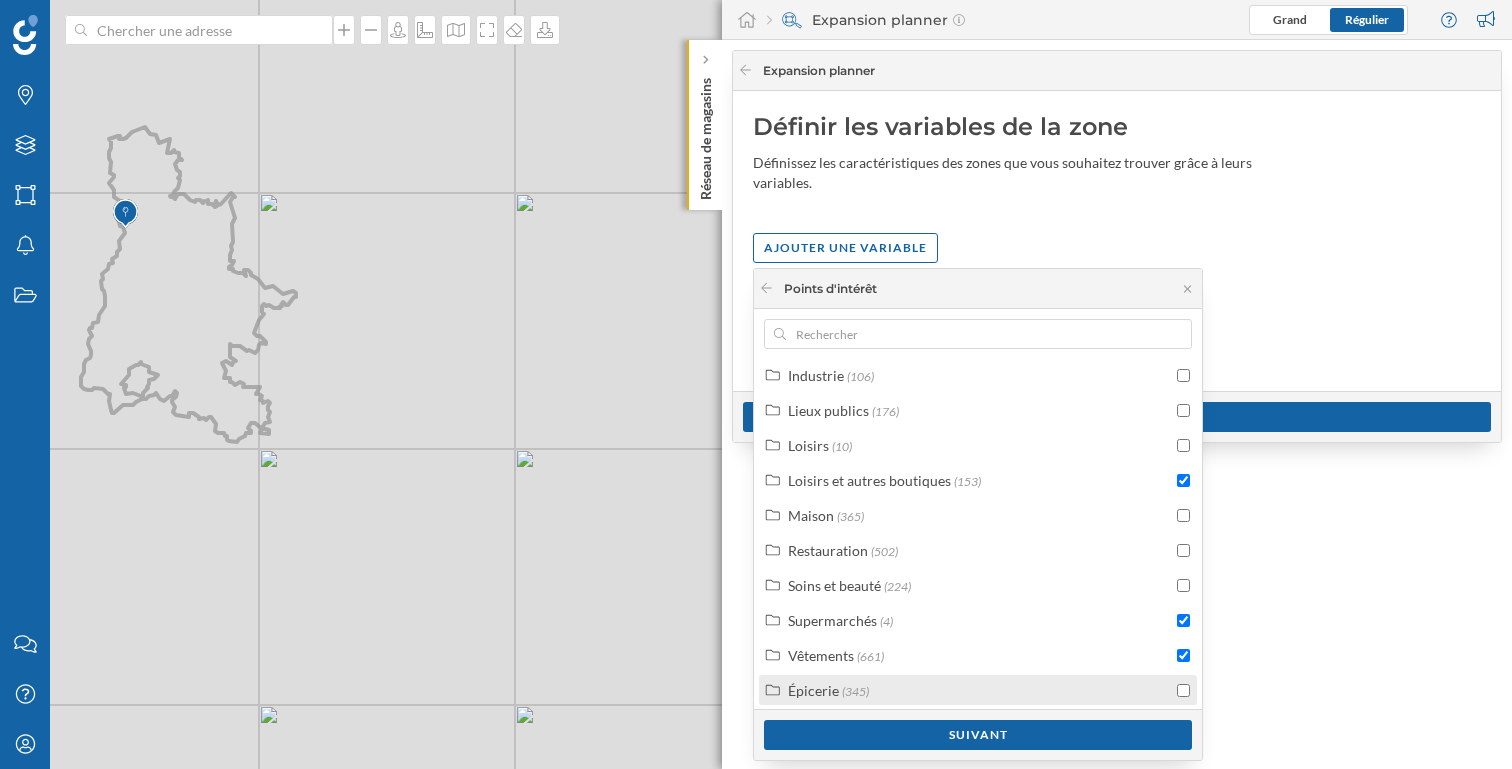 click at bounding box center (1183, 690) 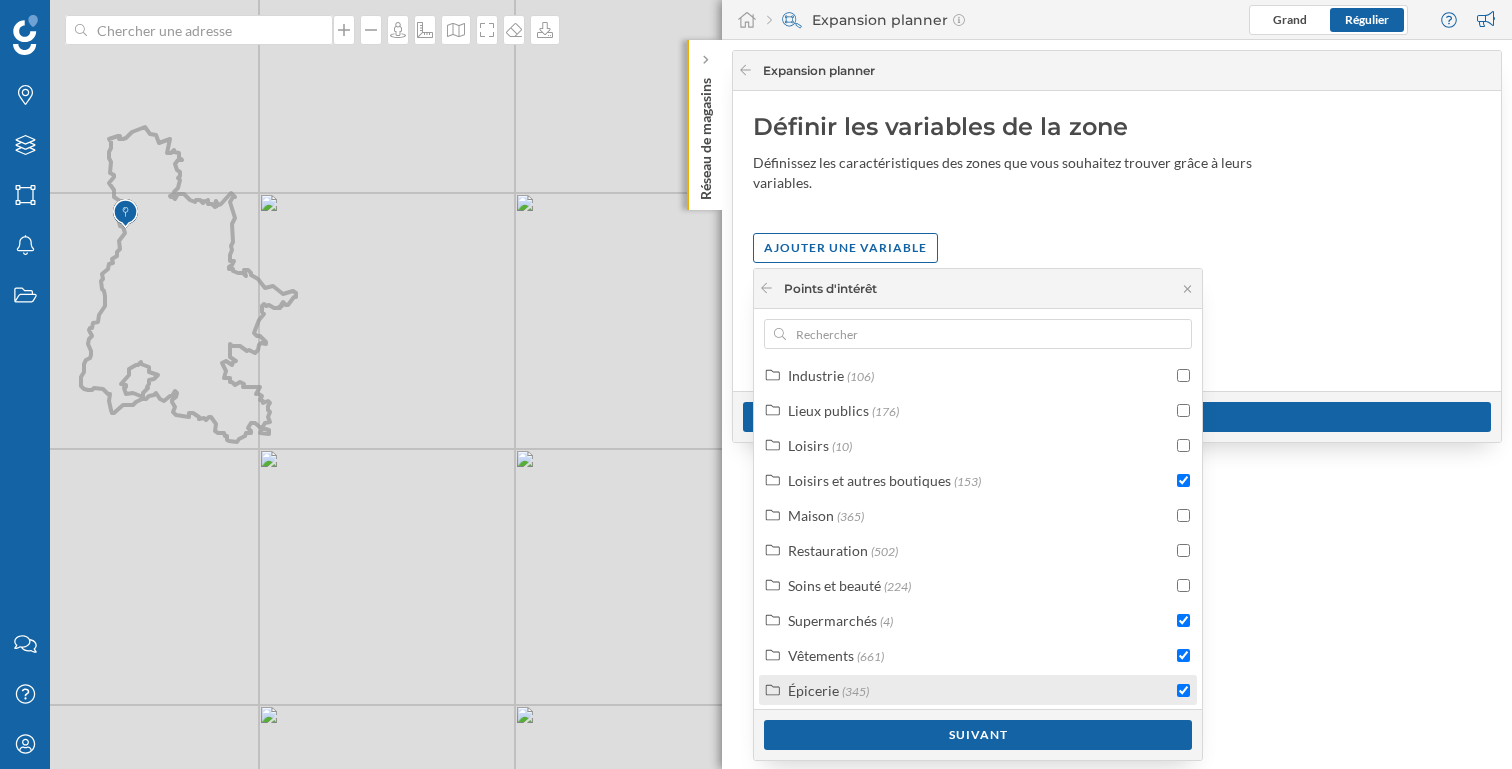 scroll, scrollTop: 325, scrollLeft: 0, axis: vertical 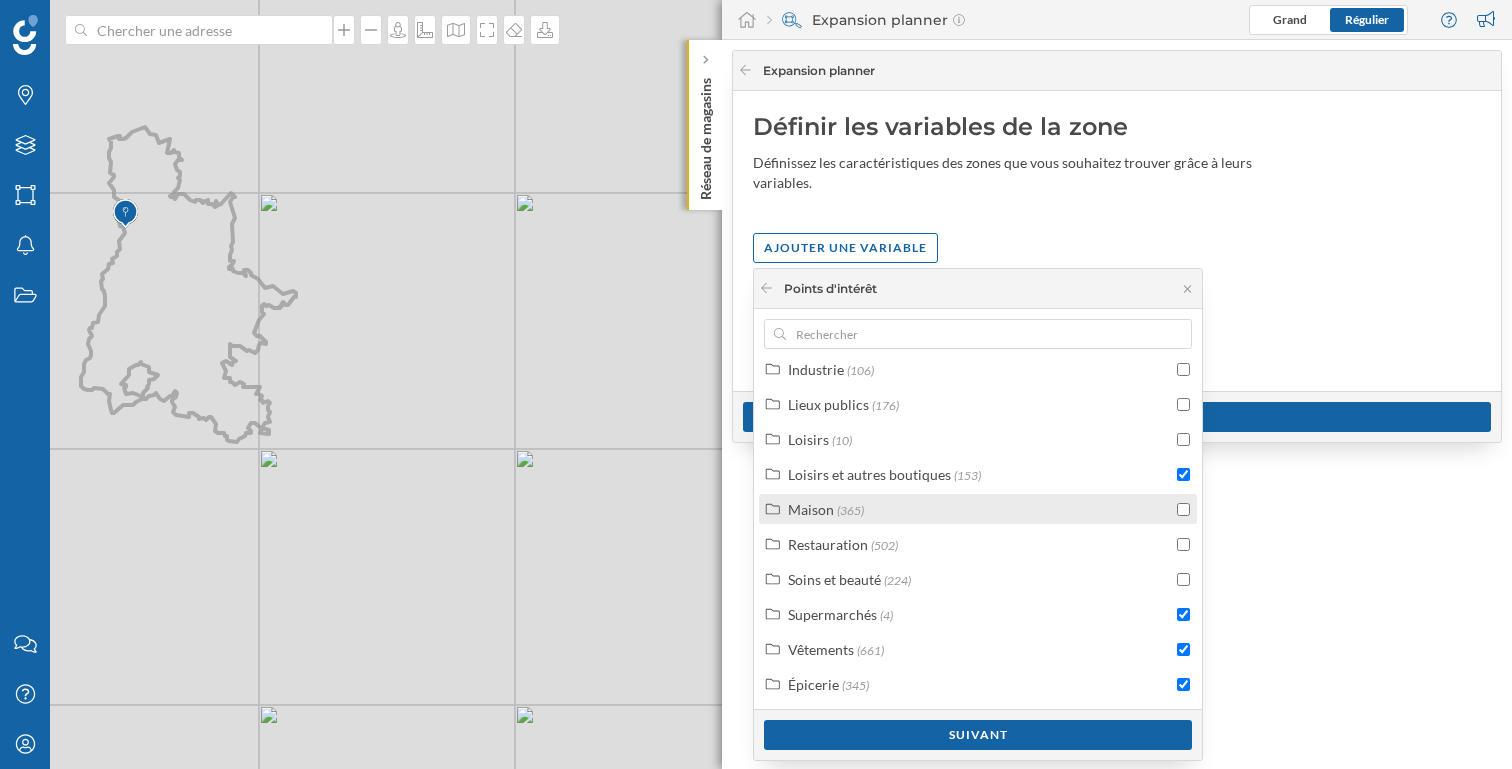 click at bounding box center (1183, 509) 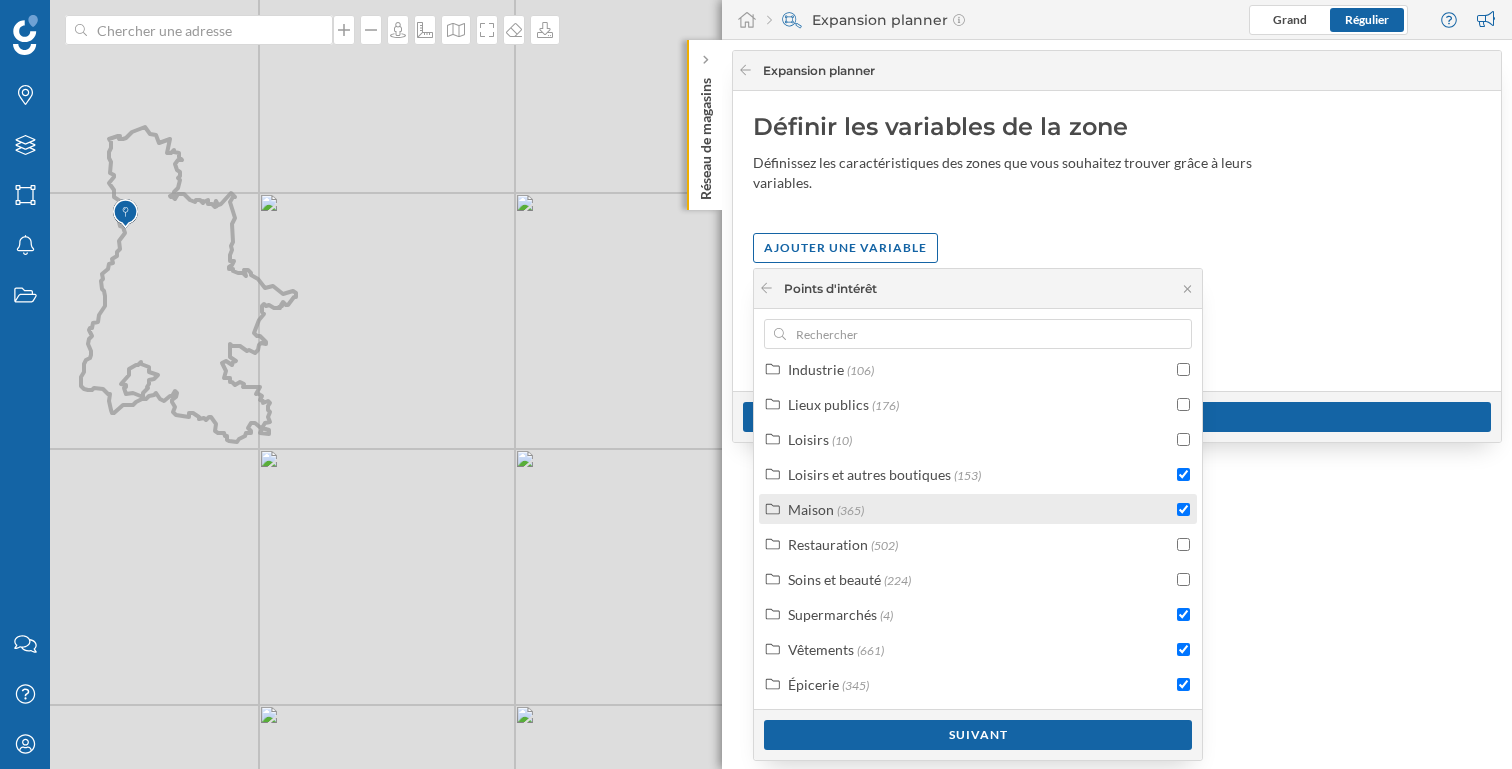 checkbox on "true" 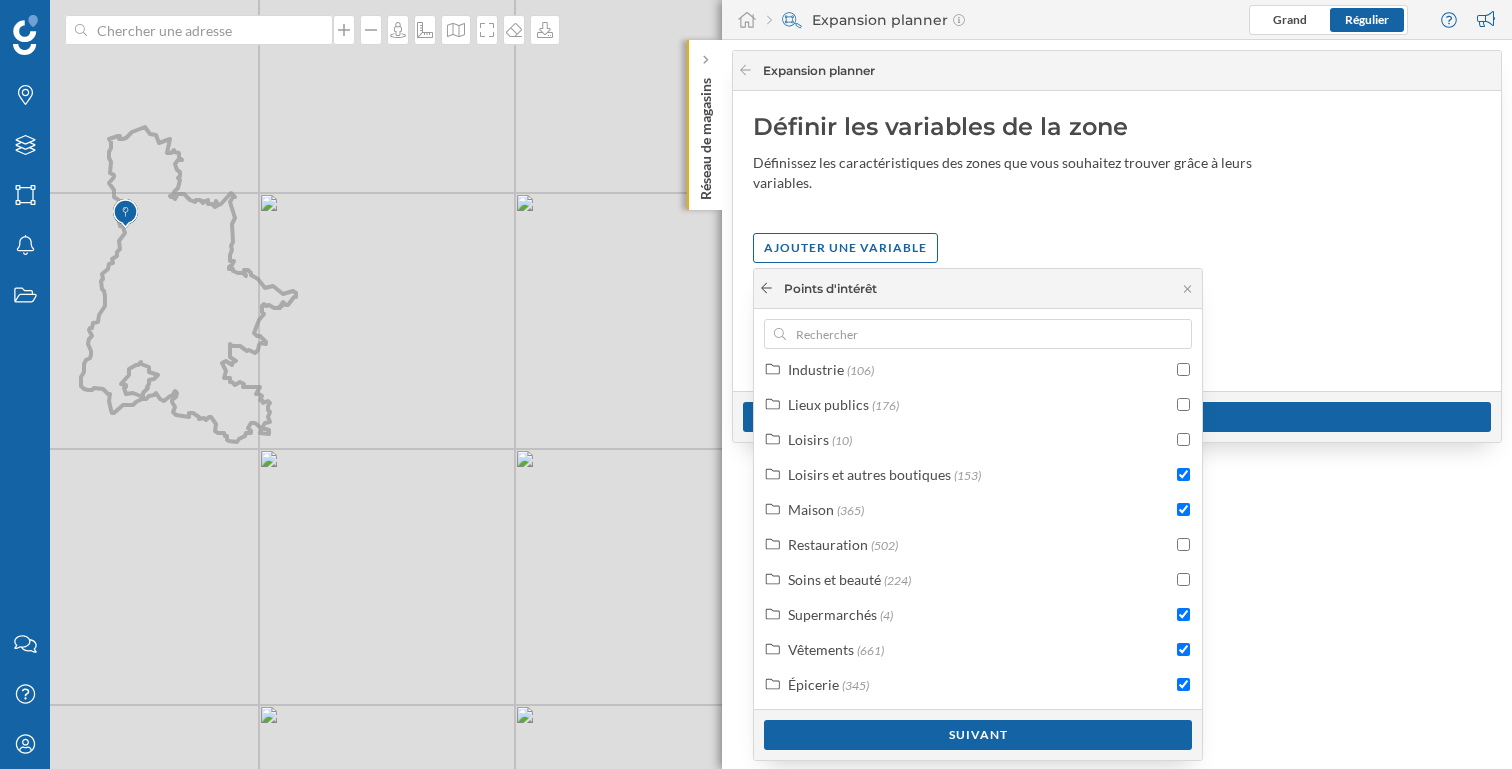 click 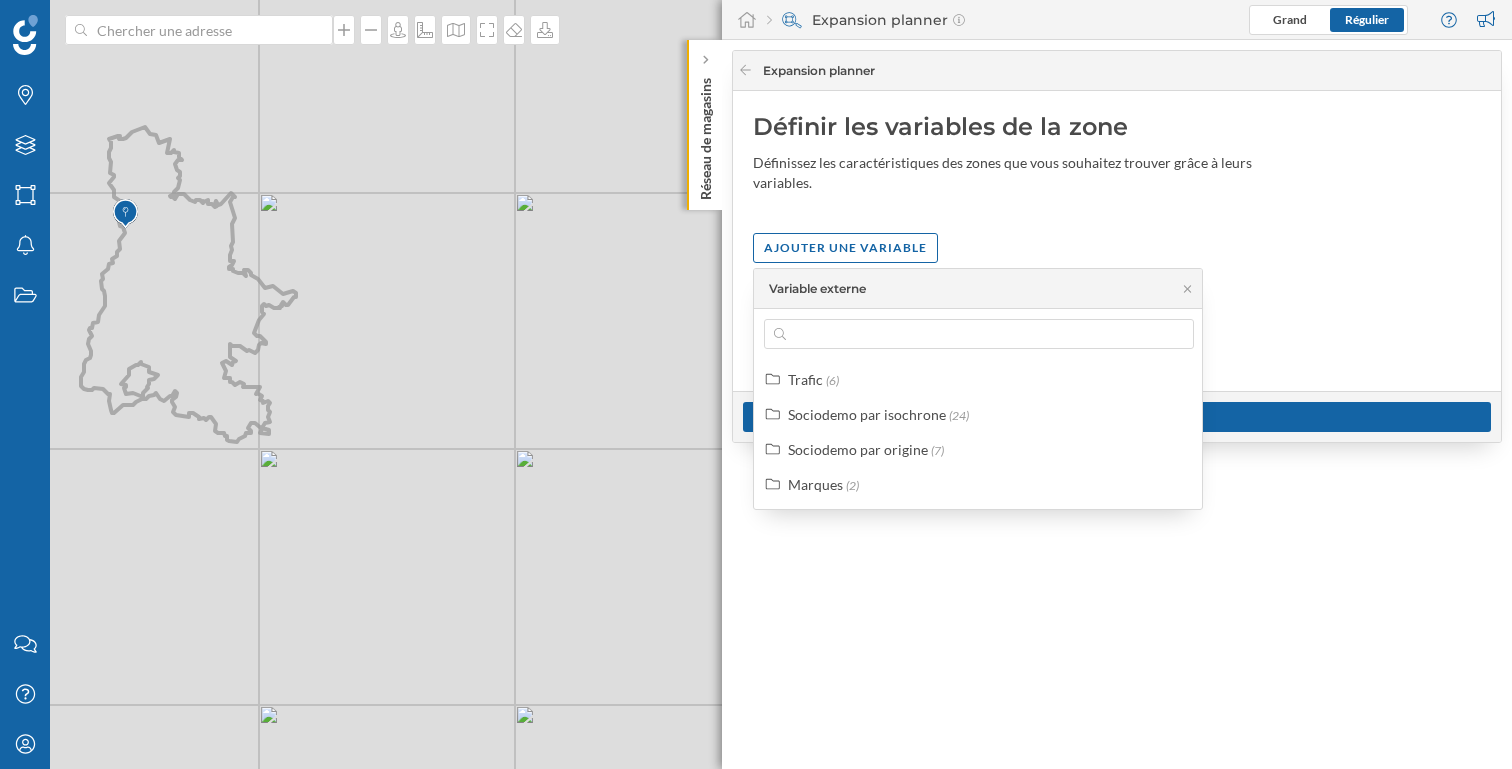 click on "Trafic
(6)
Sociodemo par isochrone
(24)
Sociodemo par origine
(7)
Marques
(2)" at bounding box center [979, 431] 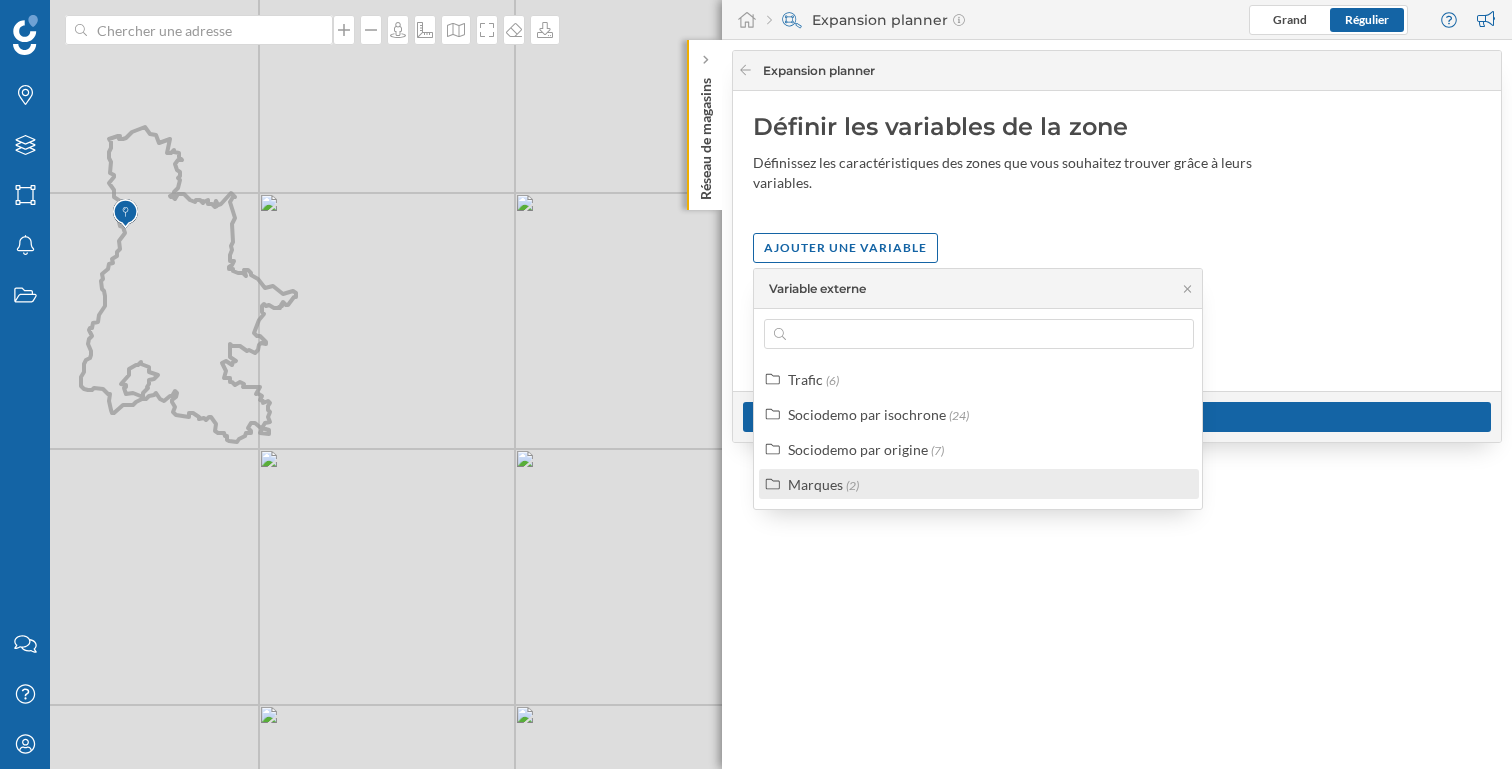 click on "Marques
(2)" at bounding box center [823, 484] 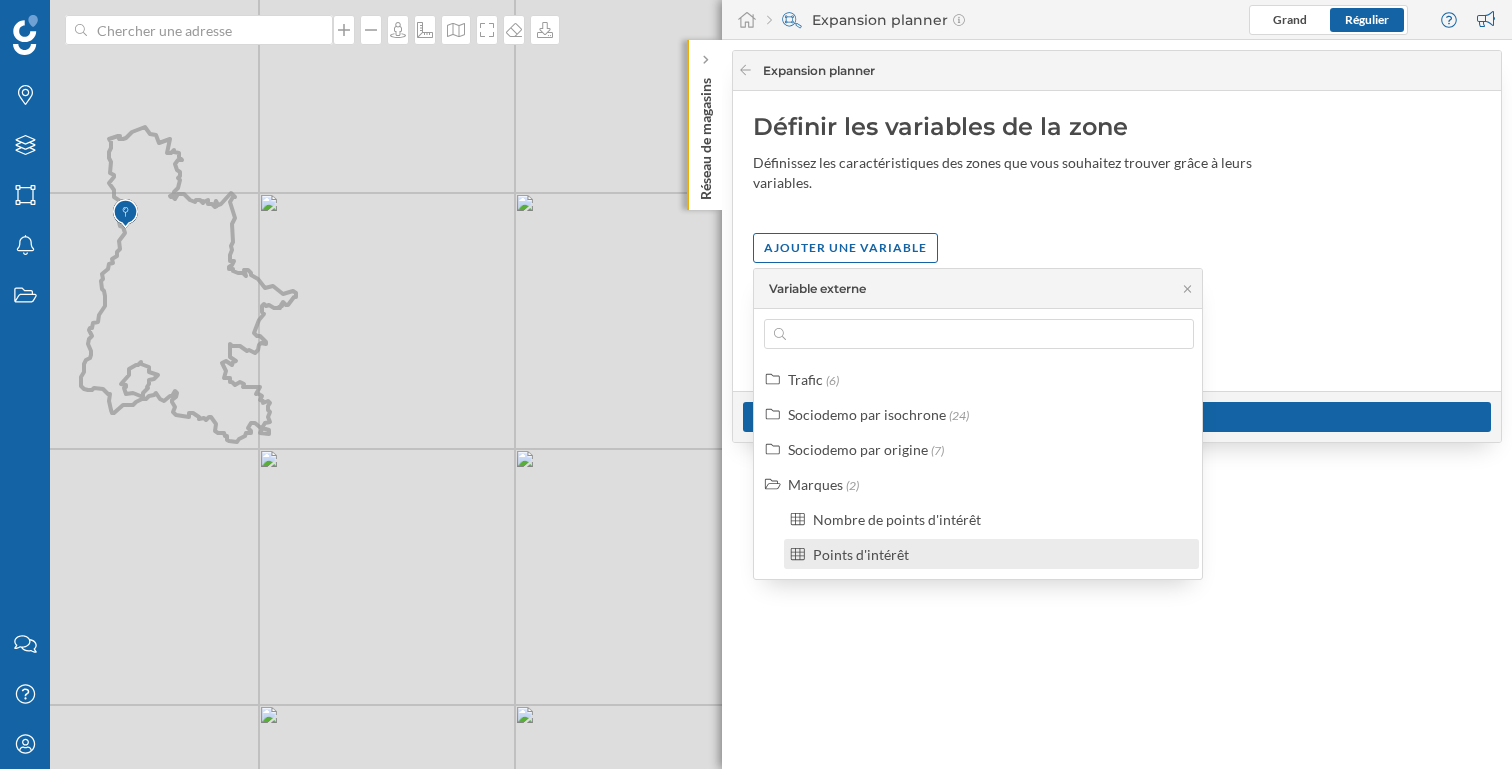 click on "Points d'intérêt" at bounding box center [1000, 554] 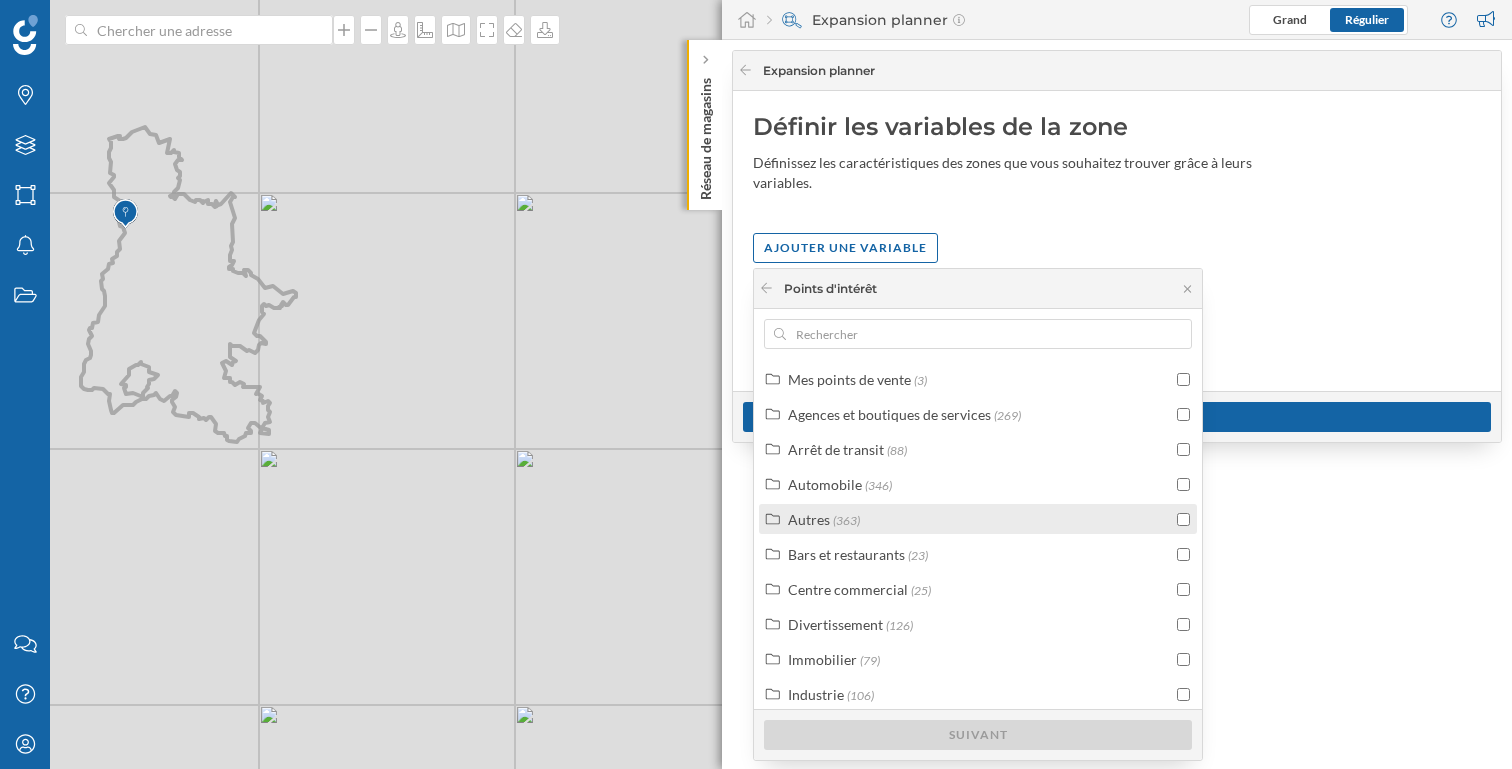click on "Autres
(363)" at bounding box center (977, 519) 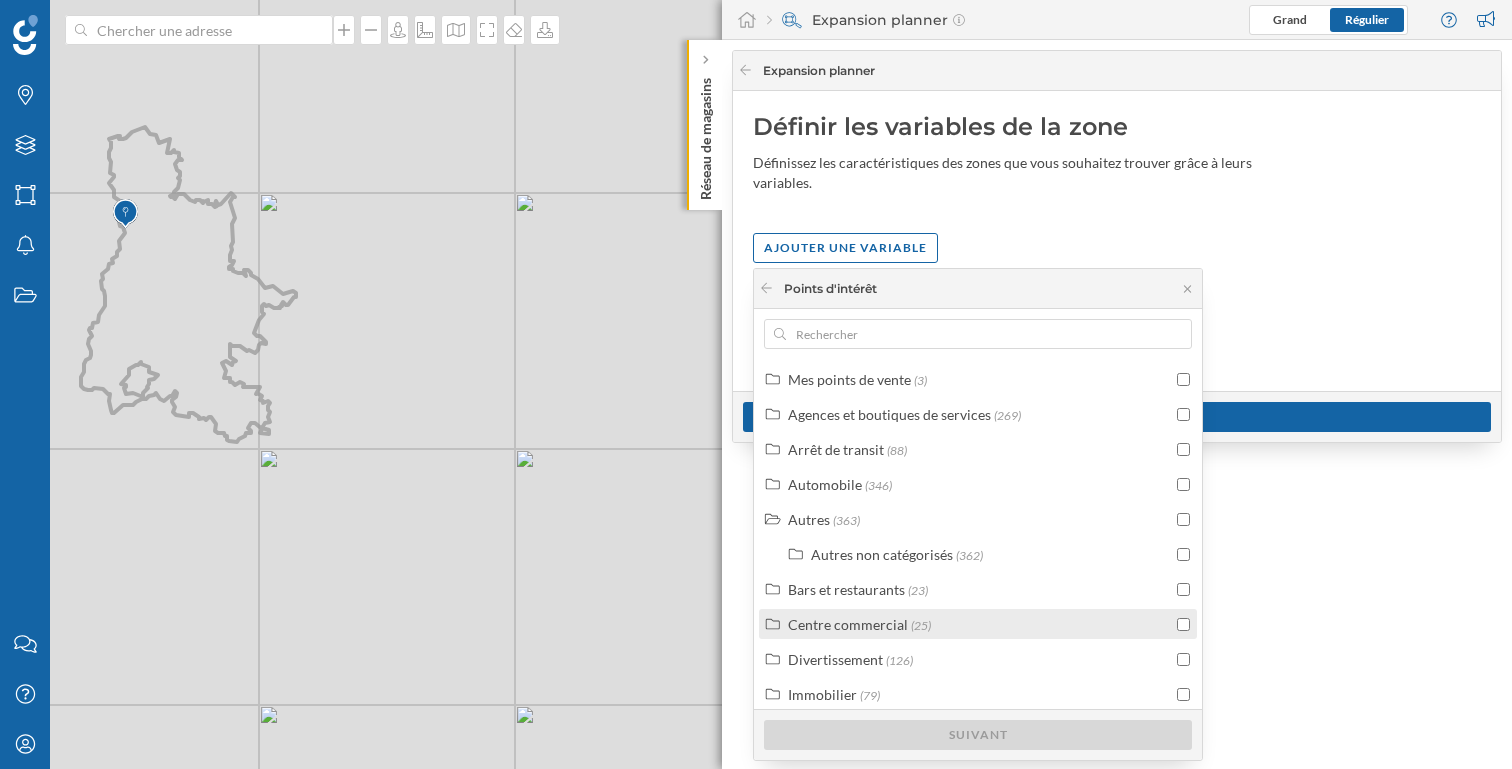click at bounding box center (1183, 624) 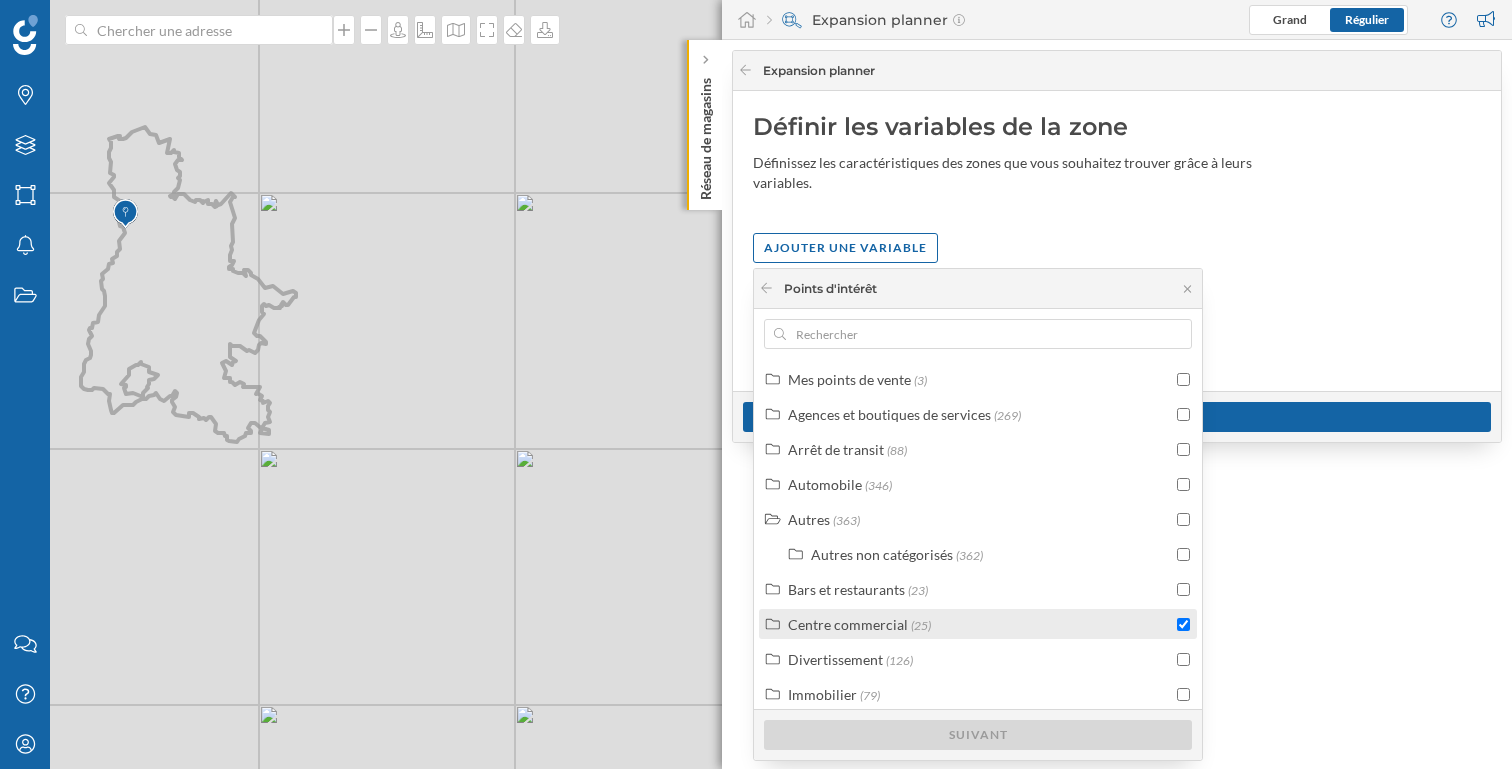 checkbox on "true" 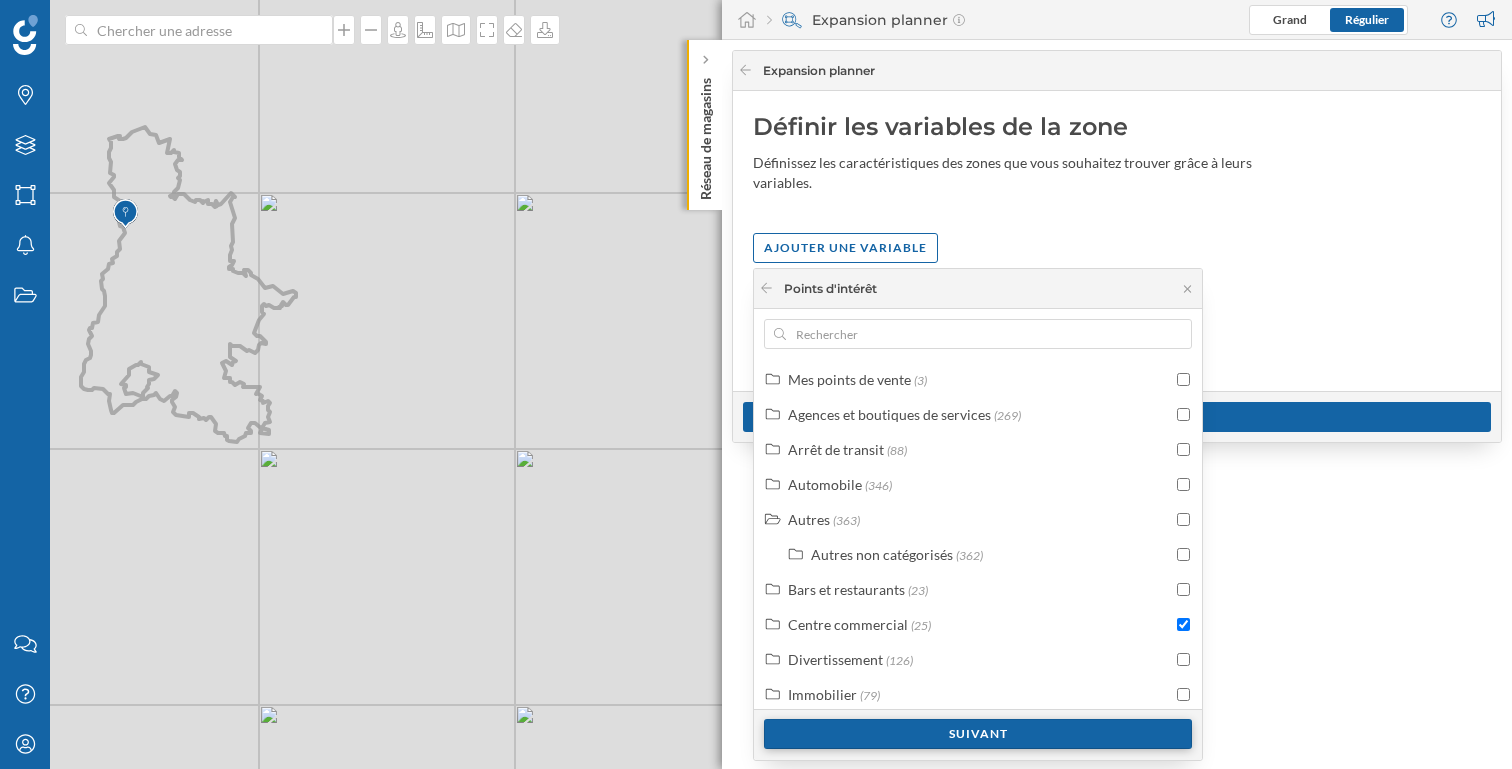 click on "Suivant" at bounding box center (978, 734) 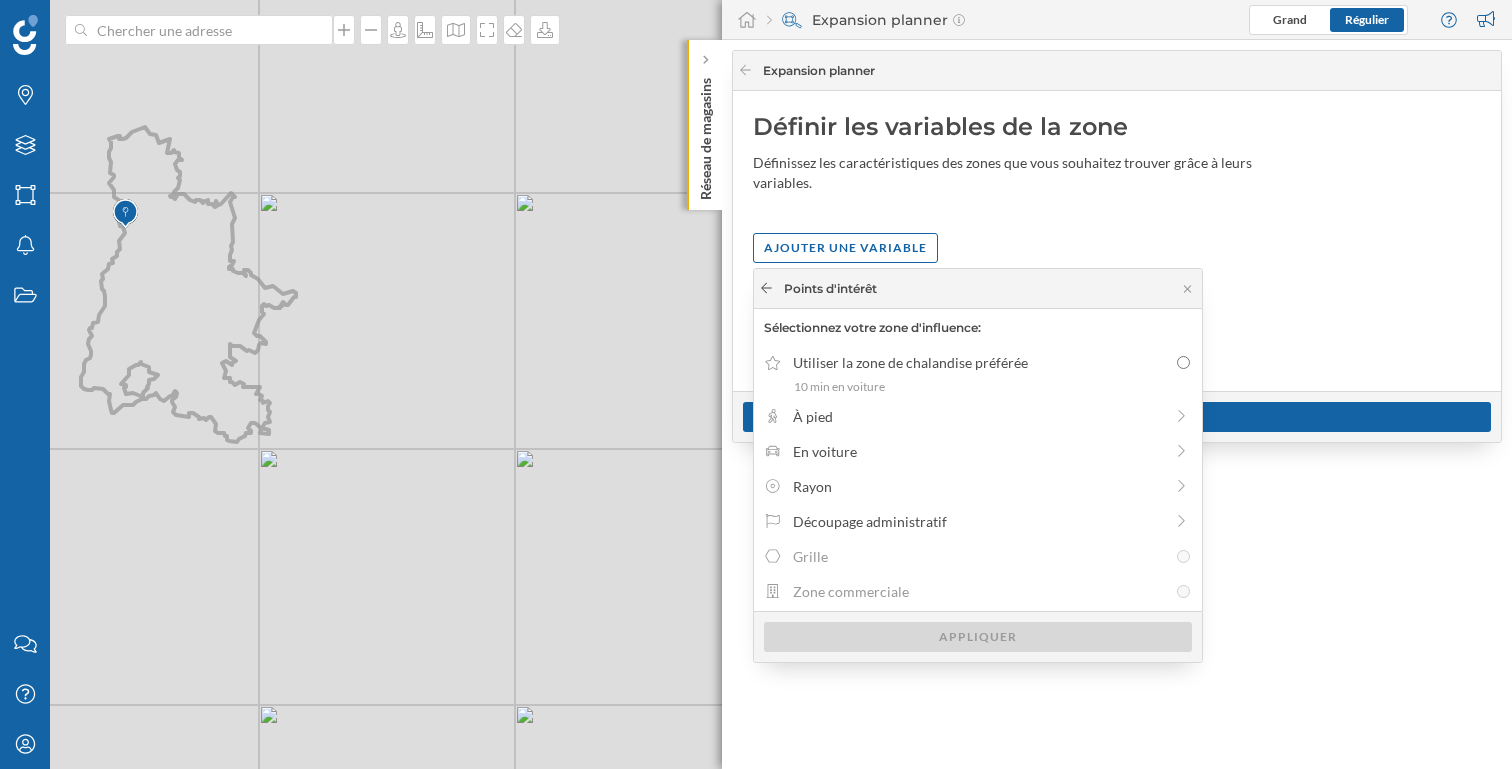 click 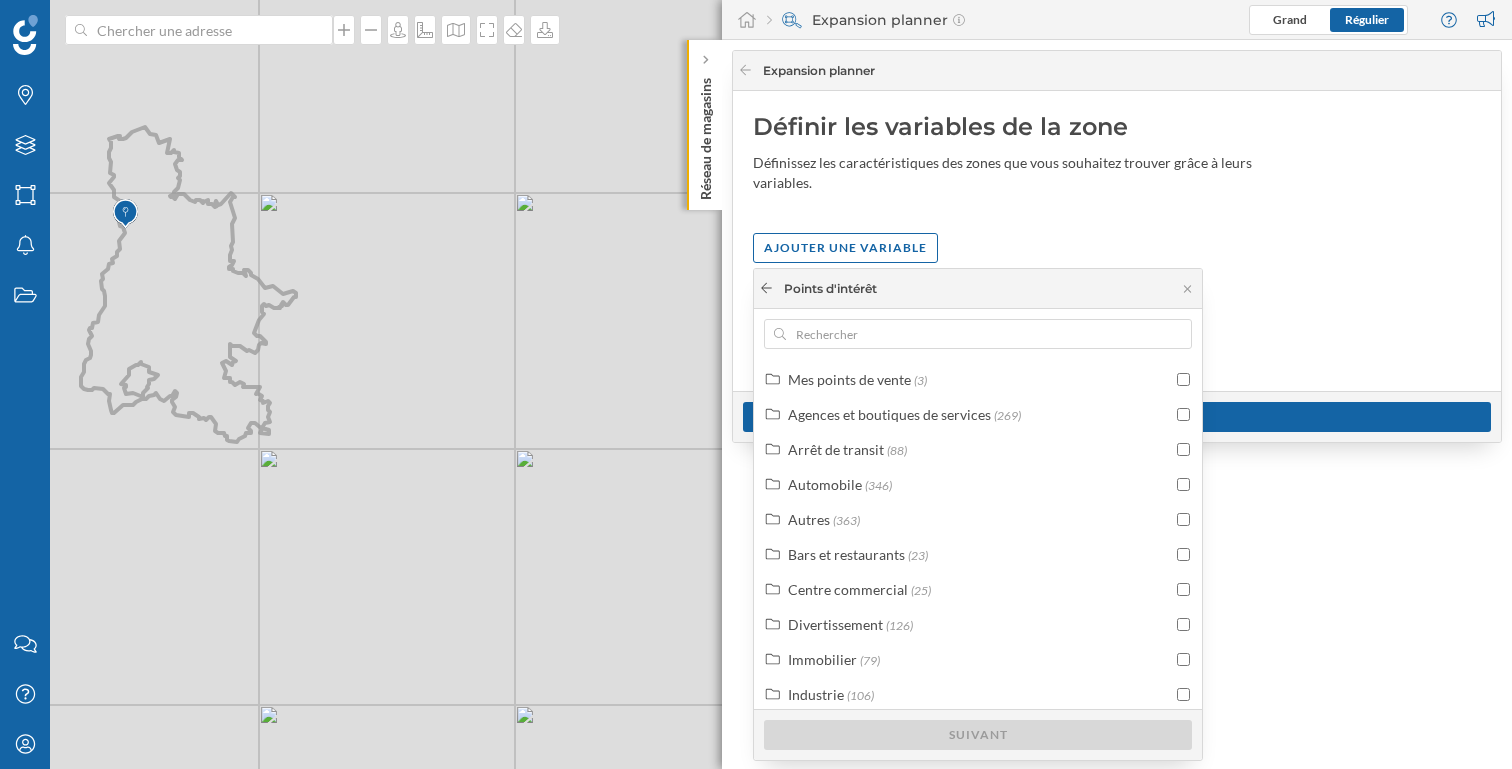 click 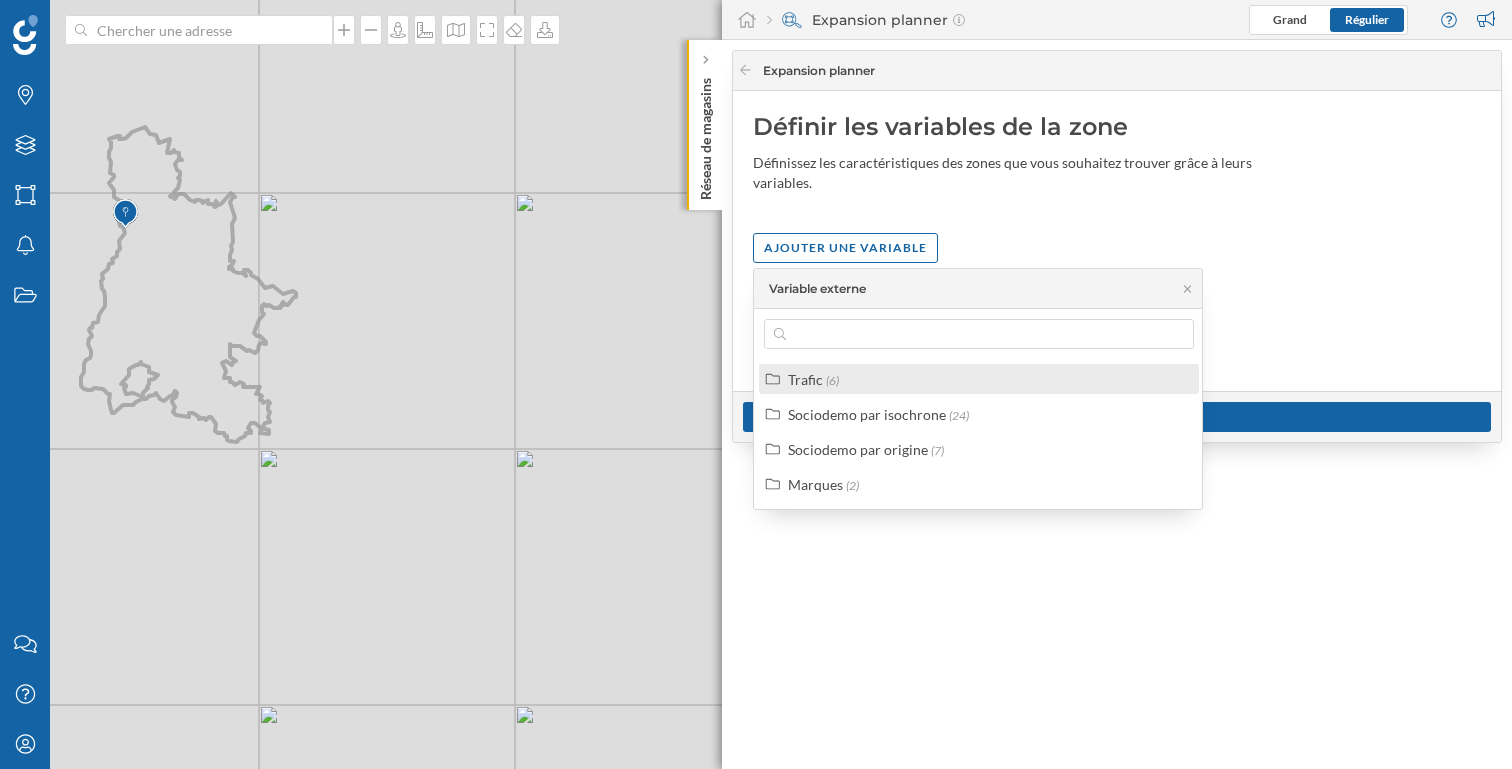 click on "Trafic
(6)" at bounding box center [987, 379] 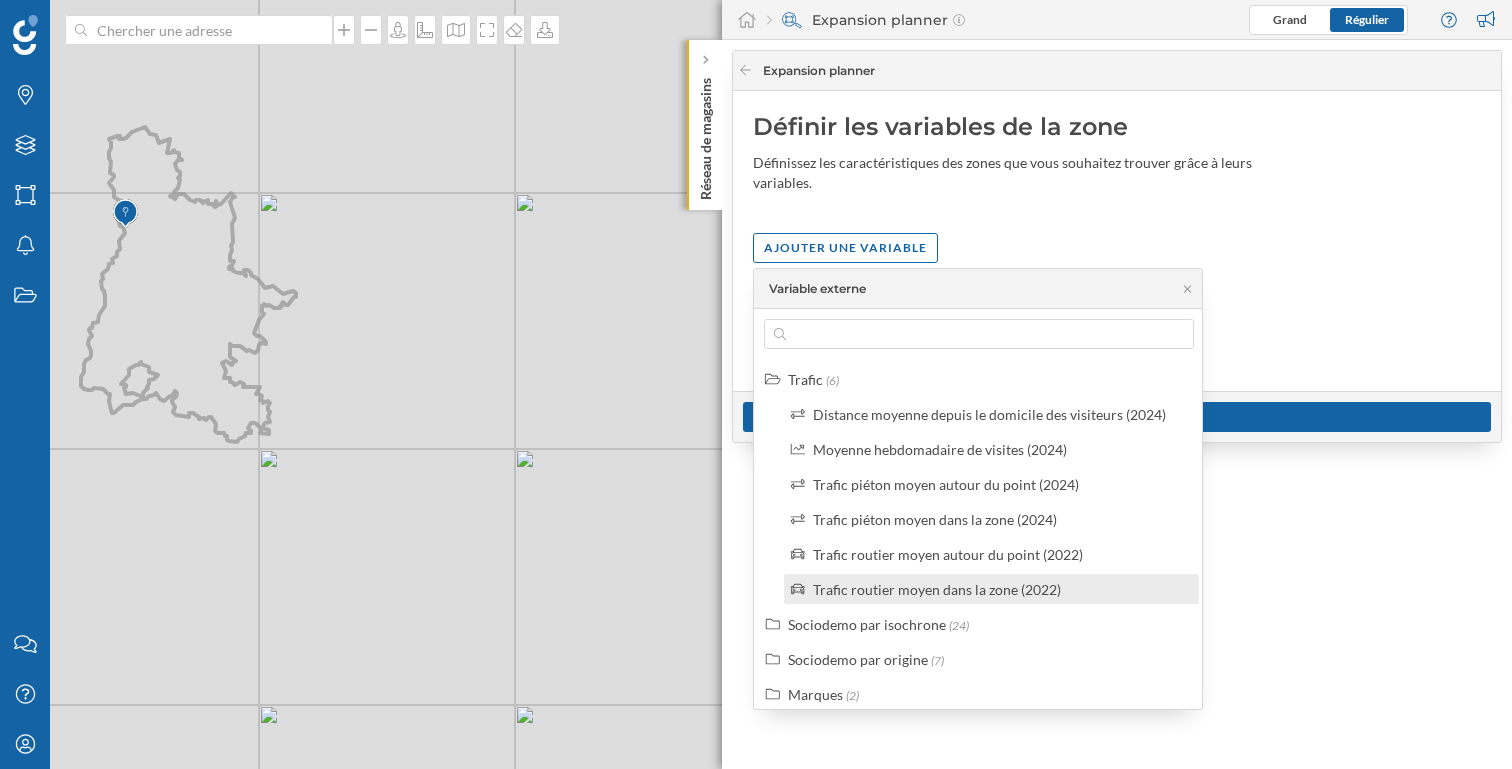 click on "Trafic routier moyen dans la zone (2022)" at bounding box center (937, 589) 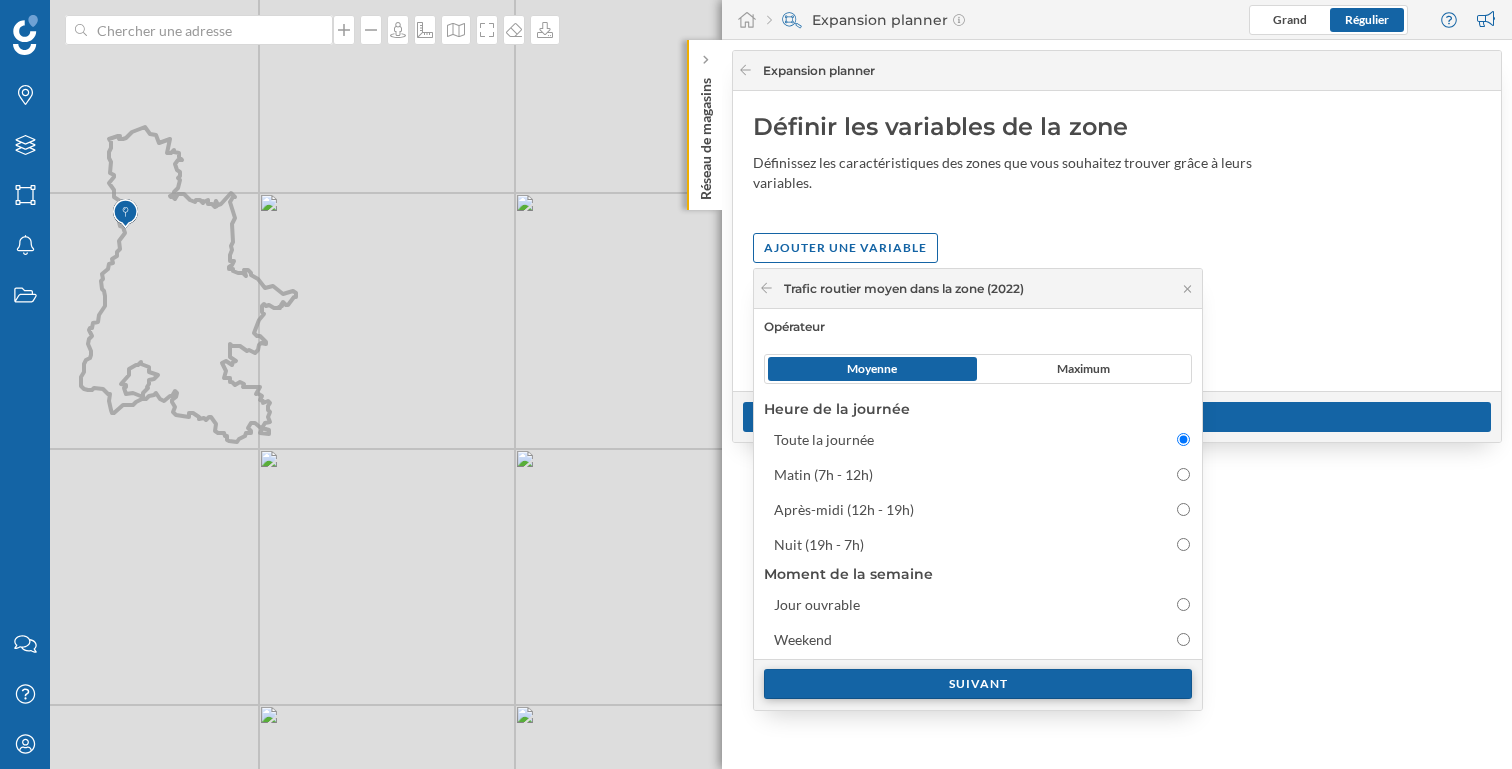click on "Suivant" at bounding box center [978, 684] 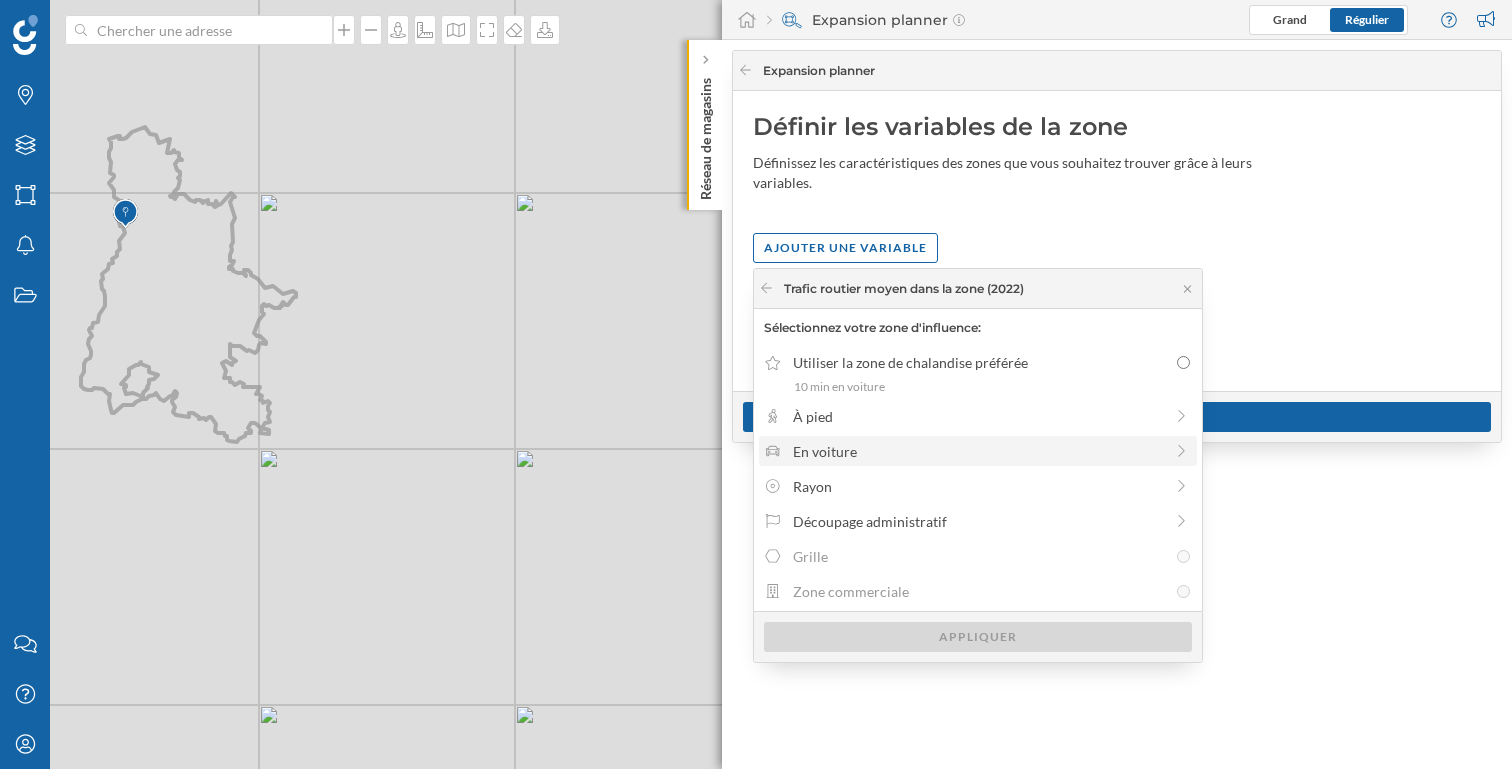 click on "En voiture" at bounding box center [978, 451] 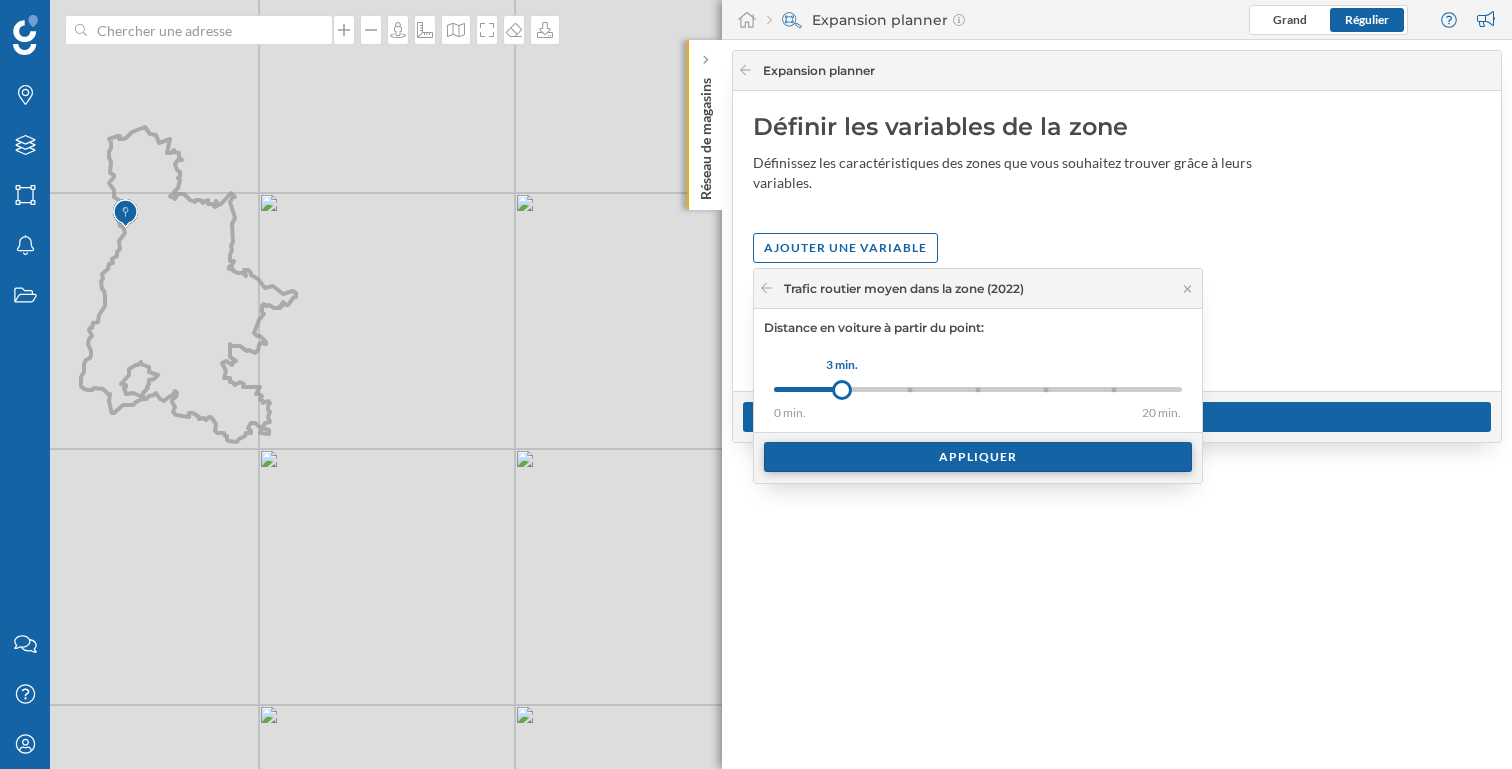 click on "Appliquer" at bounding box center [978, 457] 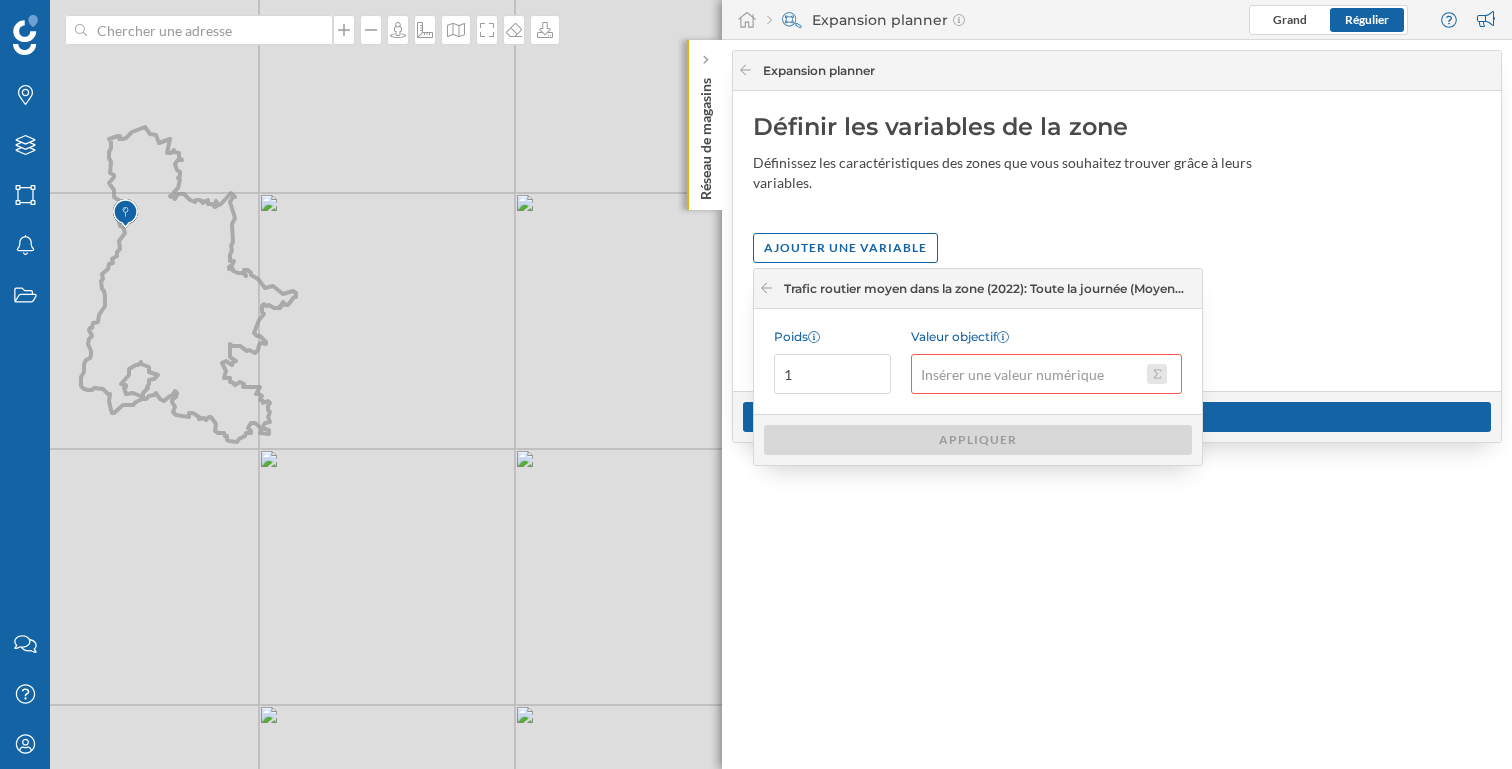 click on "Valeur objectif" at bounding box center (1157, 374) 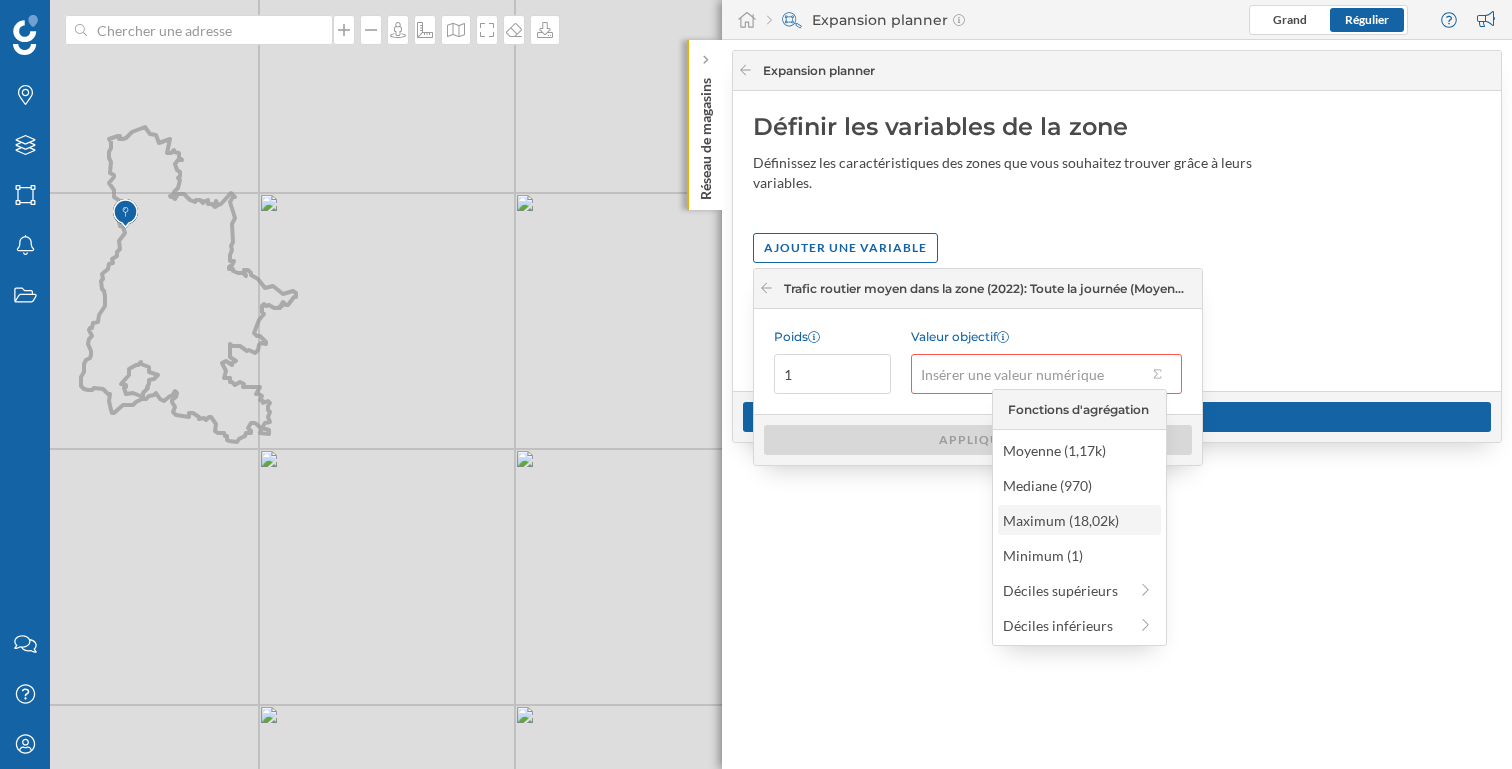 click on "Maximum (18,02k)" at bounding box center [1078, 520] 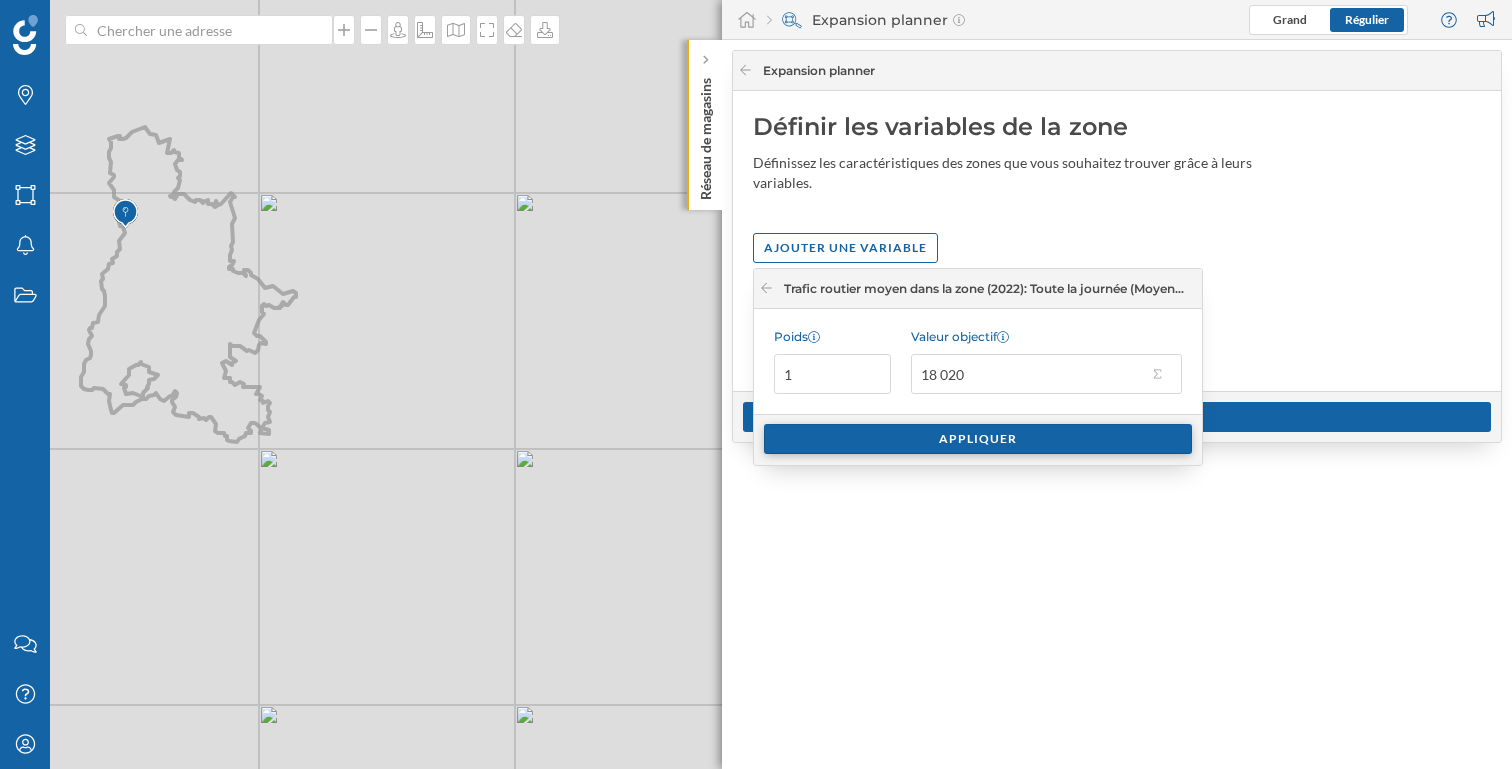 click on "Appliquer" at bounding box center (978, 439) 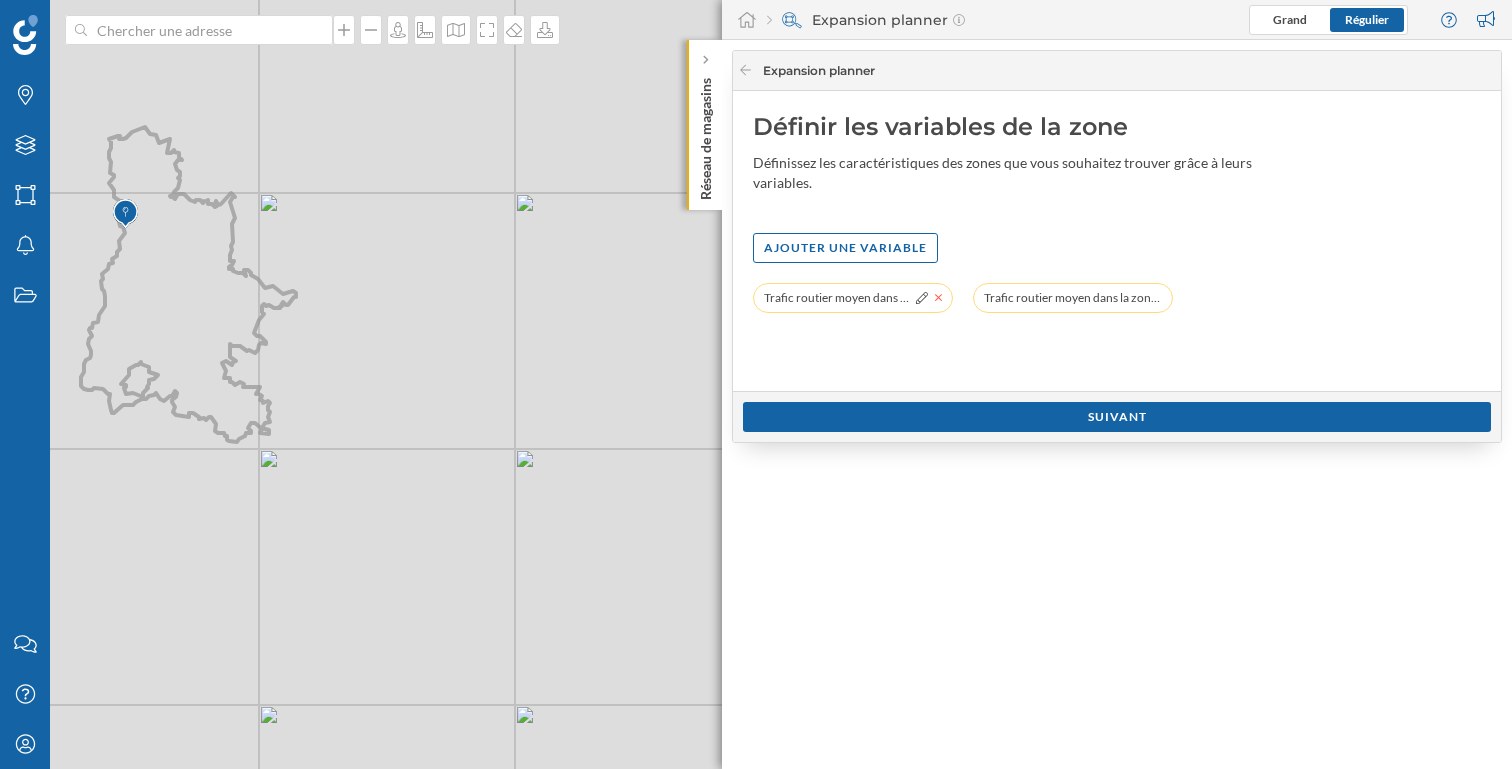 click 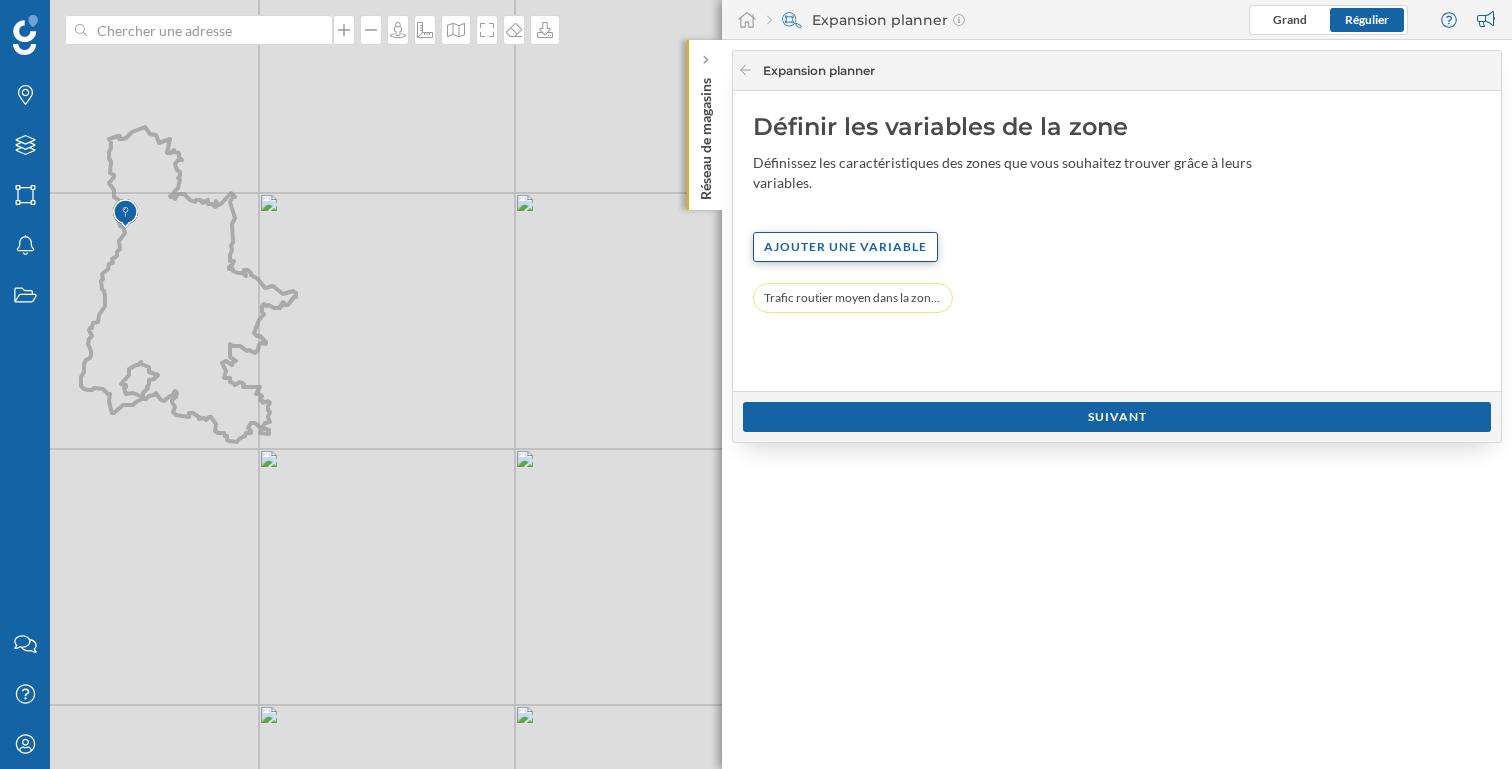 click on "Ajouter une variable" at bounding box center [845, 247] 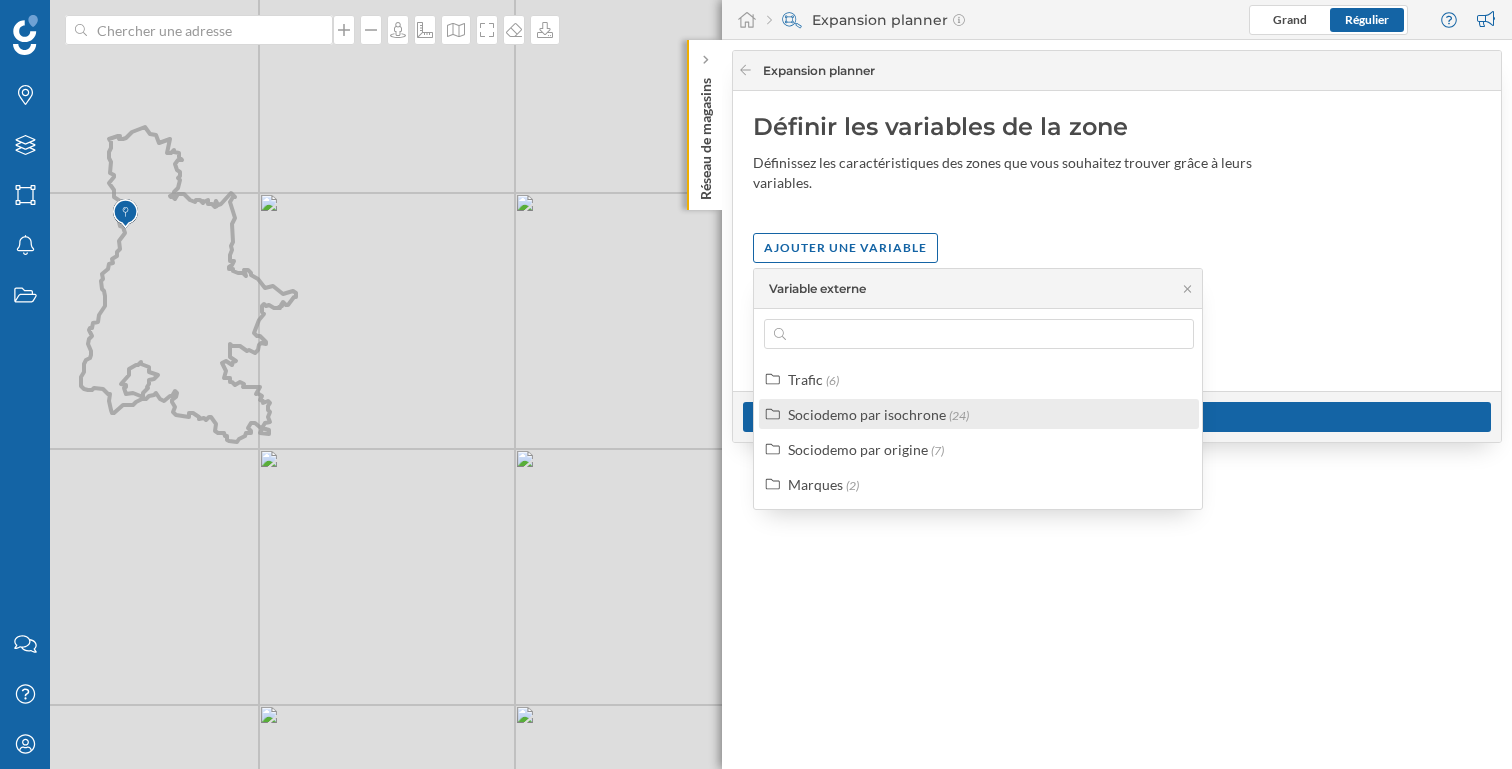 click on "Sociodemo par isochrone" at bounding box center [867, 414] 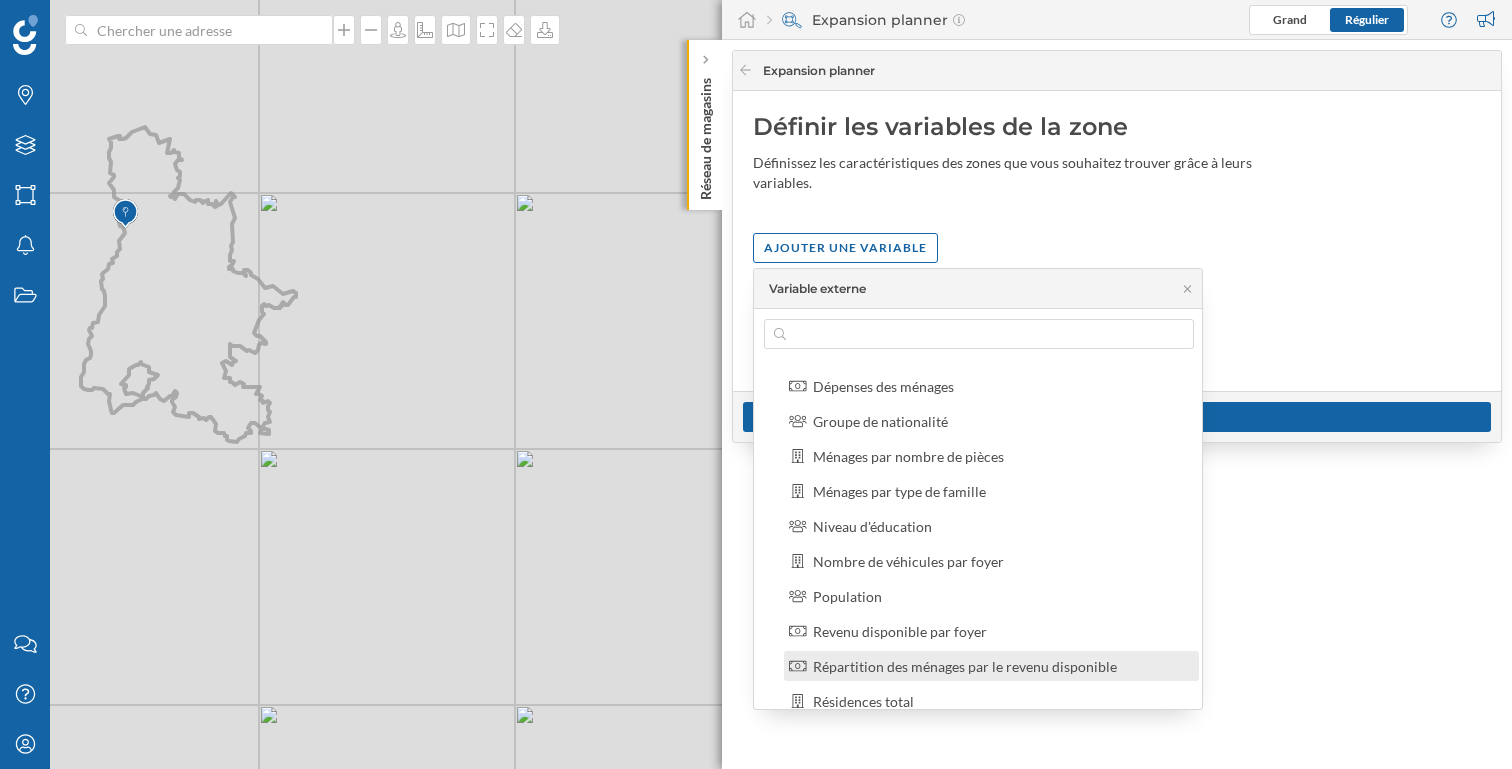 scroll, scrollTop: 129, scrollLeft: 0, axis: vertical 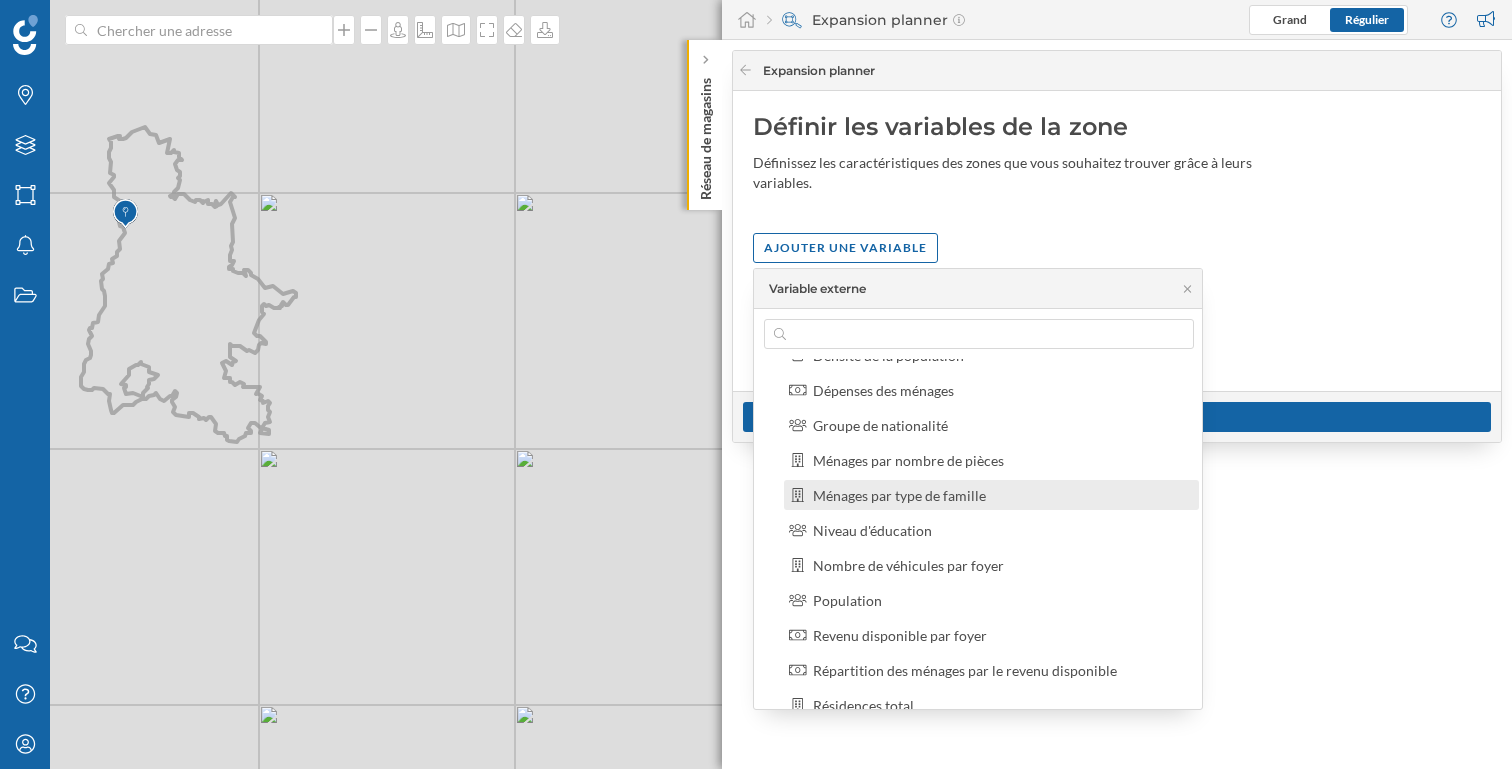 click on "Ménages par type de famille" at bounding box center [899, 495] 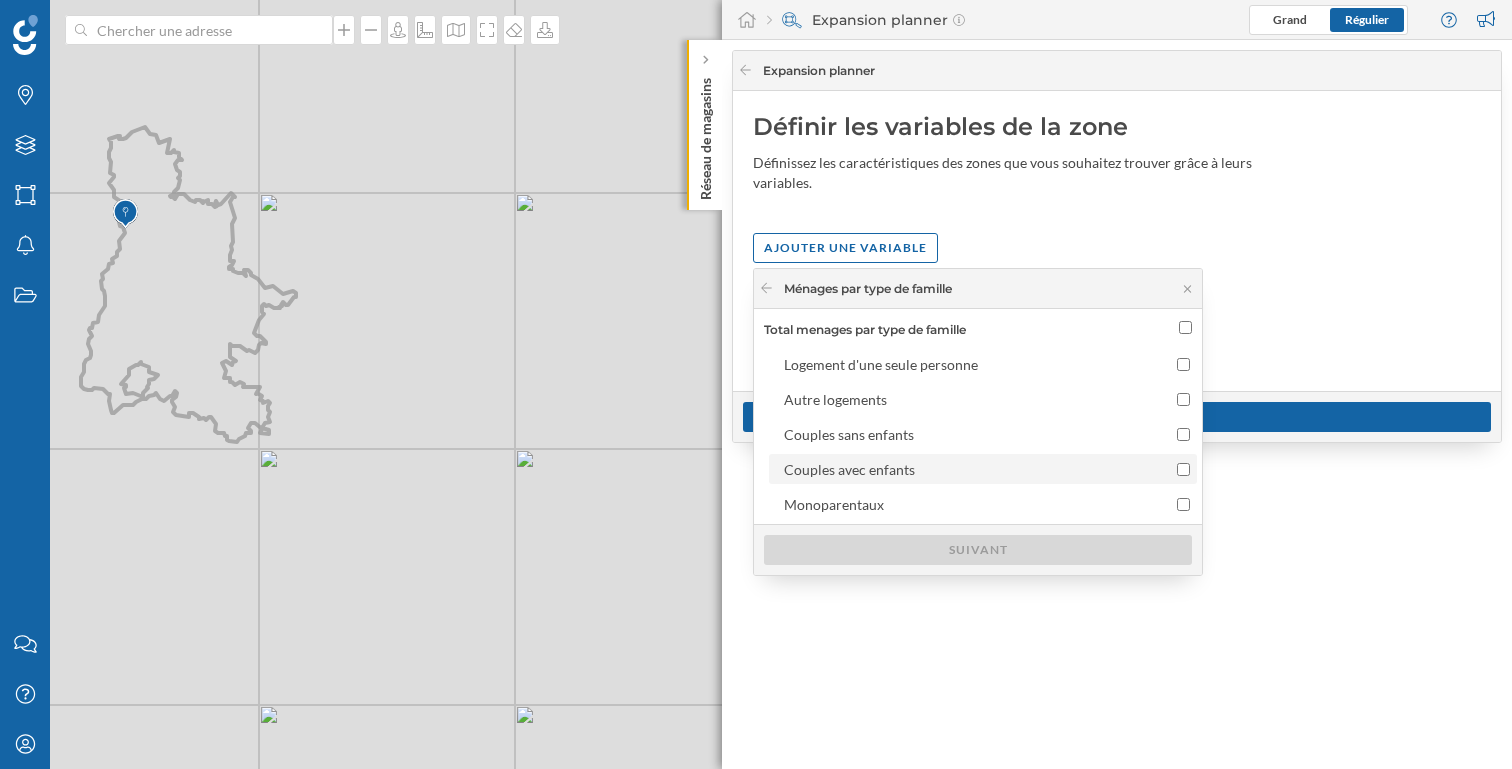 click on "Couples avec enfants" at bounding box center (965, 469) 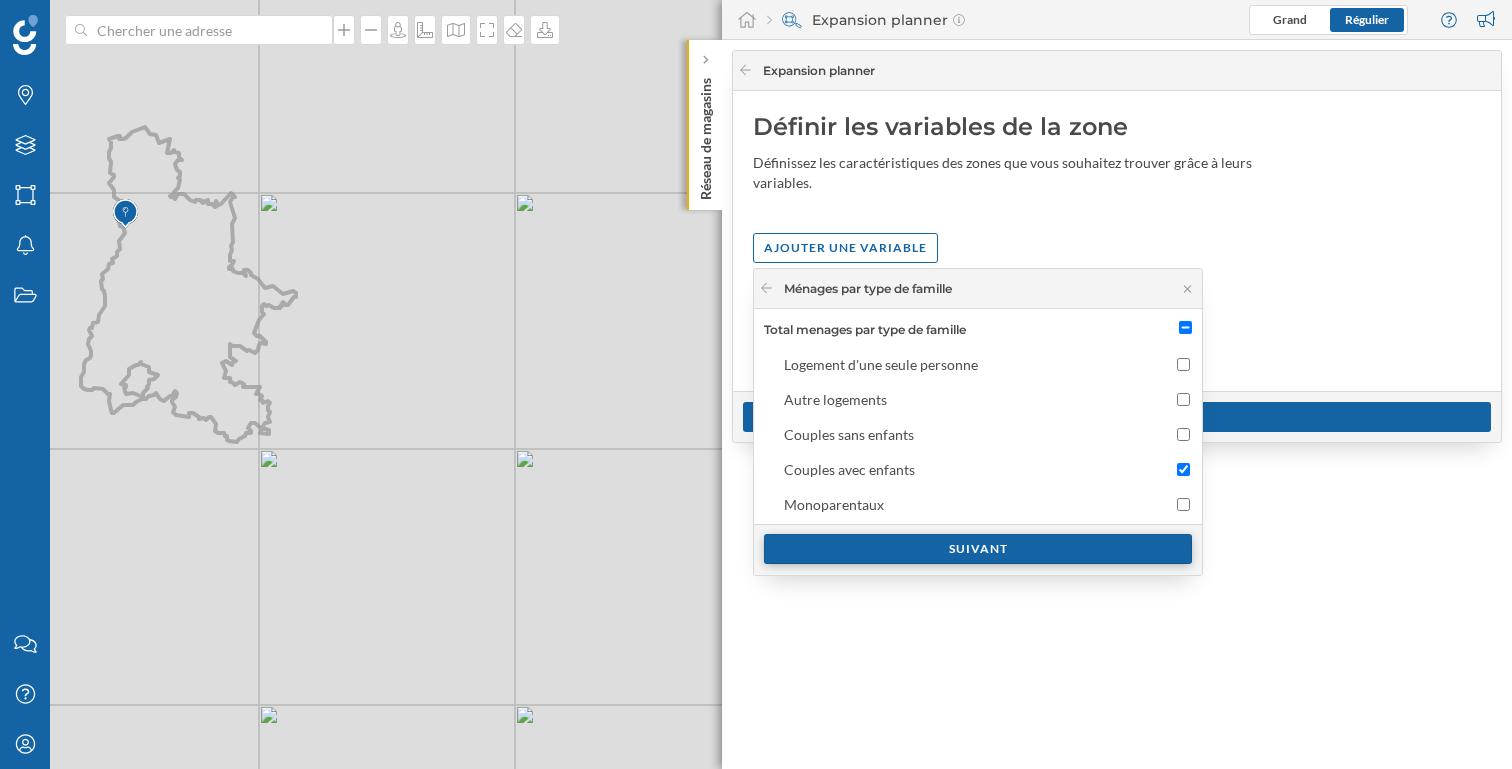 click on "Suivant" at bounding box center [978, 549] 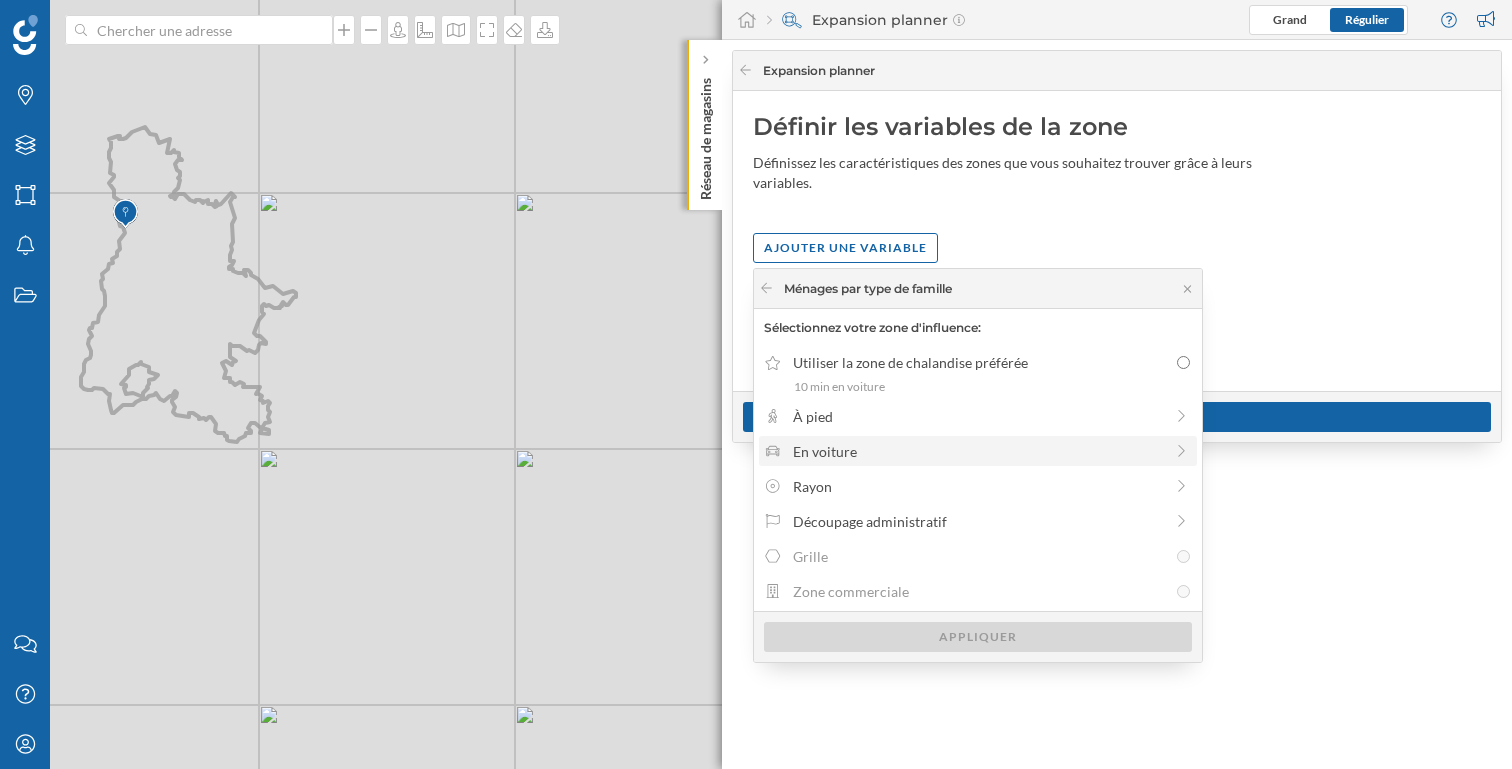 click on "En voiture" at bounding box center [978, 451] 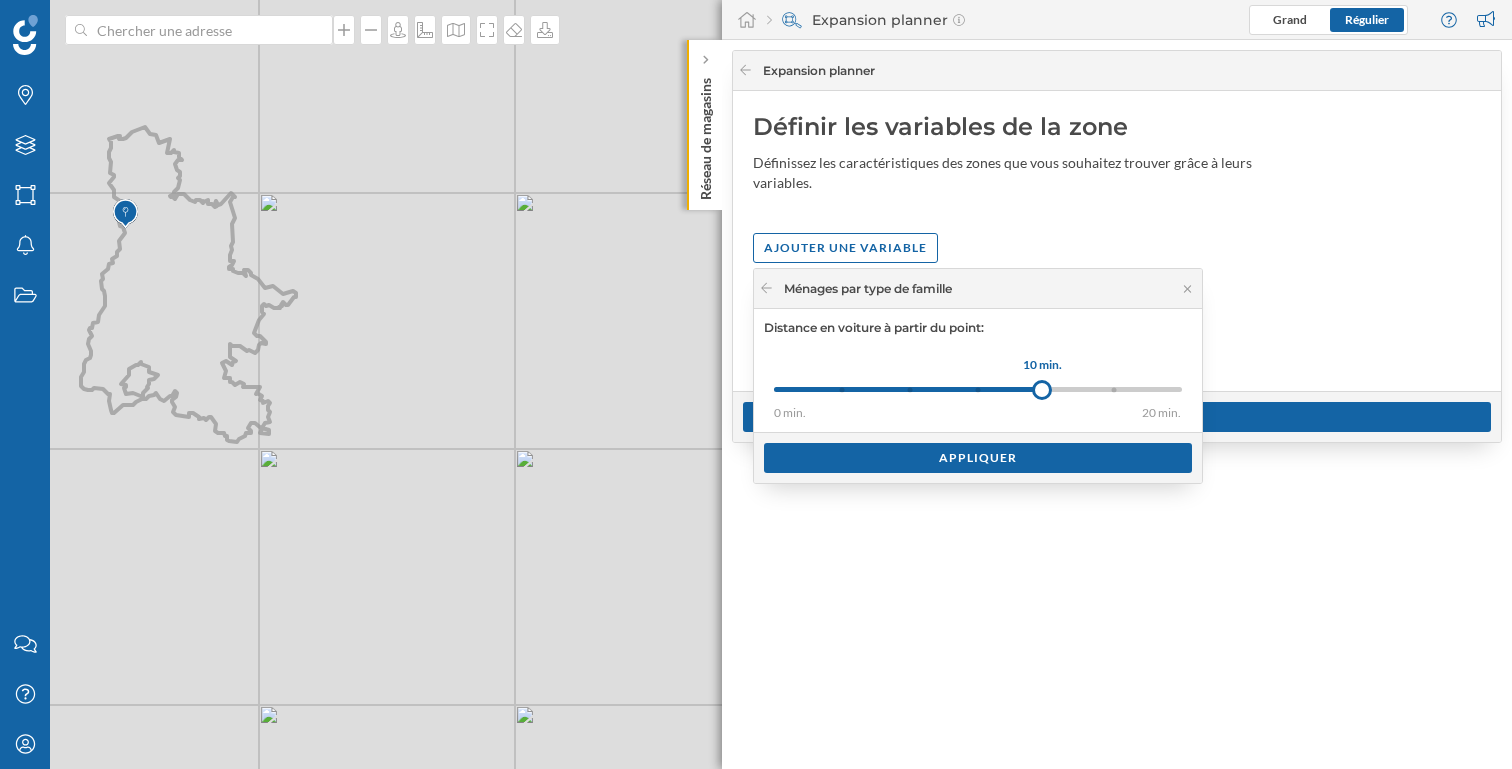 drag, startPoint x: 843, startPoint y: 392, endPoint x: 1042, endPoint y: 391, distance: 199.00252 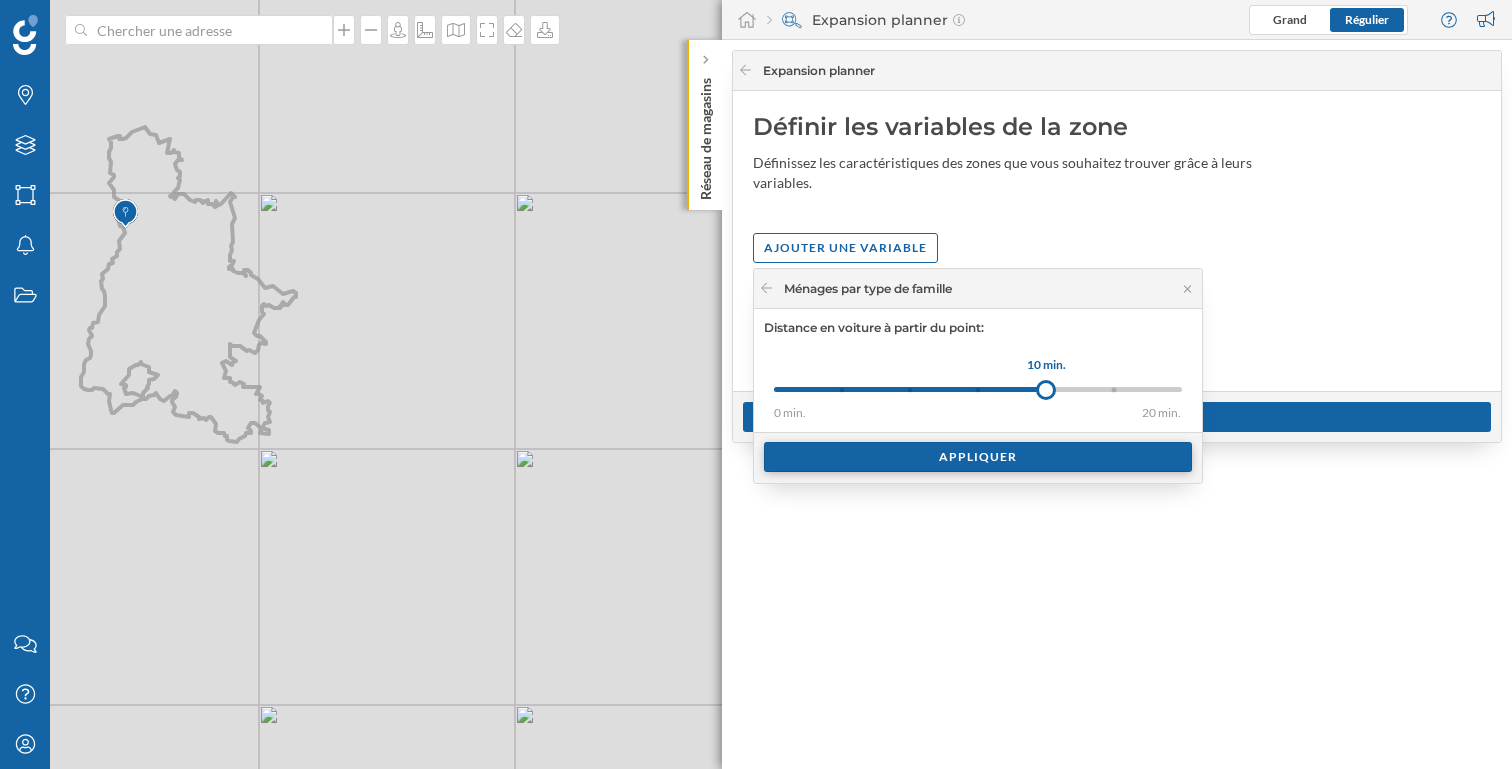 click on "Appliquer" at bounding box center [978, 457] 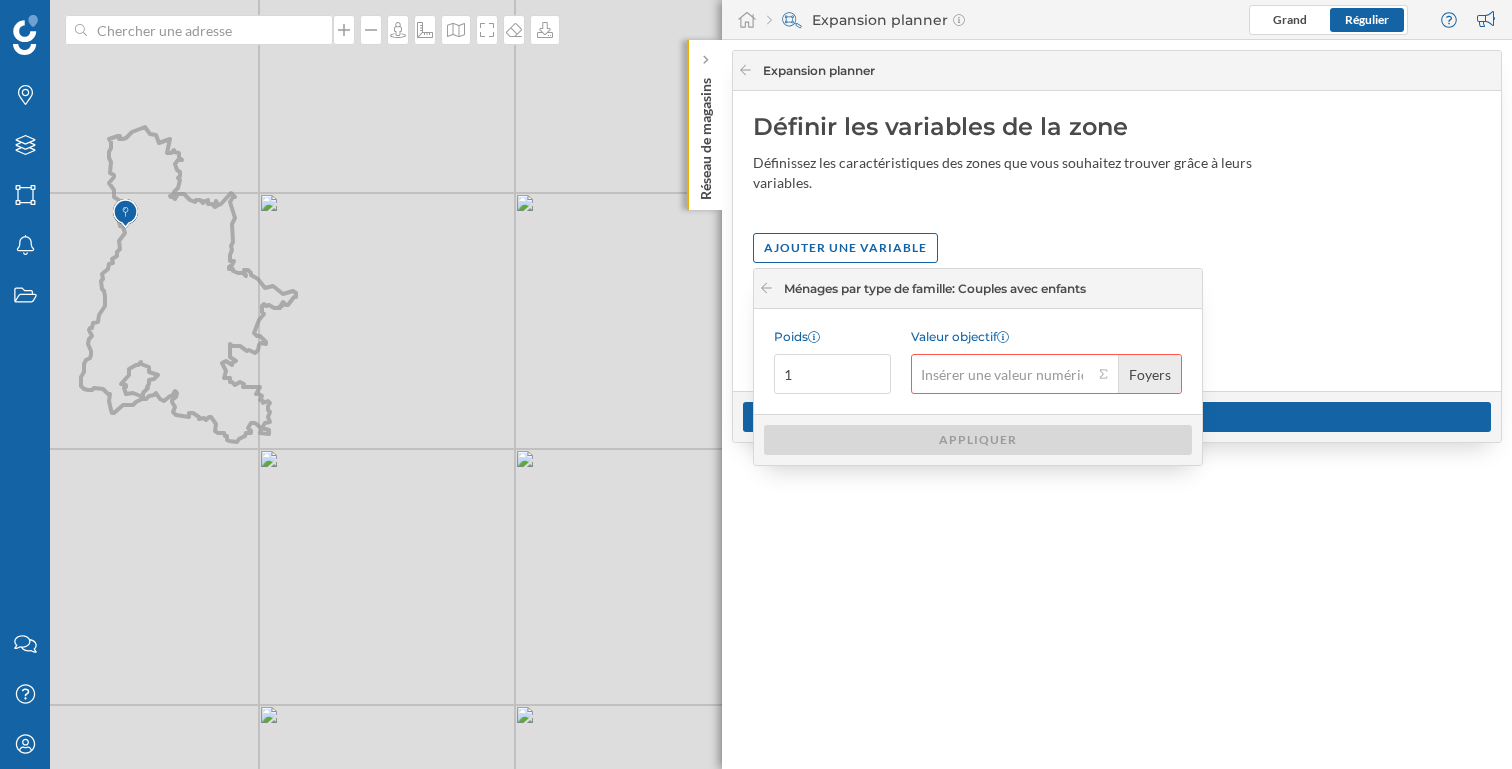 click on "Foyers" at bounding box center (1149, 374) 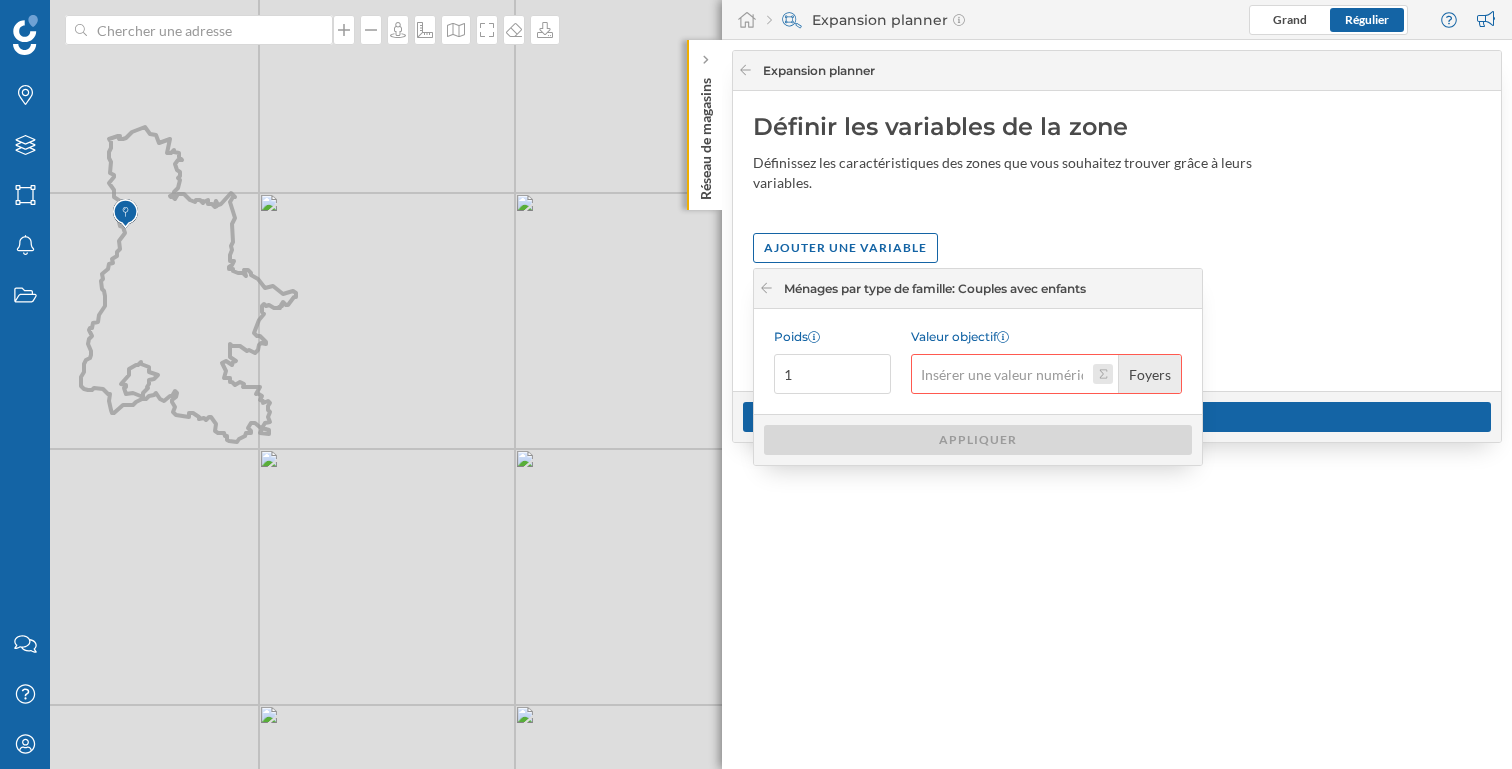 click on "Valeur objectif
Foyers" at bounding box center (1103, 374) 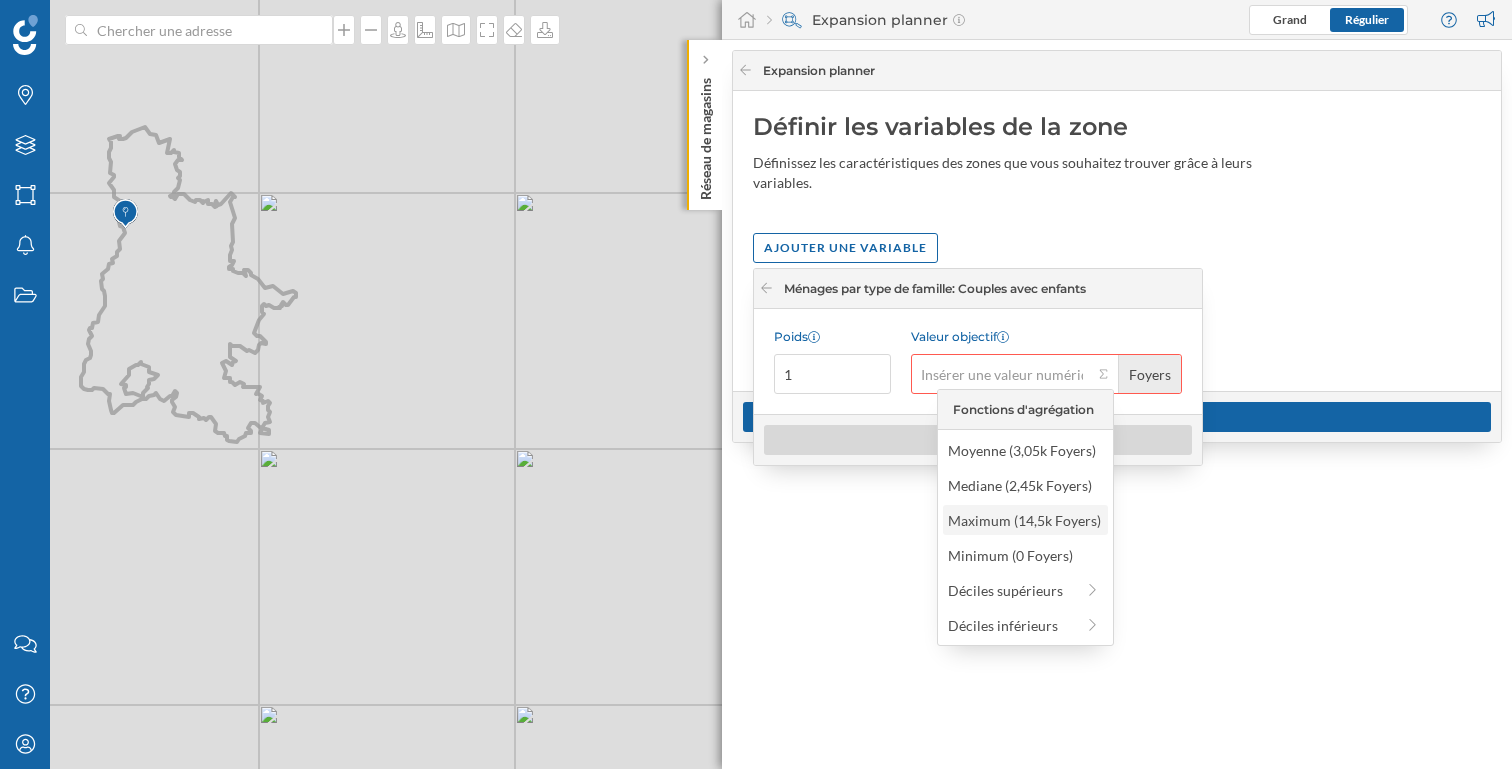 click on "Maximum (14,5k Foyers)" at bounding box center [1025, 520] 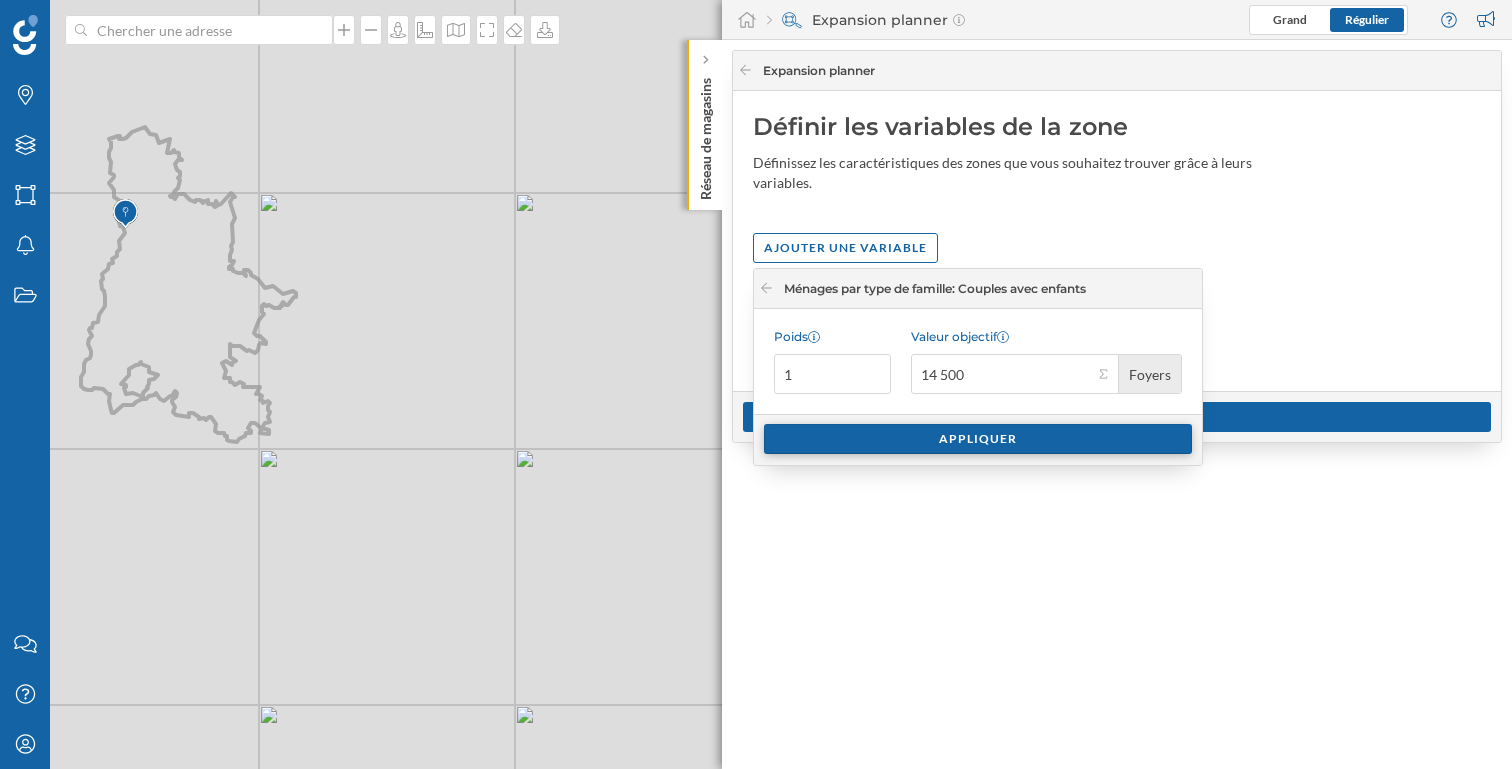 click on "Appliquer" at bounding box center (978, 439) 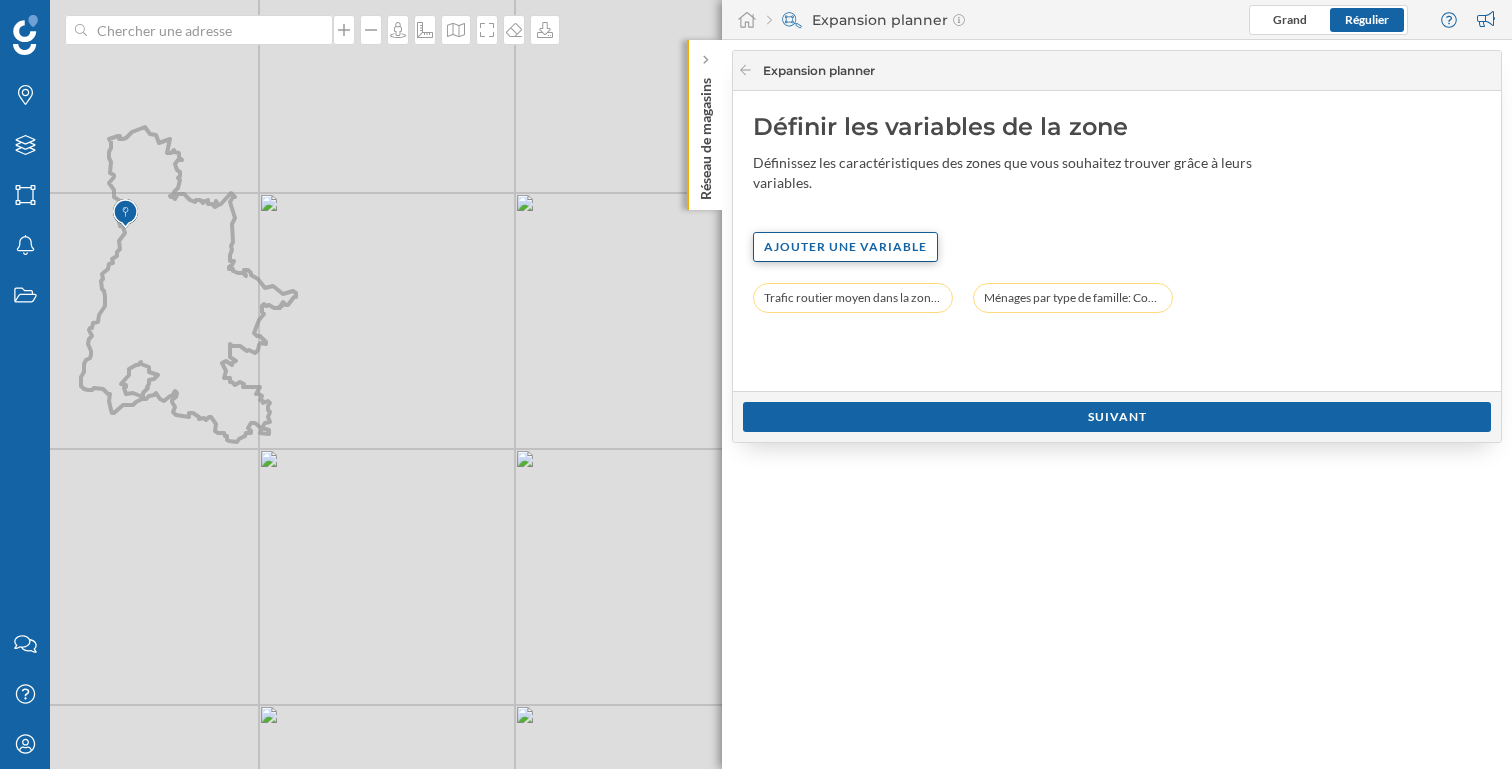 click on "Ajouter une variable" at bounding box center [845, 247] 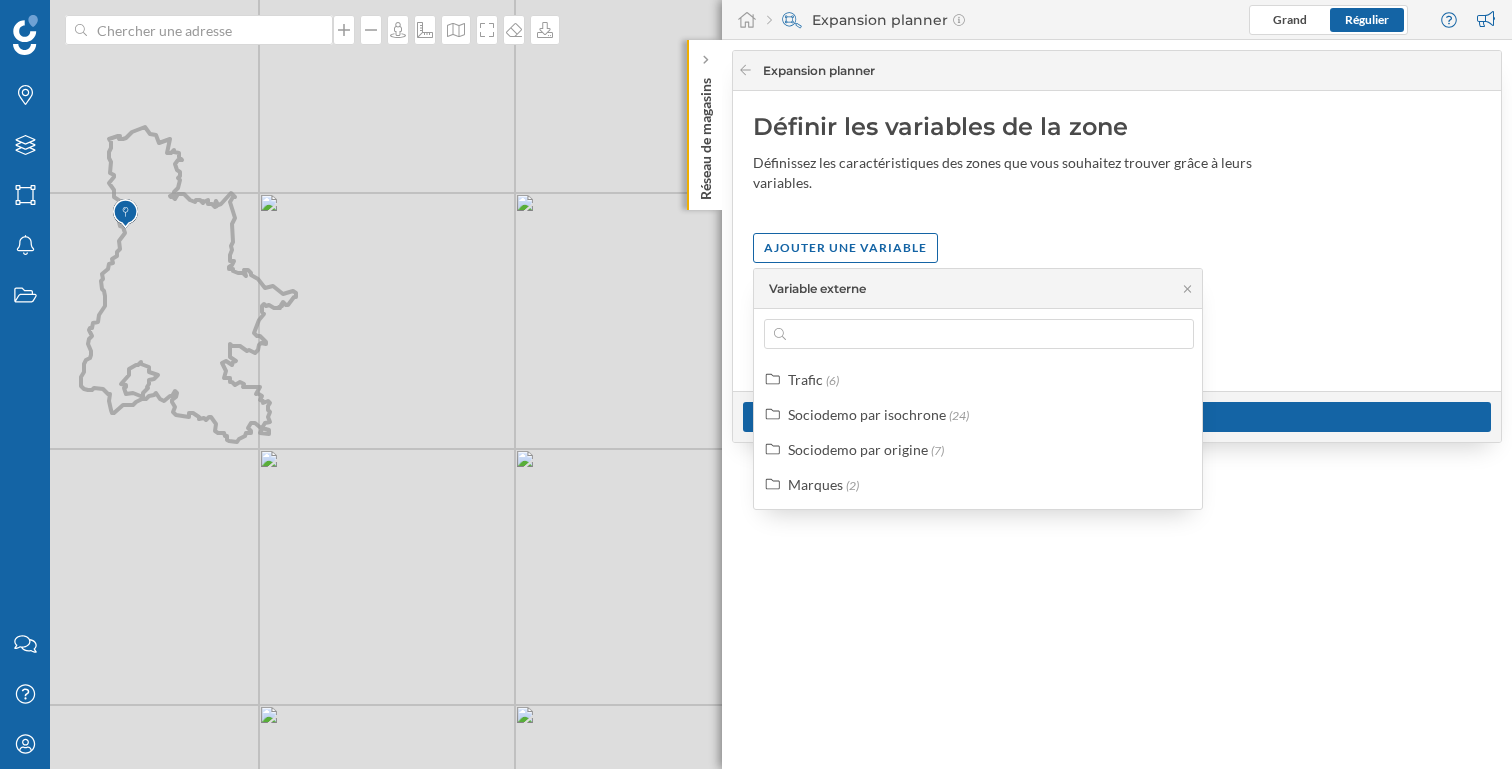 click on "Trafic
(6)
Sociodemo par isochrone
(24)
Sociodemo par origine
(7)
Marques
(2)" at bounding box center [979, 431] 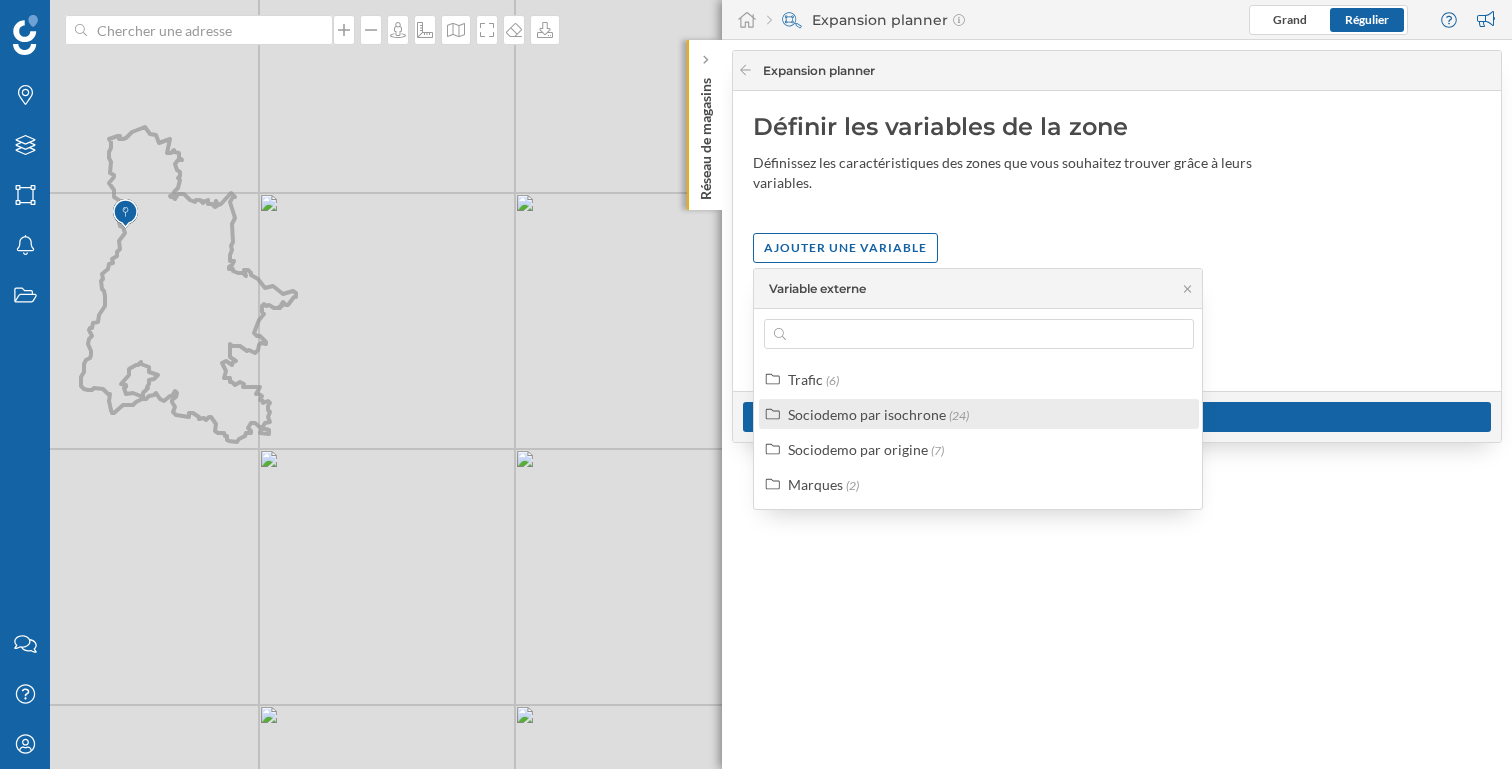 click on "Sociodemo par isochrone" at bounding box center [867, 414] 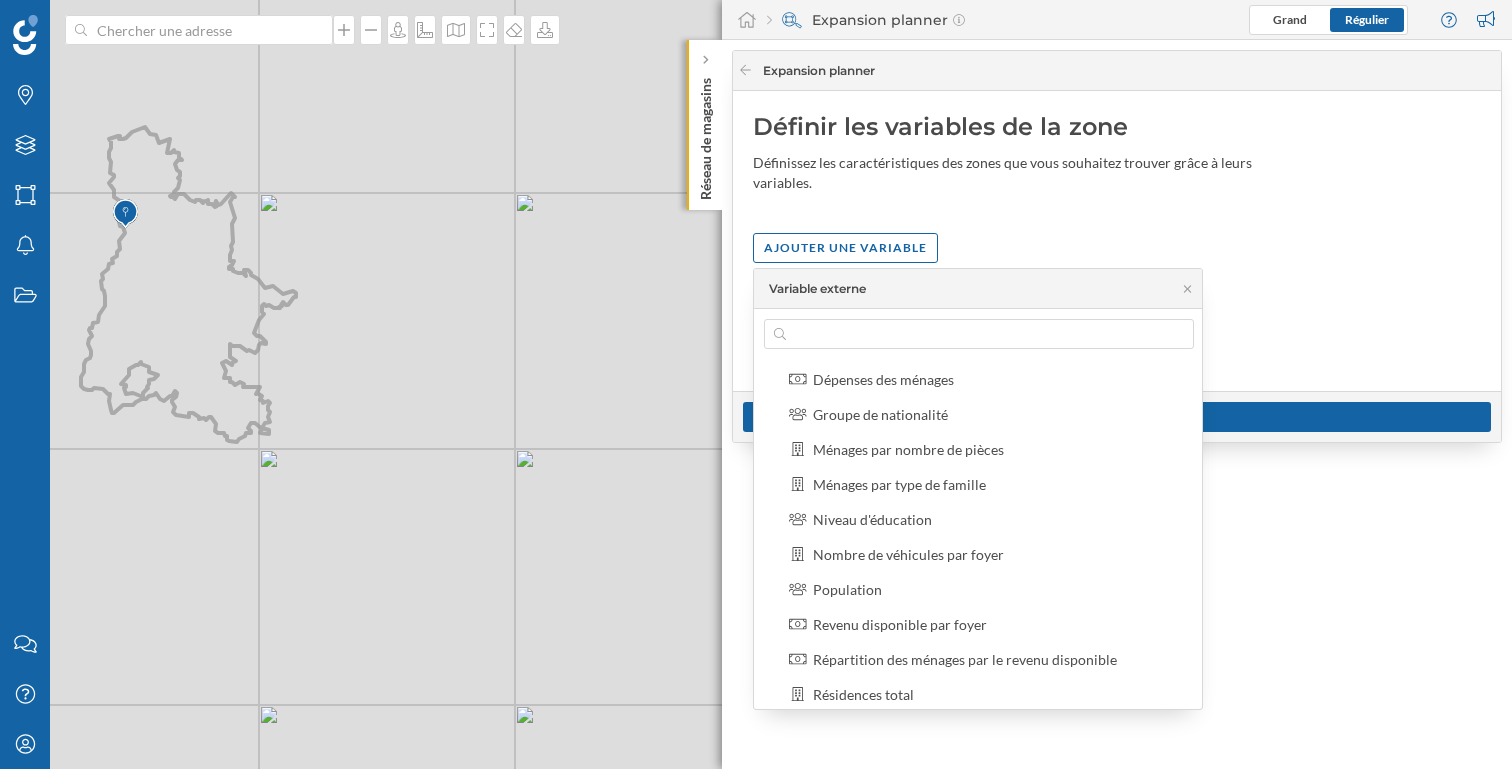 scroll, scrollTop: 151, scrollLeft: 0, axis: vertical 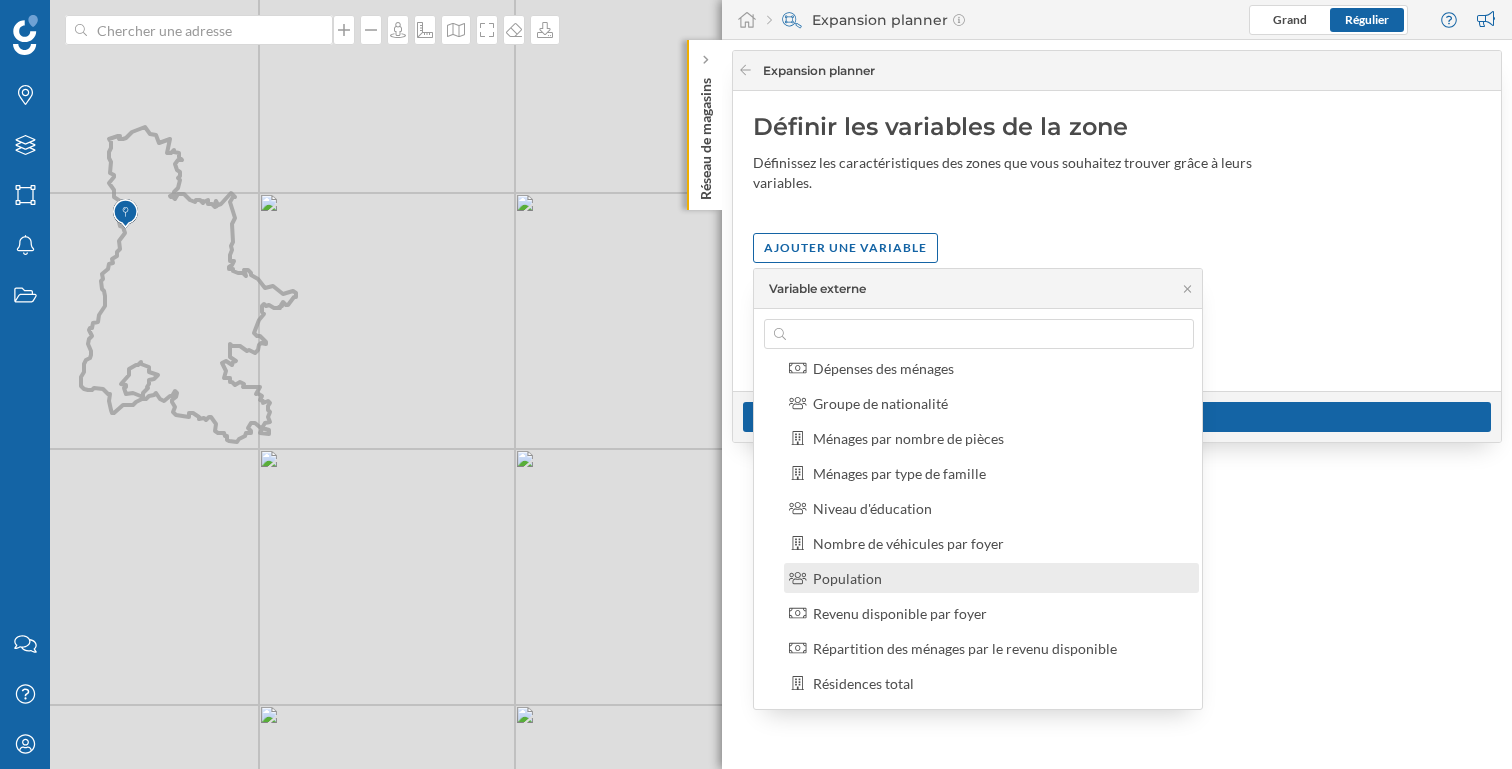click on "Population" at bounding box center [847, 578] 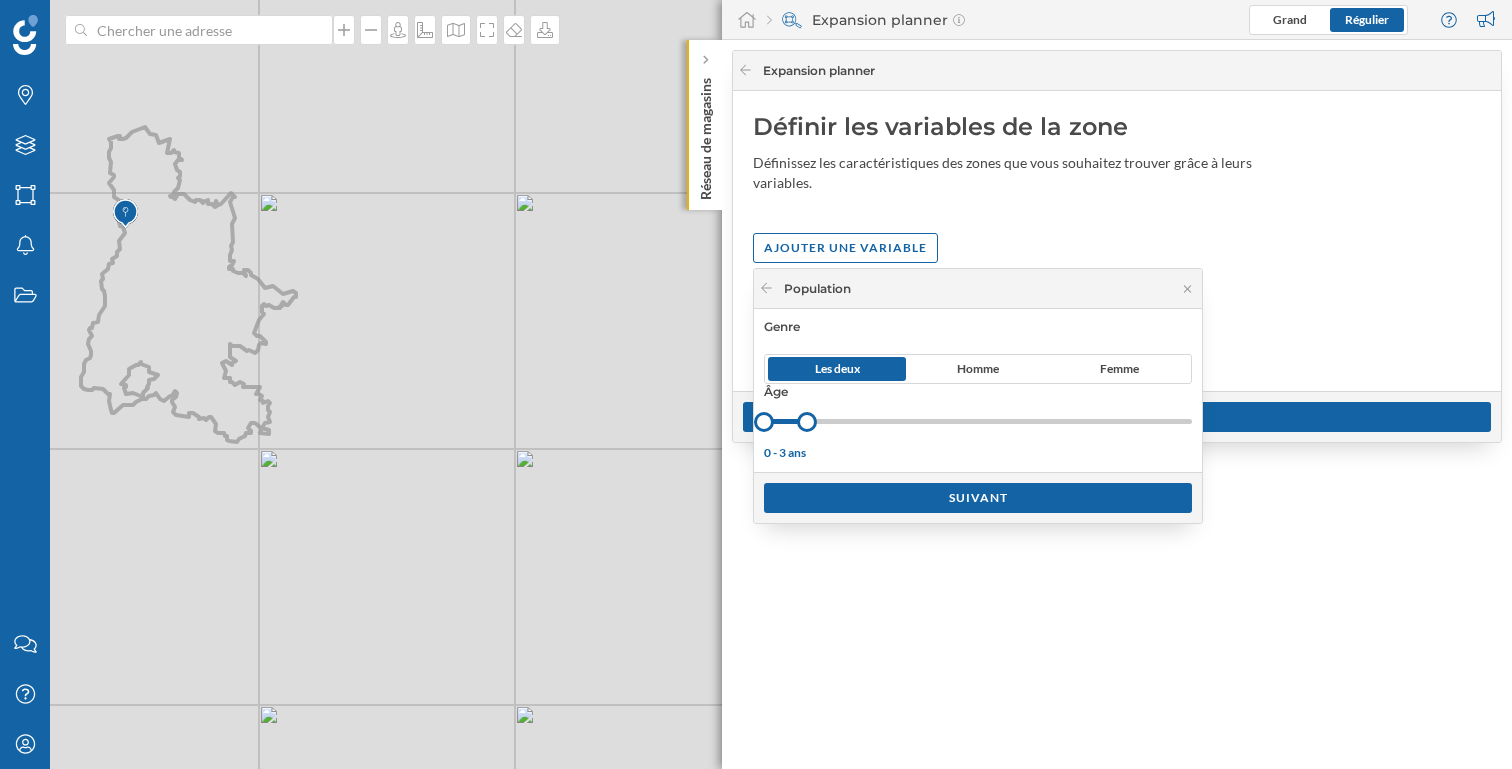 drag, startPoint x: 1191, startPoint y: 424, endPoint x: 751, endPoint y: 438, distance: 440.22266 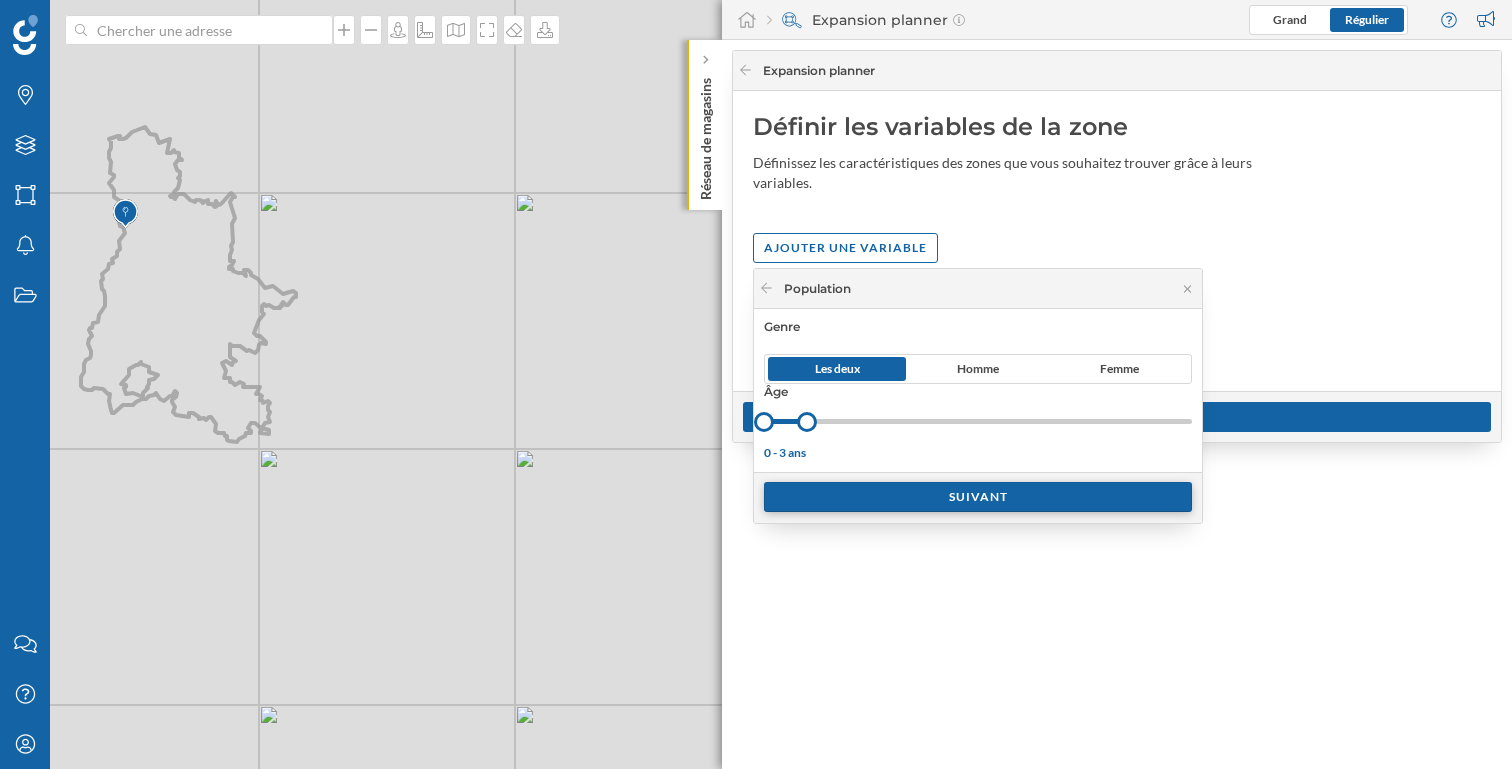 click on "Suivant" at bounding box center (978, 497) 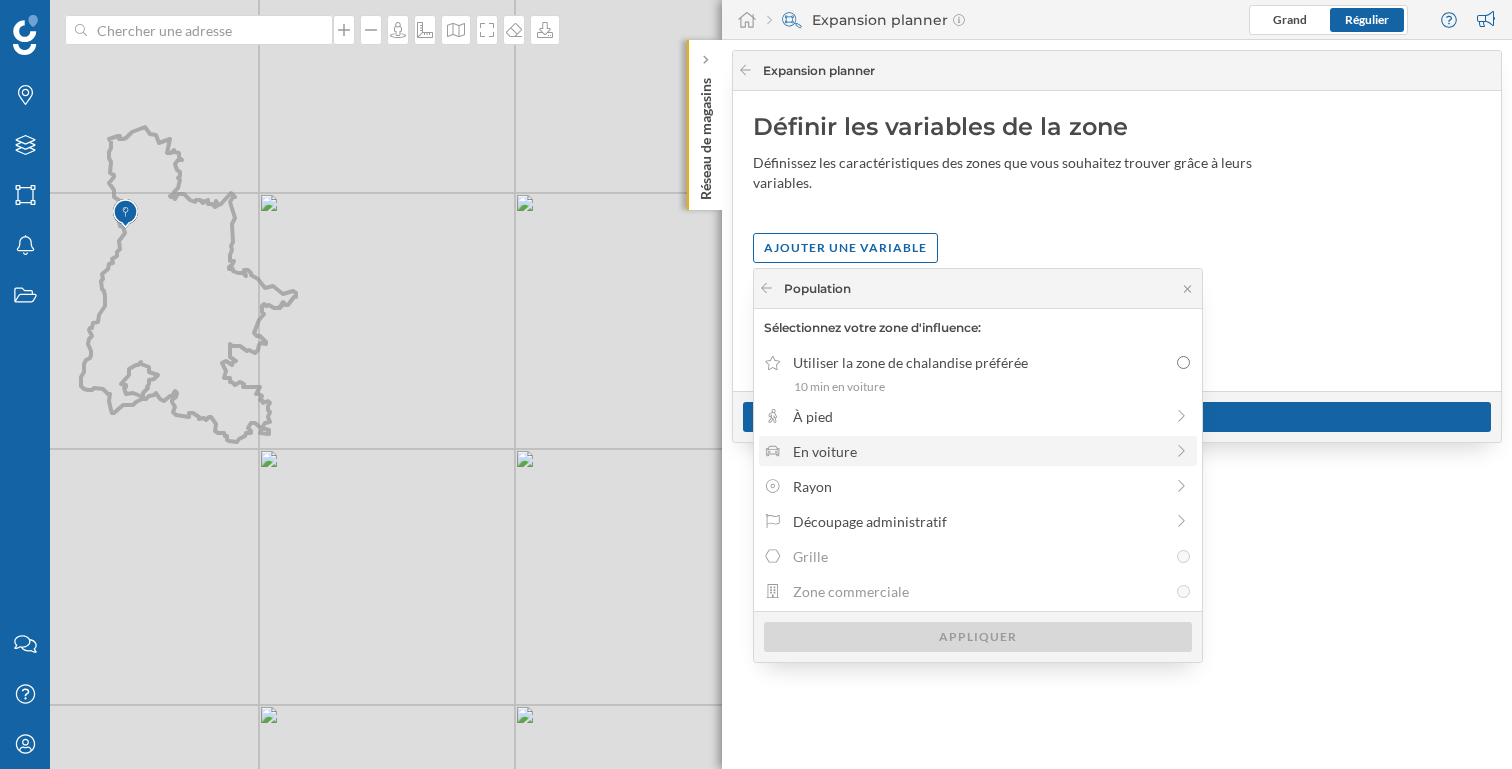 click on "En voiture" at bounding box center (978, 451) 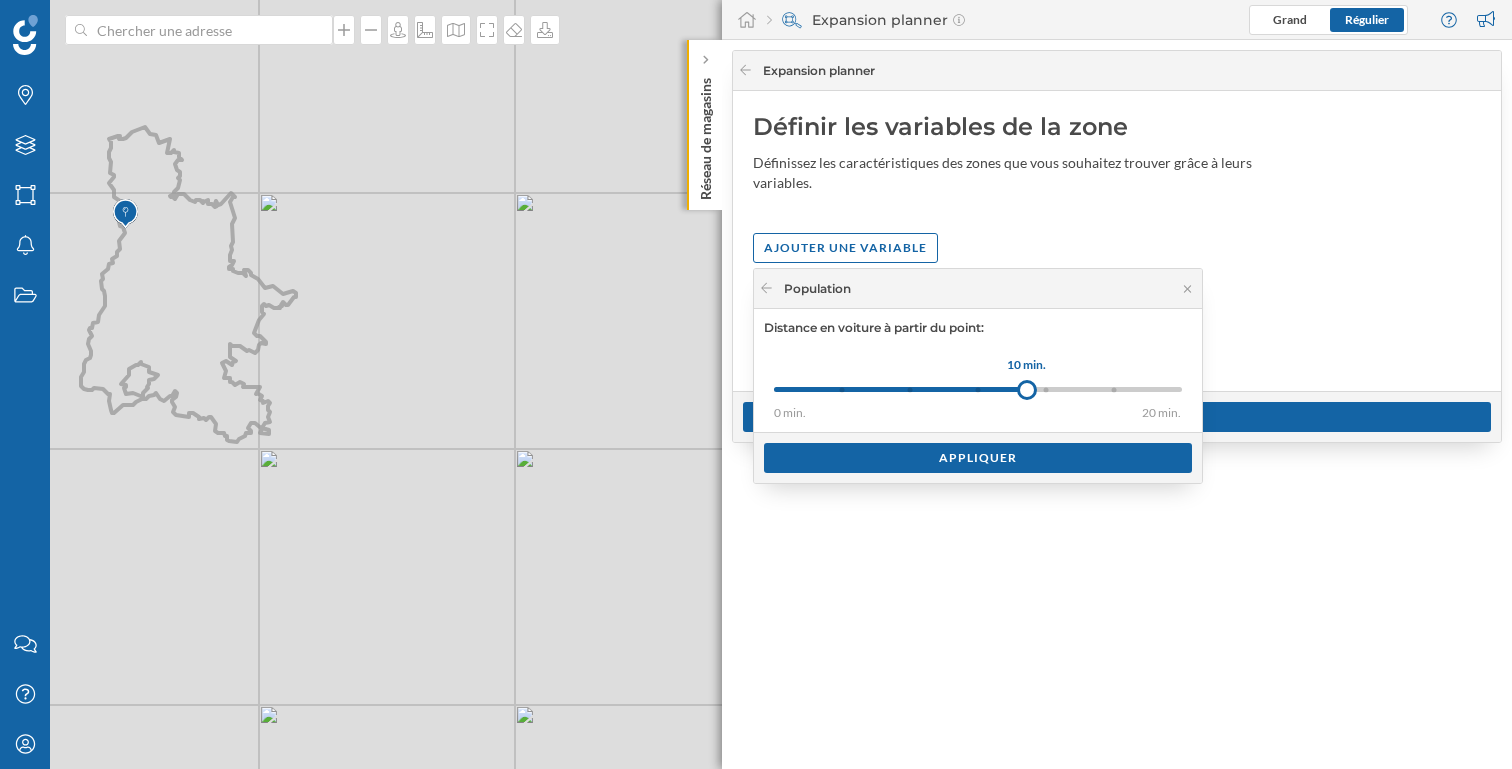 drag, startPoint x: 841, startPoint y: 393, endPoint x: 1027, endPoint y: 393, distance: 186 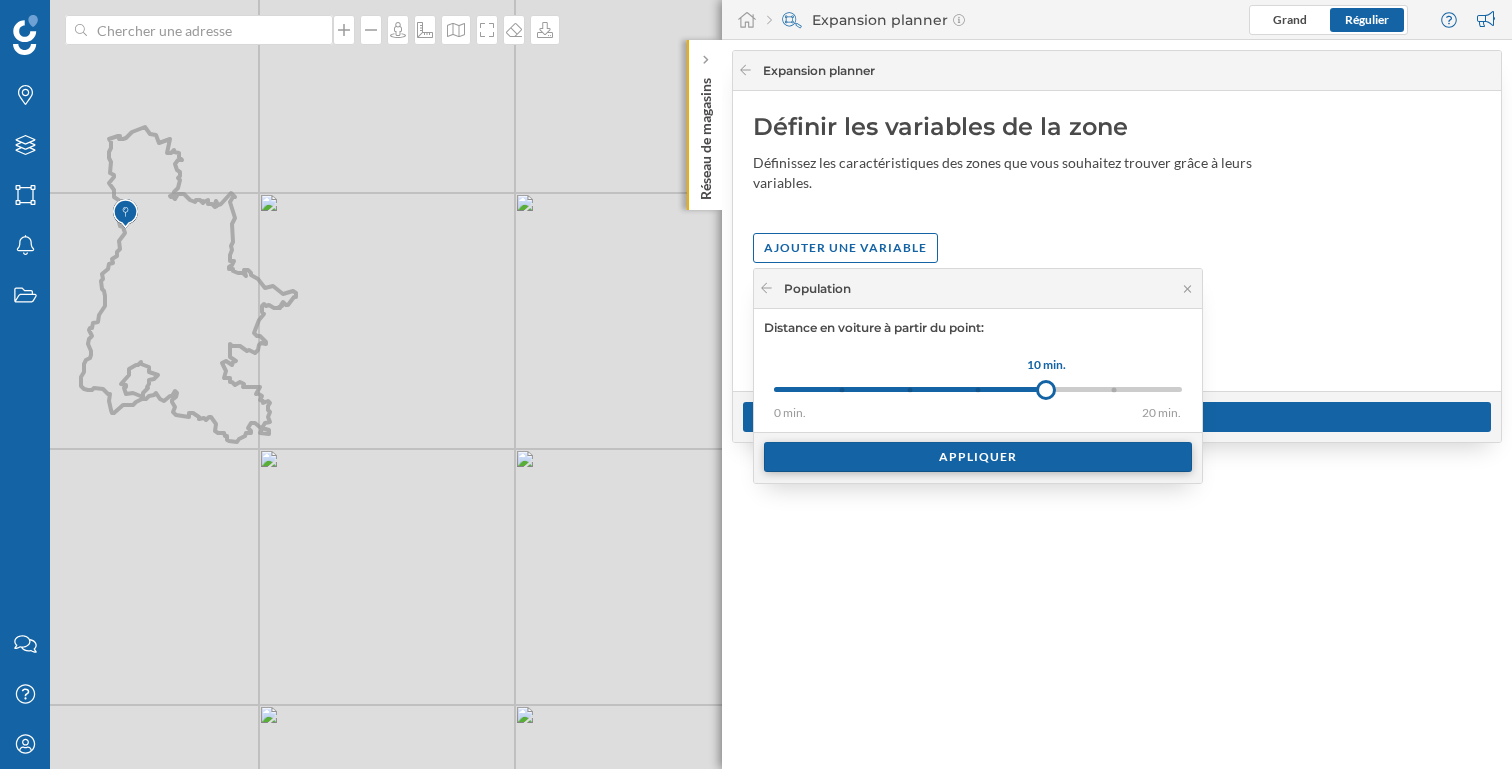 click on "Appliquer" at bounding box center (978, 457) 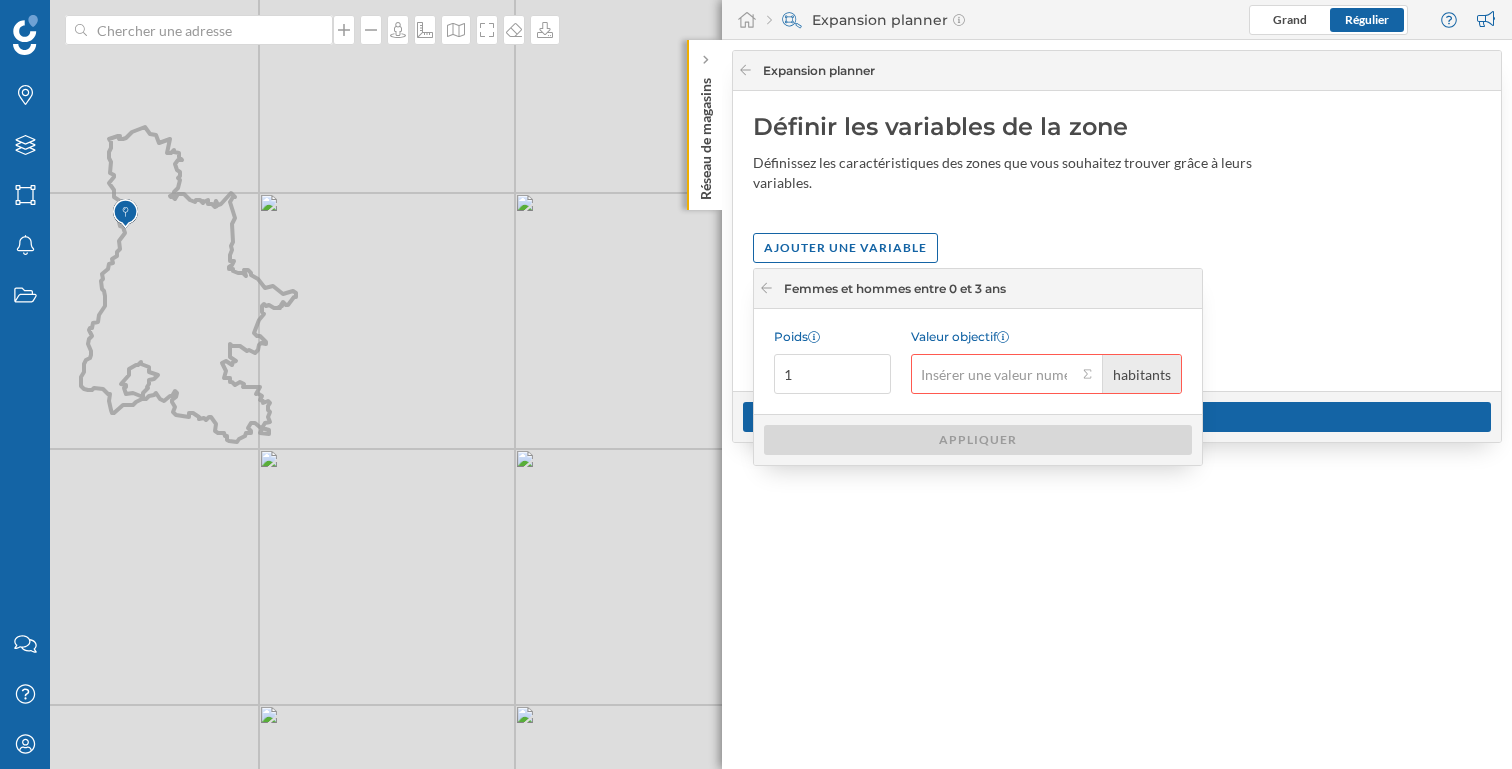 click on "habitants" at bounding box center [1141, 374] 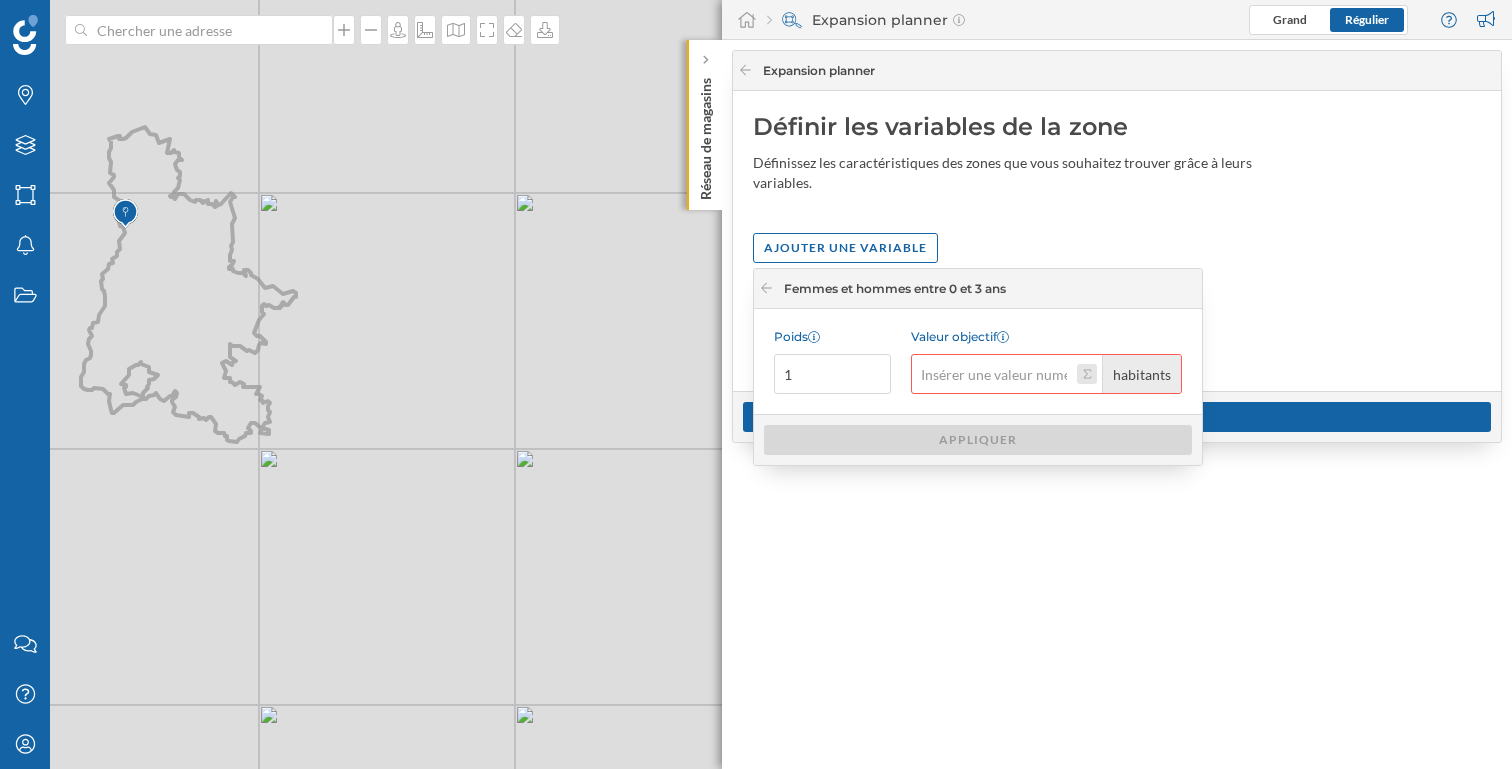 click on "Valeur objectif
habitants" at bounding box center [1087, 374] 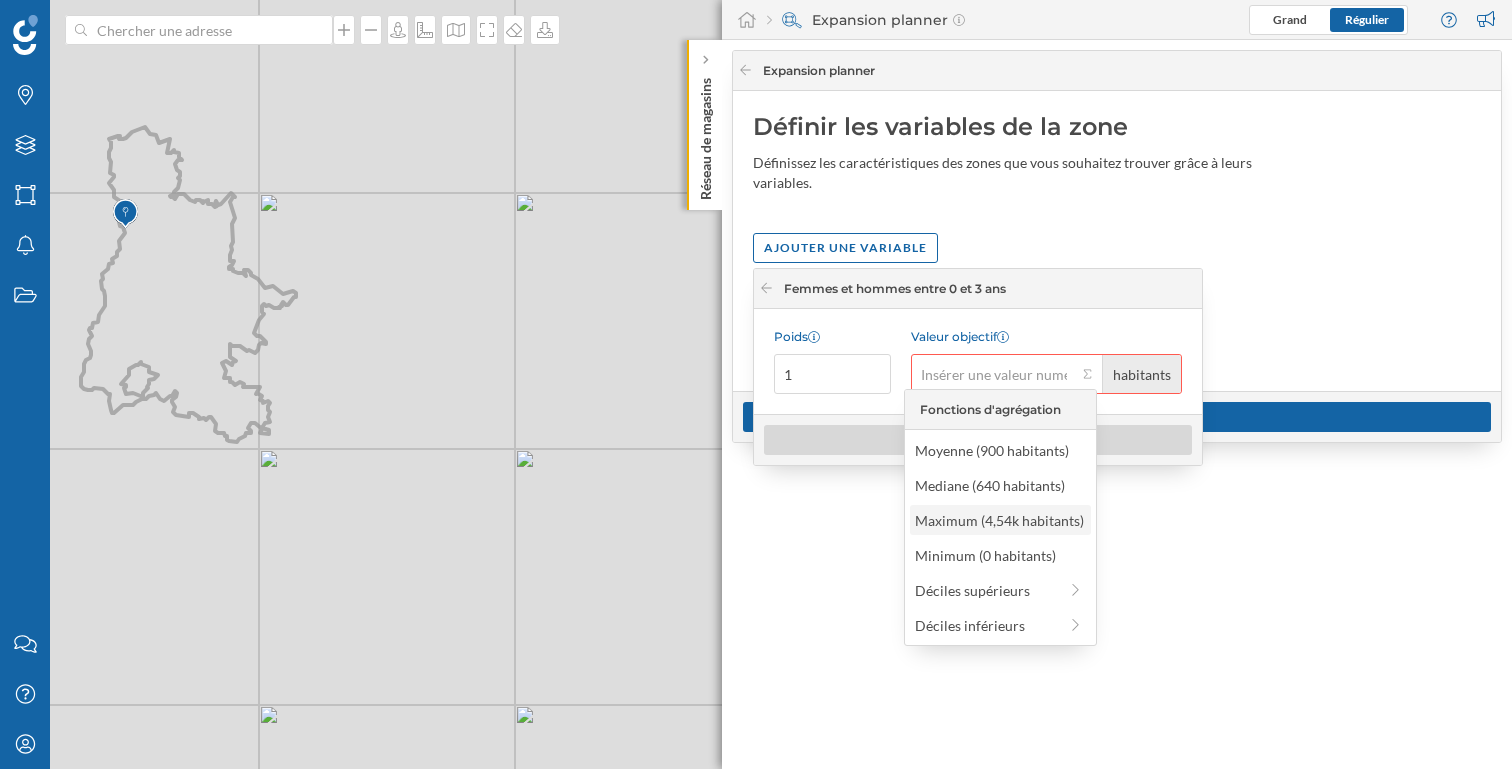 click on "Maximum (4,54k habitants)" at bounding box center (999, 520) 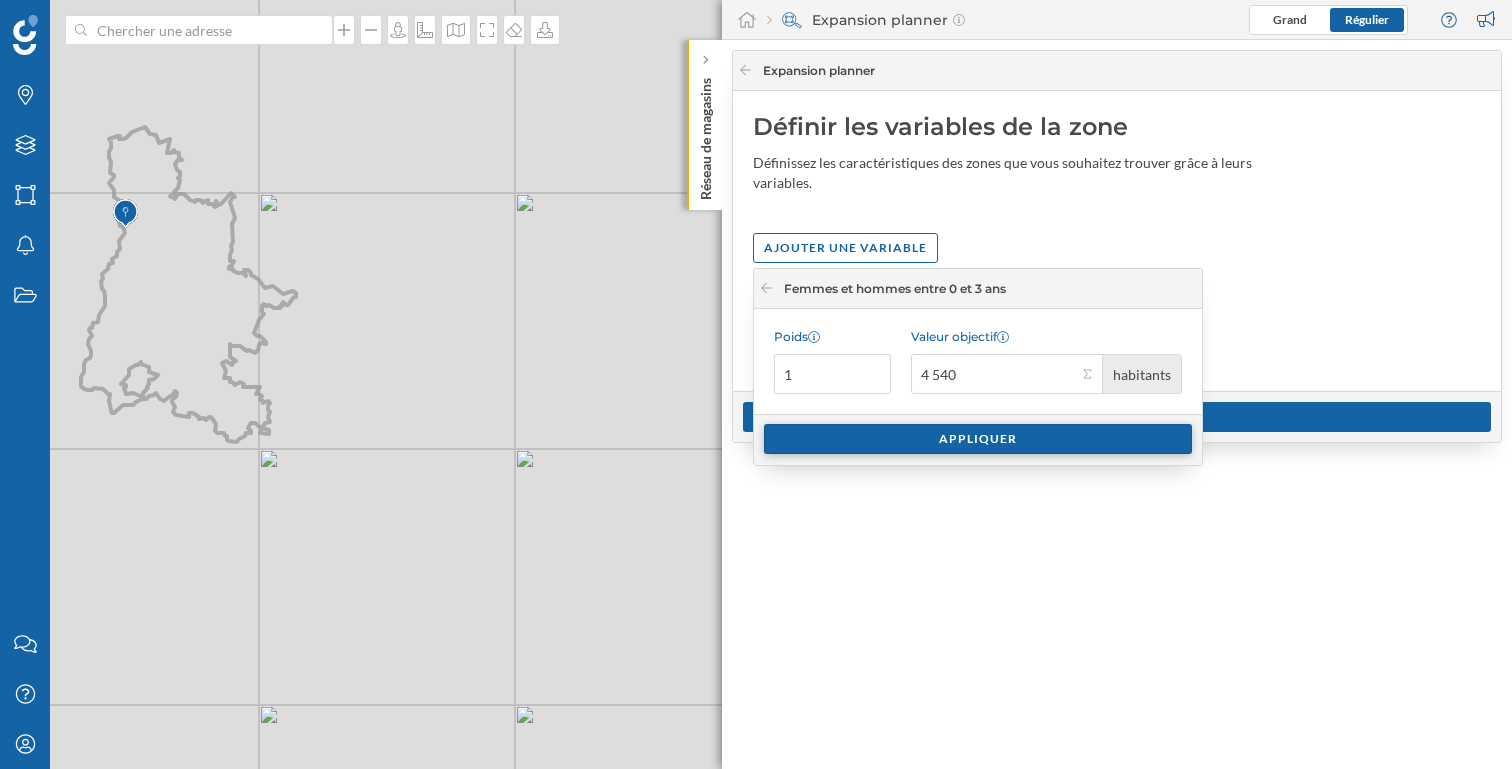 click on "Appliquer" at bounding box center (978, 439) 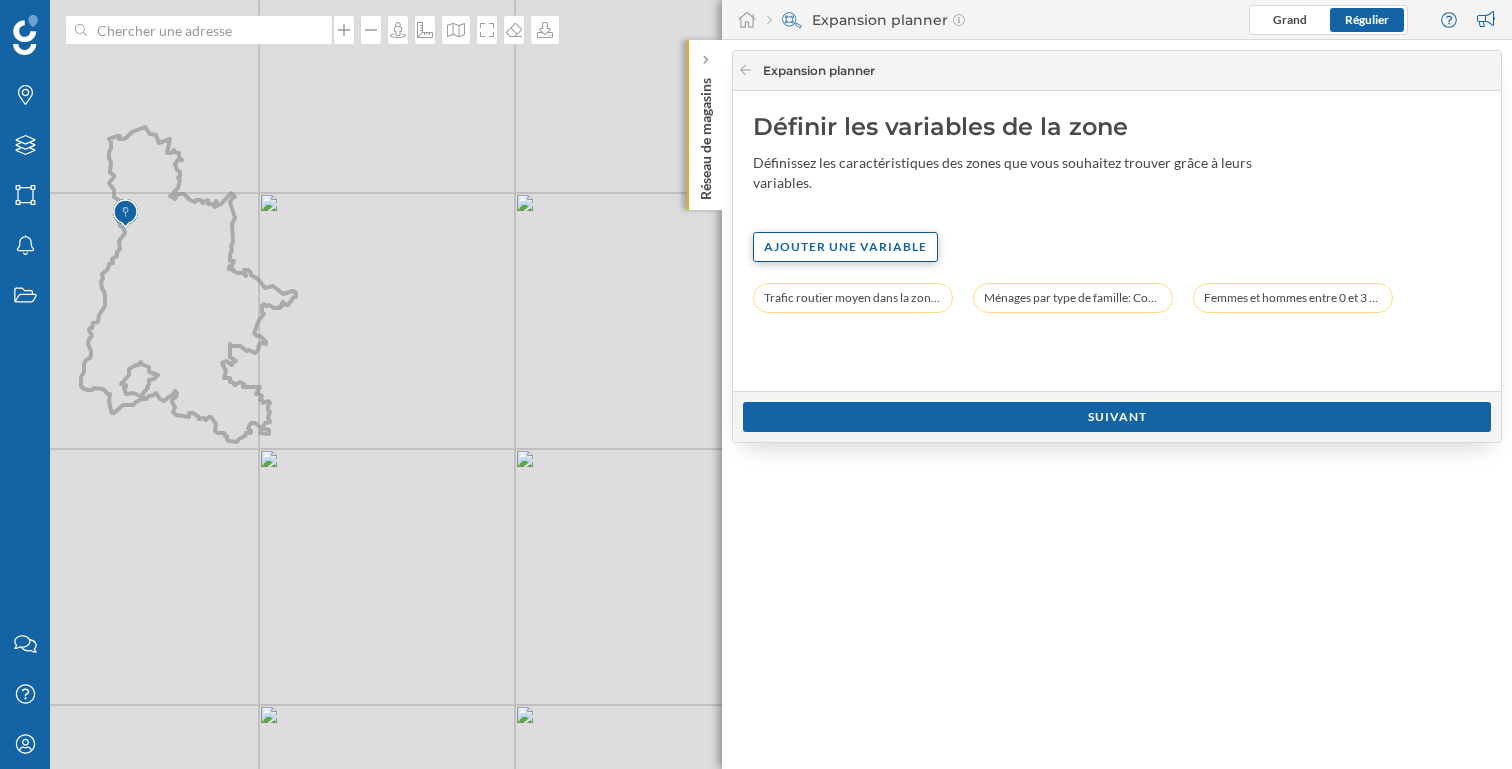click on "Ajouter une variable" at bounding box center [845, 247] 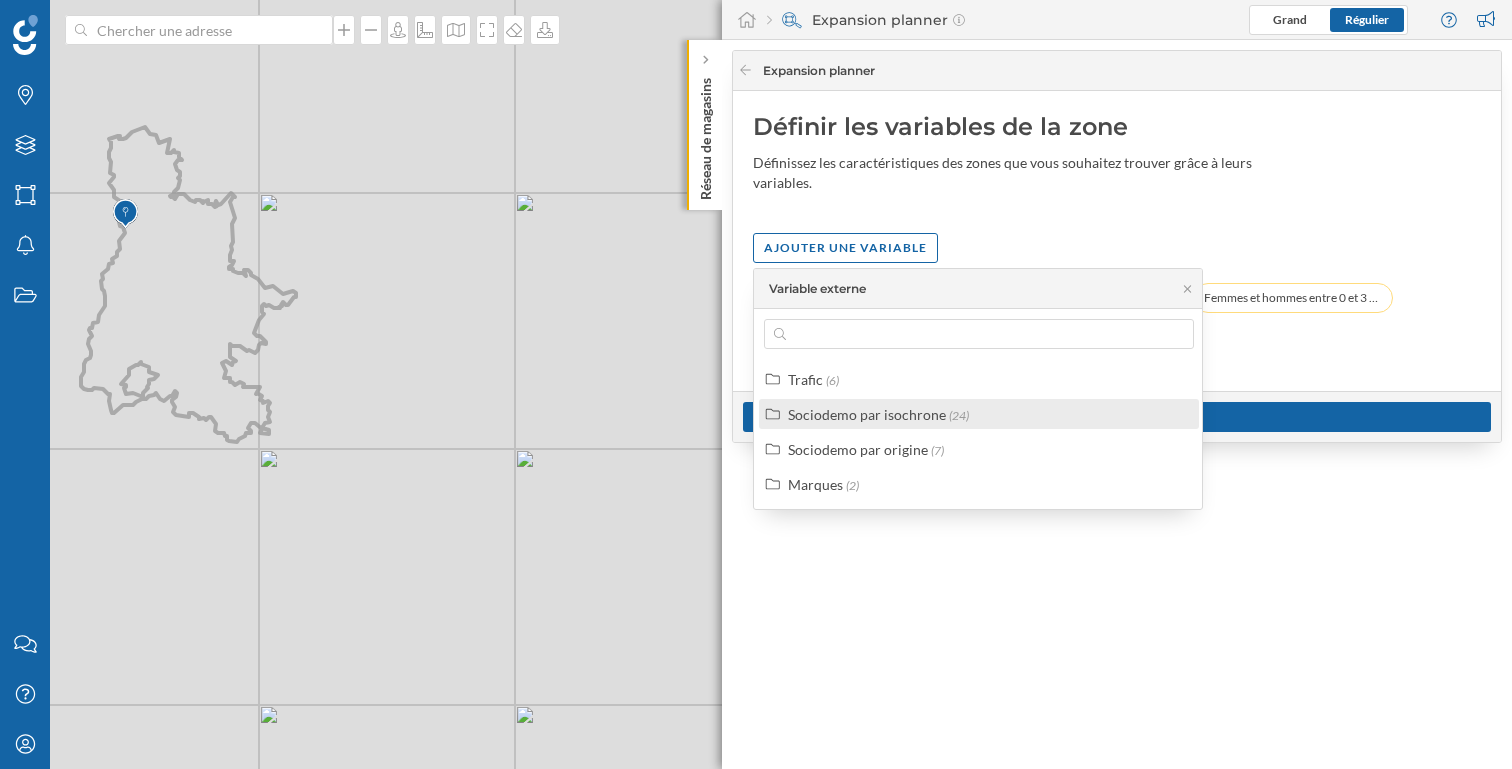 click on "Sociodemo par isochrone" at bounding box center [867, 414] 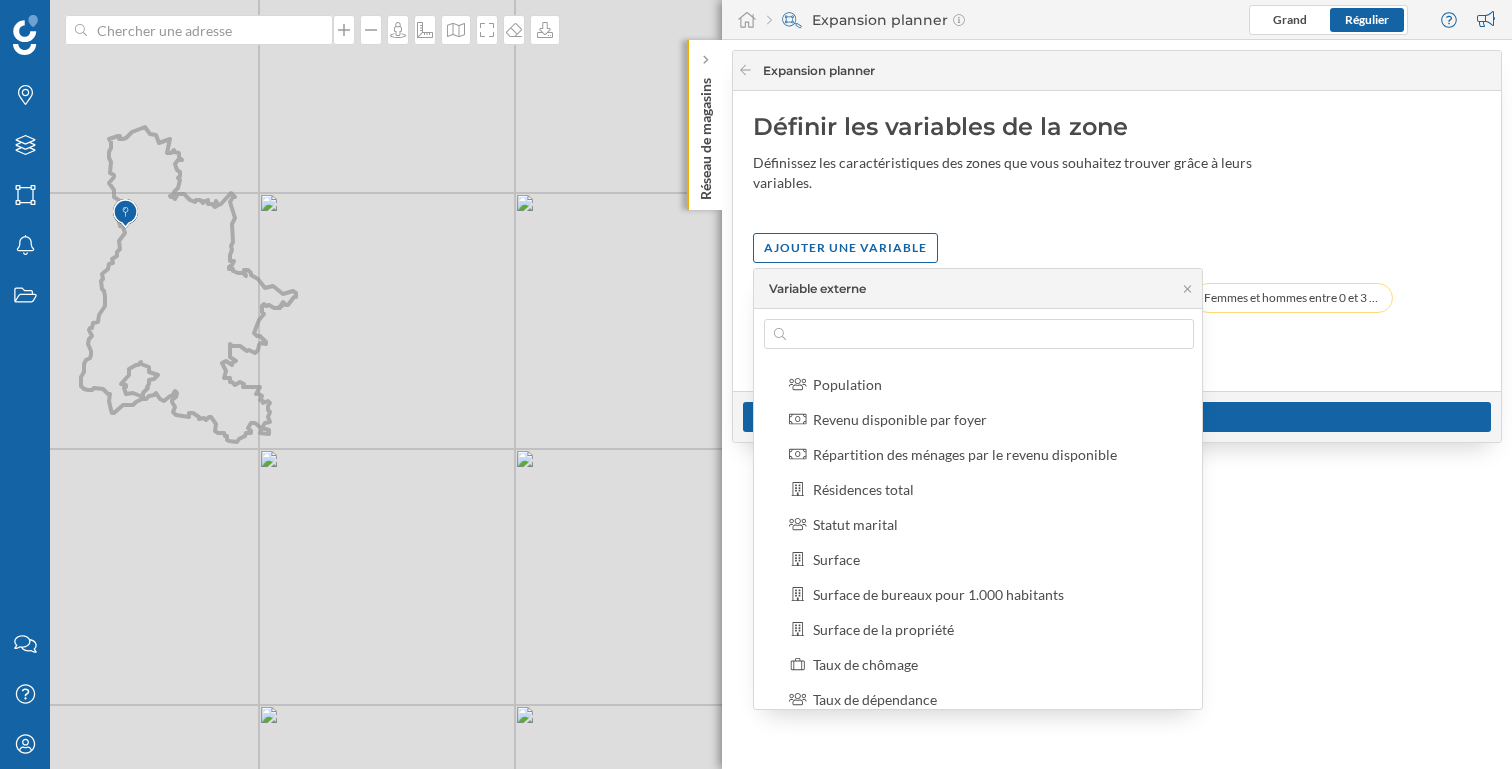 scroll, scrollTop: 387, scrollLeft: 0, axis: vertical 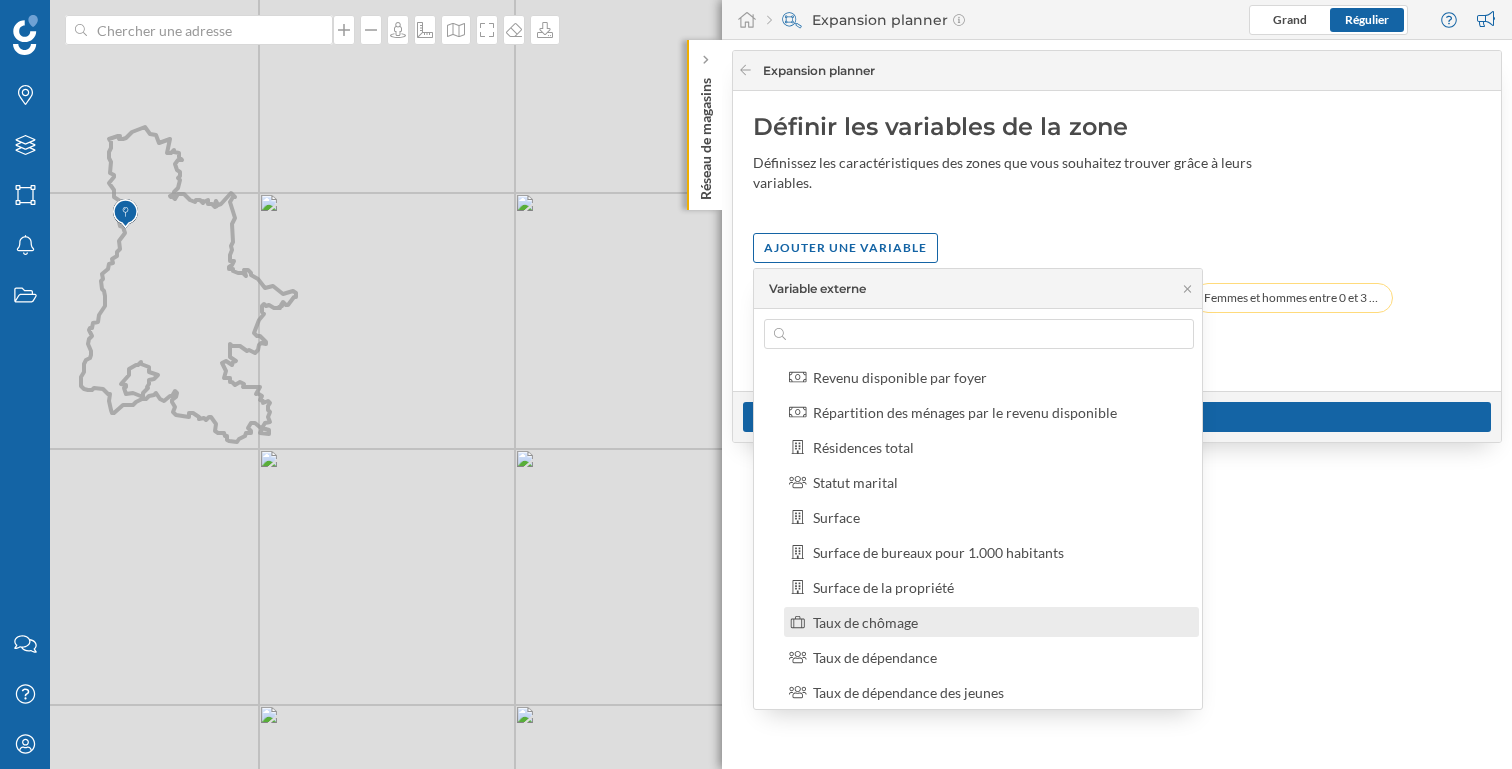 click on "Taux de chômage" at bounding box center (865, 622) 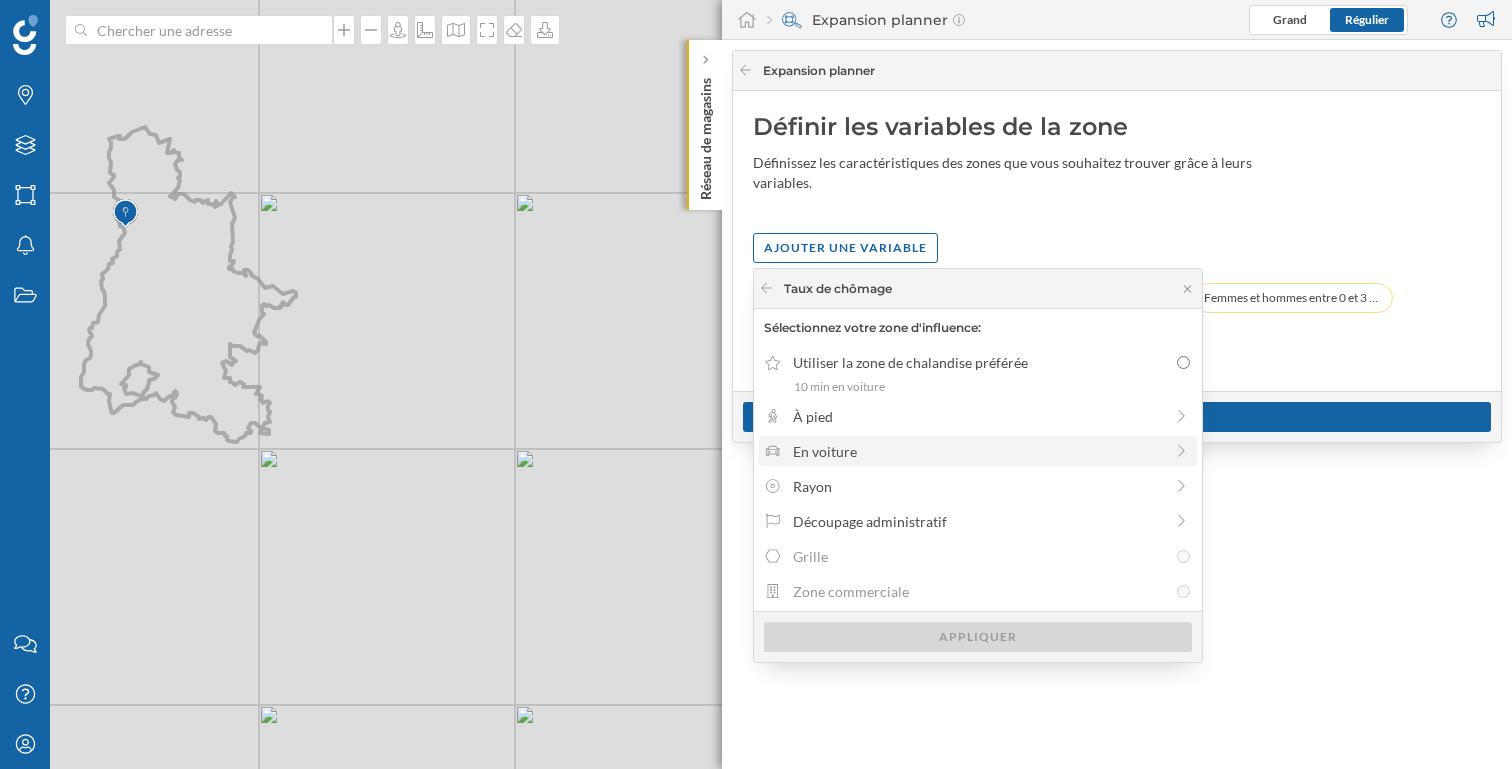 click on "En voiture" at bounding box center [978, 451] 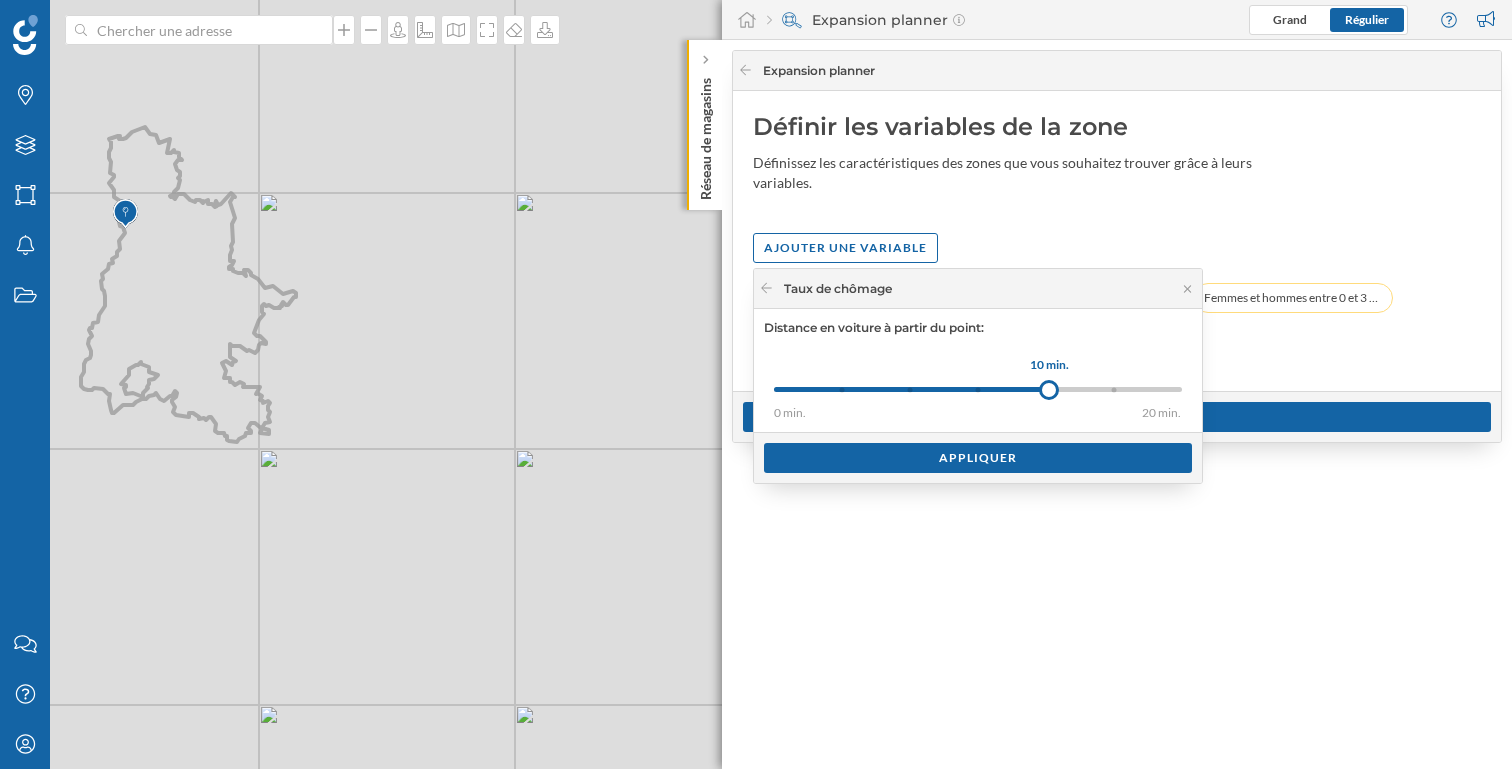 drag, startPoint x: 840, startPoint y: 391, endPoint x: 1049, endPoint y: 391, distance: 209 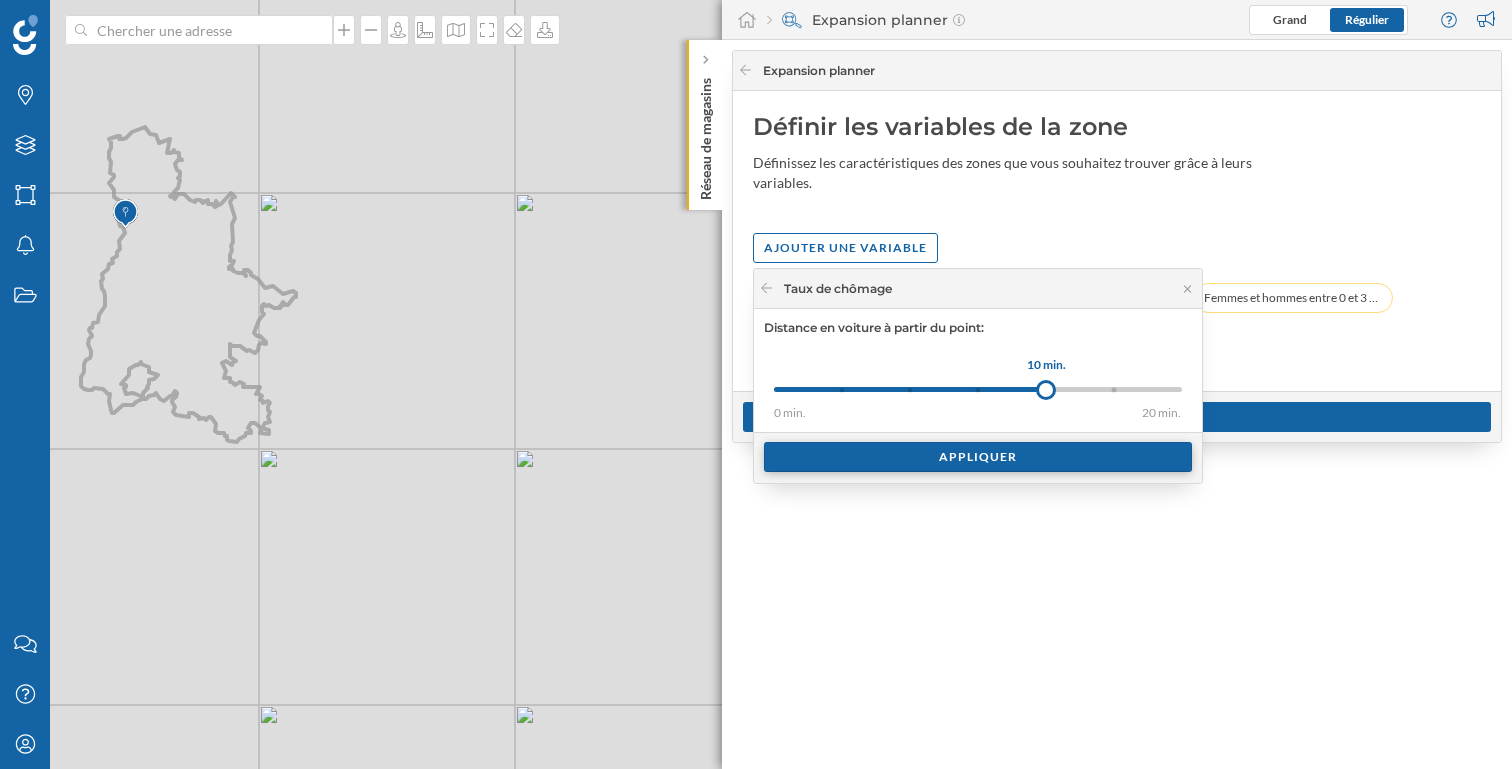 click on "Appliquer" at bounding box center (978, 457) 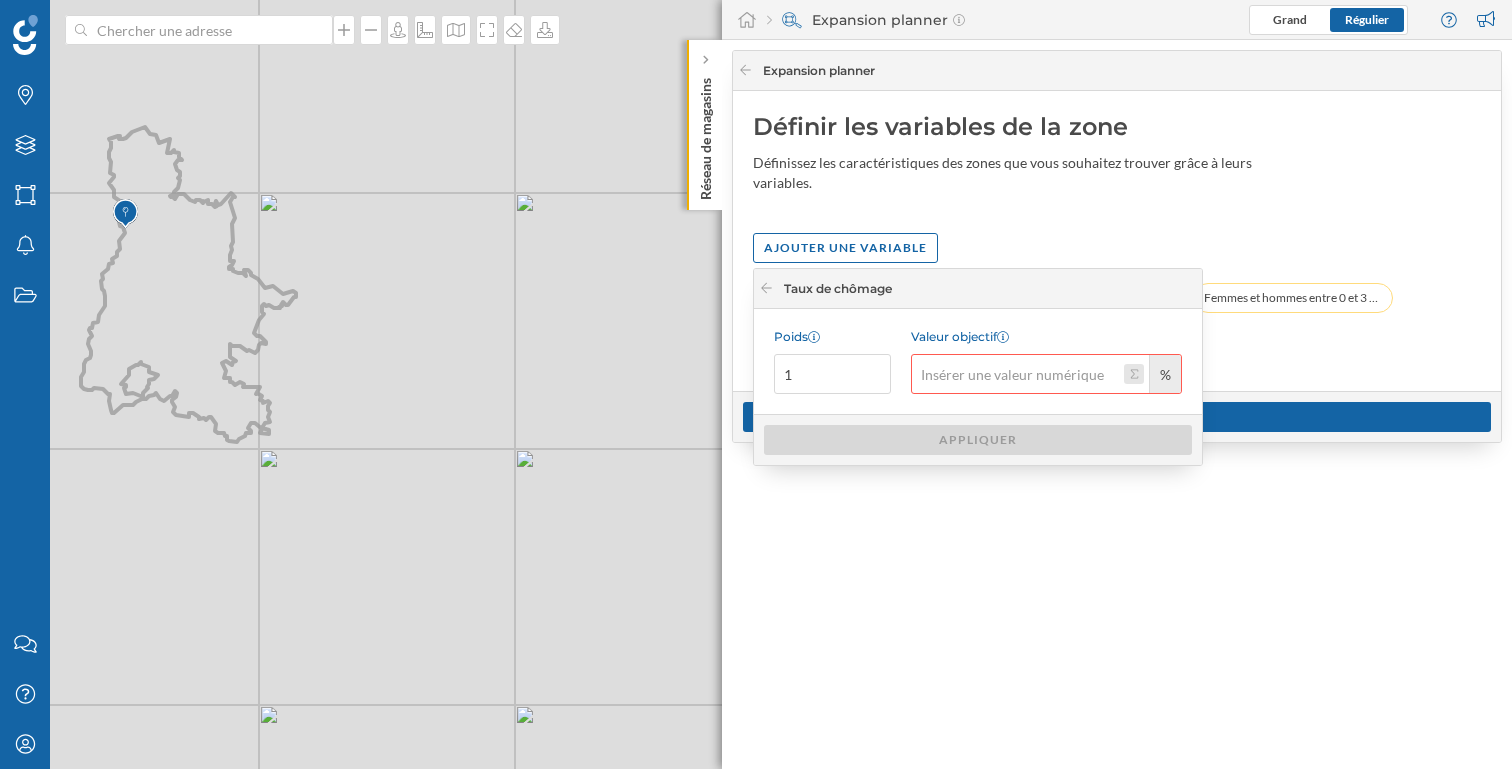 click on "Valeur objectif
%" at bounding box center (1134, 374) 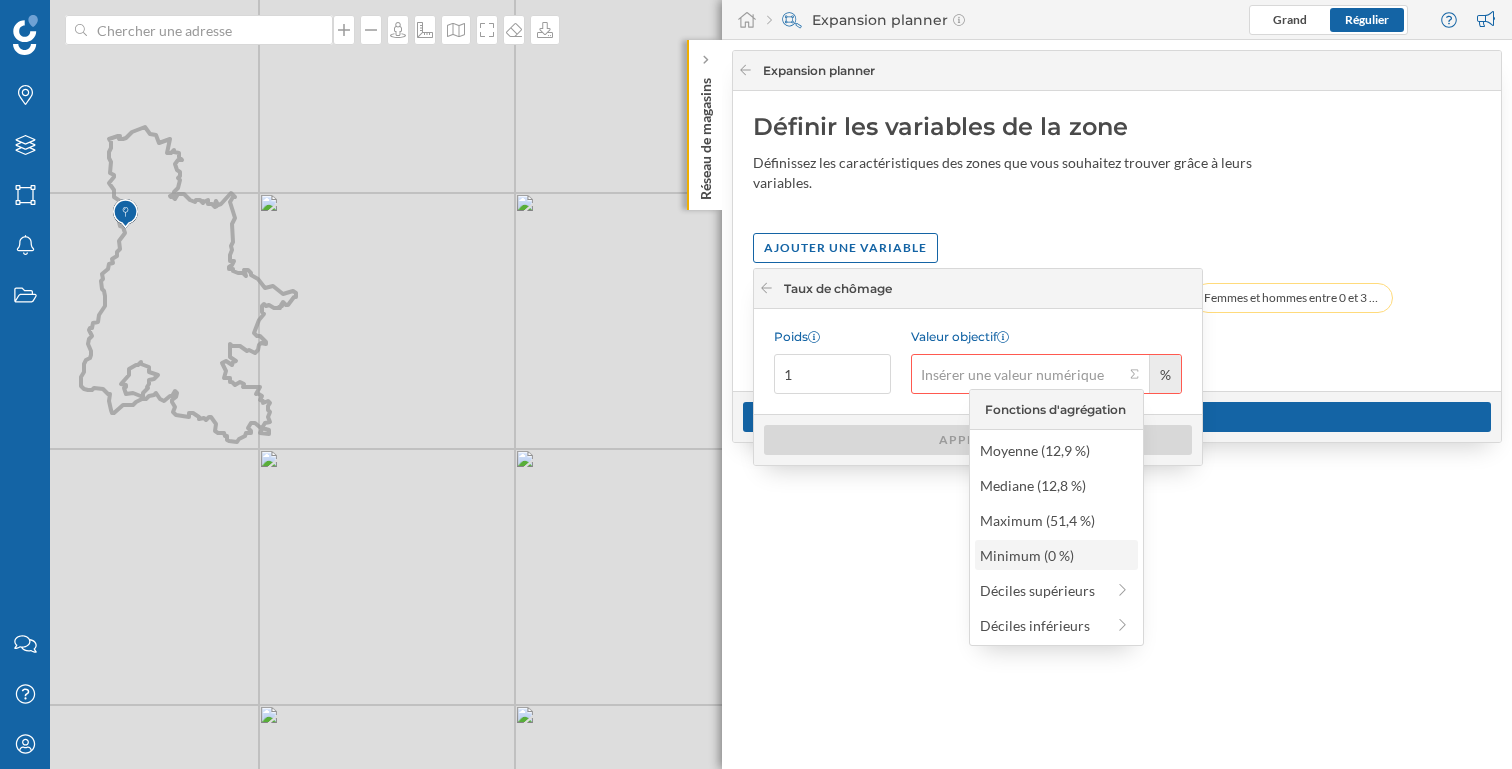 click on "Minimum (0 %)" at bounding box center [1055, 555] 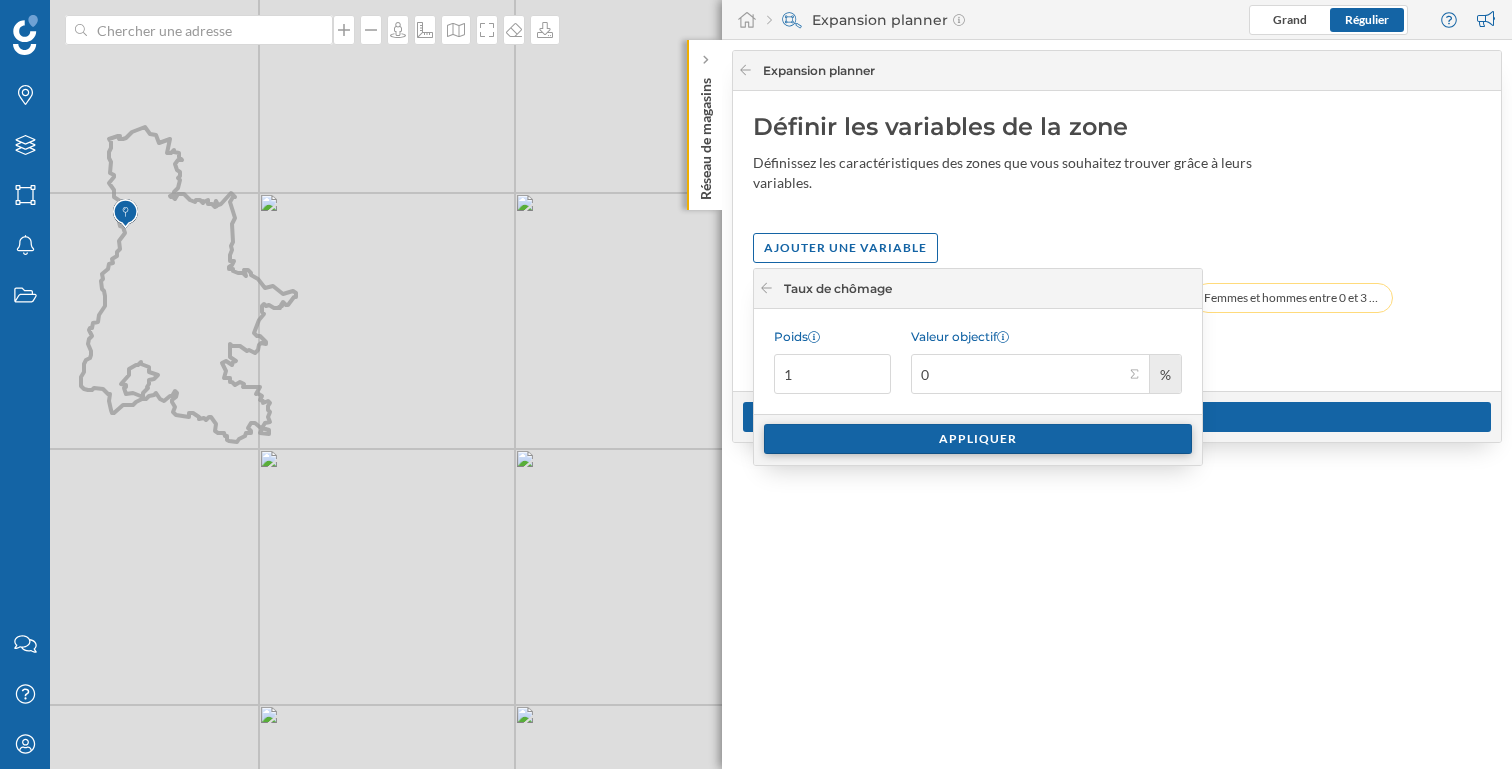 click on "Appliquer" at bounding box center [978, 439] 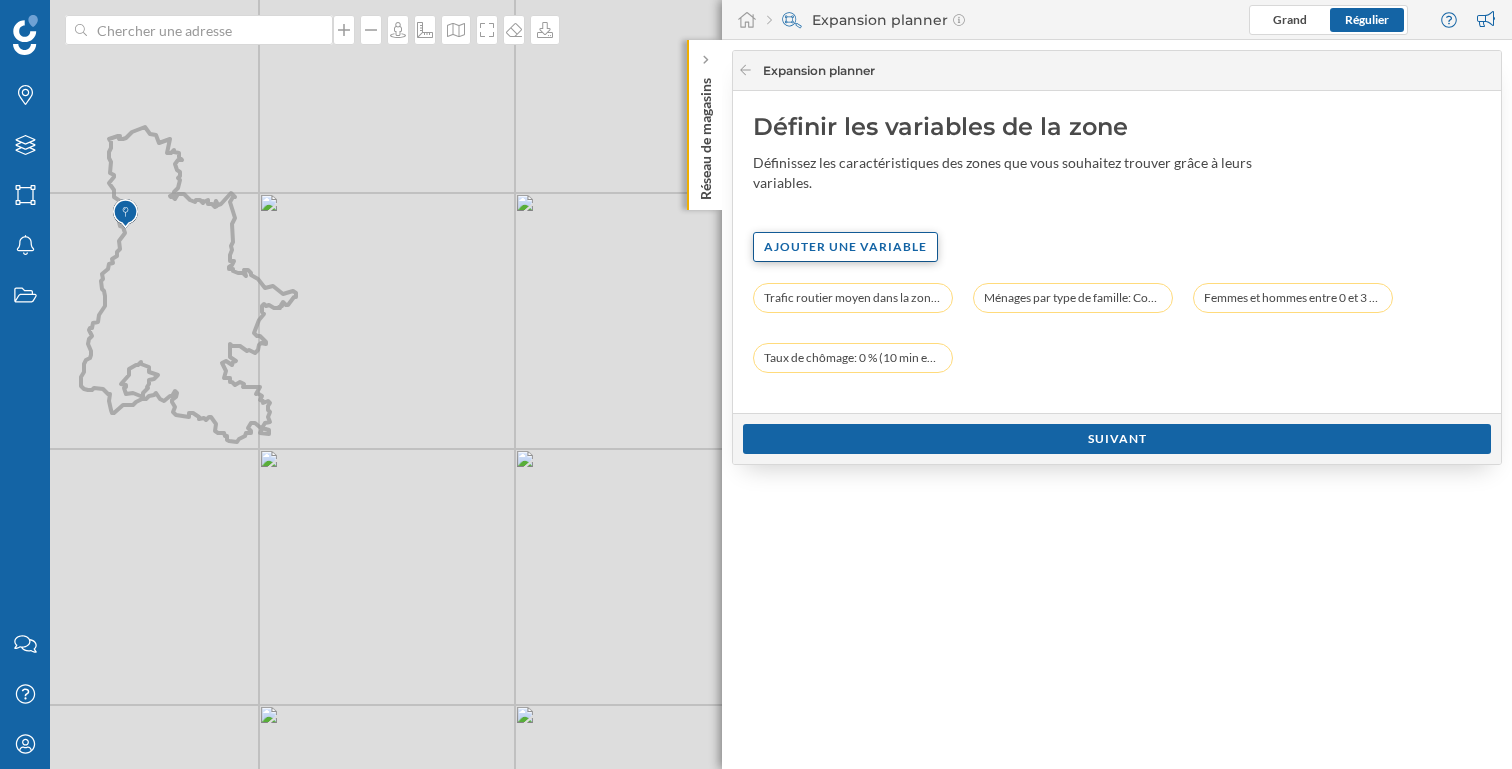 click on "Ajouter une variable" at bounding box center (845, 247) 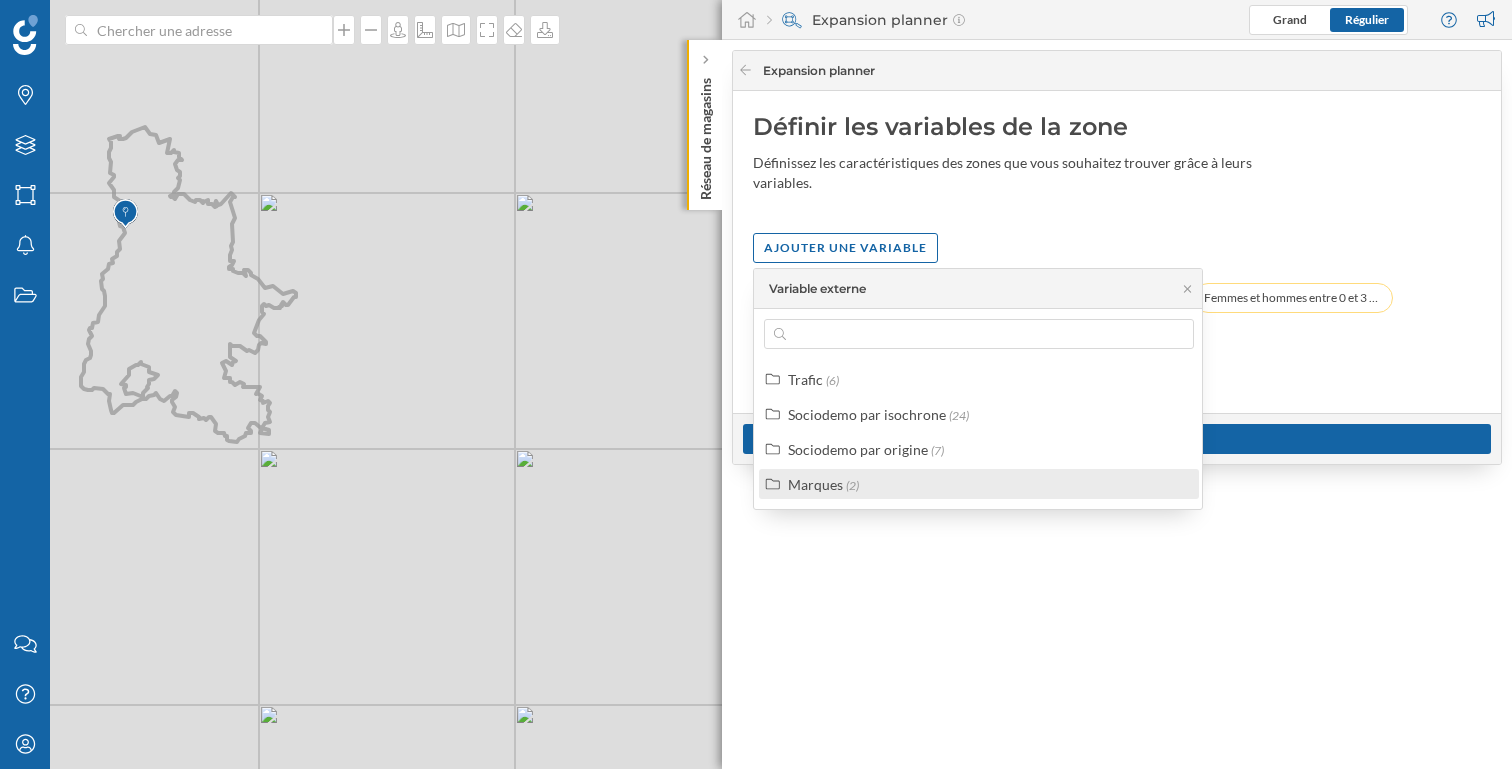 click on "Marques" at bounding box center [815, 484] 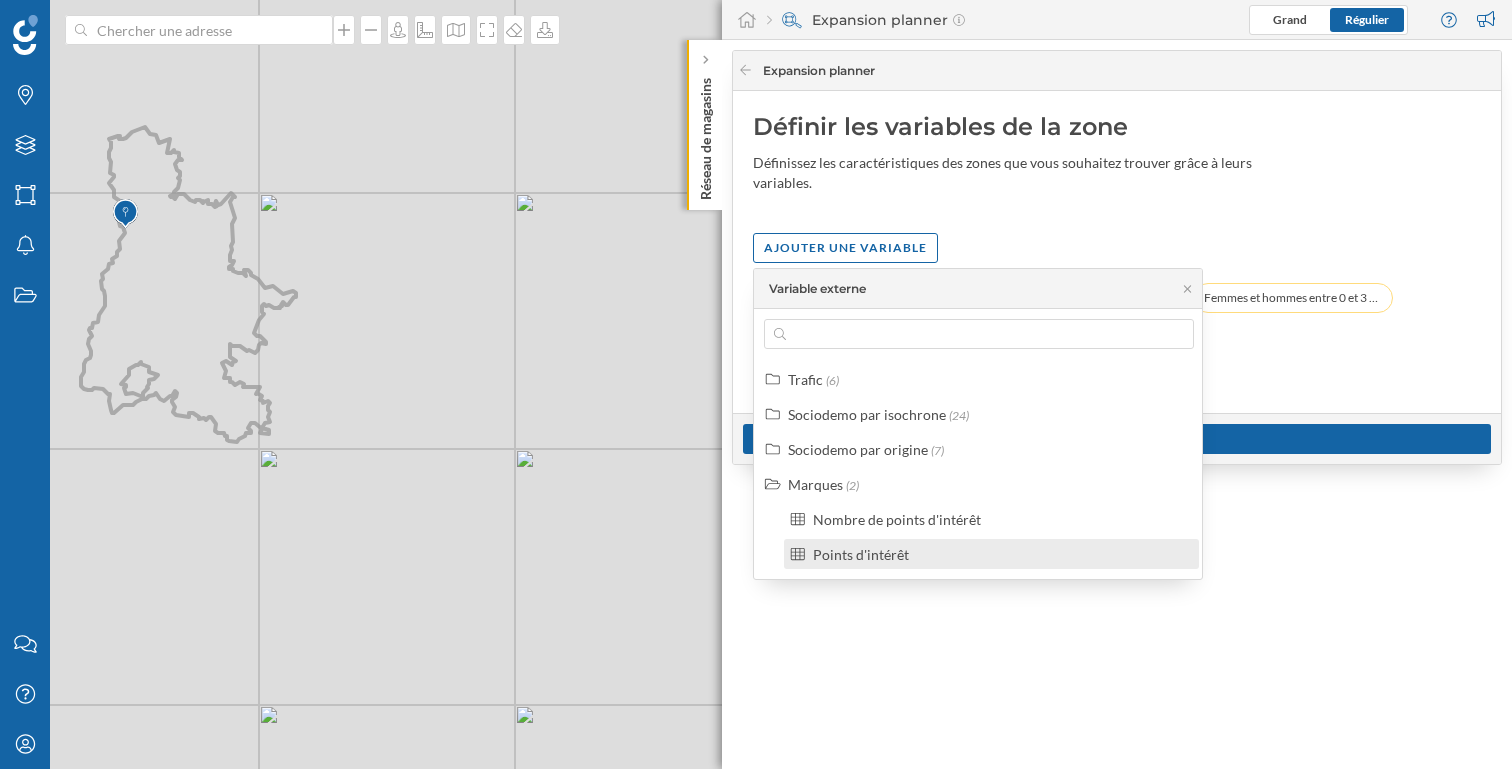 click on "Points d'intérêt" at bounding box center [861, 554] 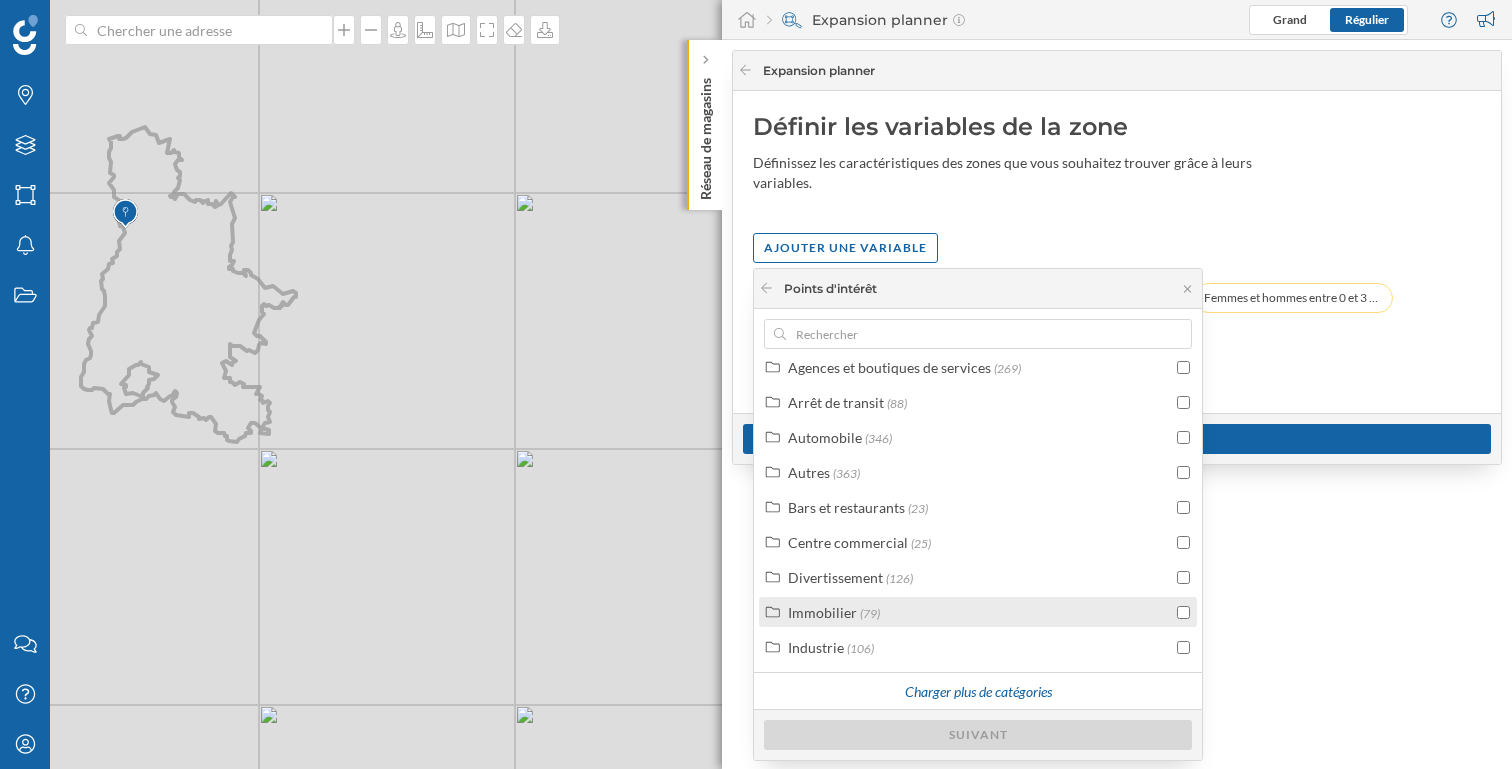 scroll, scrollTop: 50, scrollLeft: 0, axis: vertical 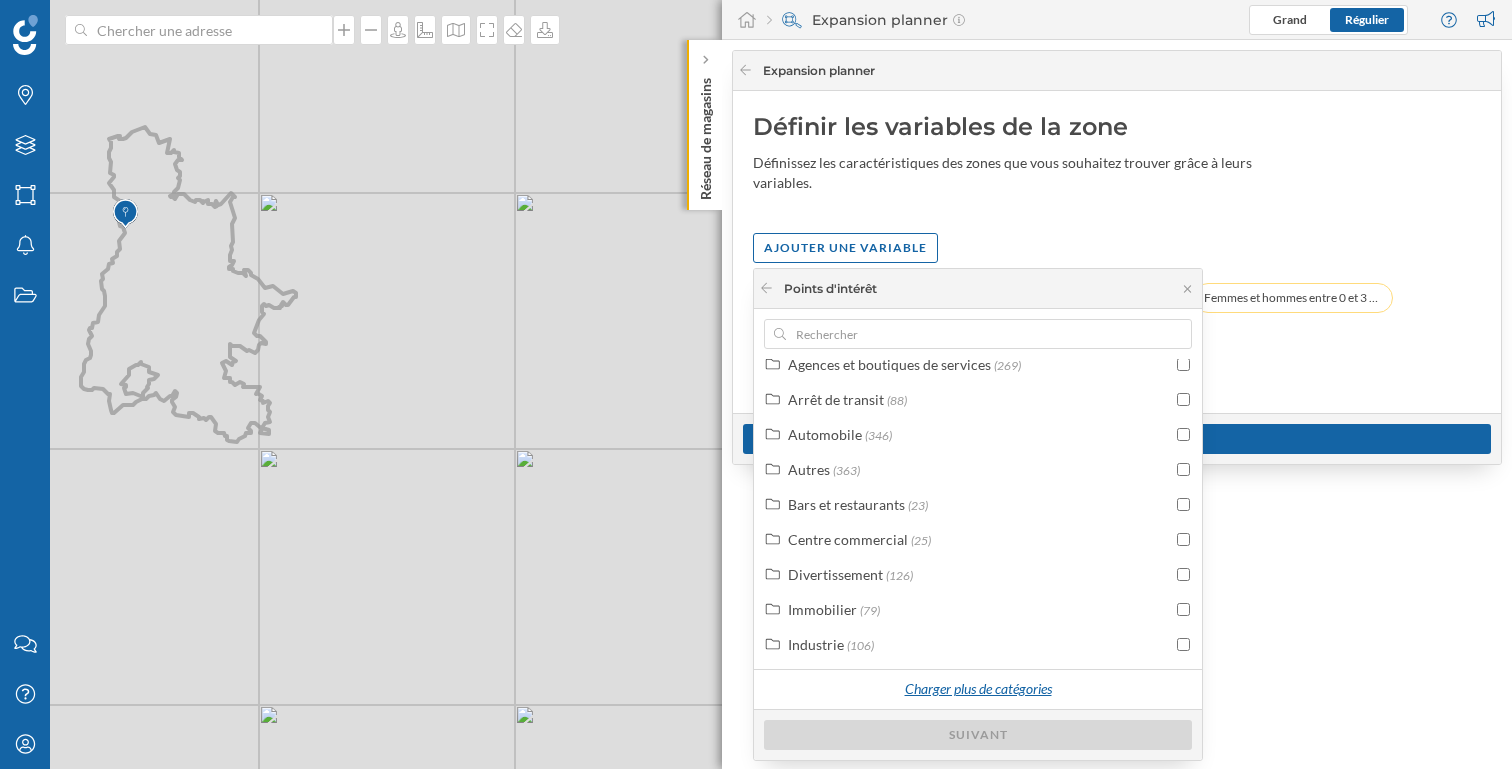 click on "Charger plus de catégories" at bounding box center (978, 690) 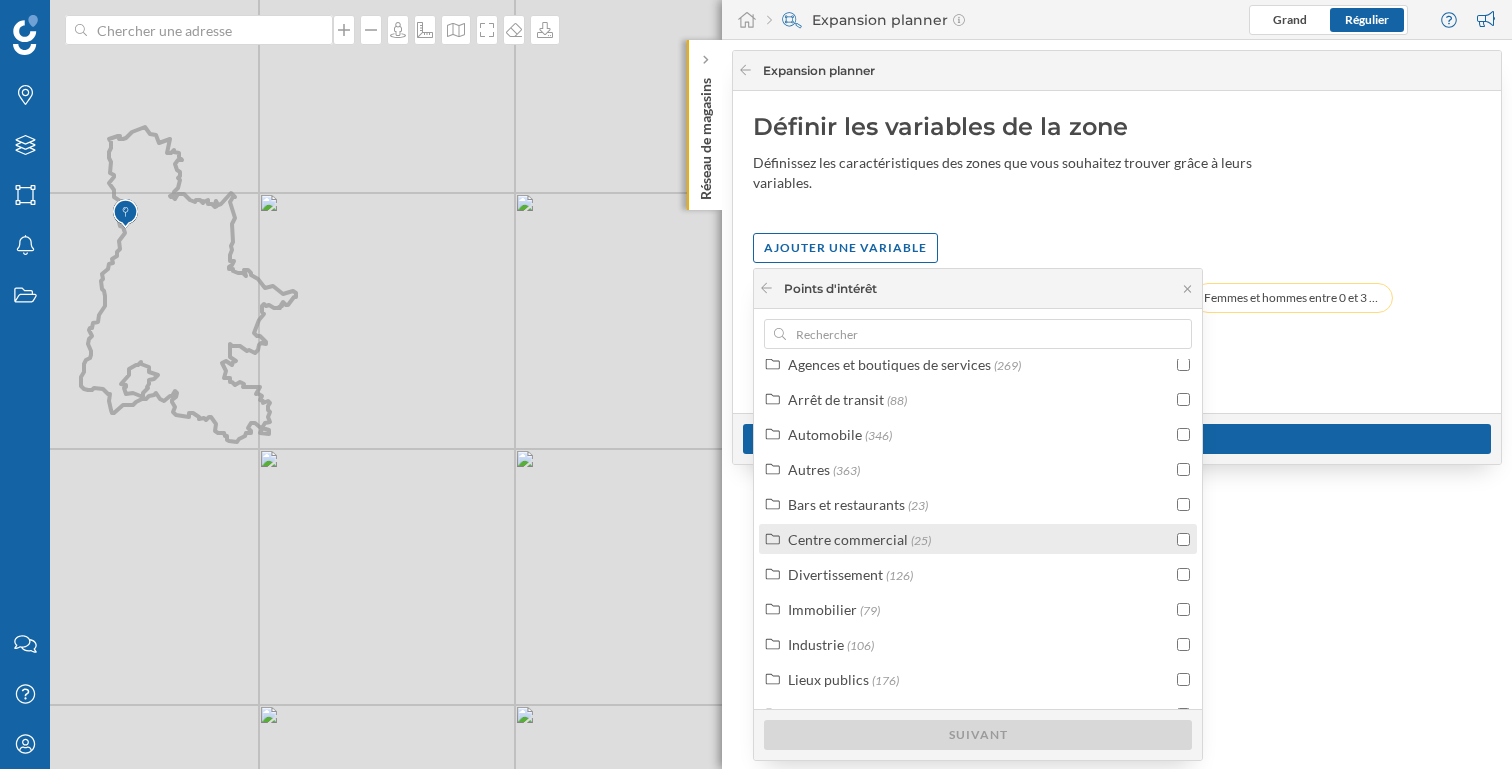 click at bounding box center [1183, 539] 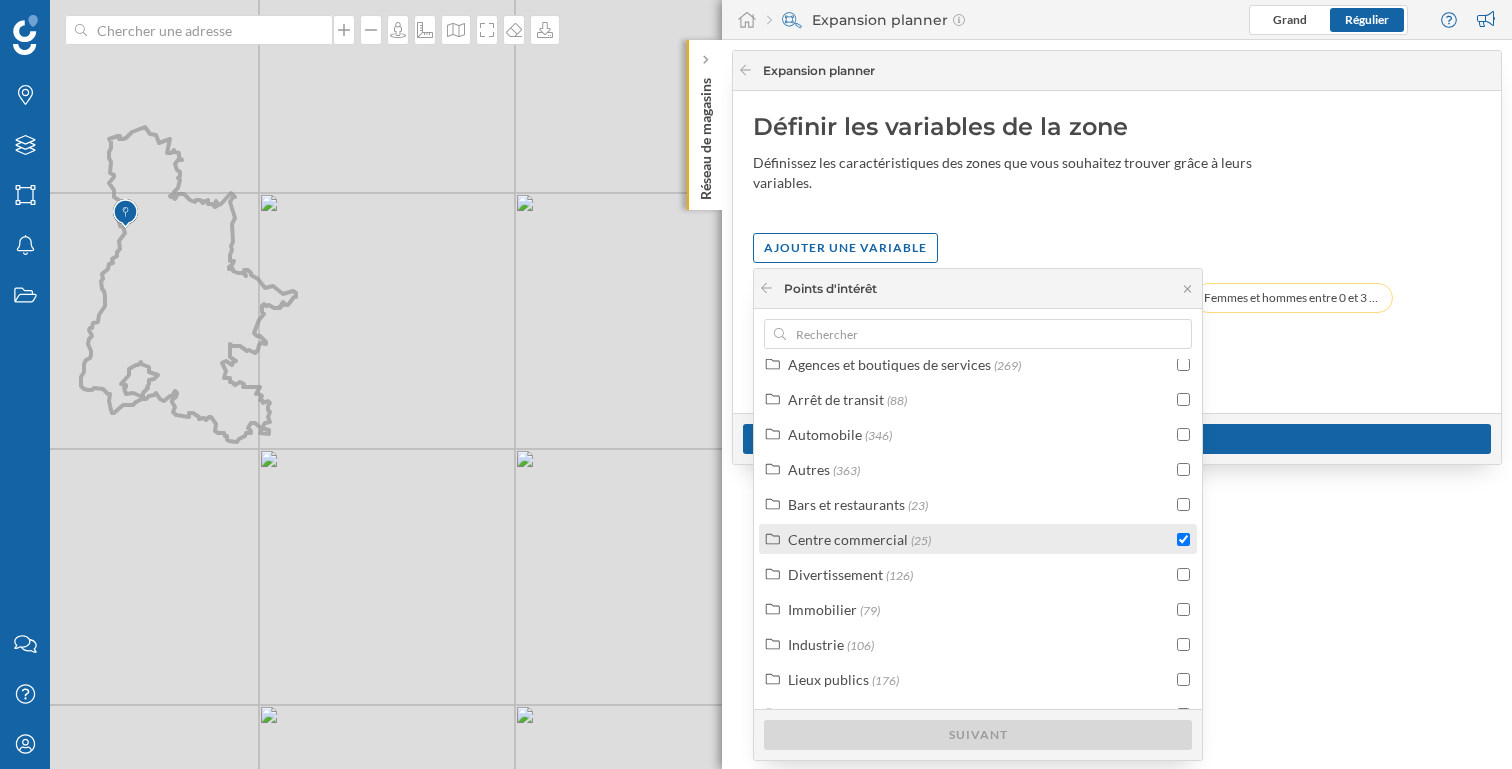 checkbox on "true" 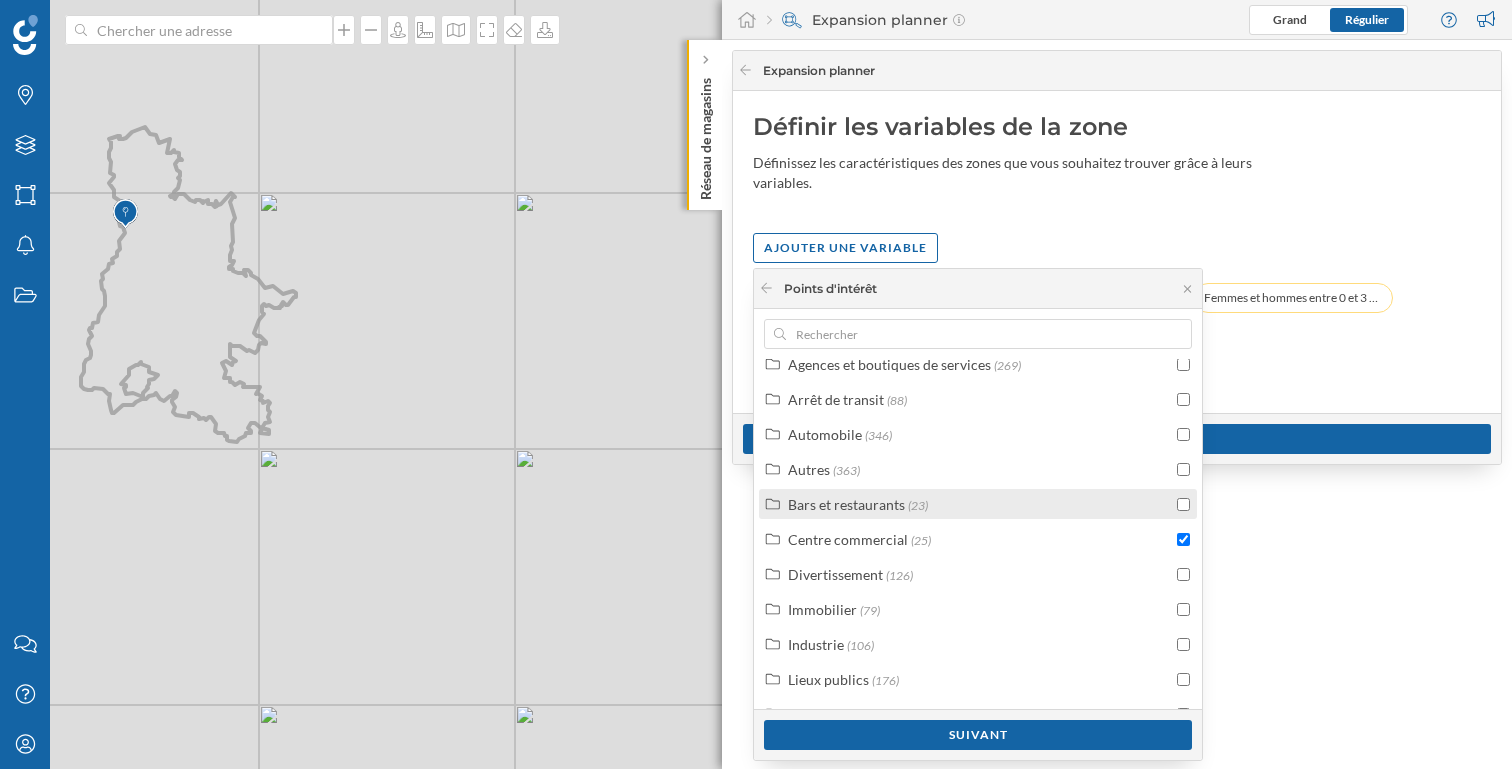 click at bounding box center [1183, 504] 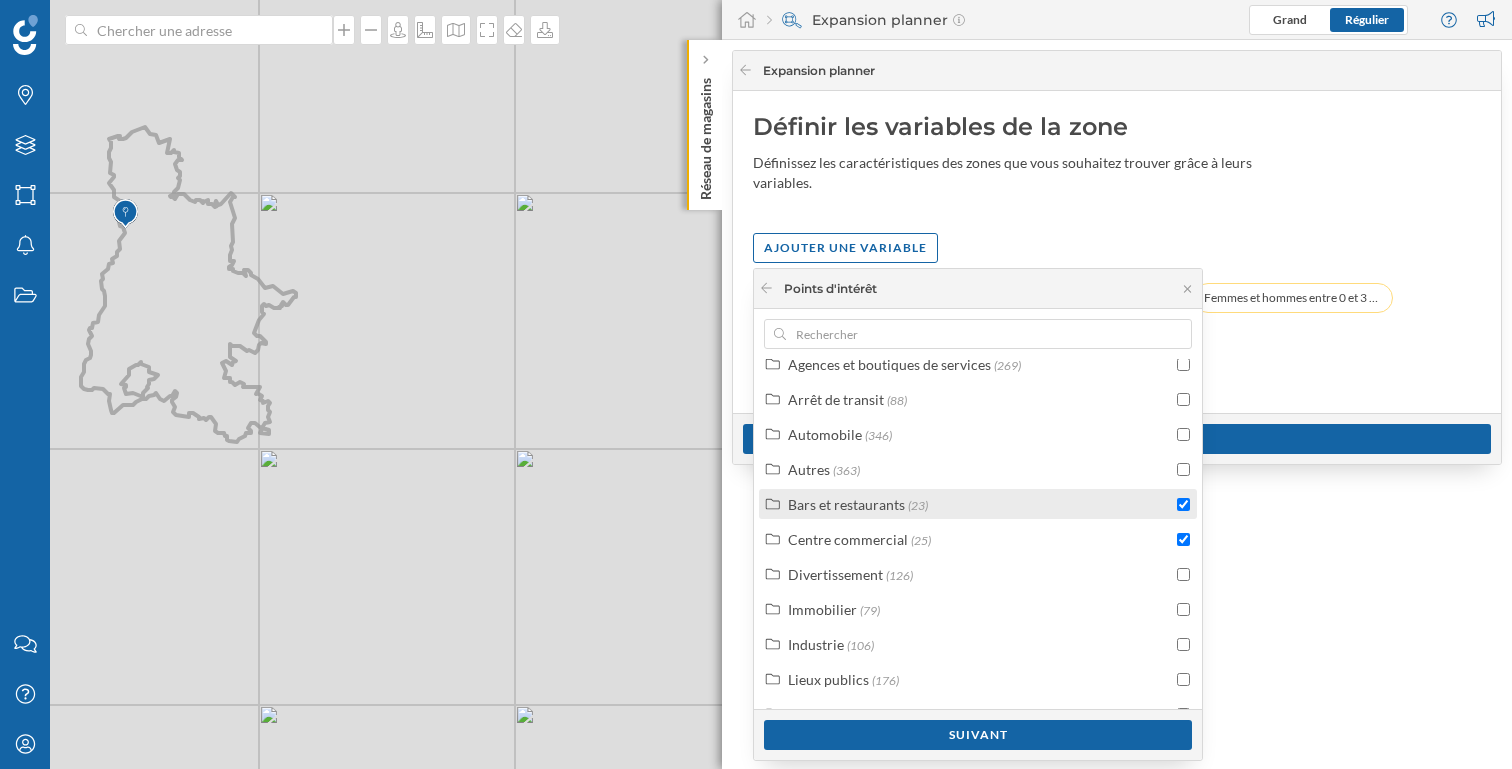 checkbox on "true" 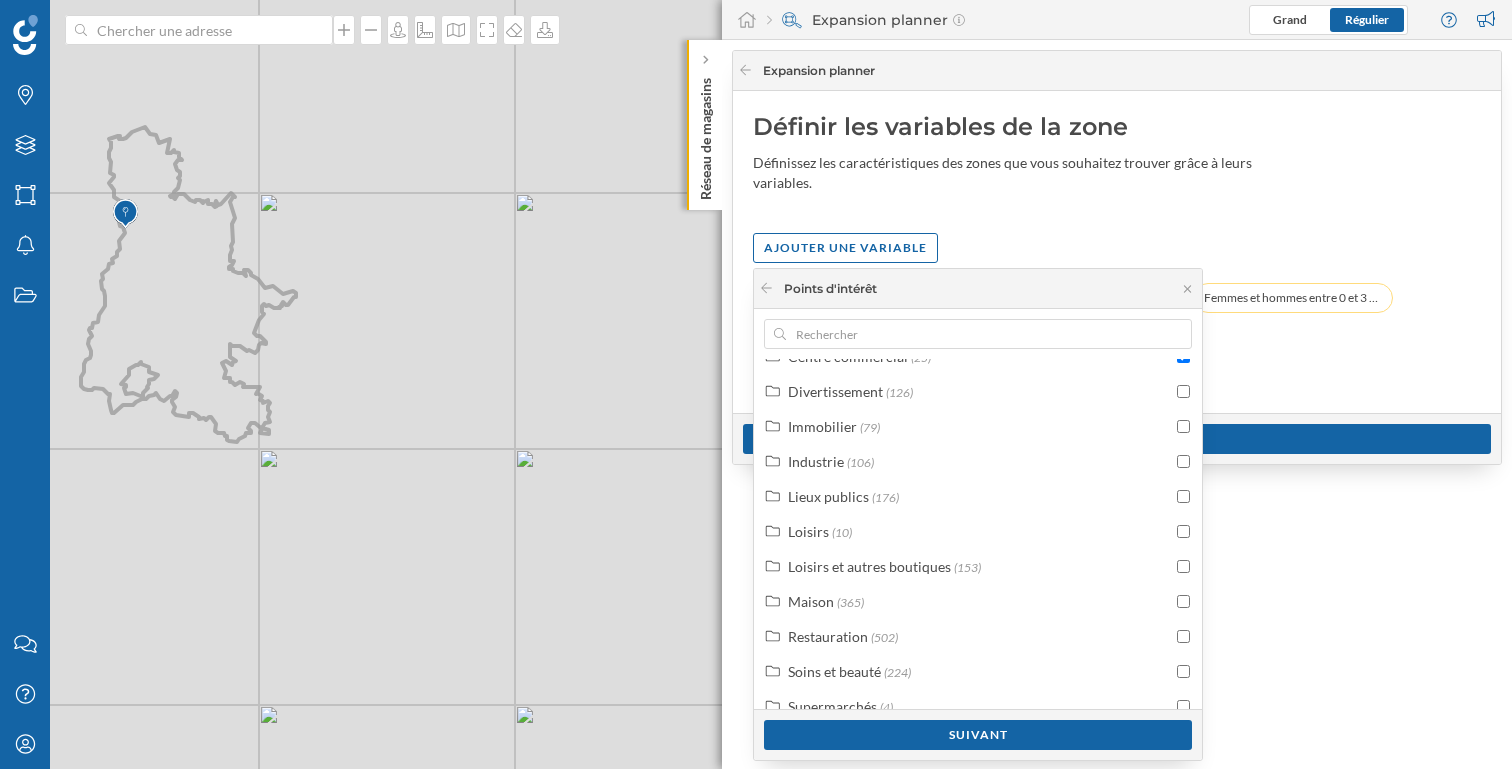 scroll, scrollTop: 235, scrollLeft: 0, axis: vertical 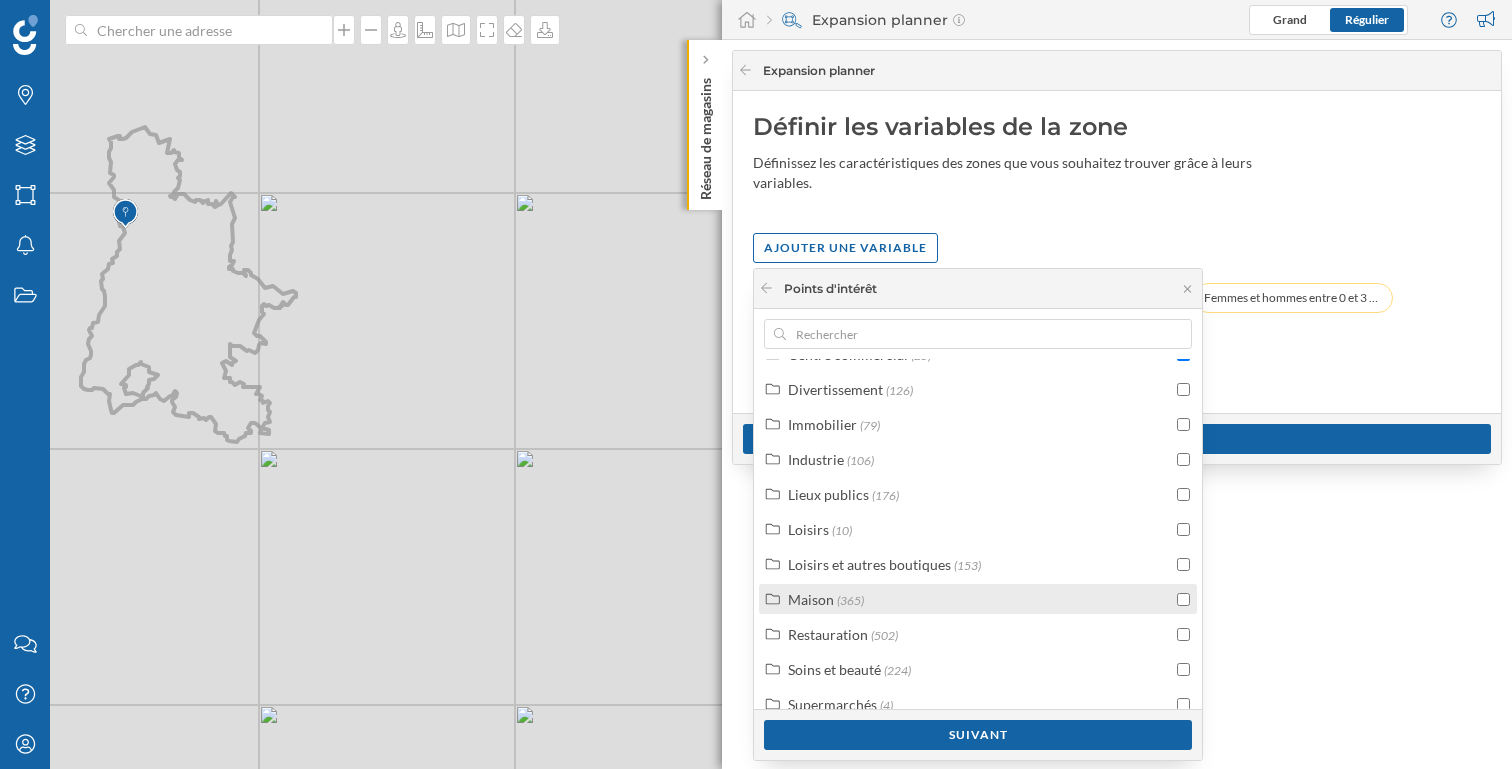click at bounding box center (1183, 599) 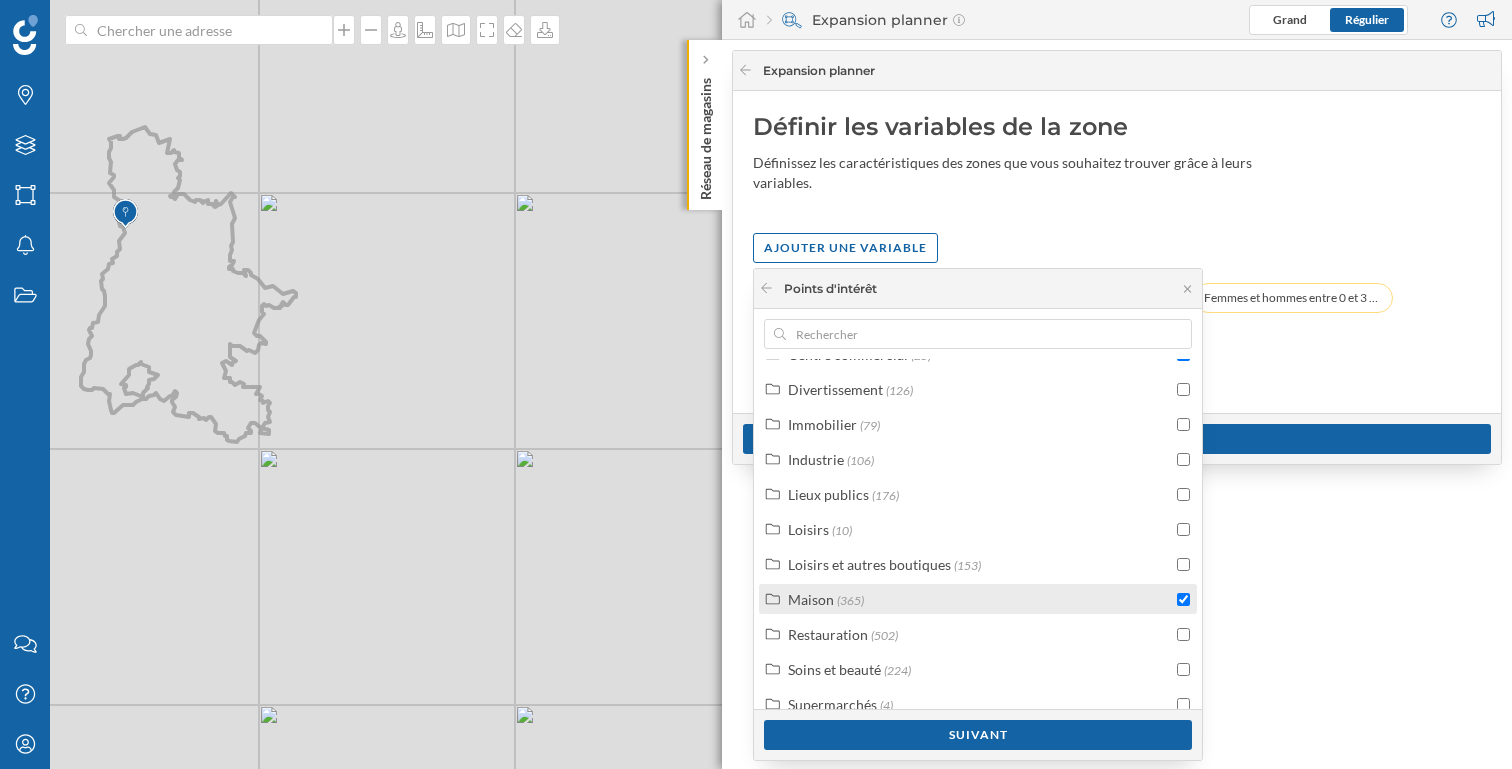 checkbox on "true" 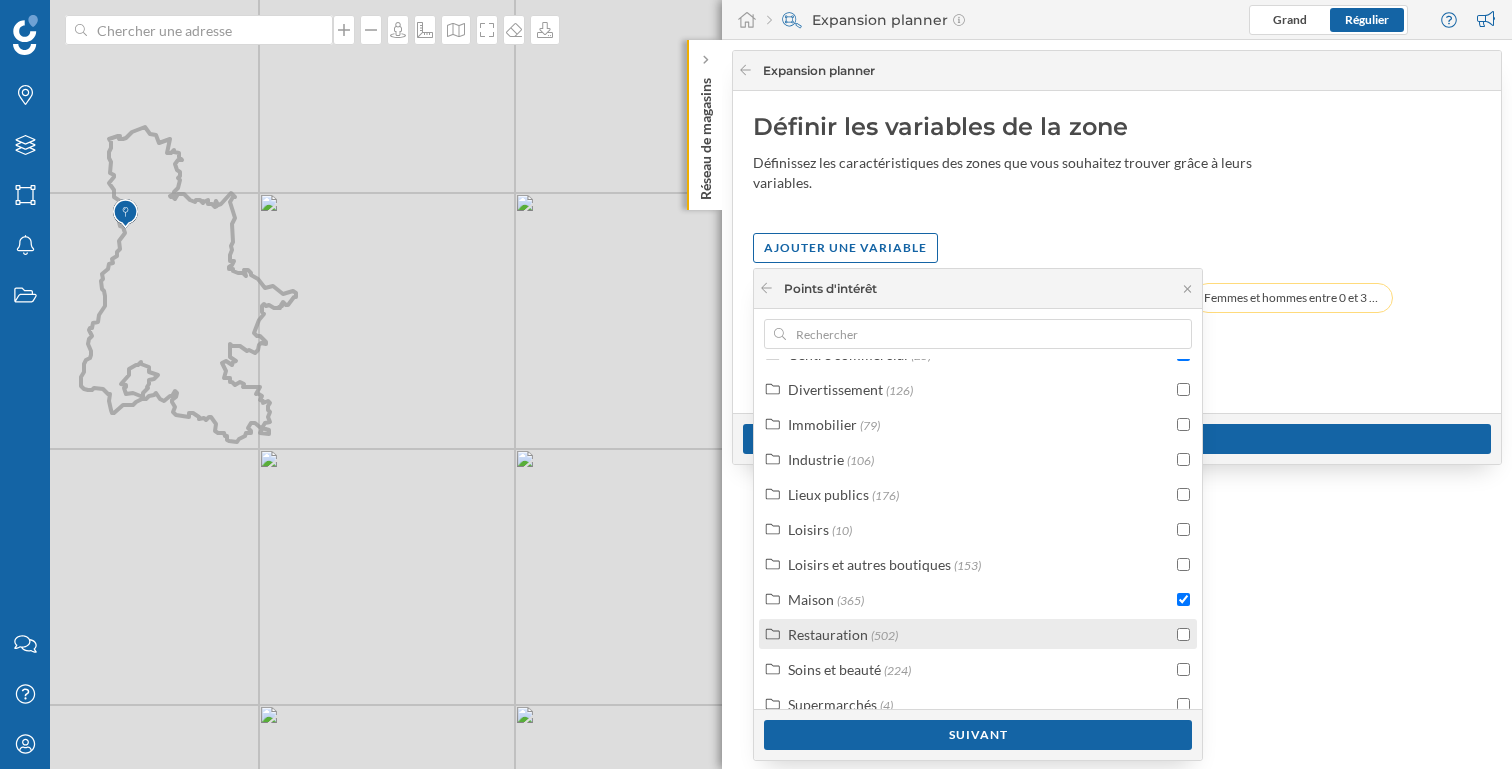 click at bounding box center (1183, 634) 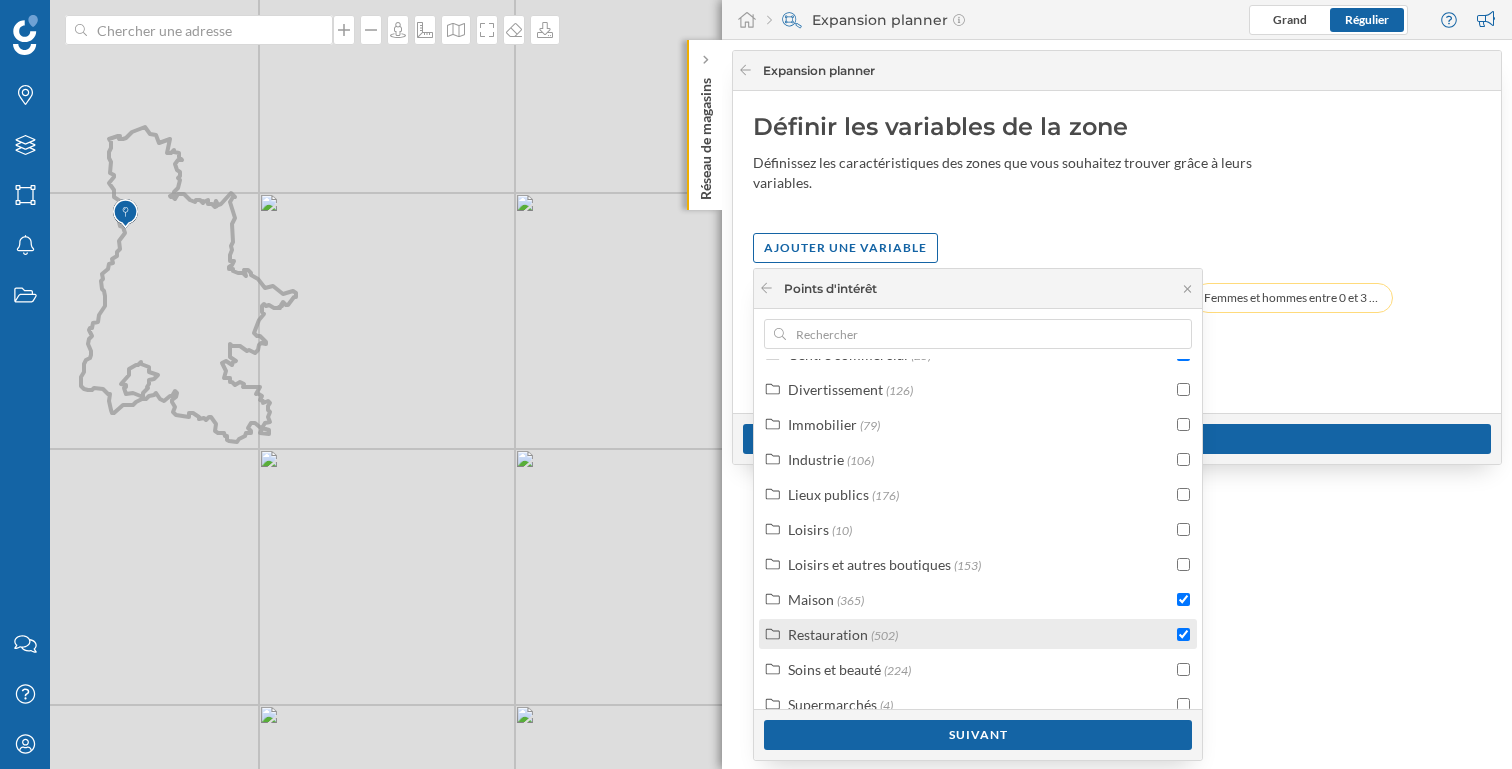 checkbox on "true" 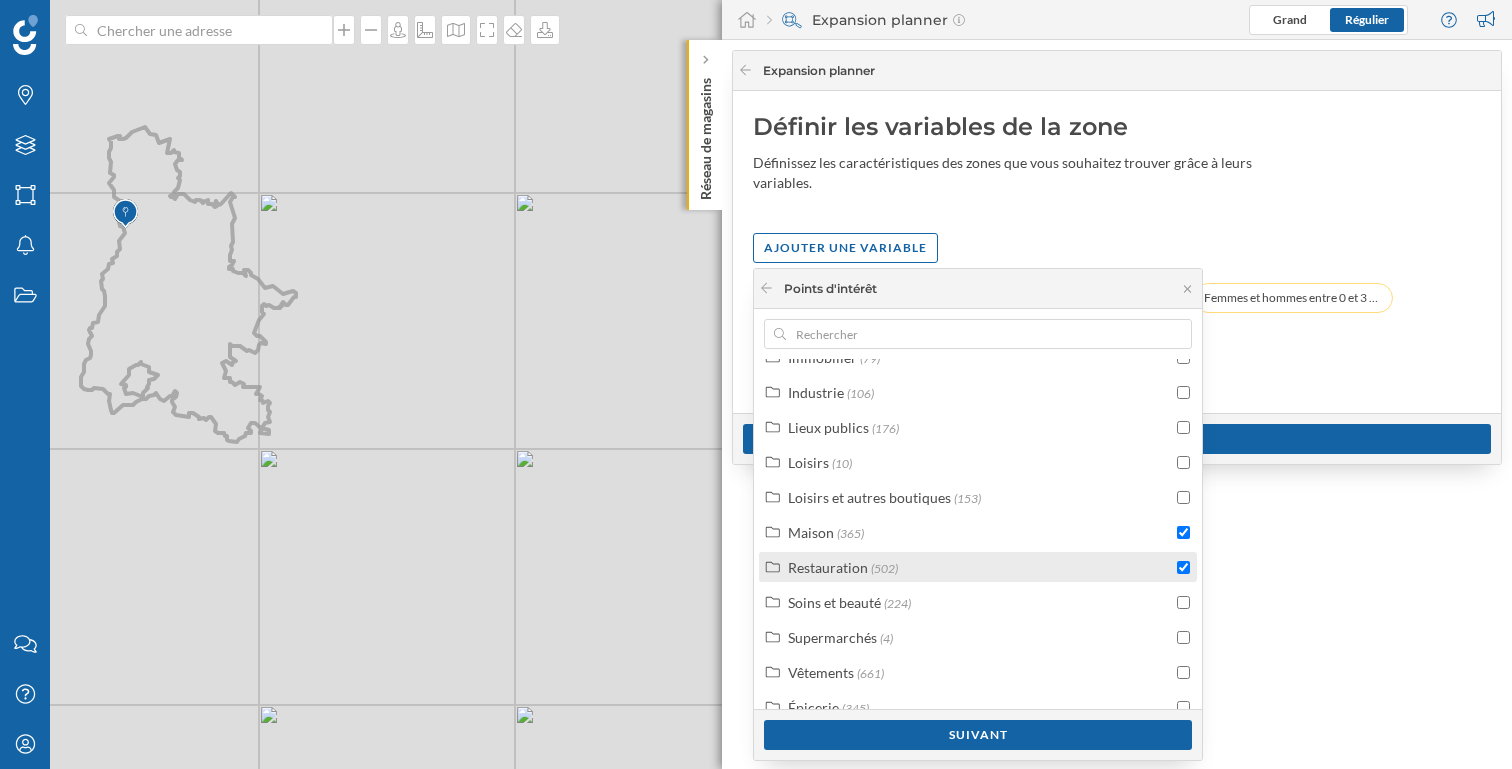 scroll, scrollTop: 304, scrollLeft: 0, axis: vertical 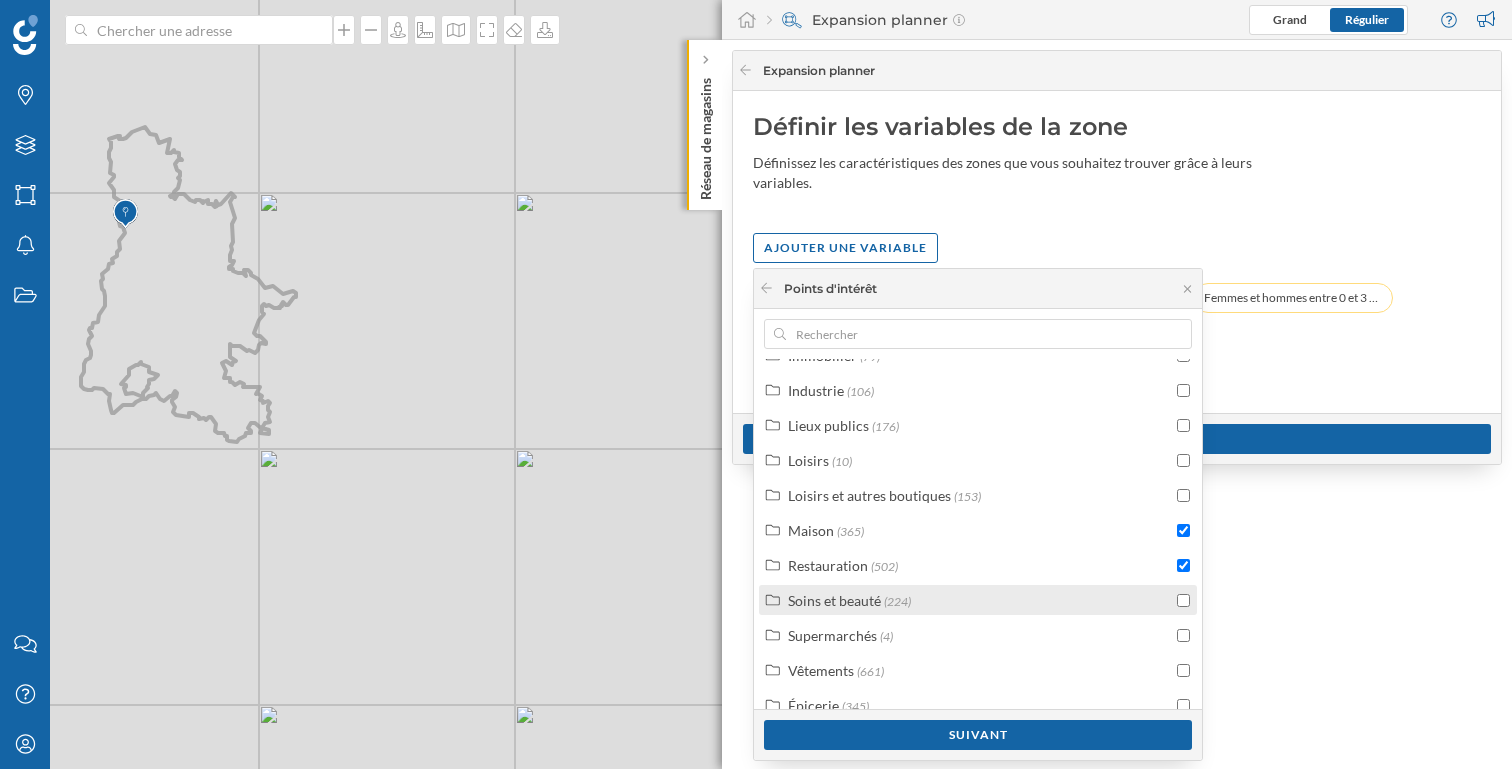 click at bounding box center (1183, 600) 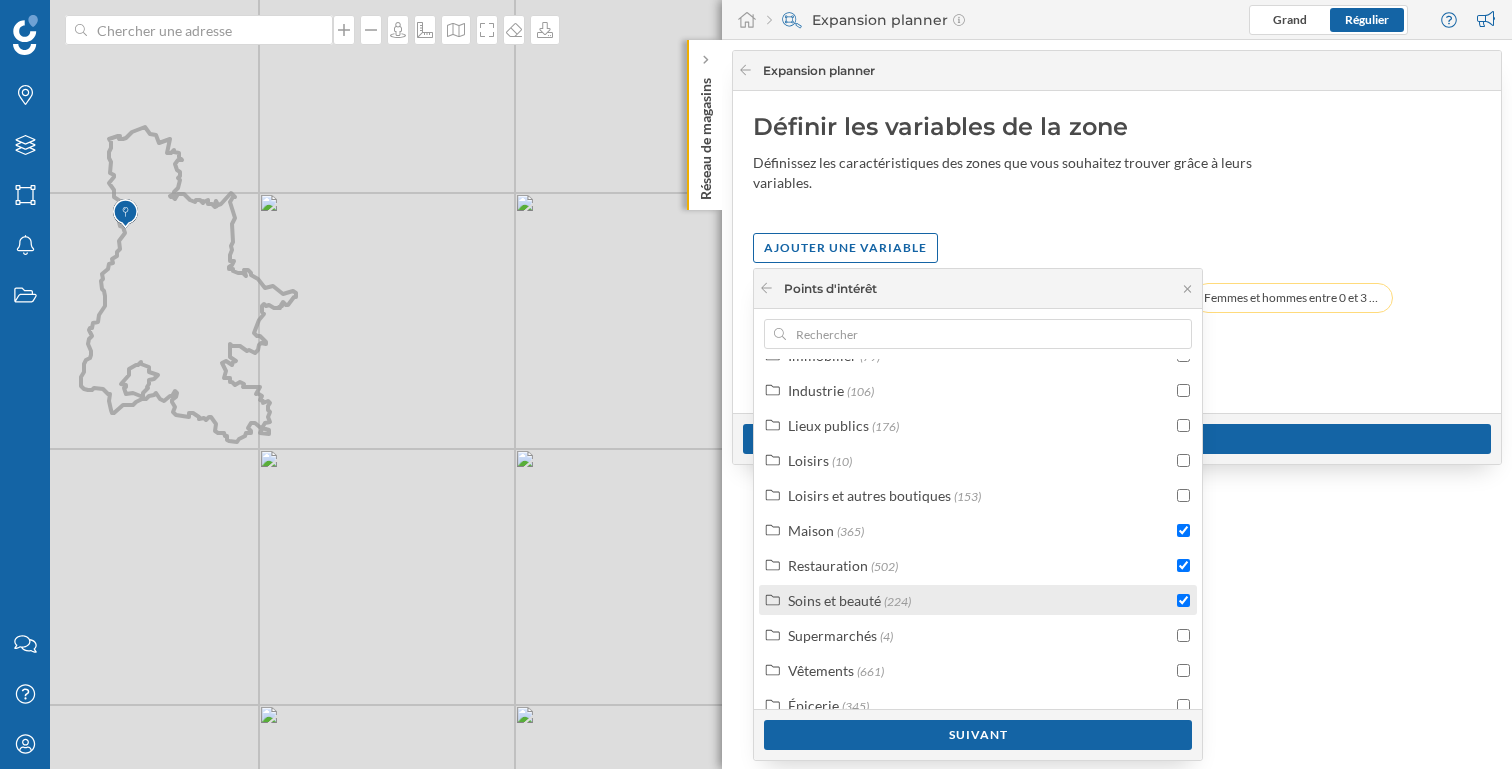 checkbox on "true" 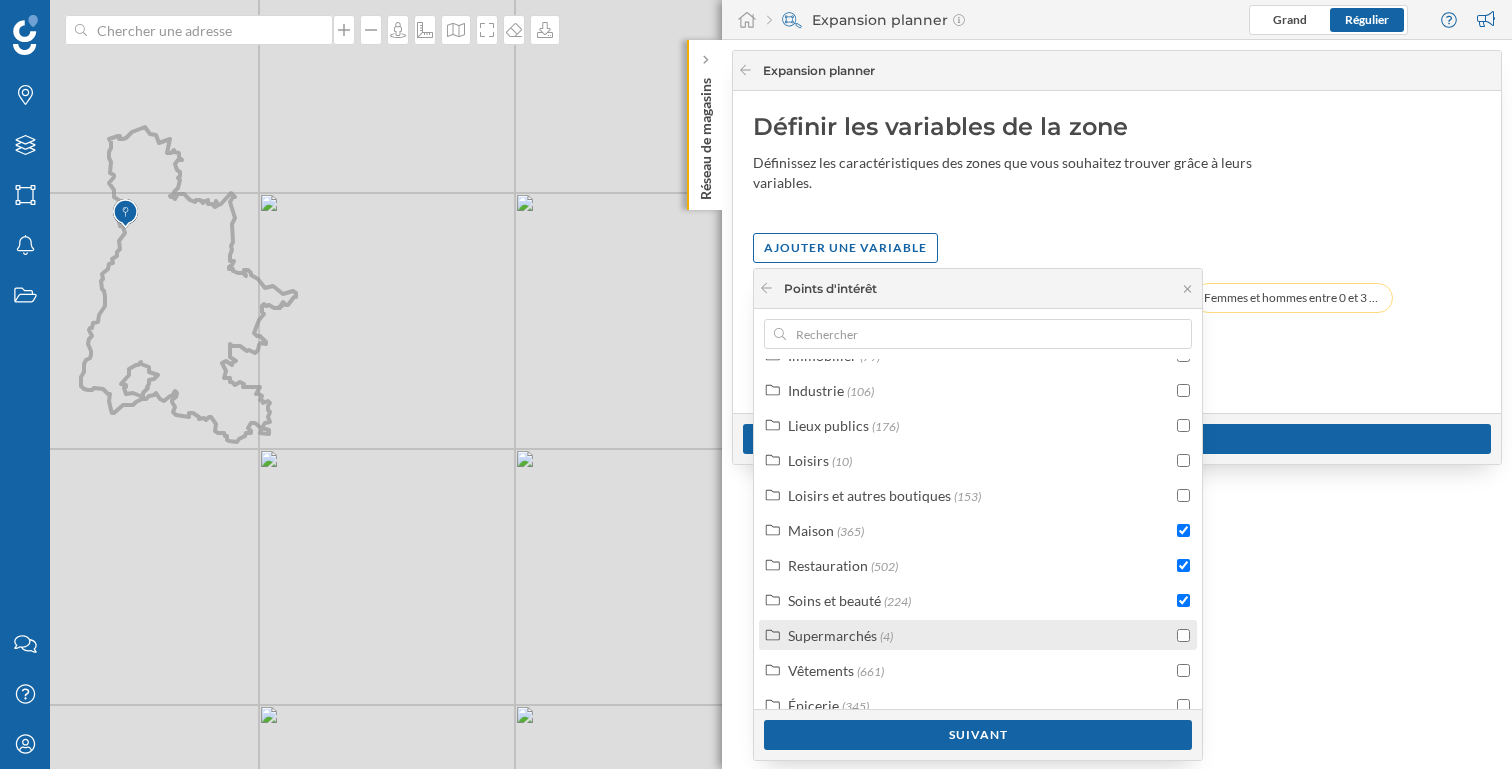click at bounding box center (1183, 635) 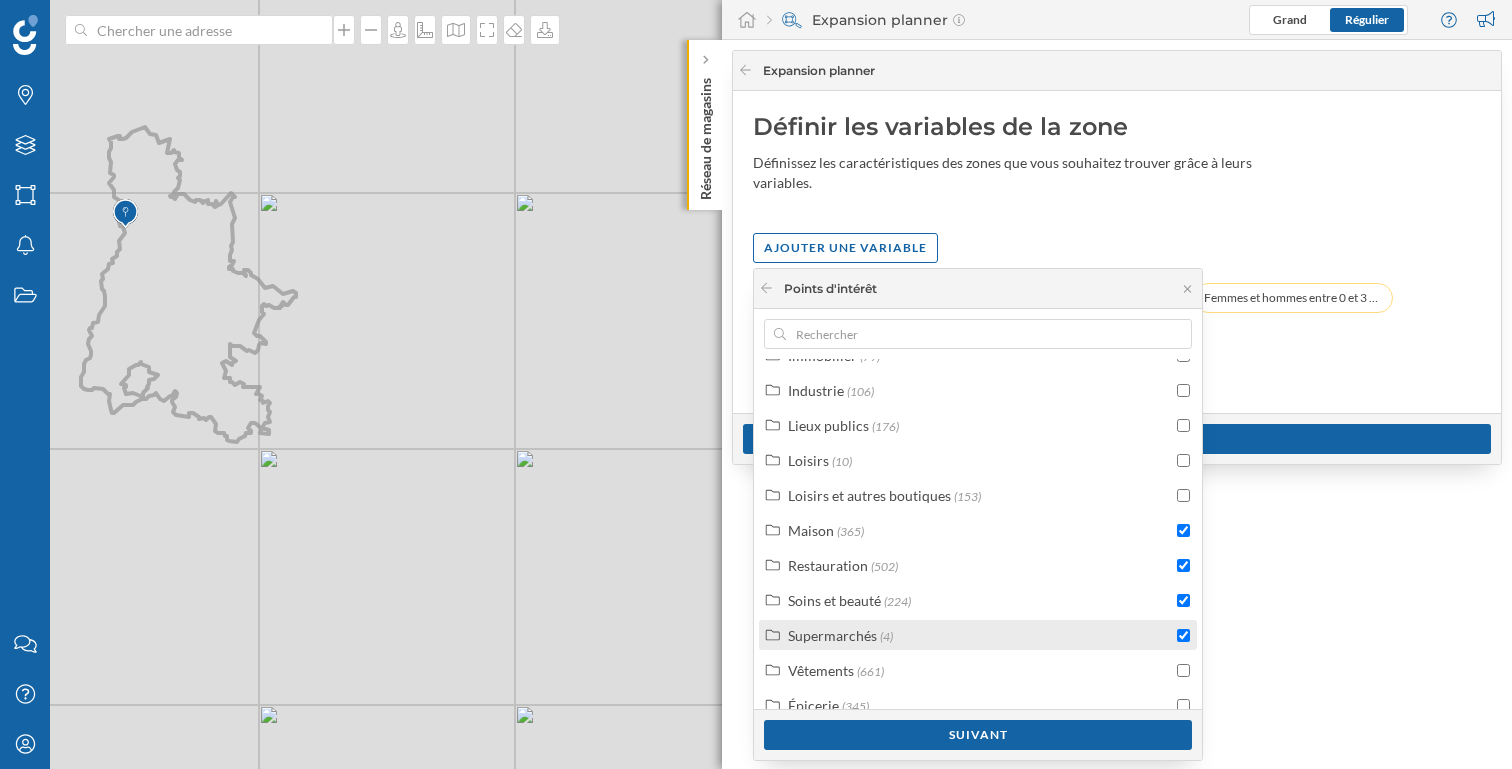 checkbox on "true" 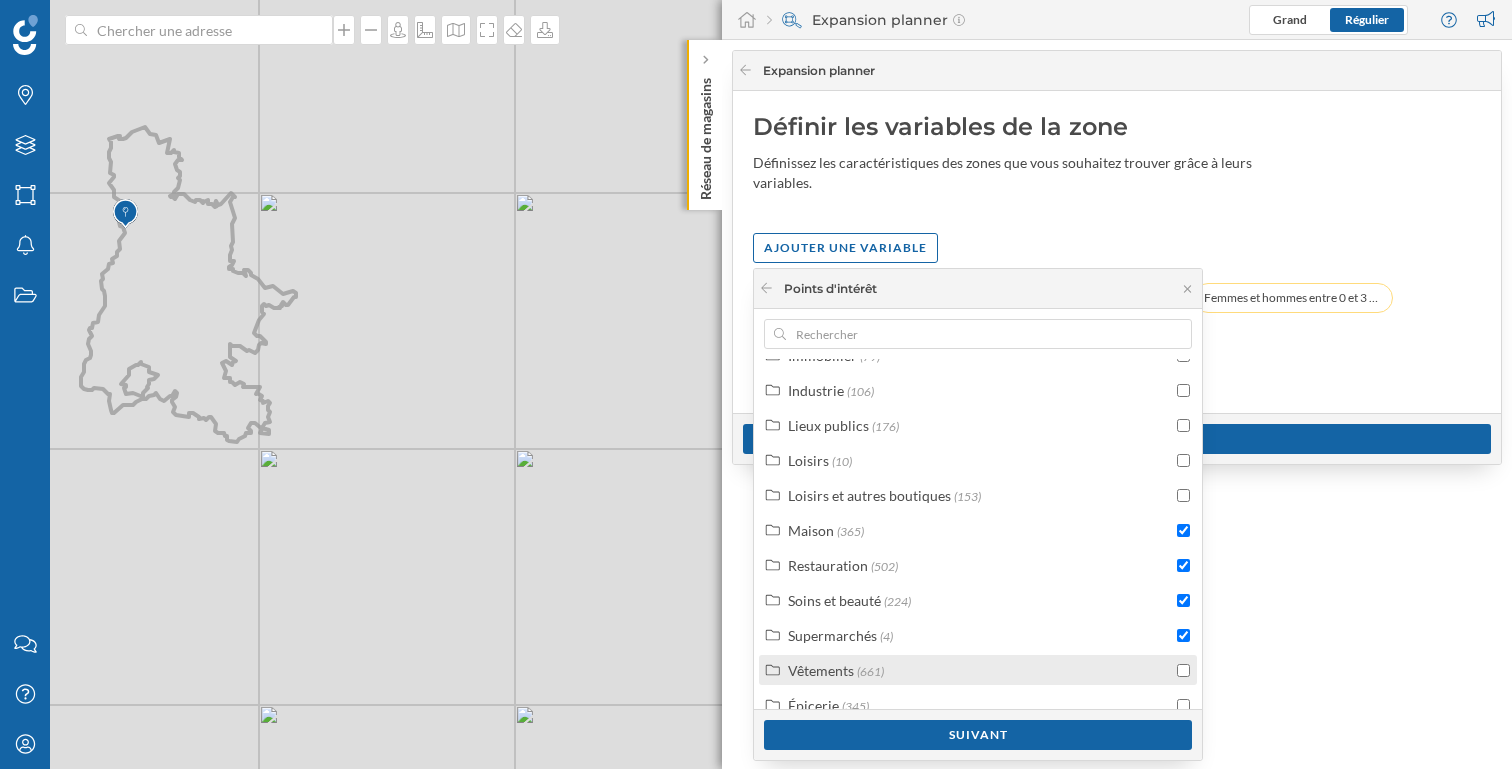 click at bounding box center (1183, 670) 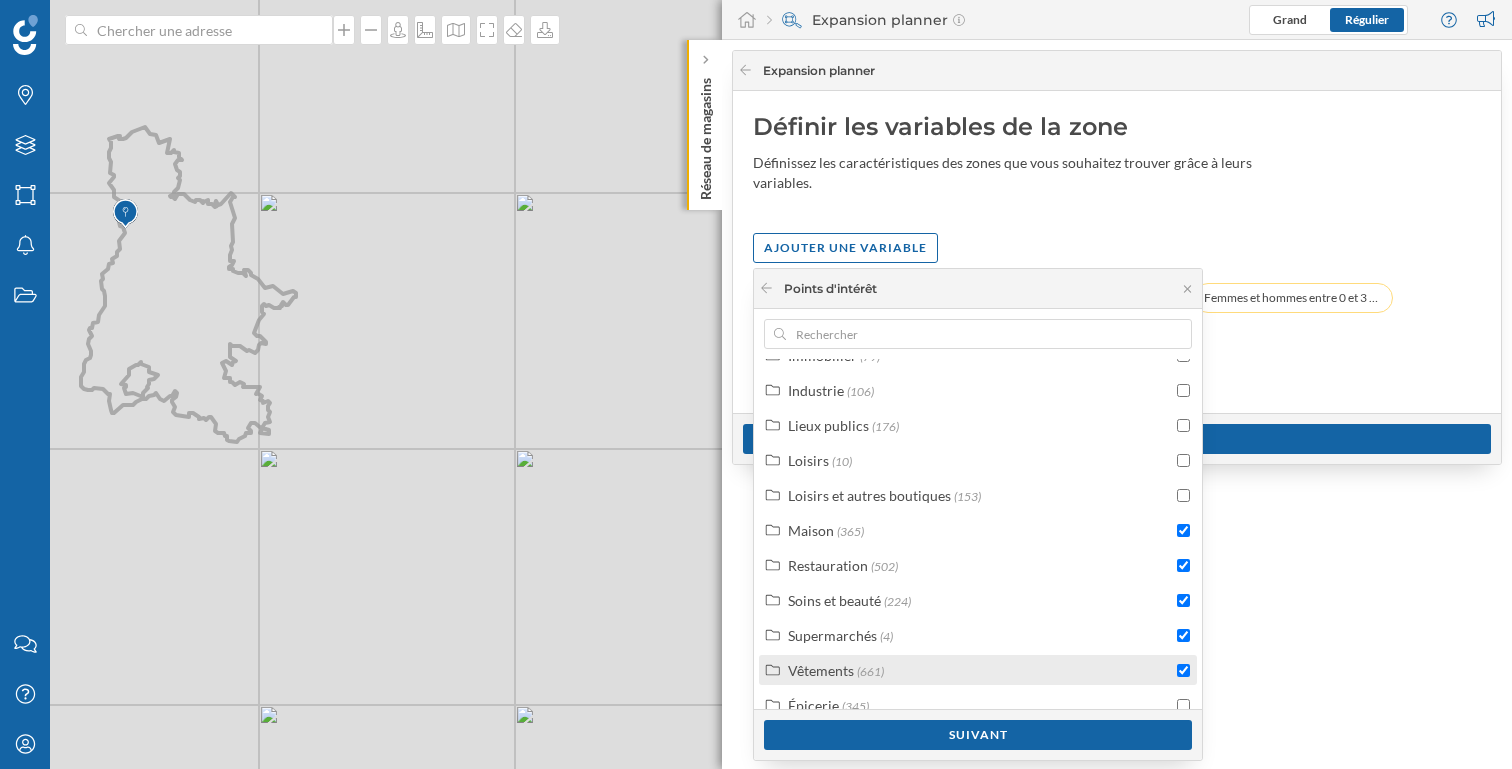 checkbox on "true" 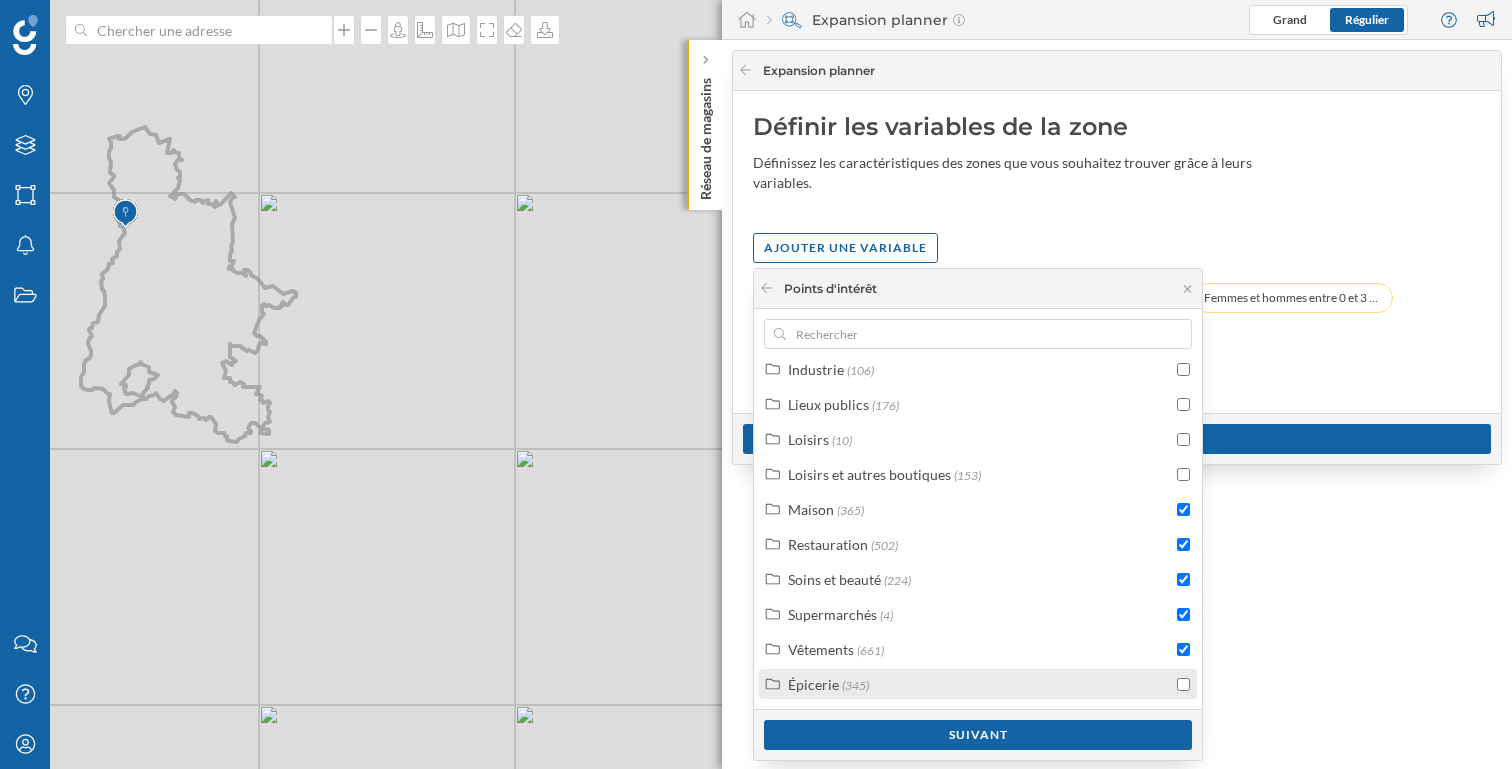 click at bounding box center (1183, 684) 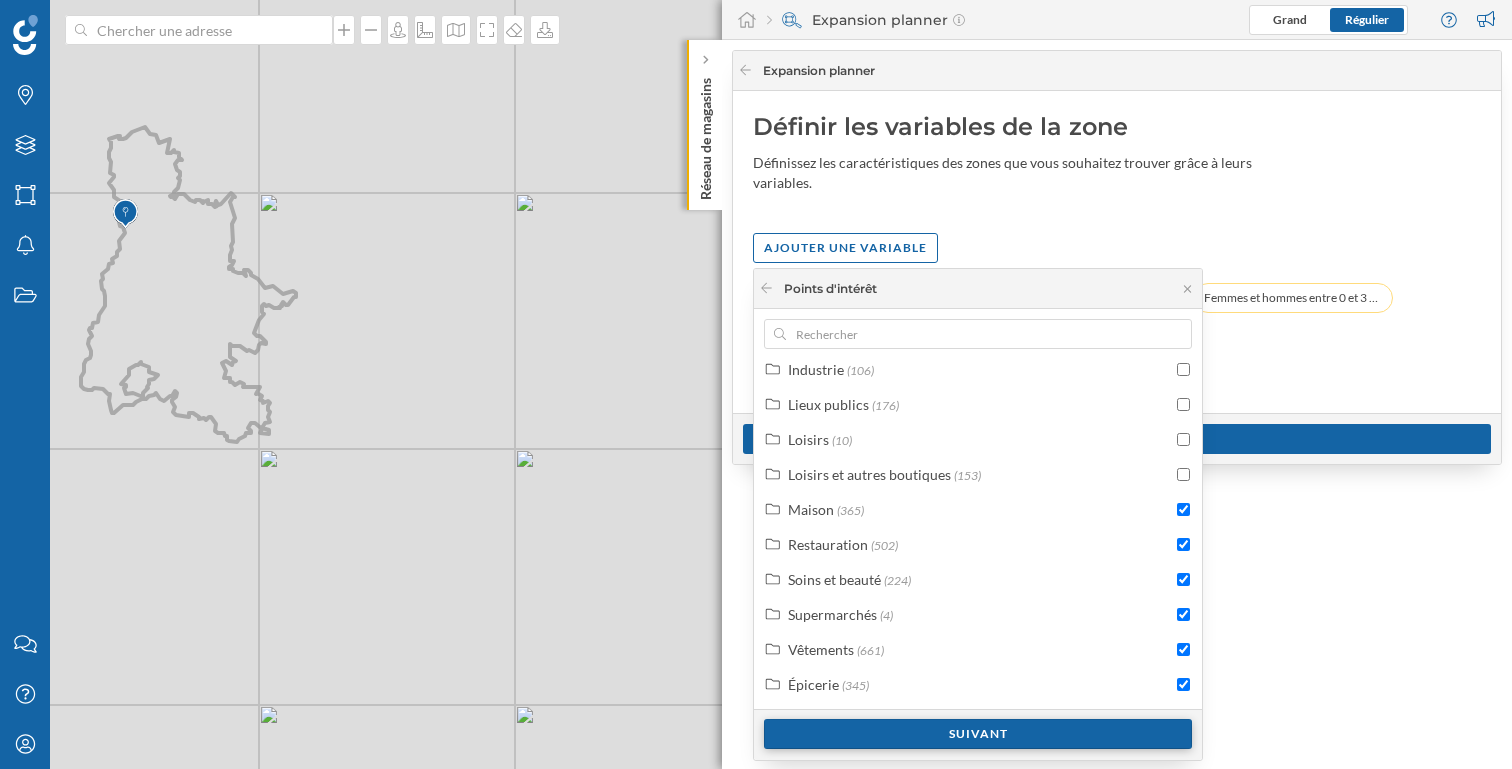 click on "Suivant" at bounding box center (978, 734) 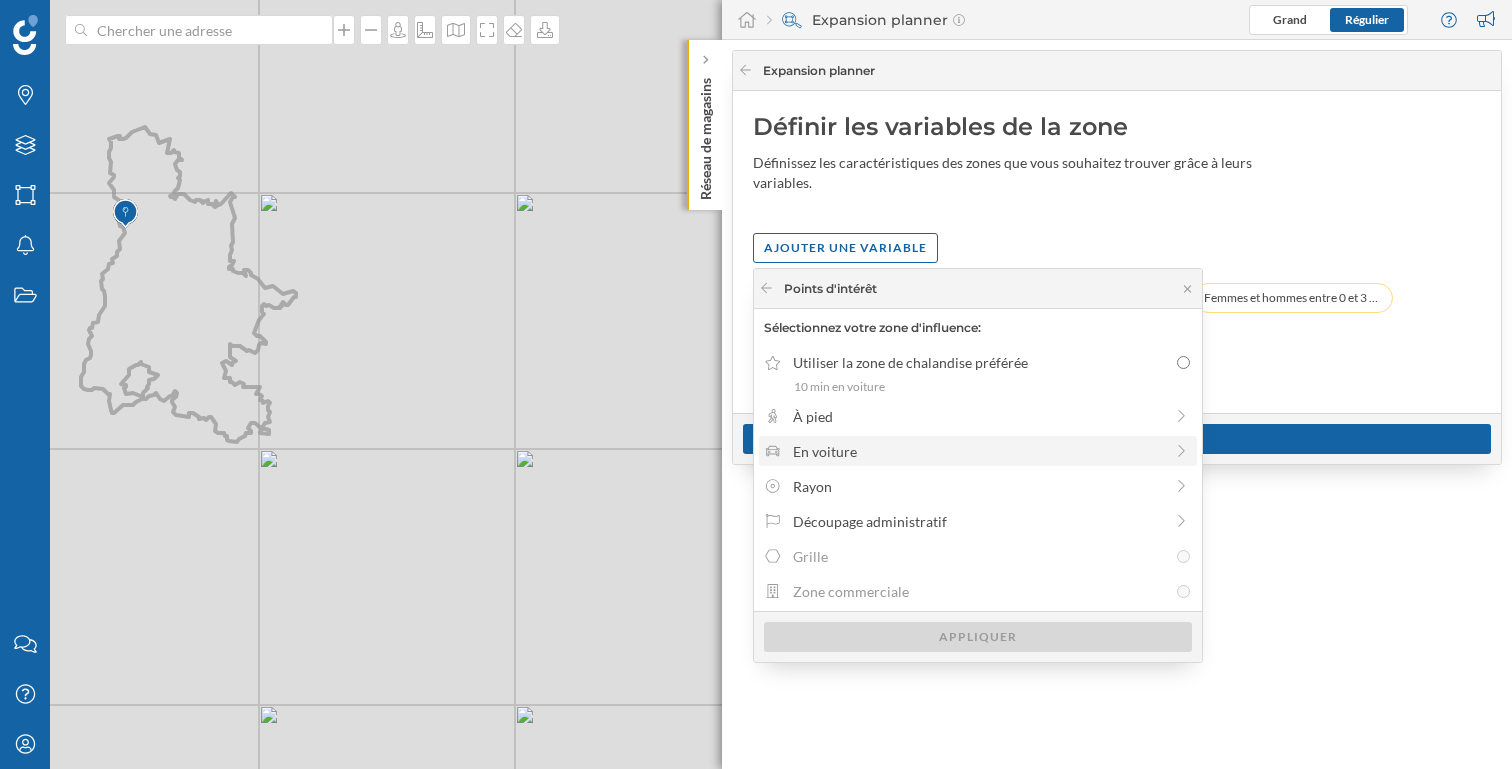 click on "En voiture" at bounding box center [978, 451] 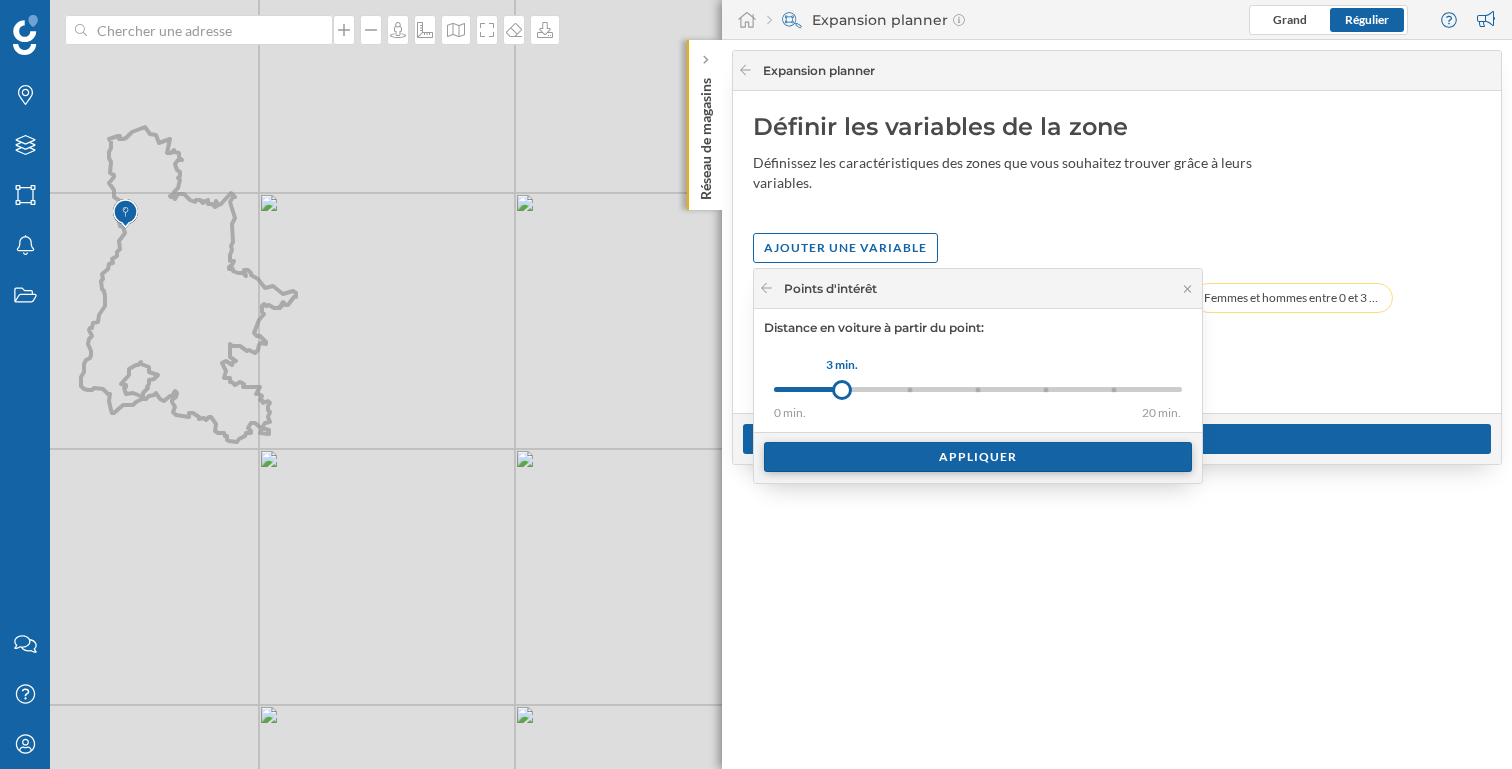 click on "Appliquer" at bounding box center [978, 457] 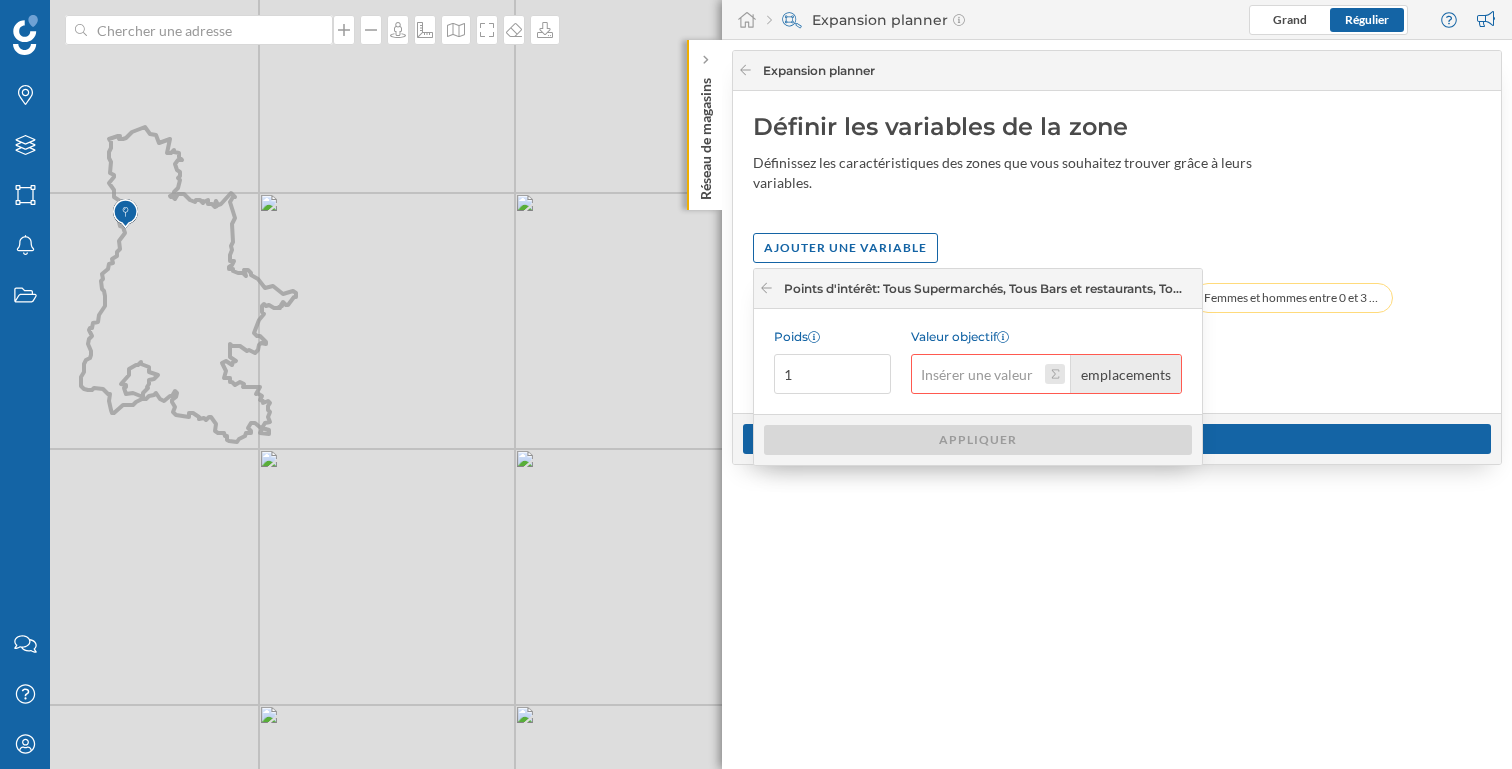 click on "Valeur objectif
emplacements" at bounding box center [1055, 374] 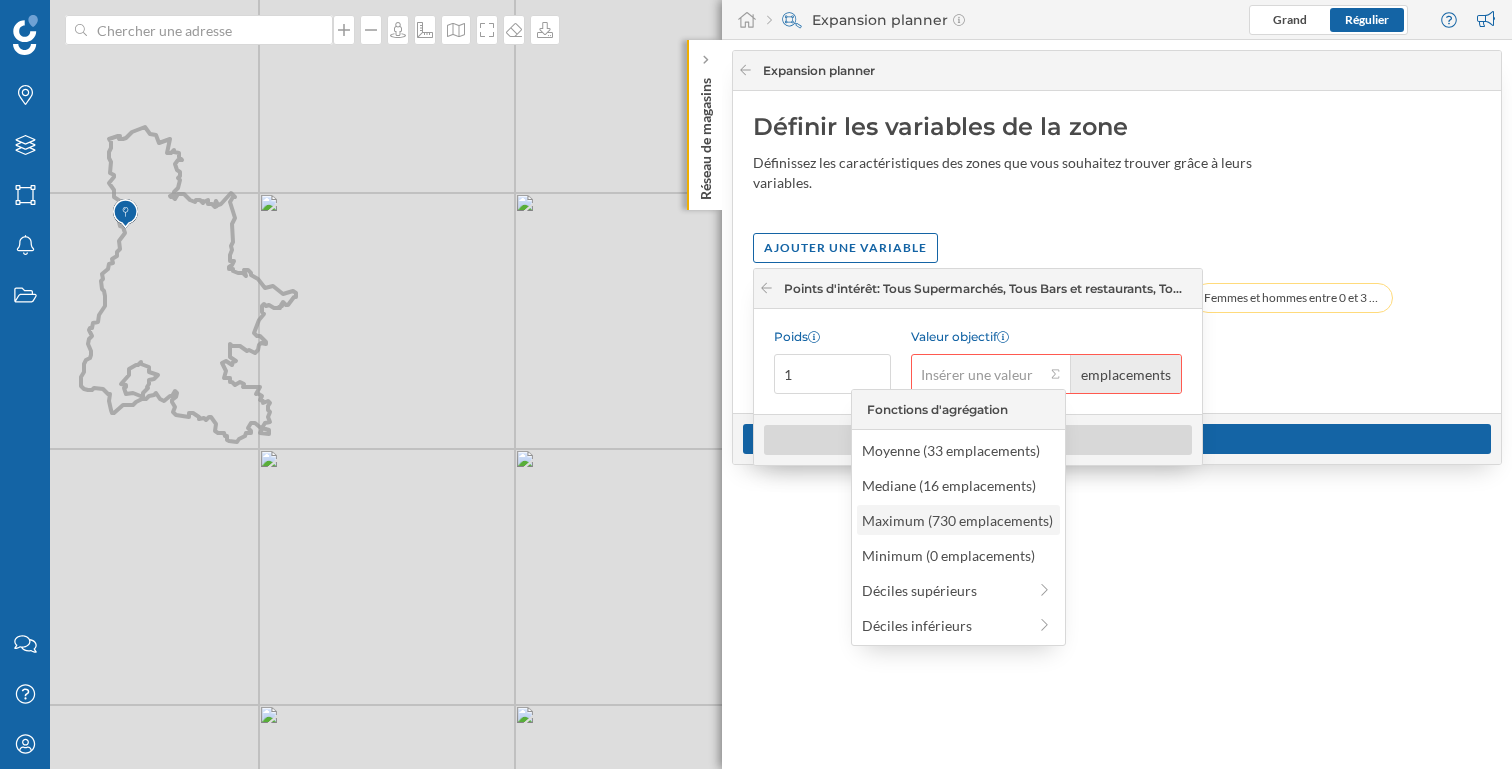 click on "Maximum (730 emplacements)" at bounding box center (957, 520) 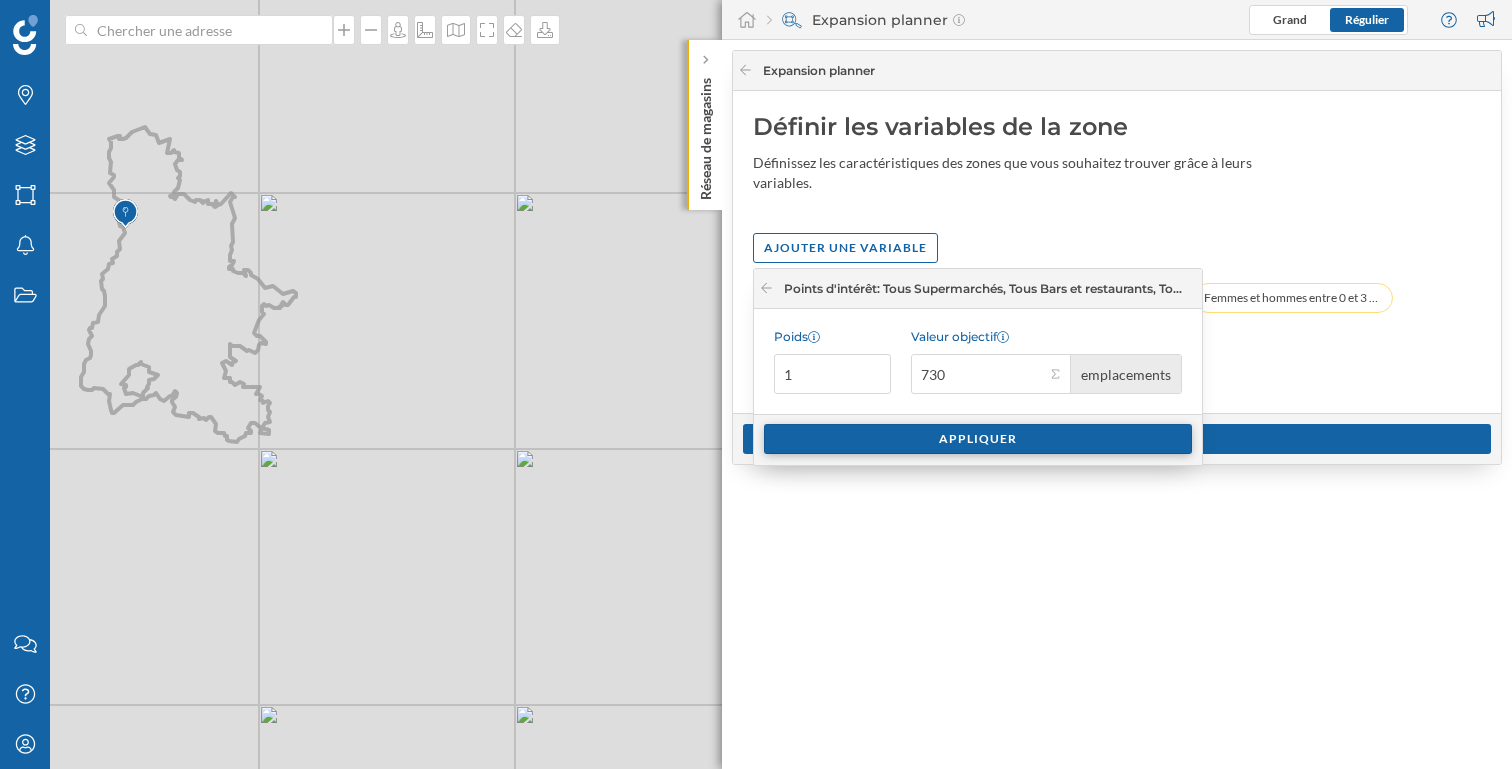 click on "Appliquer" at bounding box center [978, 439] 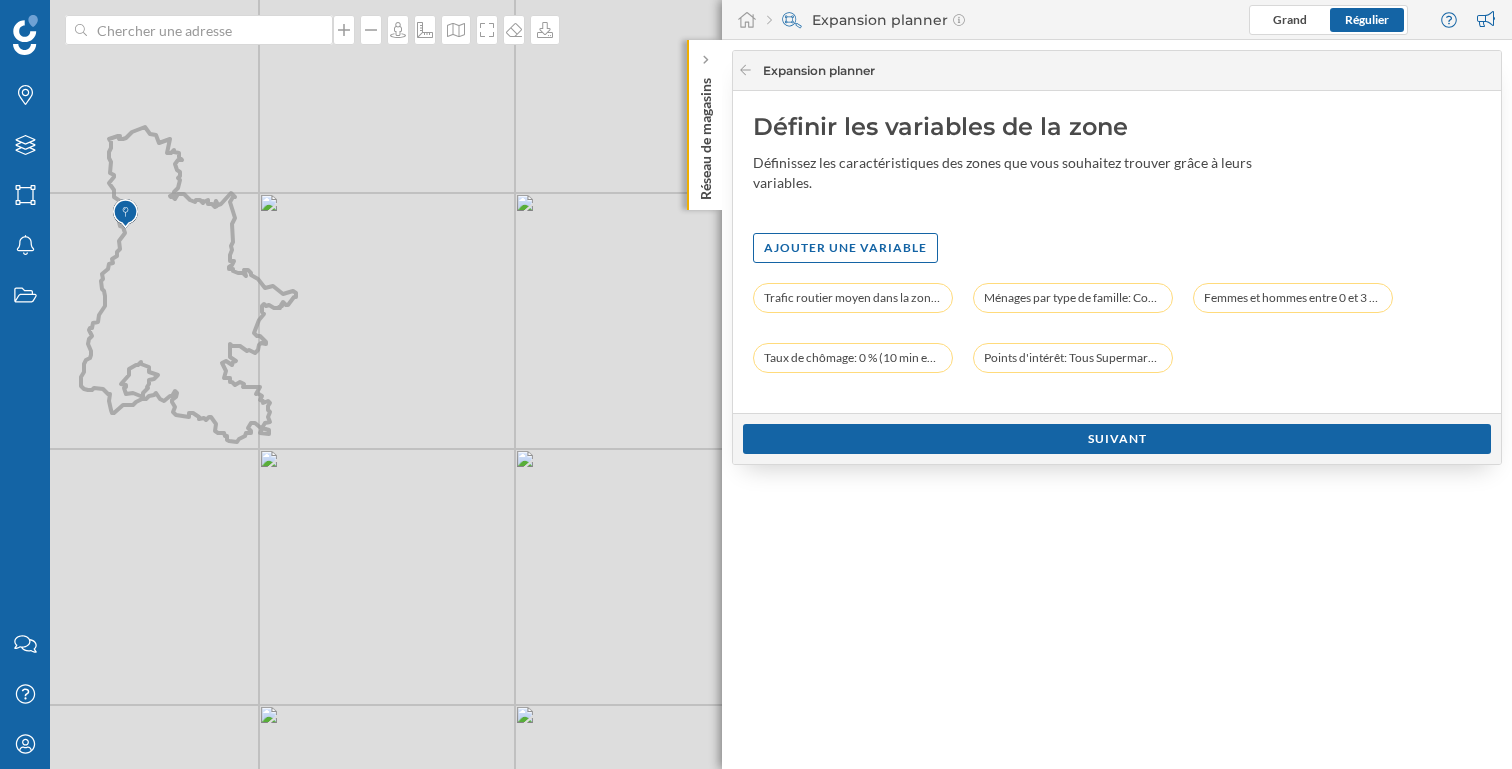 click on "Suivant" at bounding box center [1117, 439] 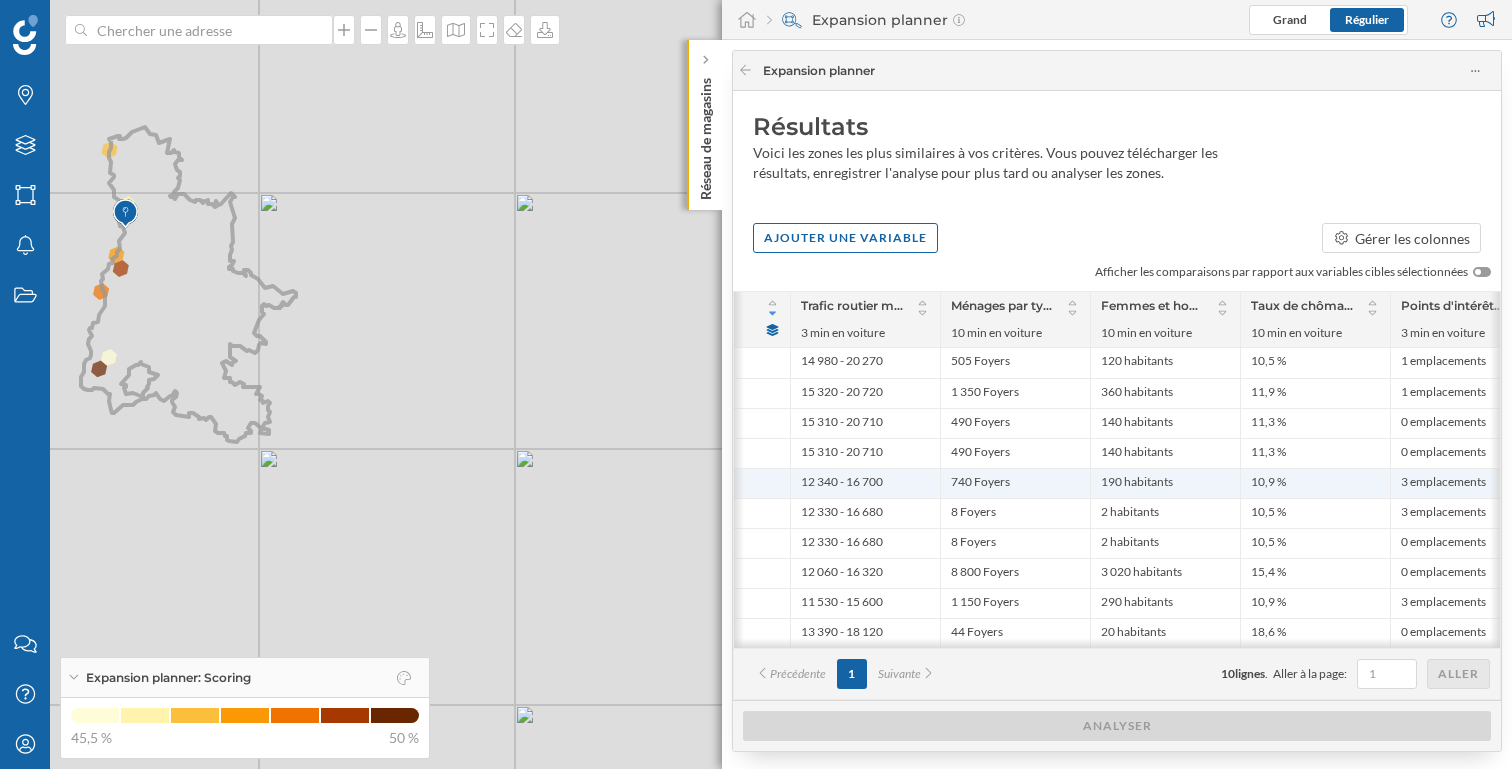 scroll, scrollTop: 0, scrollLeft: 711, axis: horizontal 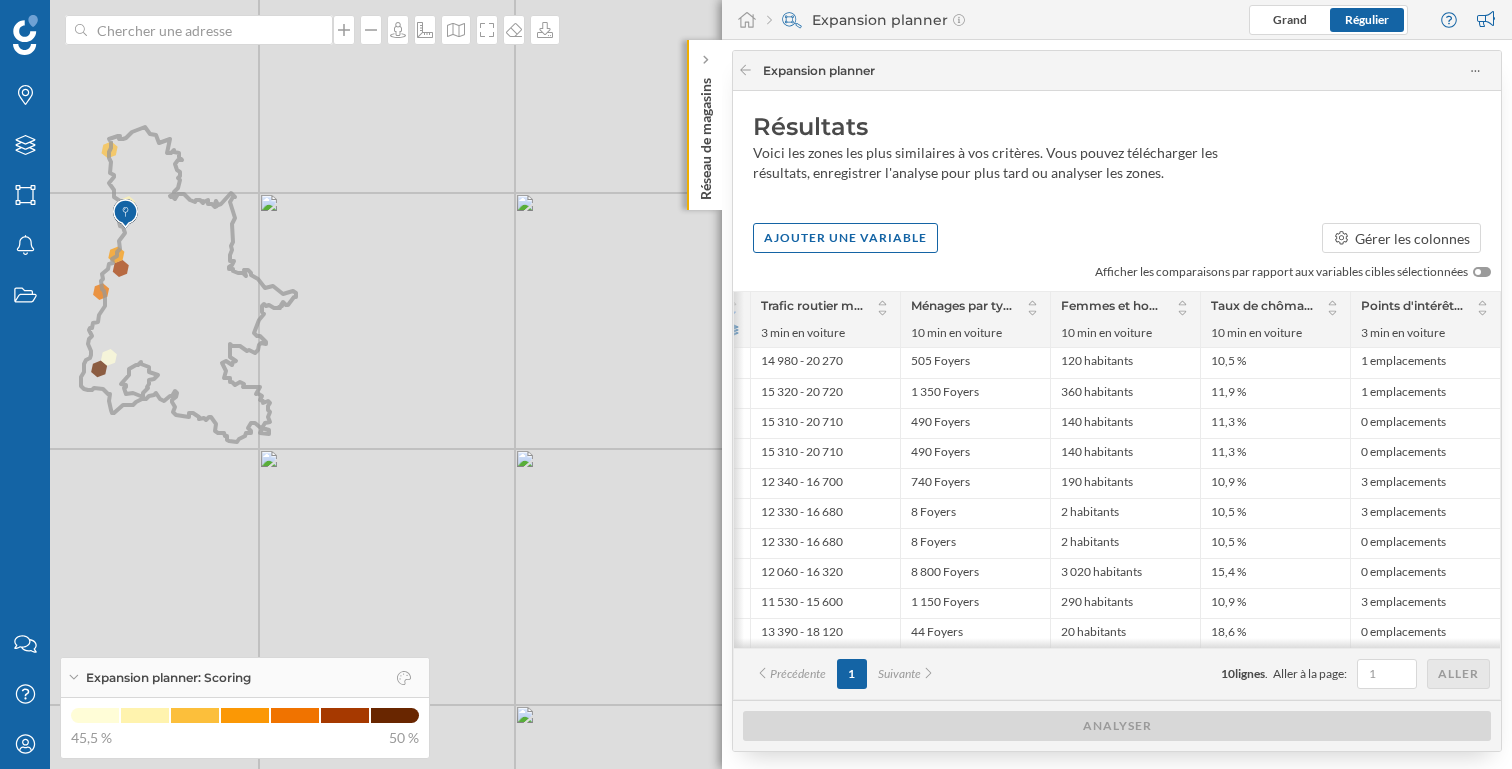 click at bounding box center [1482, 272] 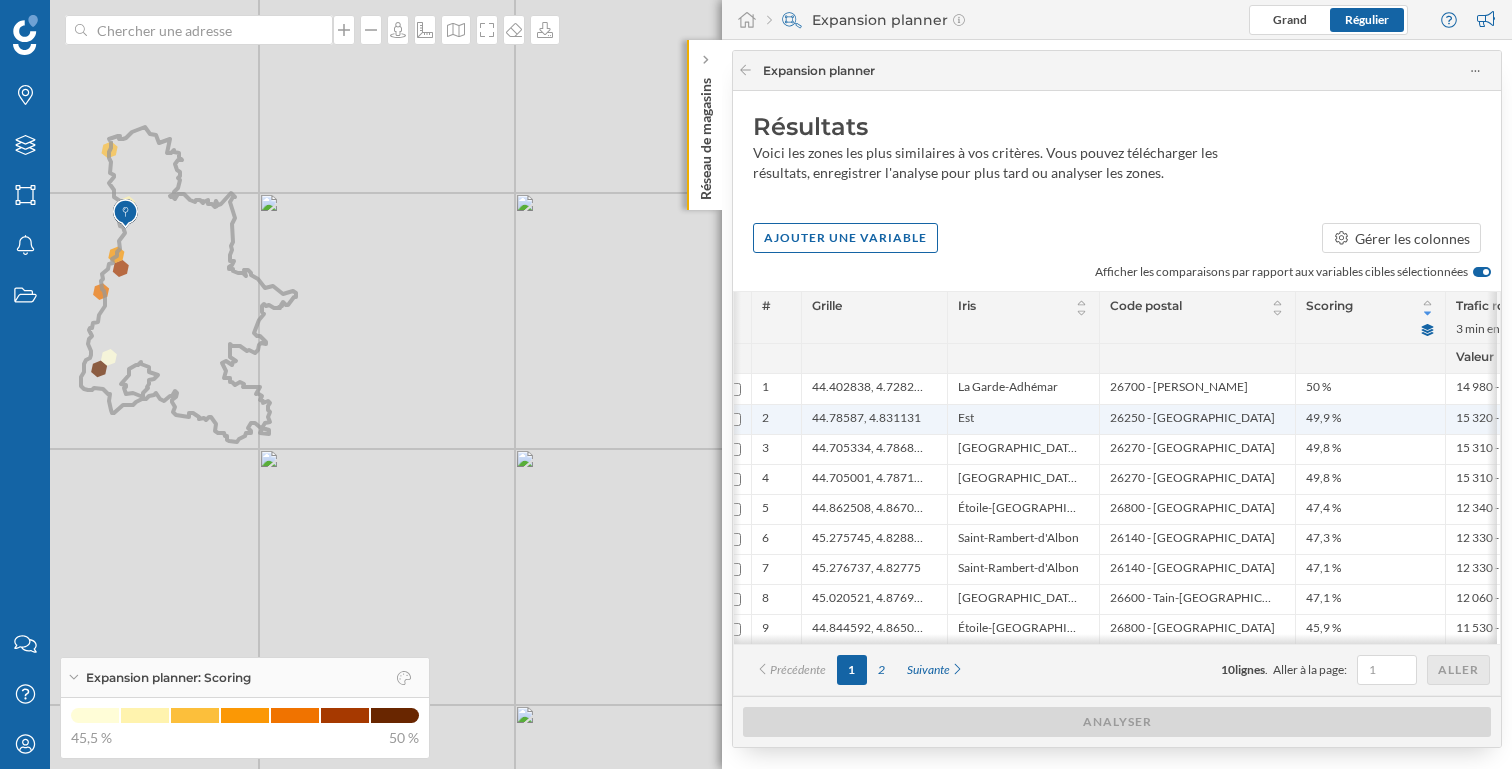 scroll, scrollTop: 0, scrollLeft: 0, axis: both 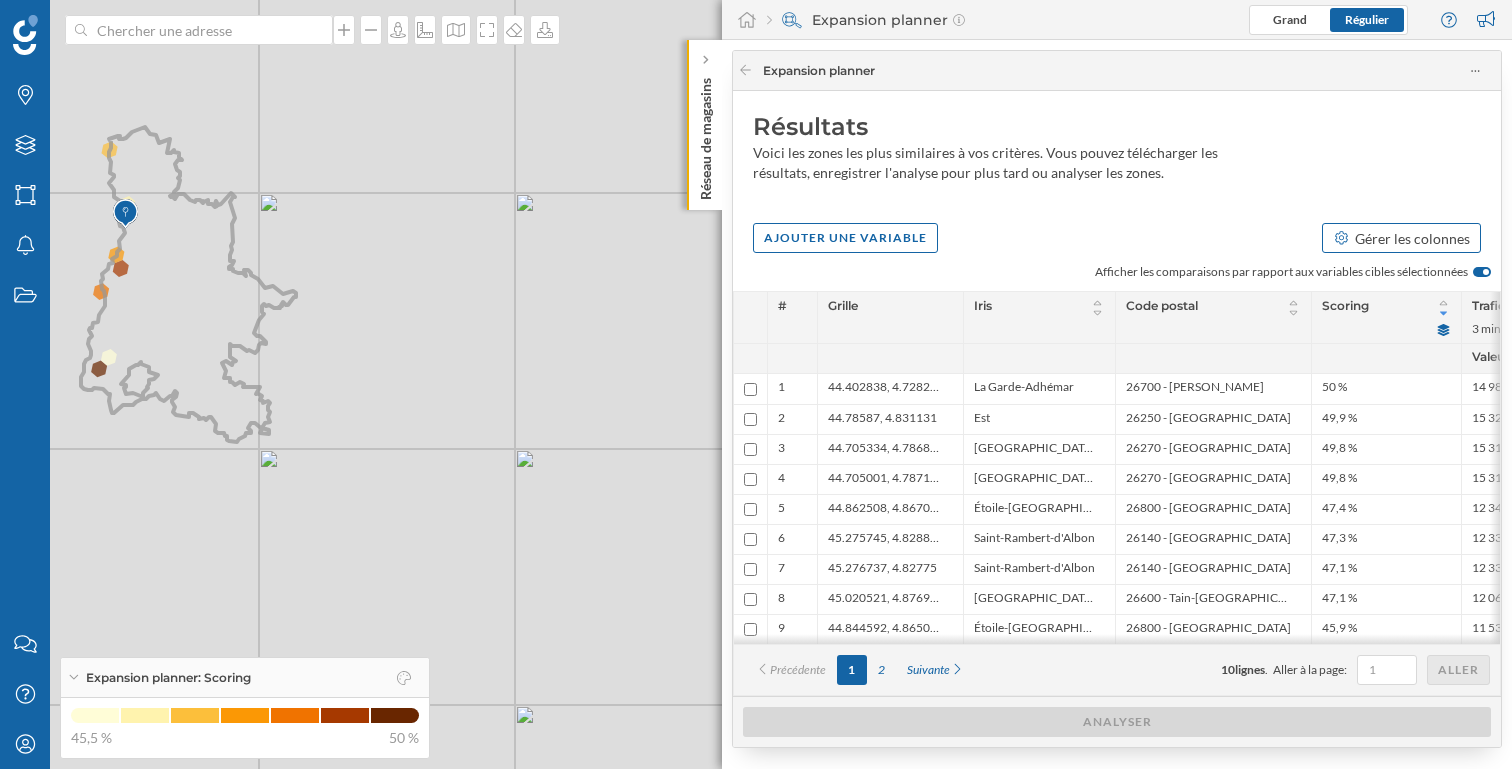 click on "Gérer les colonnes" at bounding box center [1412, 238] 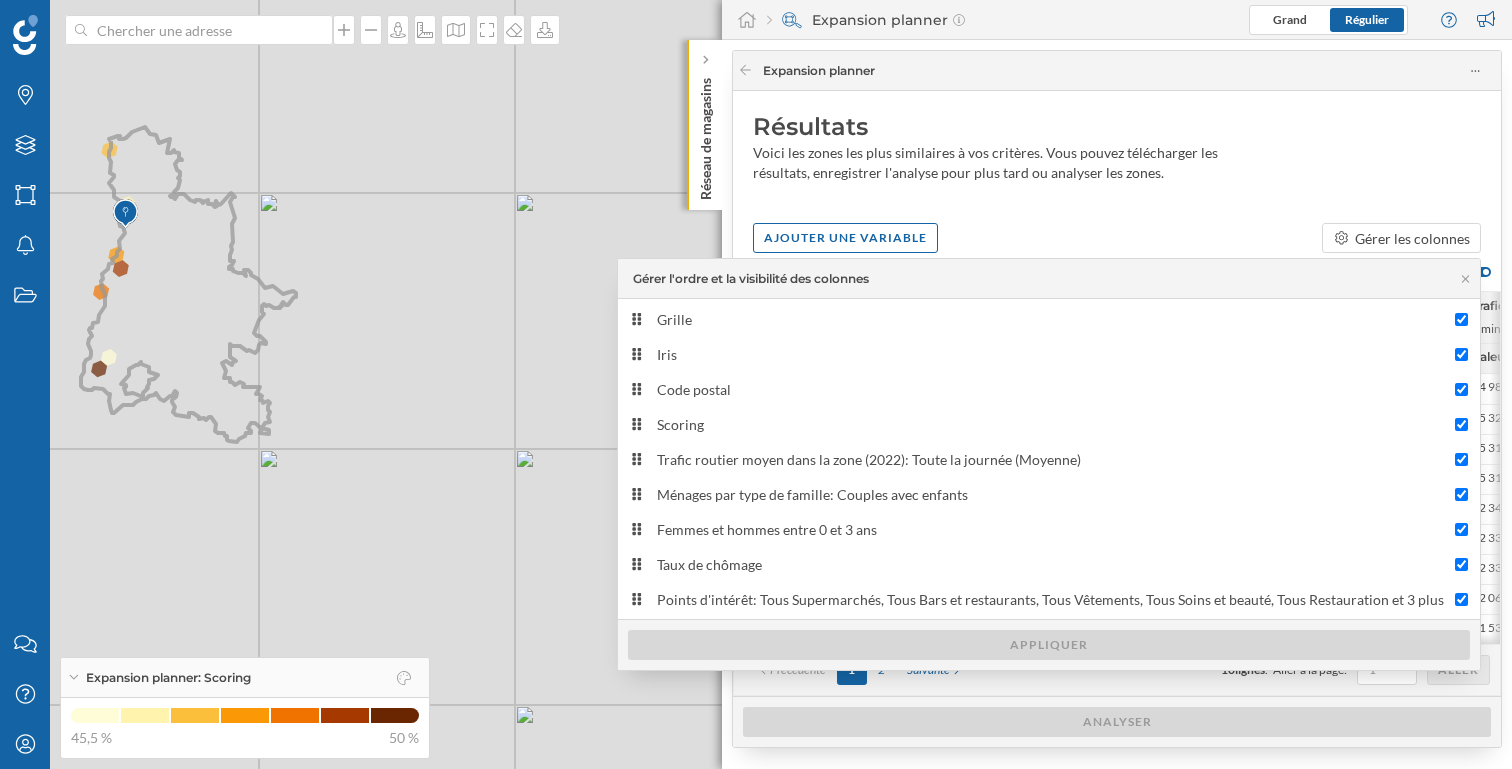 click on "Résultats
Voici les zones les plus similaires à vos critères. Vous pouvez télécharger les résultats, enregistrer l'analyse pour plus tard ou analyser les zones.
Ajouter une variable
Gérer les colonnes
Afficher les comparaisons par rapport aux variables cibles sélectionnées
#
Grille
Iris
Code postal
Scoring
Trafic routier moyen dans la zone (2022): Toute la journée (Moyenne)
3 min en voiture
Ménages par type de famille: Couples avec enfants
10 min en voiture
Femmes et hommes entre 0 et 3 ans
10 min en voiture" at bounding box center (1117, 393) 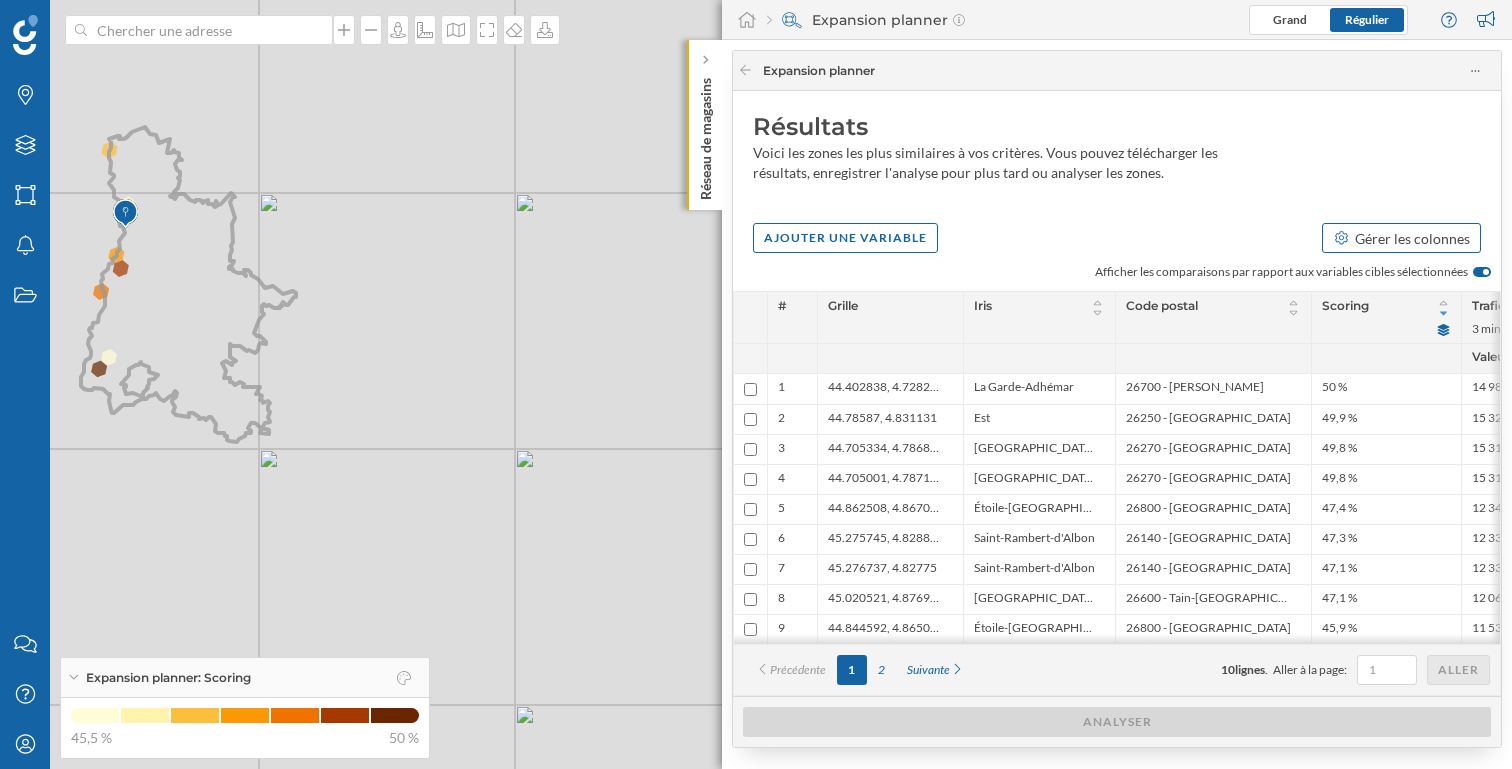click on "Gérer les colonnes" at bounding box center [1412, 238] 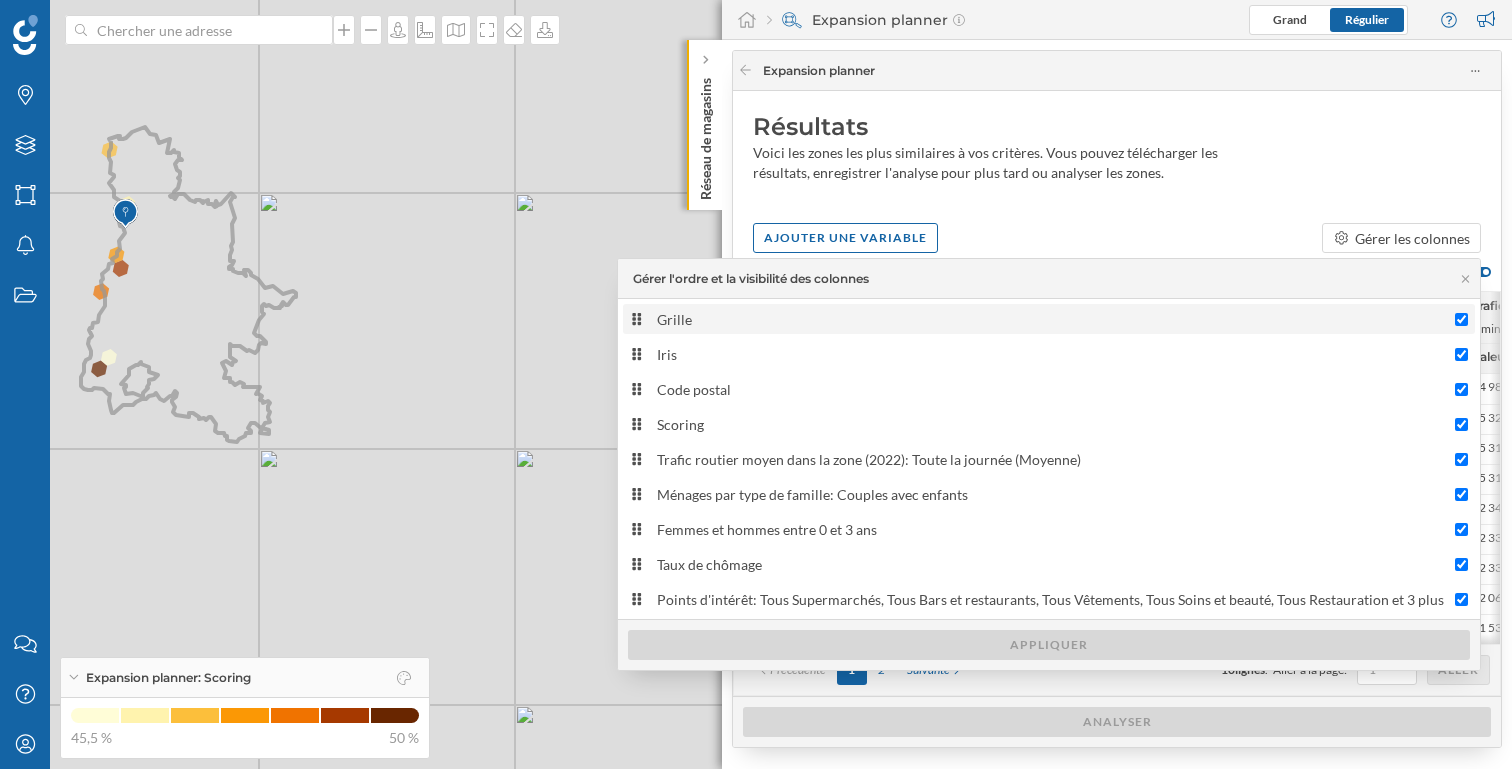 click on "Grille" at bounding box center (1461, 319) 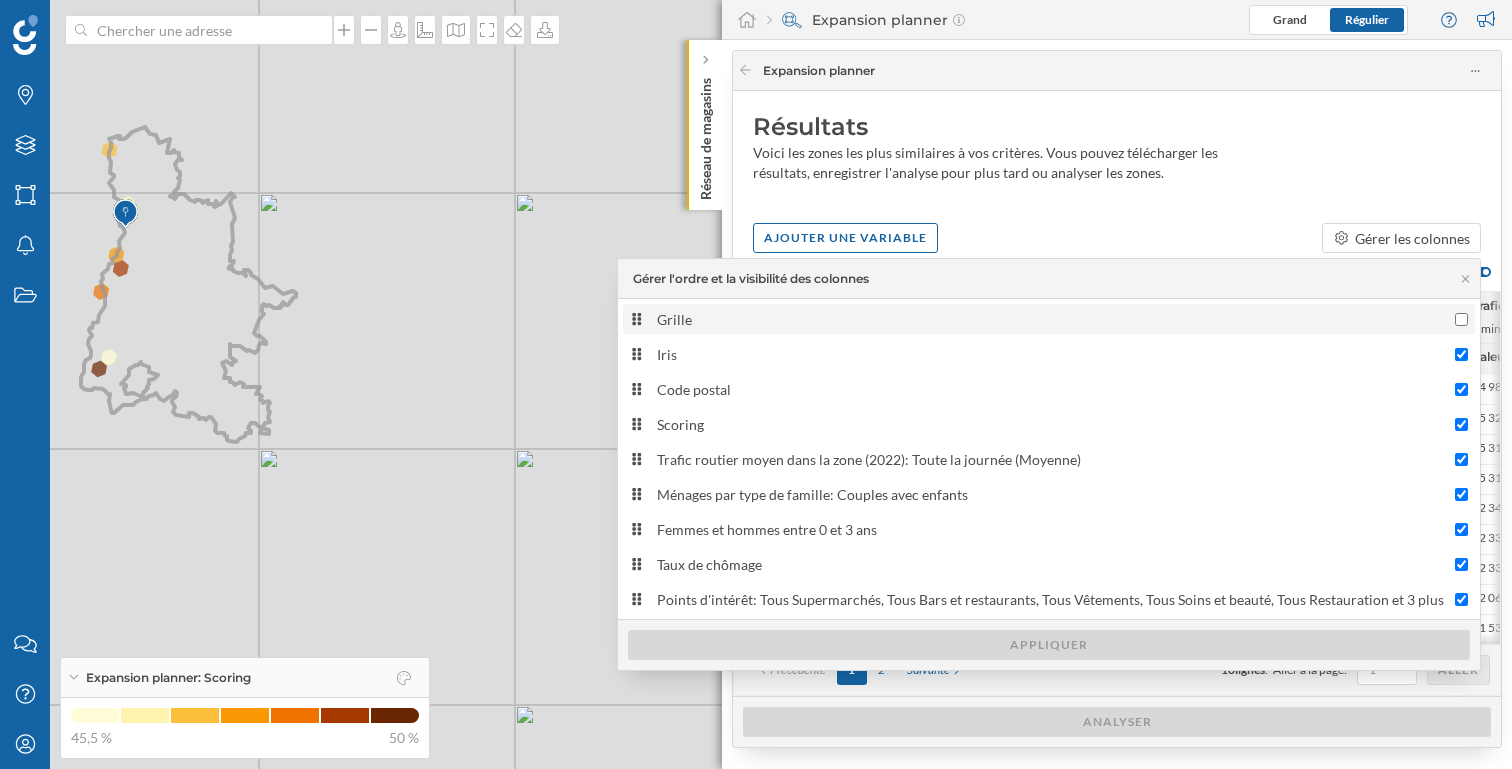 checkbox on "false" 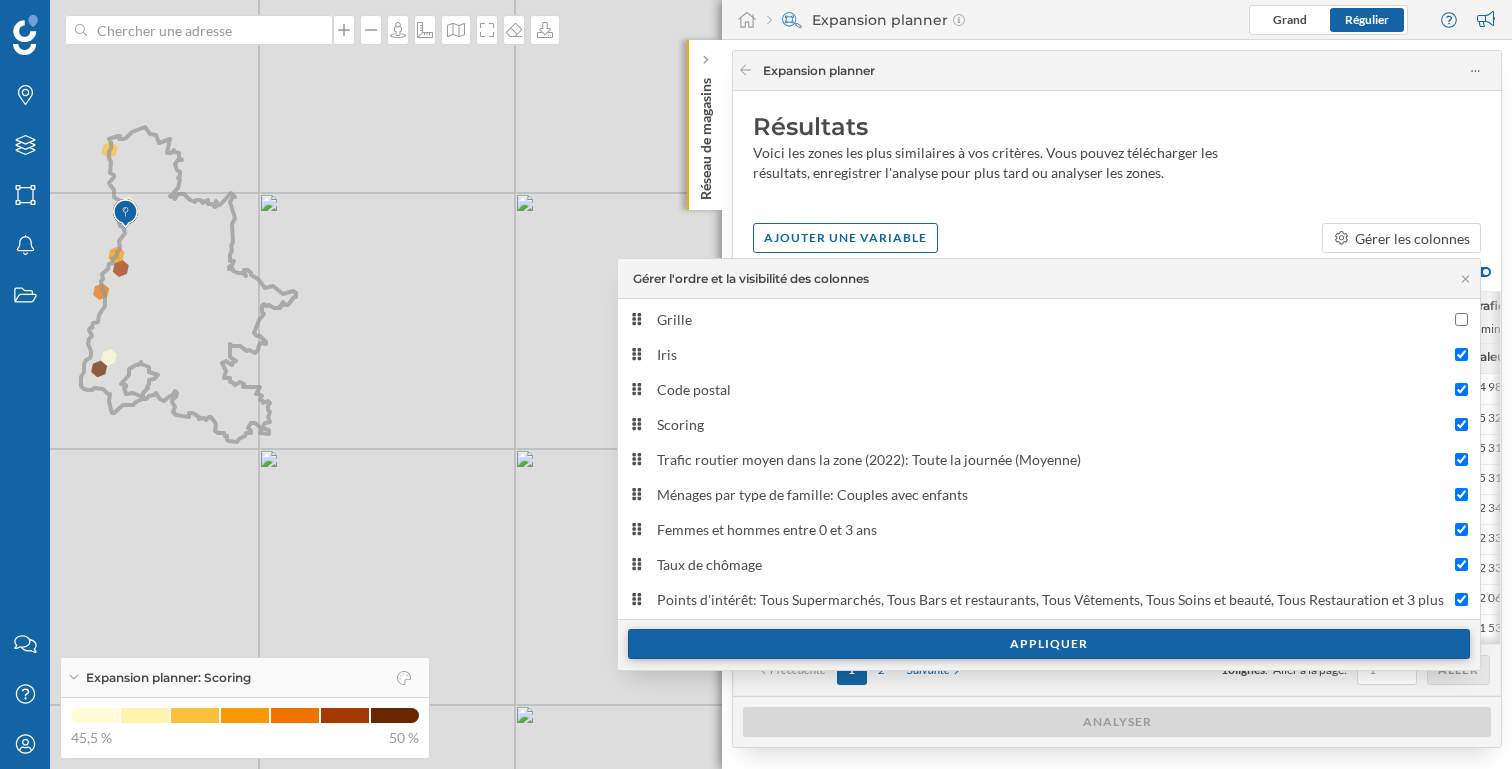 click on "Appliquer" at bounding box center (1049, 644) 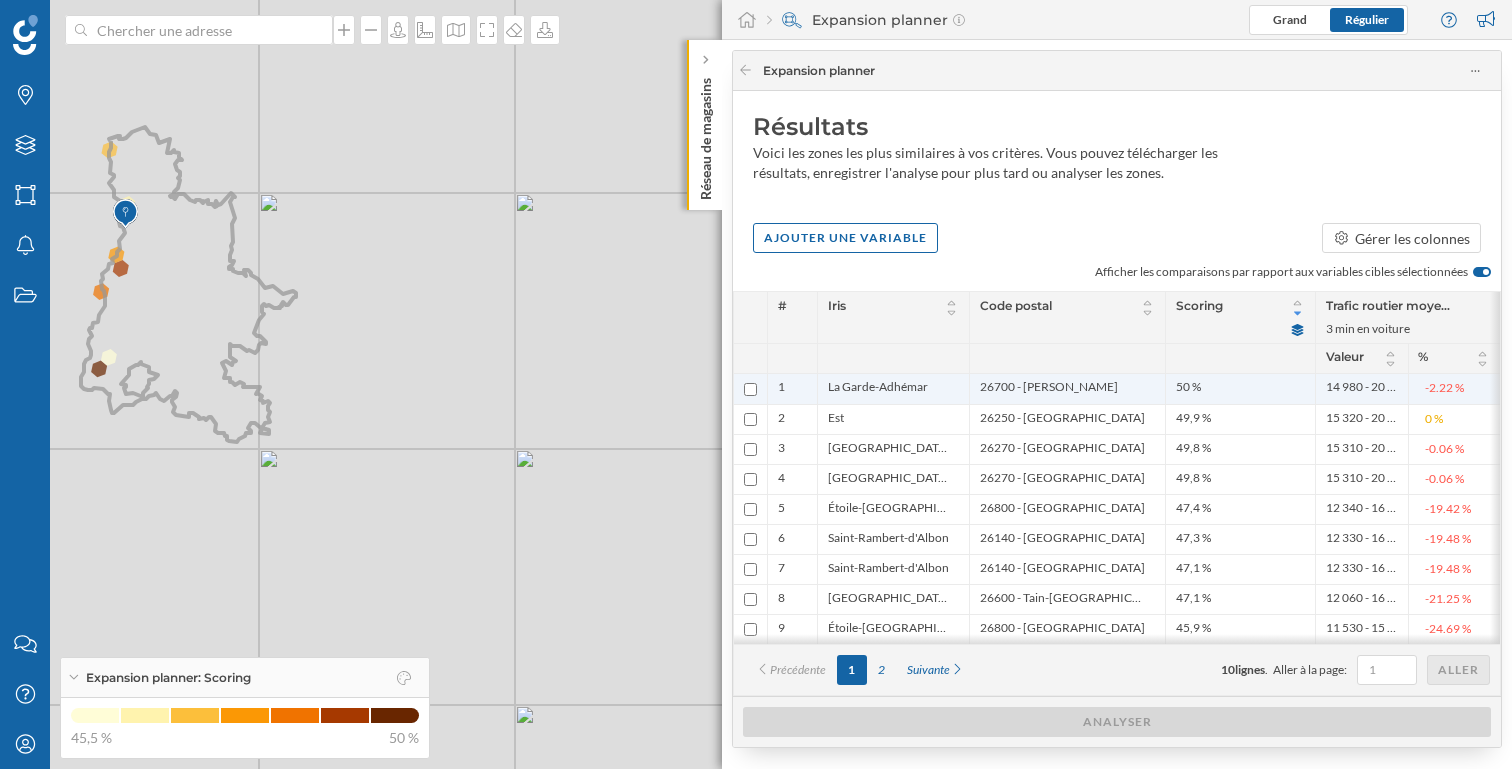 click at bounding box center (750, 389) 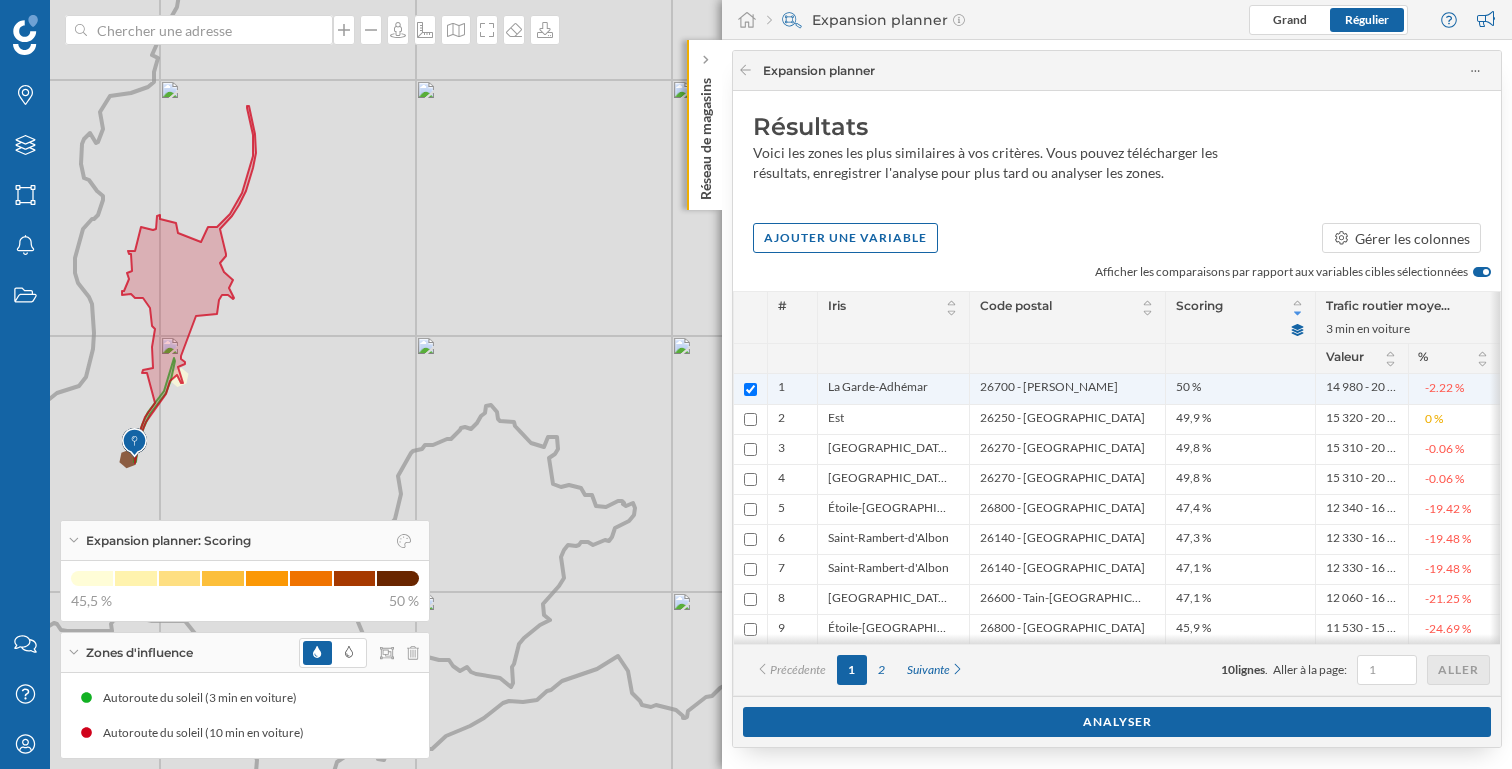 click at bounding box center [750, 389] 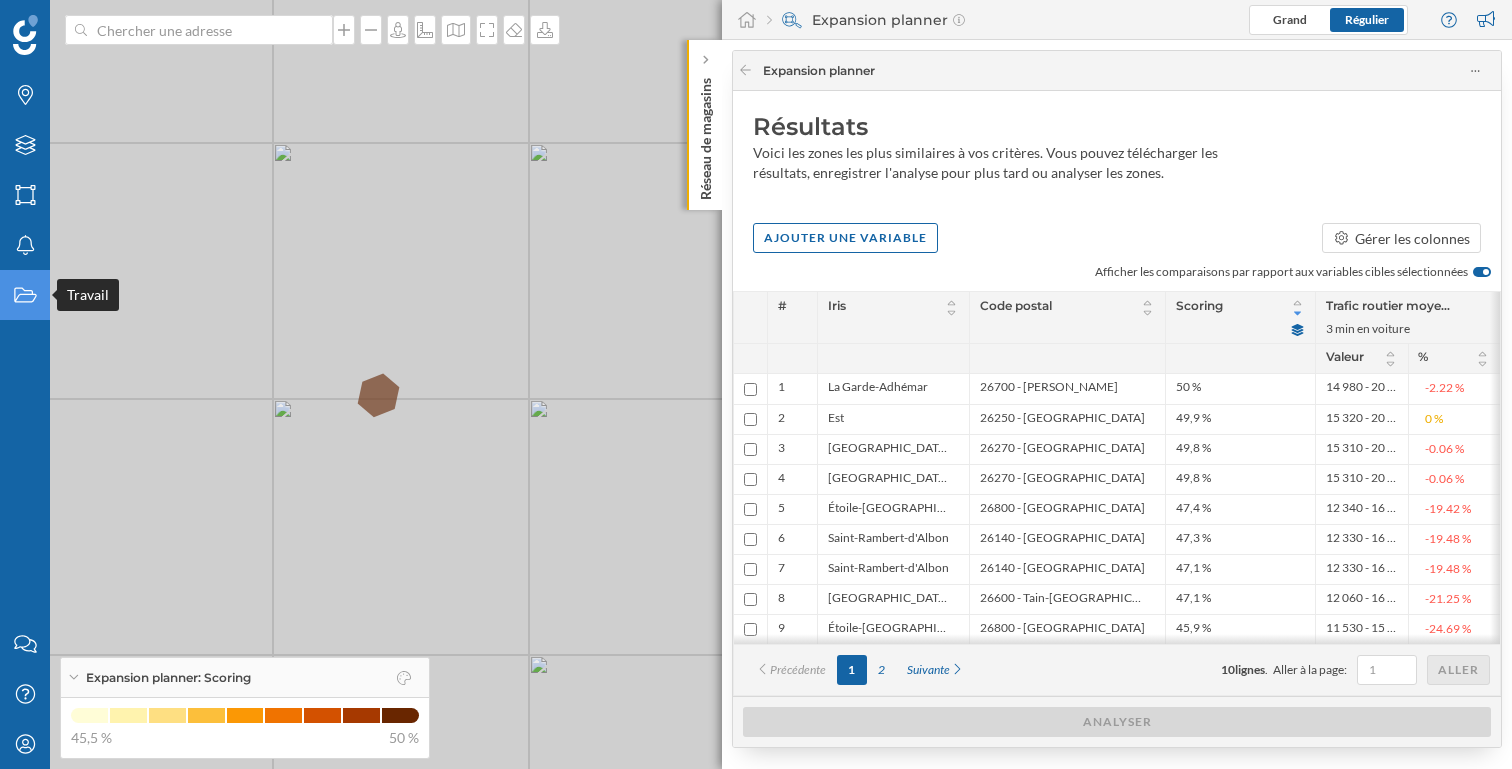 click on "Travail" 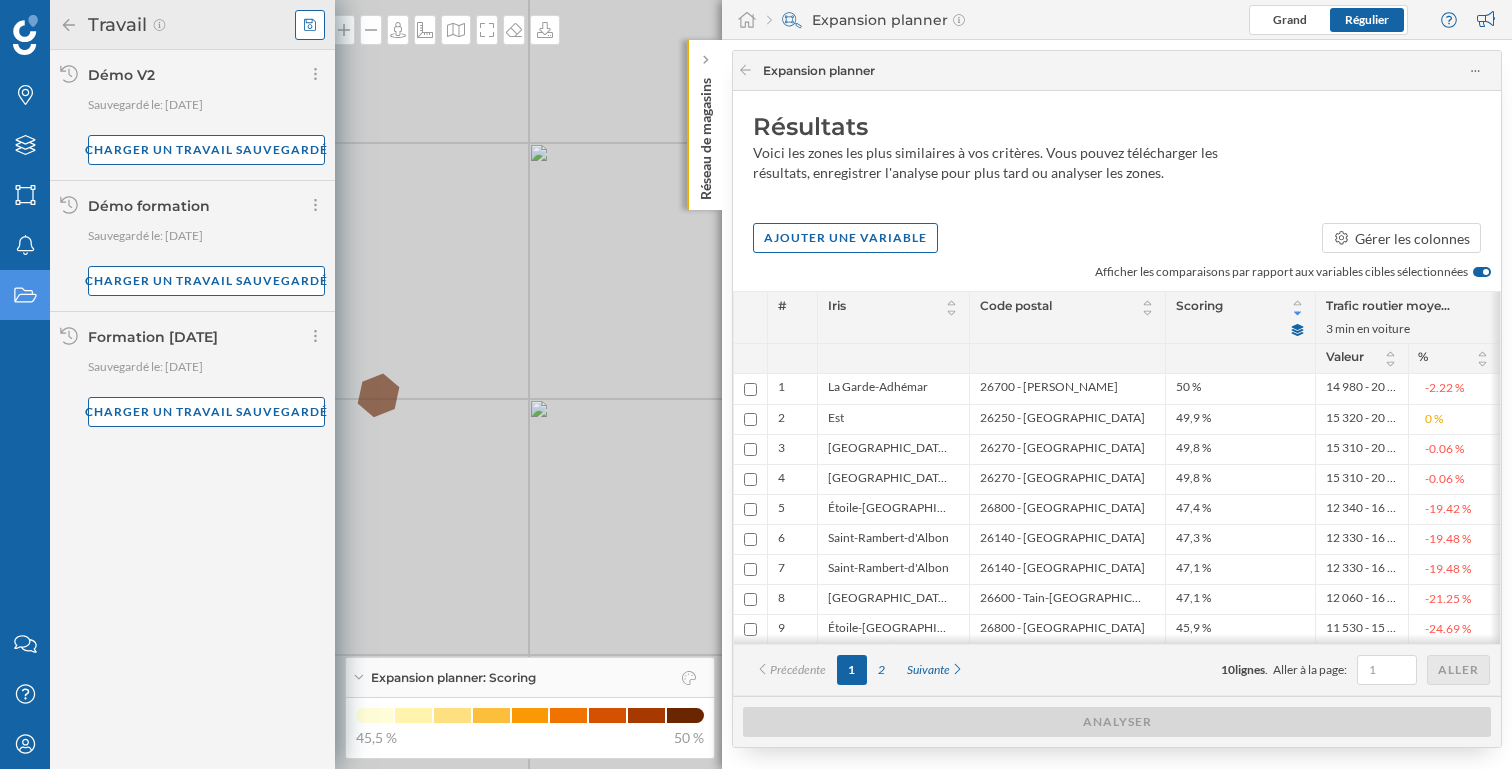 click at bounding box center (310, 25) 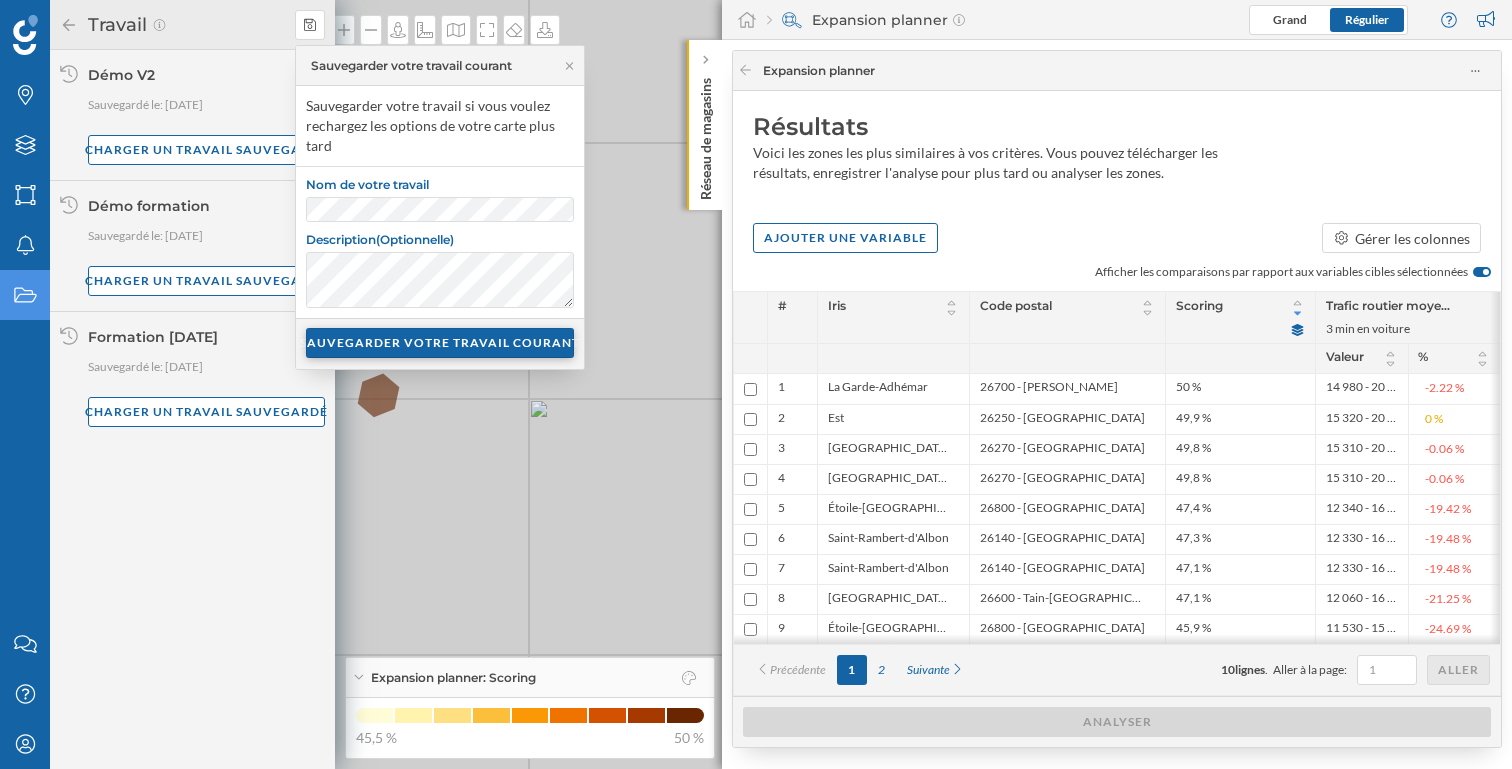 click on "SAUVEGARDER VOTRE TRAVAIL COURANT" at bounding box center (440, 343) 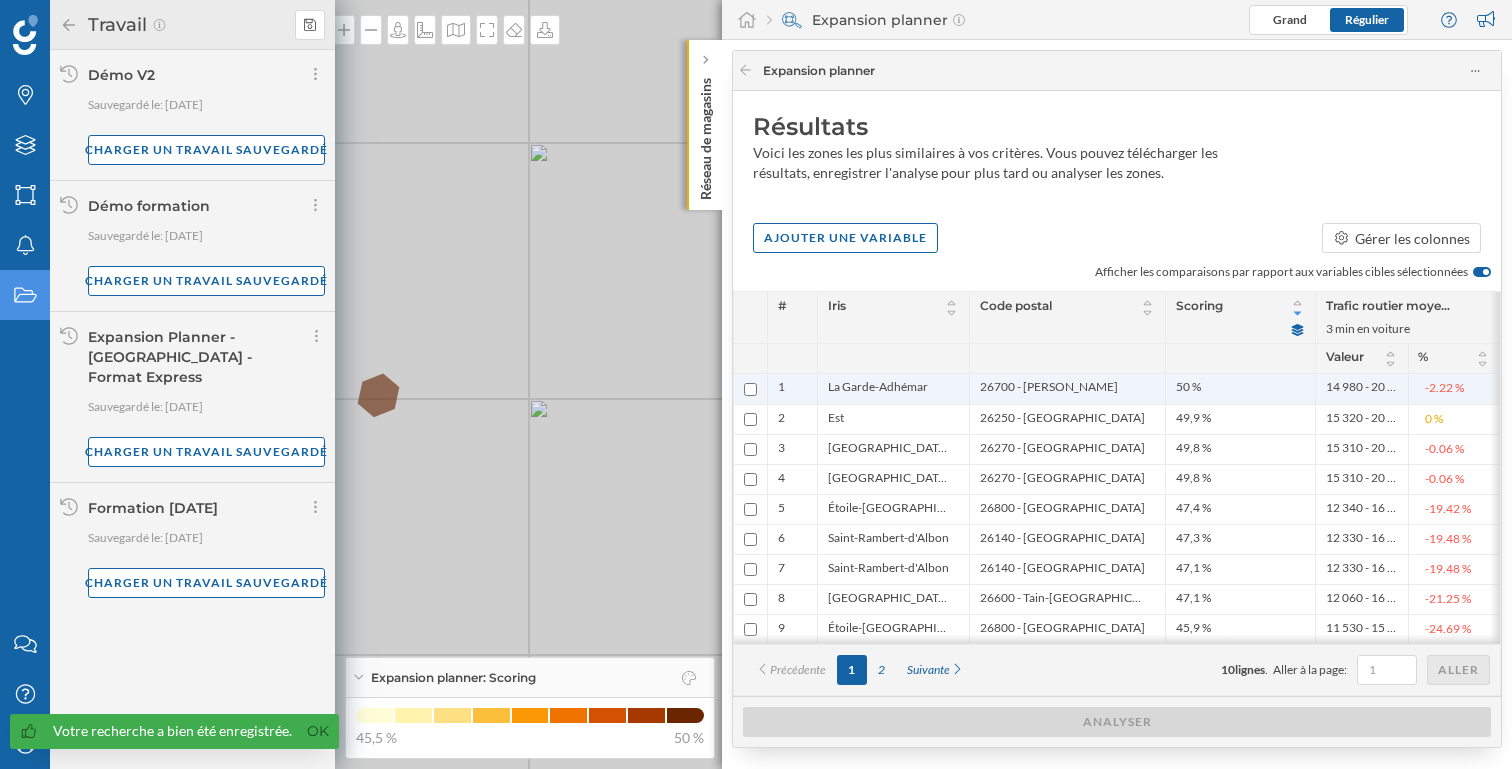 click at bounding box center (750, 389) 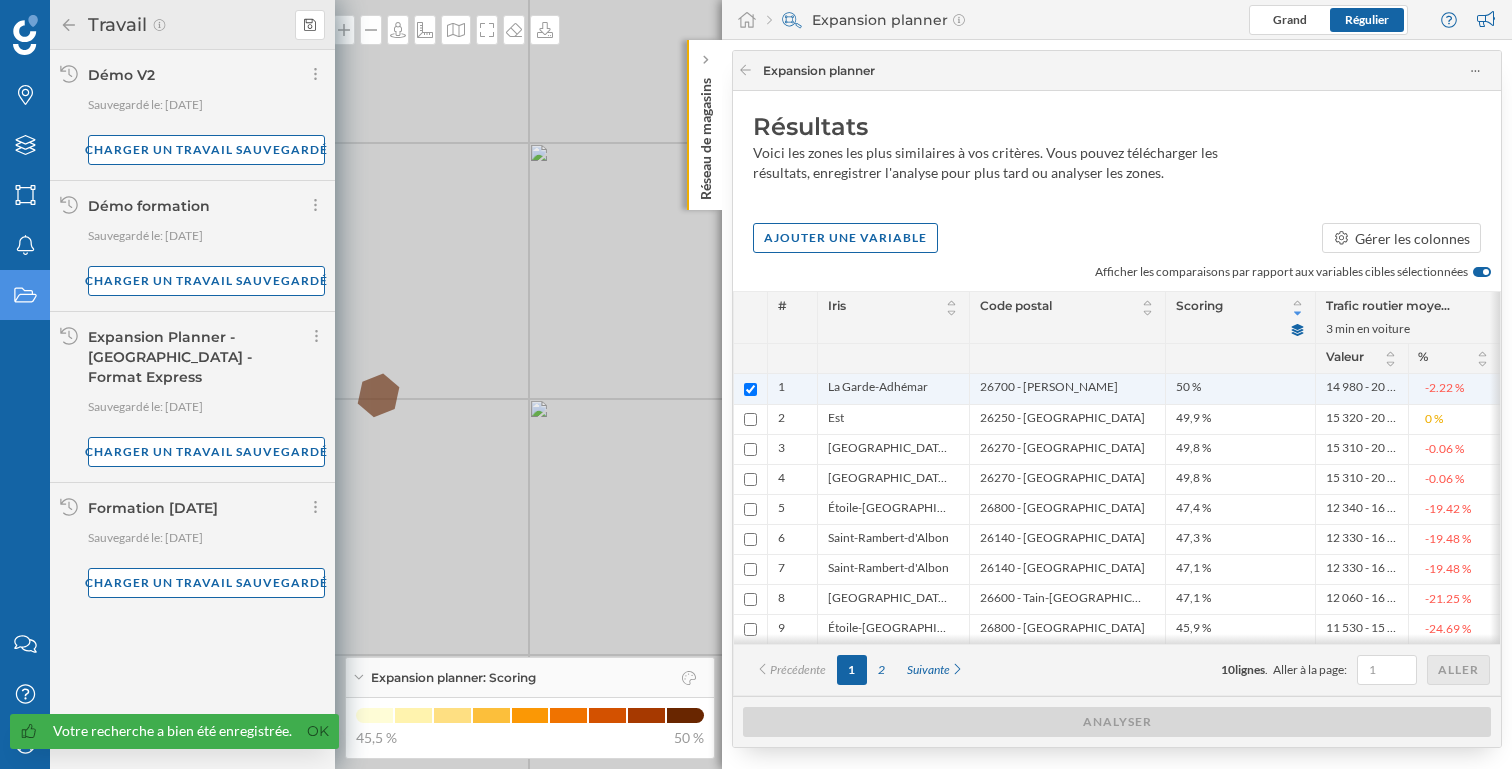 checkbox on "true" 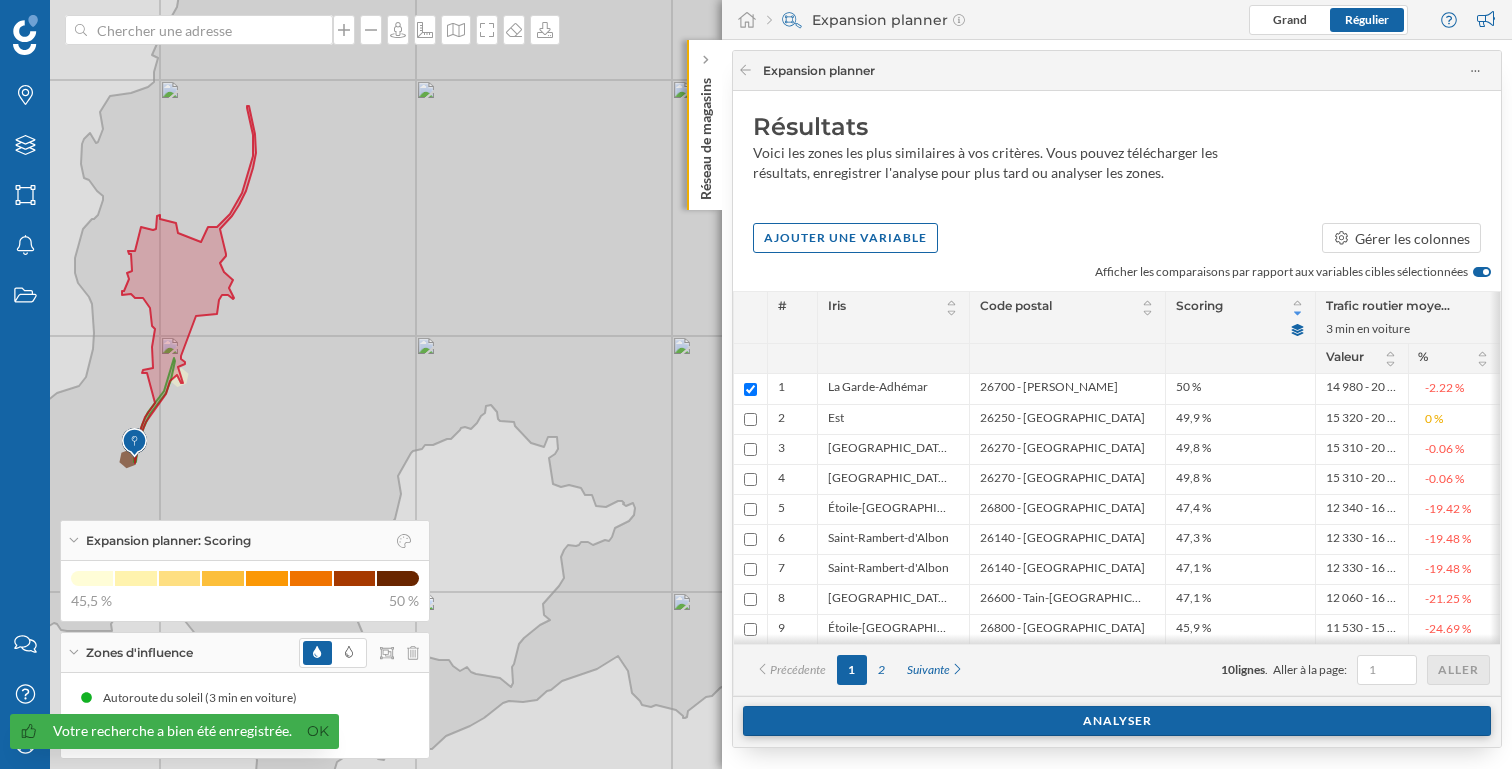 click on "Analyser" at bounding box center [1117, 721] 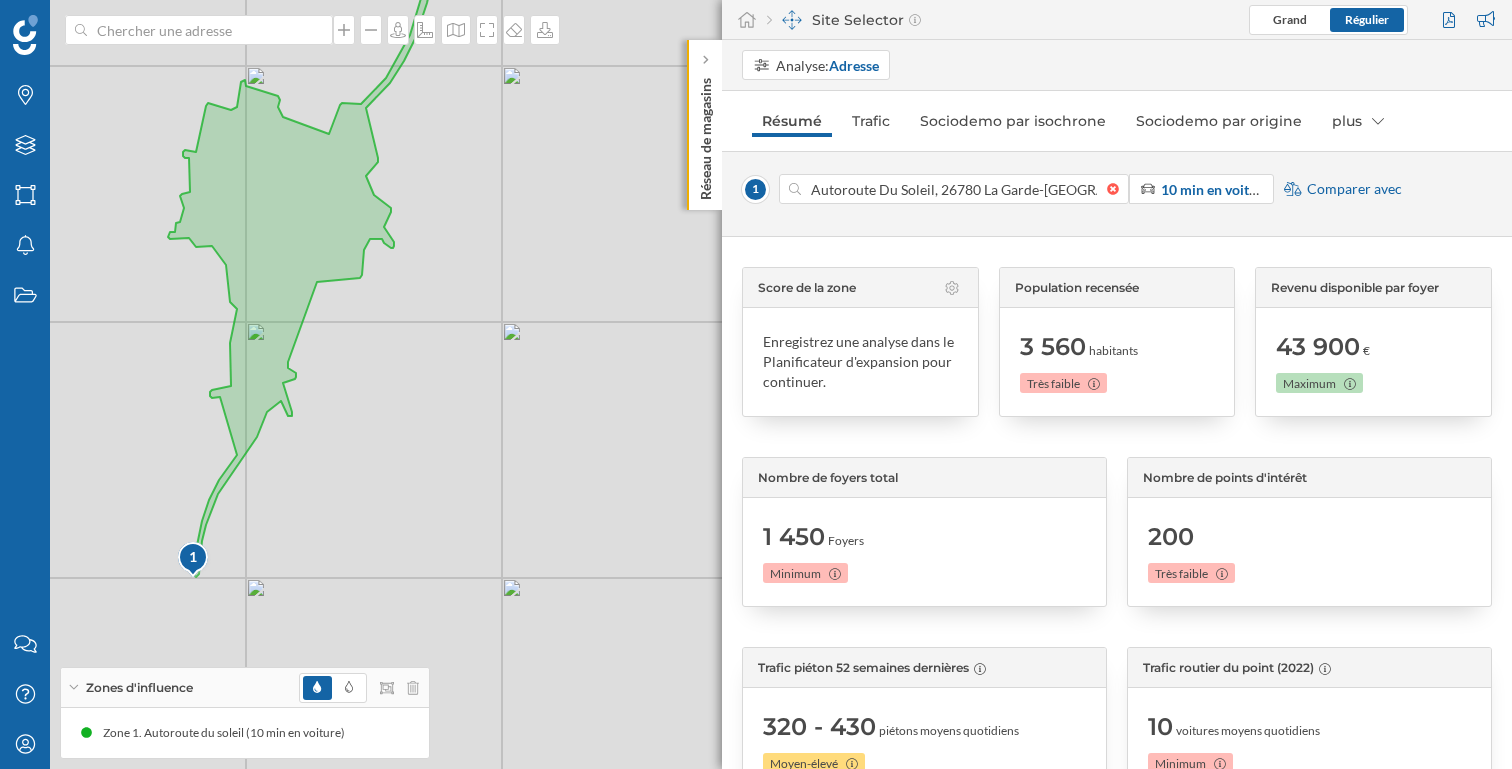 drag, startPoint x: 640, startPoint y: 565, endPoint x: 528, endPoint y: 629, distance: 128.99612 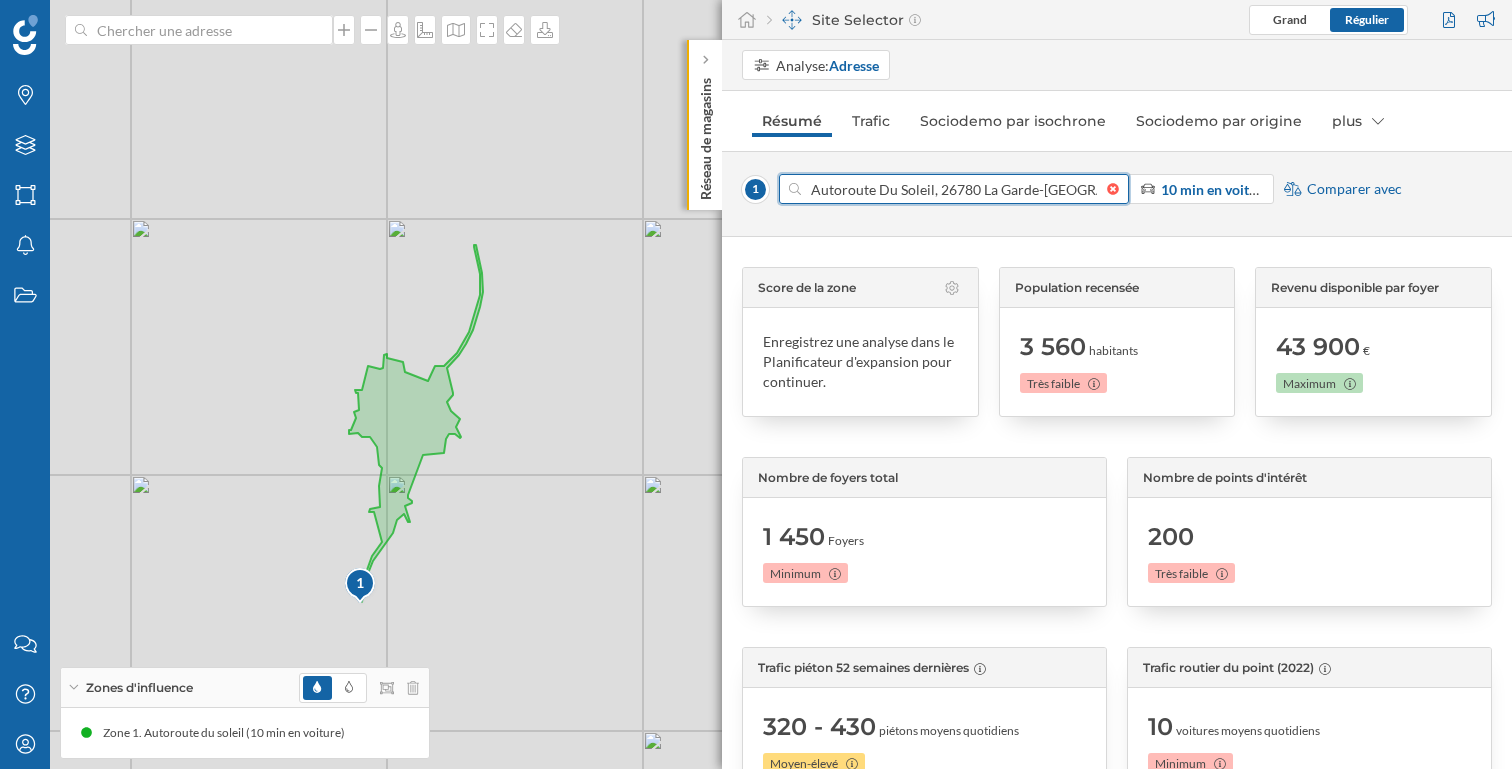 click on "Autoroute Du Soleil, 26780 La Garde-Adhémar, France" at bounding box center [954, 189] 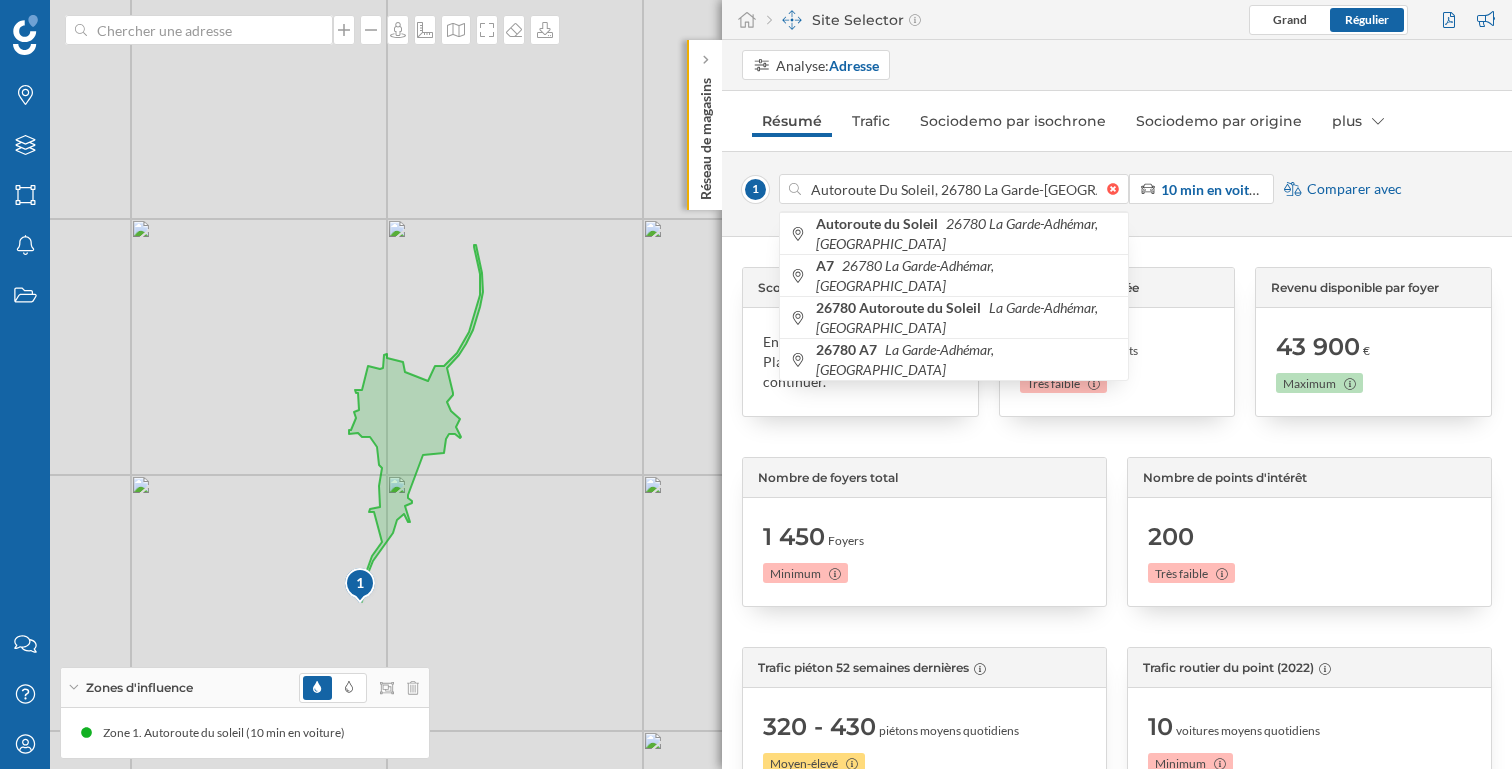 click on "1
Autoroute Du Soleil, 26780 La Garde-Adhémar, France               Autoroute du Soleil   26780 La Garde-Adhémar, France     A7   26780 La Garde-Adhémar, France     26780 Autoroute du Soleil   La Garde-Adhémar, France     26780 A7   La Garde-Adhémar, France           10 min en voiture        Comparer avec" at bounding box center [1117, 194] 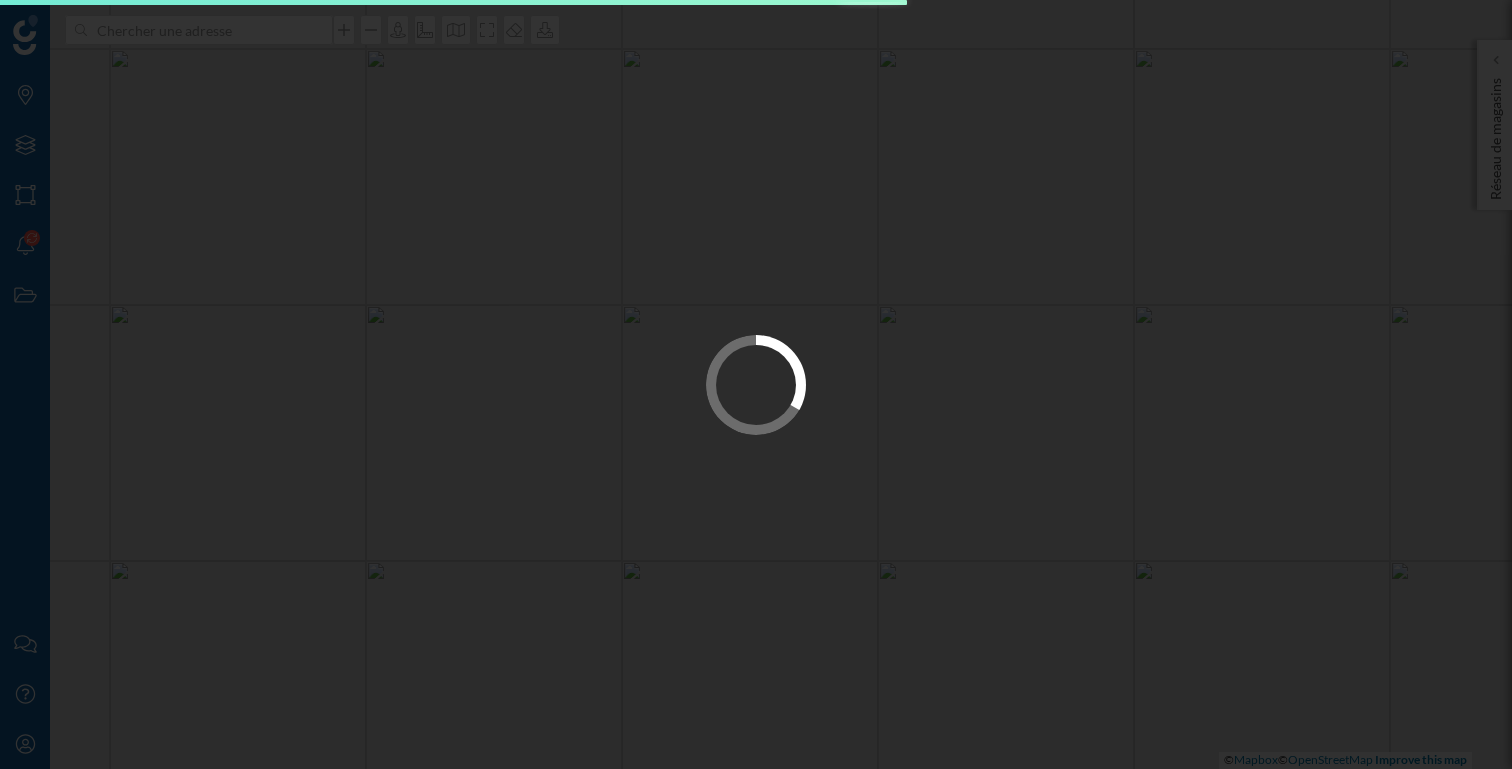 scroll, scrollTop: 0, scrollLeft: 0, axis: both 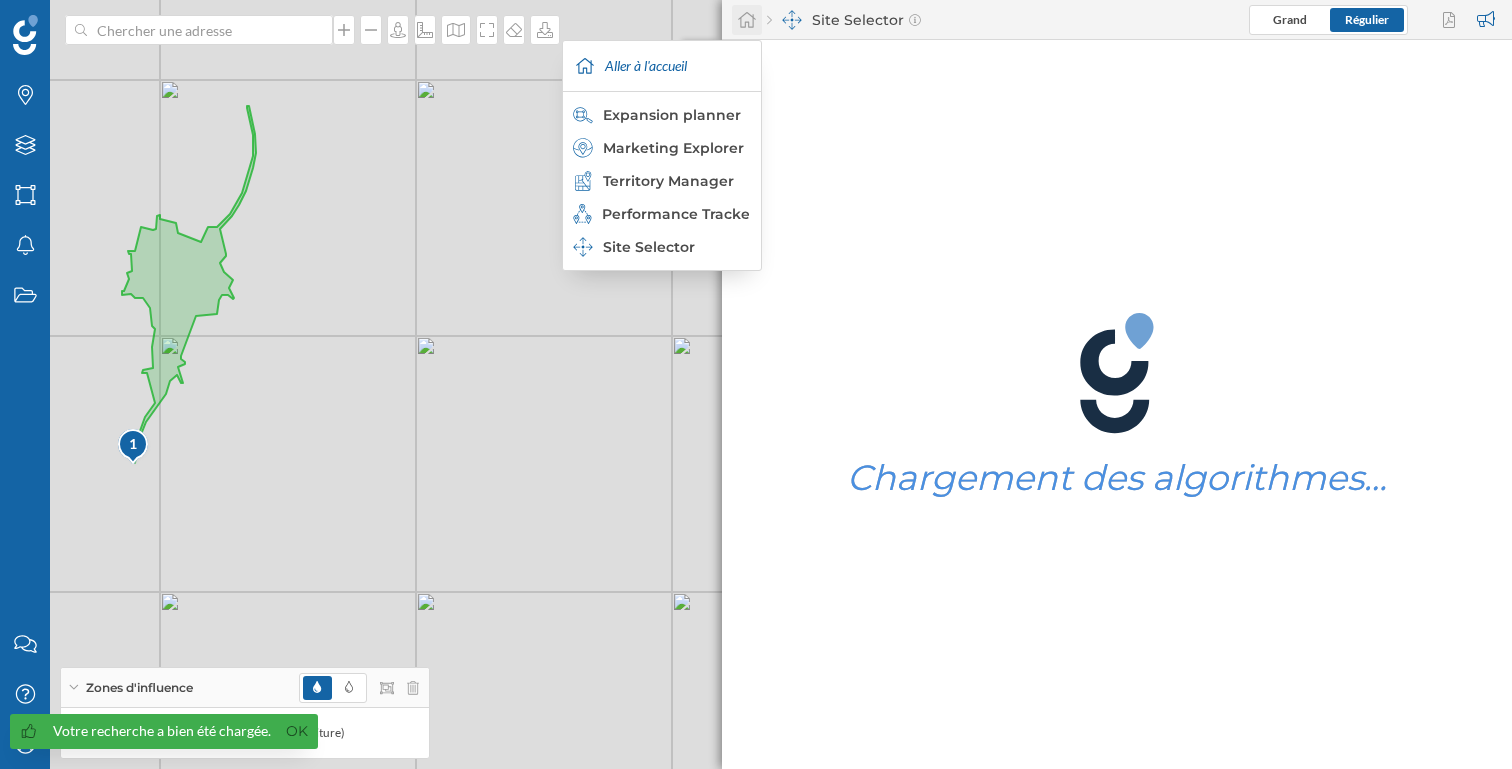 click 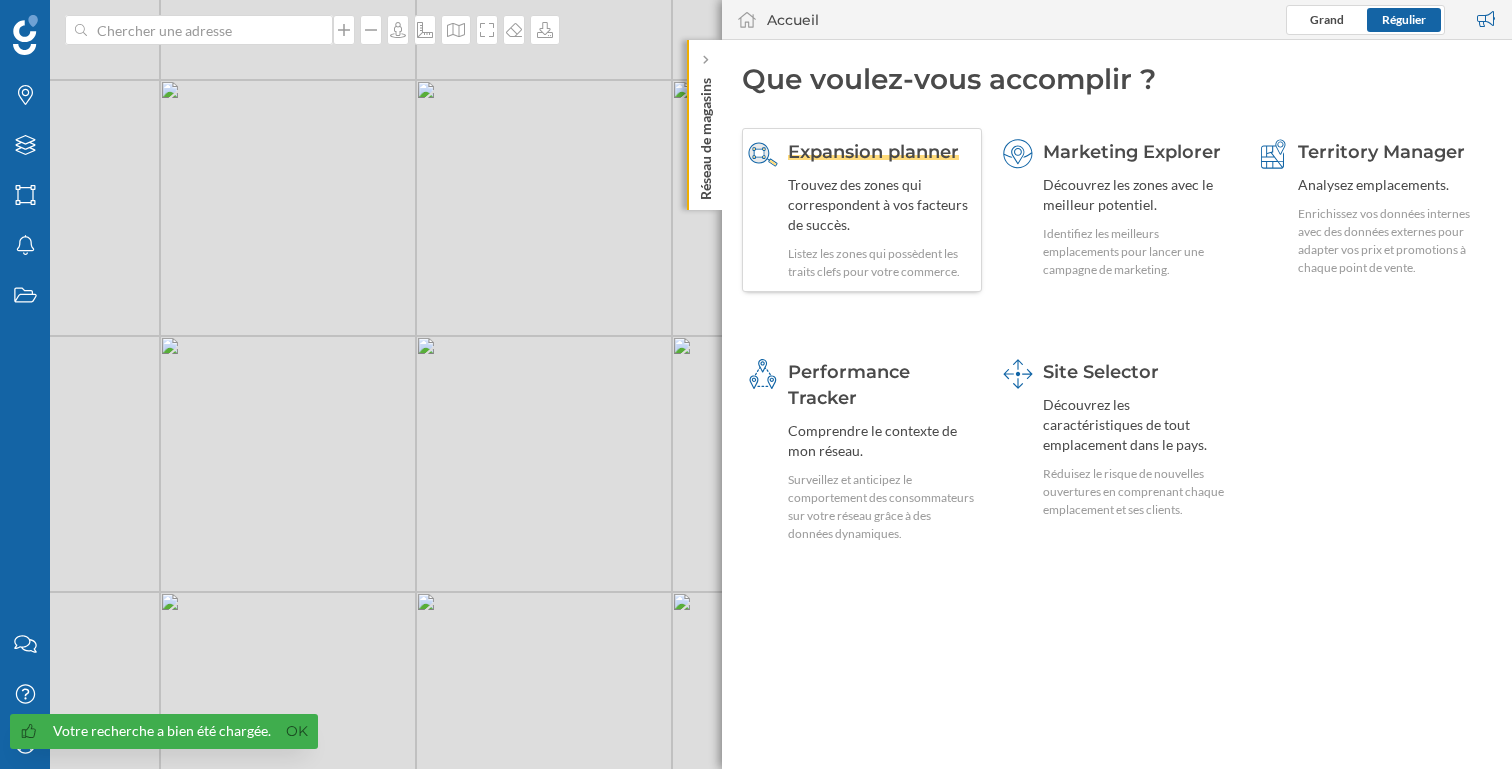 click on "Trouvez des zones qui correspondent à vos facteurs de succès." at bounding box center [882, 205] 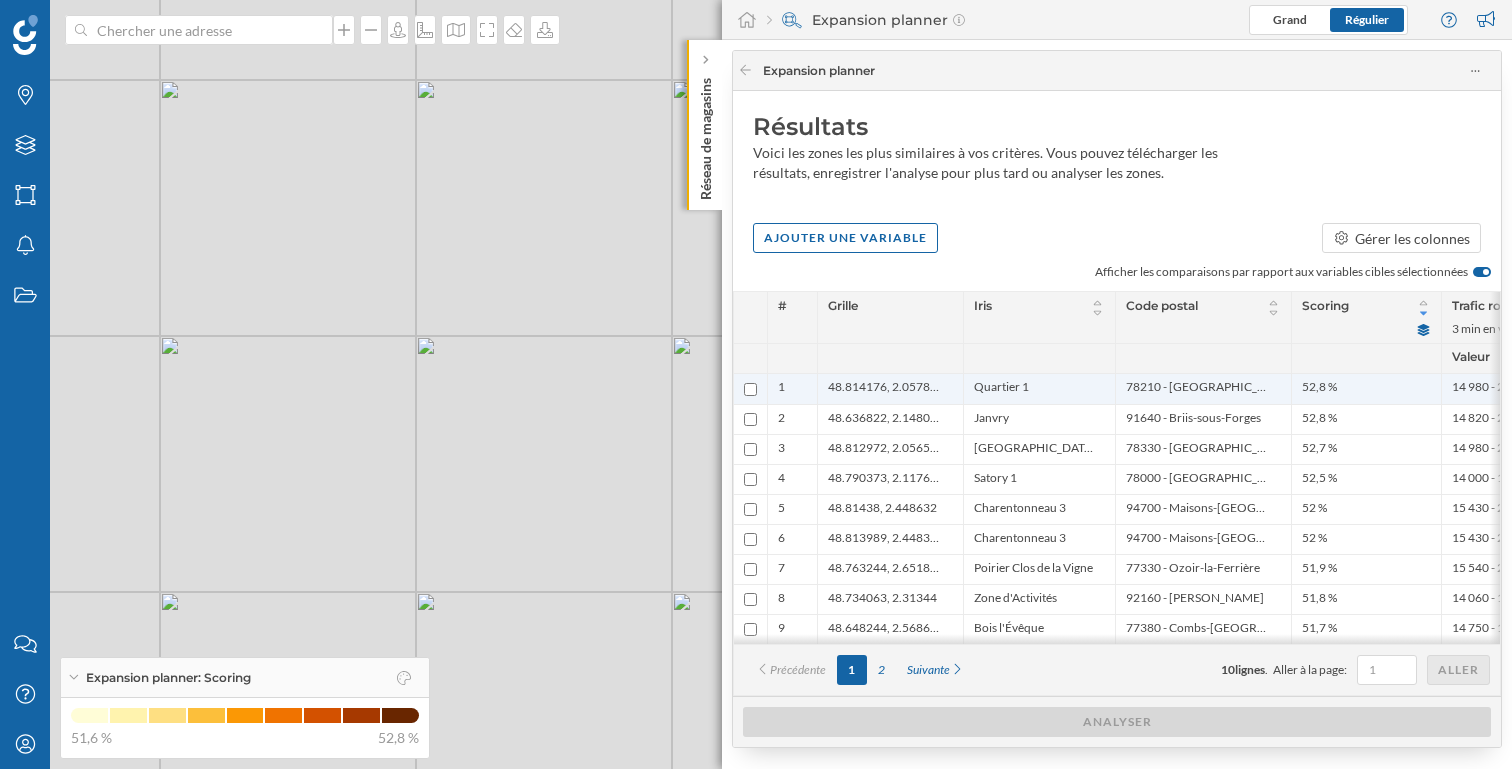 click at bounding box center [750, 389] 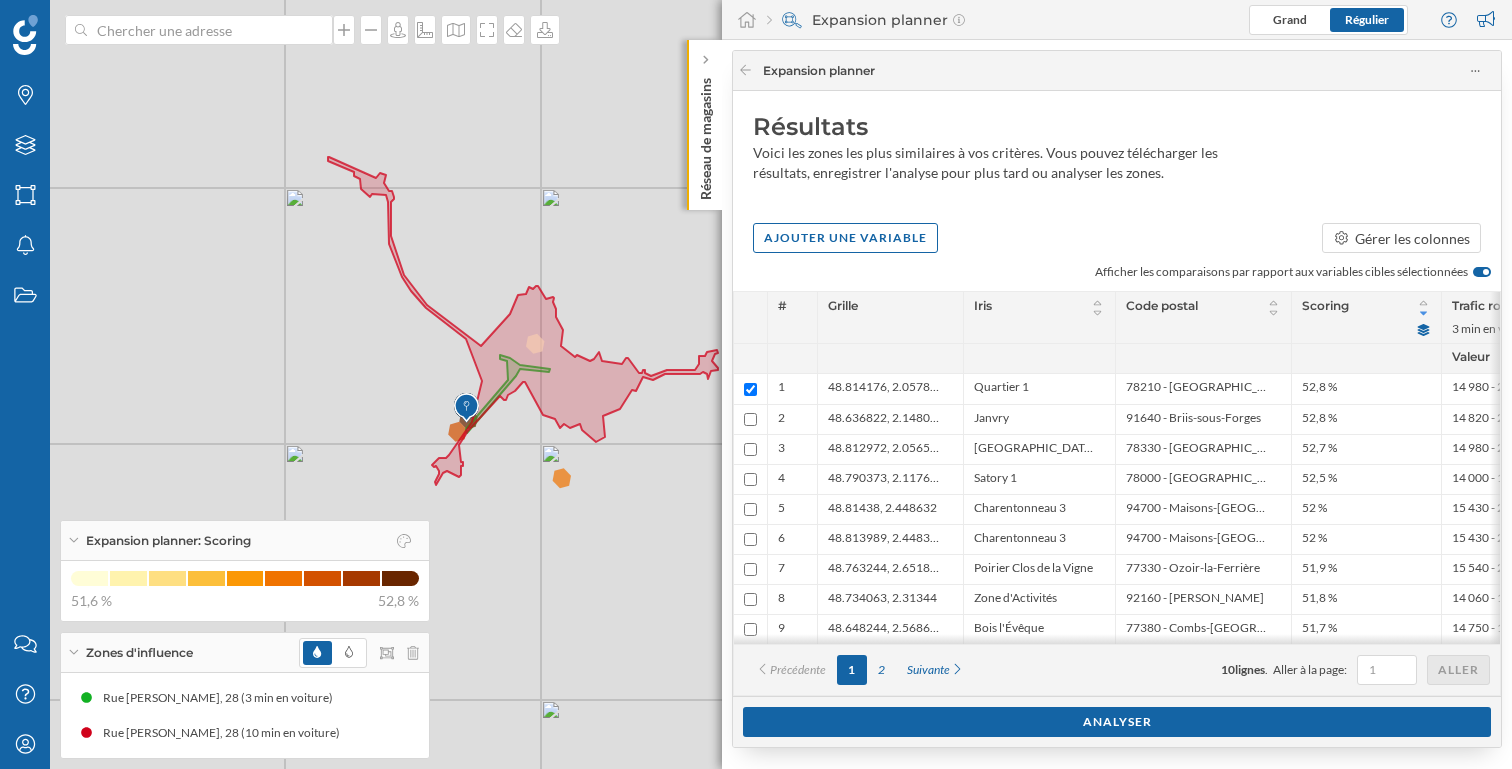 drag, startPoint x: 353, startPoint y: 440, endPoint x: 501, endPoint y: 440, distance: 148 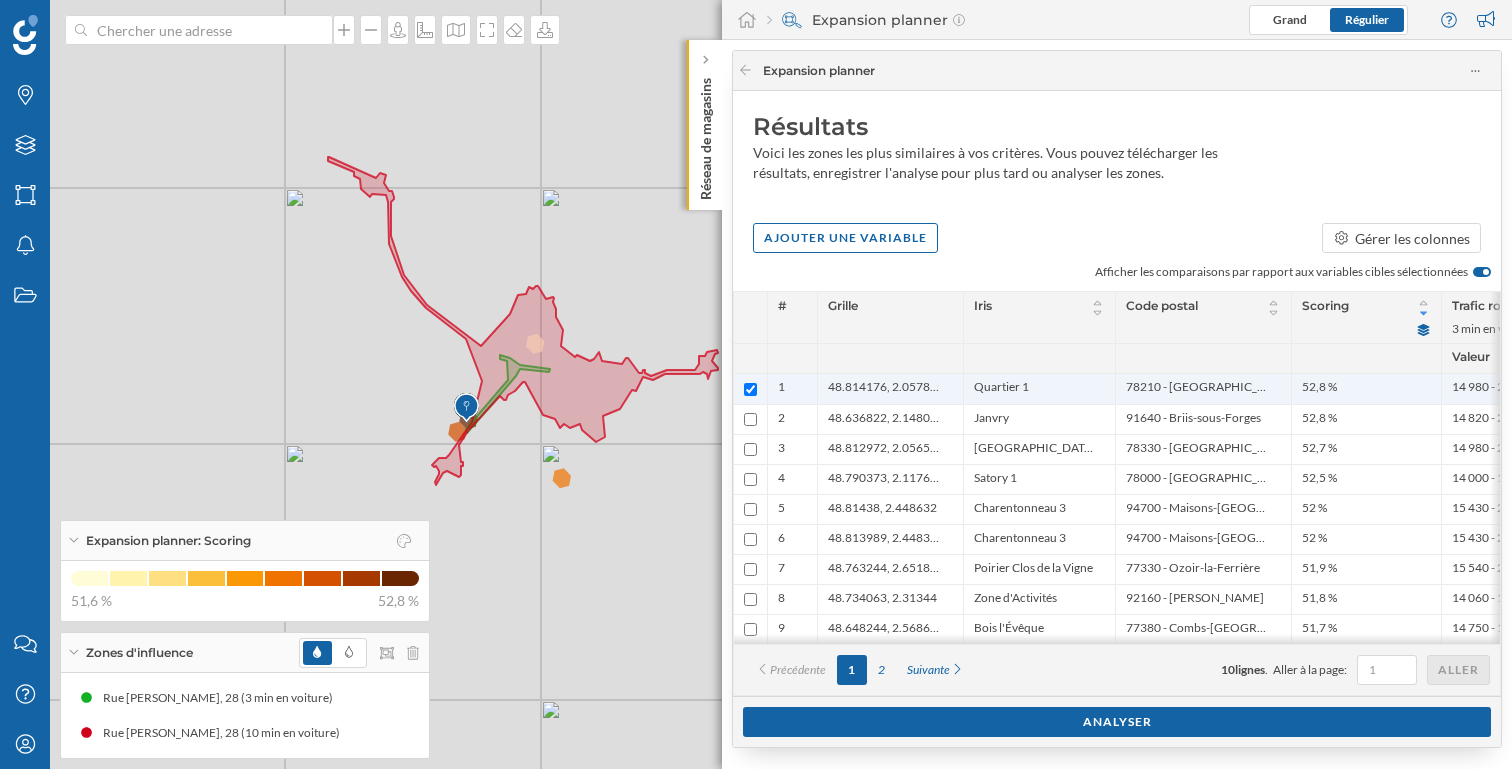 click at bounding box center [750, 389] 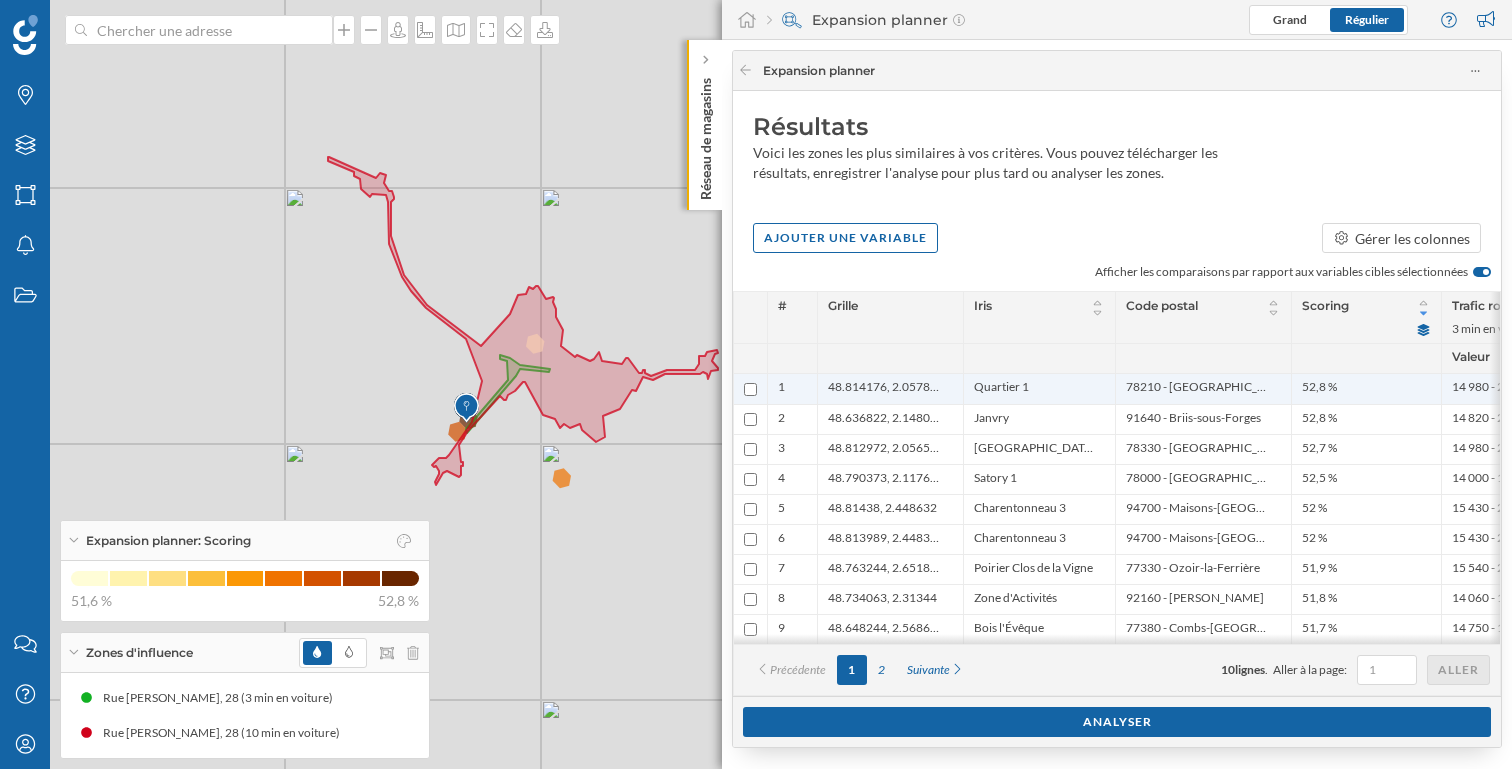 checkbox on "false" 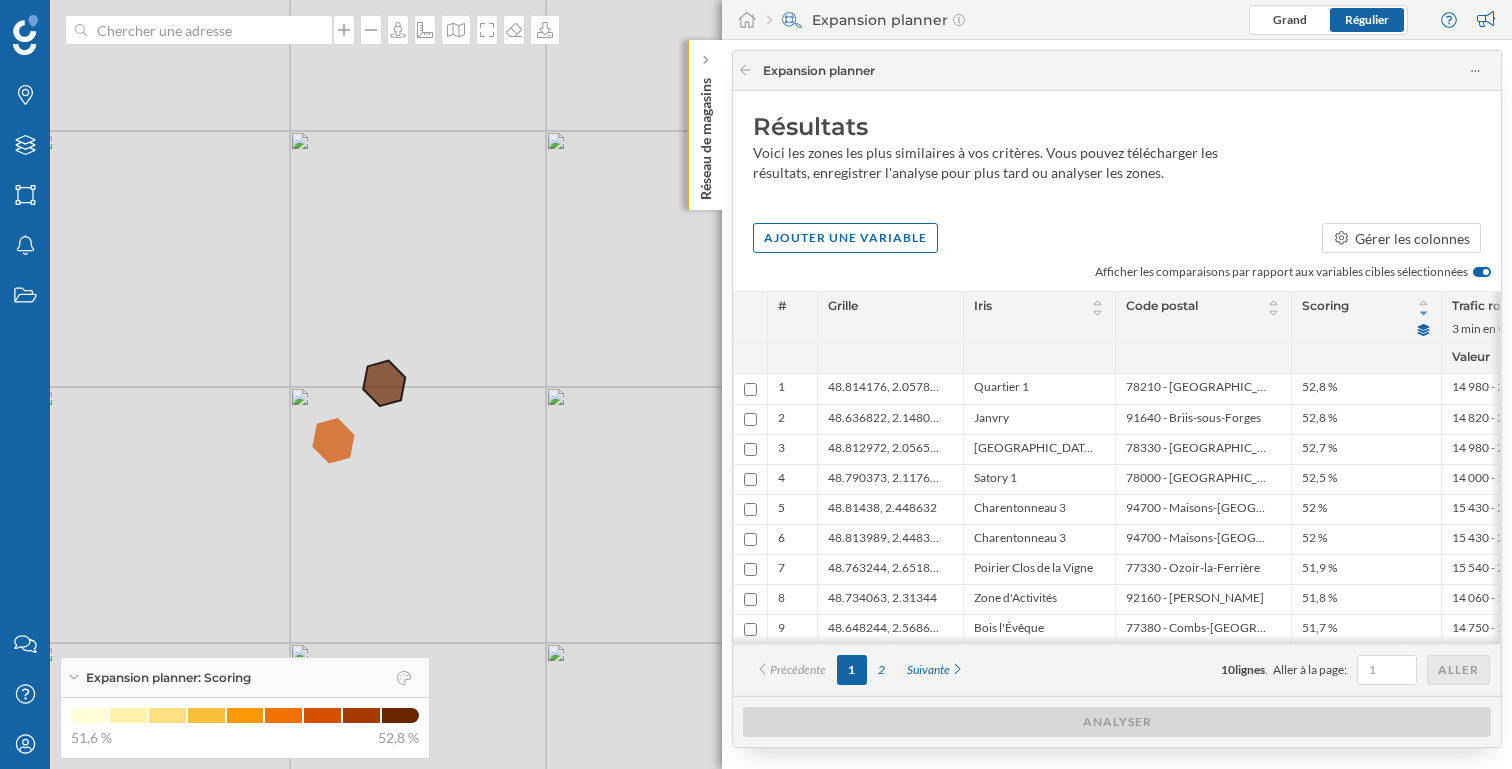 click 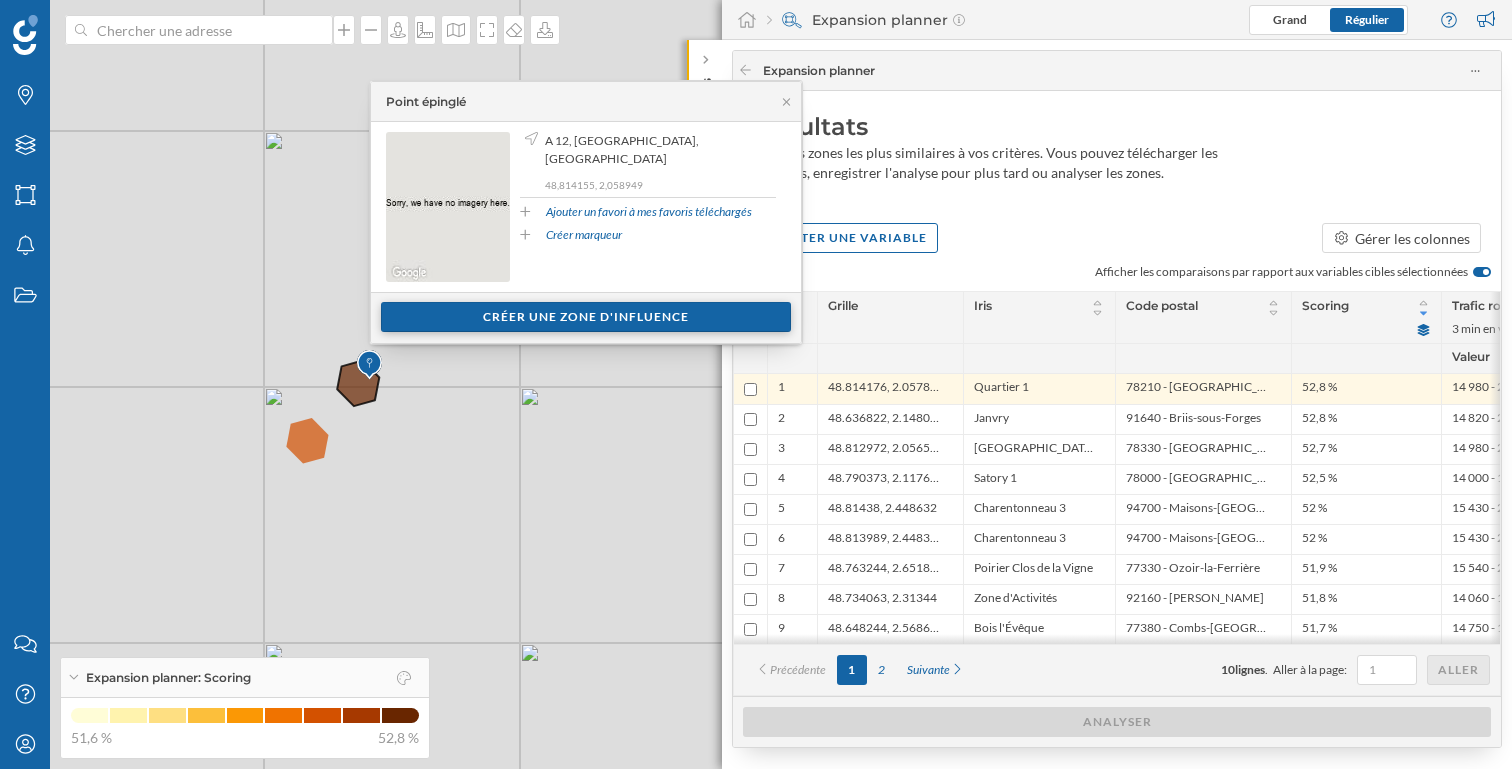 click on "Créer une zone d'influence" at bounding box center [586, 317] 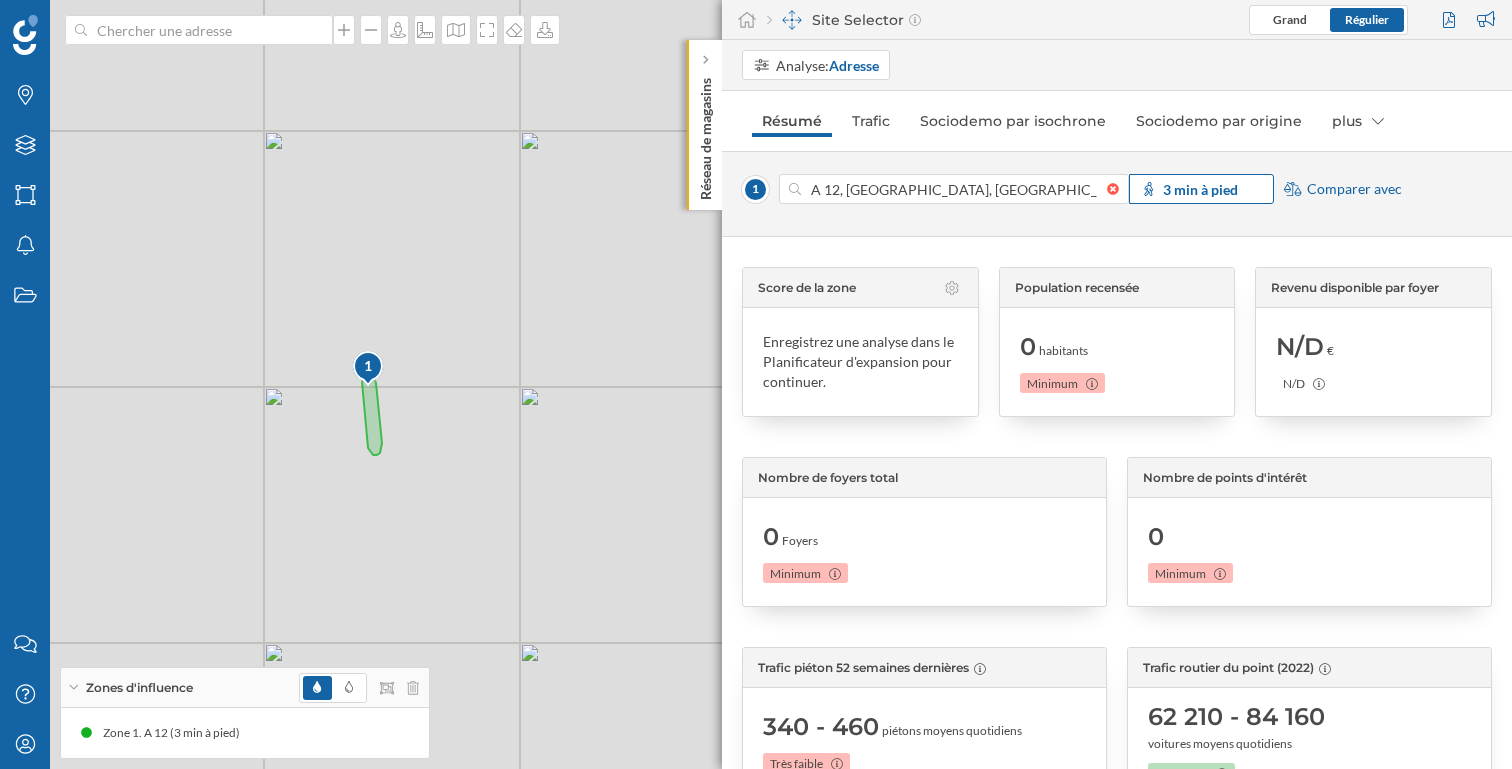 click on "3 min à pied" at bounding box center [1200, 189] 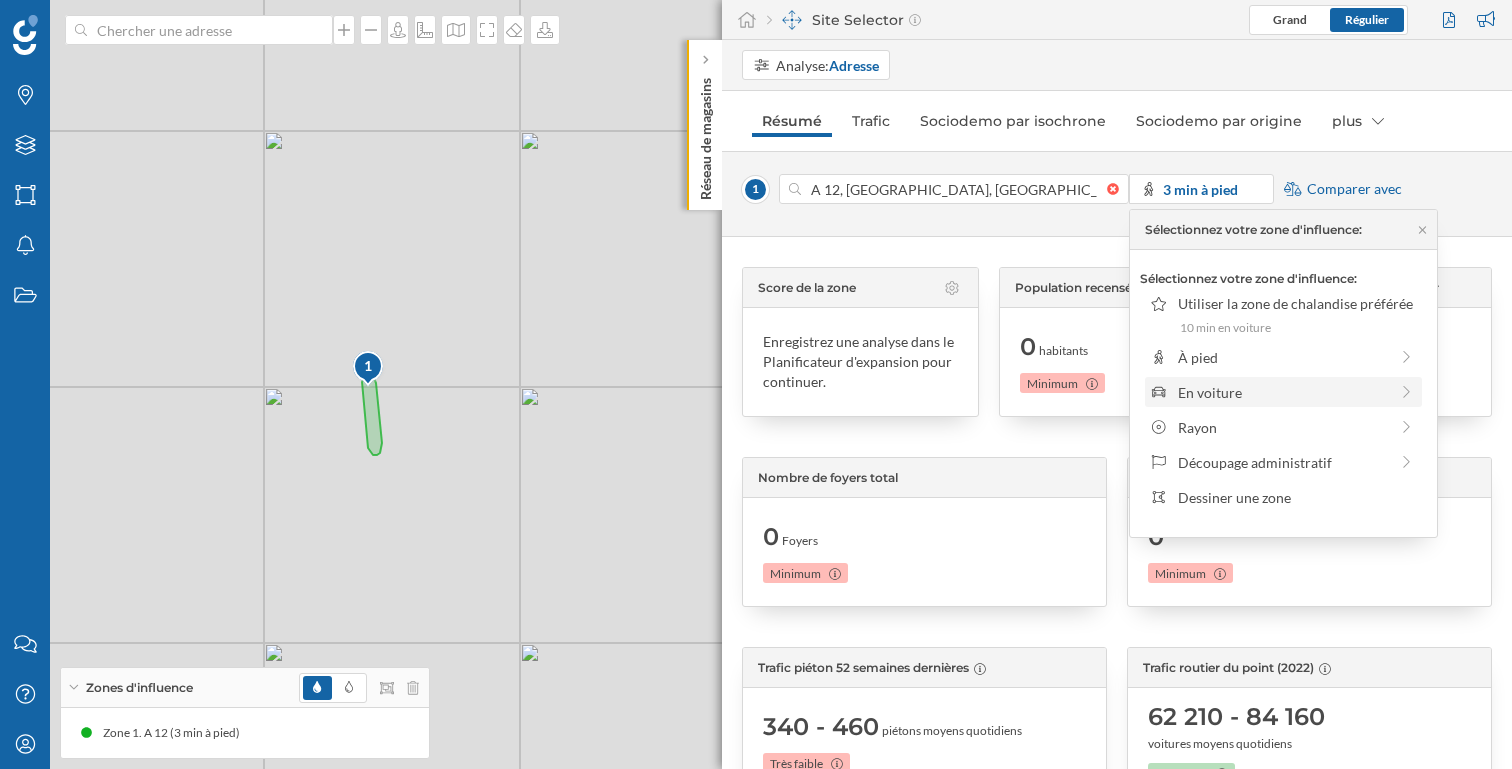 click on "En voiture" at bounding box center (1283, 392) 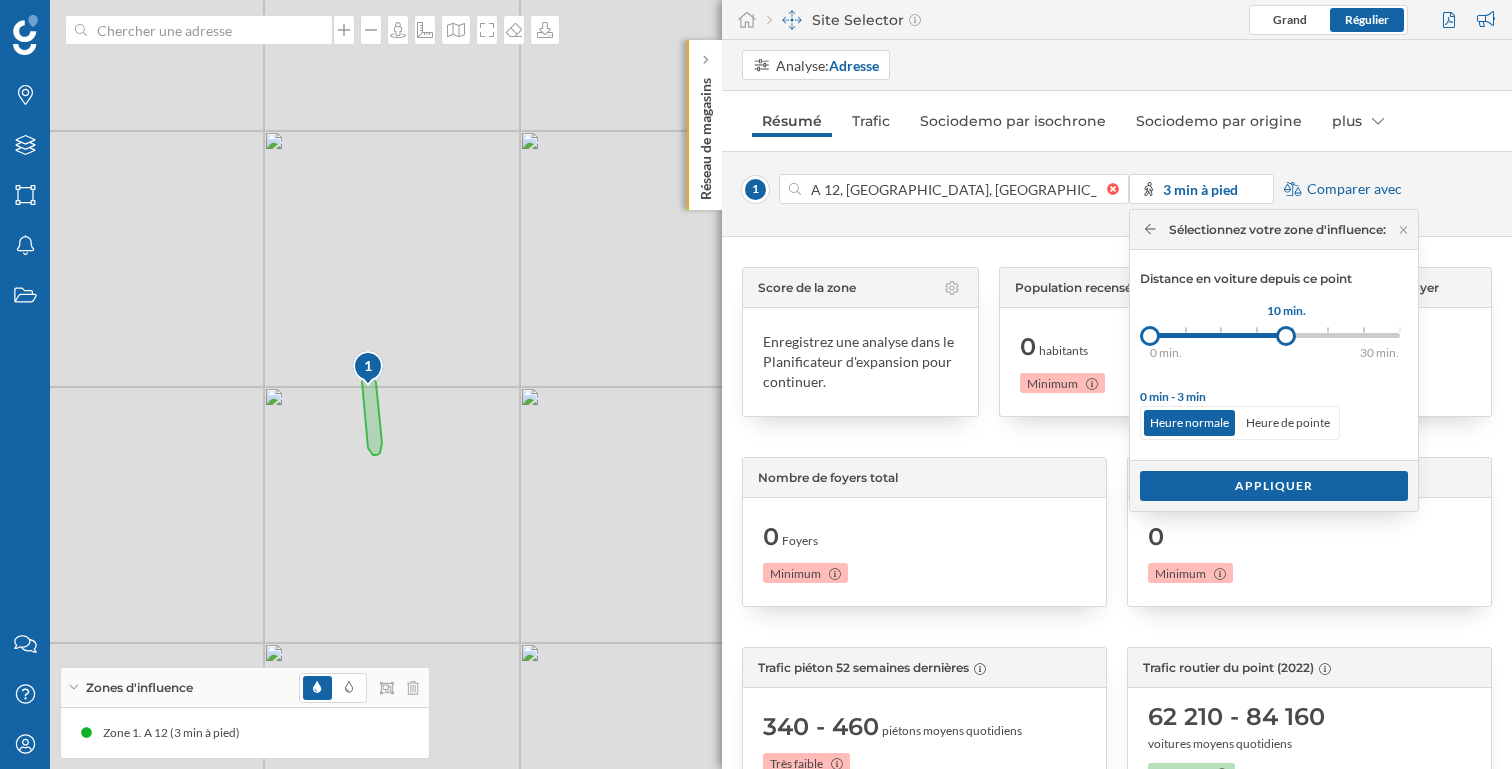 drag, startPoint x: 1188, startPoint y: 338, endPoint x: 1290, endPoint y: 338, distance: 102 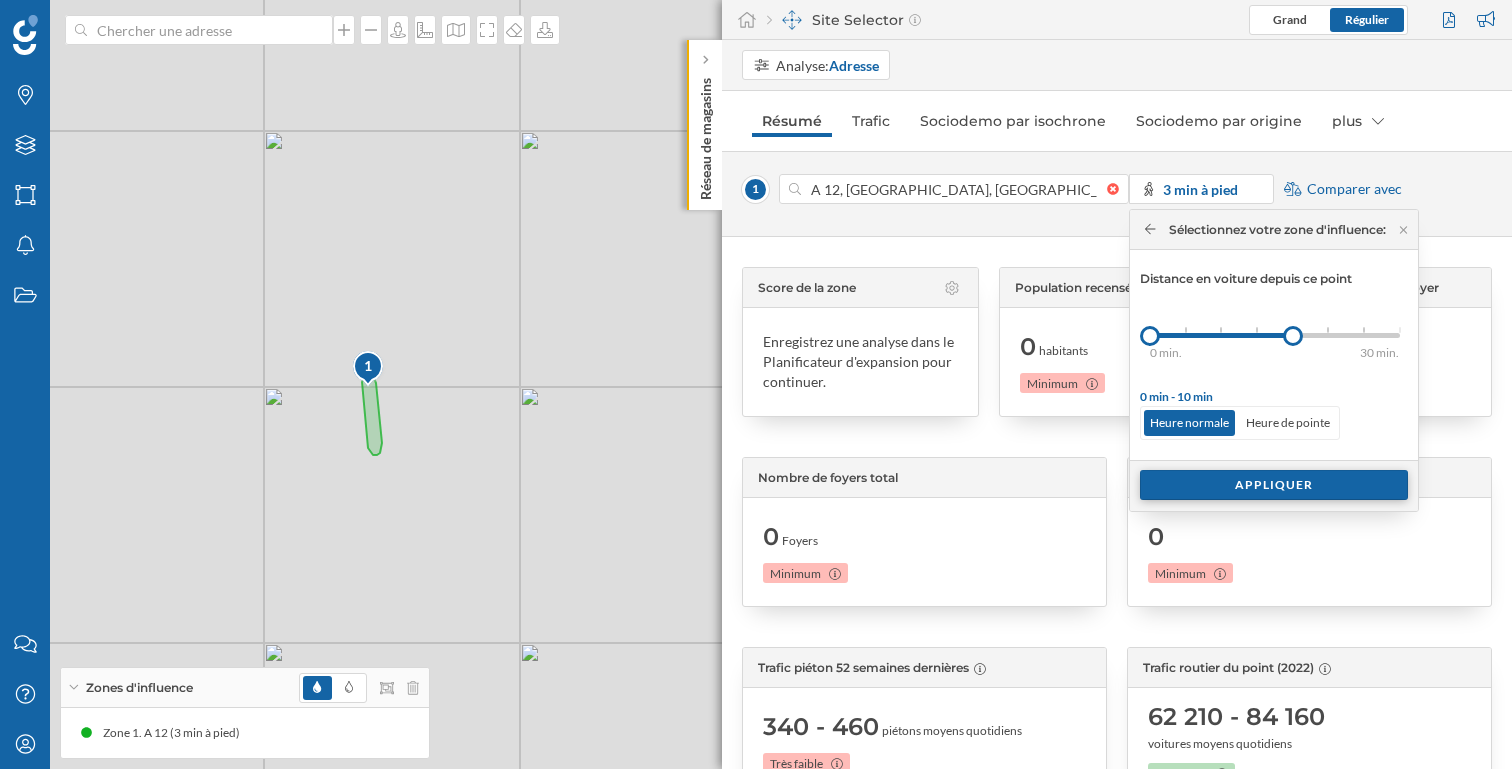 click on "Appliquer" at bounding box center [1274, 485] 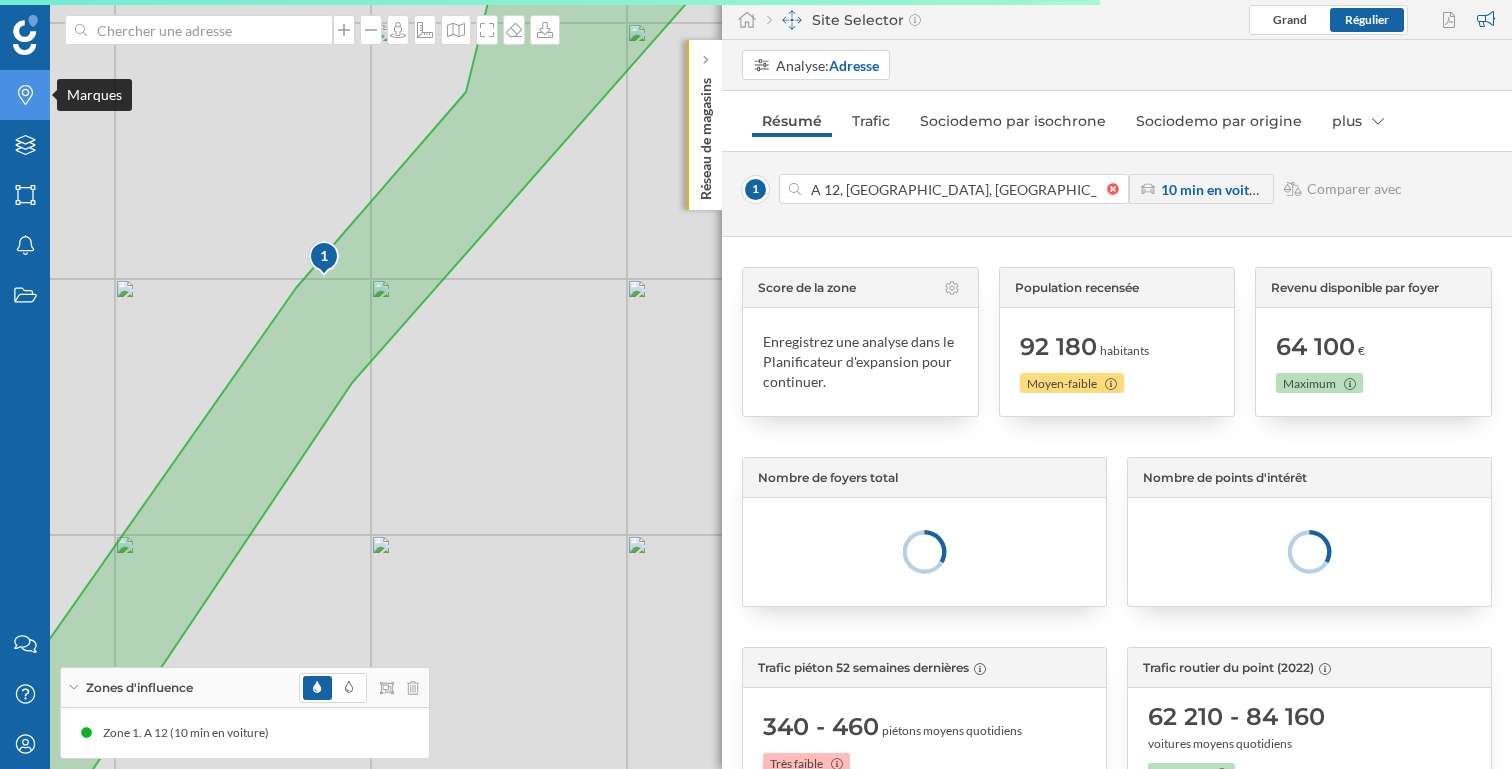 click on "Marques" 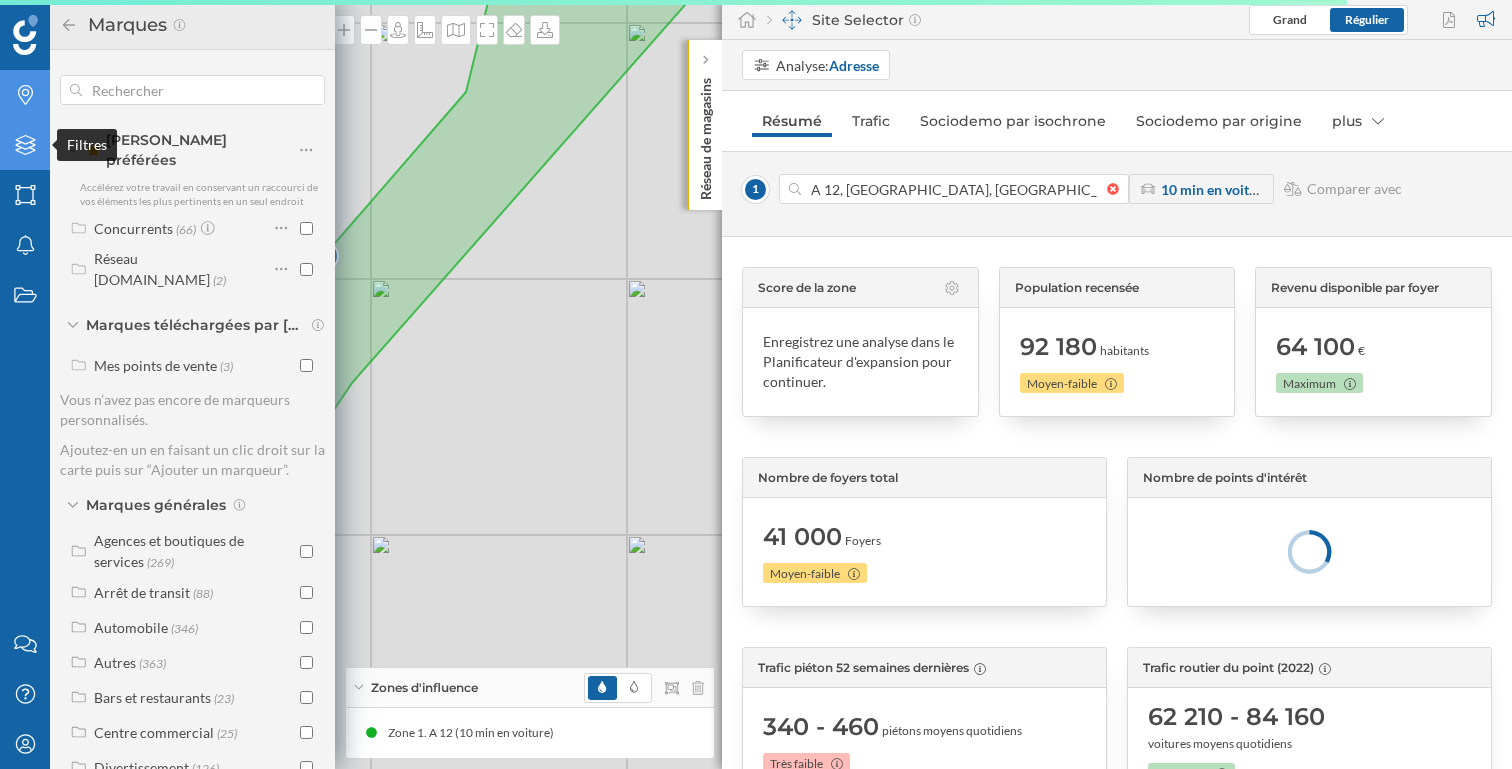 click on "Filtres" 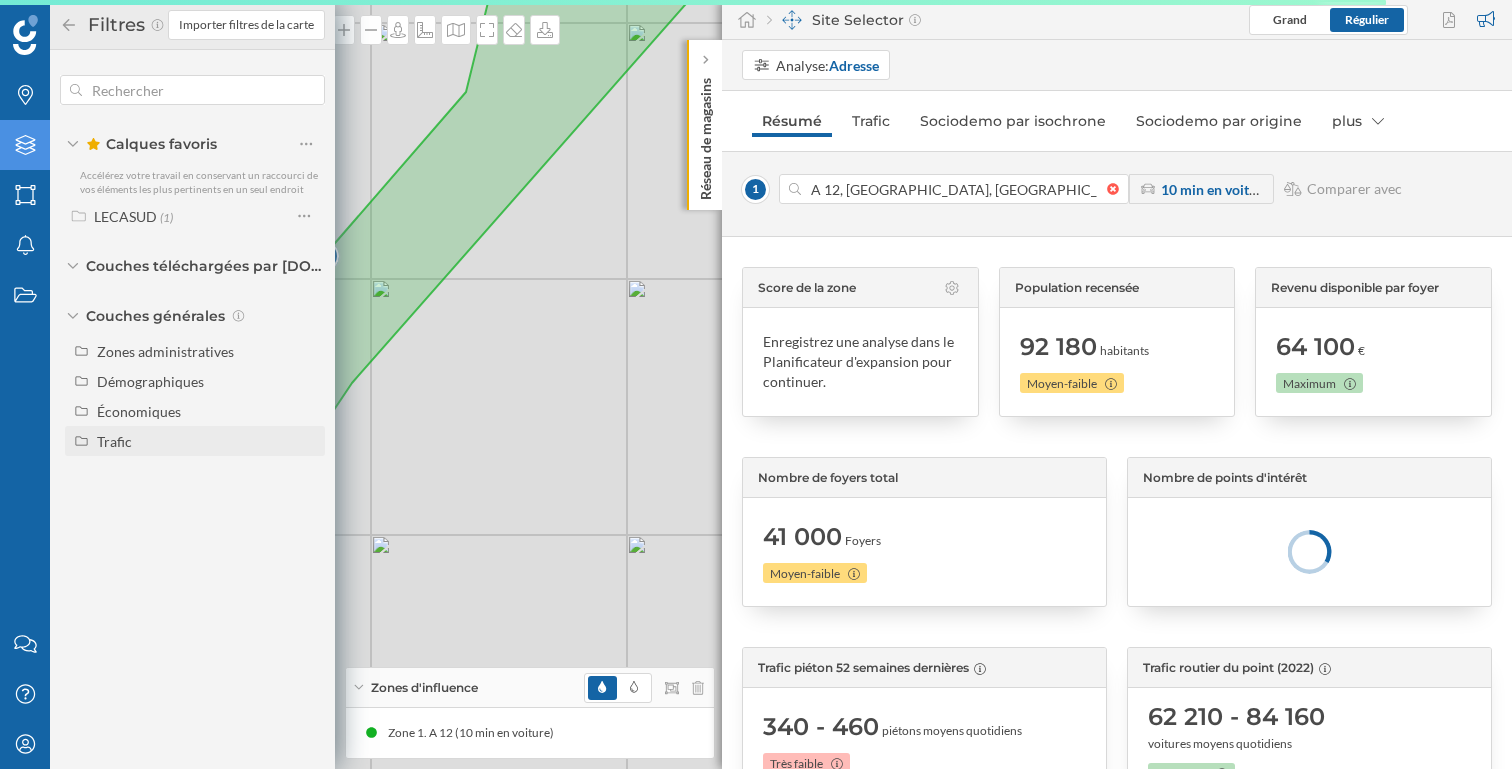 click on "Trafic" at bounding box center (114, 441) 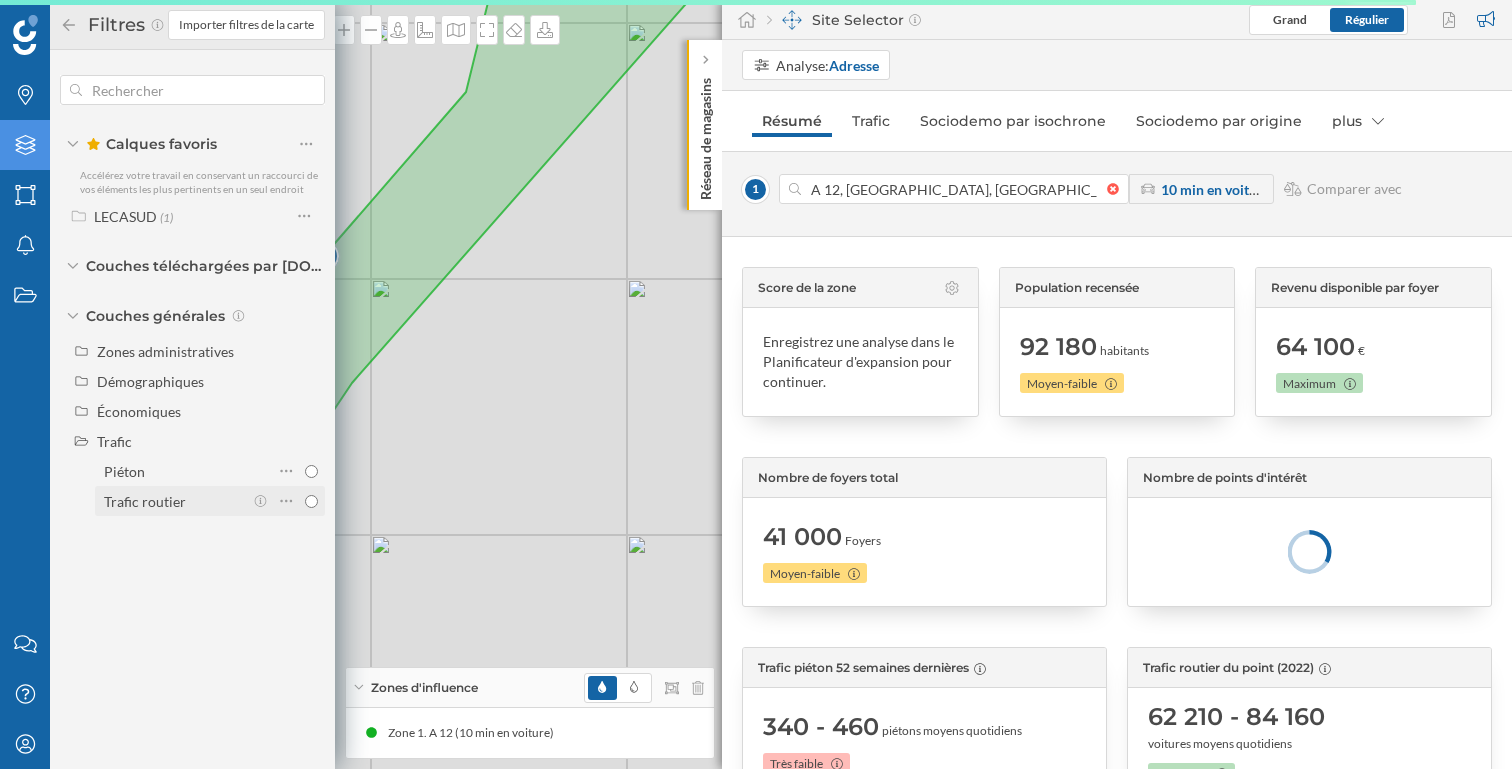 click on "Trafic routier" at bounding box center (311, 501) 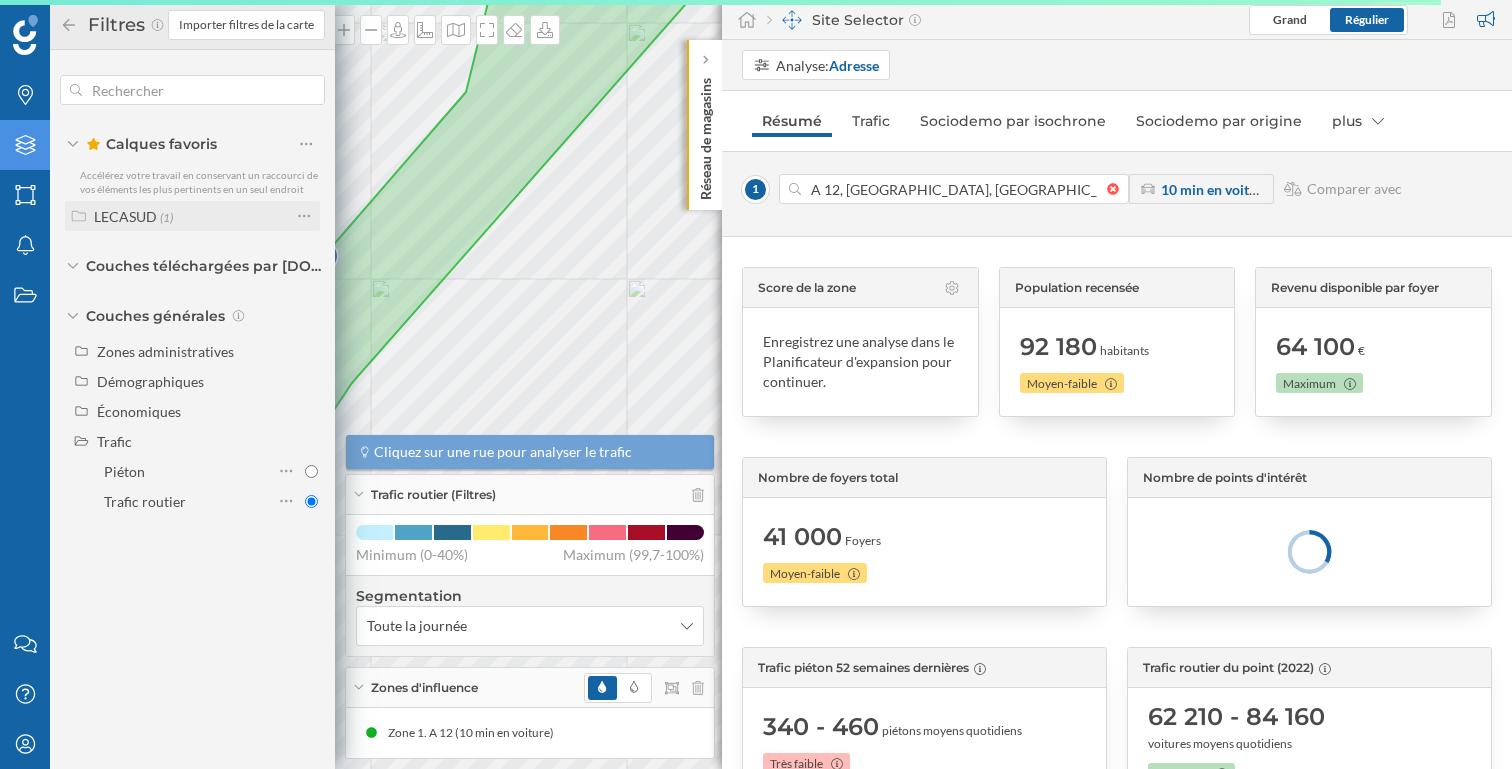 click on "LECASUD
(1)" at bounding box center [192, 216] 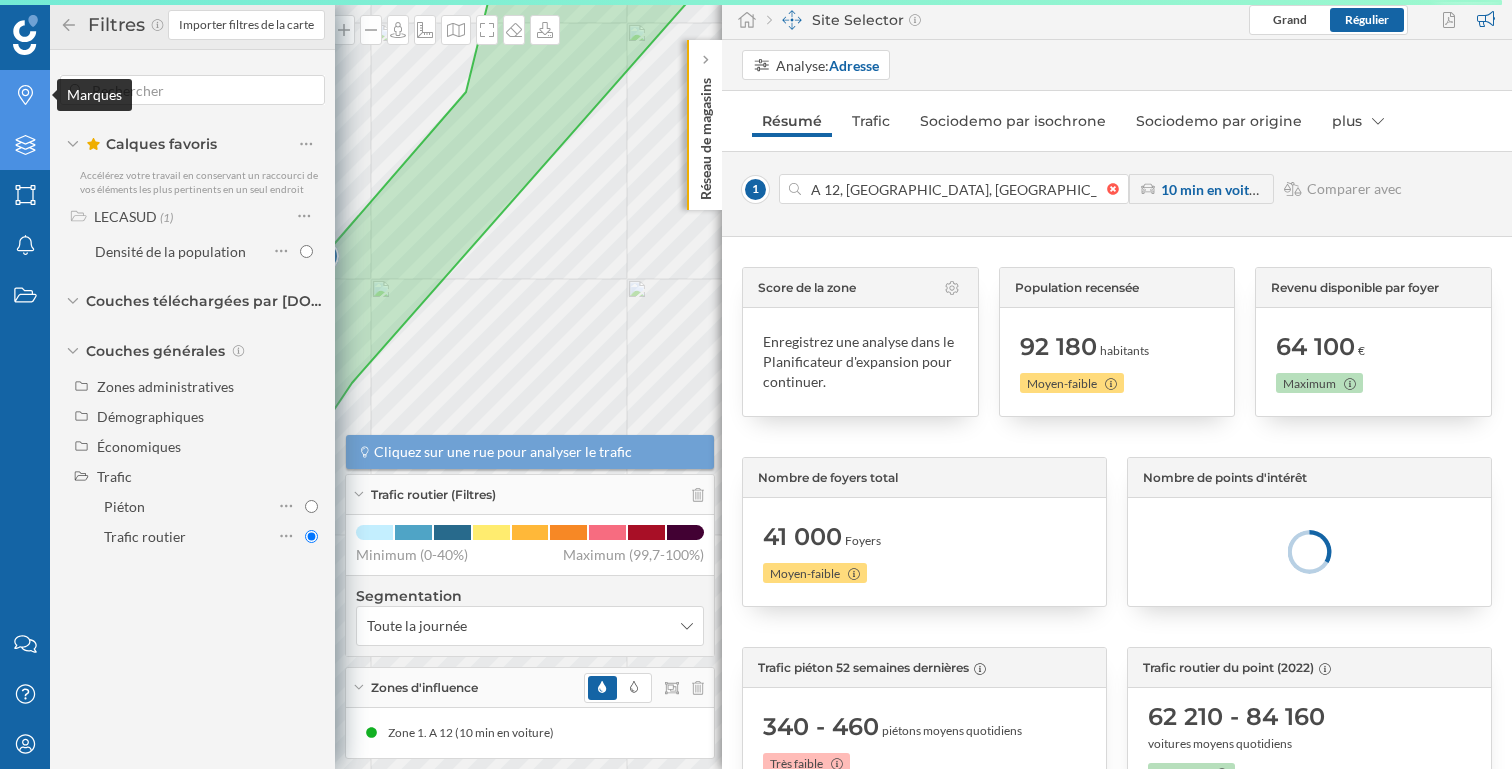 click on "Marques" at bounding box center (25, 95) 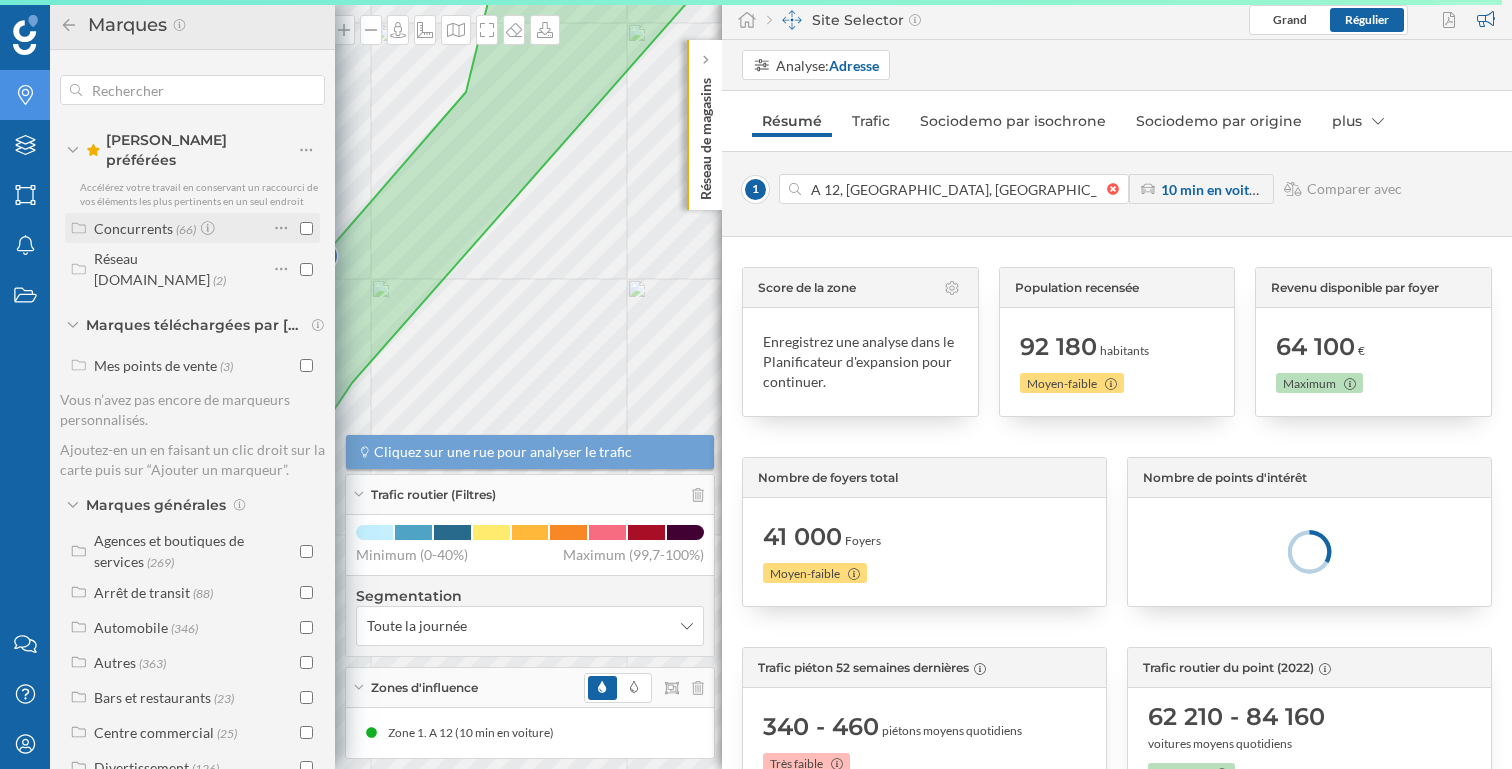 click at bounding box center (306, 228) 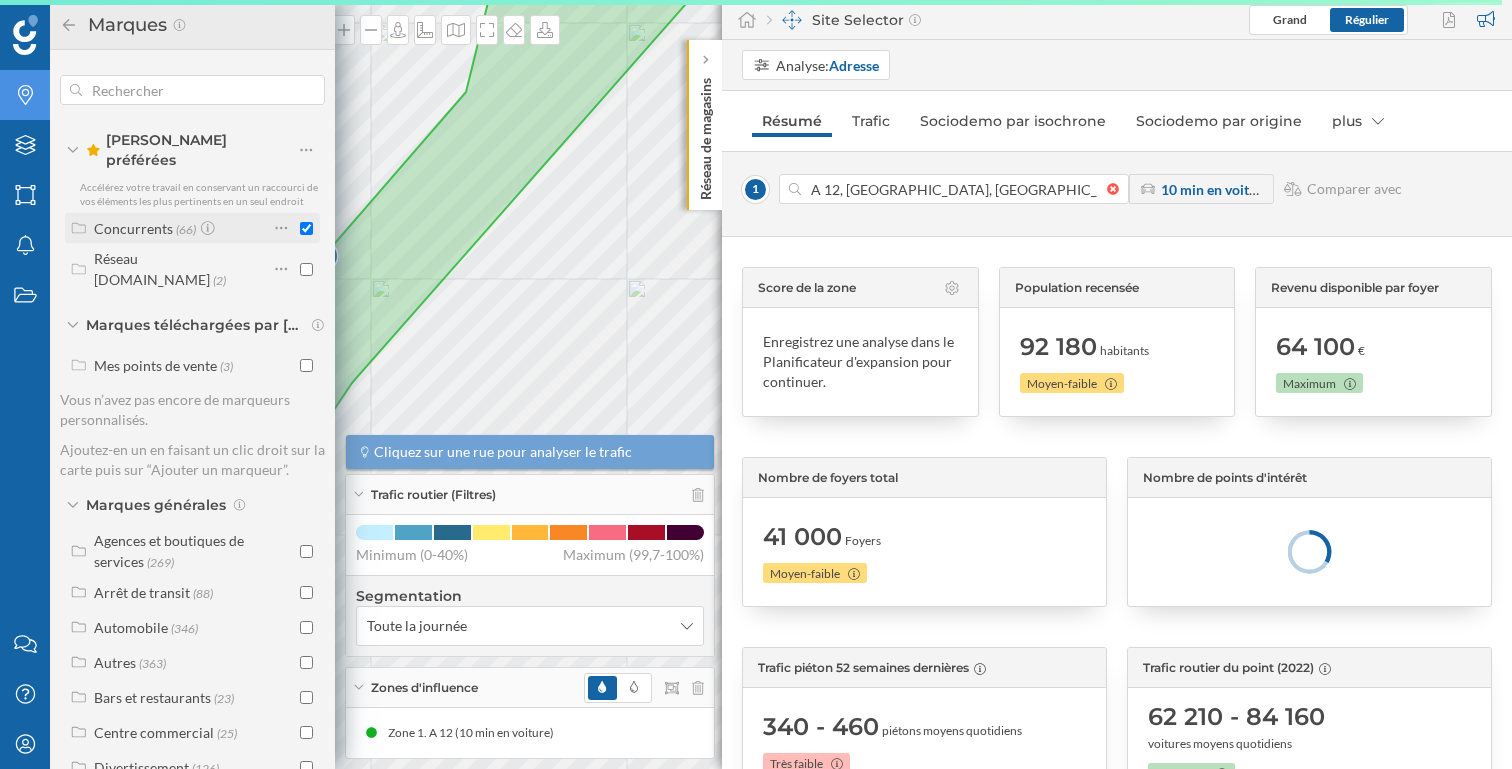 checkbox on "true" 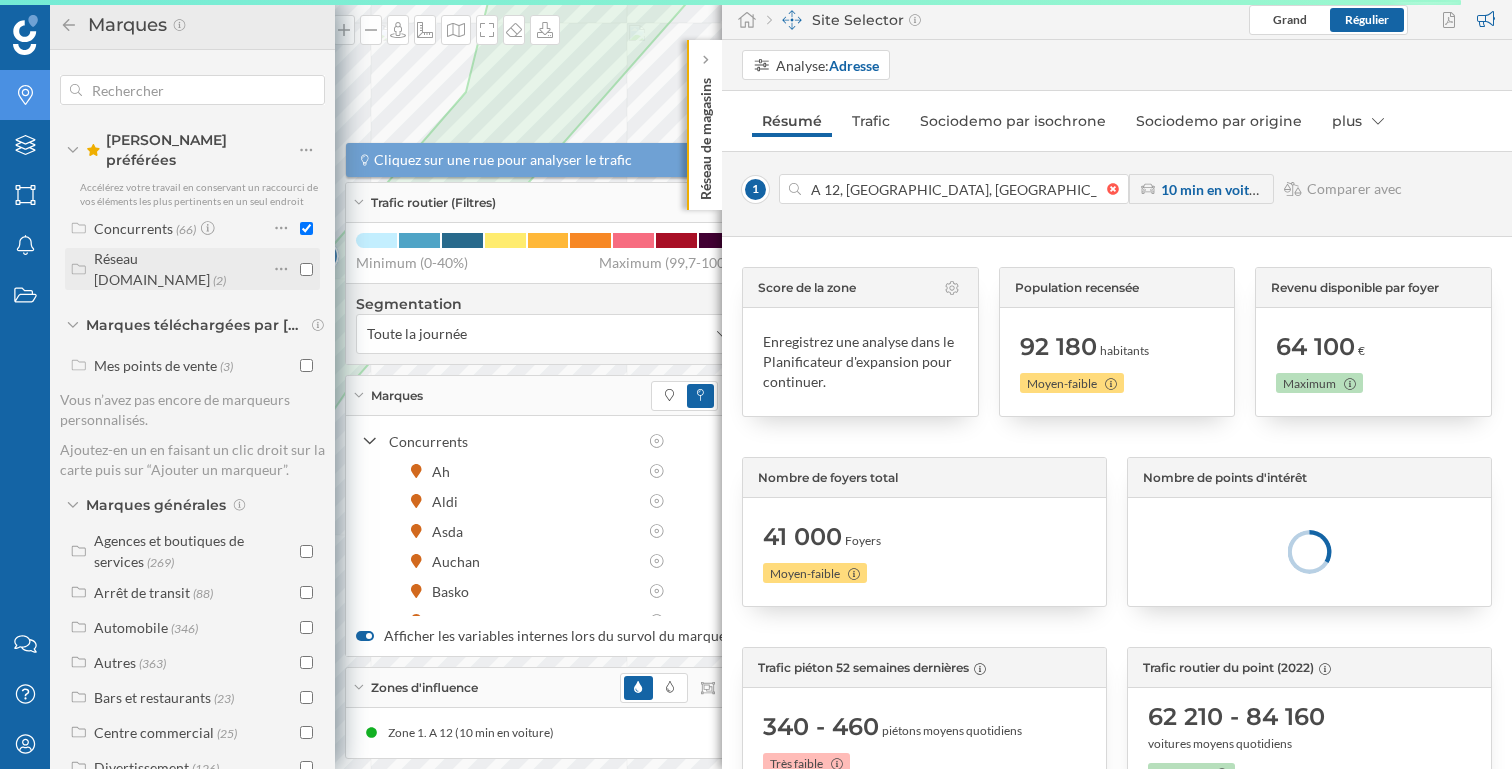 click at bounding box center [306, 269] 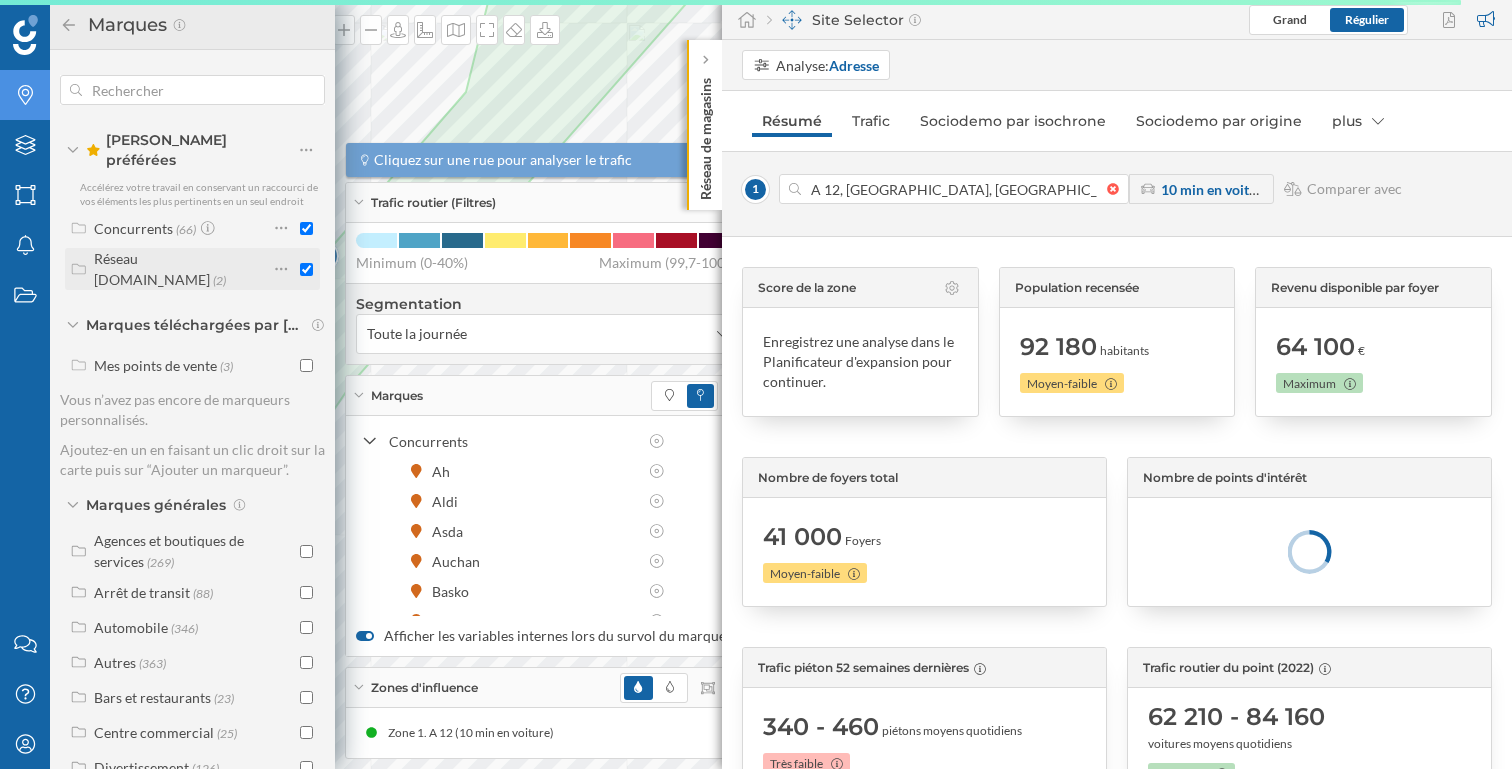 checkbox on "true" 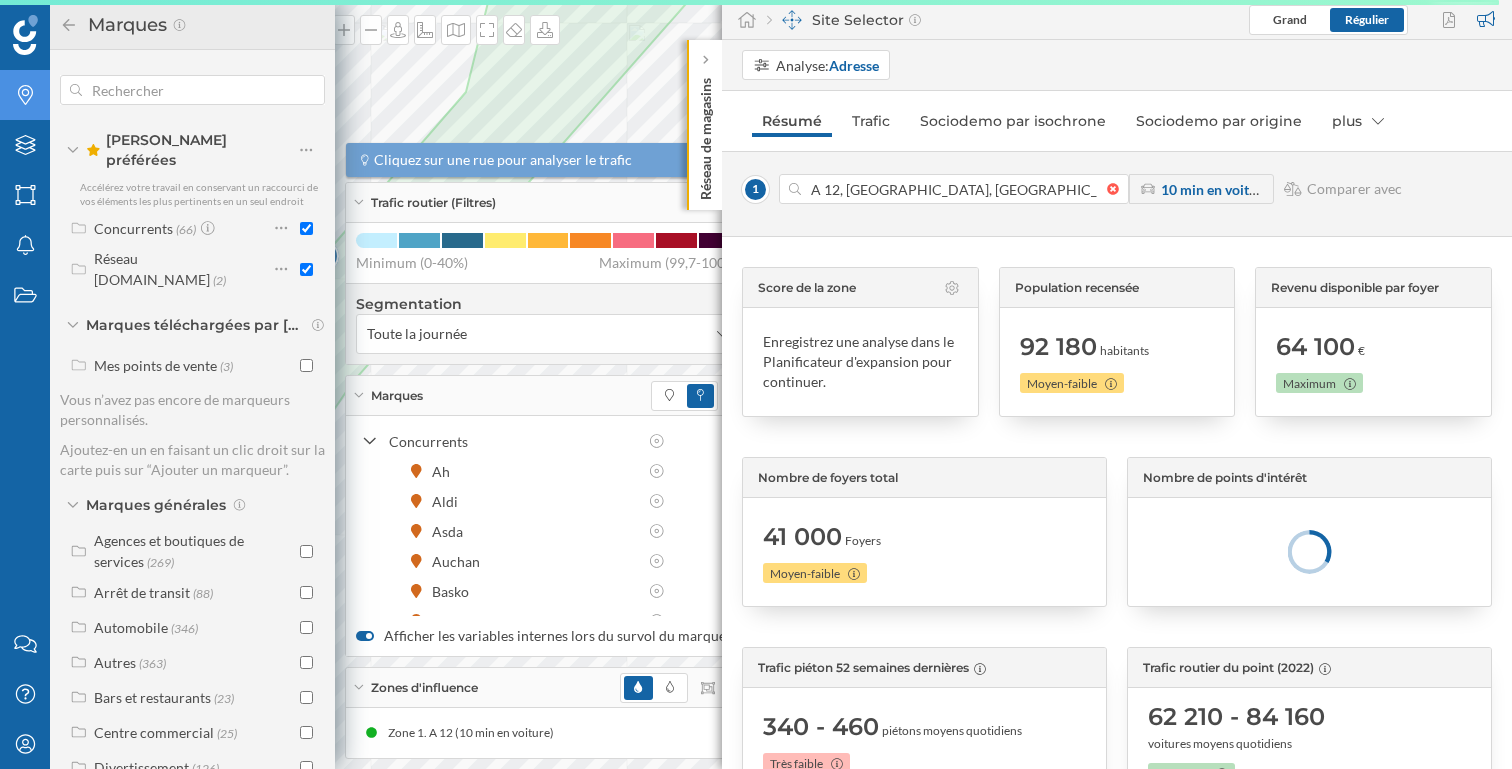 click 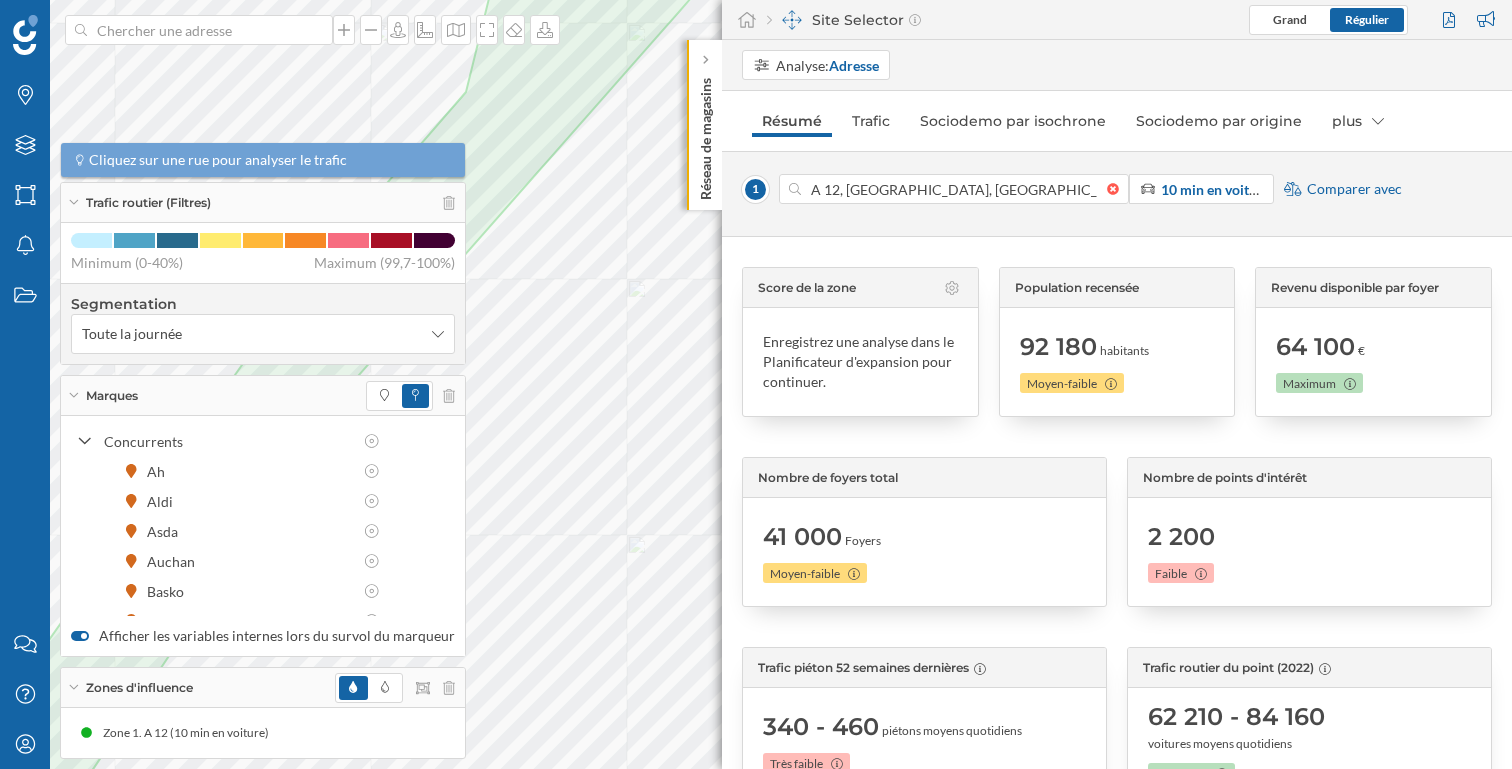 click 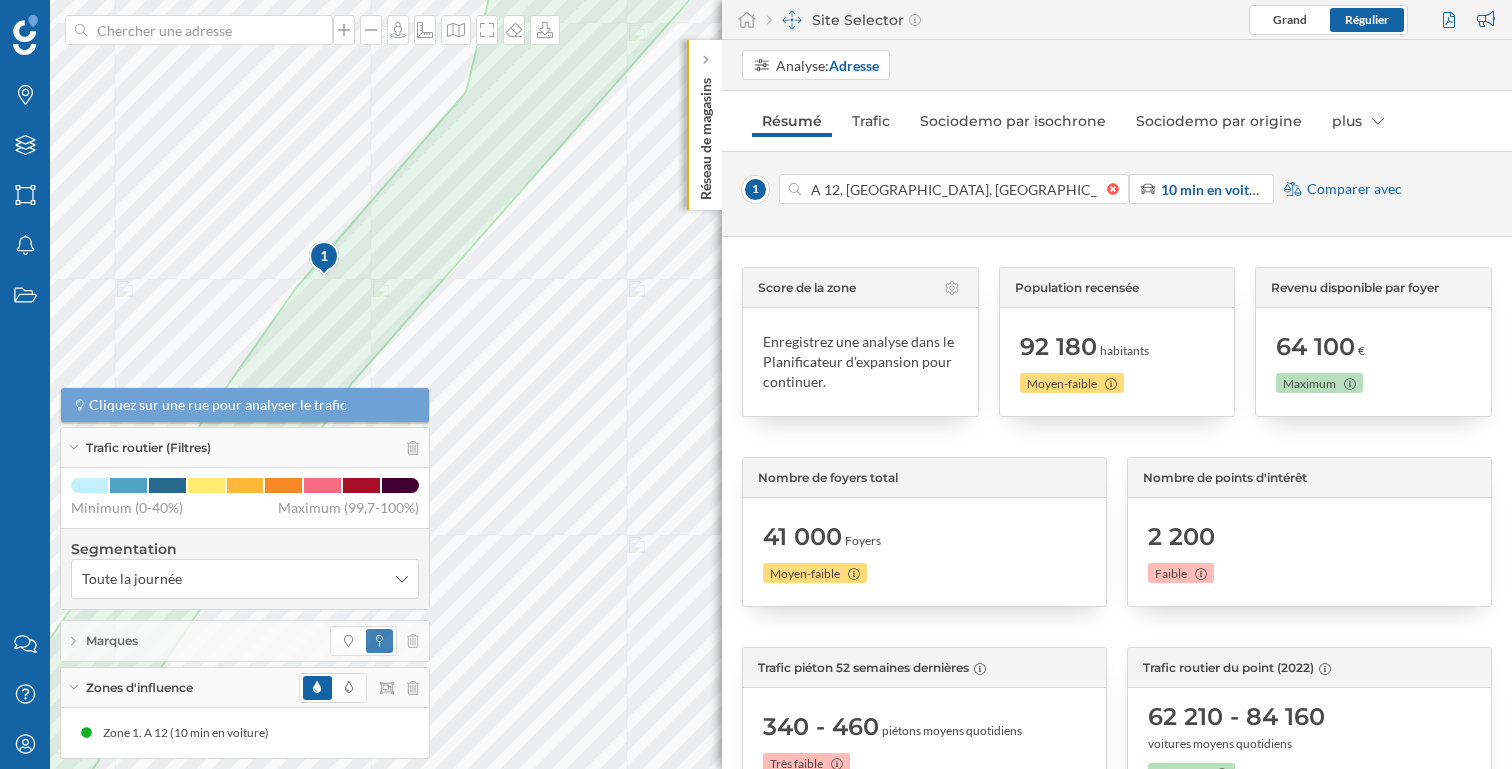 click on "Trafic routier (Filtres)" at bounding box center [245, 448] 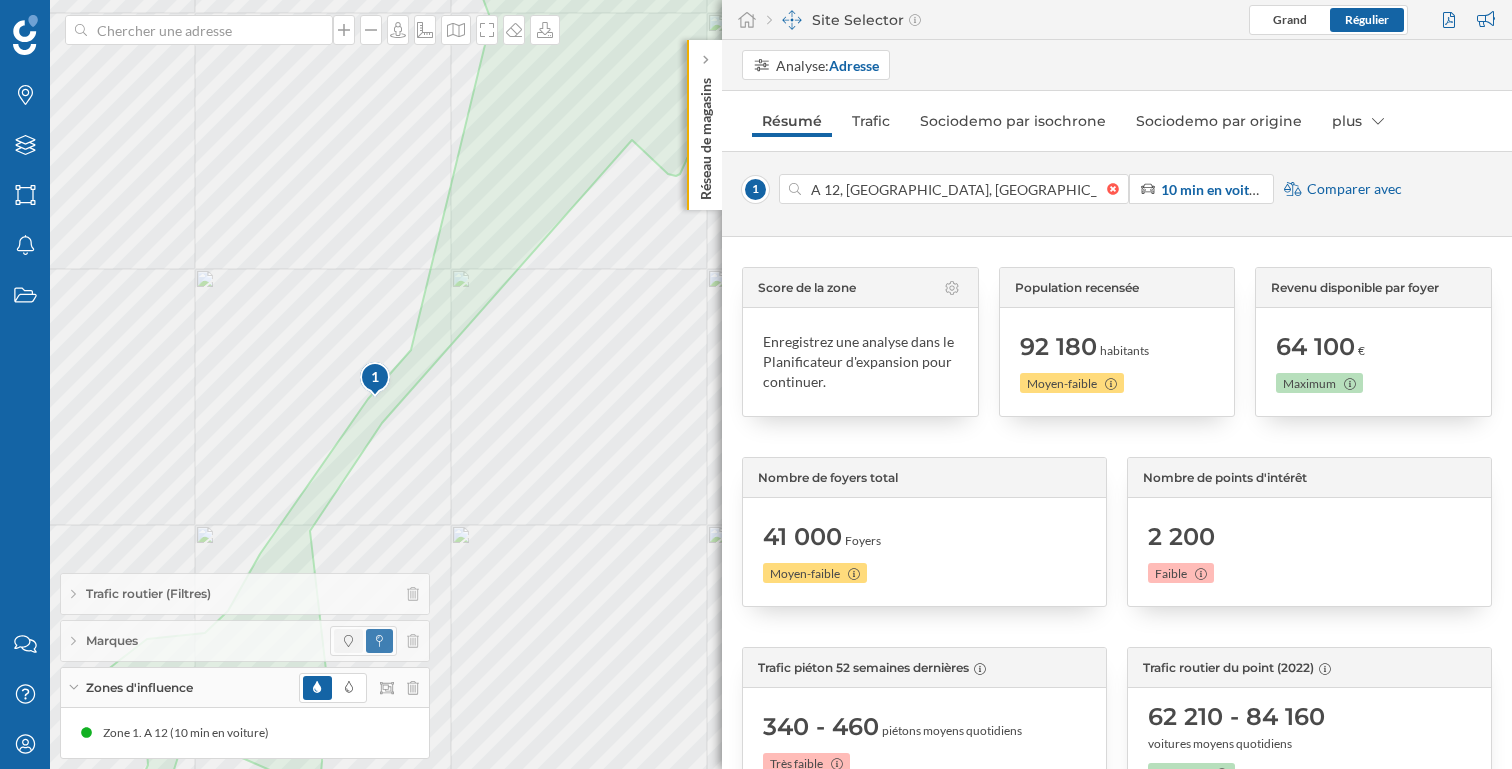 click at bounding box center [348, 641] 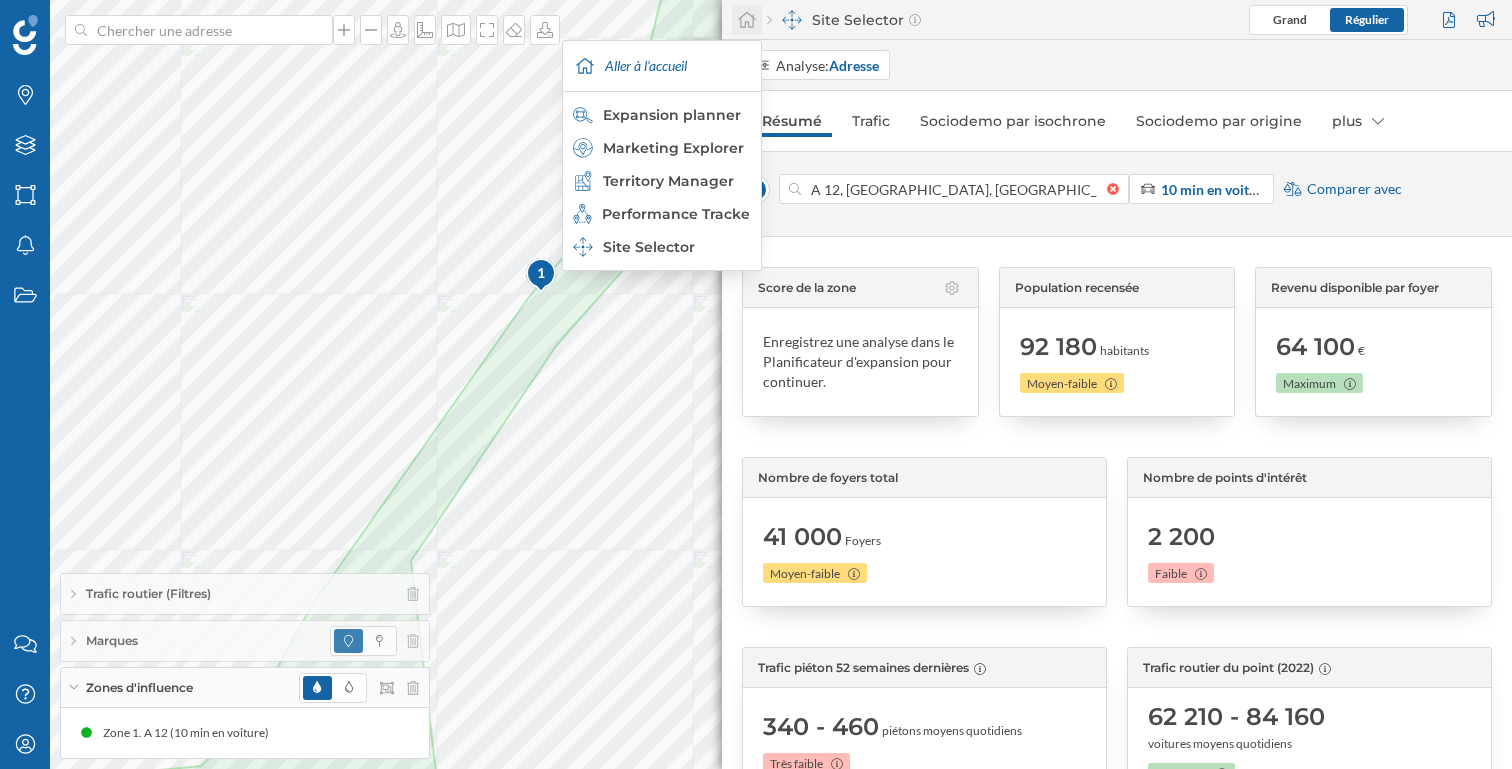 click 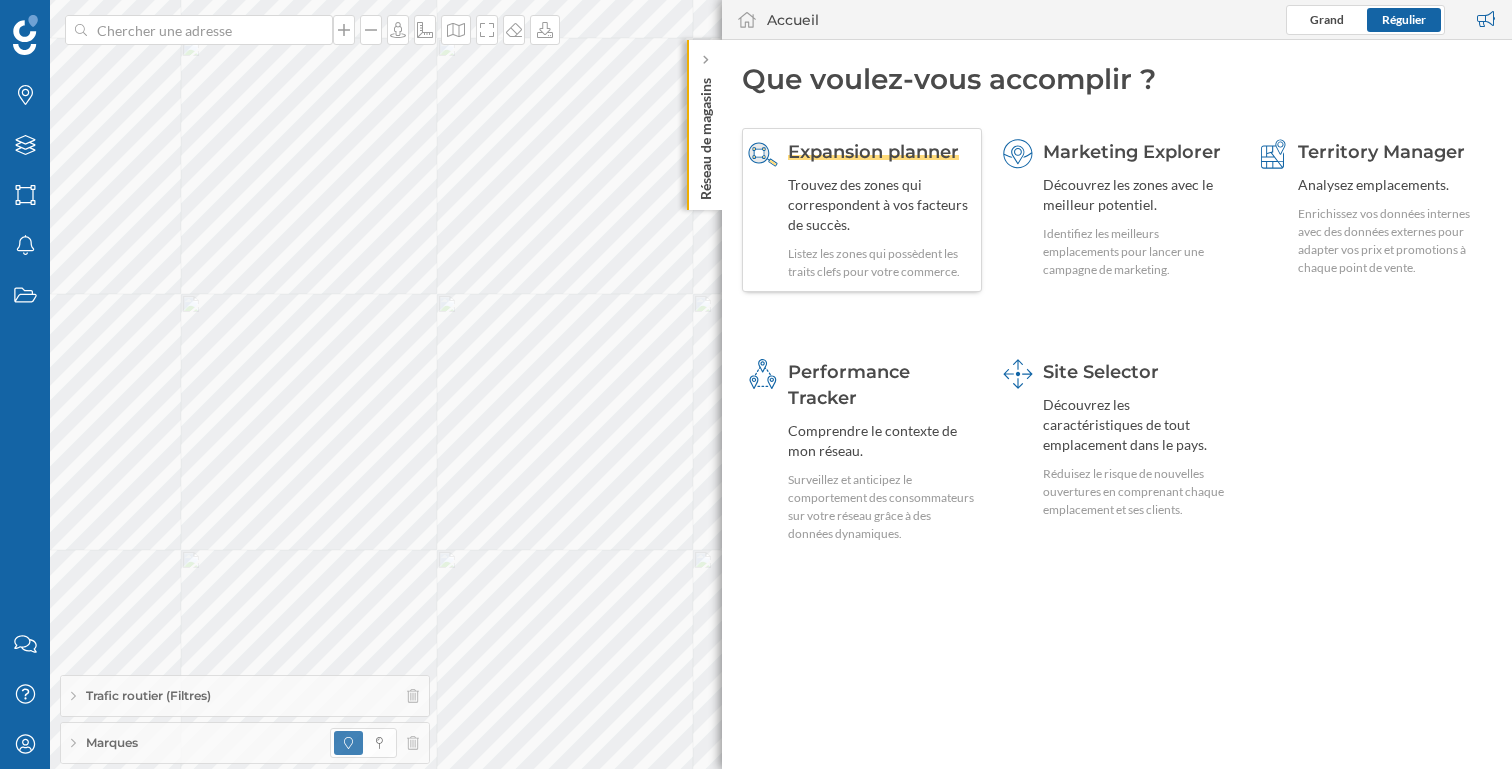 click on "Expansion planner
Trouvez des zones qui correspondent à vos facteurs de succès.   Listez les zones qui possèdent les traits clefs pour votre commerce." at bounding box center [882, 210] 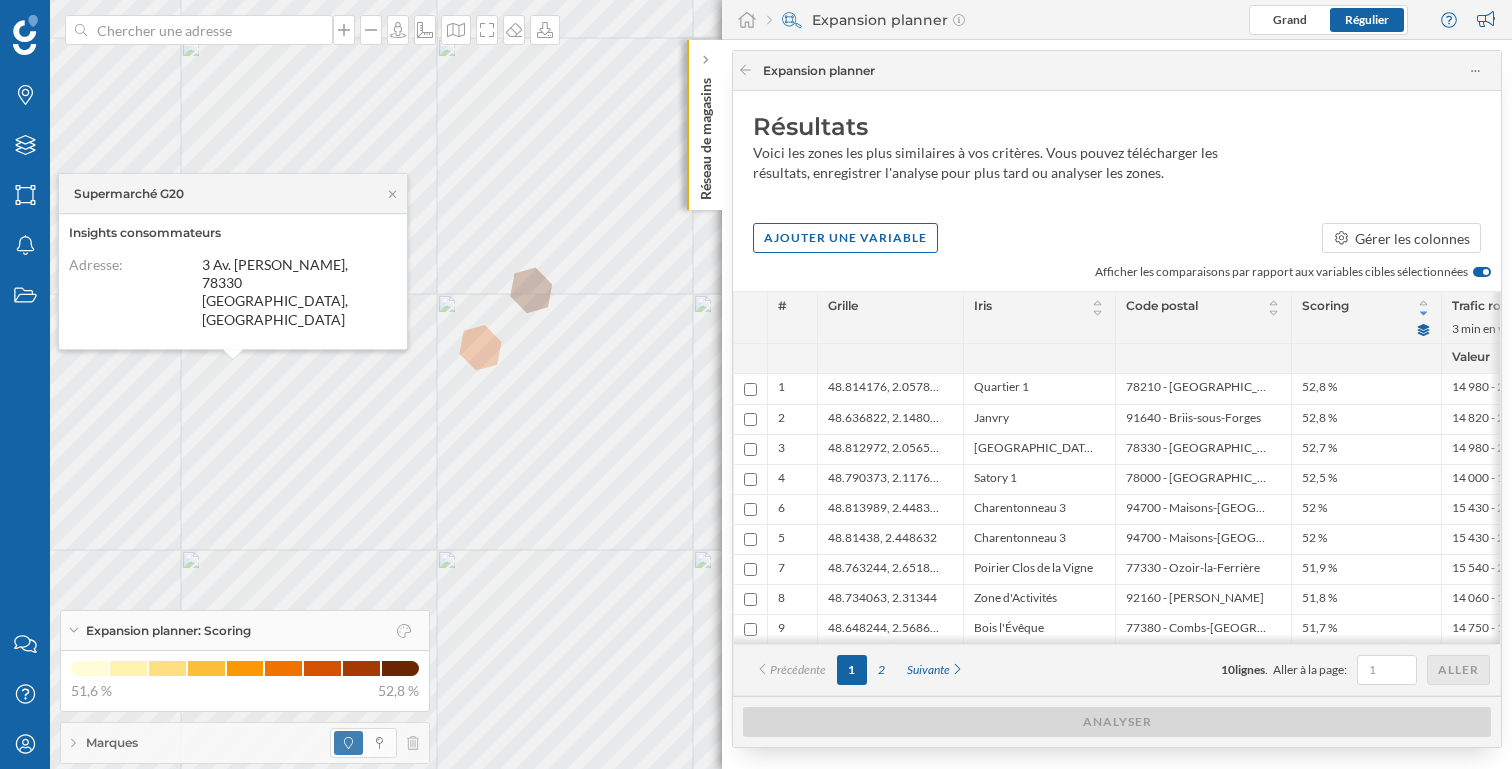 click on "Marques" at bounding box center [245, 743] 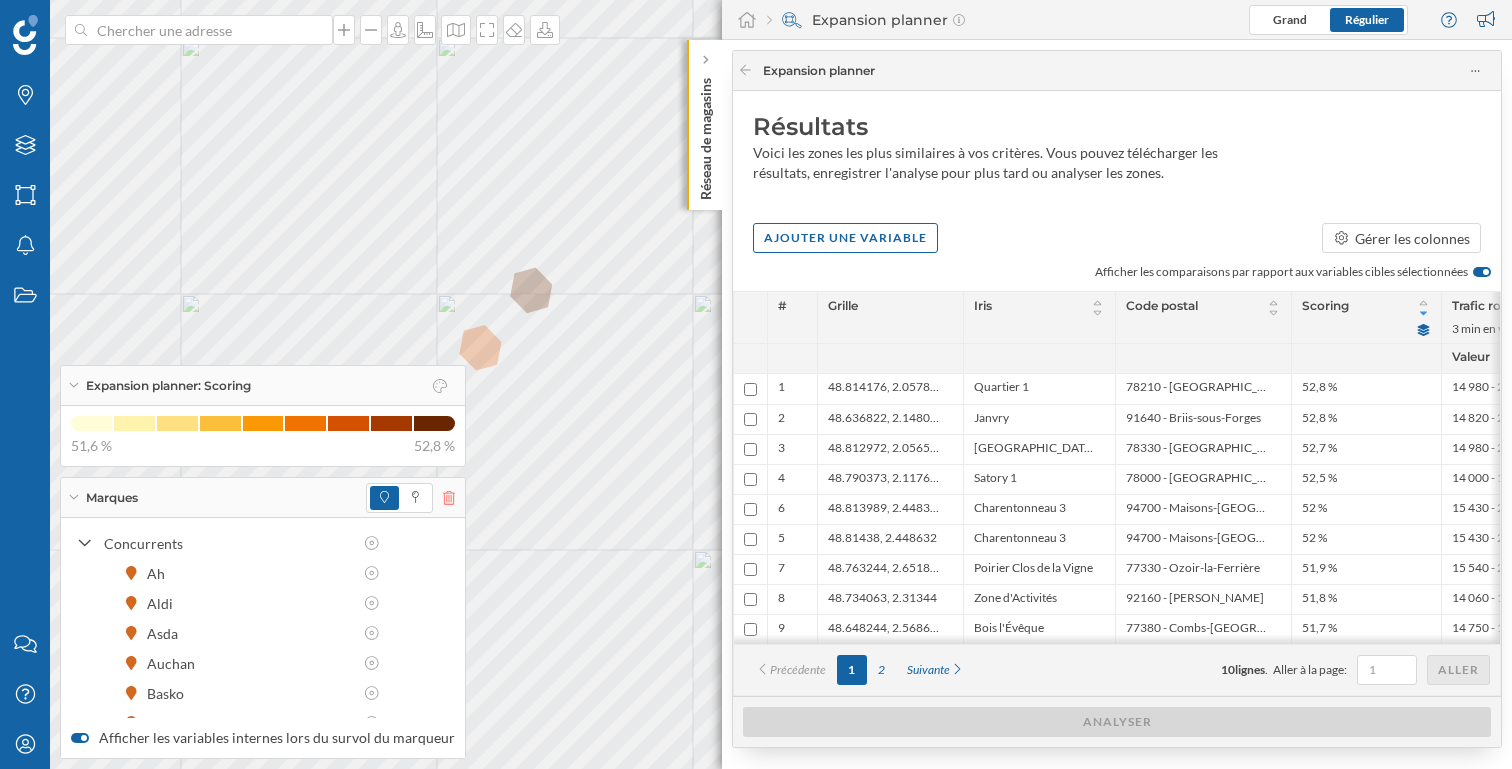 click 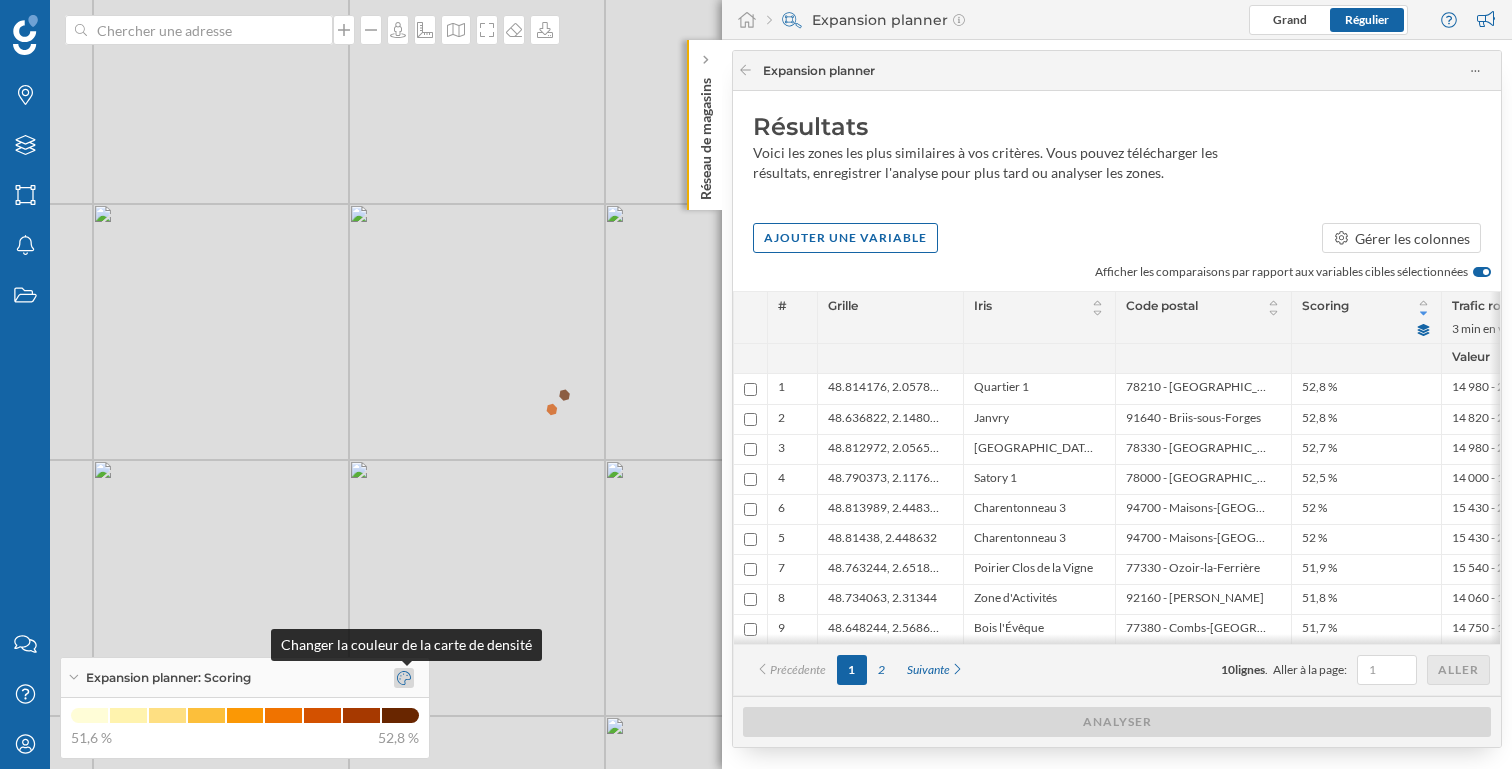 click 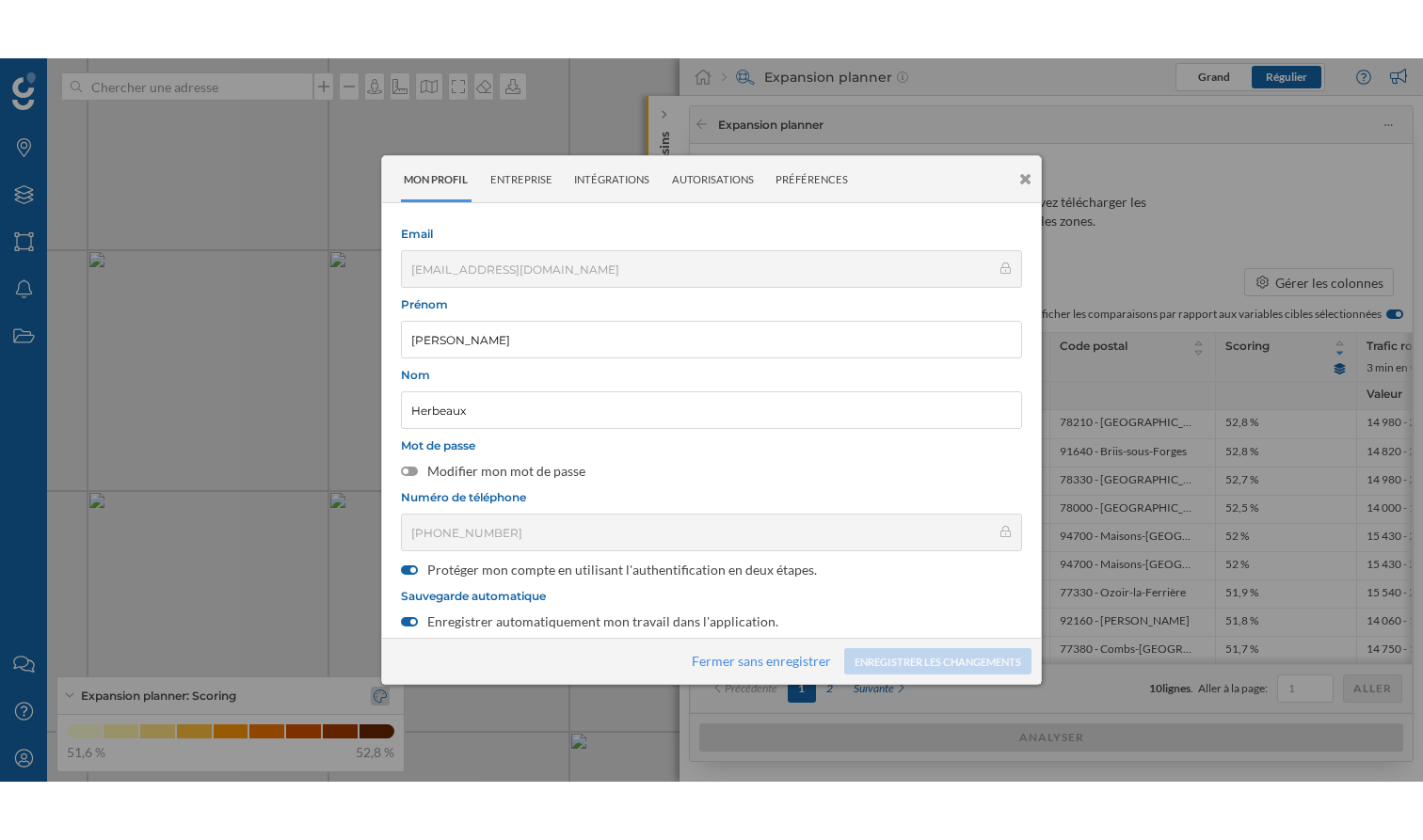 scroll, scrollTop: 257, scrollLeft: 0, axis: vertical 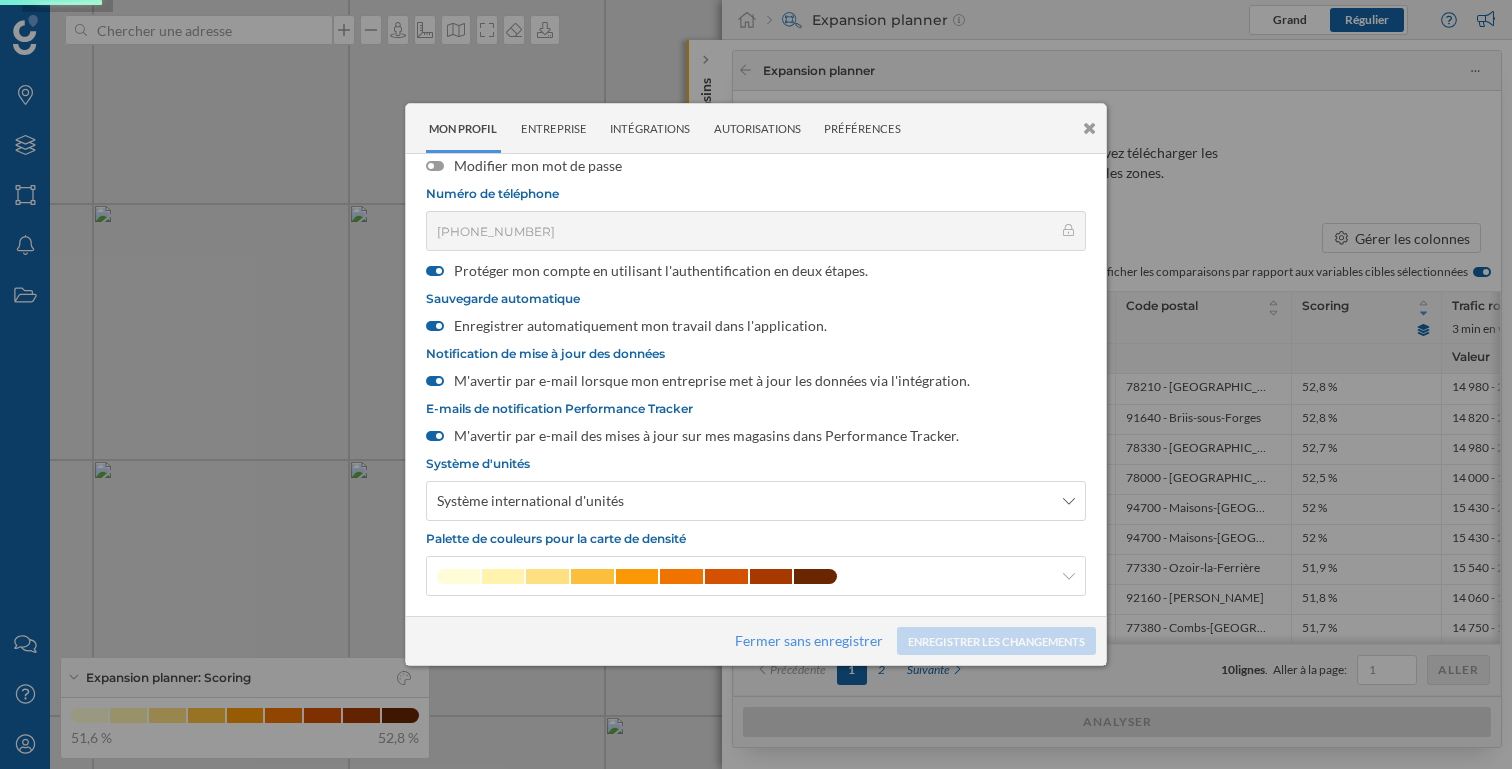 click on "Email
jherbeaux@mytraffic.fr
Prénom
Julien
Nom
Herbeaux
Mot de passe
Modifier mon mot de passe
Numéro de téléphone
+33658262546
Protéger mon compte en utilisant l'authentification en deux étapes.
Sauvegarde automatique
Enregistrer automatiquement mon travail dans l'application.
Notification de mise à jour des données
M'avertir par e-mail lorsque mon entreprise met à jour les données via l'intégration.
E-mails de notification Performance Tracker
M'avertir par e-mail des mises à jour sur mes magasins dans Performance Tracker.
Système d'unités
Système international d'unités
Palette de couleurs pour la carte de densité" at bounding box center [756, 256] 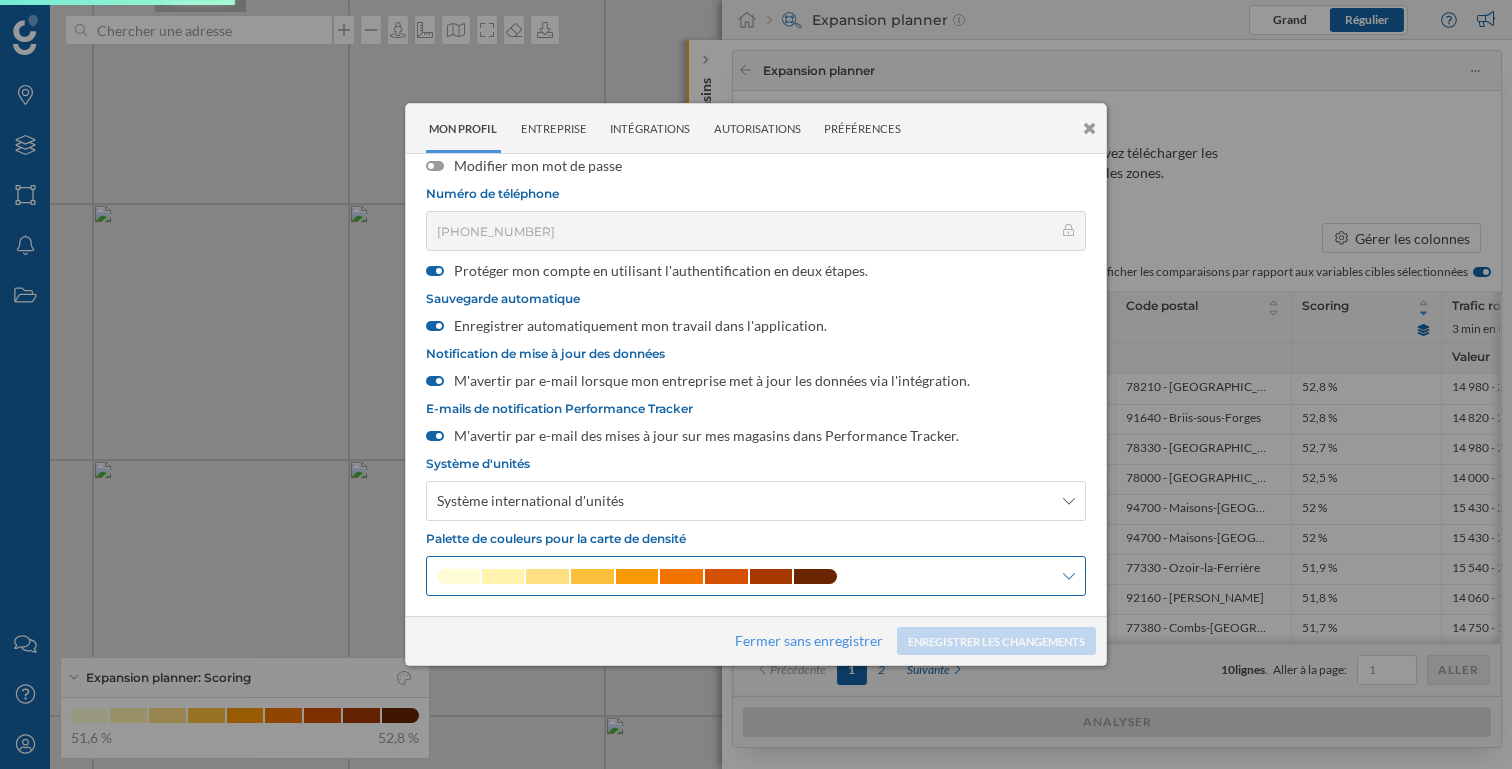 click at bounding box center [681, 576] 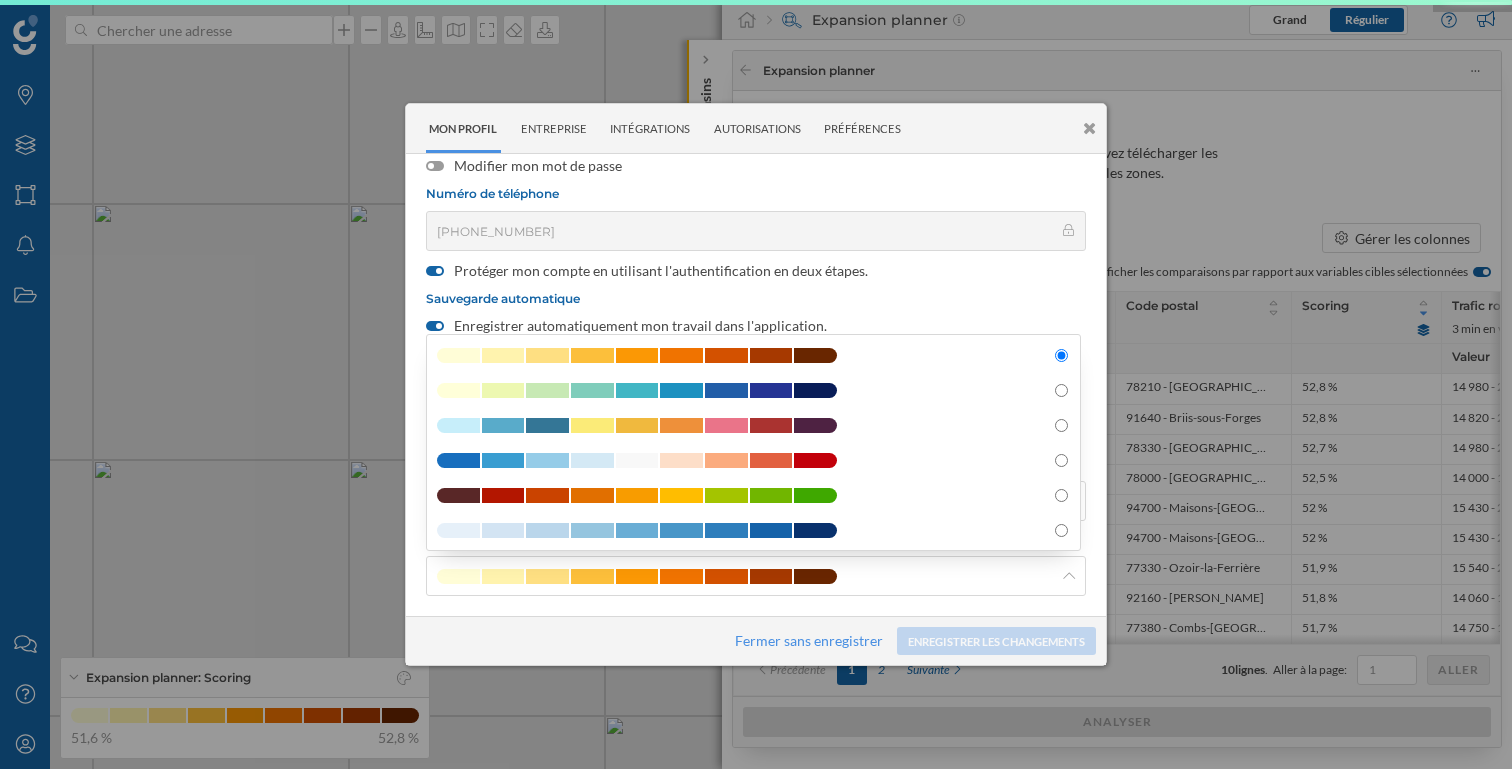 click at bounding box center (756, 384) 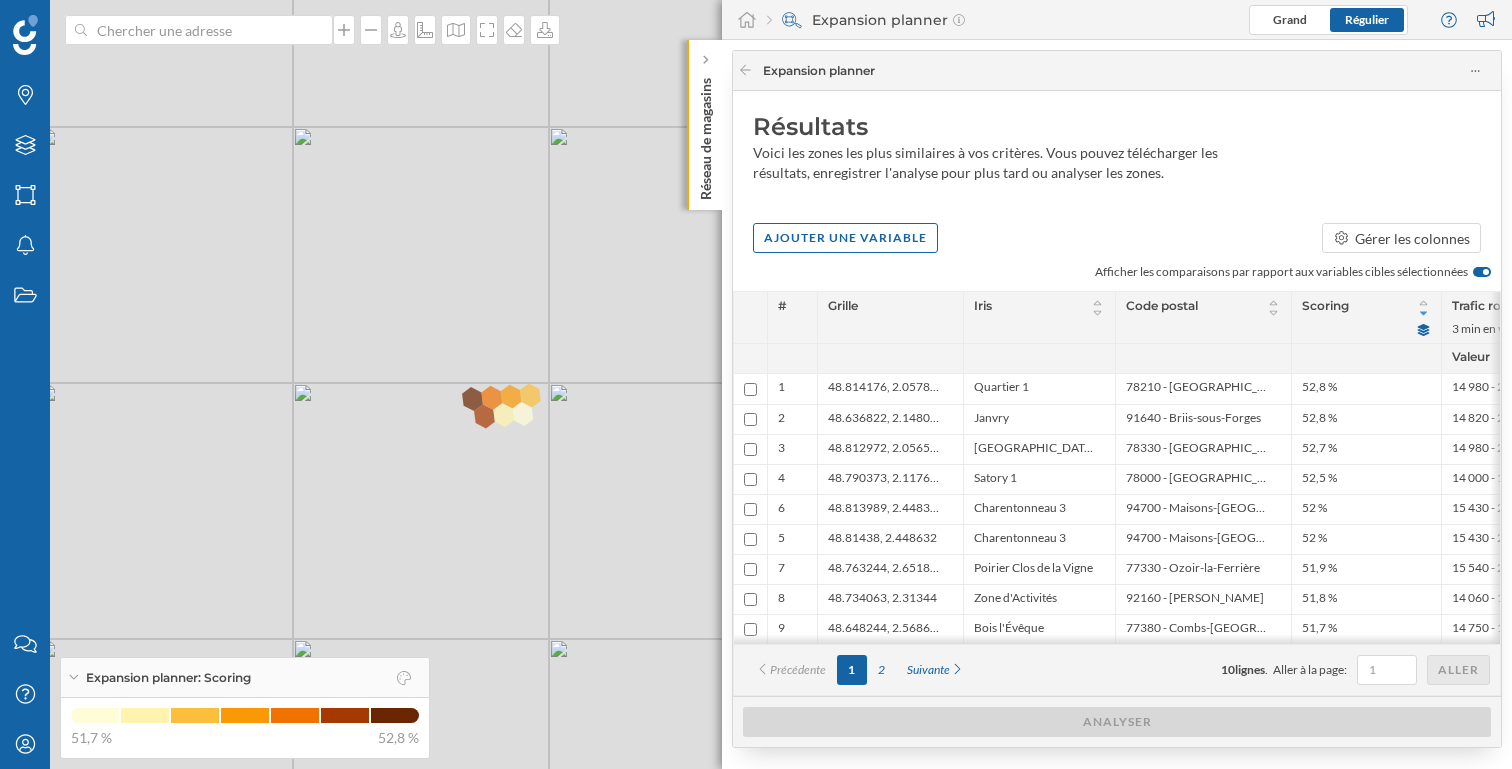 drag, startPoint x: 557, startPoint y: 565, endPoint x: 528, endPoint y: 466, distance: 103.16007 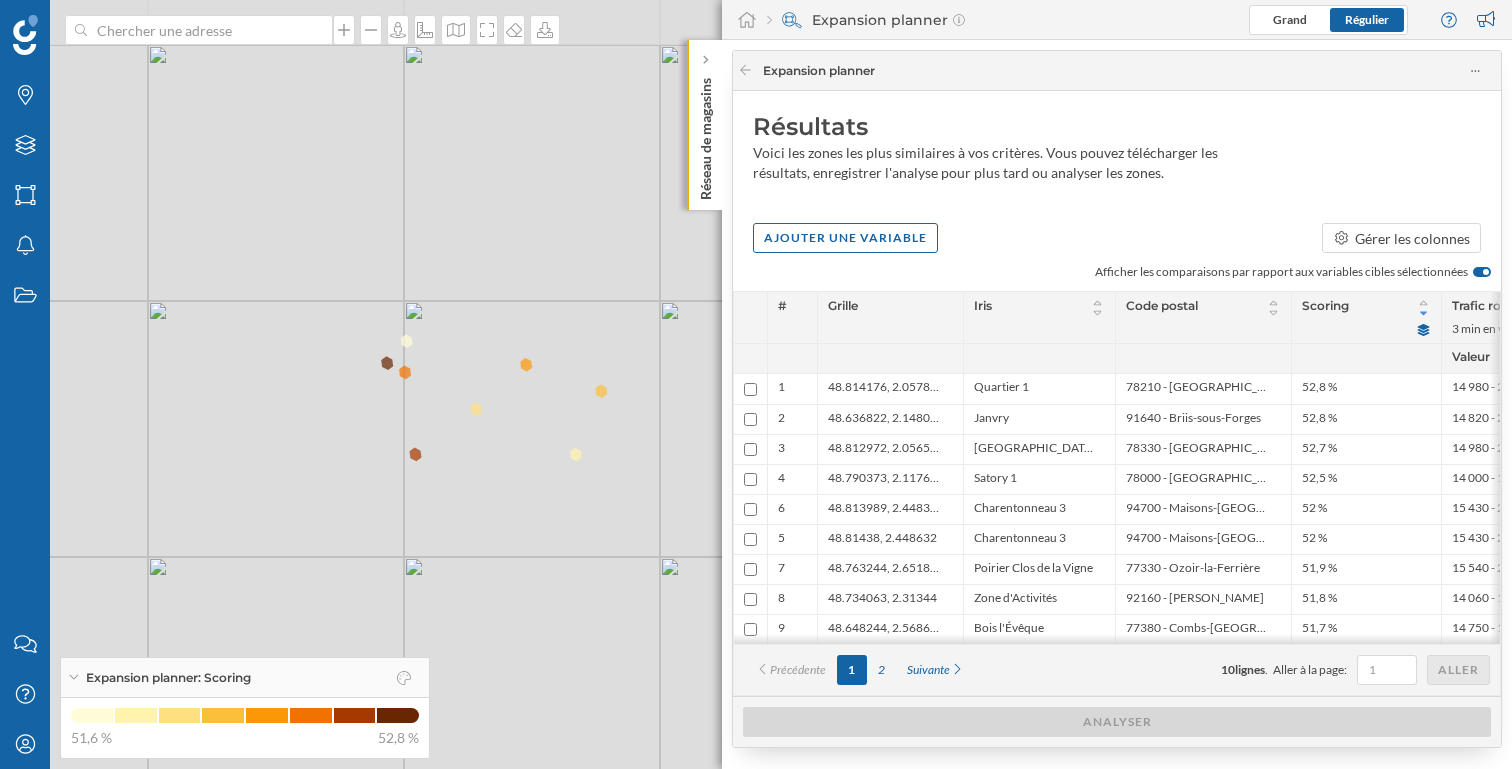 drag, startPoint x: 447, startPoint y: 280, endPoint x: 515, endPoint y: 466, distance: 198.0404 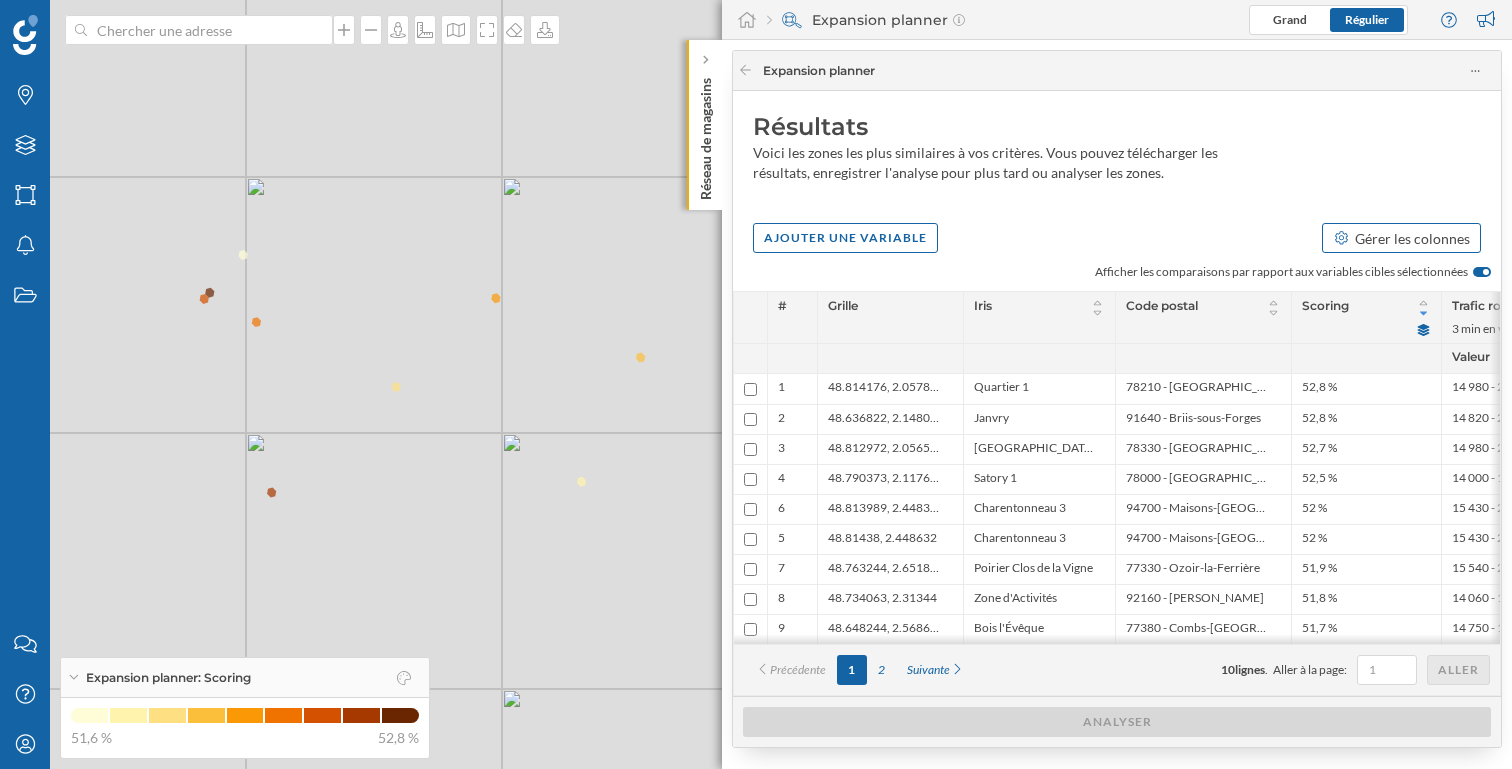 click on "Gérer les colonnes" at bounding box center [1412, 238] 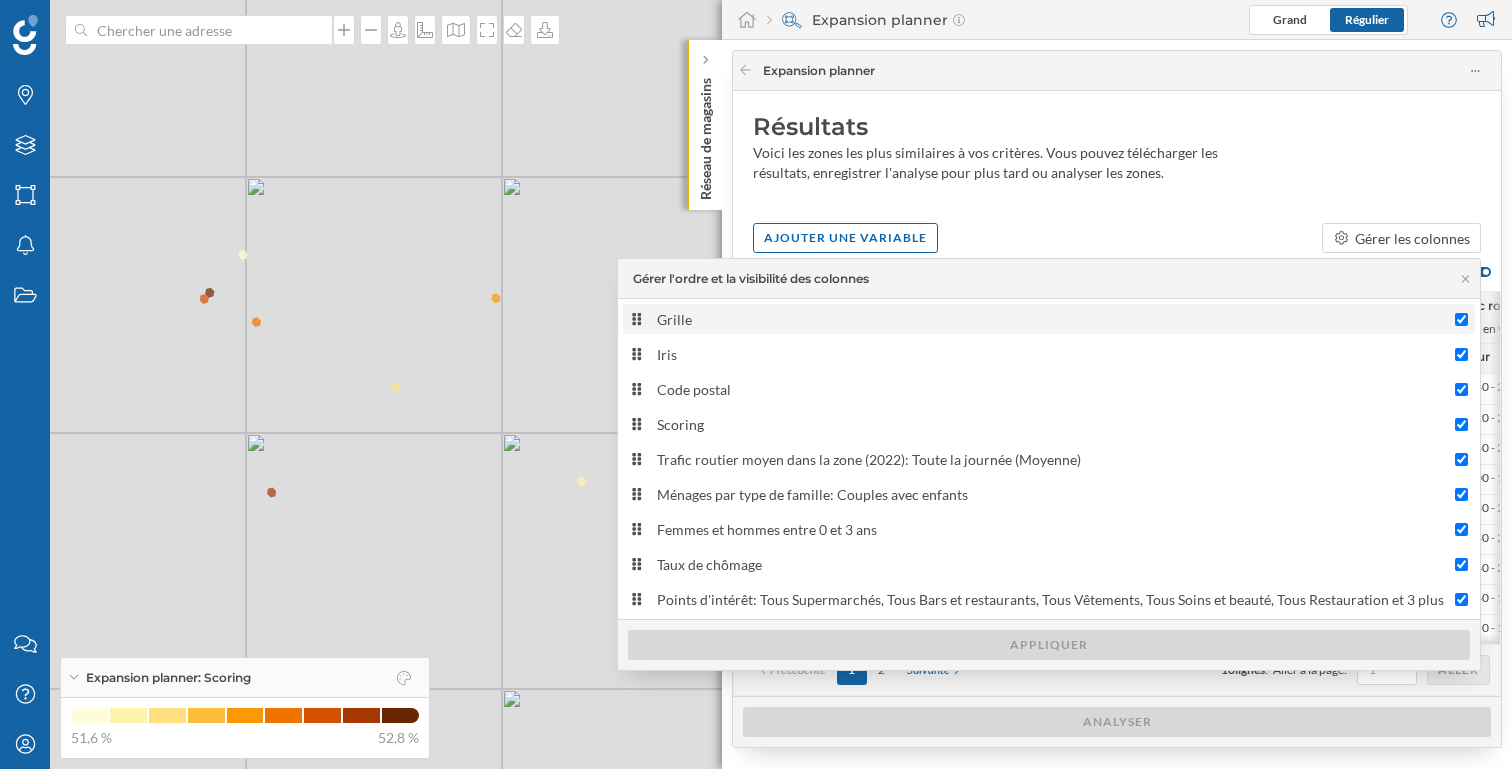 click on "Grille" at bounding box center (1461, 319) 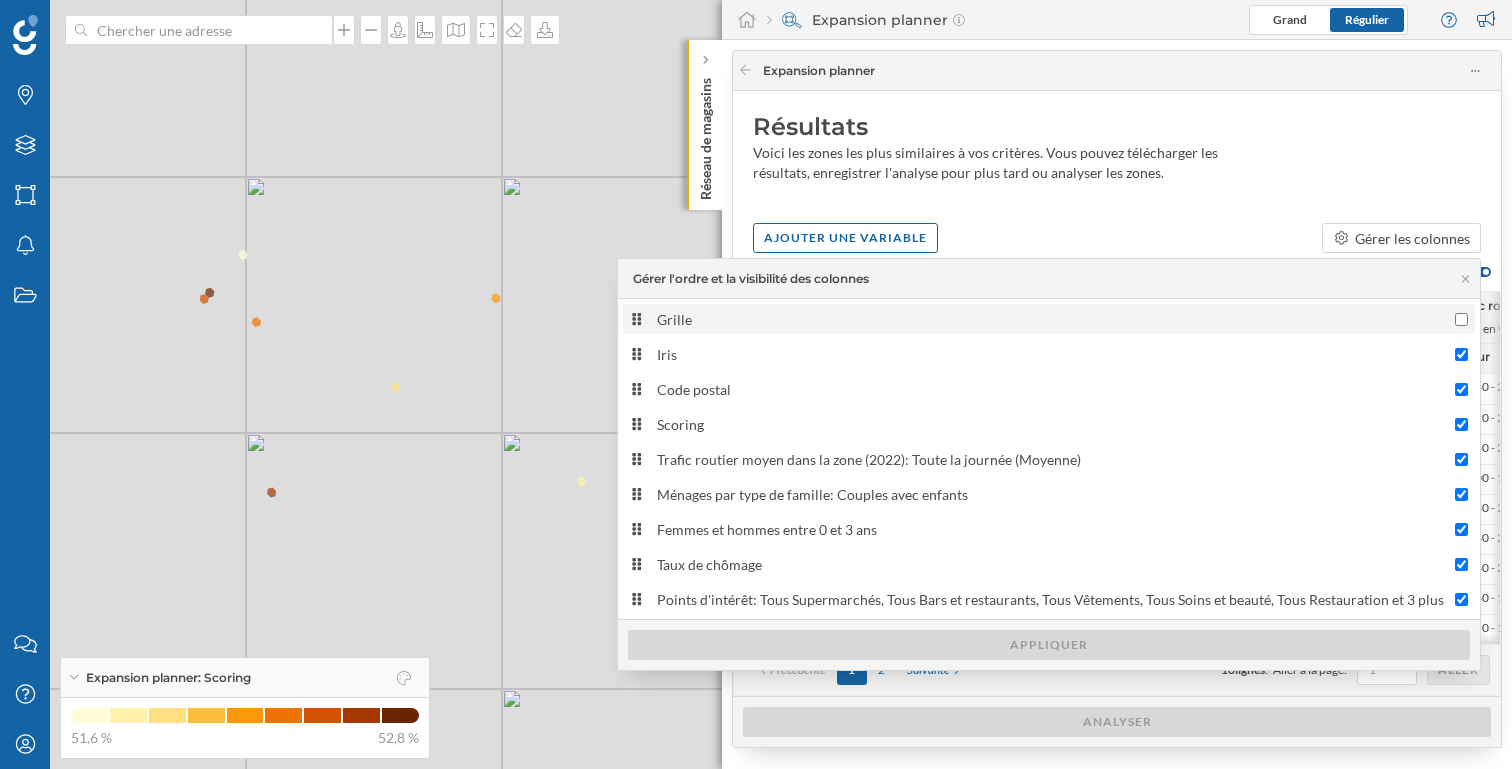 checkbox on "false" 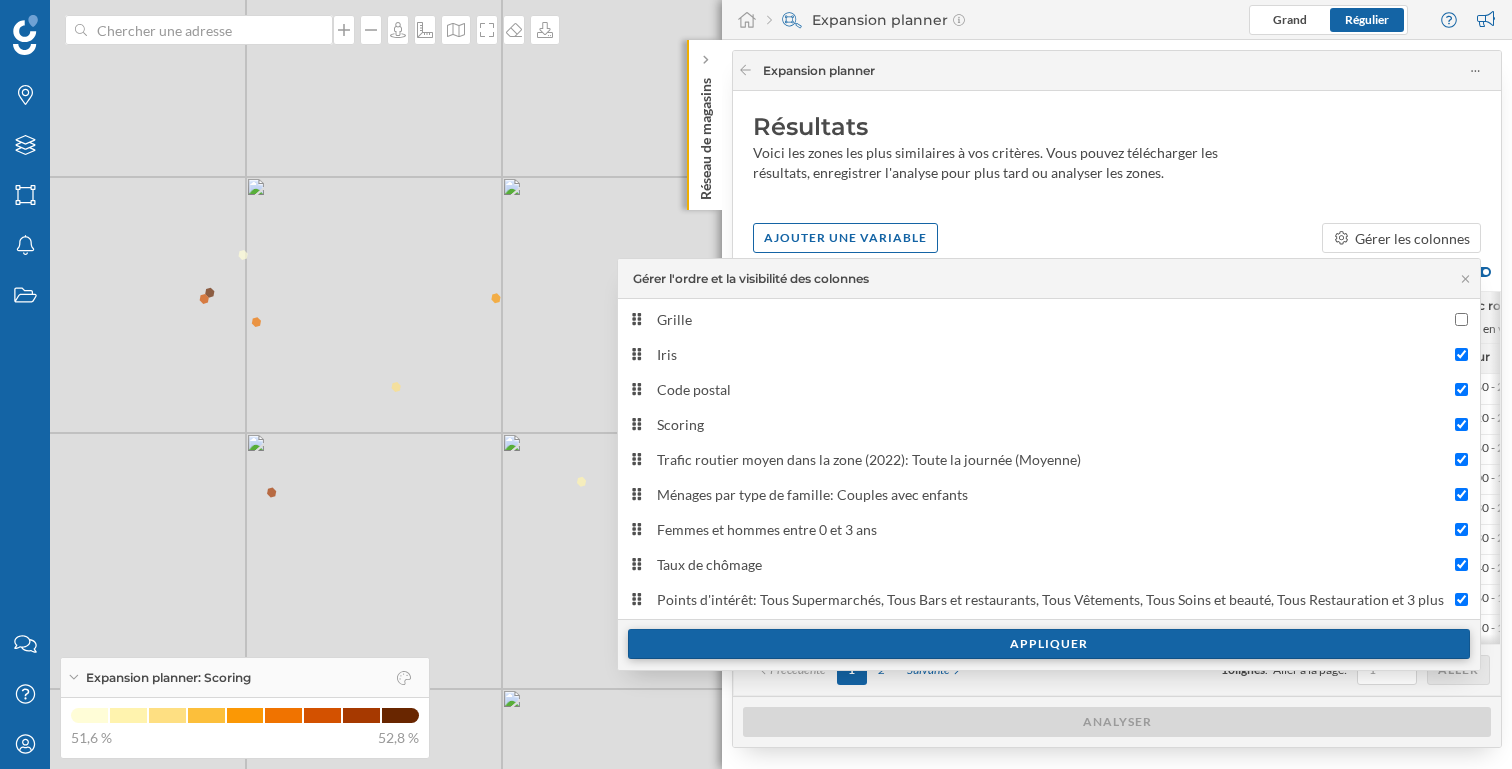 click on "Appliquer" at bounding box center [1049, 644] 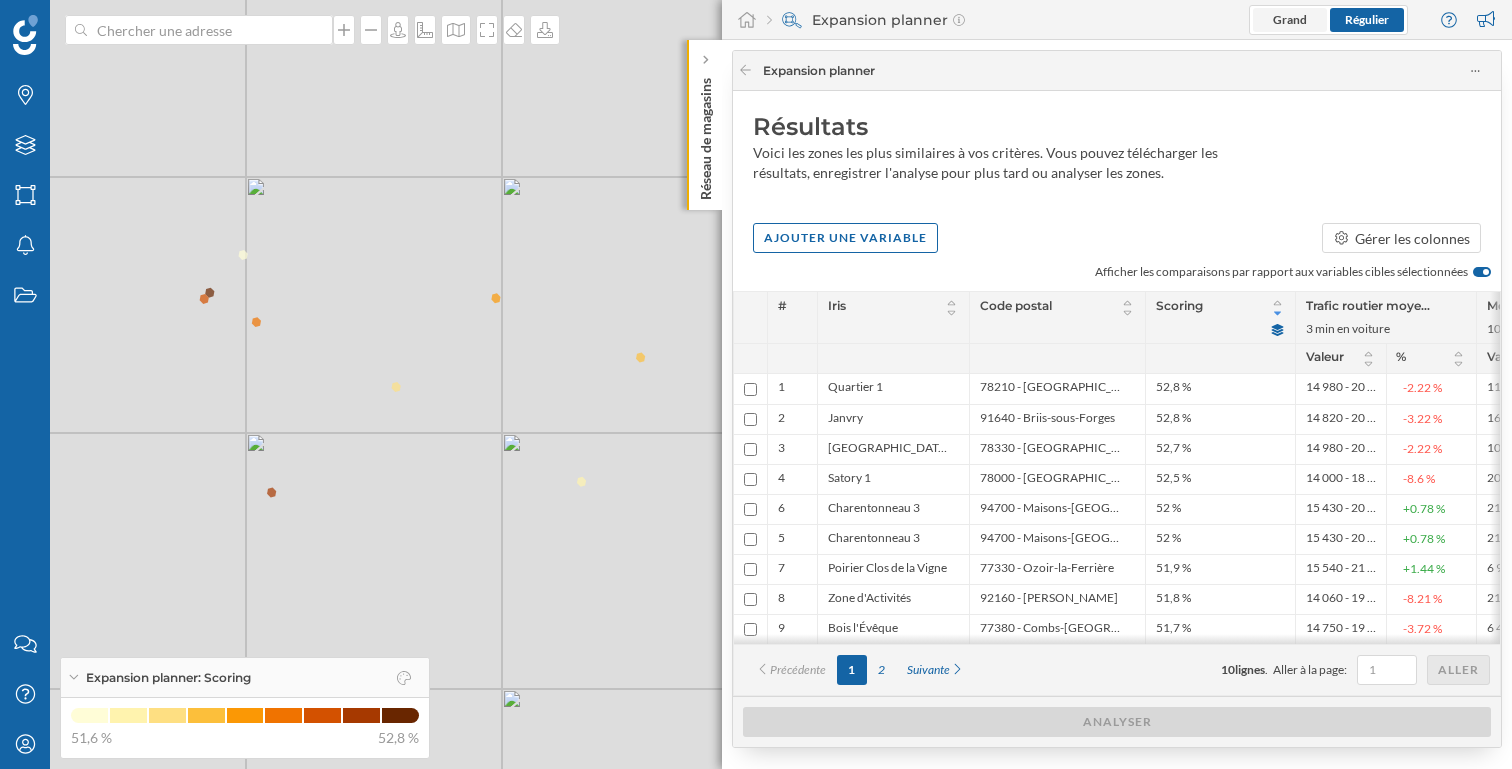 click on "Grand" at bounding box center [1290, 19] 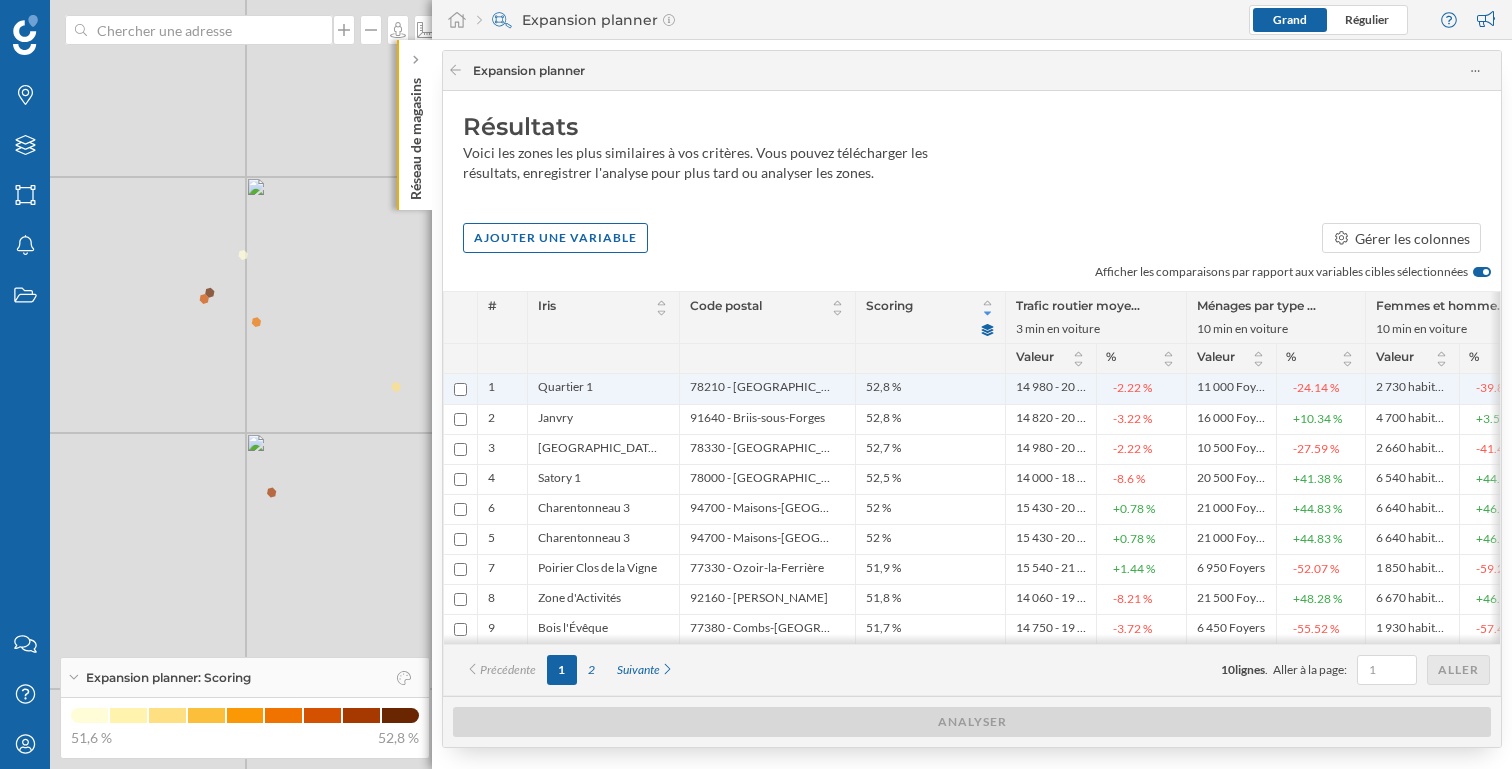 click at bounding box center [460, 389] 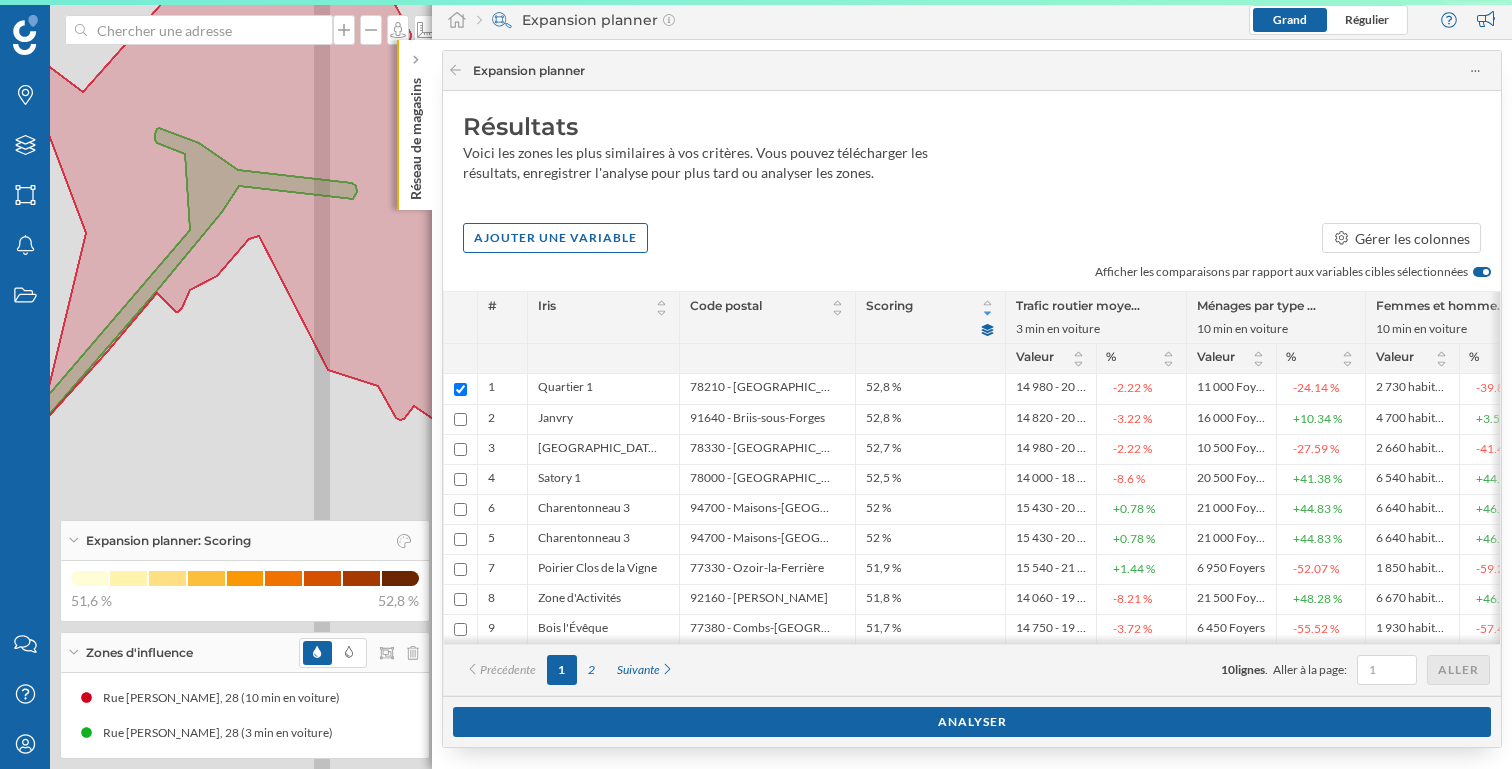 drag, startPoint x: 214, startPoint y: 476, endPoint x: 243, endPoint y: 476, distance: 29 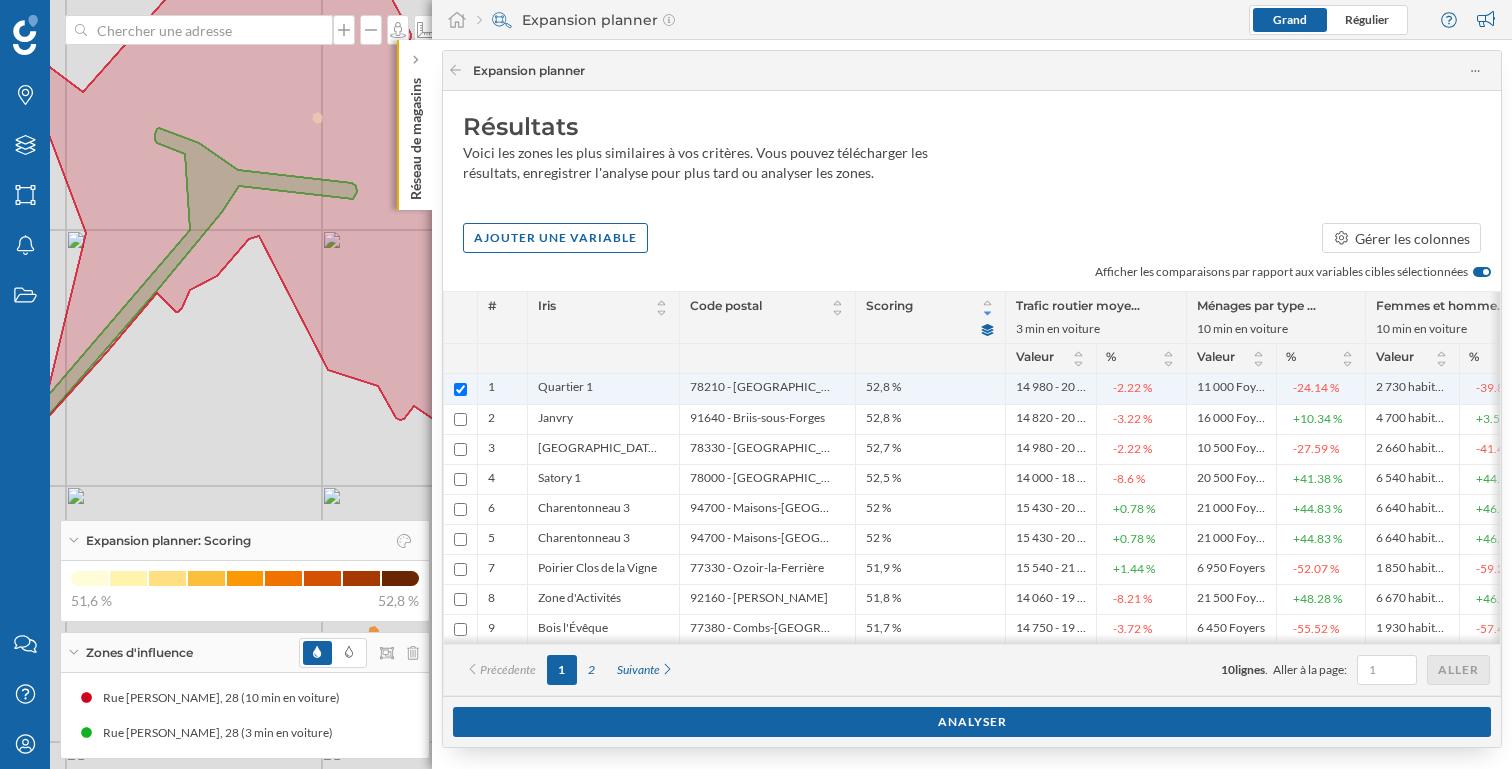 click at bounding box center (460, 389) 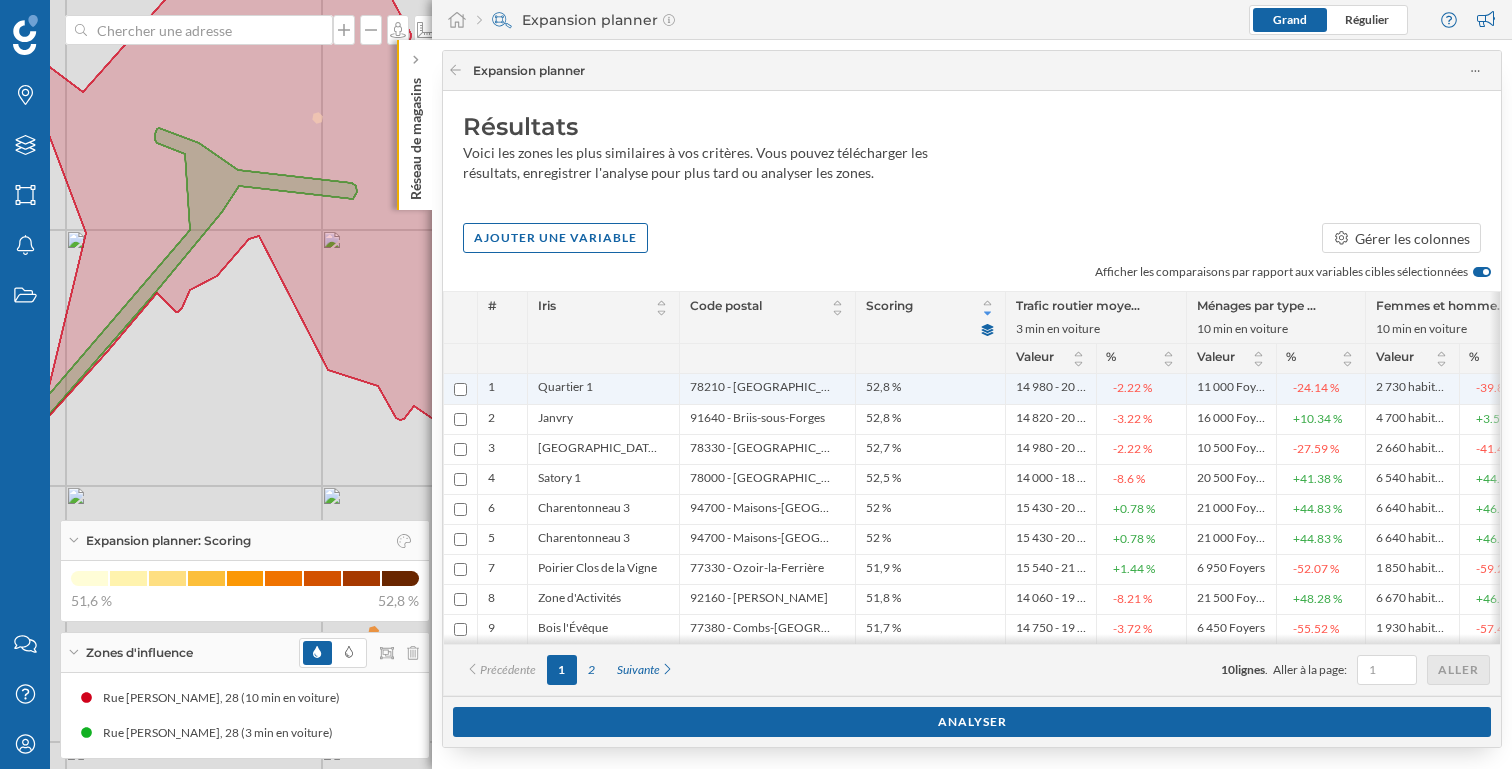 checkbox on "false" 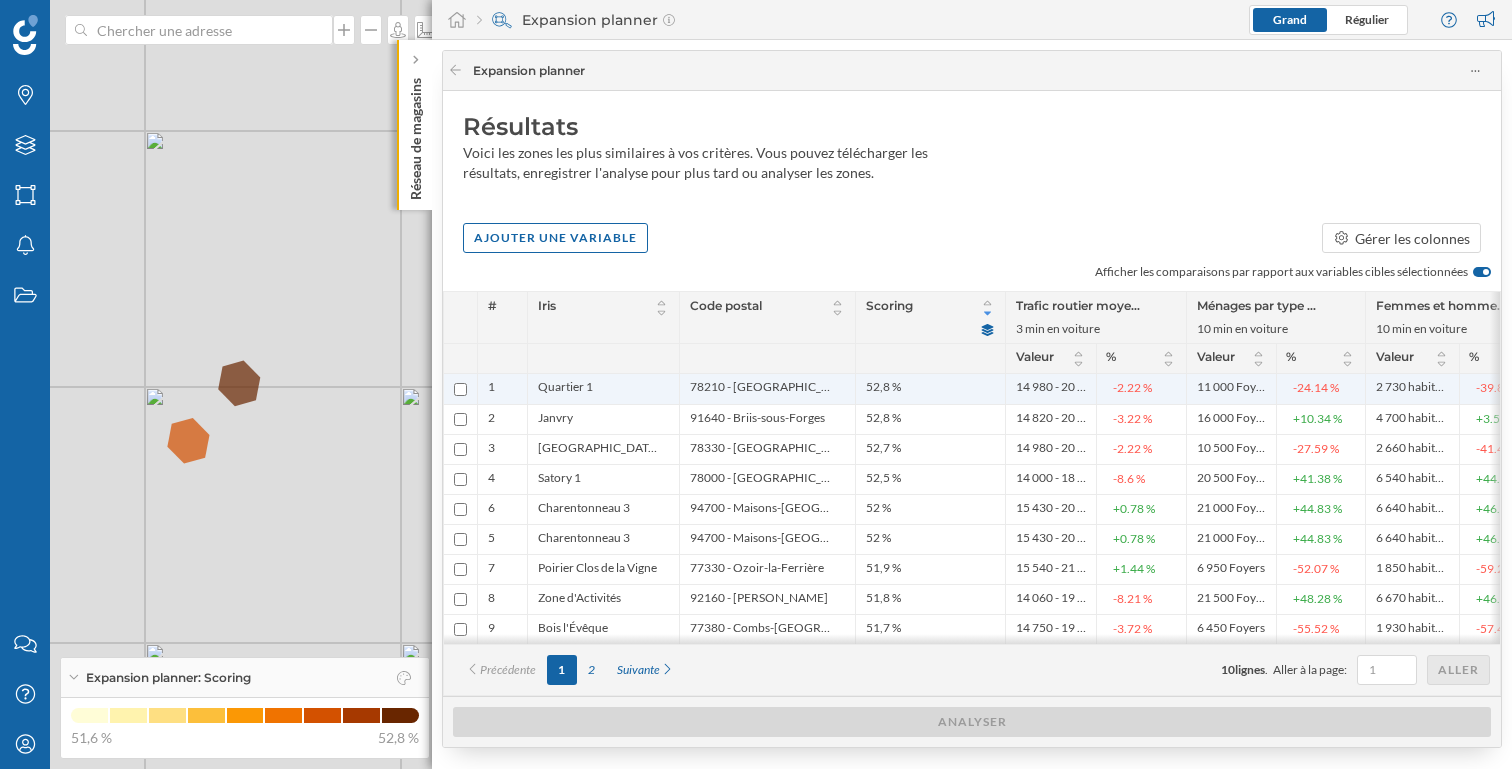 click on "Quartier 1" at bounding box center (565, 389) 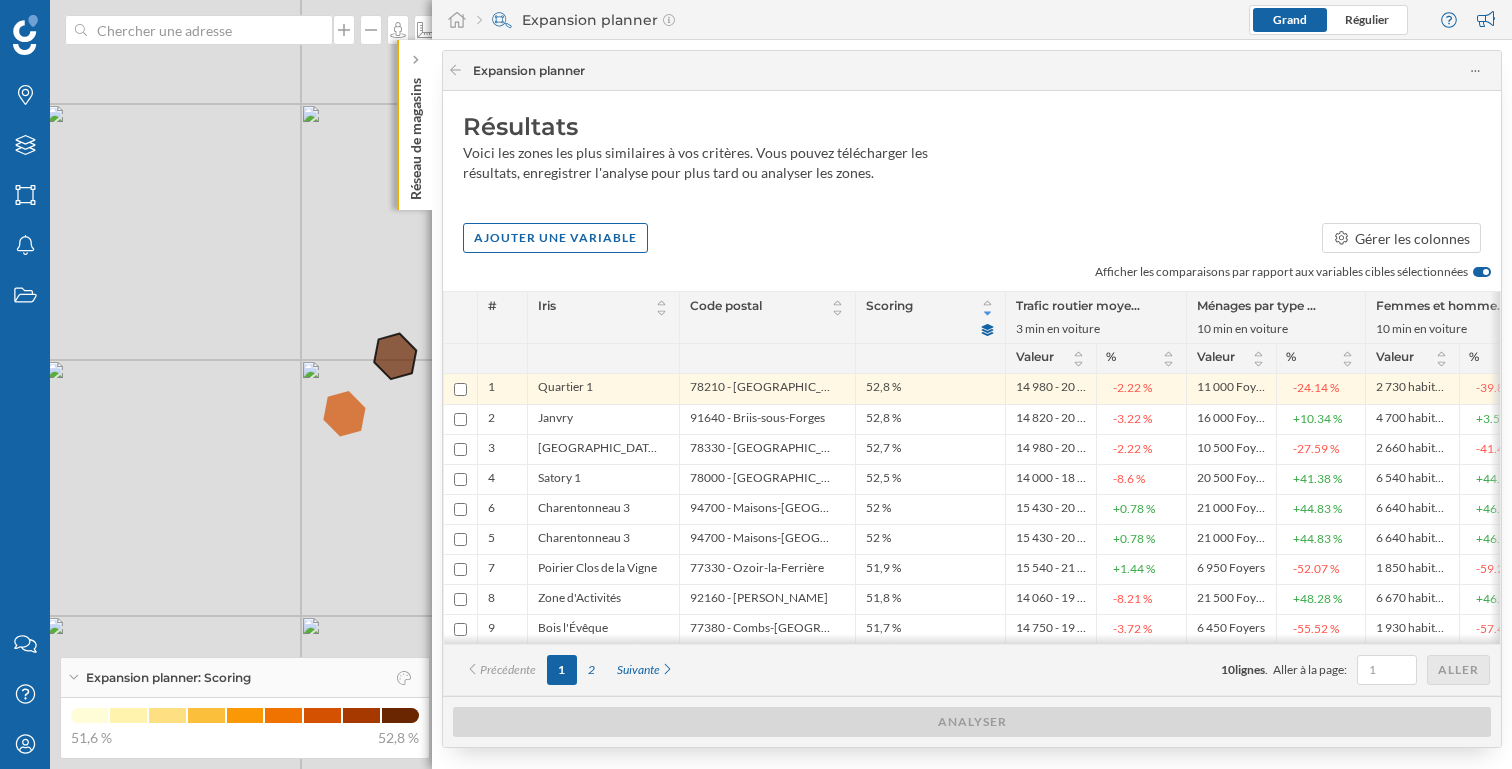 drag, startPoint x: 249, startPoint y: 497, endPoint x: 405, endPoint y: 470, distance: 158.31929 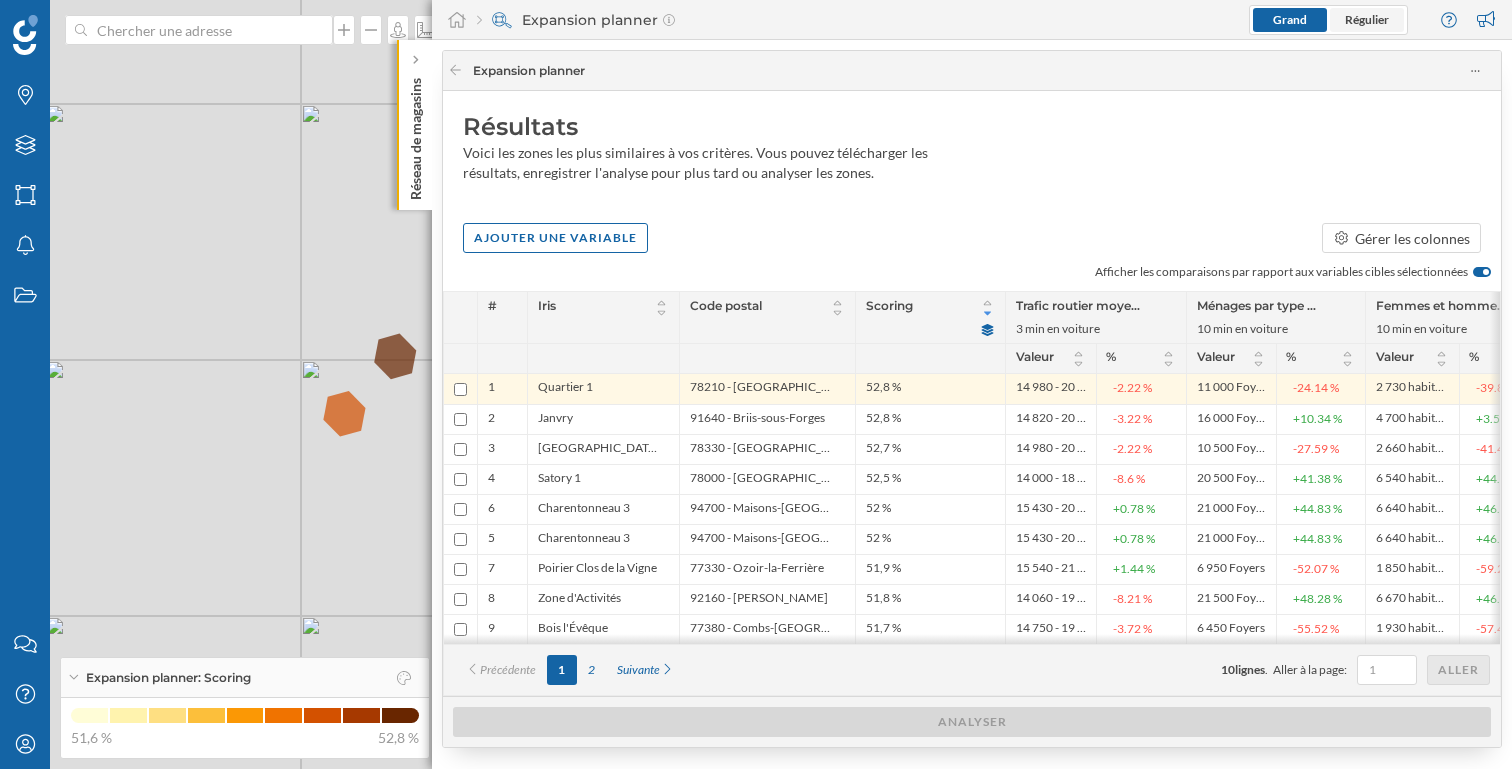 click on "Régulier" at bounding box center [1367, 19] 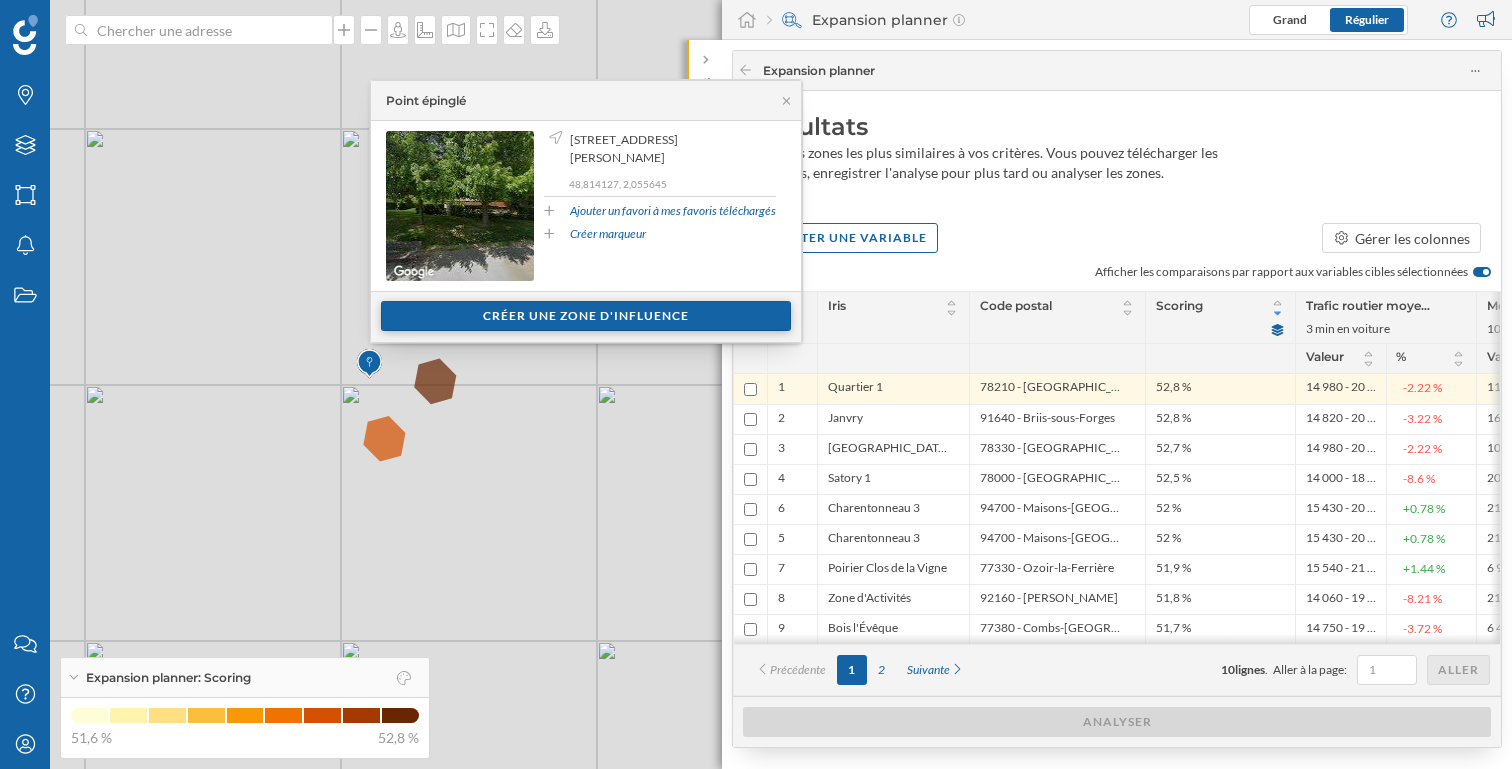 click on "Créer une zone d'influence" at bounding box center (586, 316) 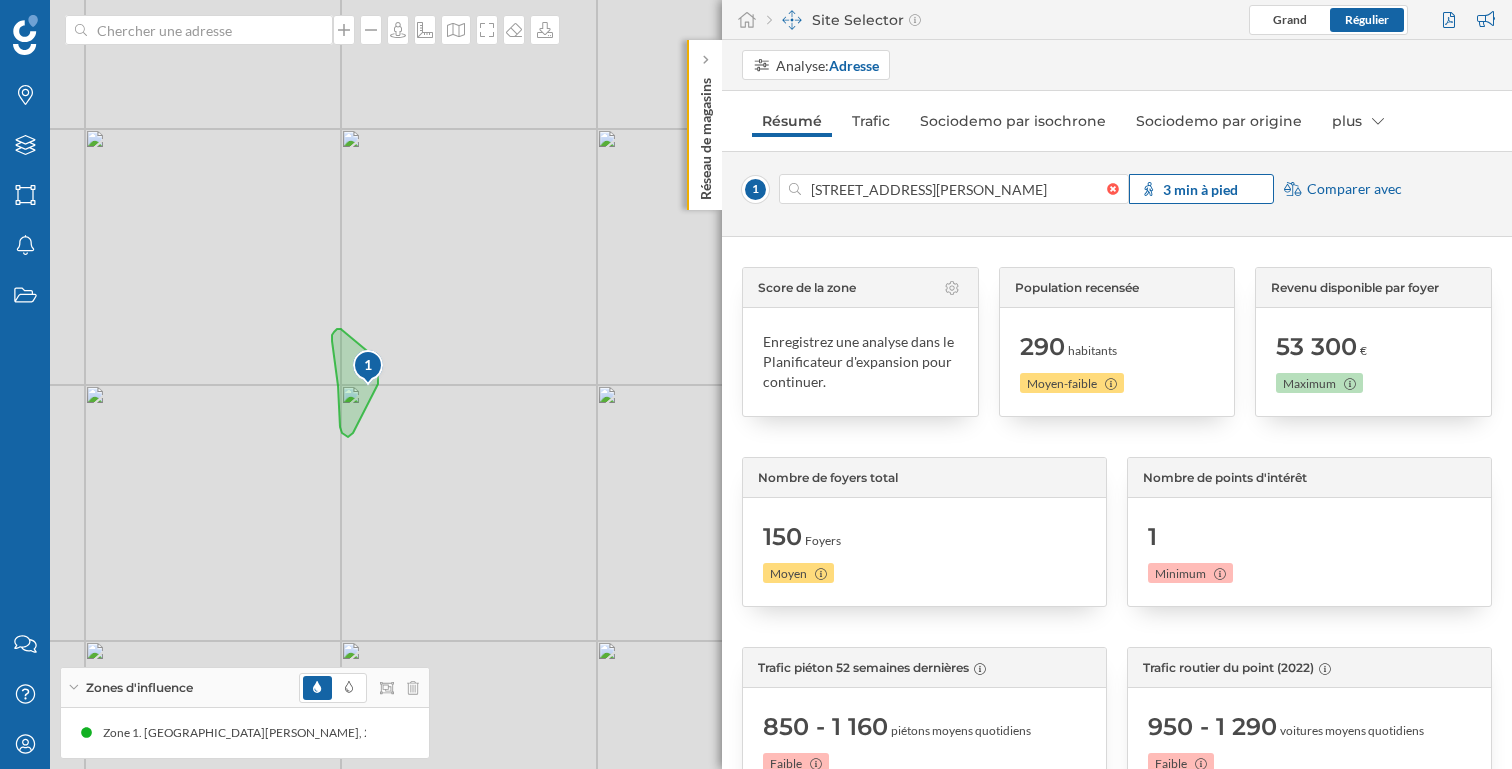 click on "3 min à pied" at bounding box center (1200, 189) 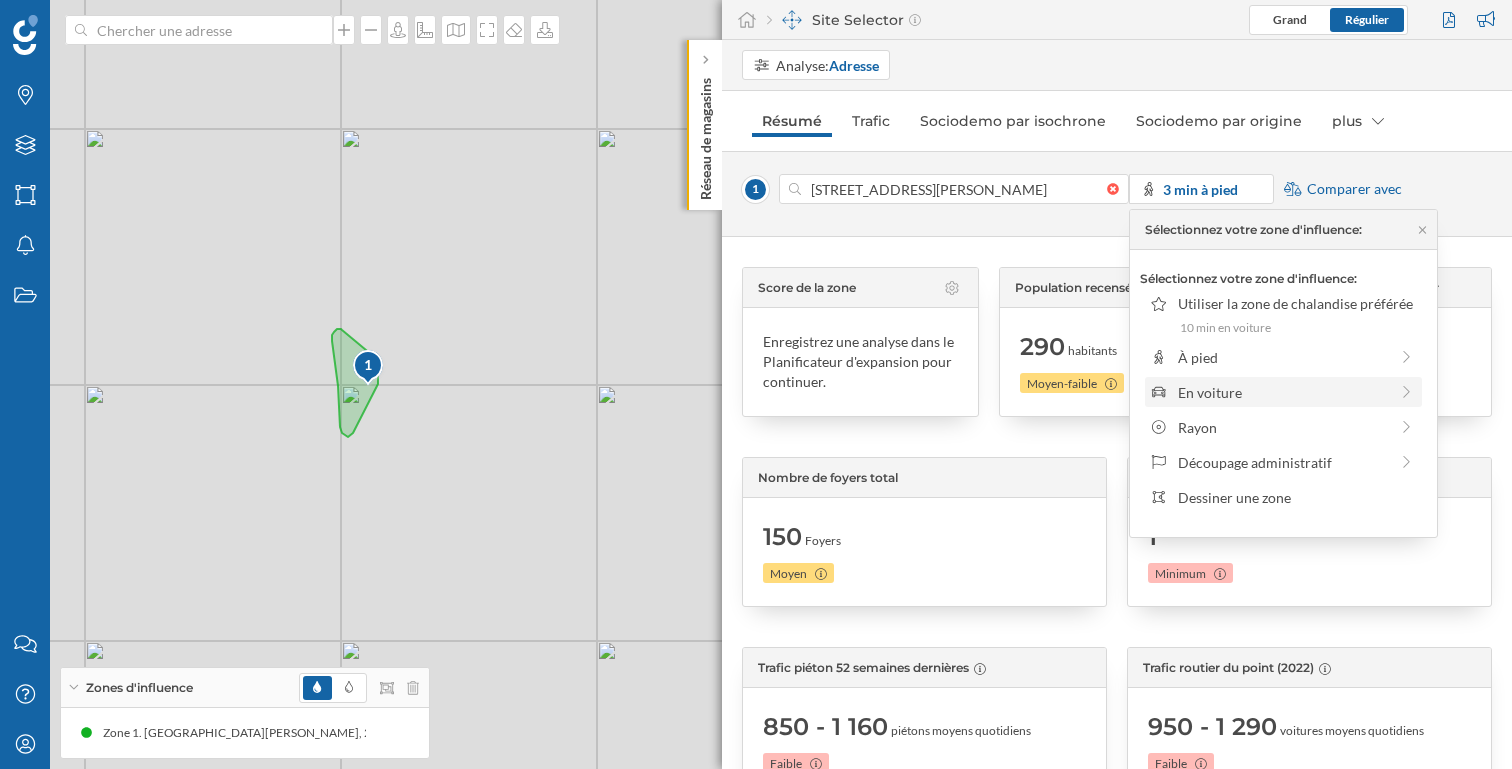 click on "En voiture" at bounding box center [1283, 392] 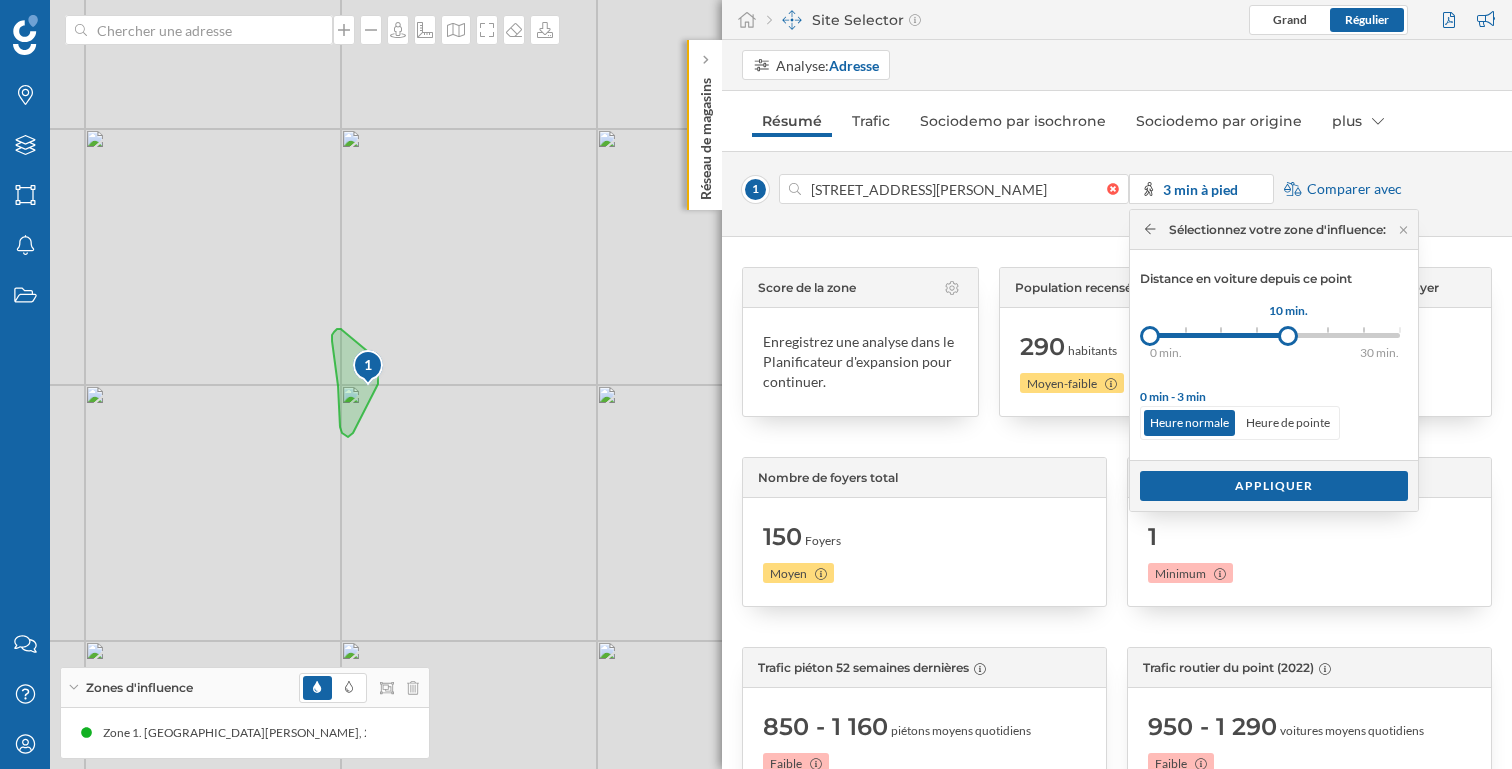 drag, startPoint x: 1190, startPoint y: 332, endPoint x: 1292, endPoint y: 332, distance: 102 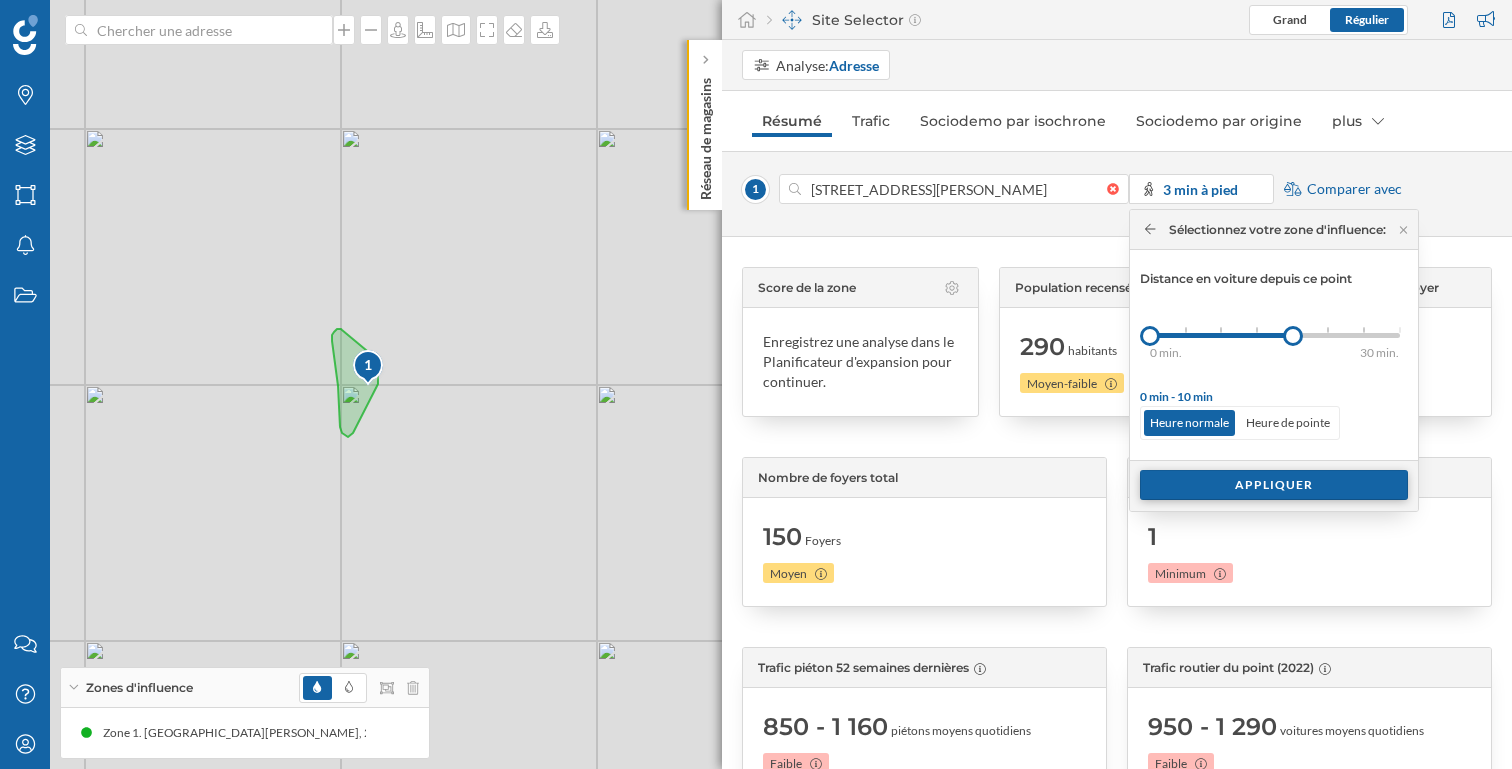 click on "Appliquer" at bounding box center [1274, 485] 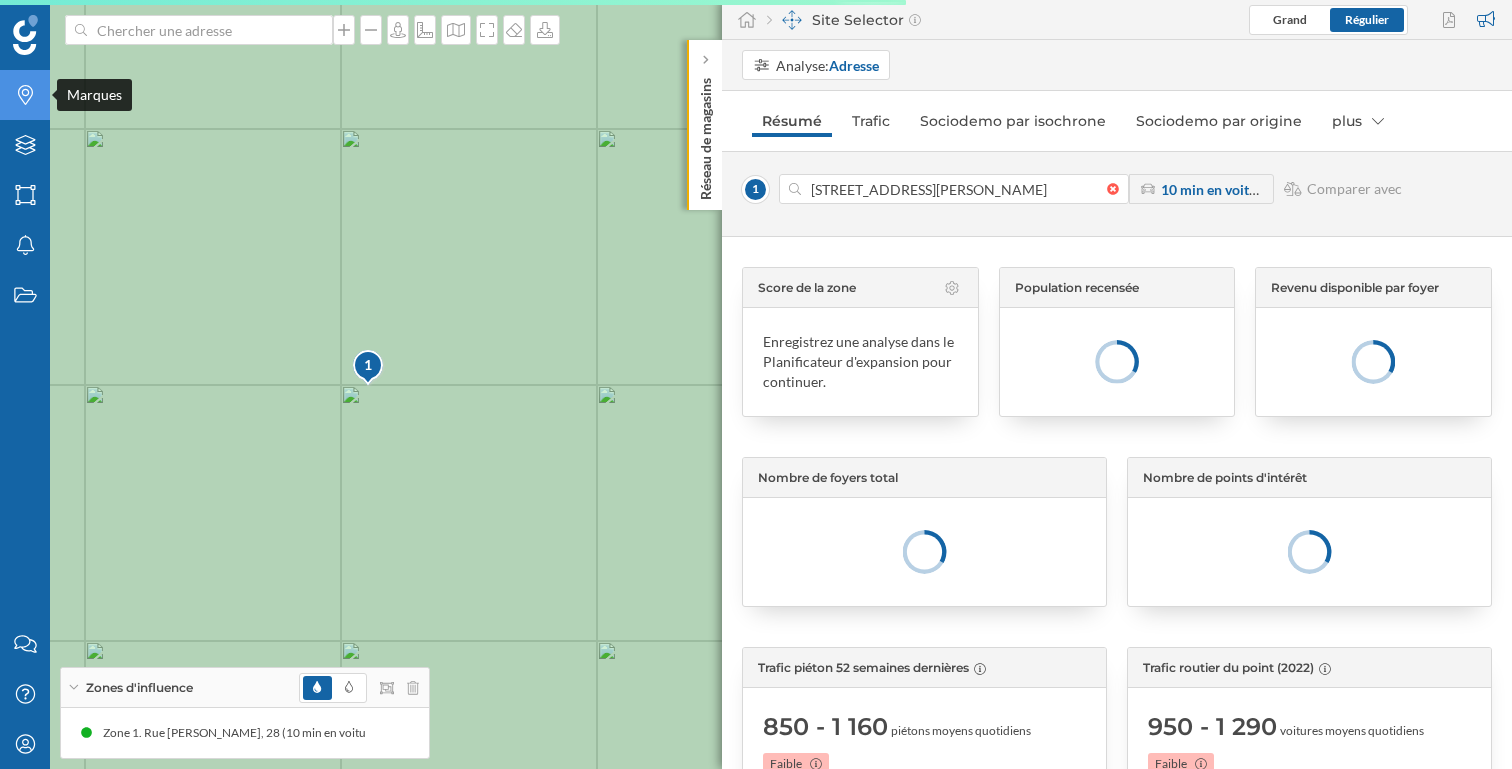 click on "Marques" 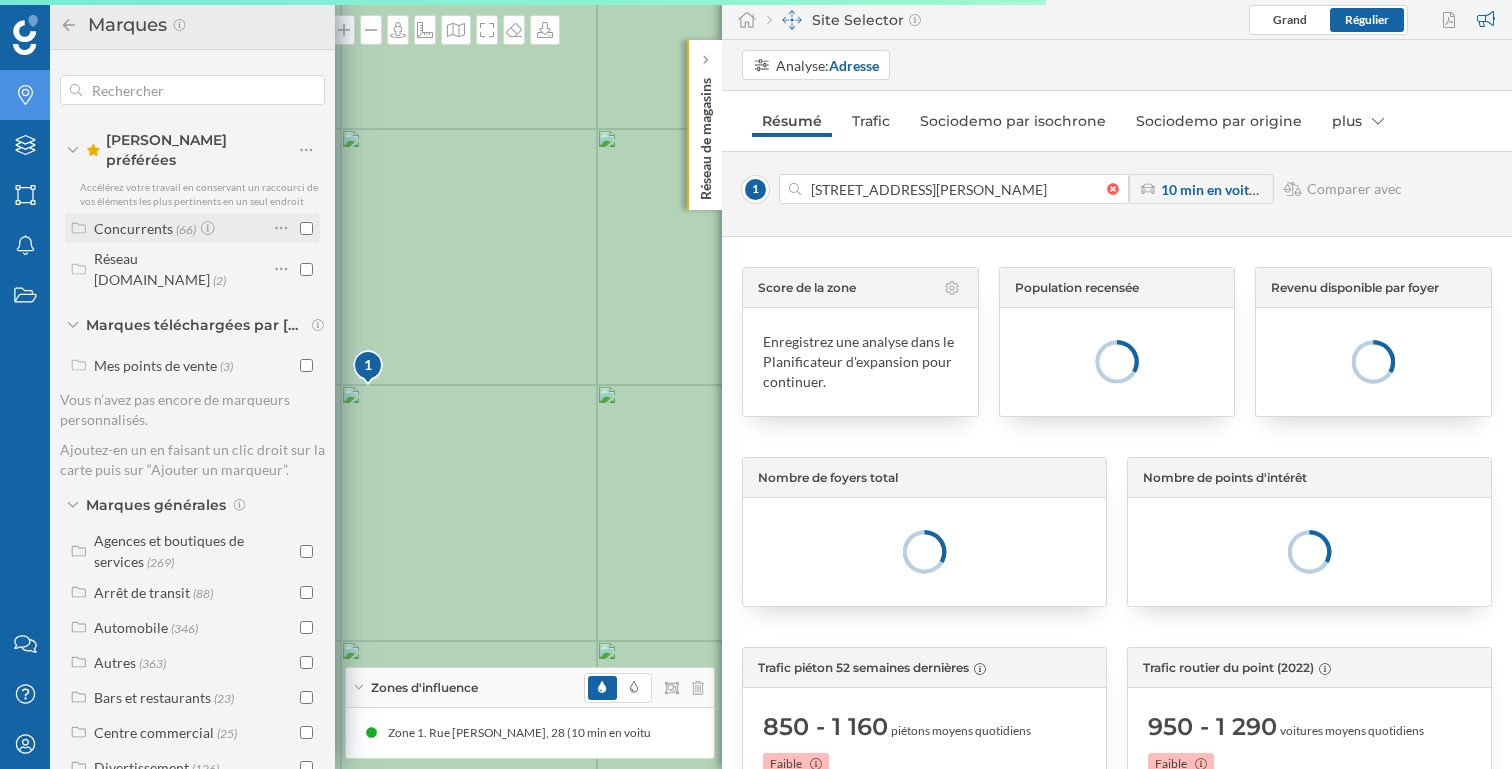 click at bounding box center (306, 228) 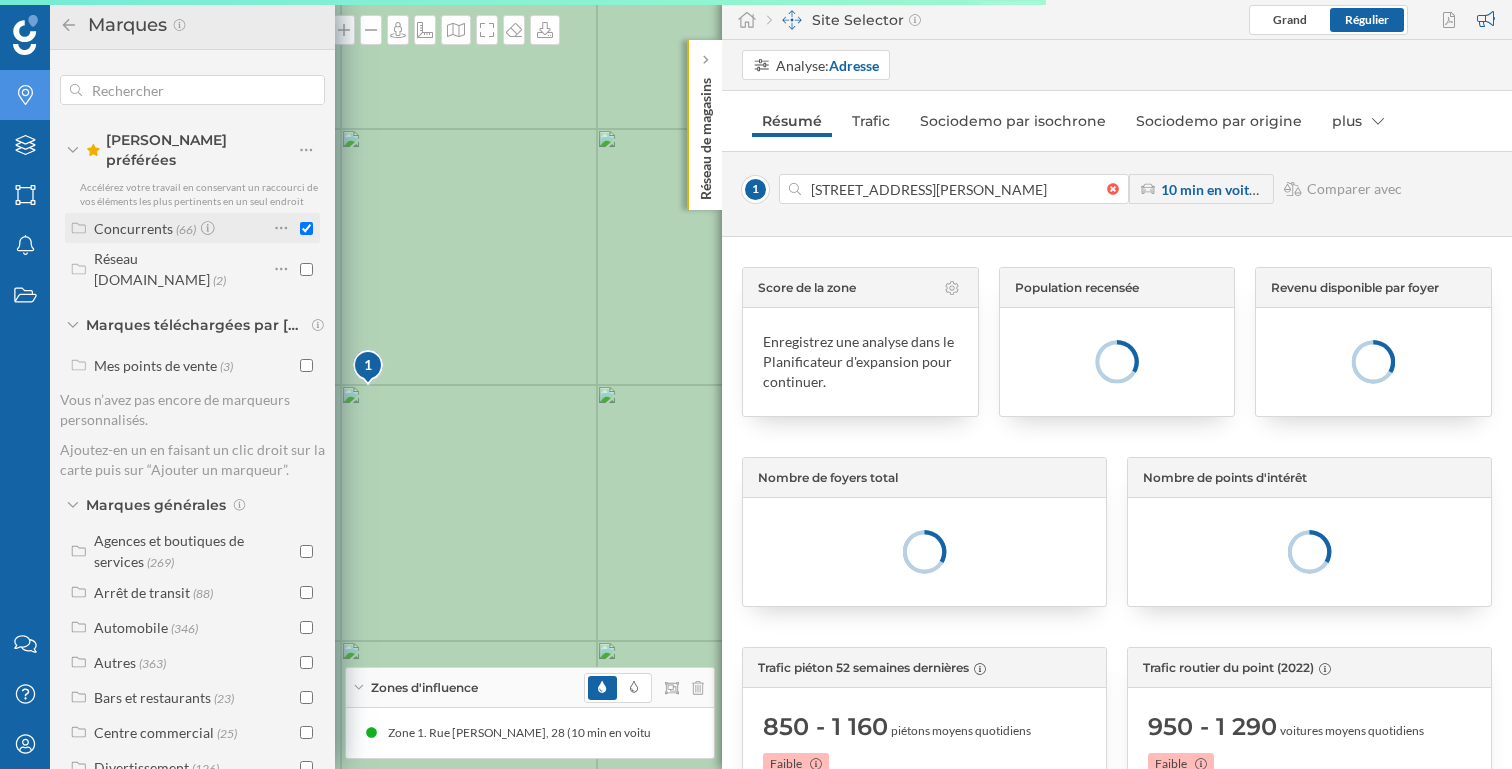 checkbox on "true" 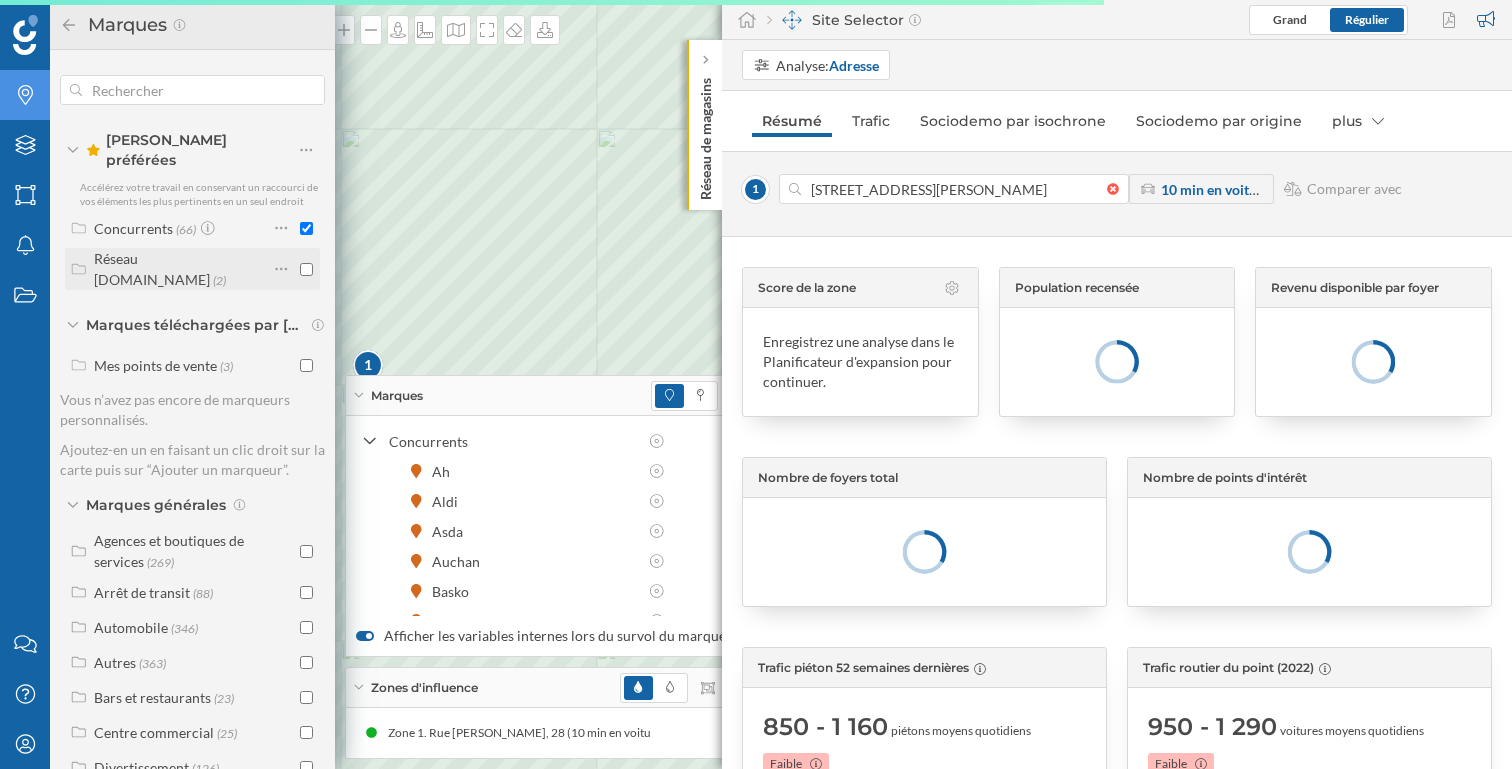 click at bounding box center [306, 269] 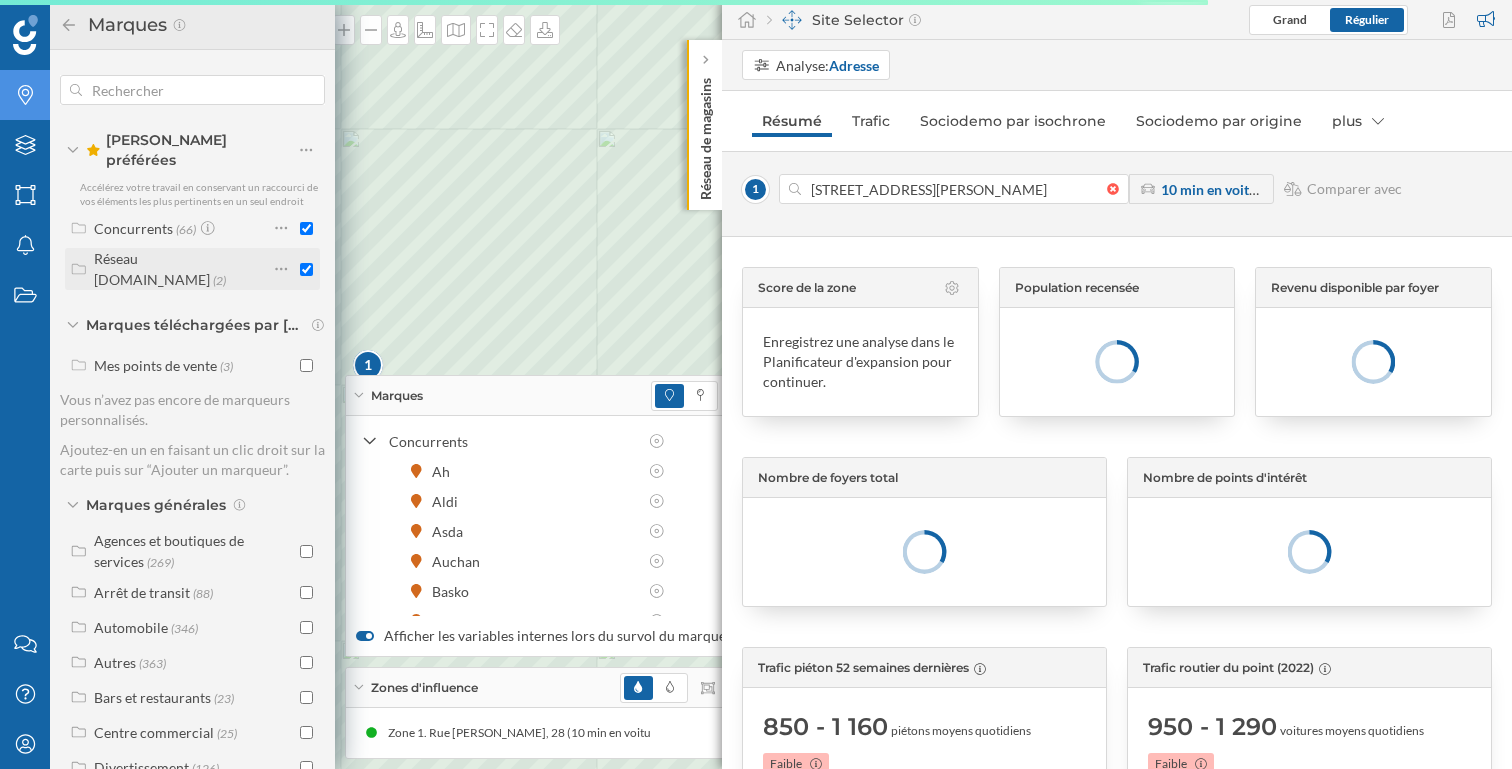 click at bounding box center [293, 269] 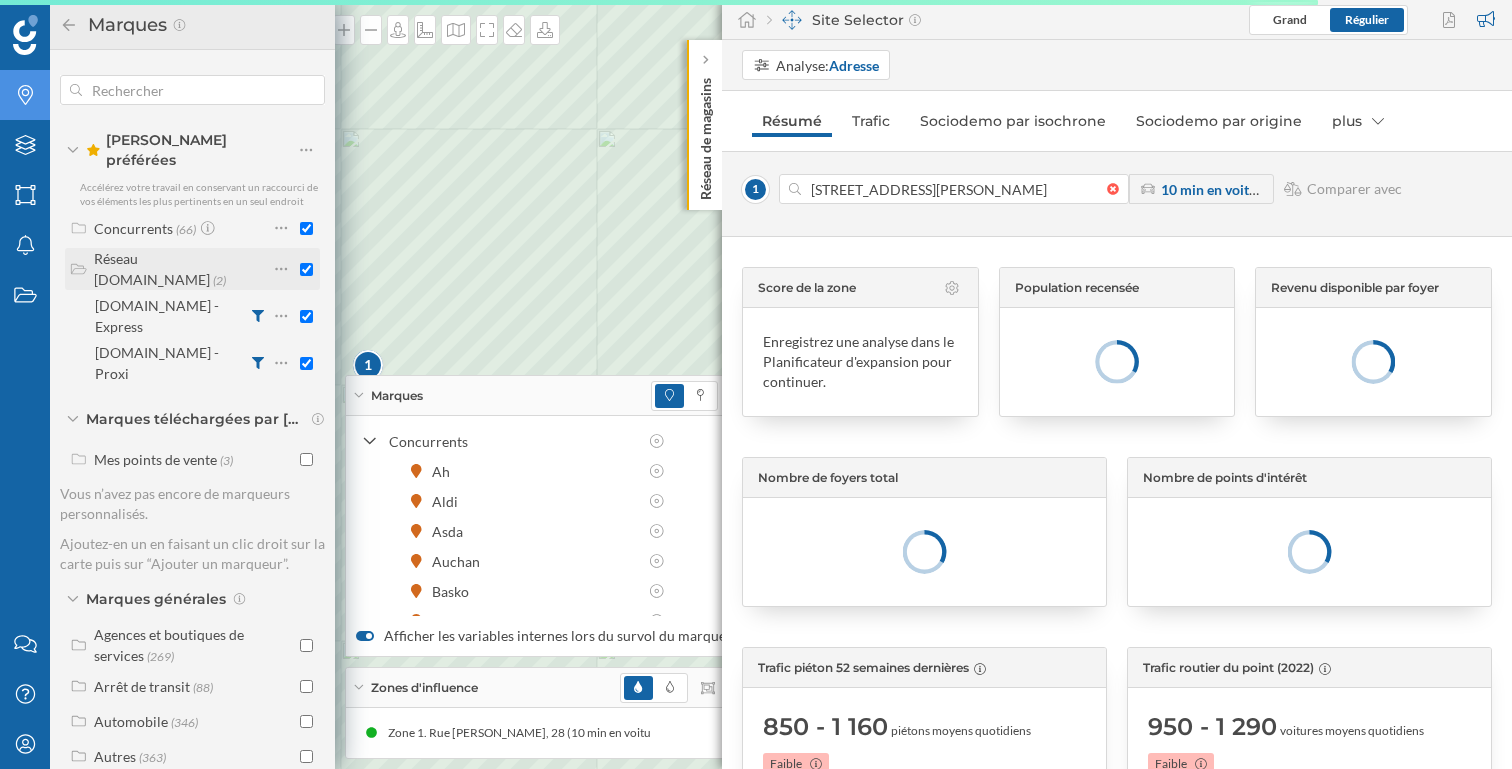 click at bounding box center (306, 269) 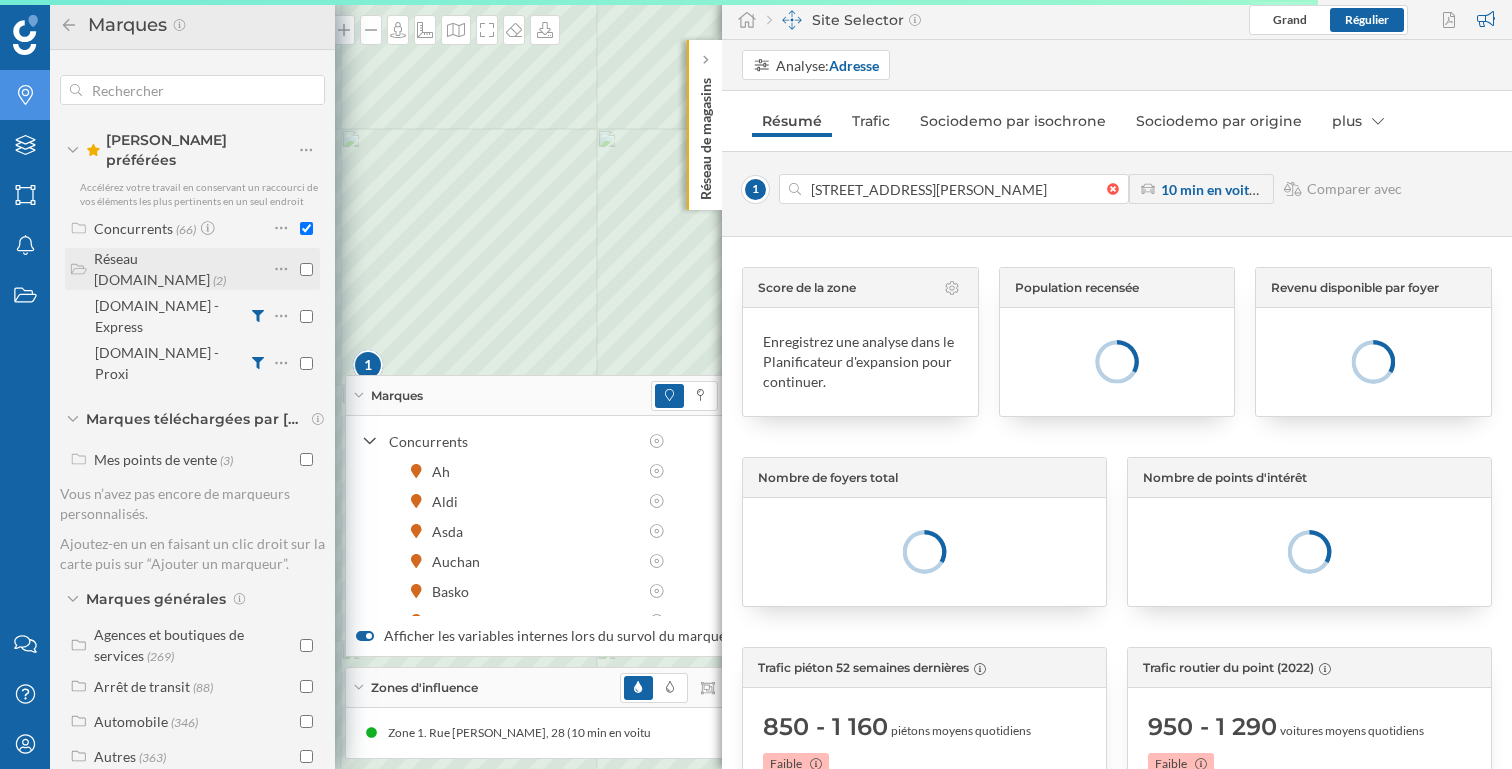 checkbox on "false" 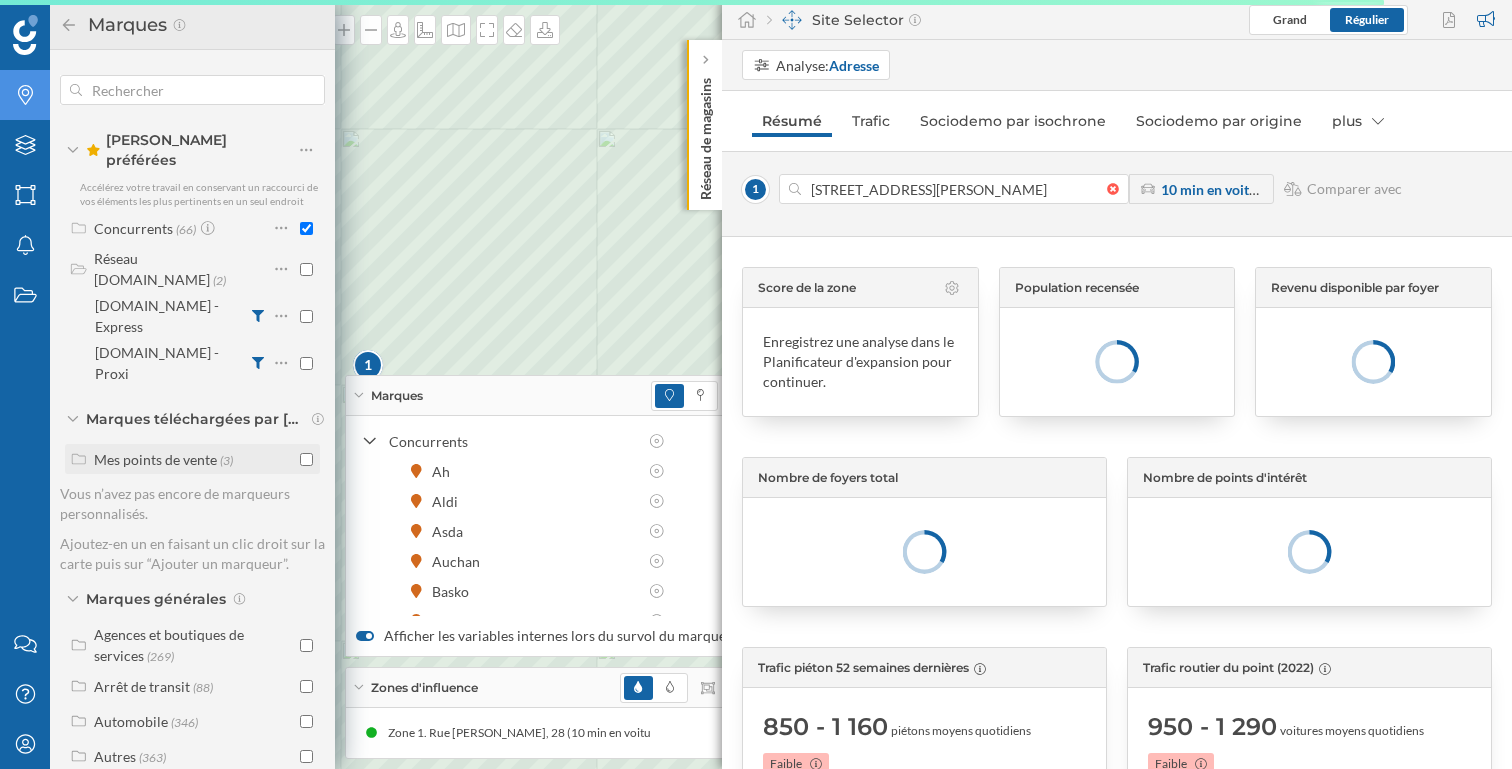 click at bounding box center (306, 459) 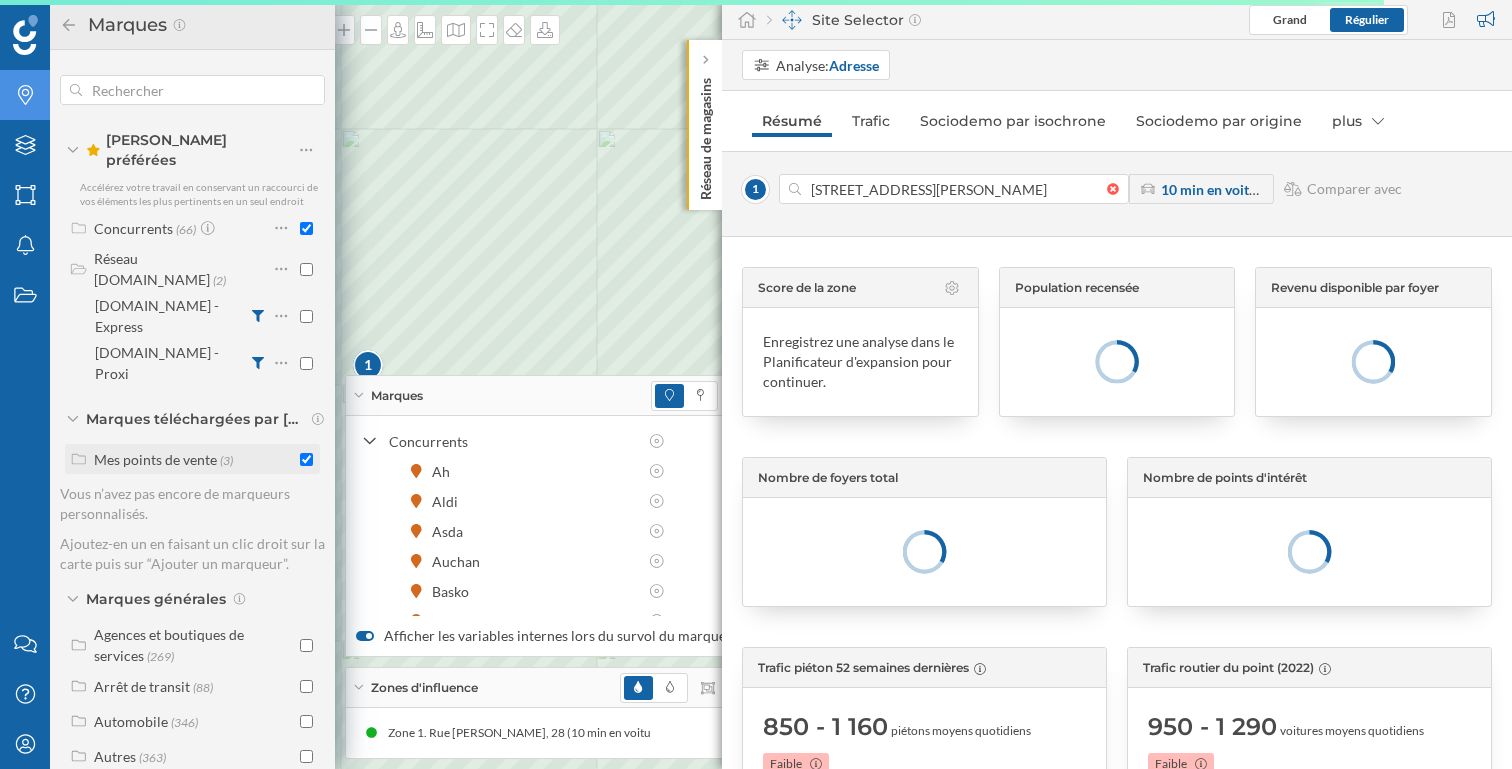 checkbox on "true" 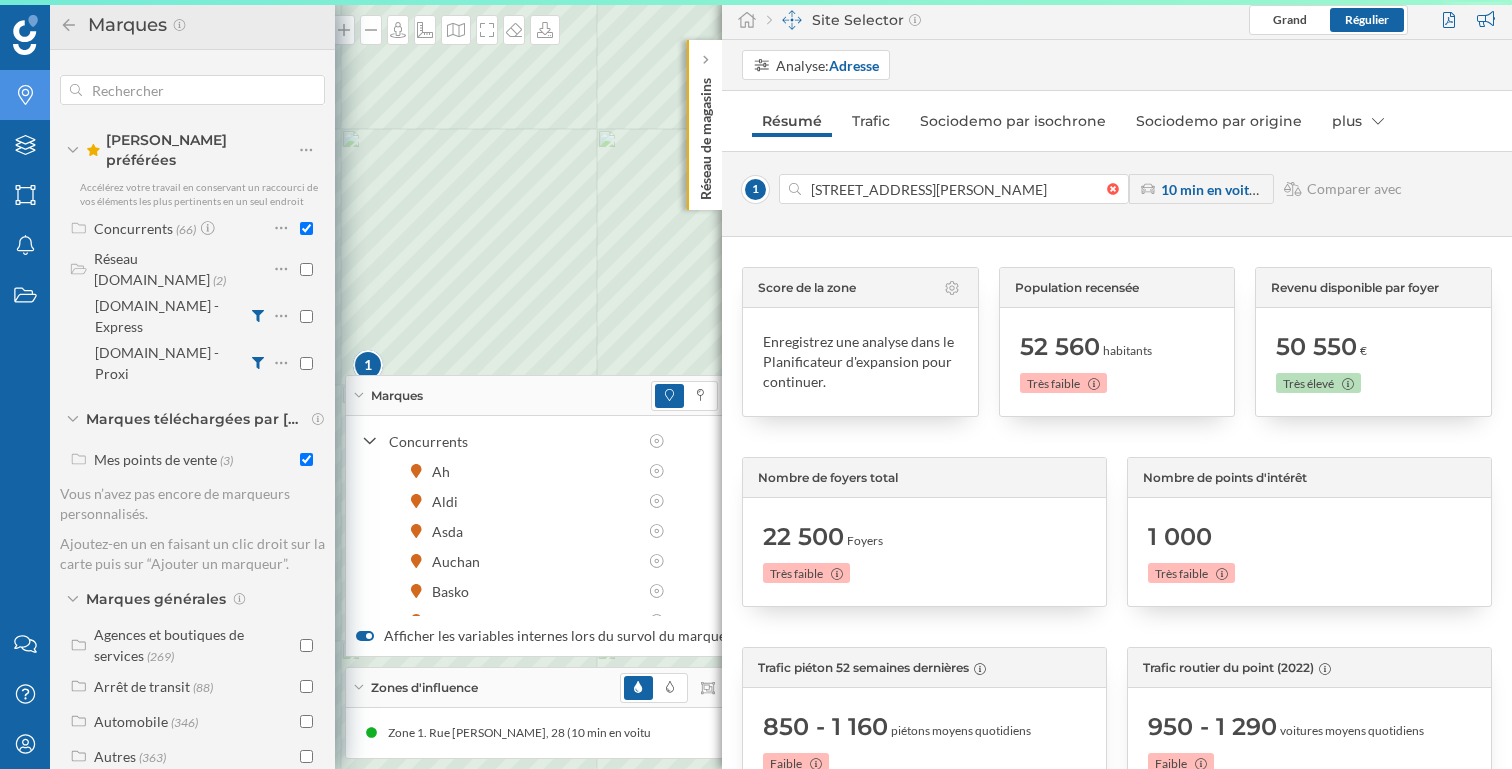 click 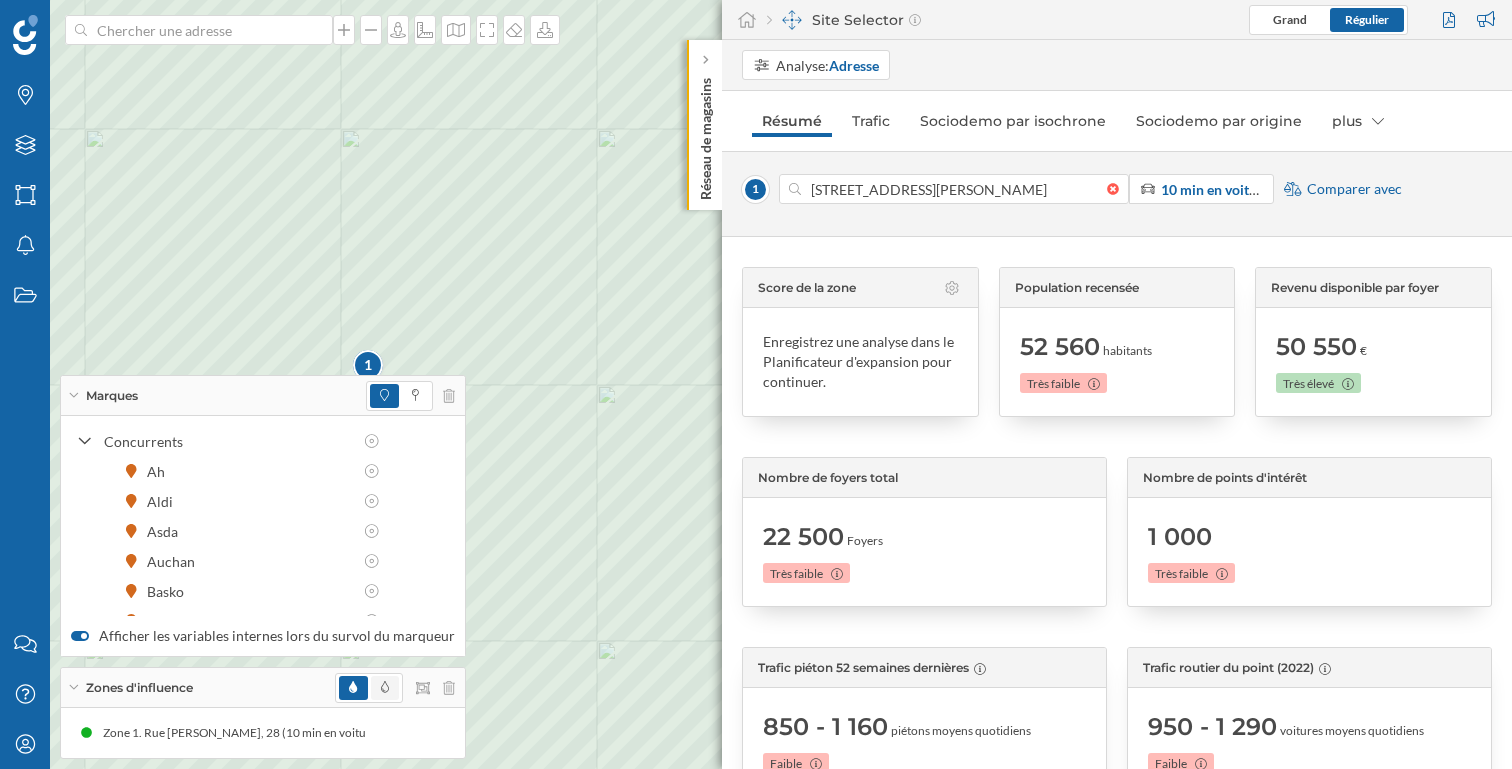 click at bounding box center (385, 688) 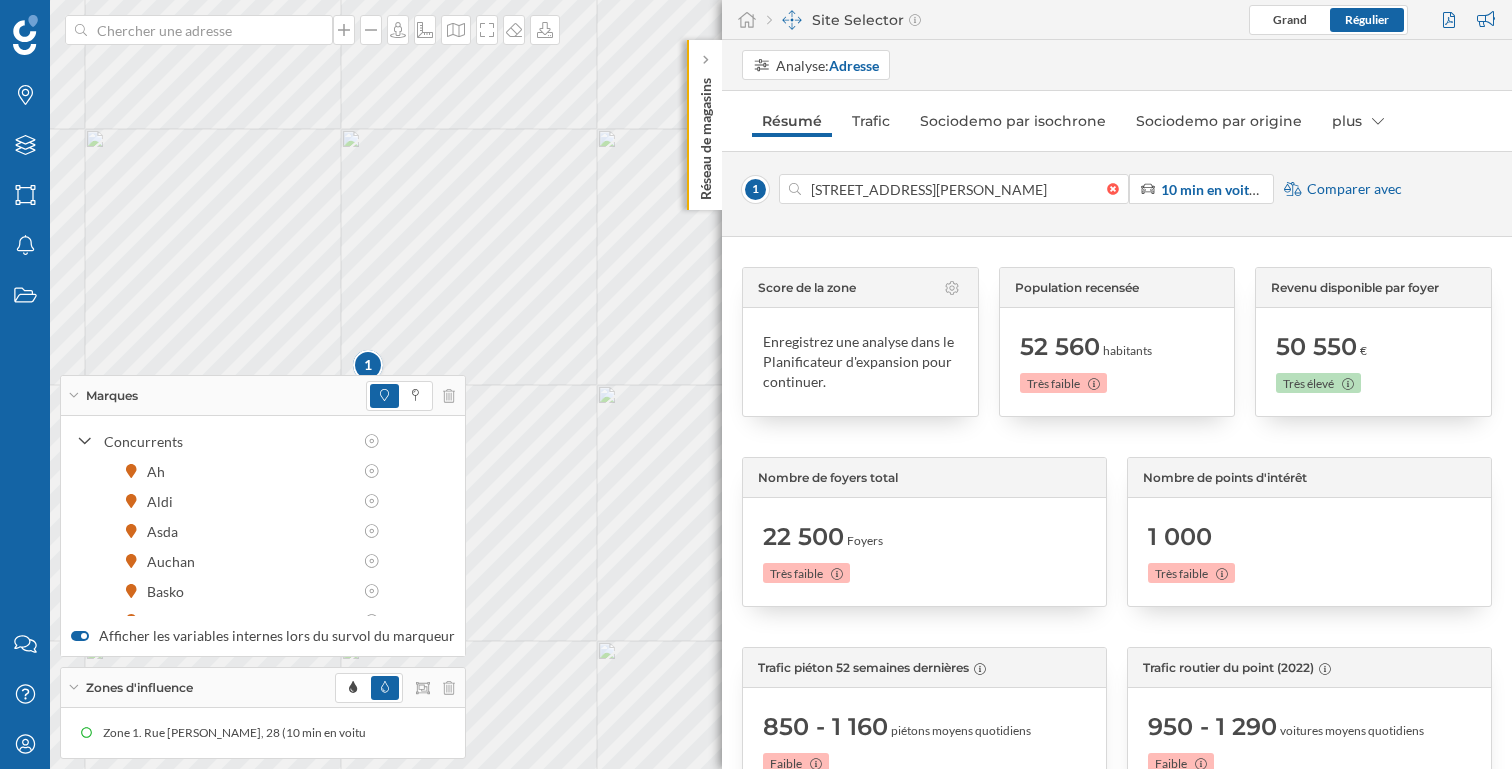 click 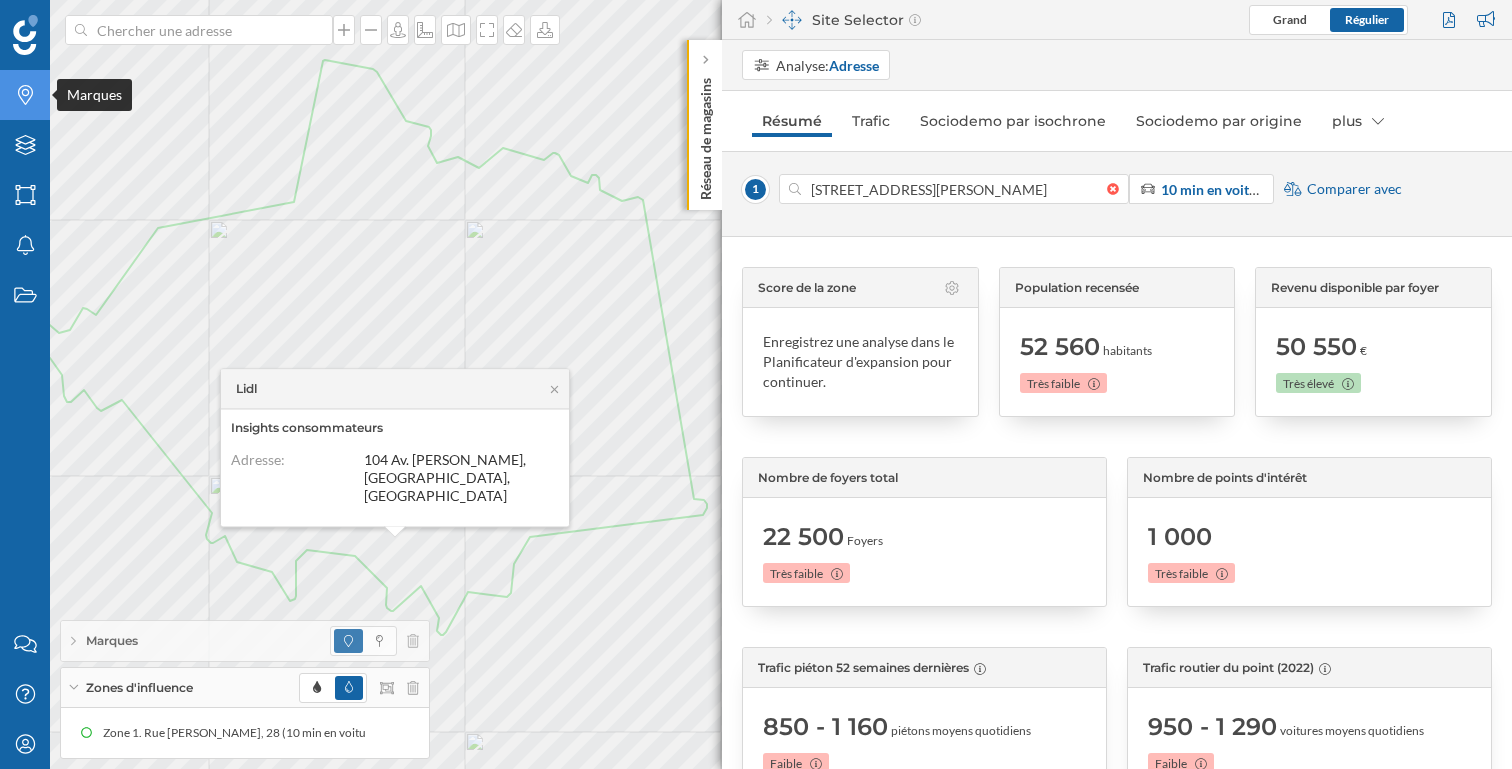 click on "Marques" 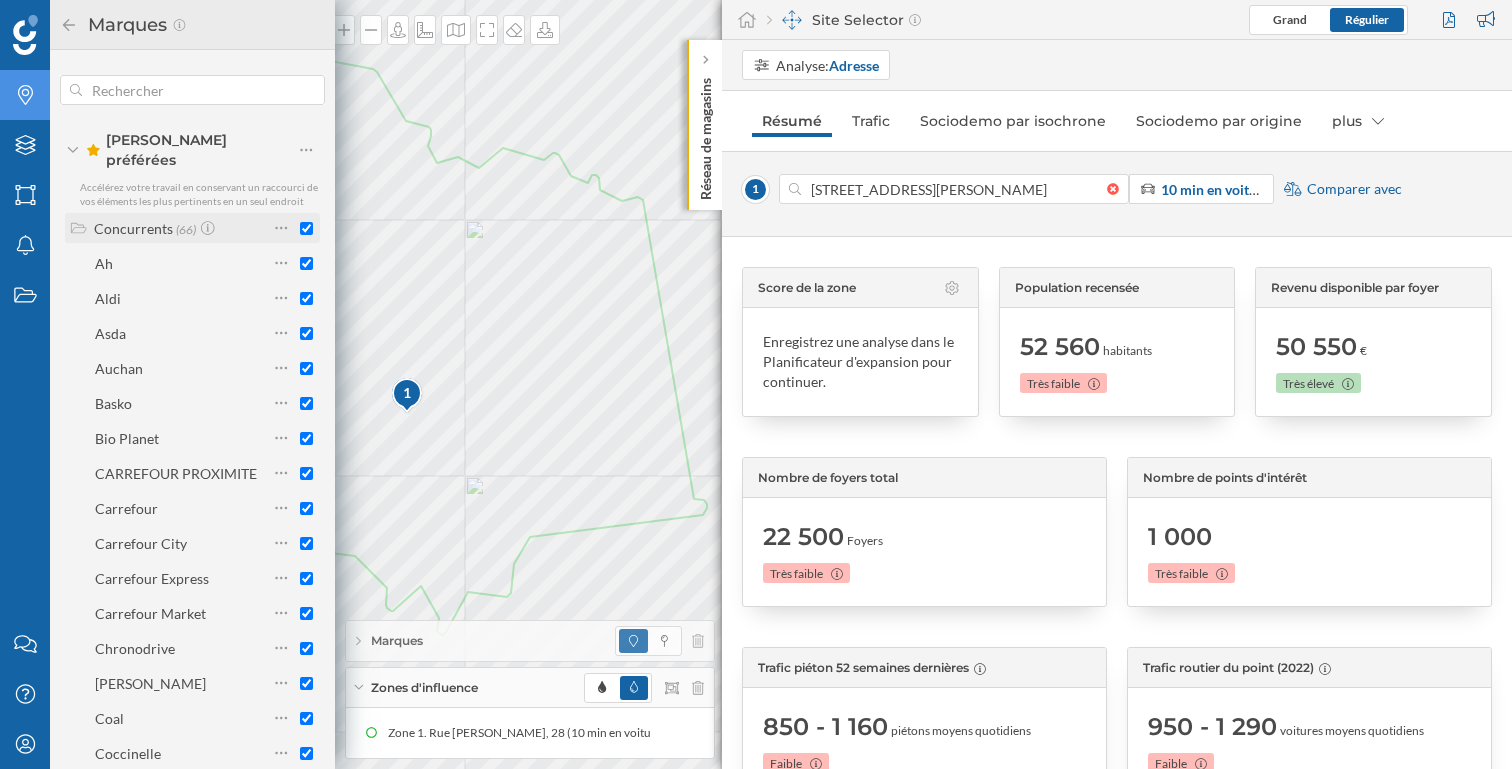 click on "Concurrents" at bounding box center (133, 228) 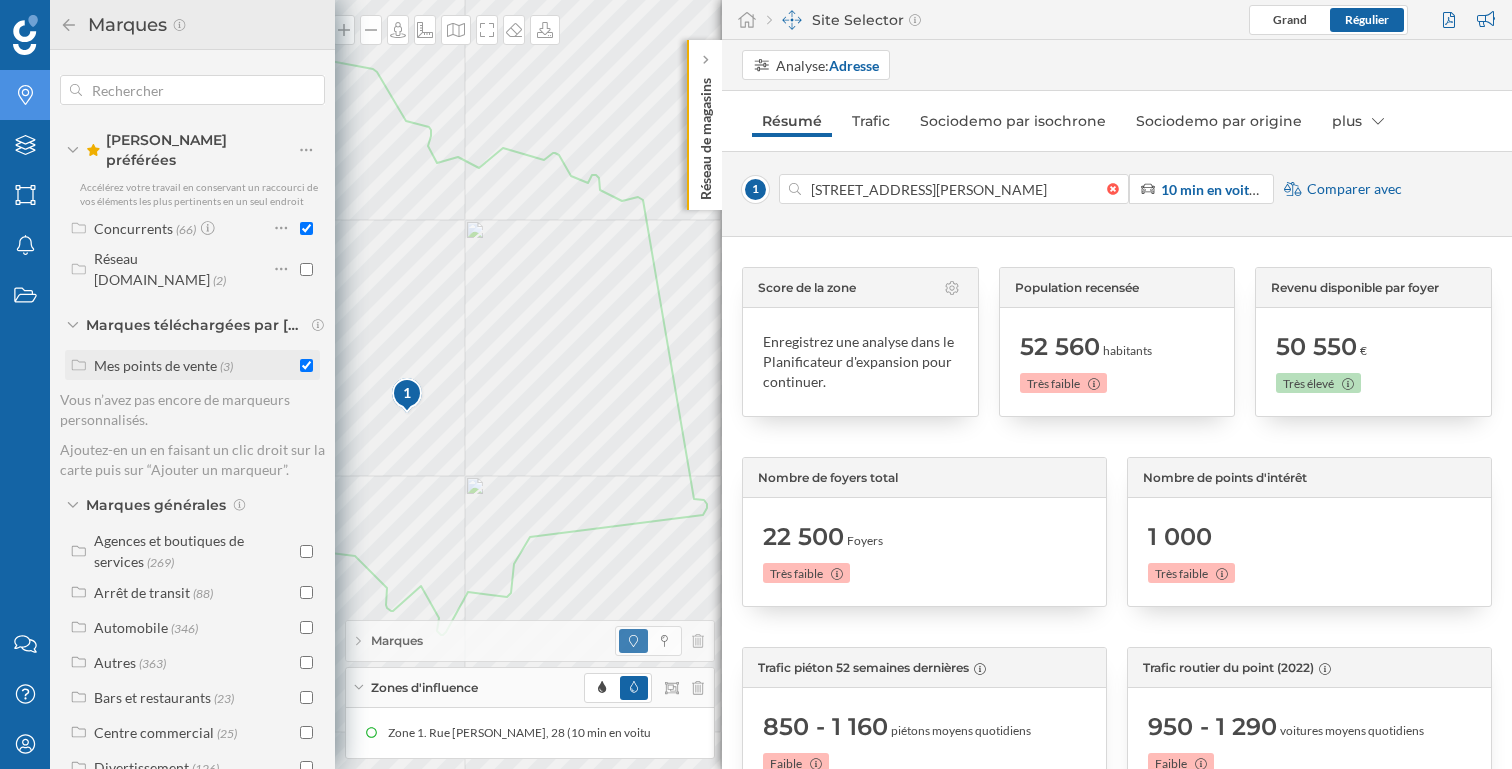 click on "Mes points de vente
(3)" at bounding box center [194, 365] 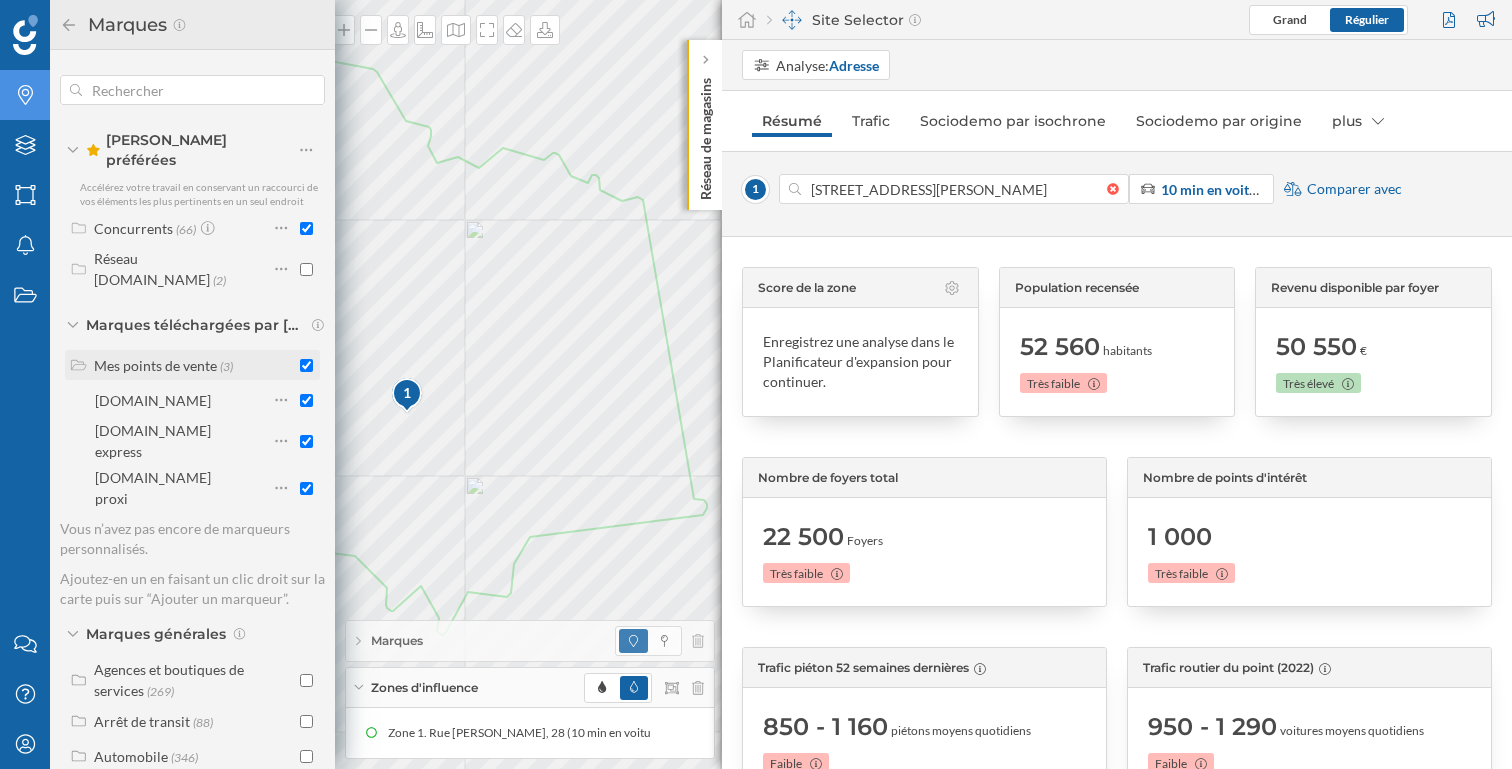 click on "Mes points de vente
(3)" at bounding box center (194, 365) 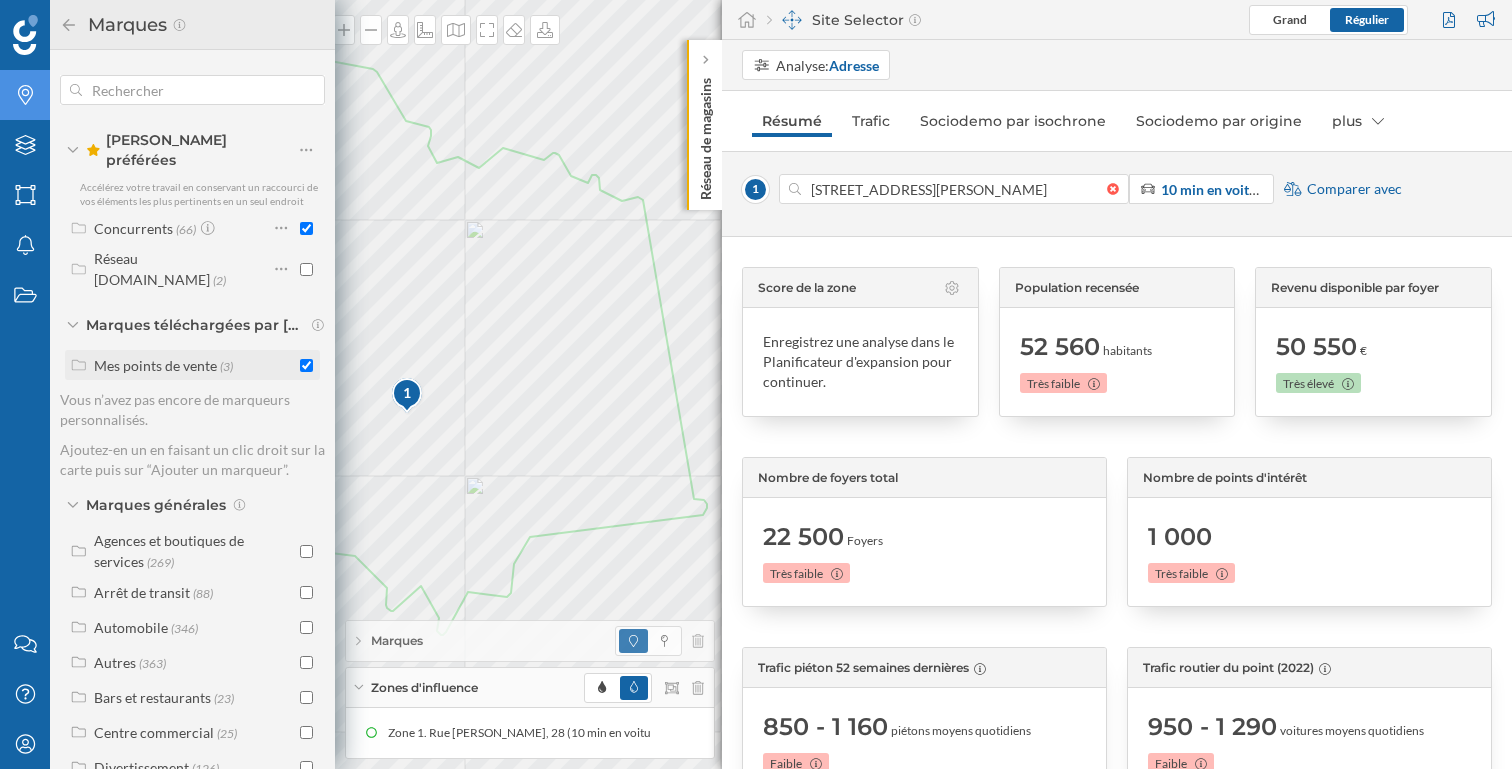 click at bounding box center [306, 365] 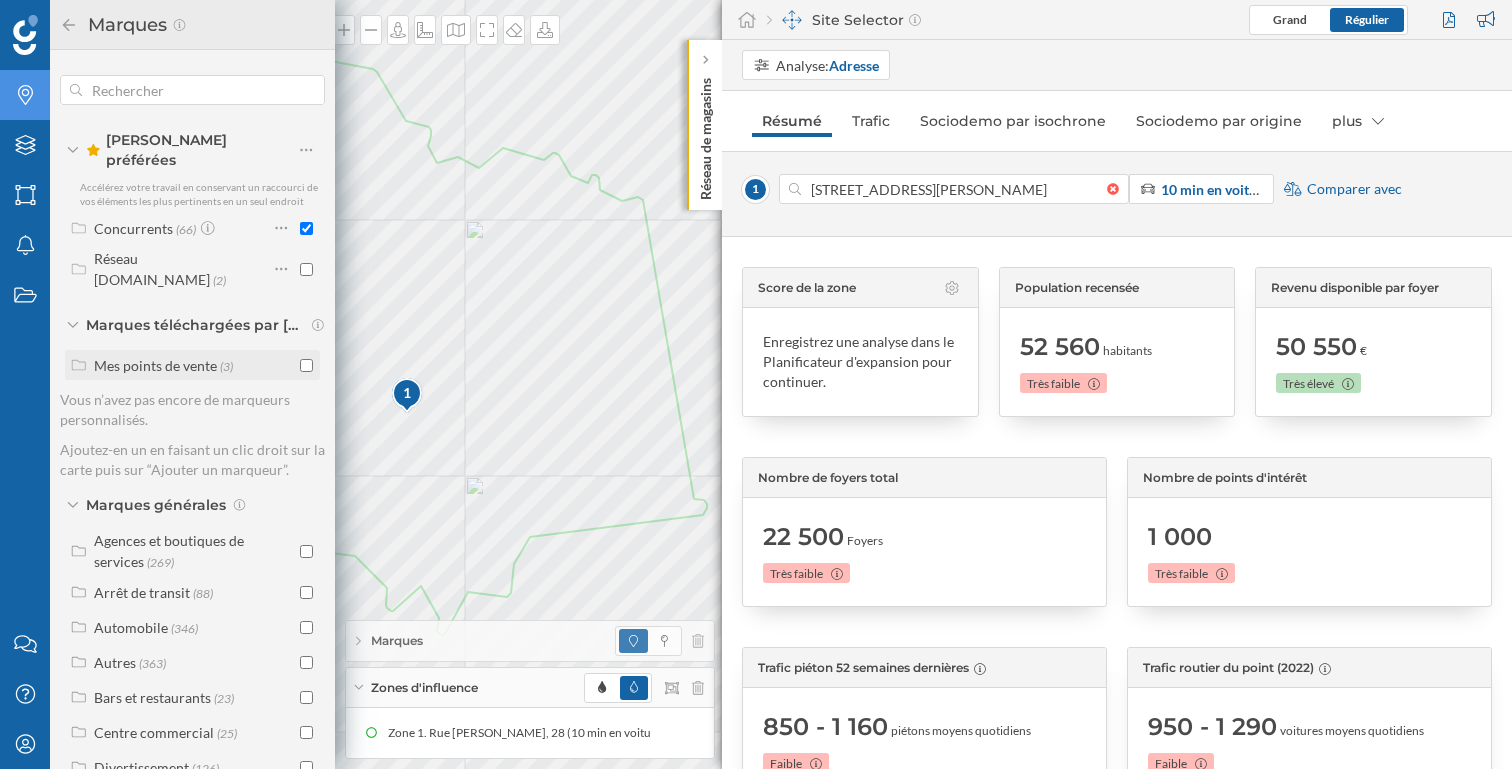 checkbox on "false" 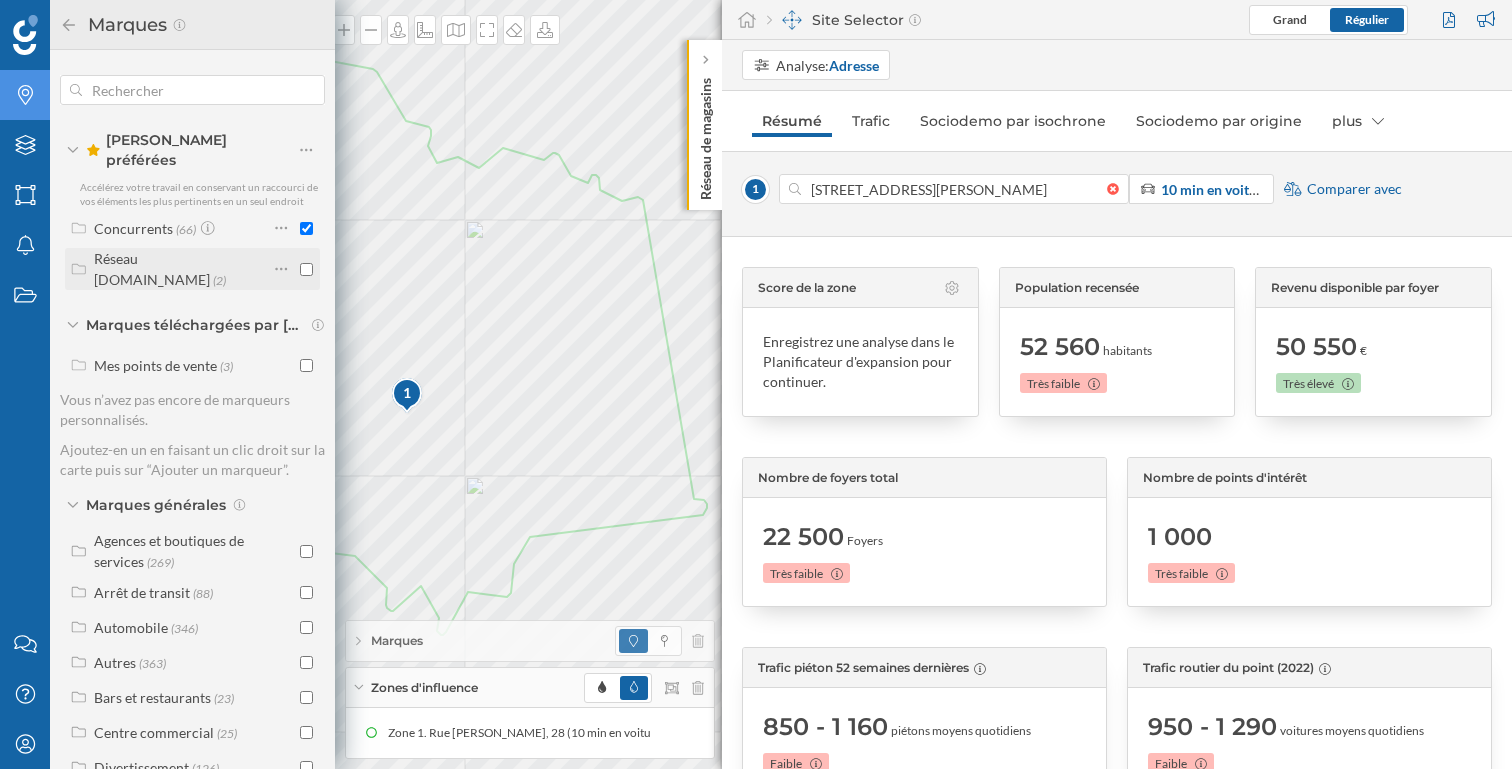 click at bounding box center [306, 269] 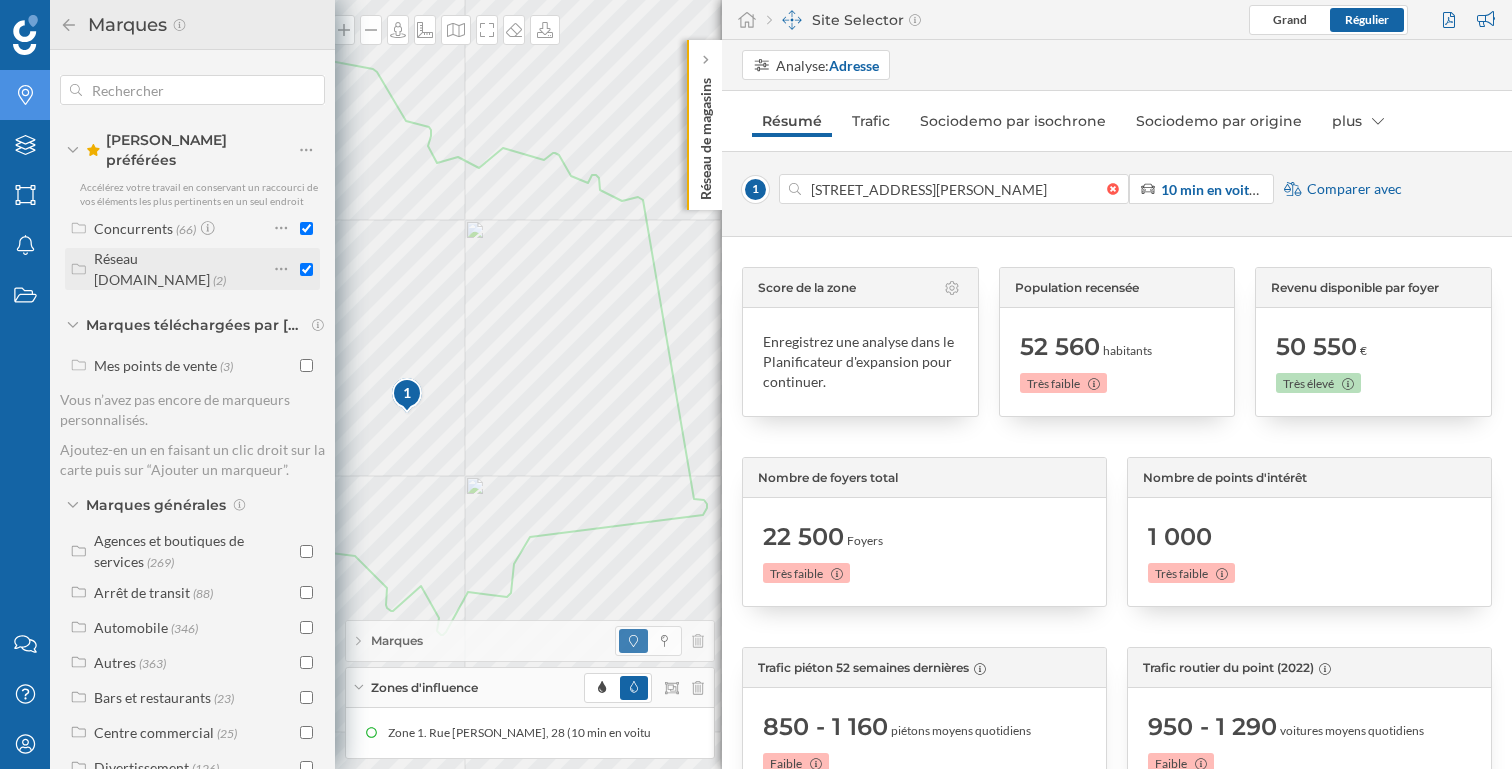 checkbox on "true" 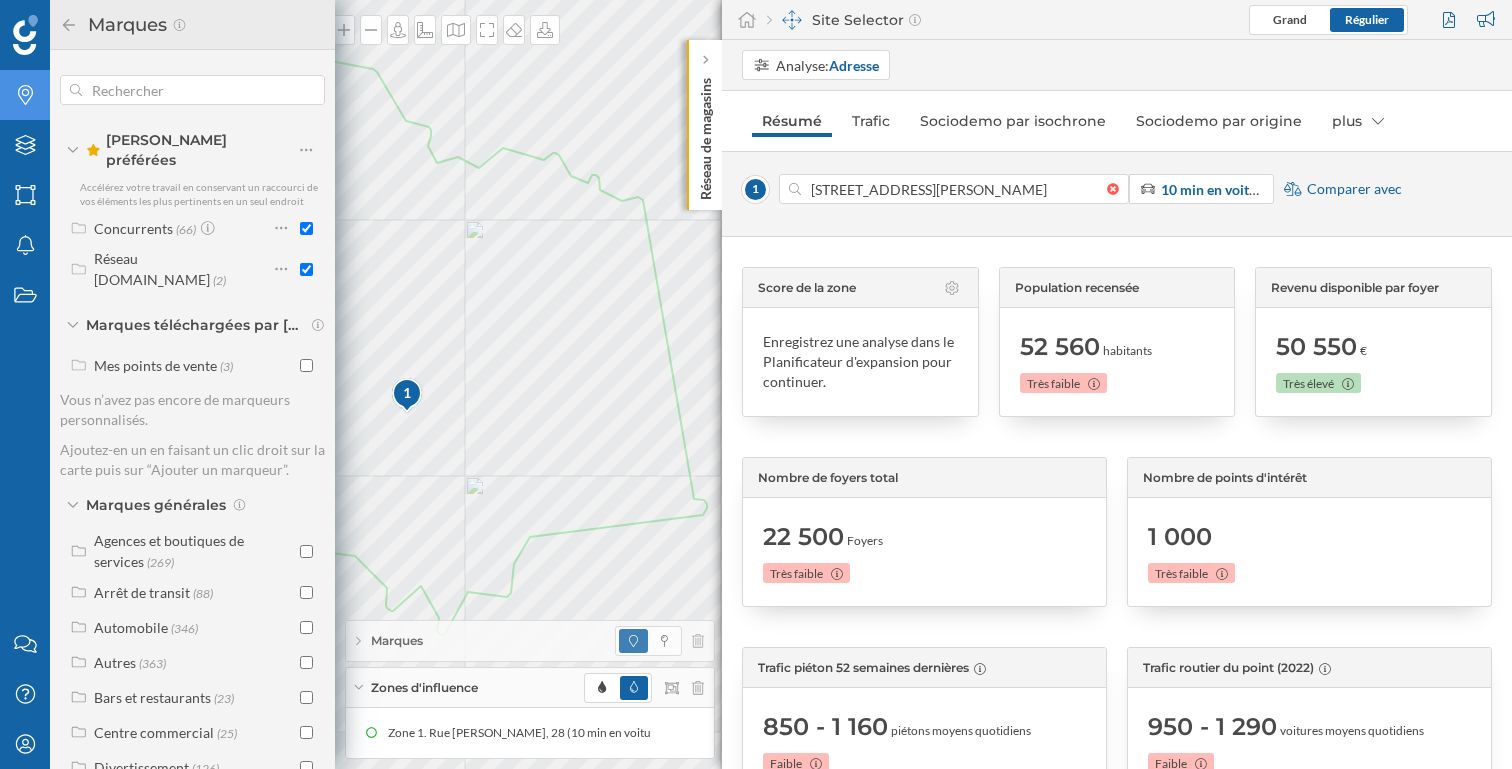 click on "Marques" at bounding box center [530, 641] 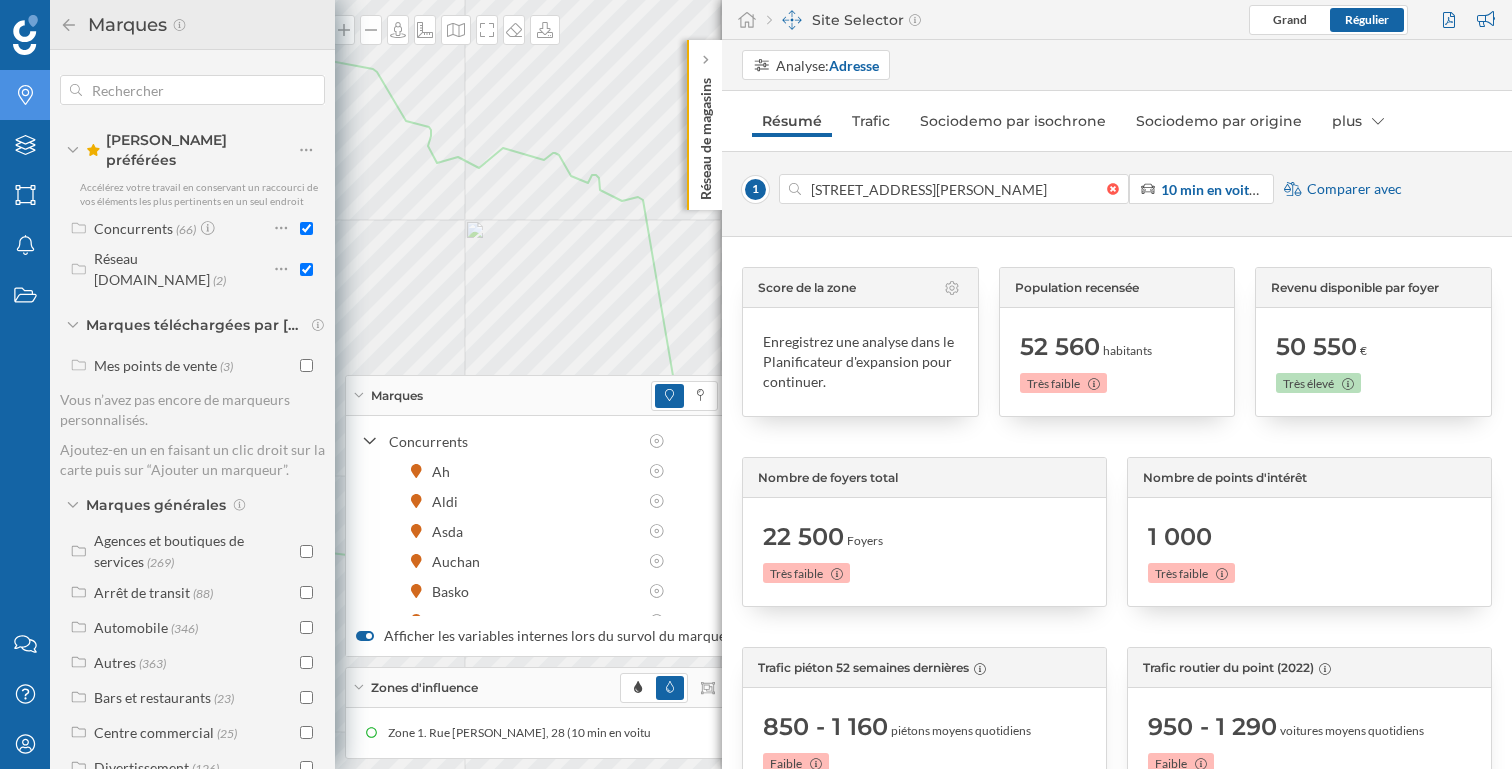 click on "Marques" at bounding box center [397, 396] 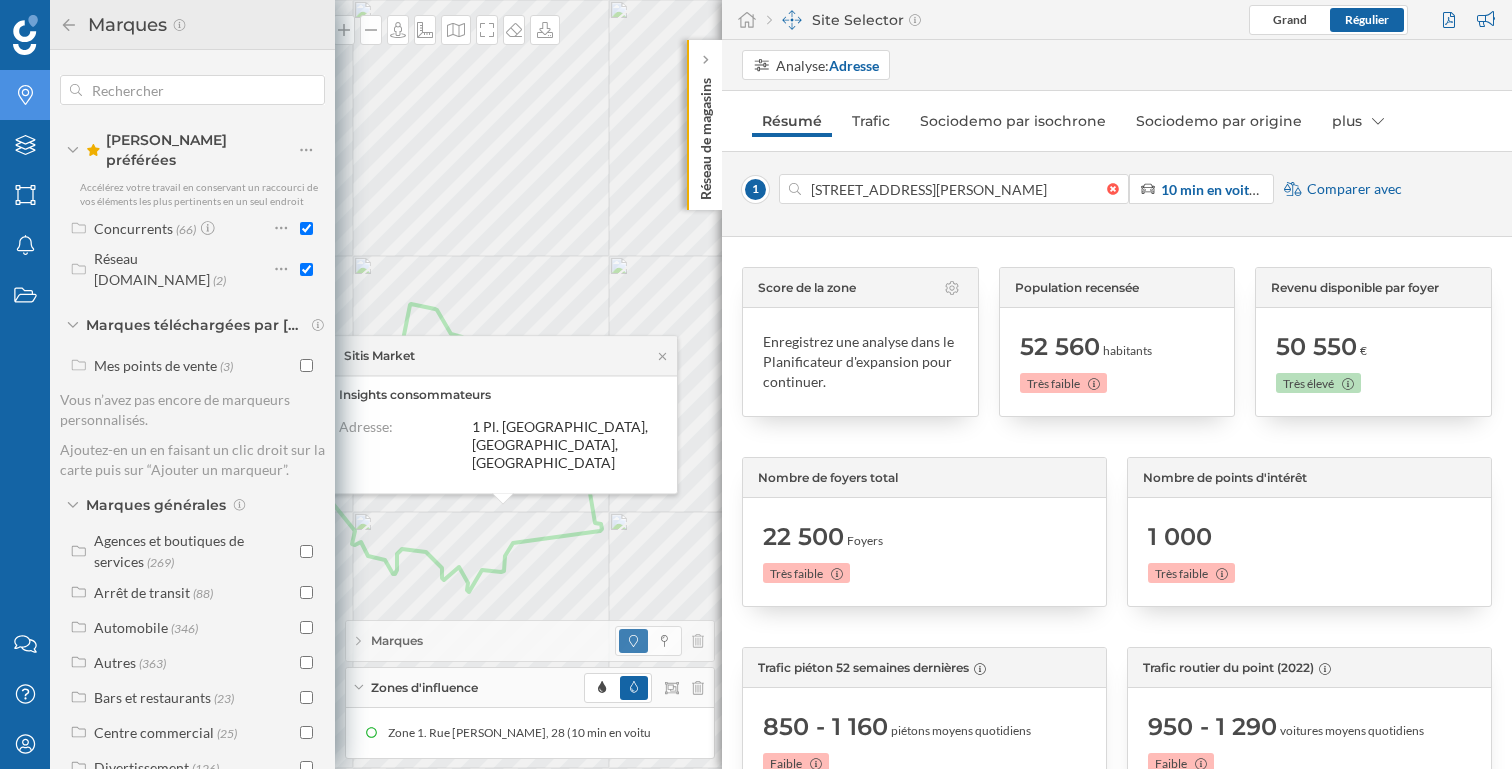 click 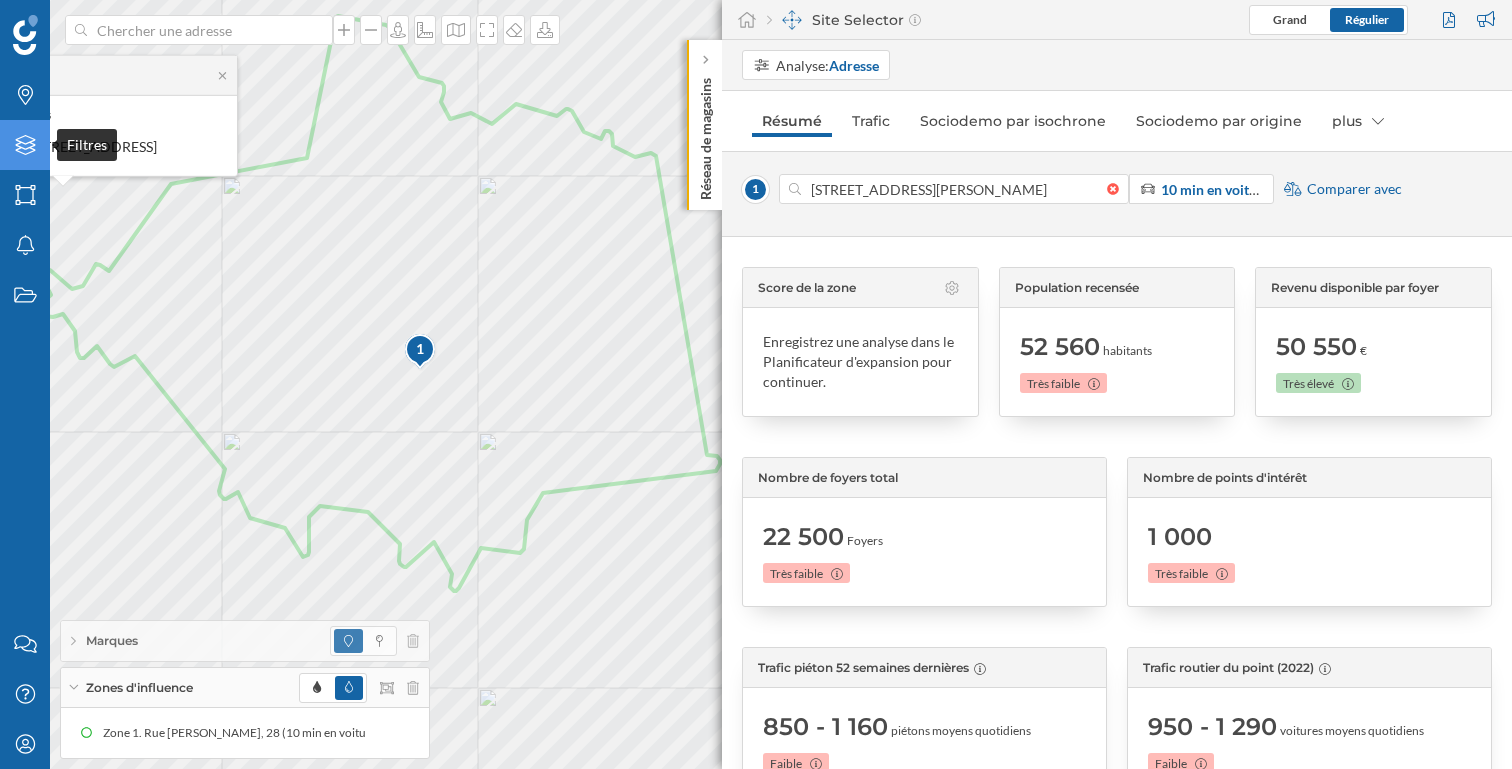 click on "Filtres" at bounding box center [25, 145] 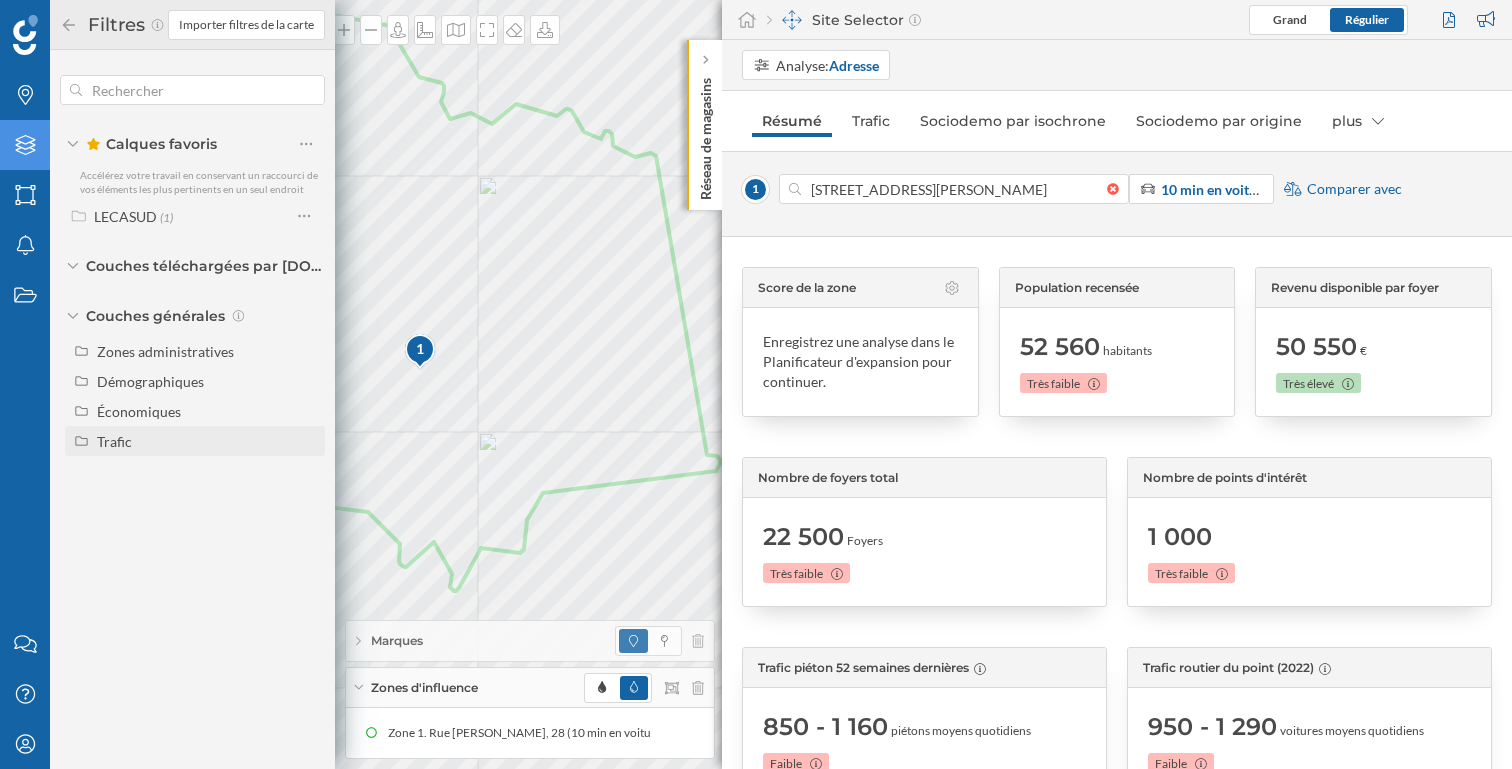click on "Trafic" at bounding box center (207, 441) 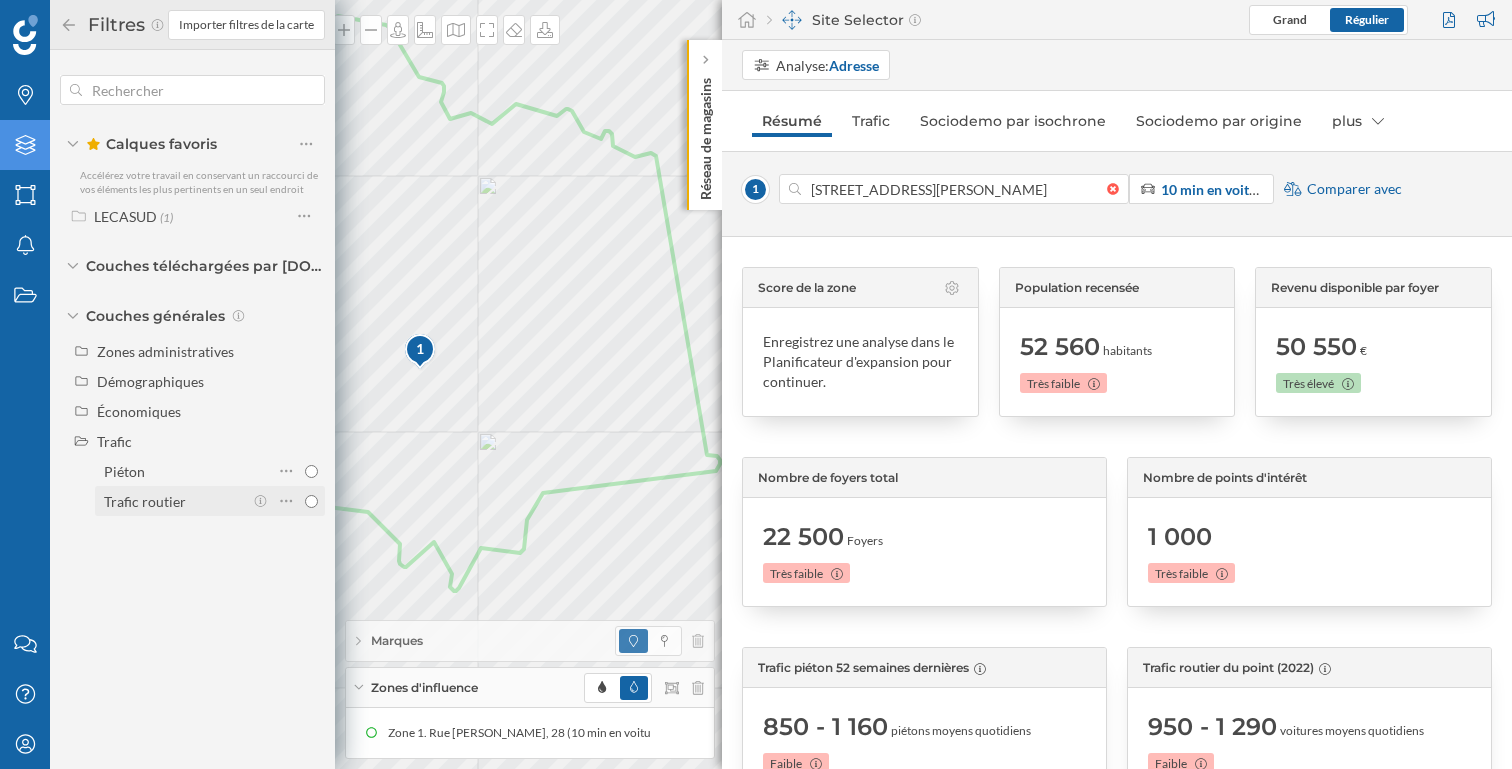 click on "Trafic routier" at bounding box center [311, 501] 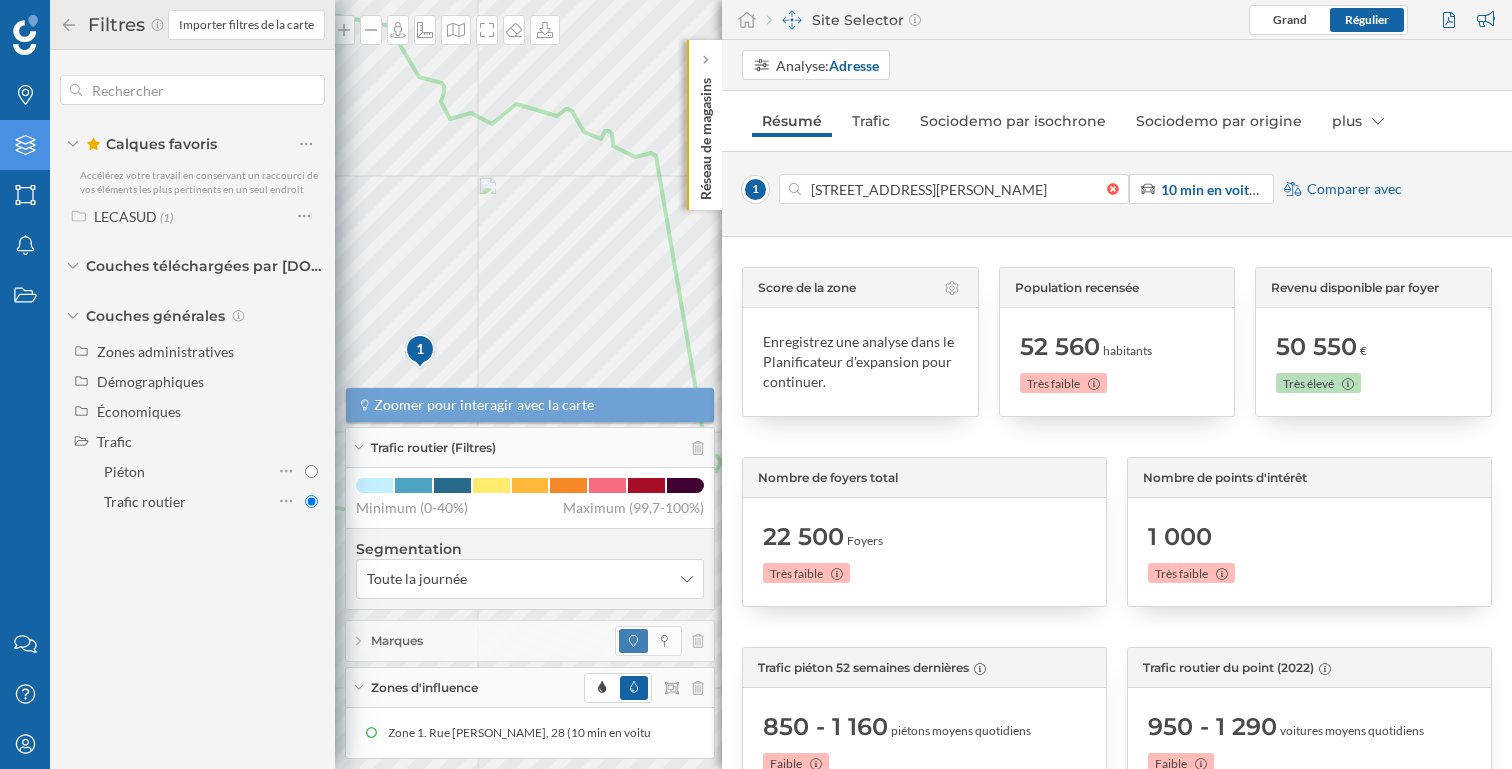 click 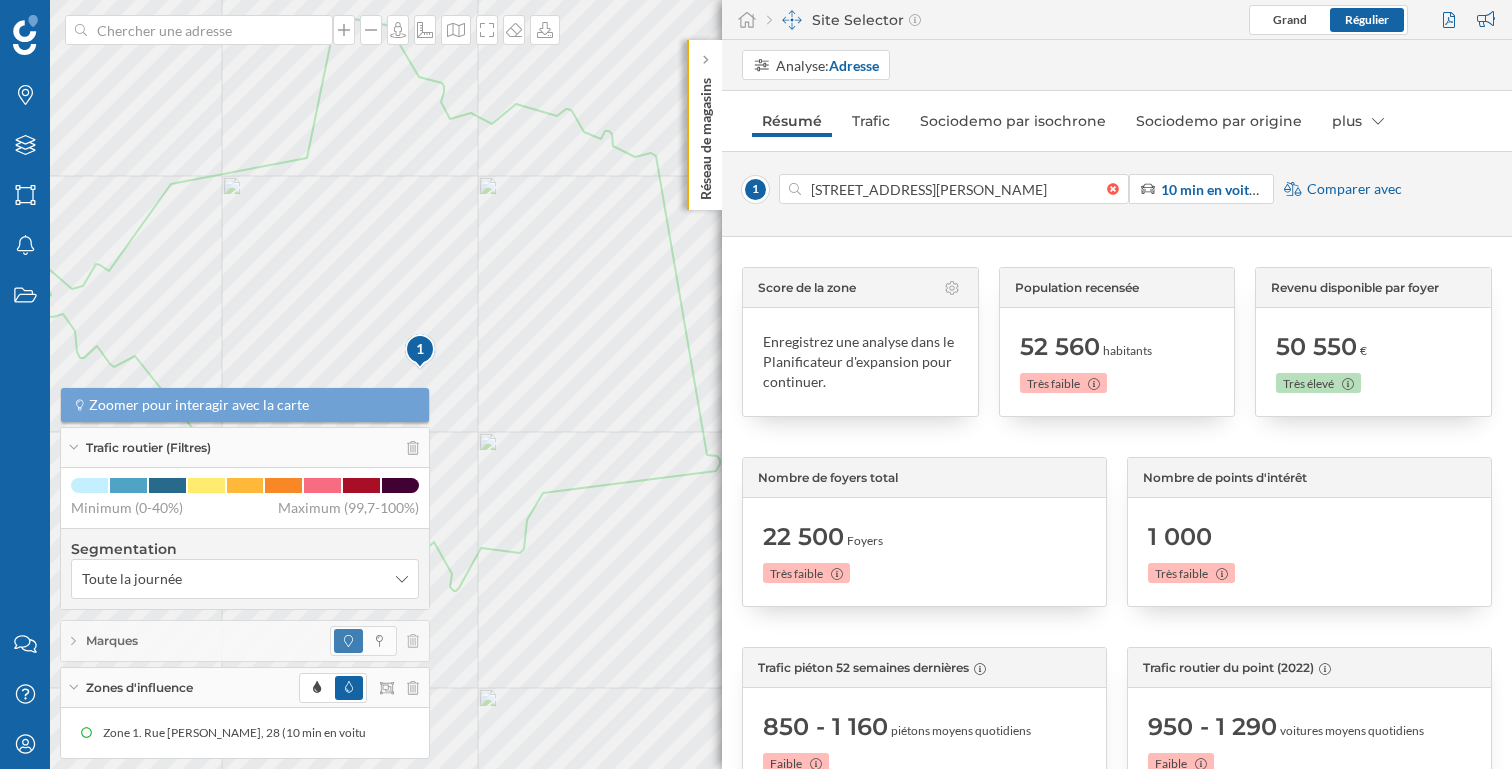 click 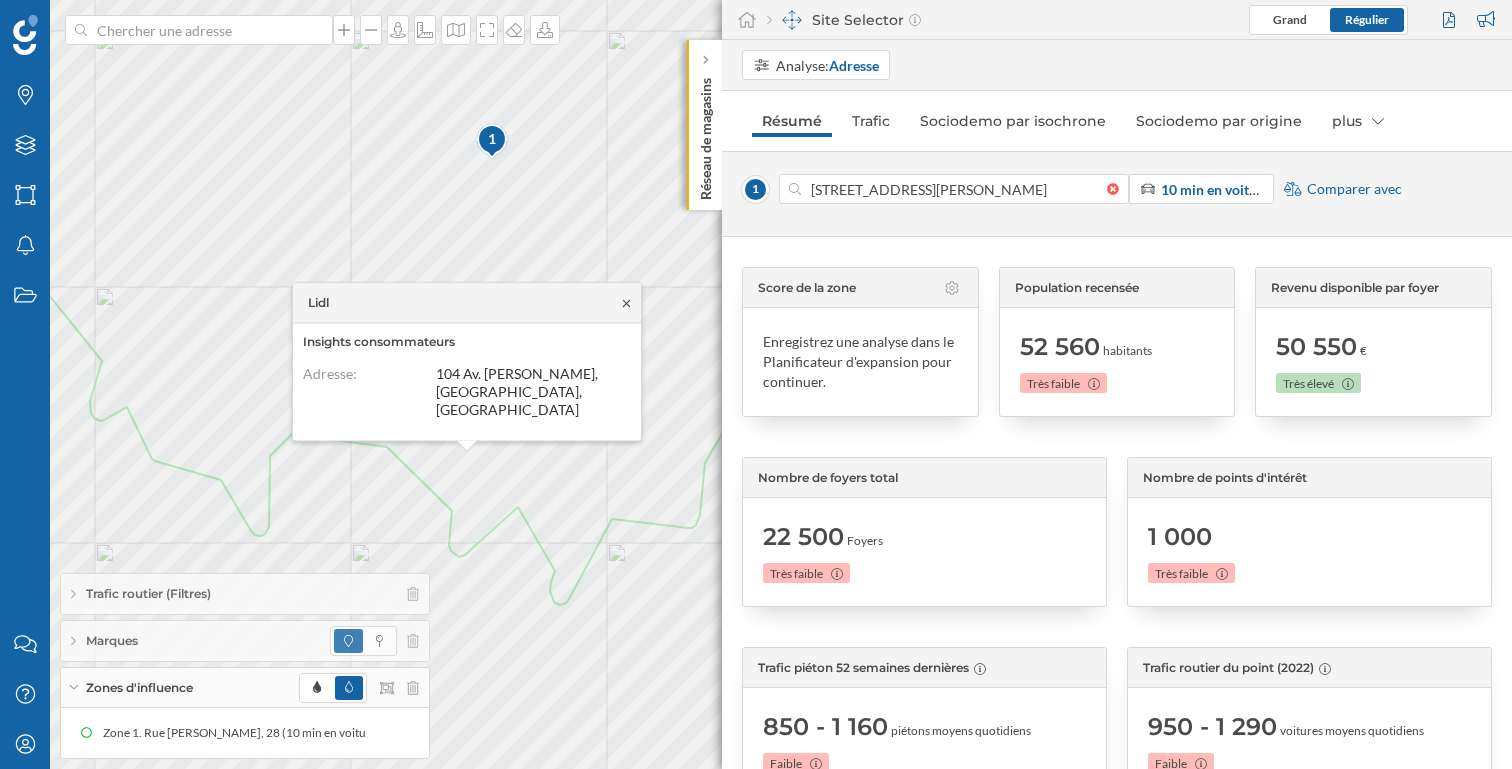 click 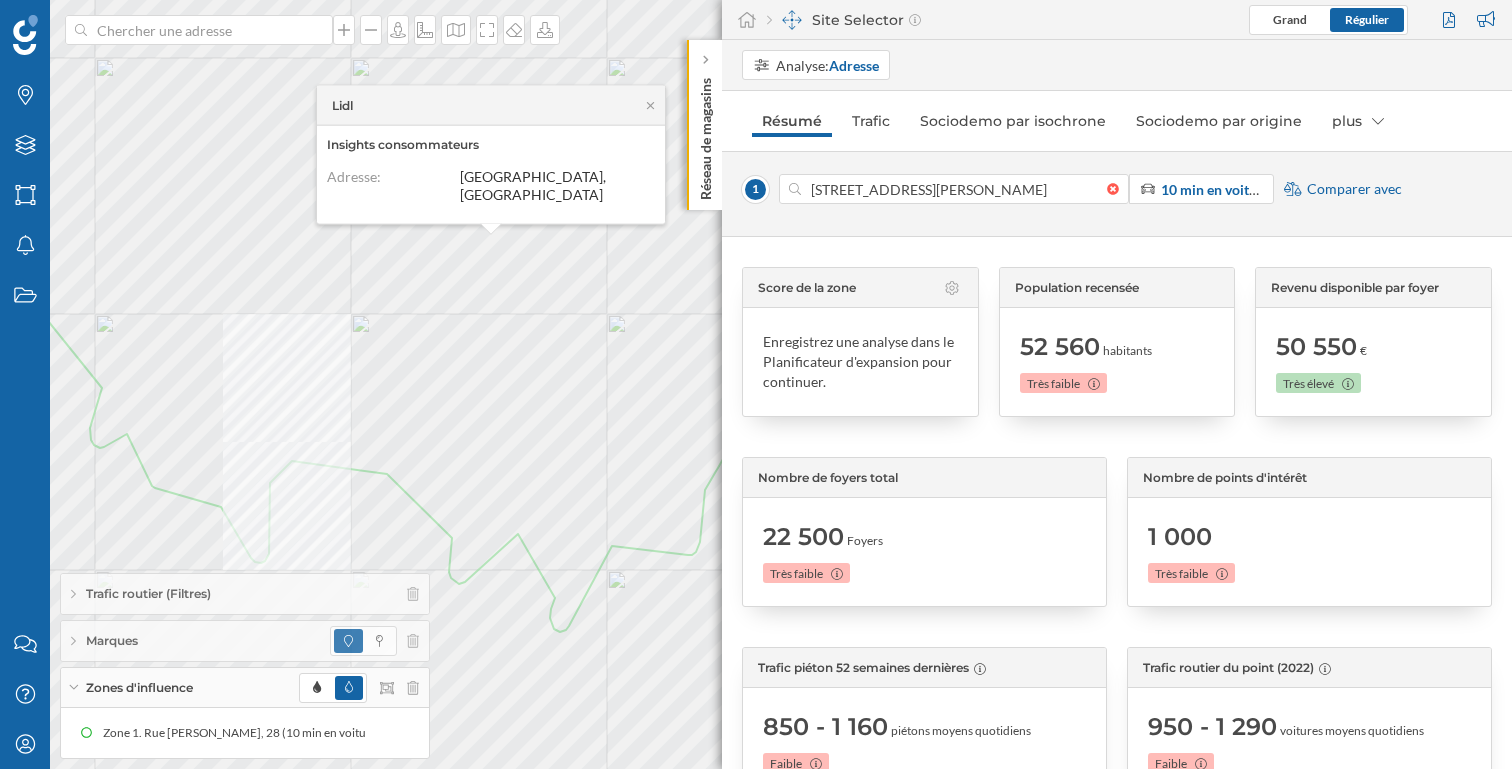 click on "1
Lidl
Insights consommateurs
Adresse:   Rue de l'Aérostation maritime, 78210 Saint-Cyr-l'École, France" at bounding box center [148, -114] 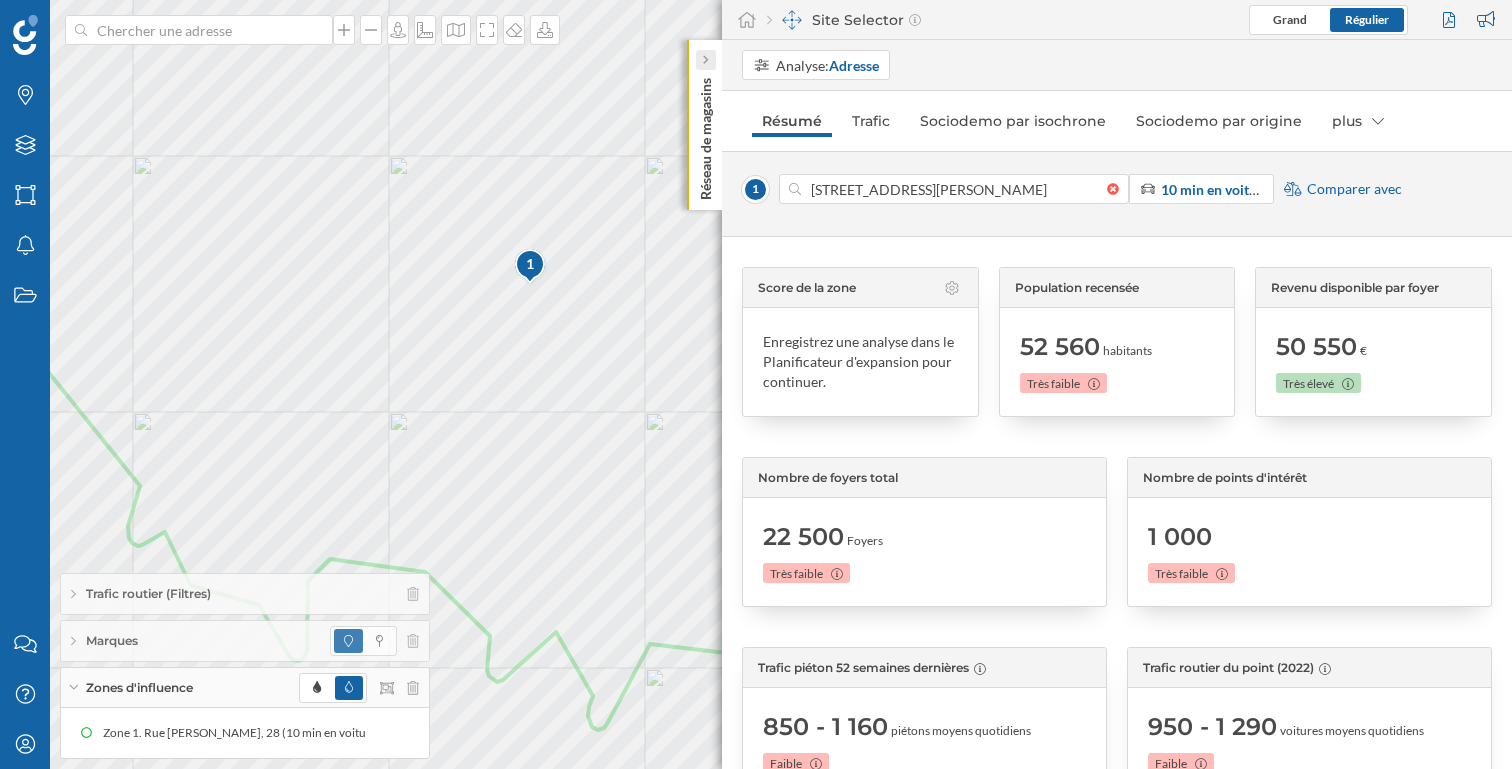click at bounding box center [705, 60] 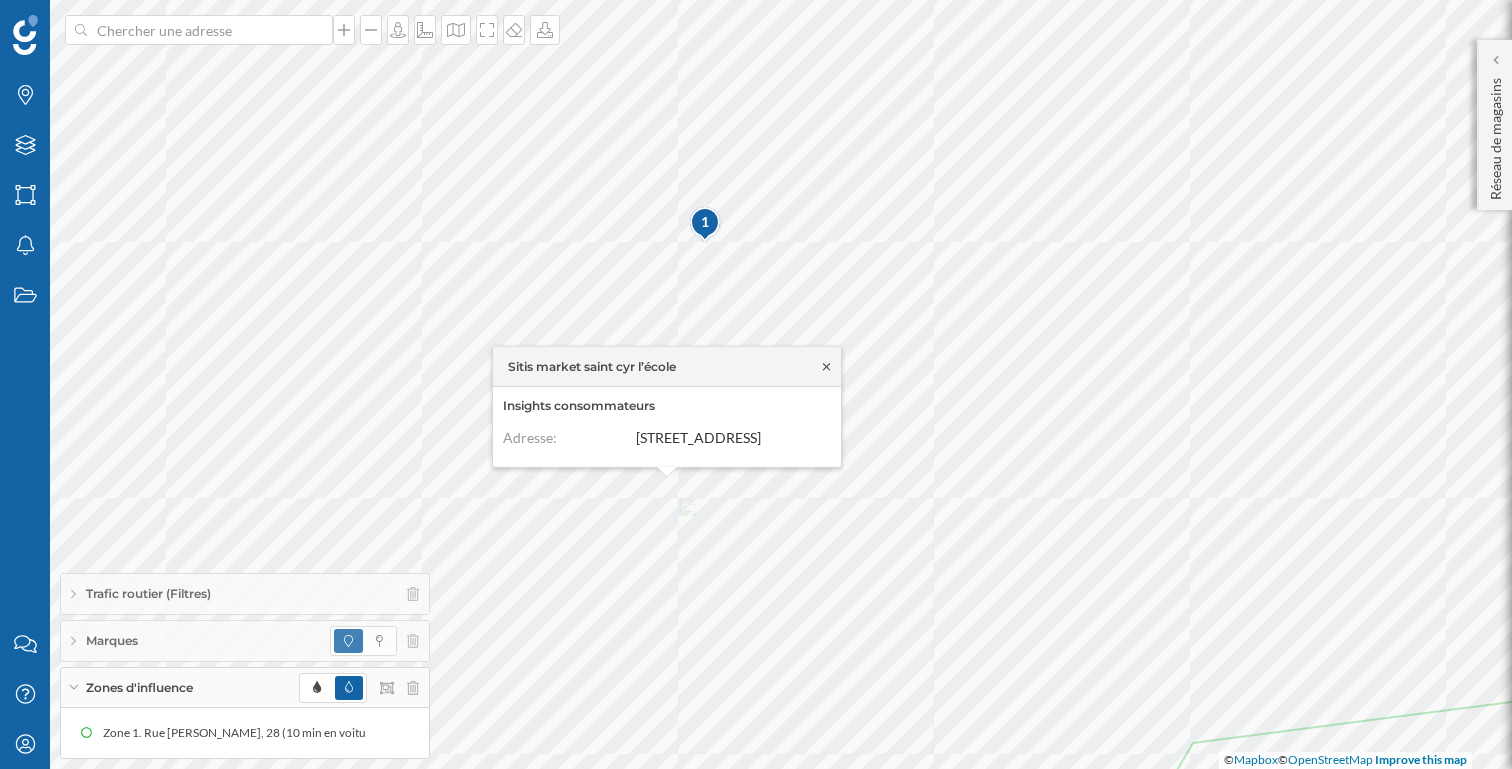 click 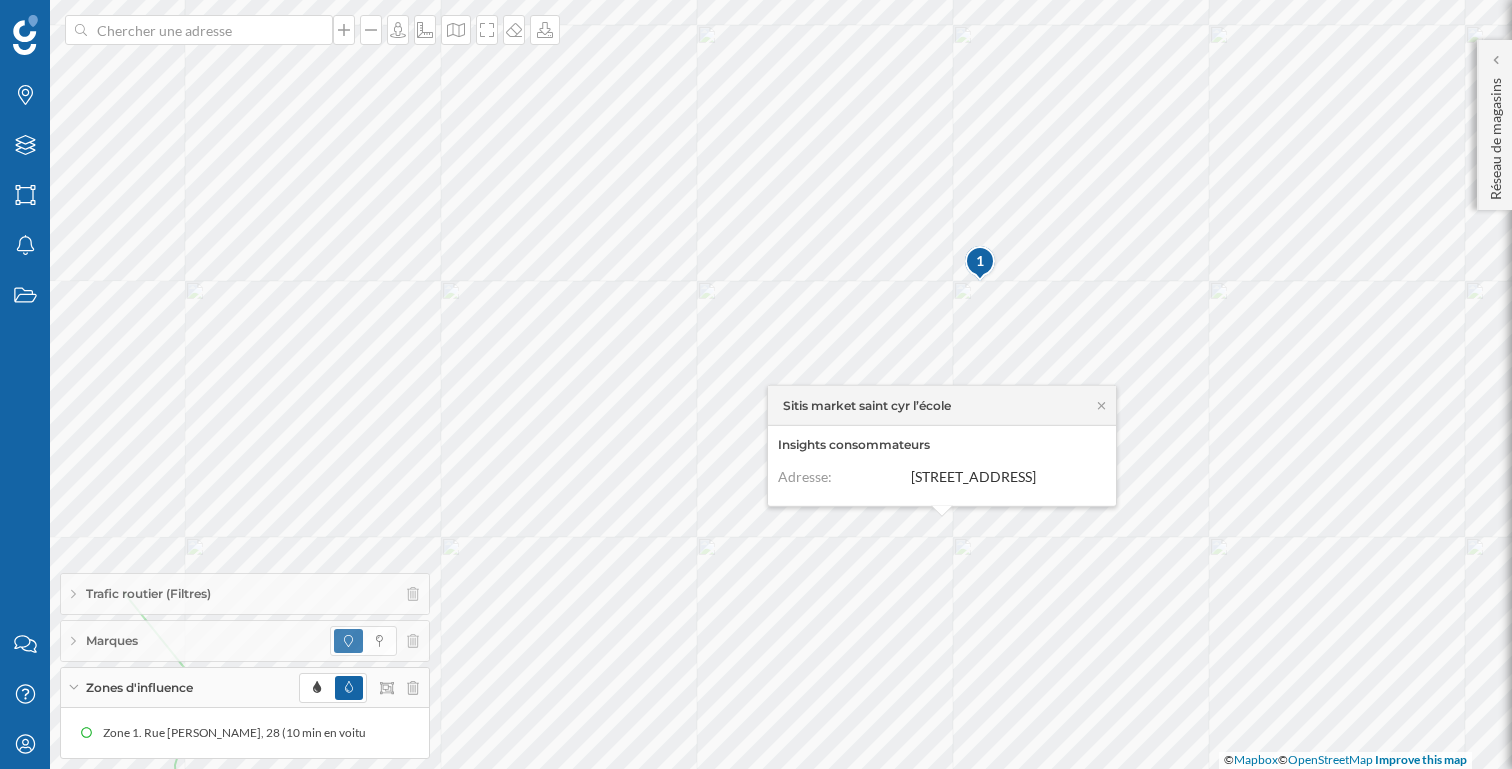 click on "1
Sitis market saint cyr l’école
Insights consommateurs
Adresse:   1 Rue de l'Aérostation maritime, 78210 Saint-Cyr-l'École, France" at bounding box center (661, 70) 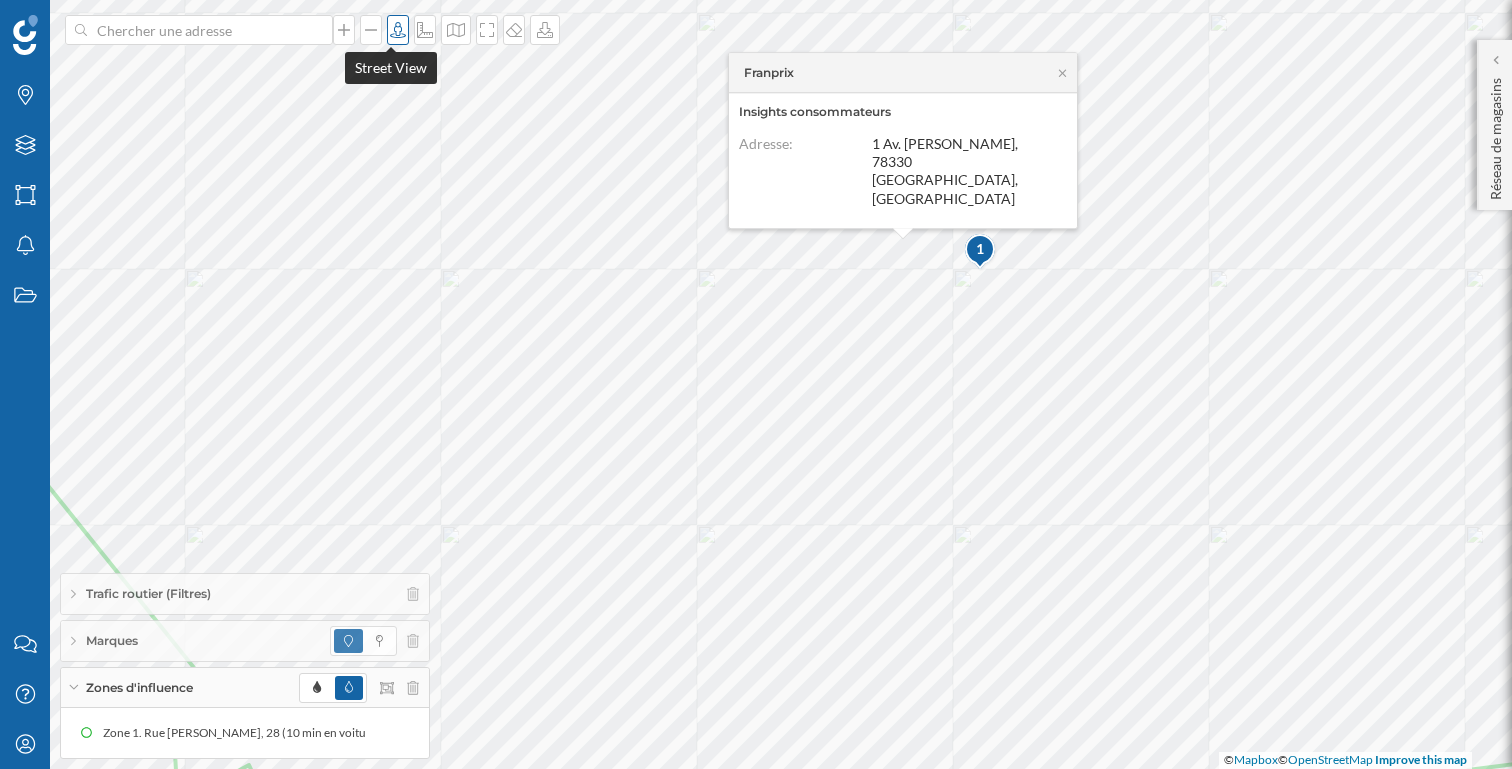 click 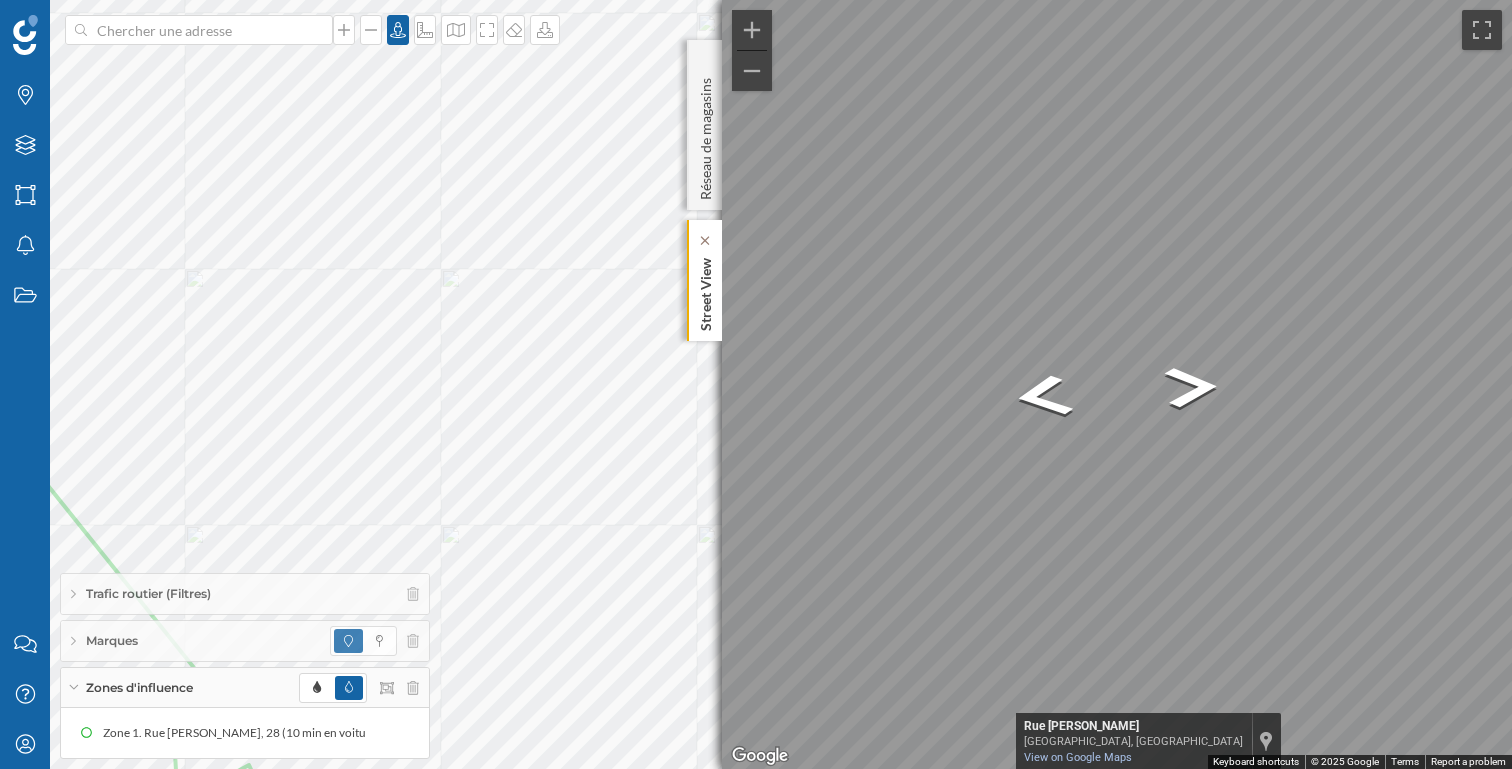 click on "Street View
← Move left → Move right ↑ Move up ↓ Move down + Zoom in - Zoom out This image is no longer available             Rue René Descartes   Fontenay-le-Fleury, Île-de-France       Rue René Descartes            View on Google Maps        Custom Imagery                 Keyboard shortcuts Map Data © 2025 Google © 2025 Google Terms Report a problem" 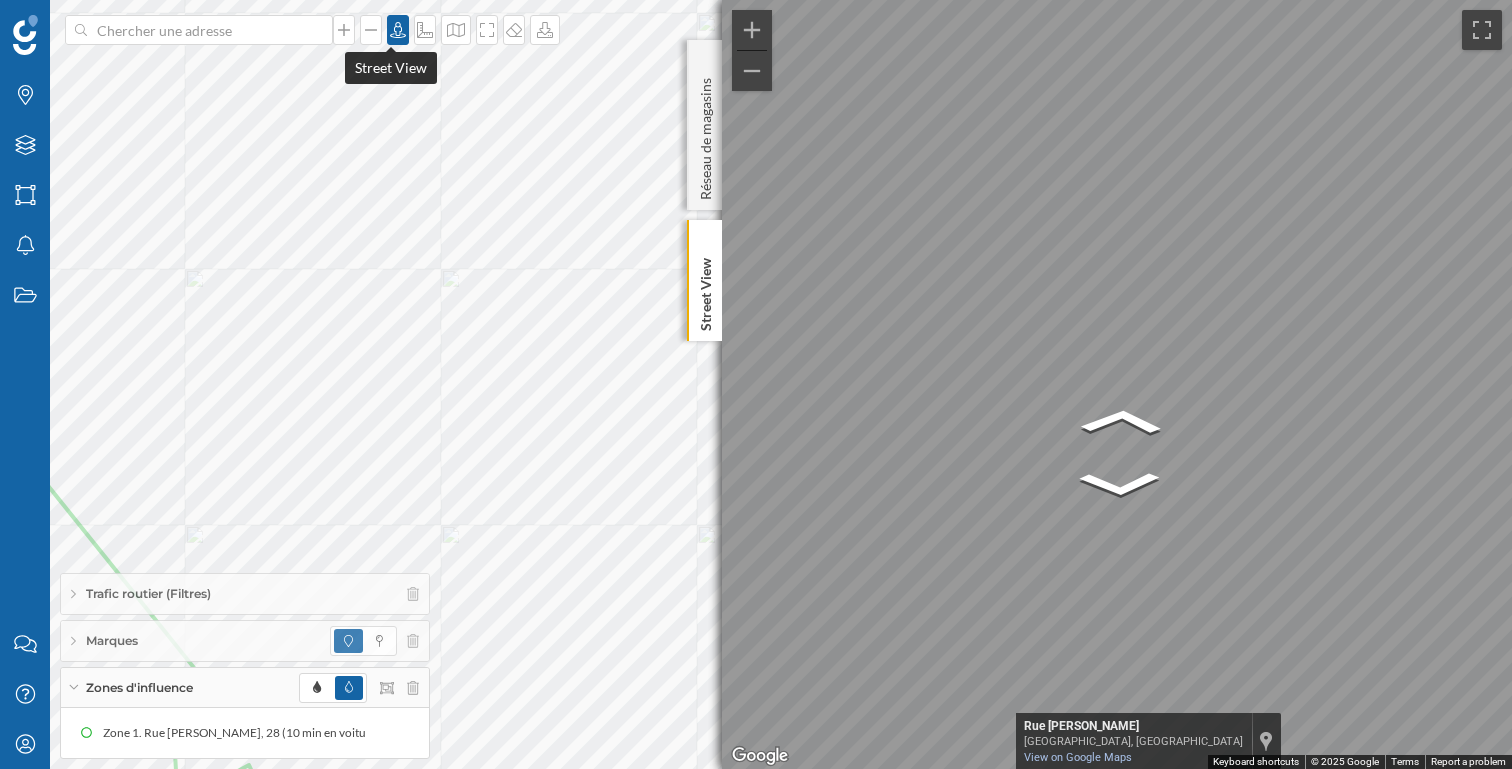 click at bounding box center (398, 30) 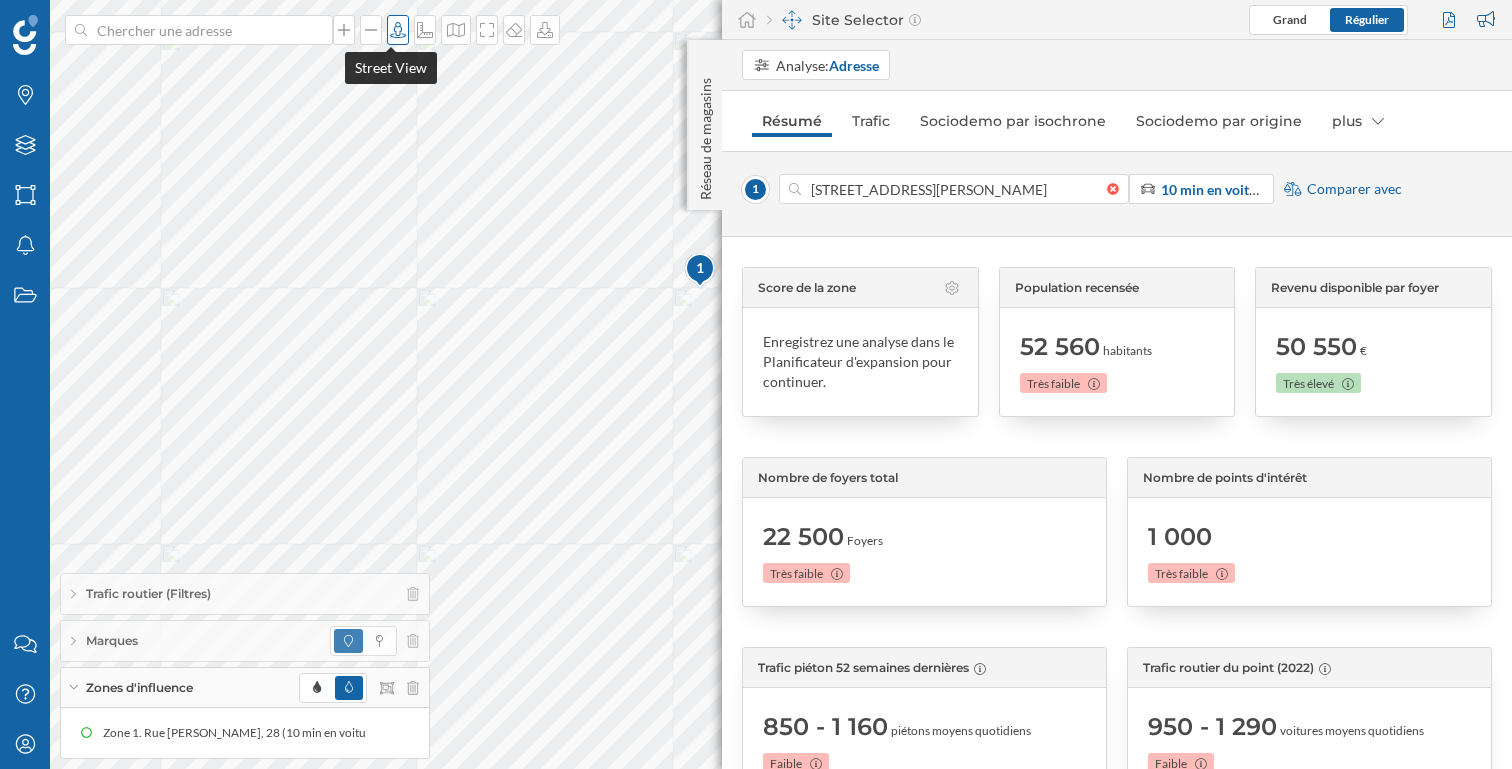 click 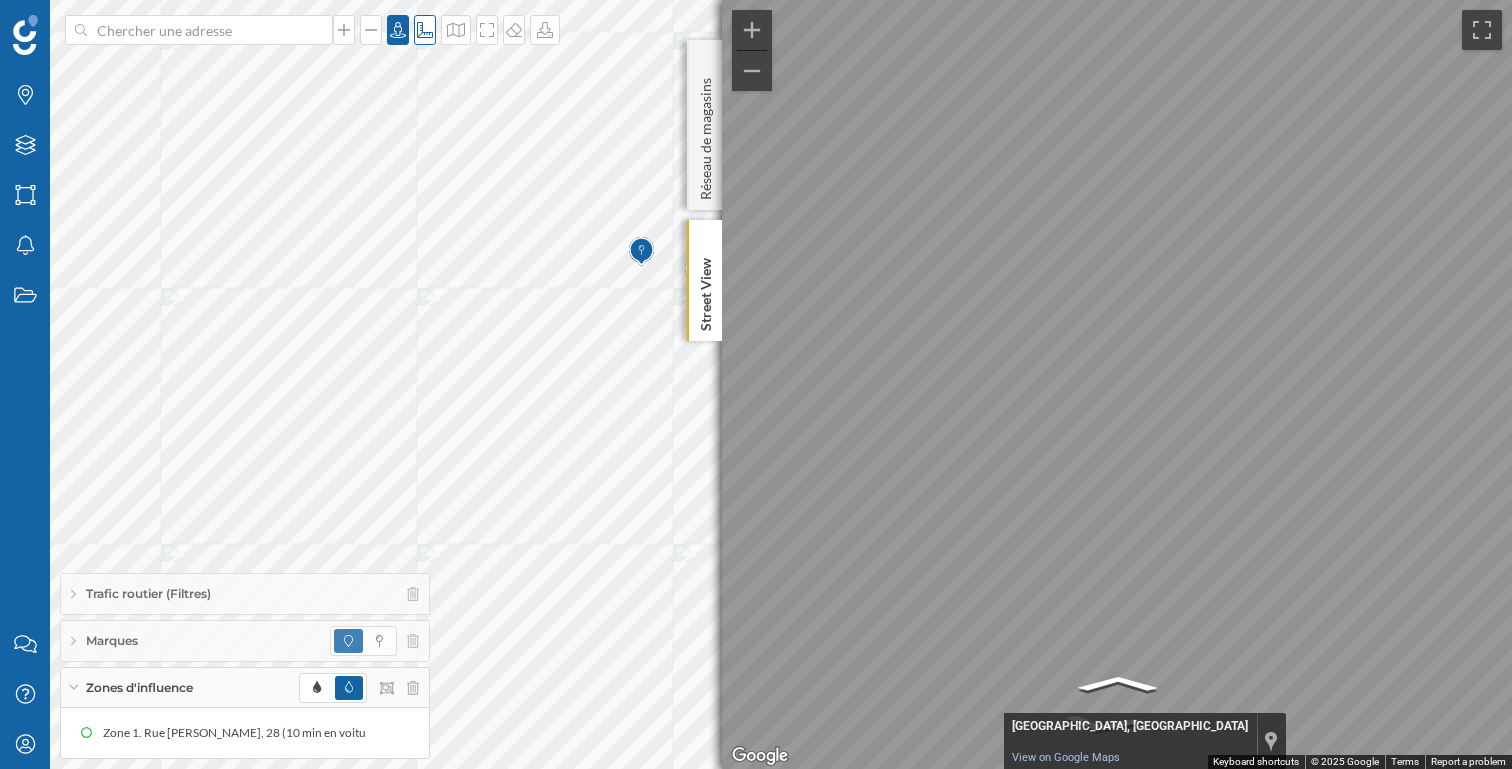 click on "Marques         Filtres         Zones         Notifications         Travail           Nous contacter       Centre d'aide       Mon profil
Trafic routier (Filtres)
Marques
Zones d'influence
Zone 1. Rue rené descartes, 28 (10 min en voiture)   Zone 1. Rue rené descartes, 28 (10 min en voiture)
Street View
← Move left → Move right ↑ Move up ↓ Move down + Zoom in - Zoom out This image is no longer available             Fontenay-le-Fleury, Île-de-France         Fontenay-le-Fleury, Île-de-France            View on Google Maps        Custom Imagery                 Keyboard shortcuts Map Data © 2025 Google © 2025 Google Terms Report a problem" at bounding box center [756, 384] 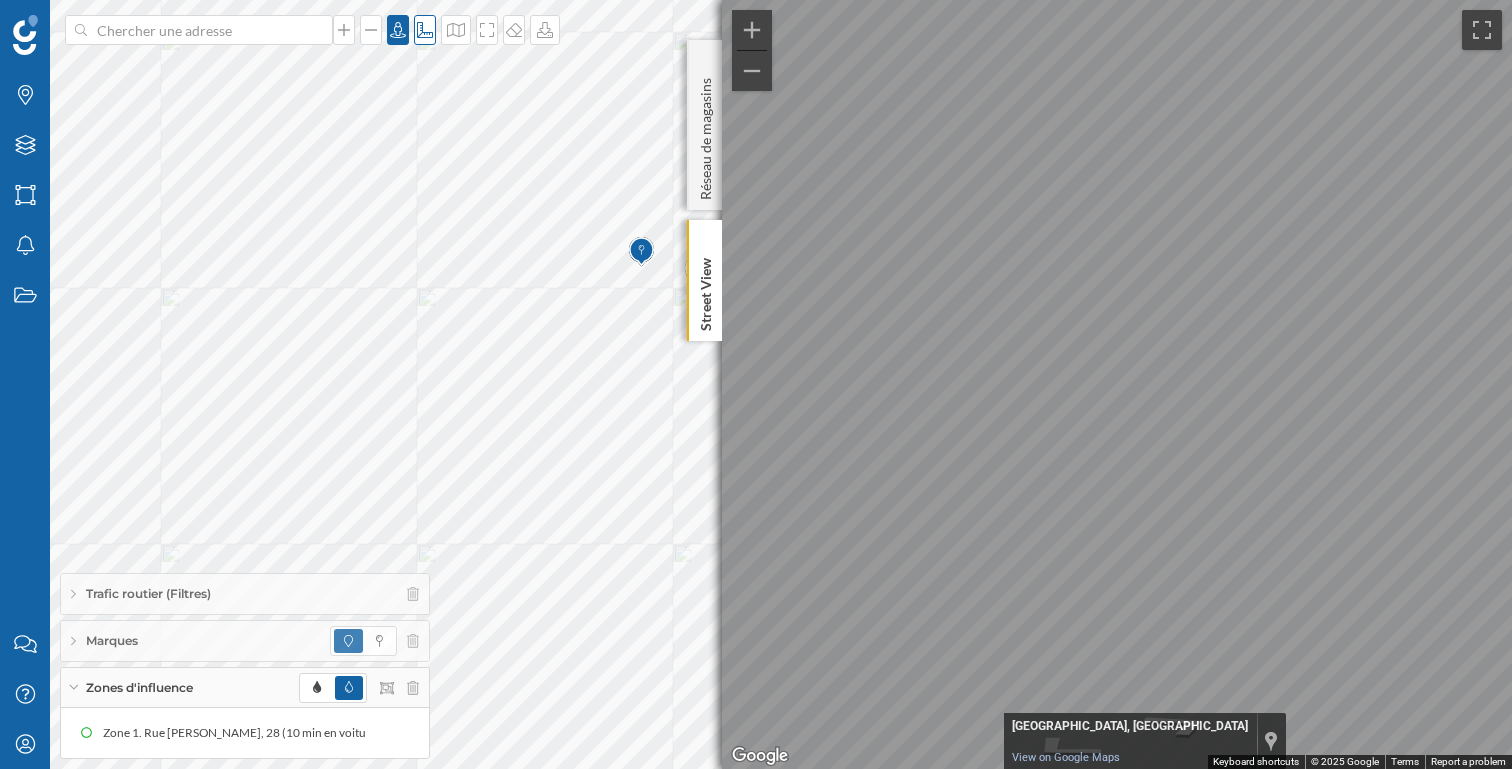 click on "Marques         Filtres         Zones         Notifications         Travail           Nous contacter       Centre d'aide       Mon profil
Trafic routier (Filtres)
Marques
Zones d'influence
Zone 1. Rue rené descartes, 28 (10 min en voiture)   Zone 1. Rue rené descartes, 28 (10 min en voiture)
Street View
← Move left → Move right ↑ Move up ↓ Move down + Zoom in - Zoom out This image is no longer available             Fontenay-le-Fleury, Île-de-France         Fontenay-le-Fleury, Île-de-France            View on Google Maps        Custom Imagery                 Keyboard shortcuts Map Data © 2025 Google © 2025 Google Terms Report a problem" at bounding box center [756, 384] 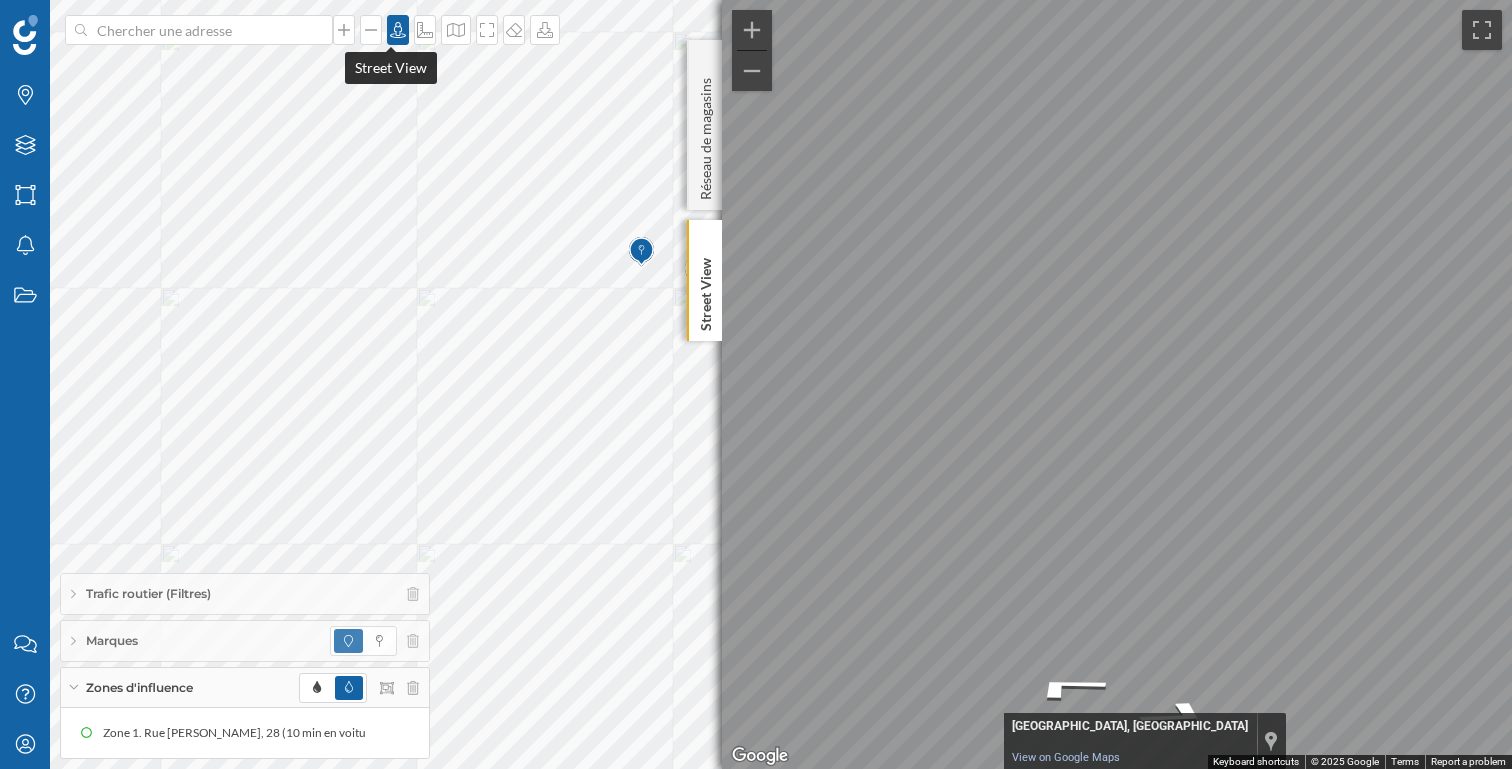 click 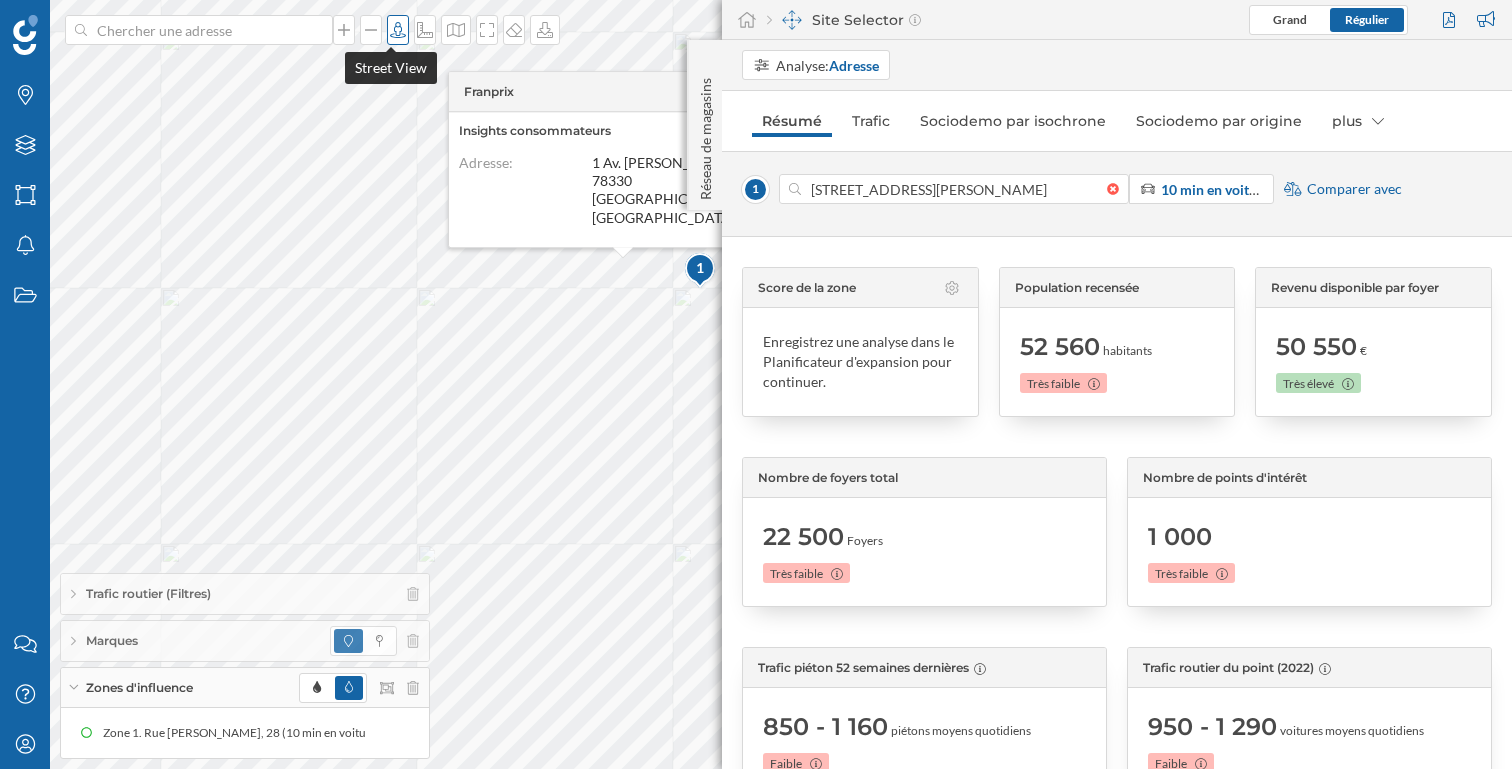 click 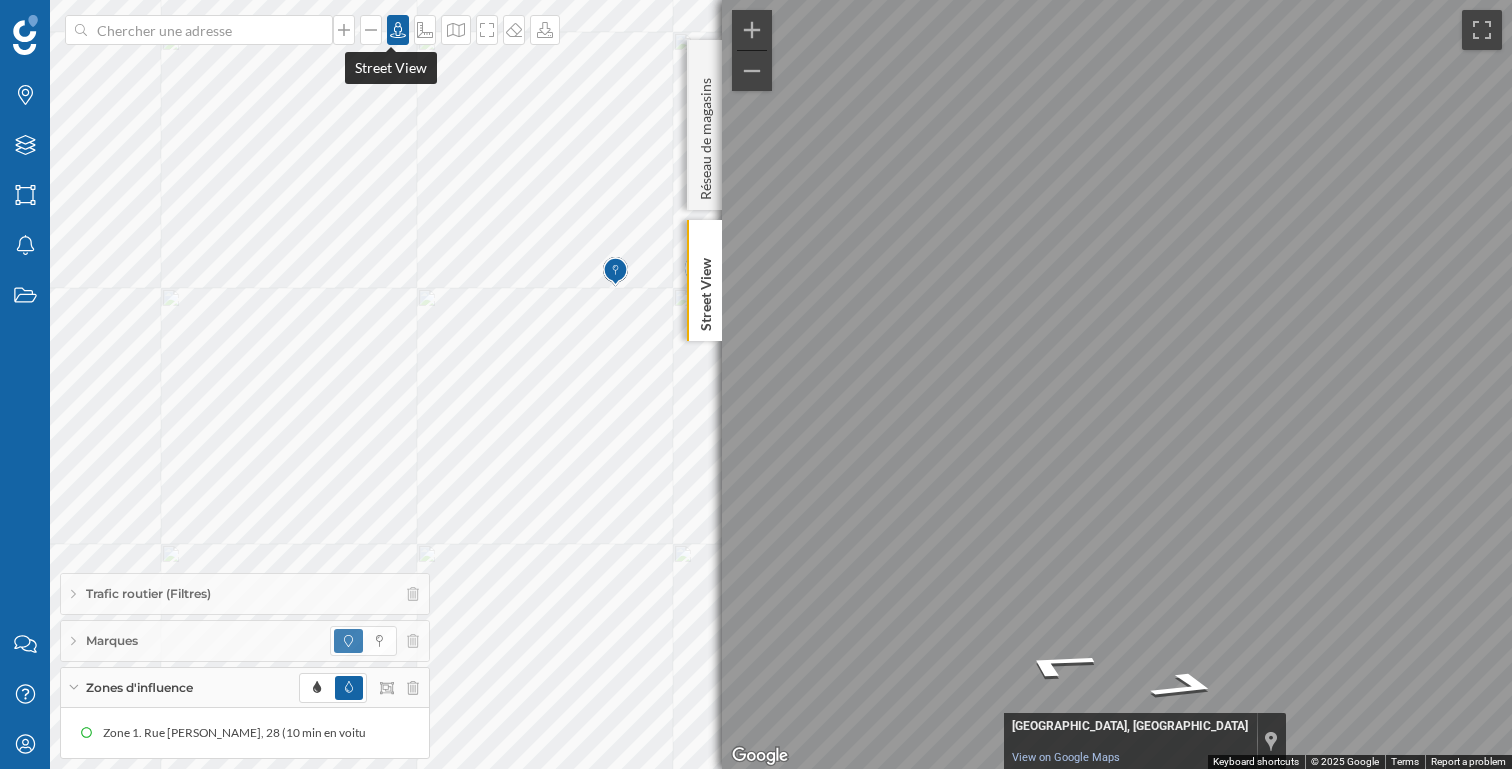 click at bounding box center (398, 30) 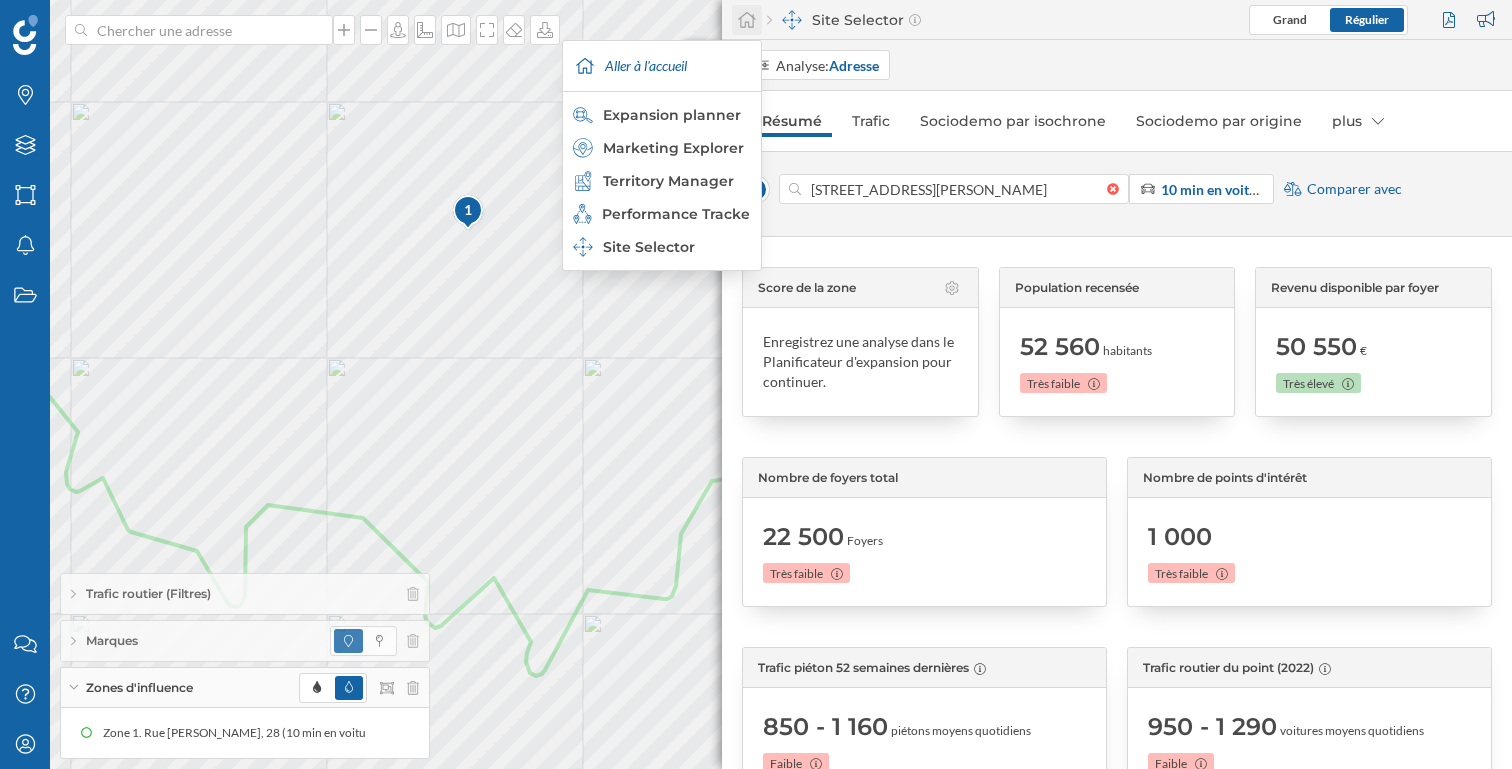 click 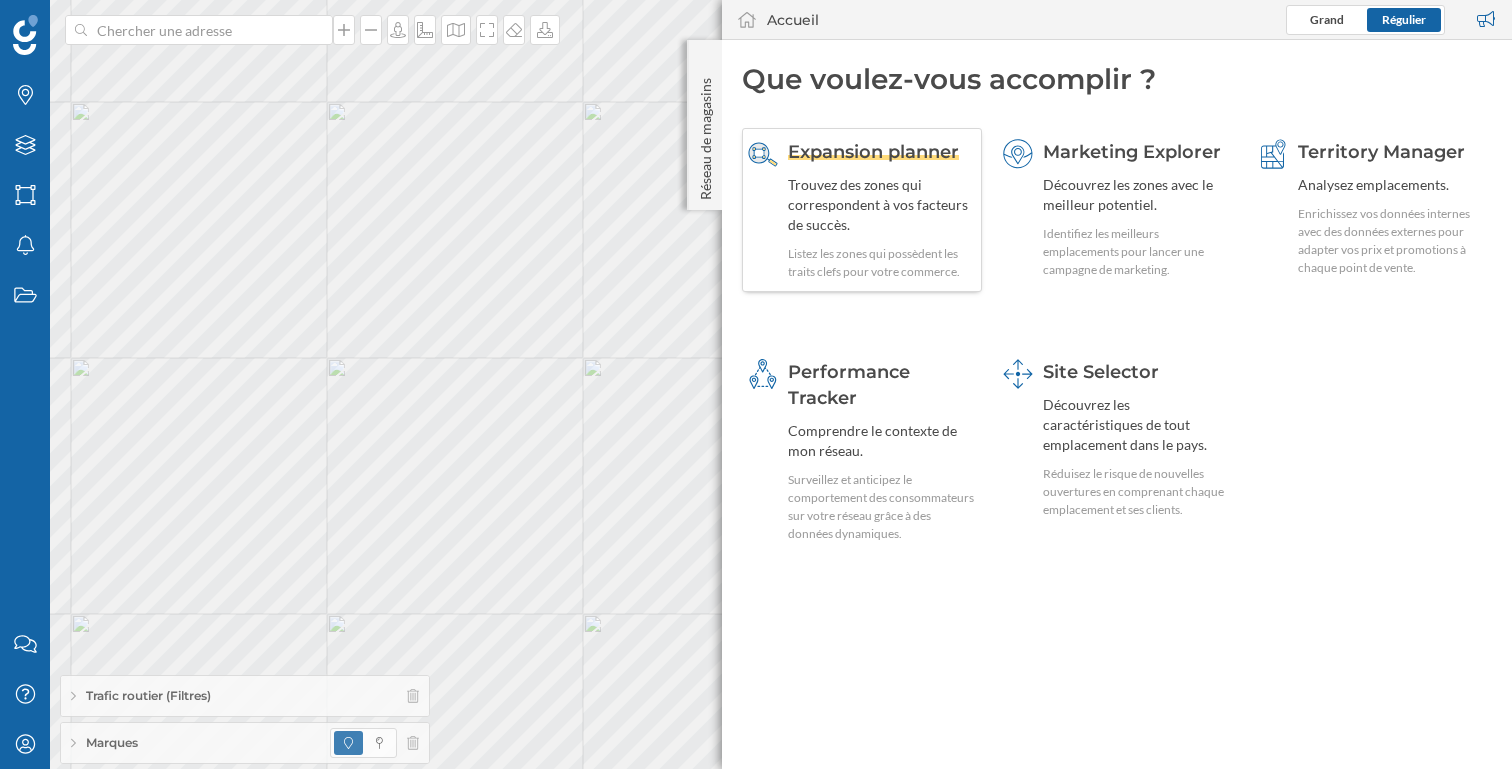click on "Listez les zones qui possèdent les traits clefs pour votre commerce." at bounding box center [882, 263] 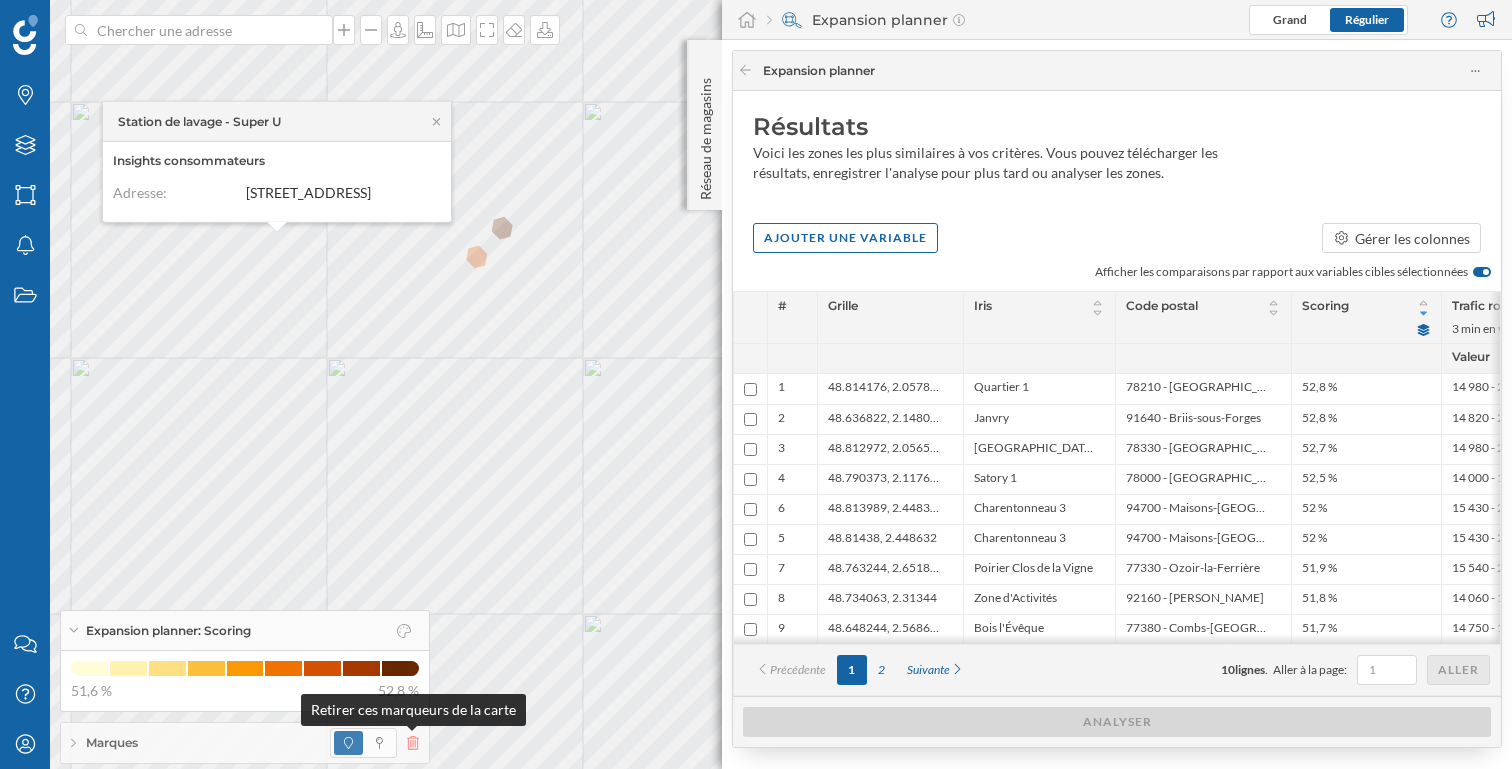 click 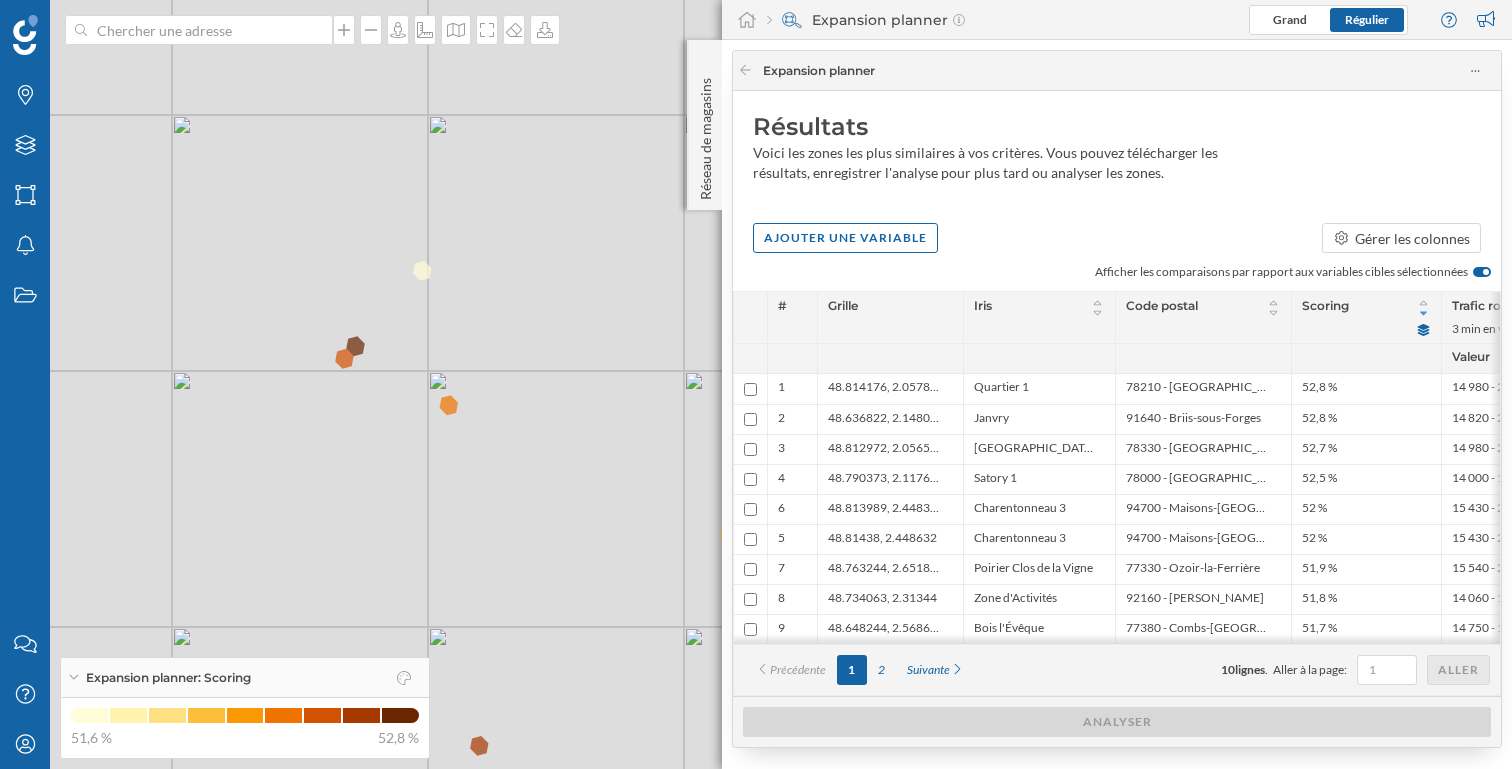drag, startPoint x: 520, startPoint y: 521, endPoint x: 406, endPoint y: 432, distance: 144.6271 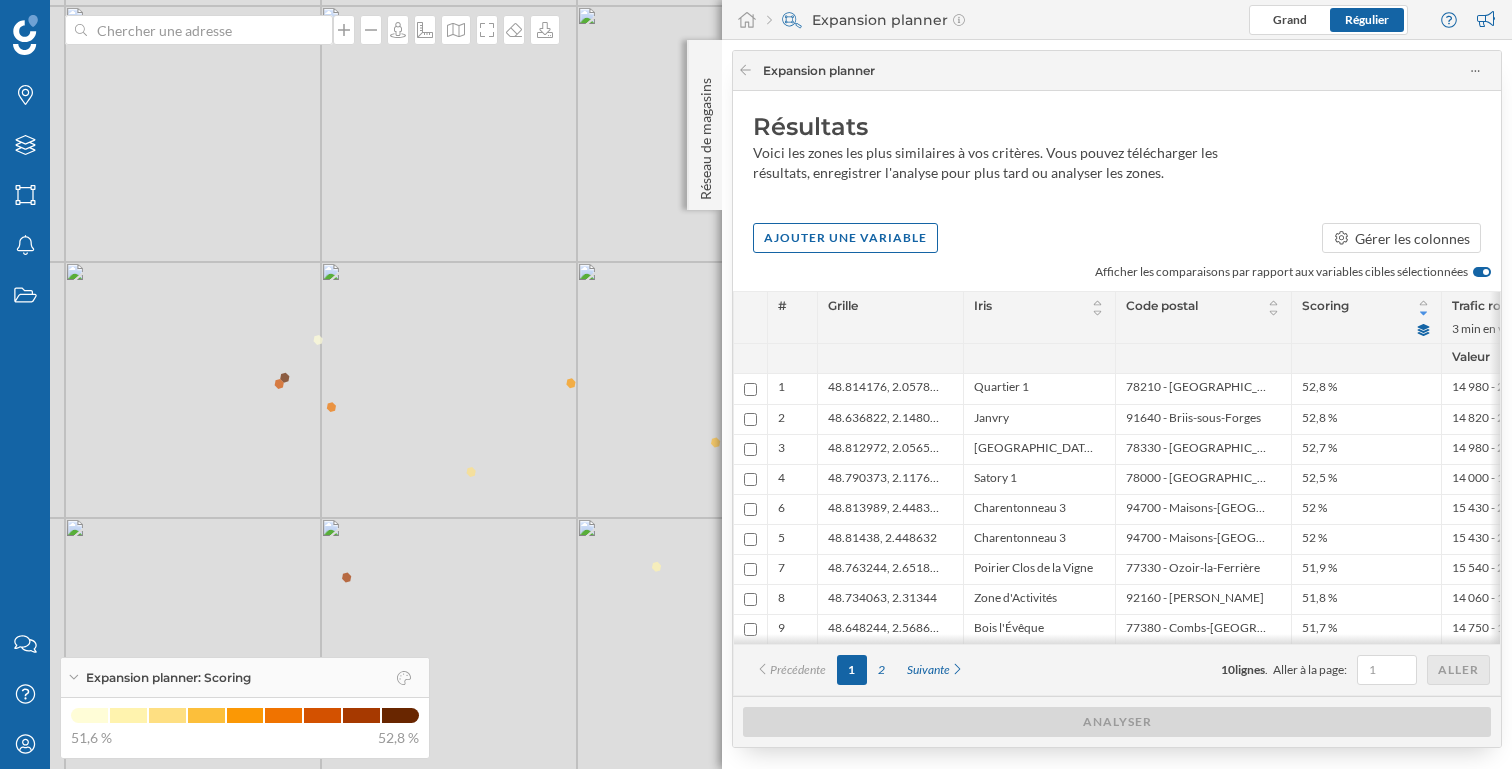 drag, startPoint x: 550, startPoint y: 432, endPoint x: 453, endPoint y: 420, distance: 97.73945 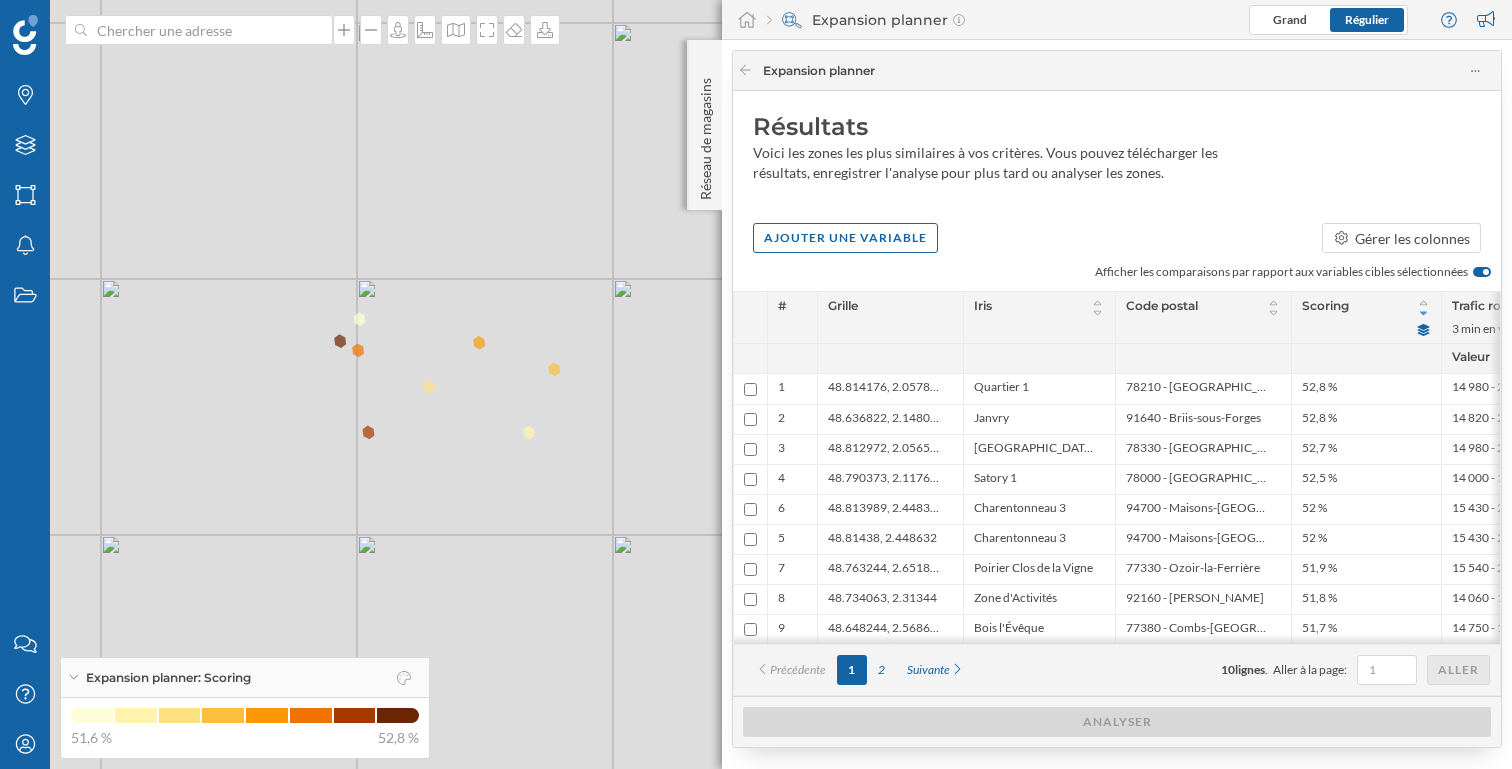drag, startPoint x: 481, startPoint y: 438, endPoint x: 438, endPoint y: 370, distance: 80.454956 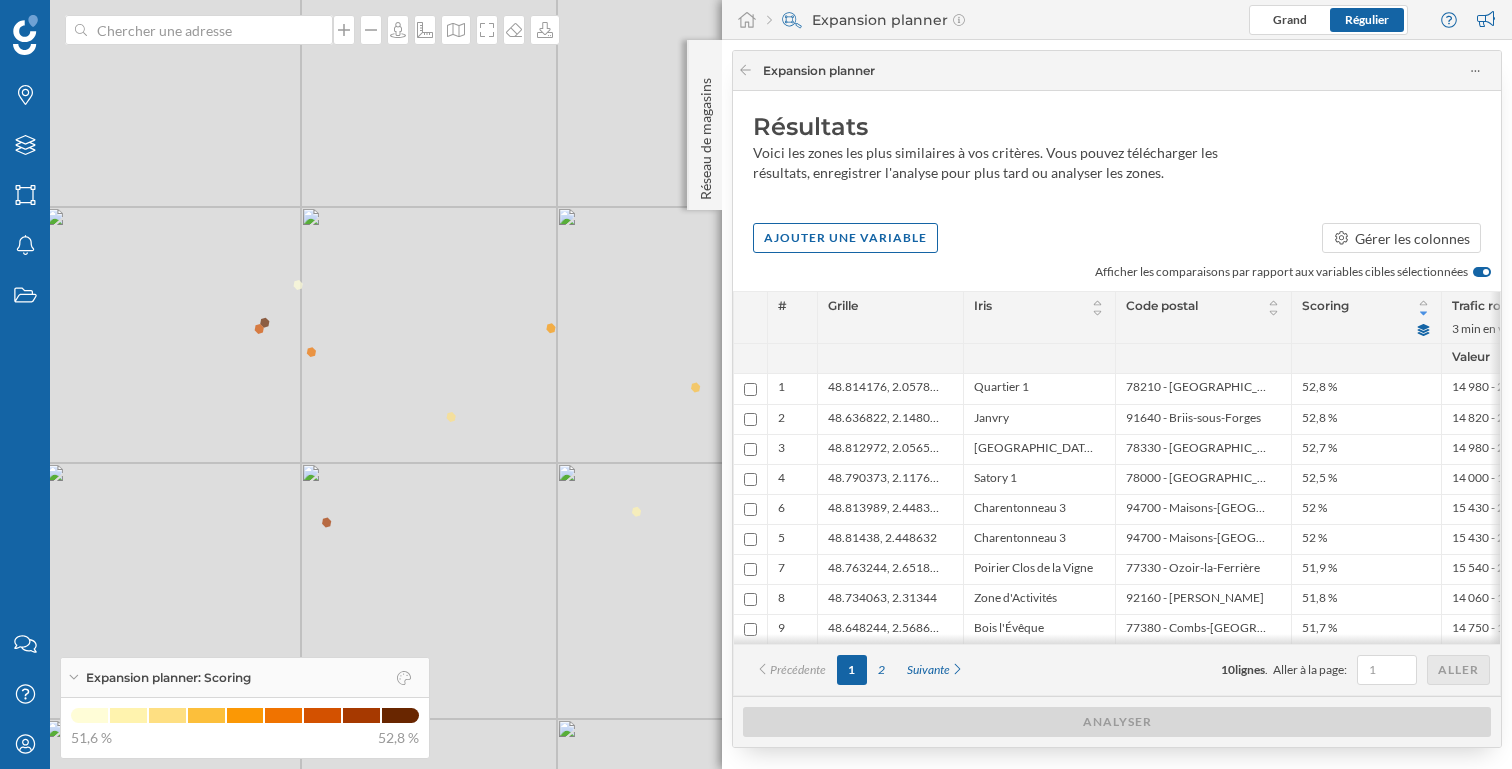 drag, startPoint x: 512, startPoint y: 456, endPoint x: 568, endPoint y: 490, distance: 65.51336 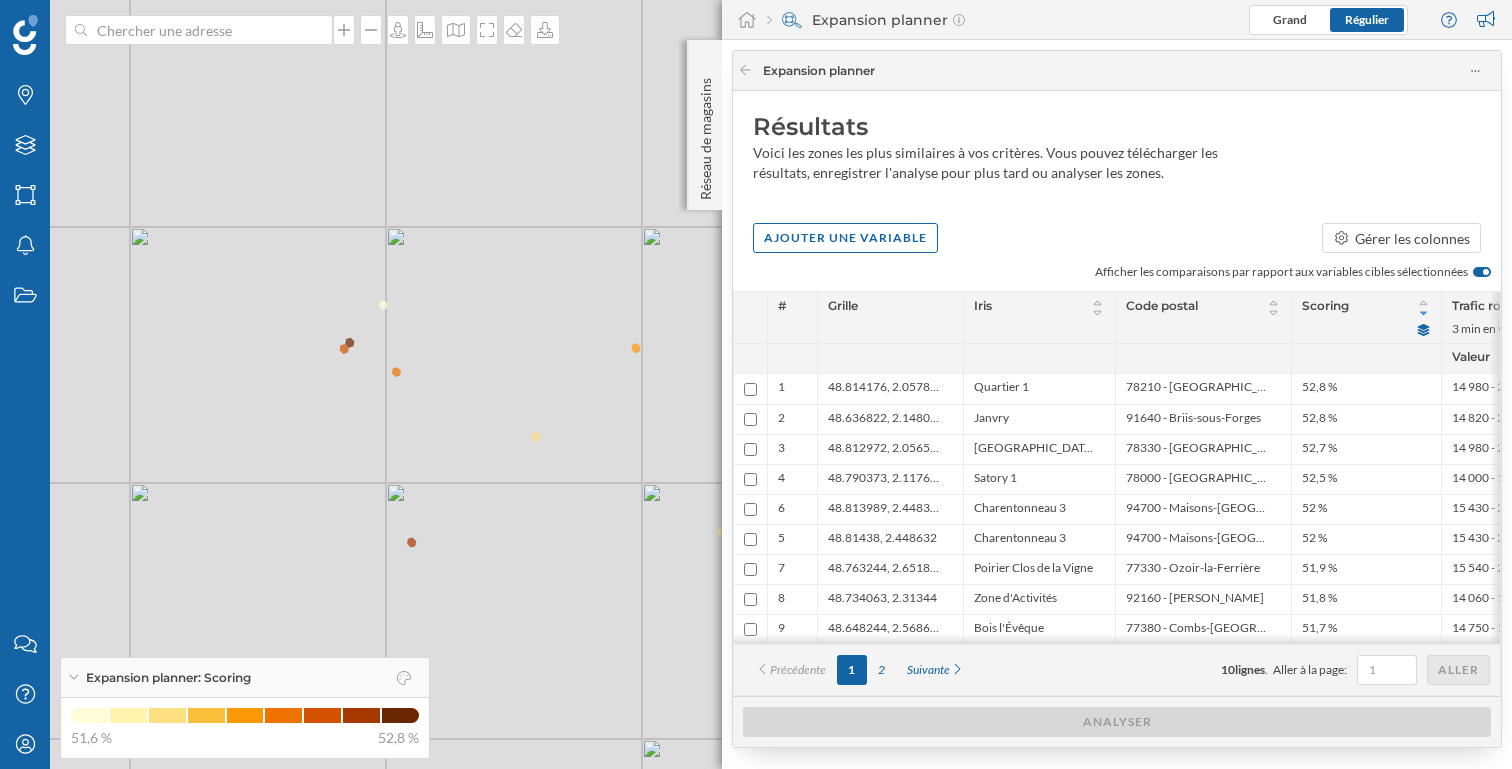 drag, startPoint x: 438, startPoint y: 463, endPoint x: 540, endPoint y: 484, distance: 104.13933 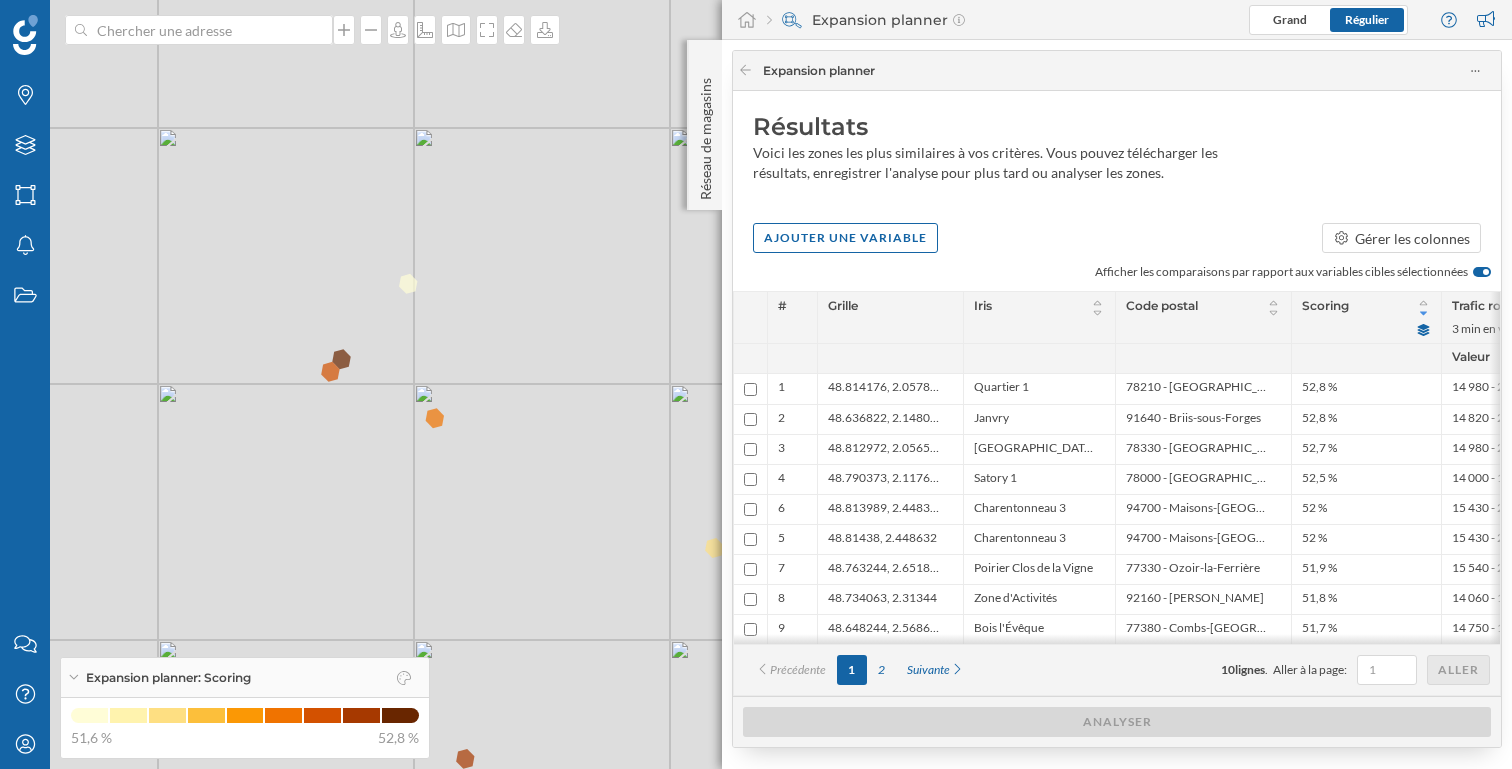 drag, startPoint x: 399, startPoint y: 417, endPoint x: 582, endPoint y: 574, distance: 241.11823 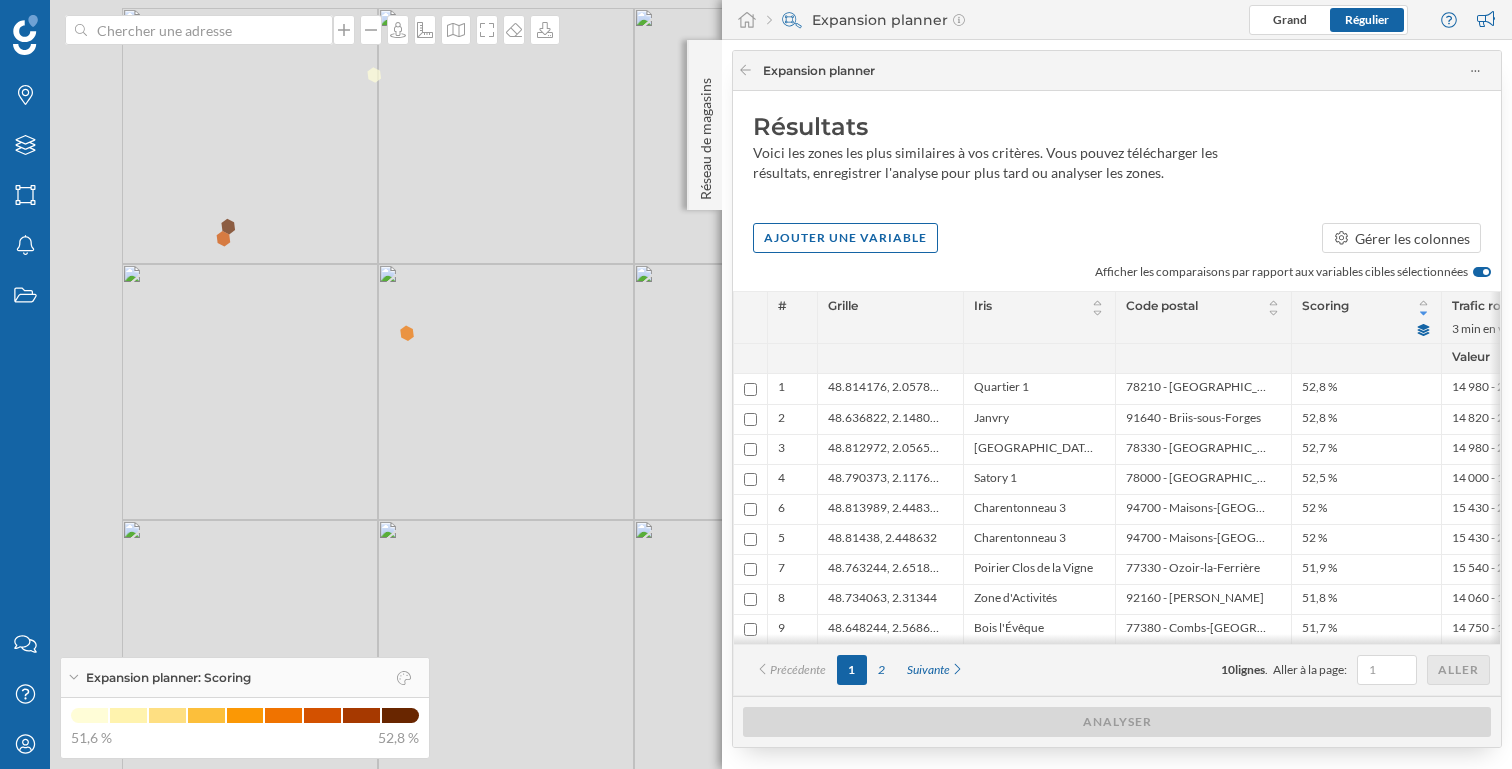 drag, startPoint x: 472, startPoint y: 488, endPoint x: 606, endPoint y: 562, distance: 153.07515 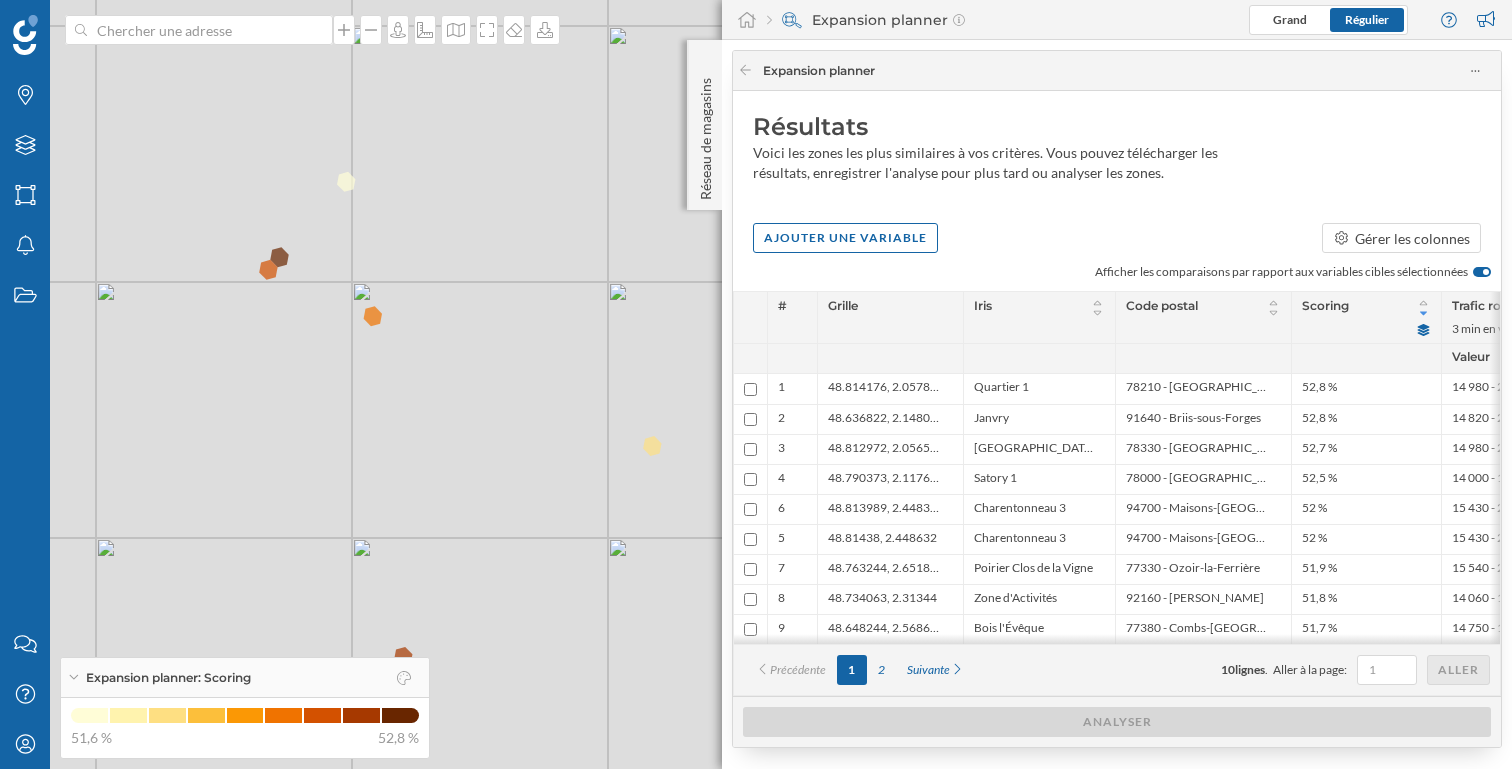 drag, startPoint x: 603, startPoint y: 520, endPoint x: 465, endPoint y: 390, distance: 189.58904 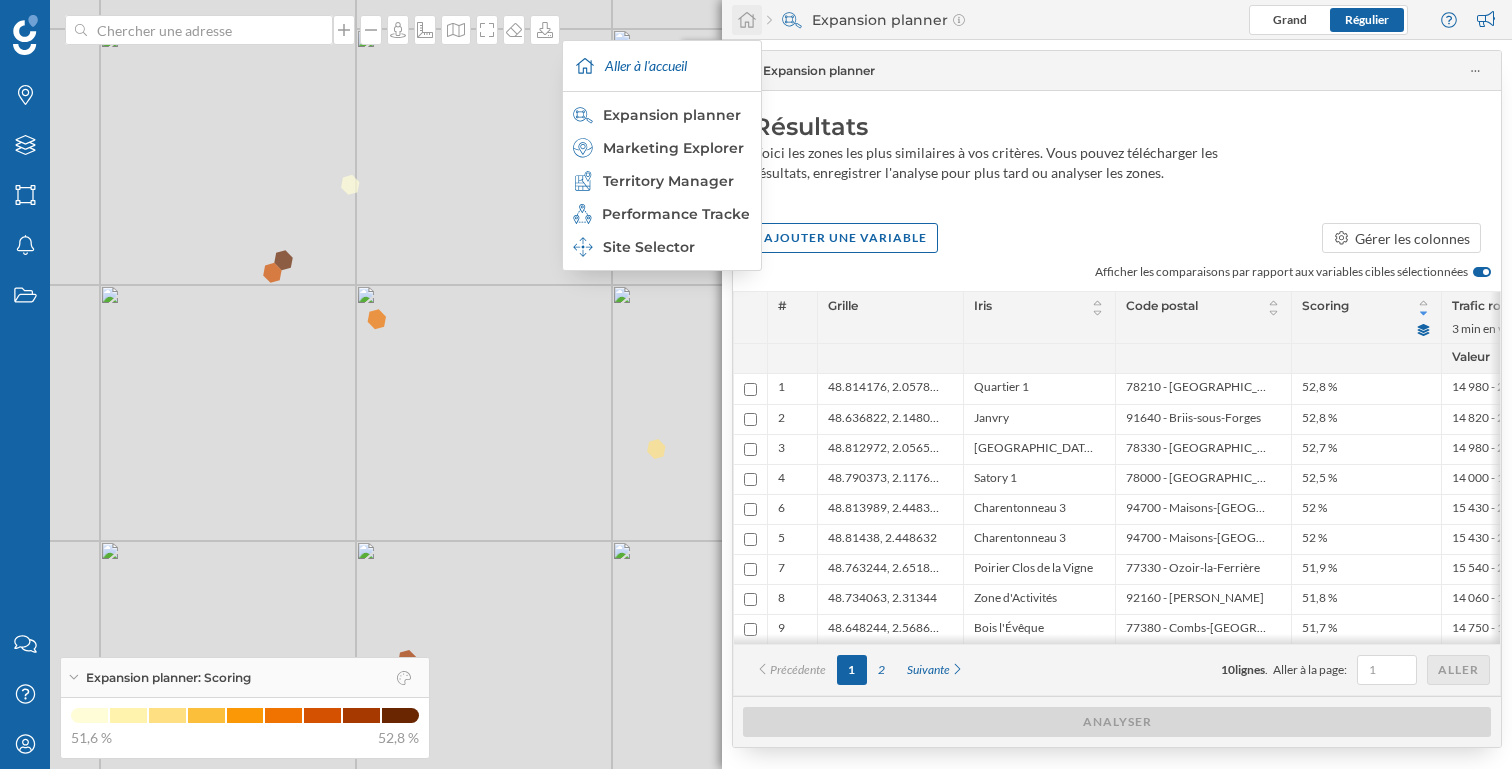 click 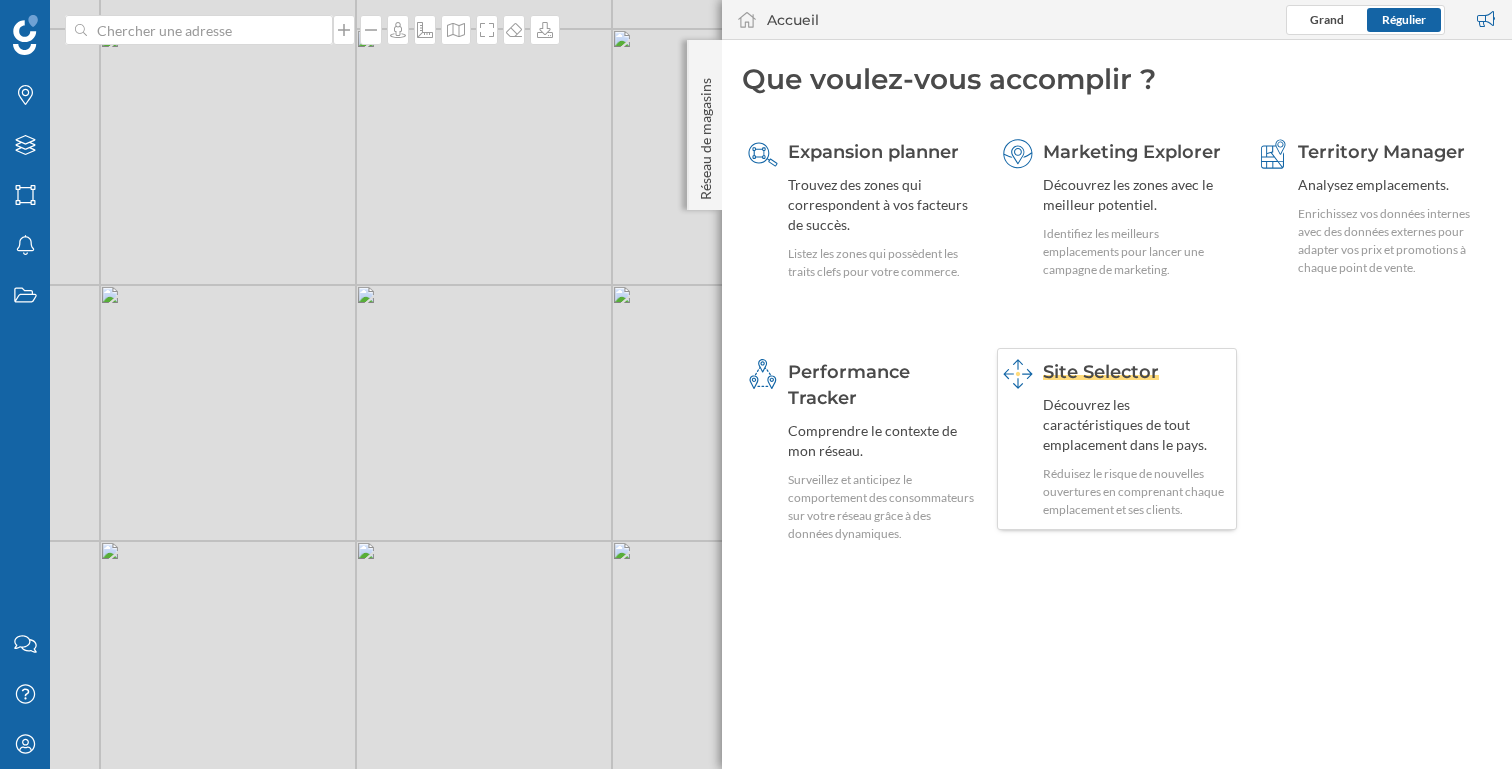 click on "Découvrez les caractéristiques de tout emplacement dans le pays." at bounding box center (1137, 425) 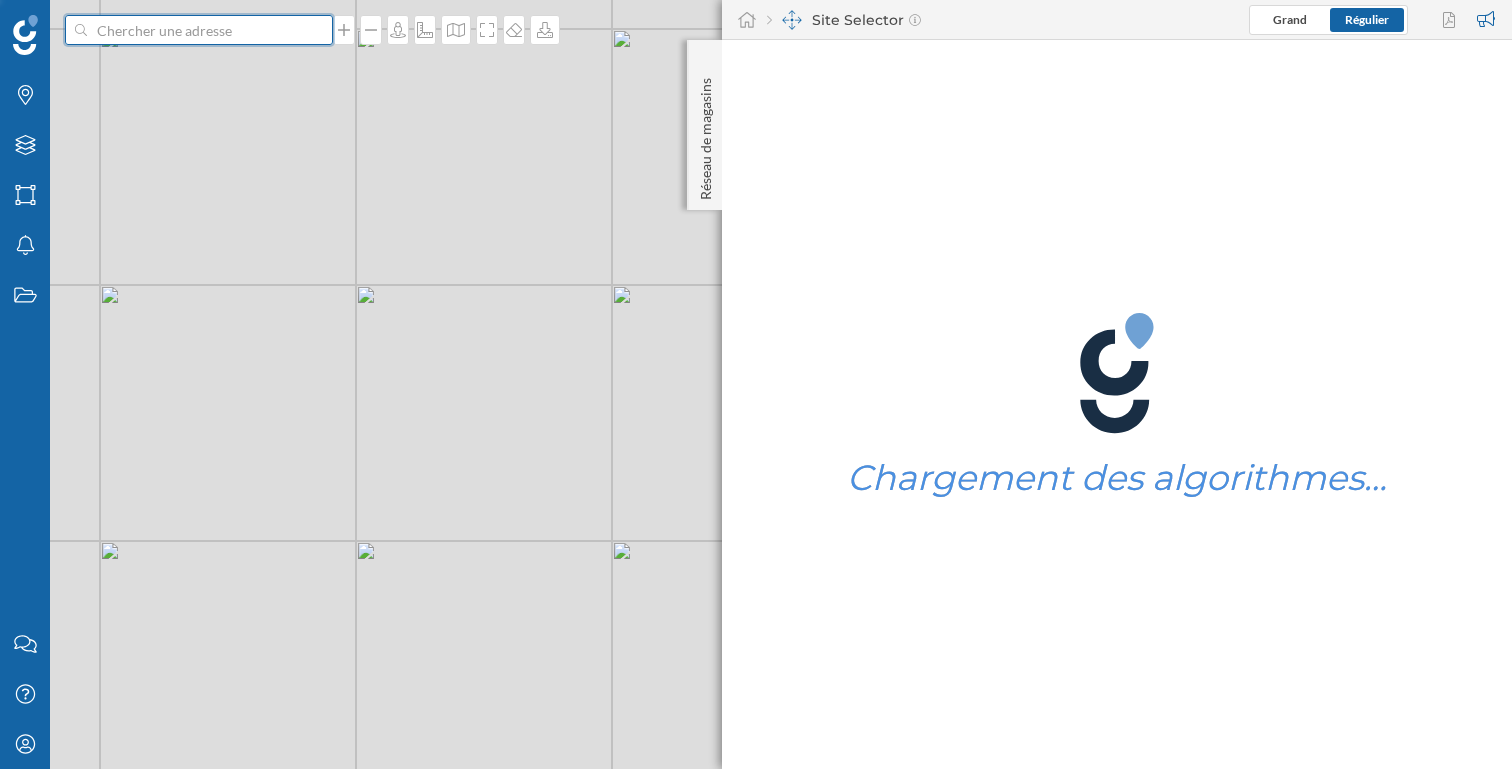 click at bounding box center [199, 30] 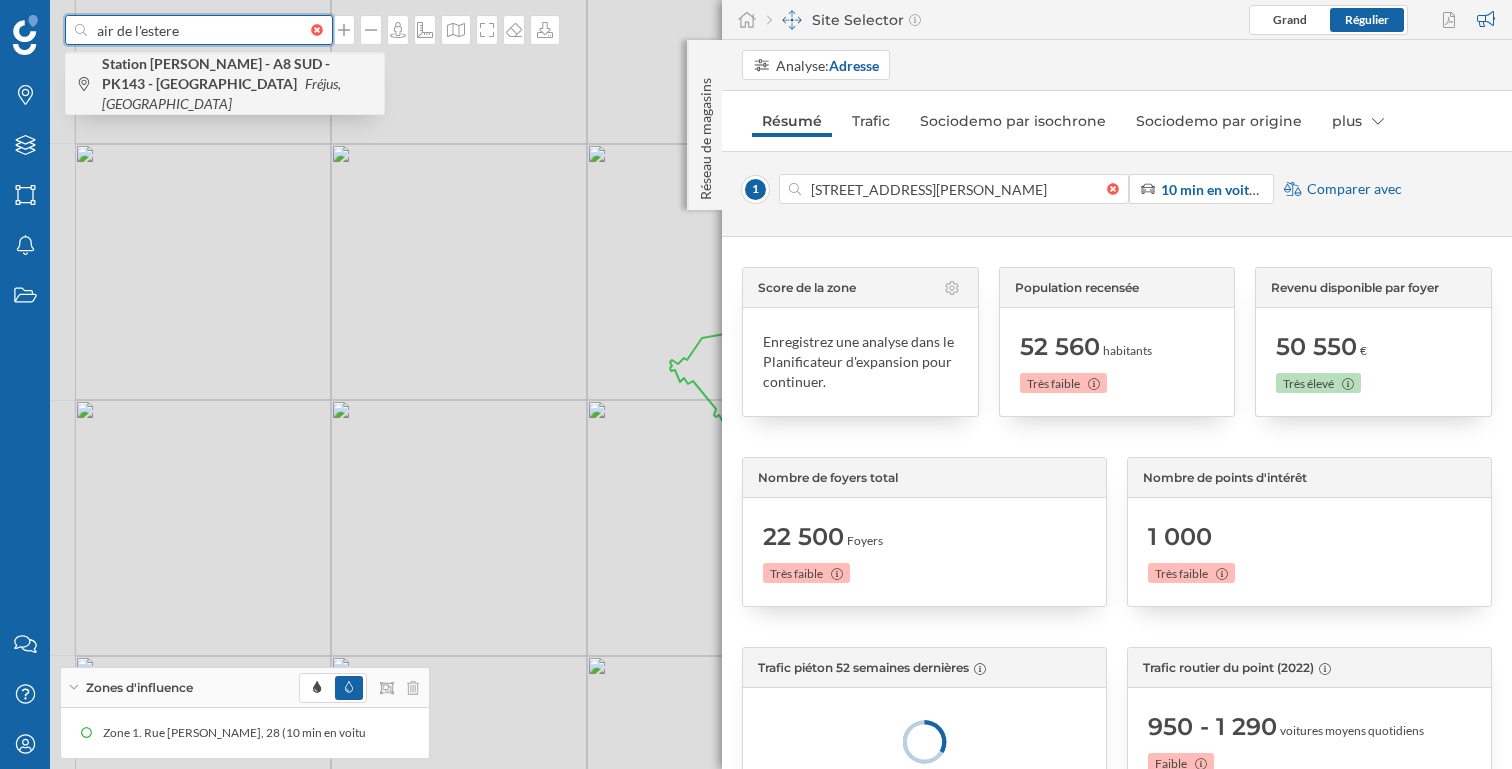 type on "air de l'estere" 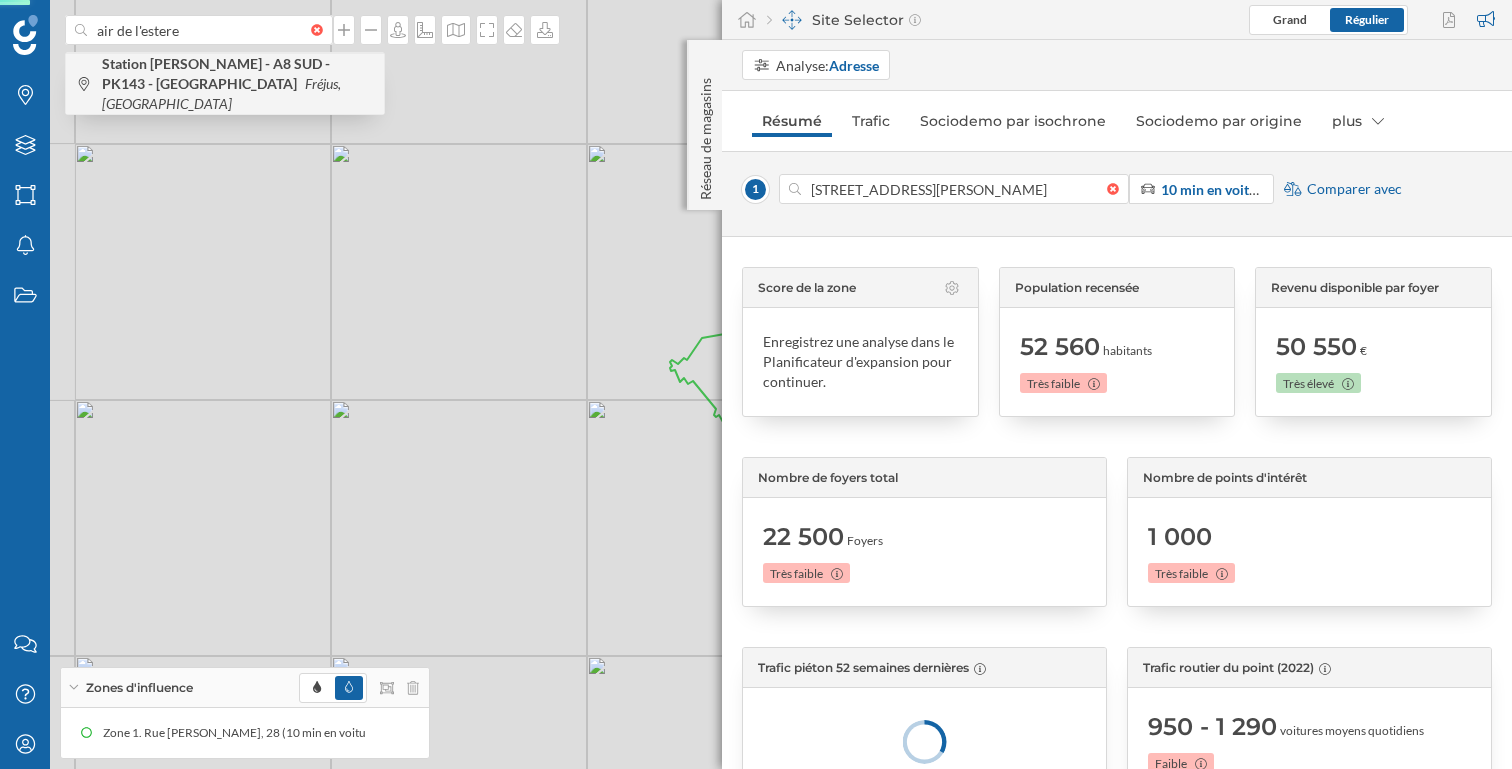 click on "Station E. Leclerc - A8 SUD - PK143 - Aire de l'Esterel" at bounding box center [216, 73] 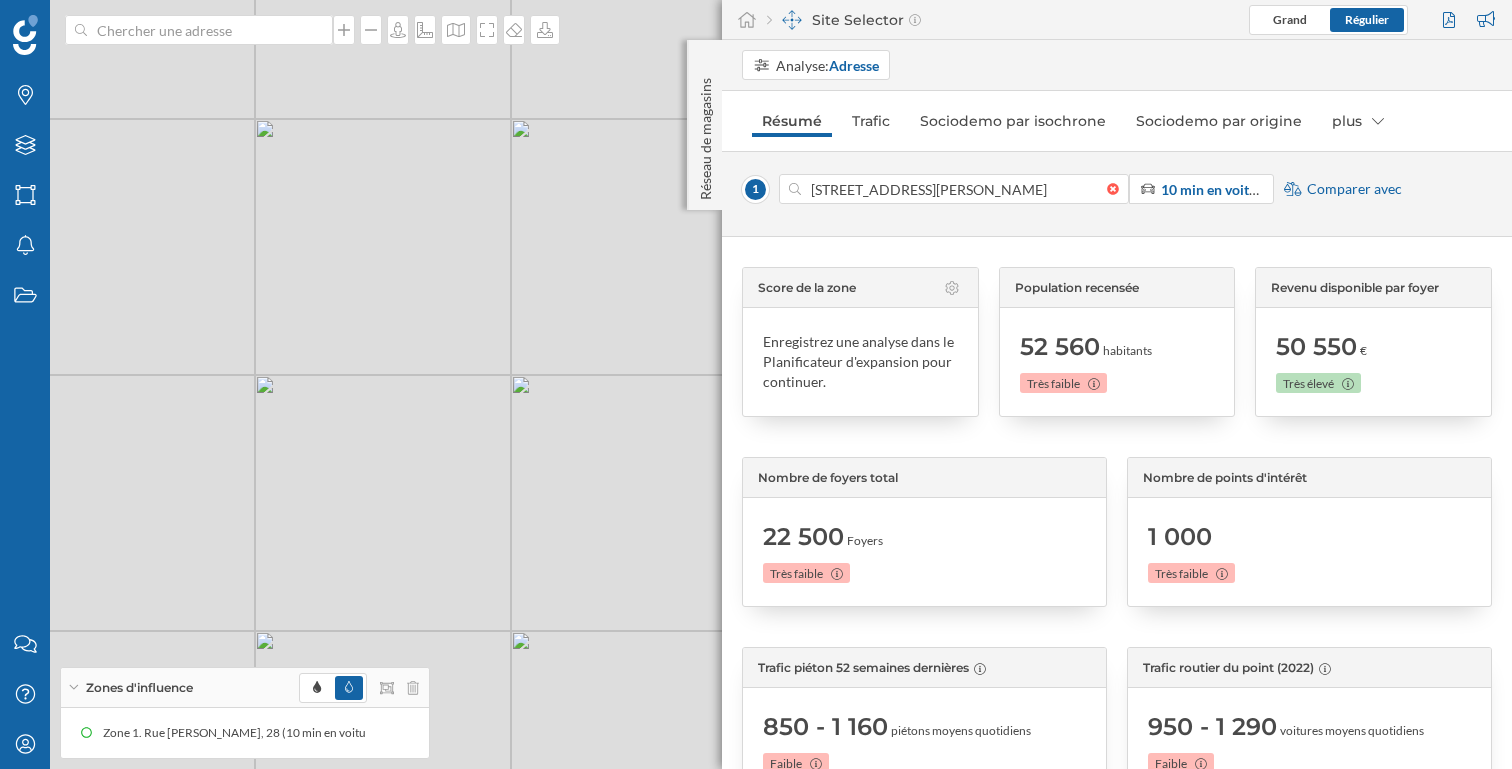 drag, startPoint x: 559, startPoint y: 455, endPoint x: 460, endPoint y: 270, distance: 209.82373 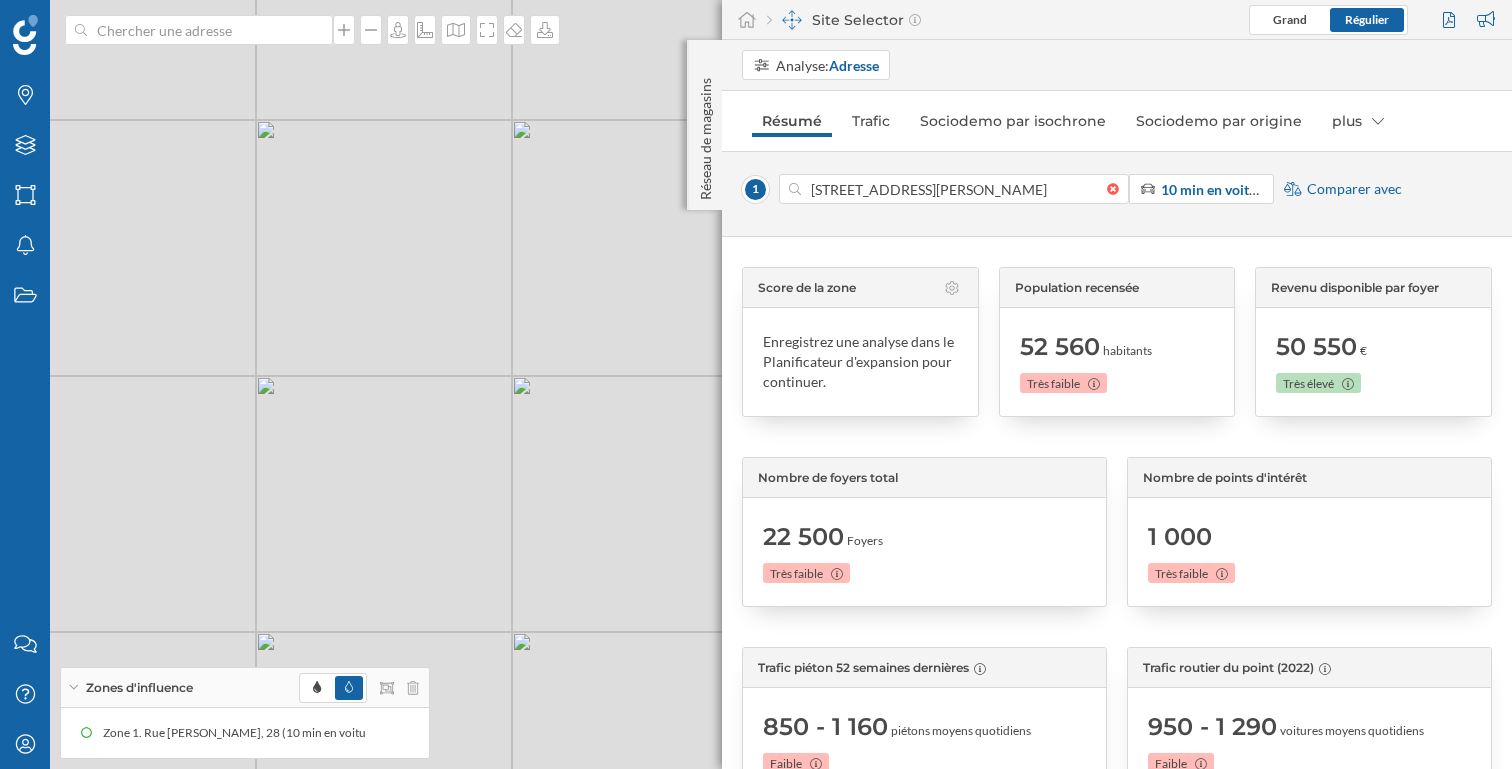 type 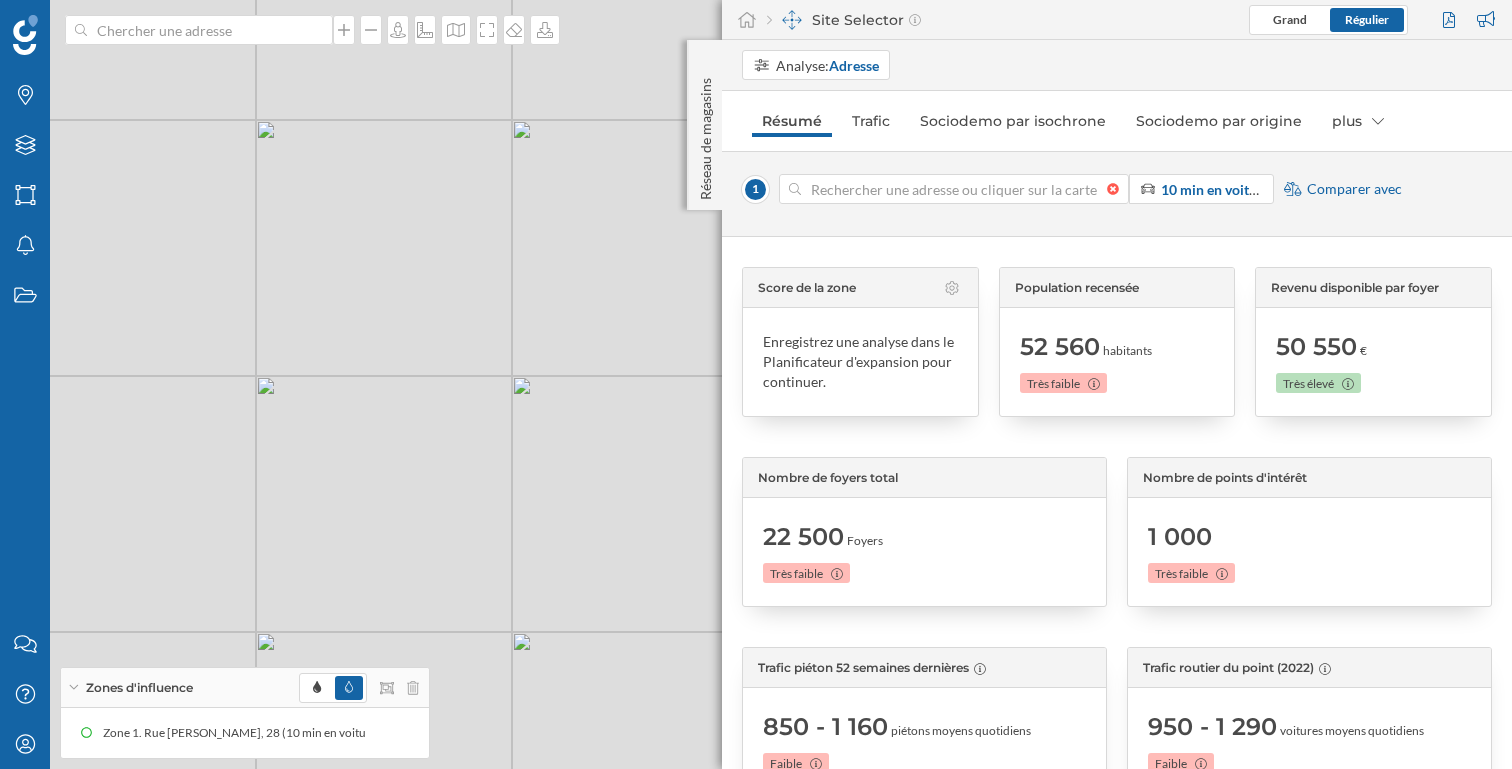 click at bounding box center (1118, 189) 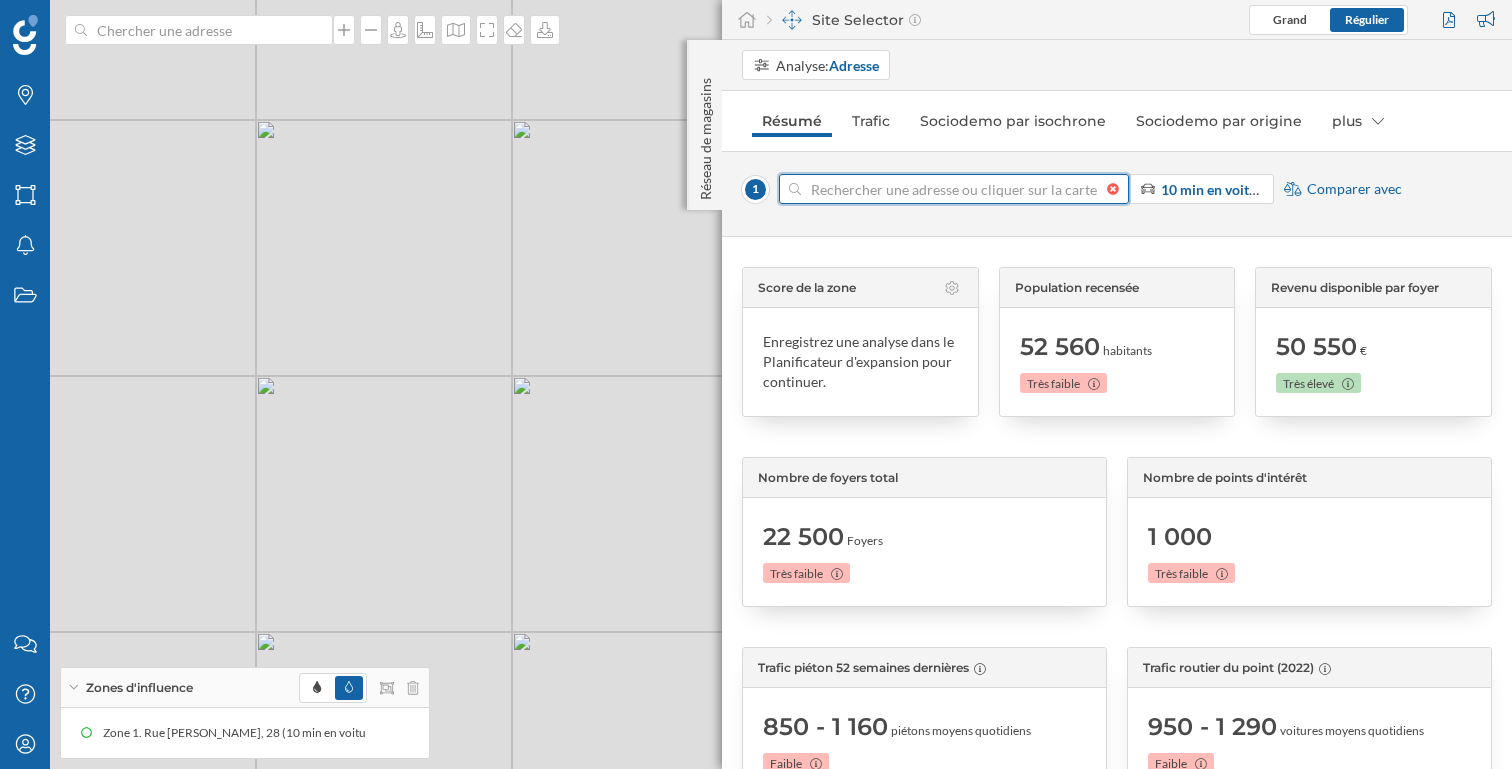 click at bounding box center [954, 189] 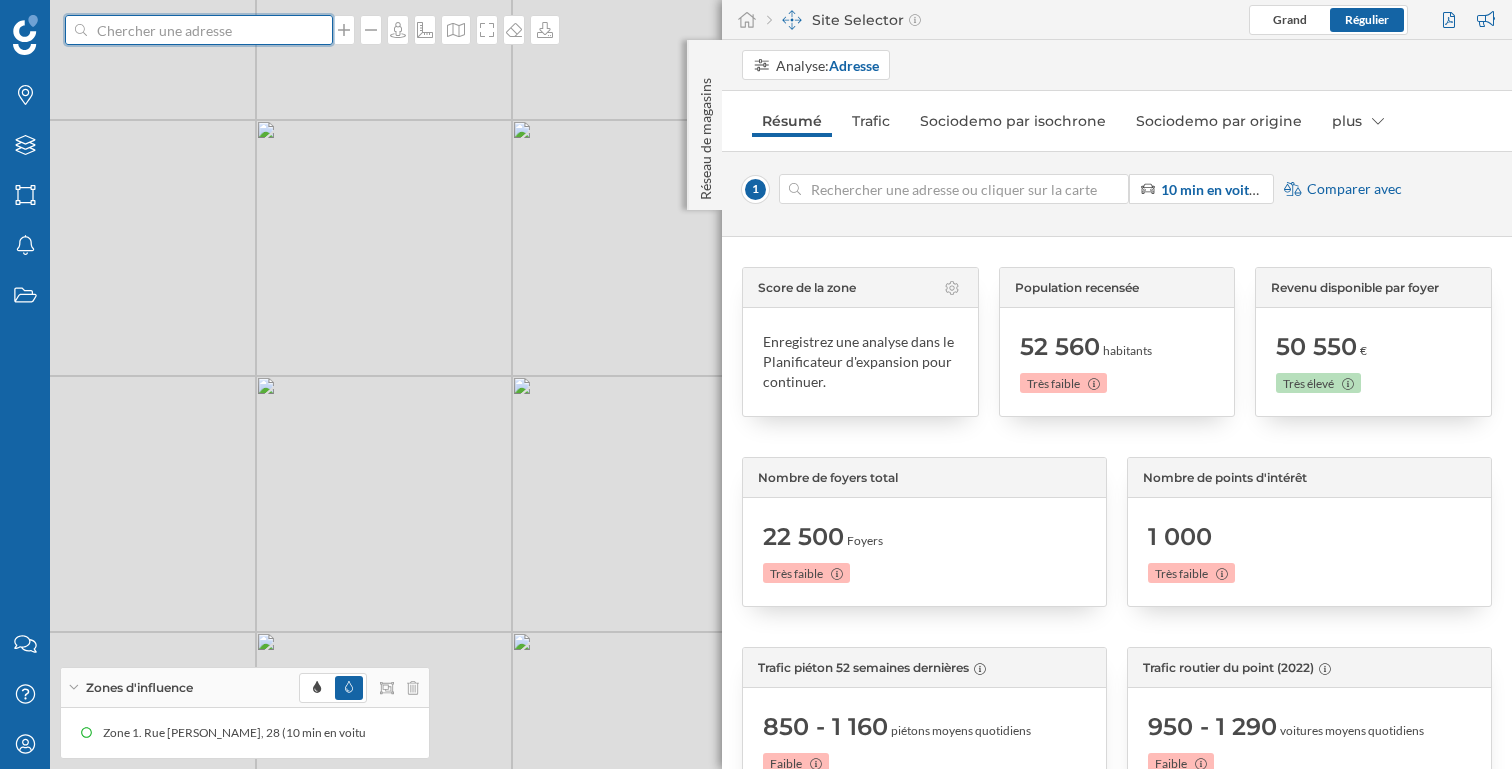 click at bounding box center [199, 30] 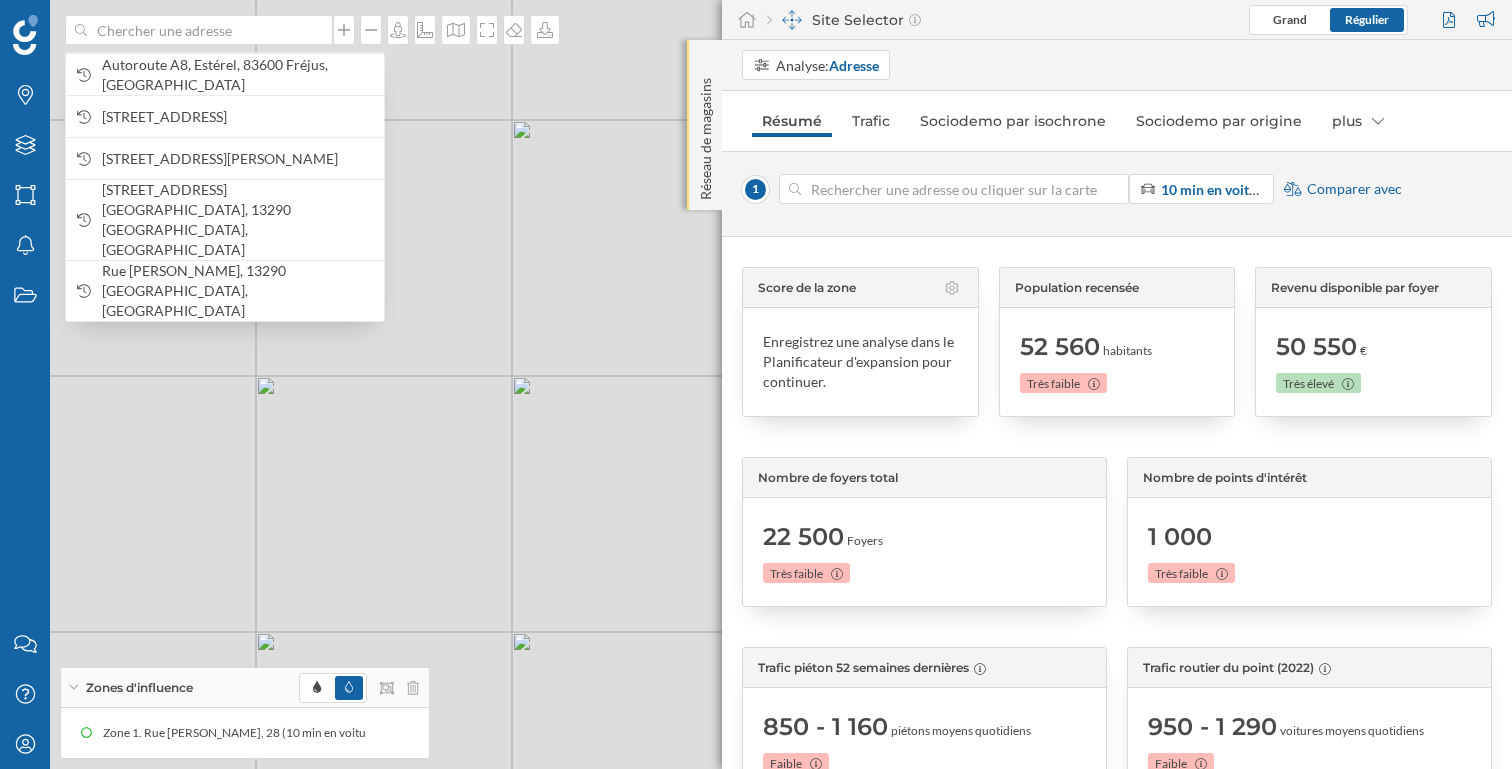 click on "Réseau de magasins" 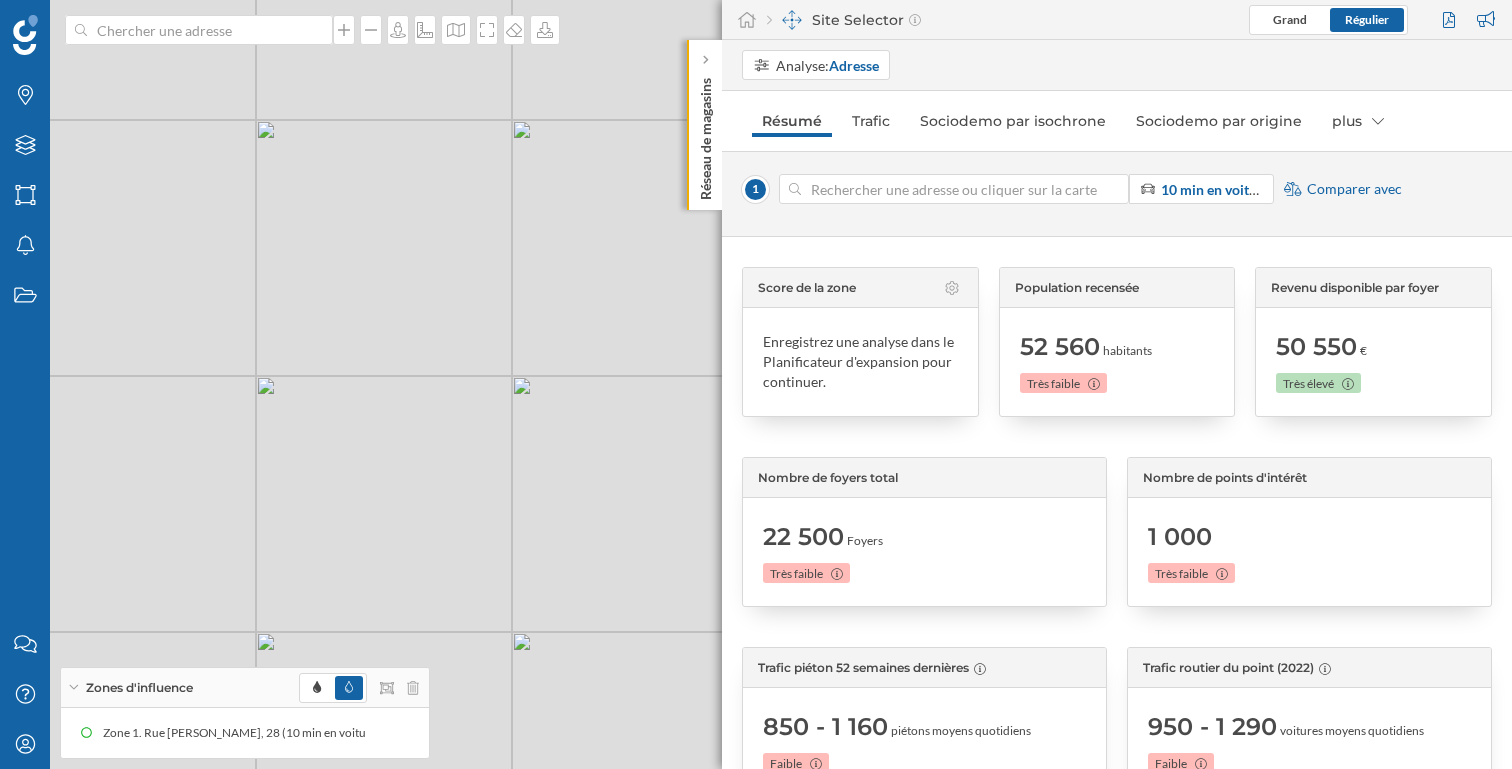 click 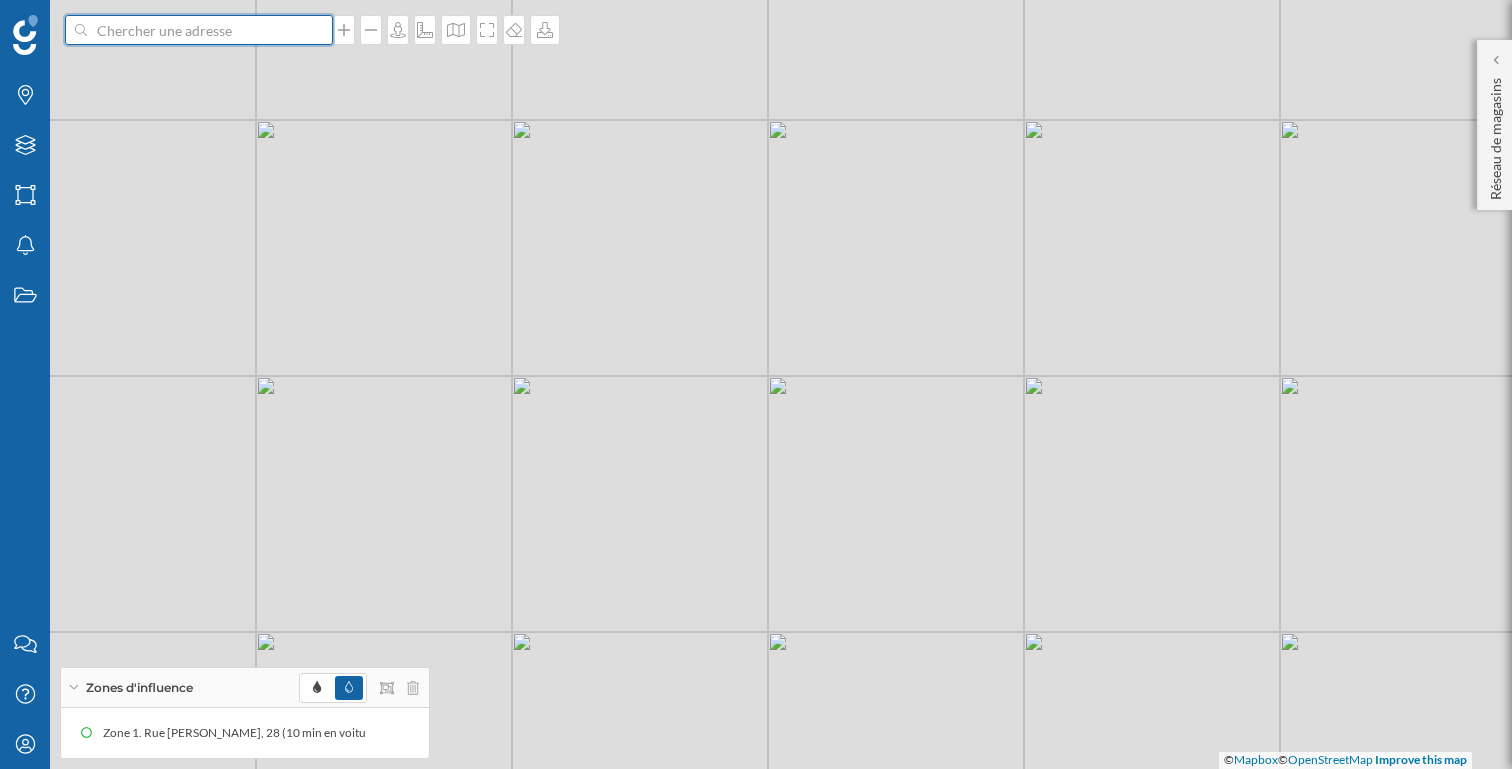 click at bounding box center (199, 30) 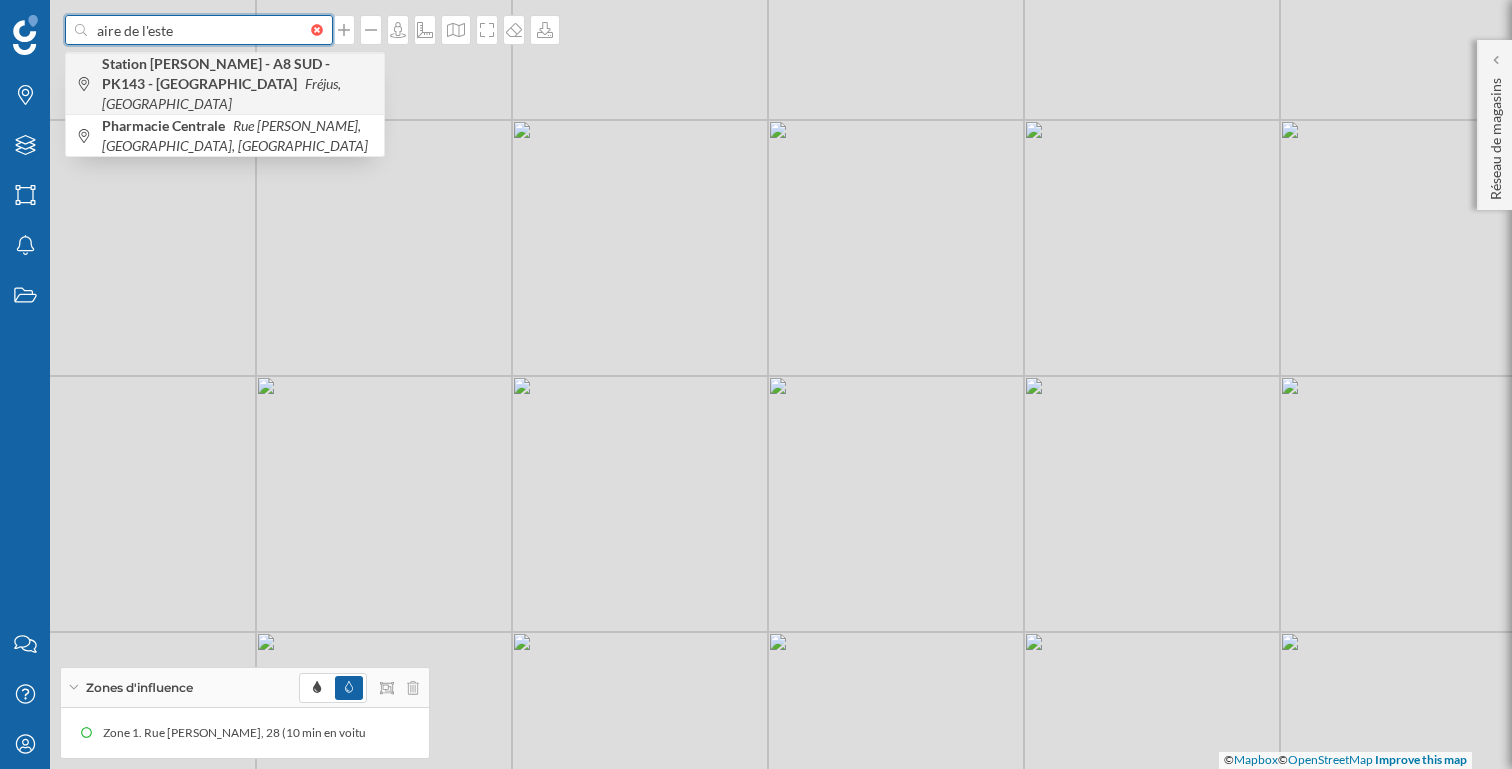 type on "aire de l'este" 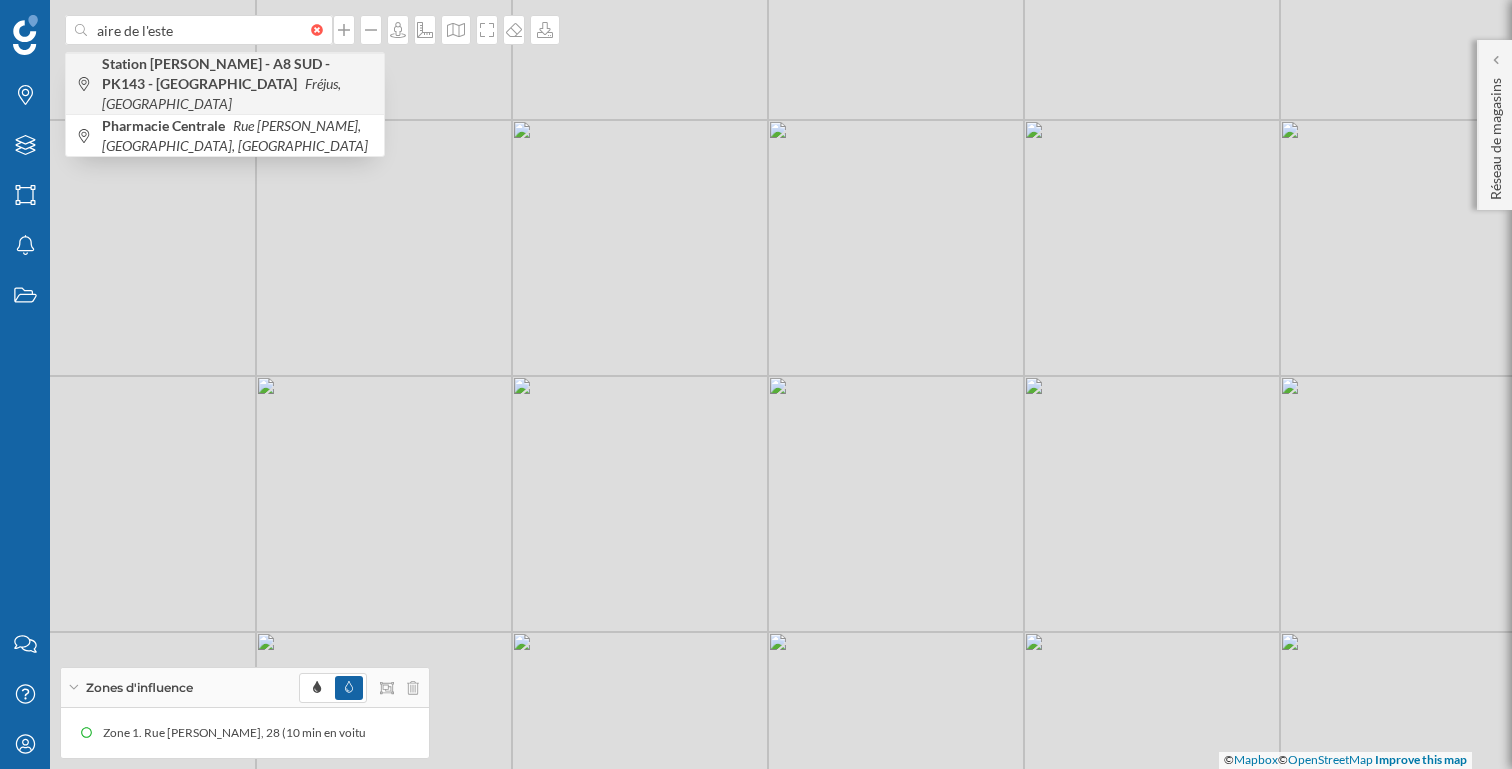 click on "Fréjus, France" at bounding box center [221, 93] 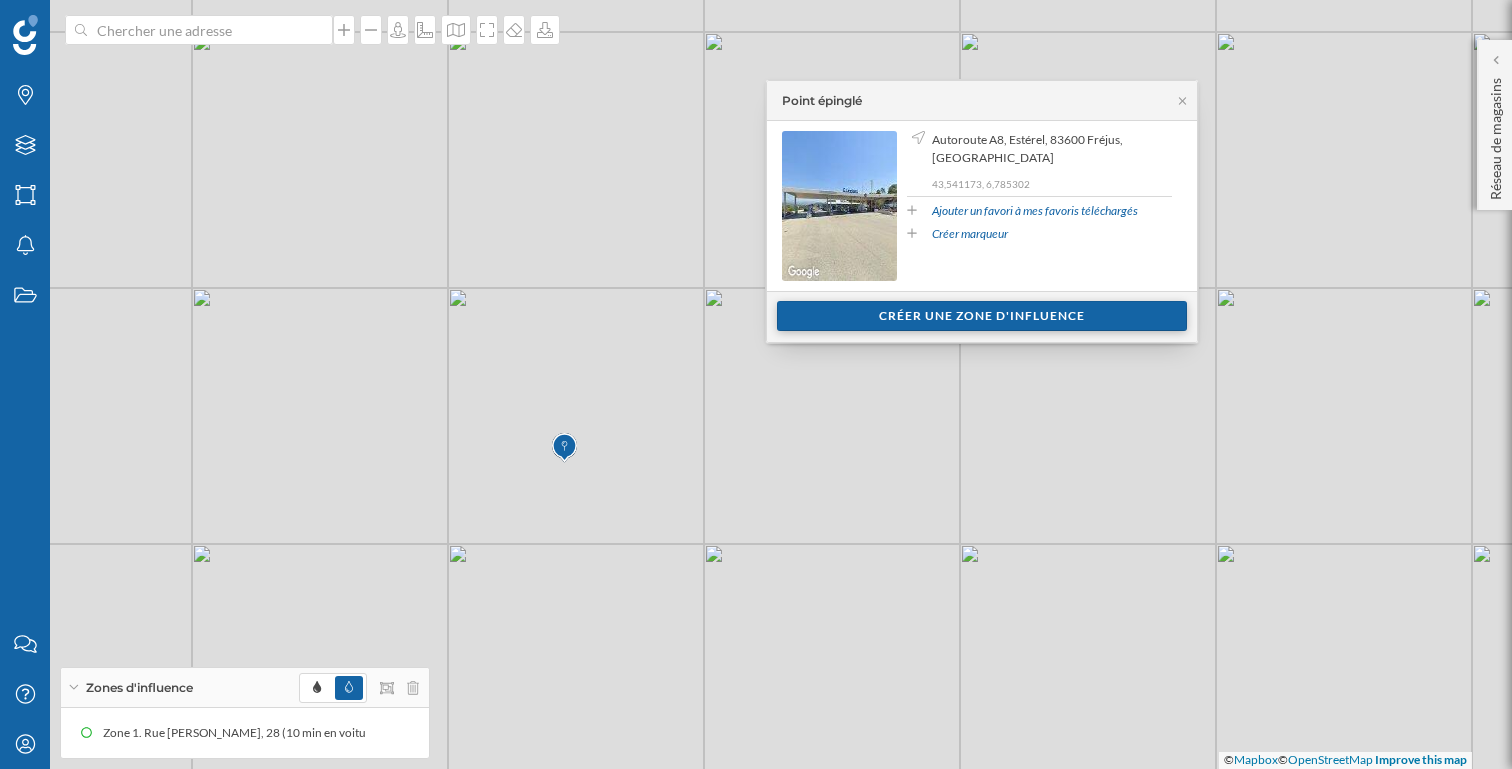 click on "Créer une zone d'influence" at bounding box center (982, 316) 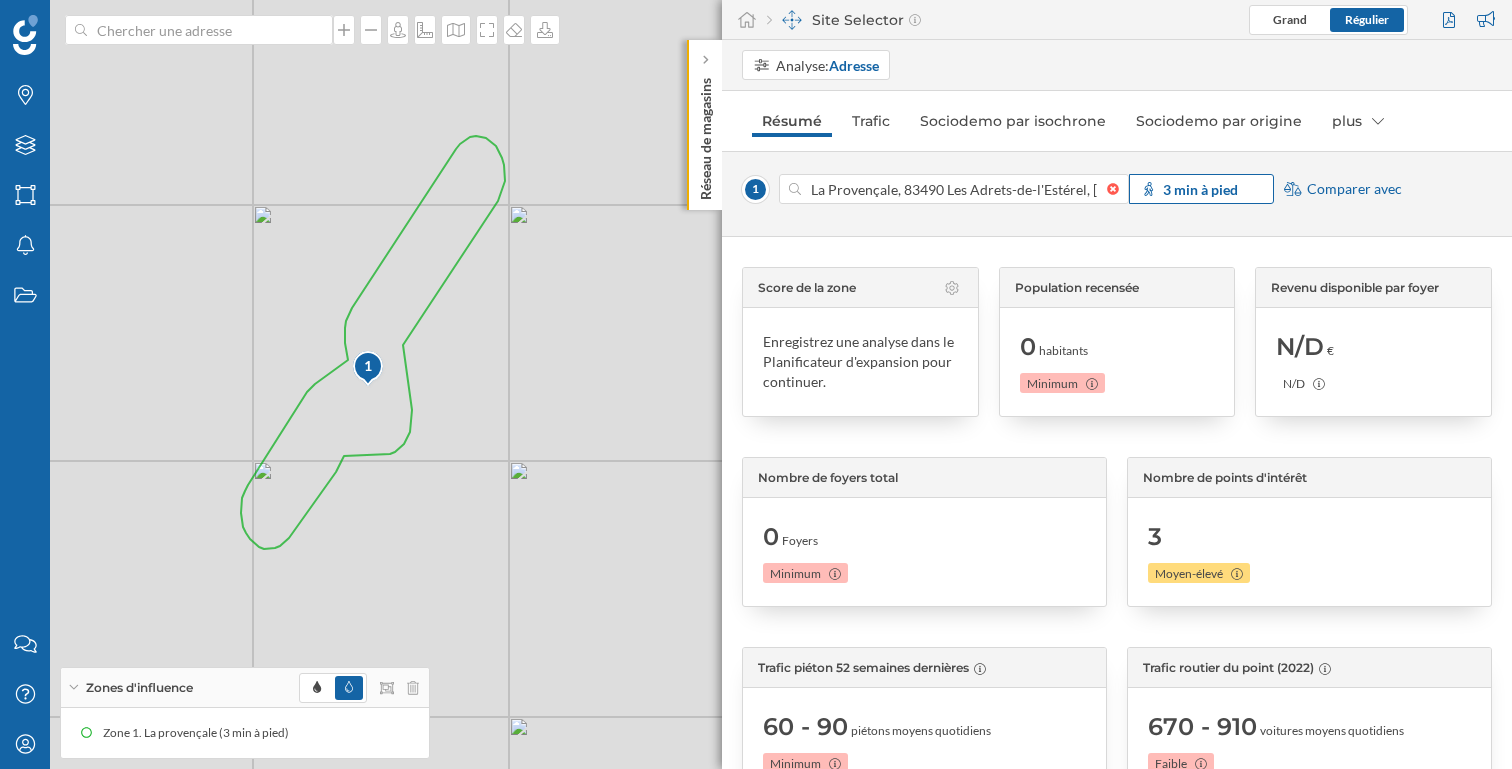 click on "3 min à pied" at bounding box center (1200, 189) 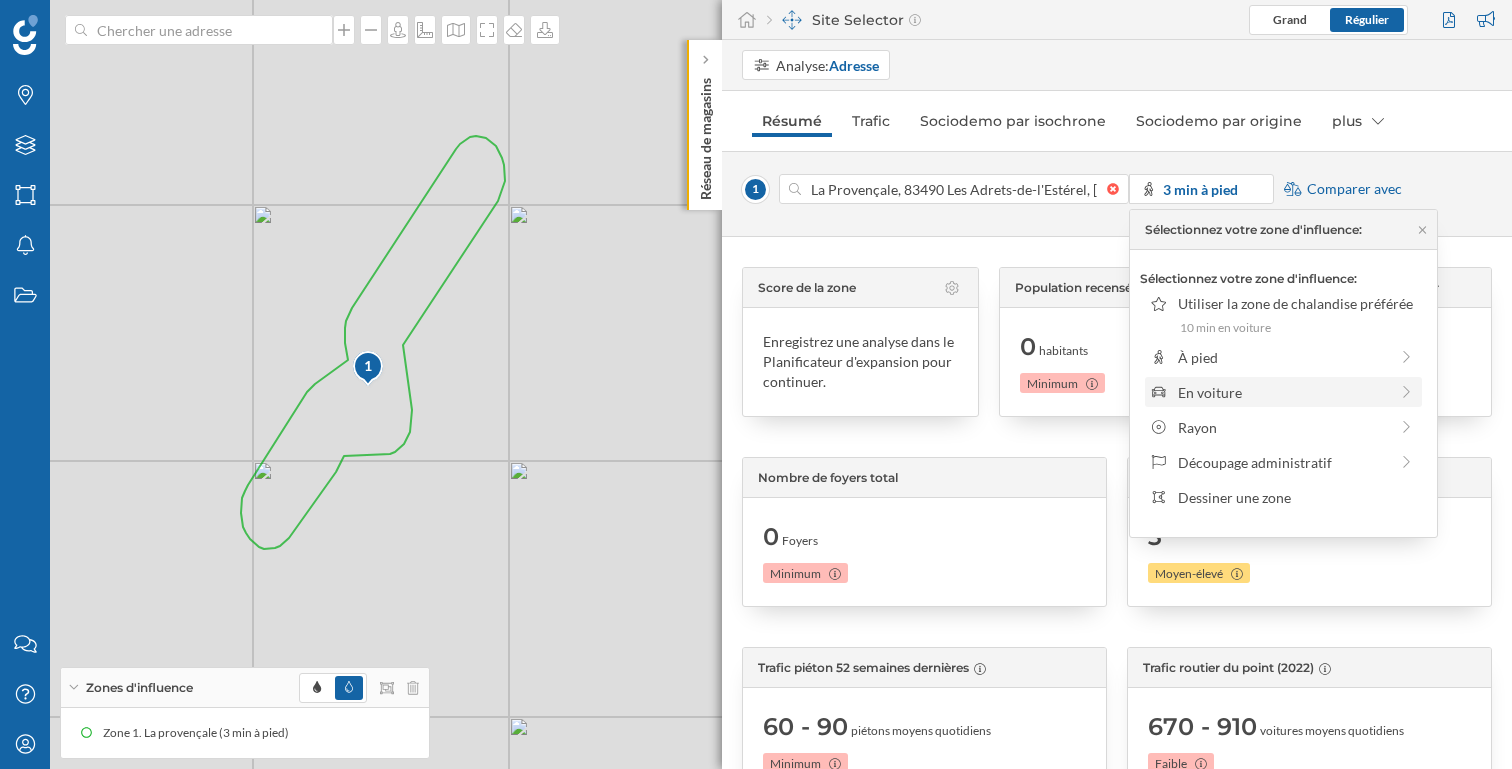 click on "En voiture" at bounding box center [1283, 392] 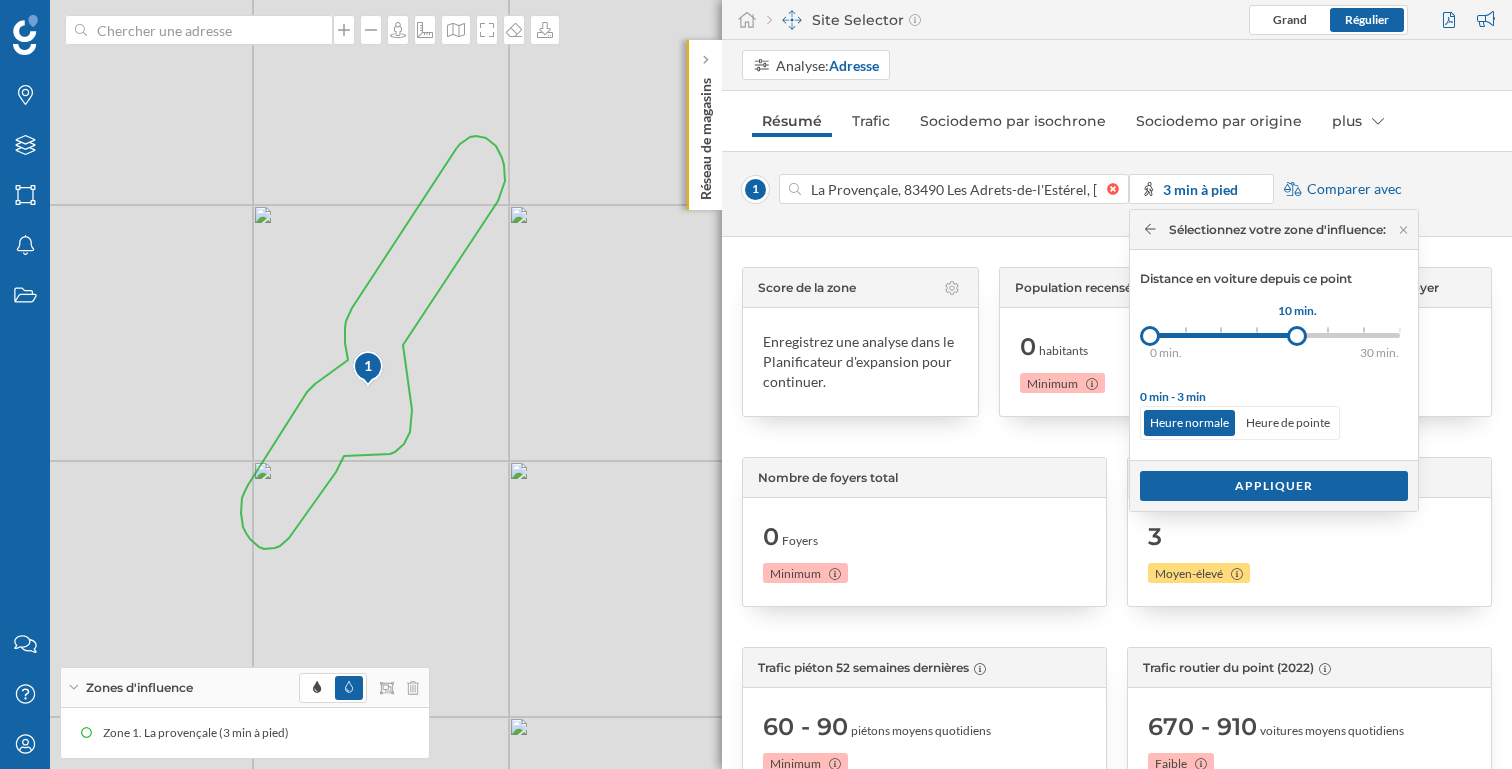 drag, startPoint x: 1187, startPoint y: 336, endPoint x: 1301, endPoint y: 332, distance: 114.07015 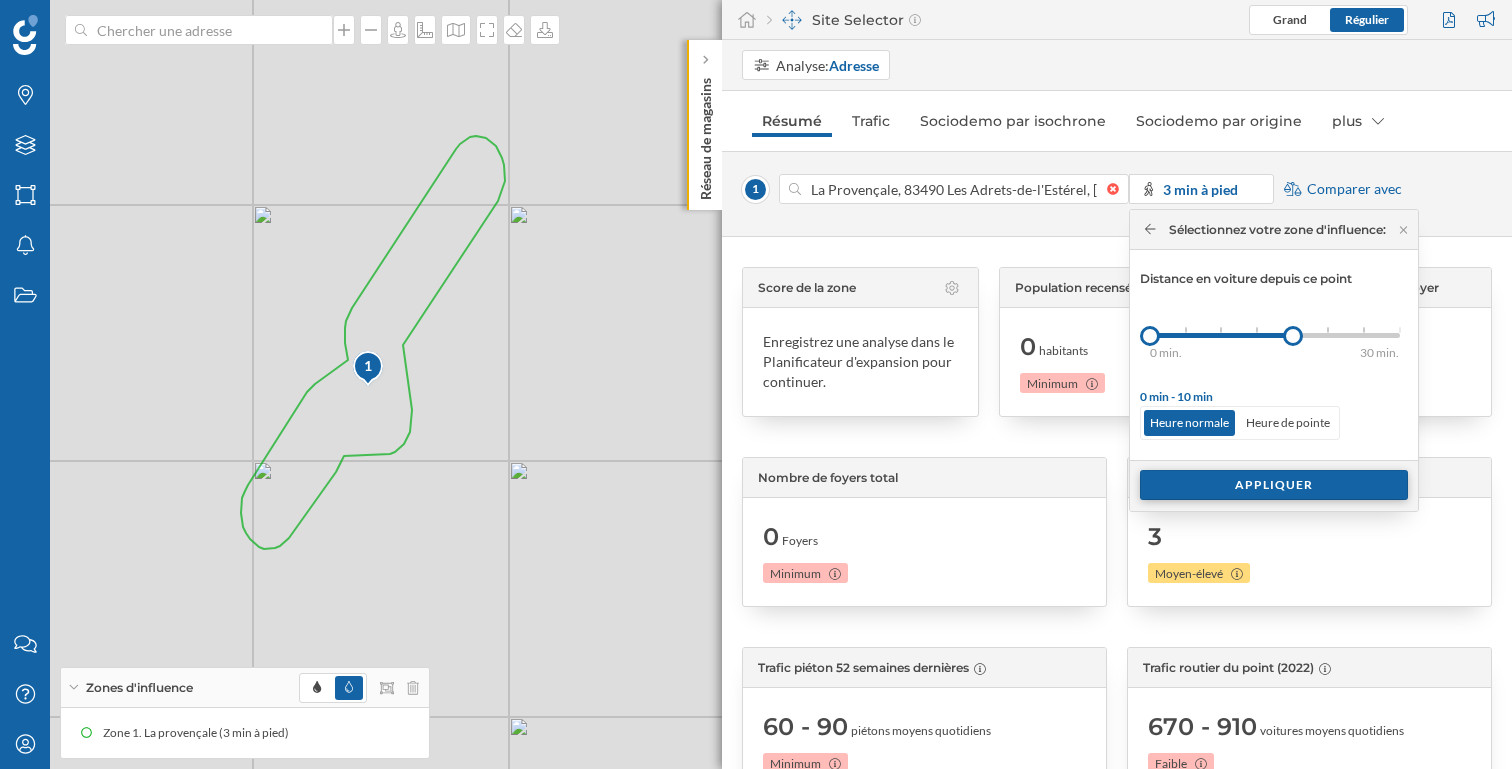 click on "Appliquer" at bounding box center [1274, 485] 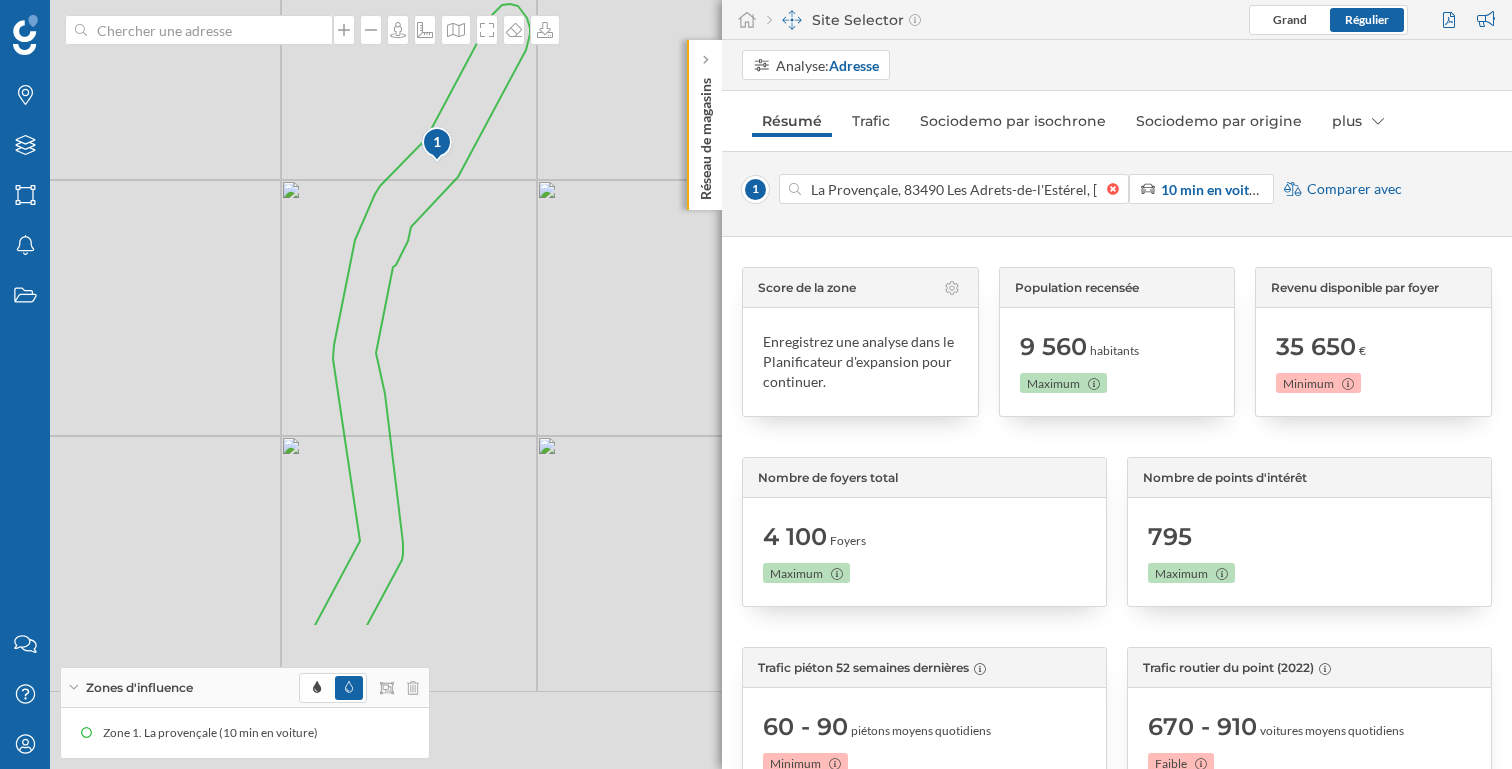 drag, startPoint x: 431, startPoint y: 516, endPoint x: 450, endPoint y: 289, distance: 227.79376 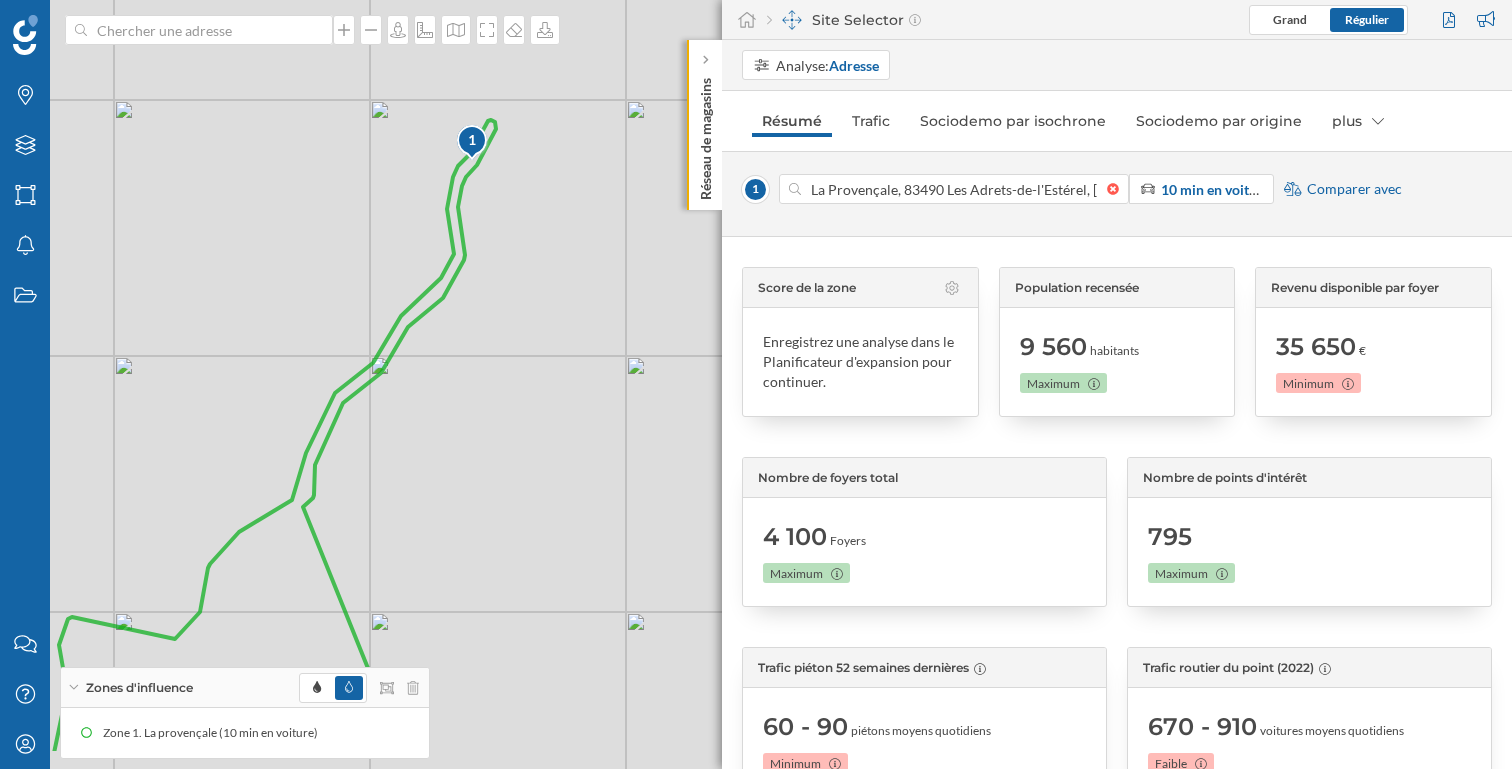drag, startPoint x: 433, startPoint y: 332, endPoint x: 461, endPoint y: 234, distance: 101.92154 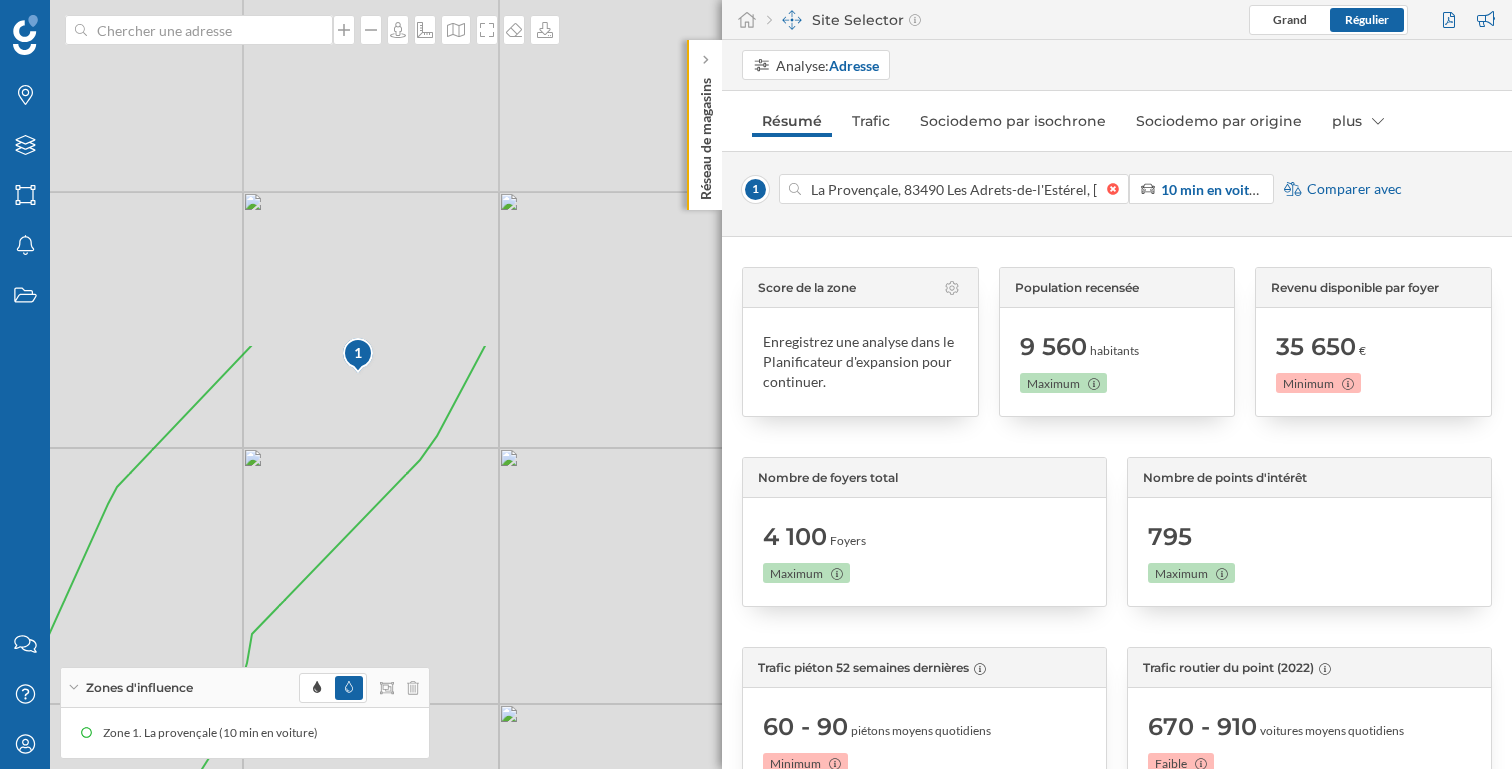 drag, startPoint x: 506, startPoint y: 97, endPoint x: 491, endPoint y: 520, distance: 423.26587 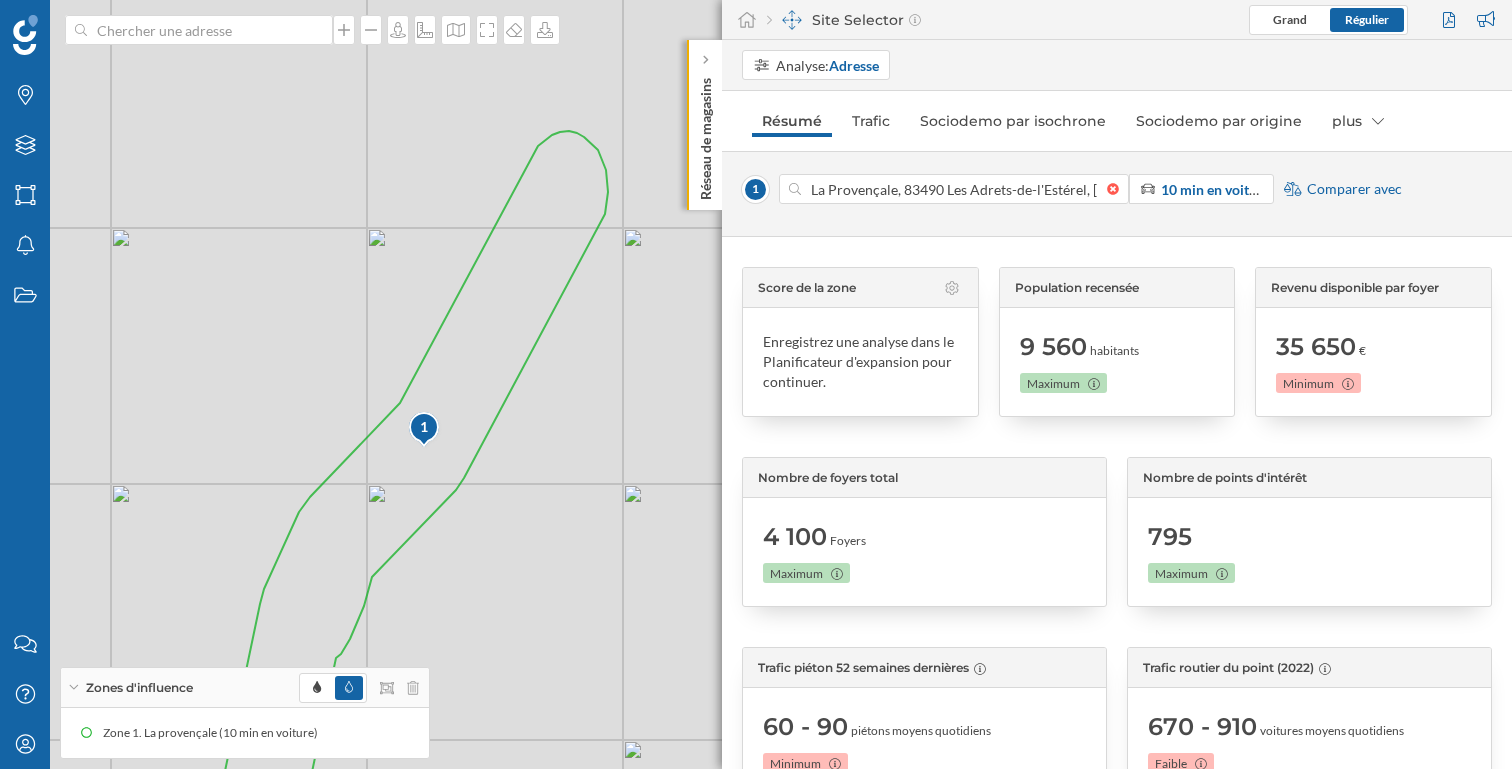 drag, startPoint x: 564, startPoint y: 403, endPoint x: 553, endPoint y: 449, distance: 47.296936 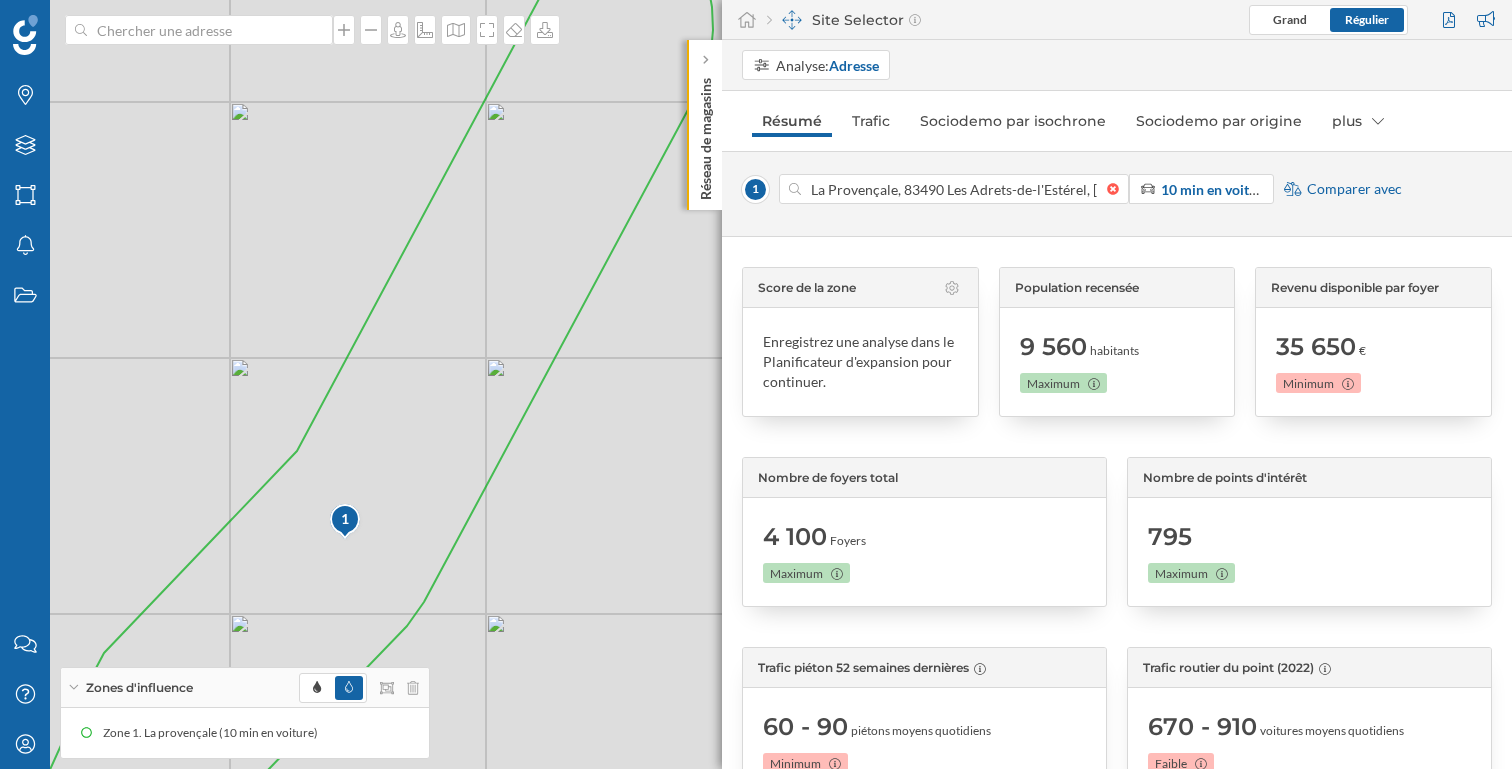 type 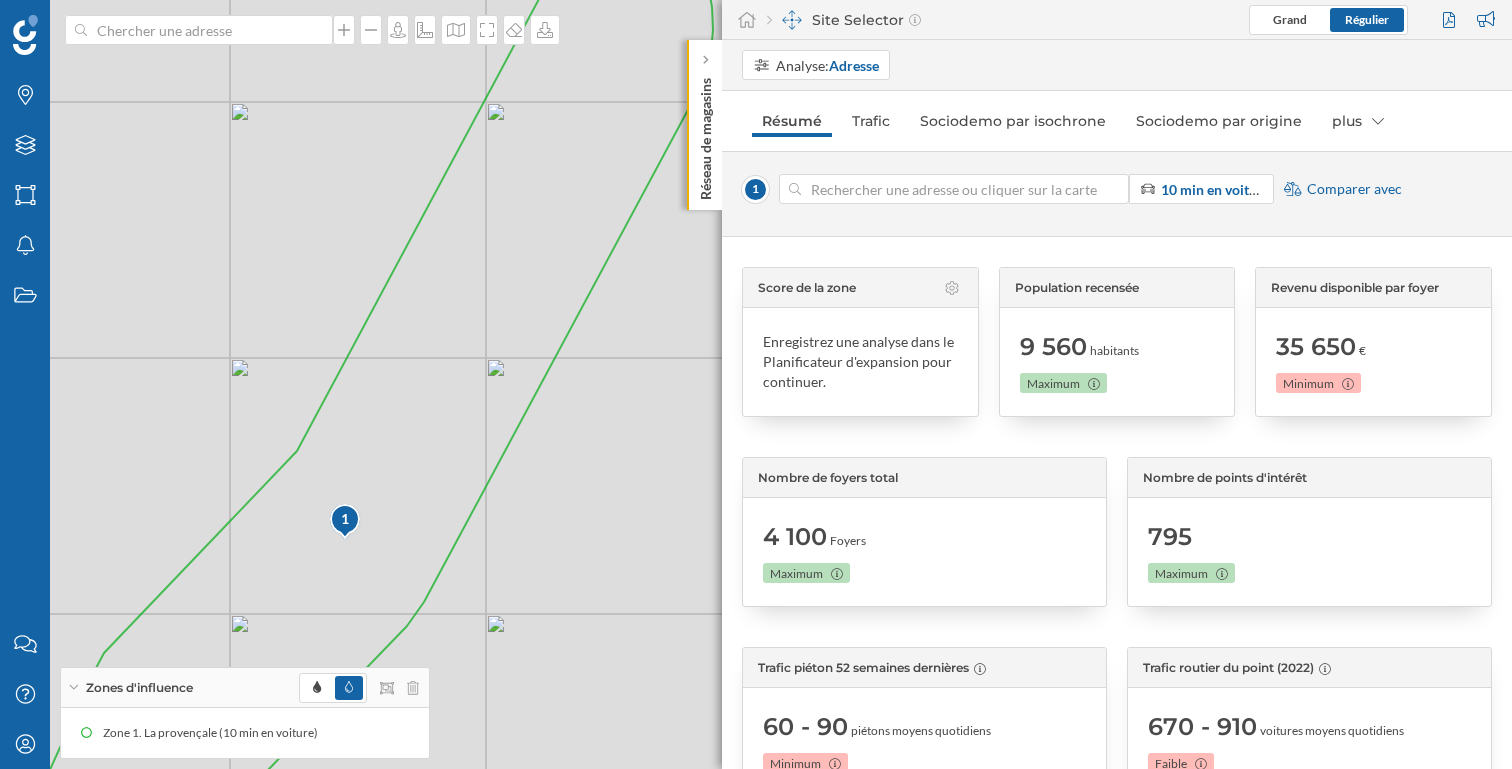 click at bounding box center [1118, 189] 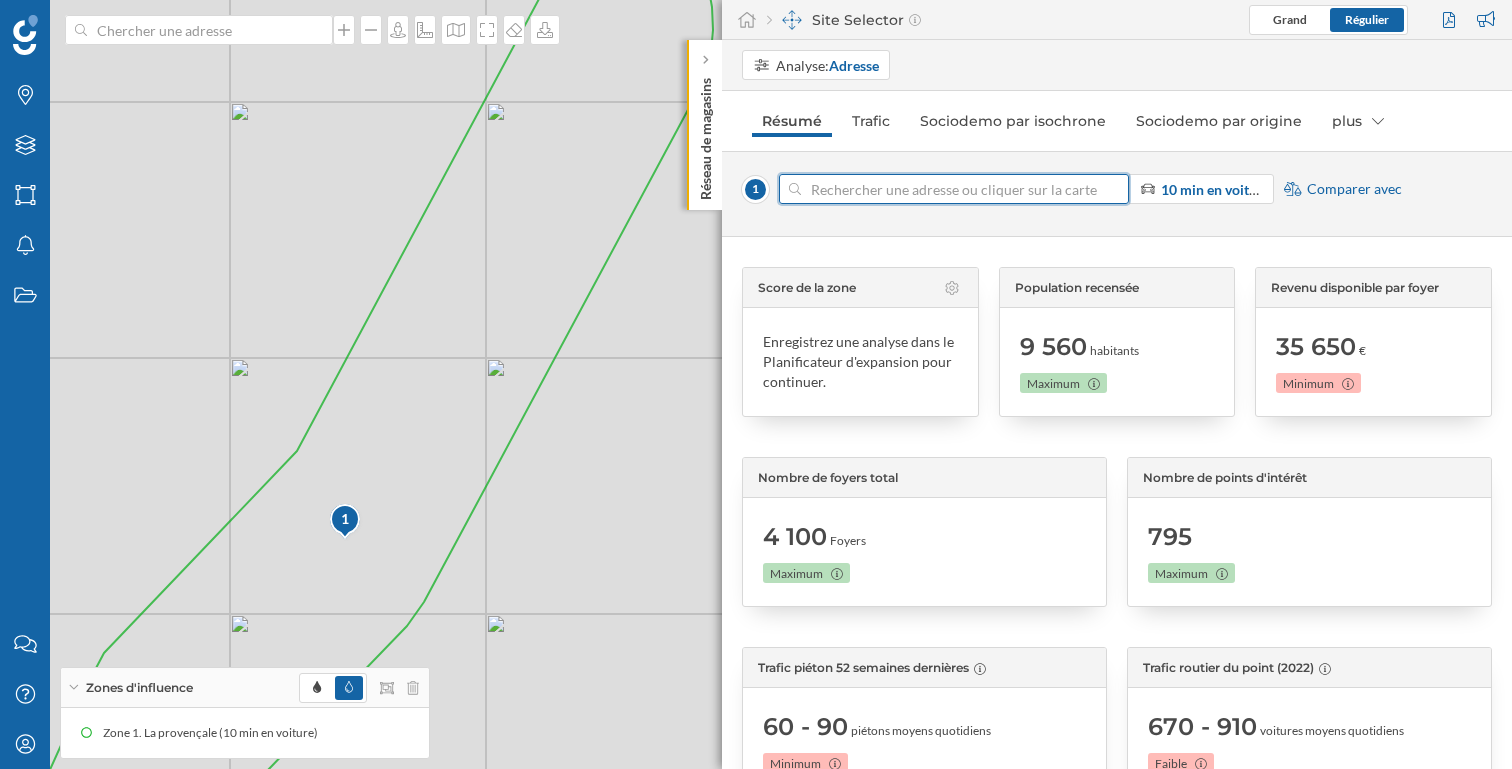 click at bounding box center [954, 189] 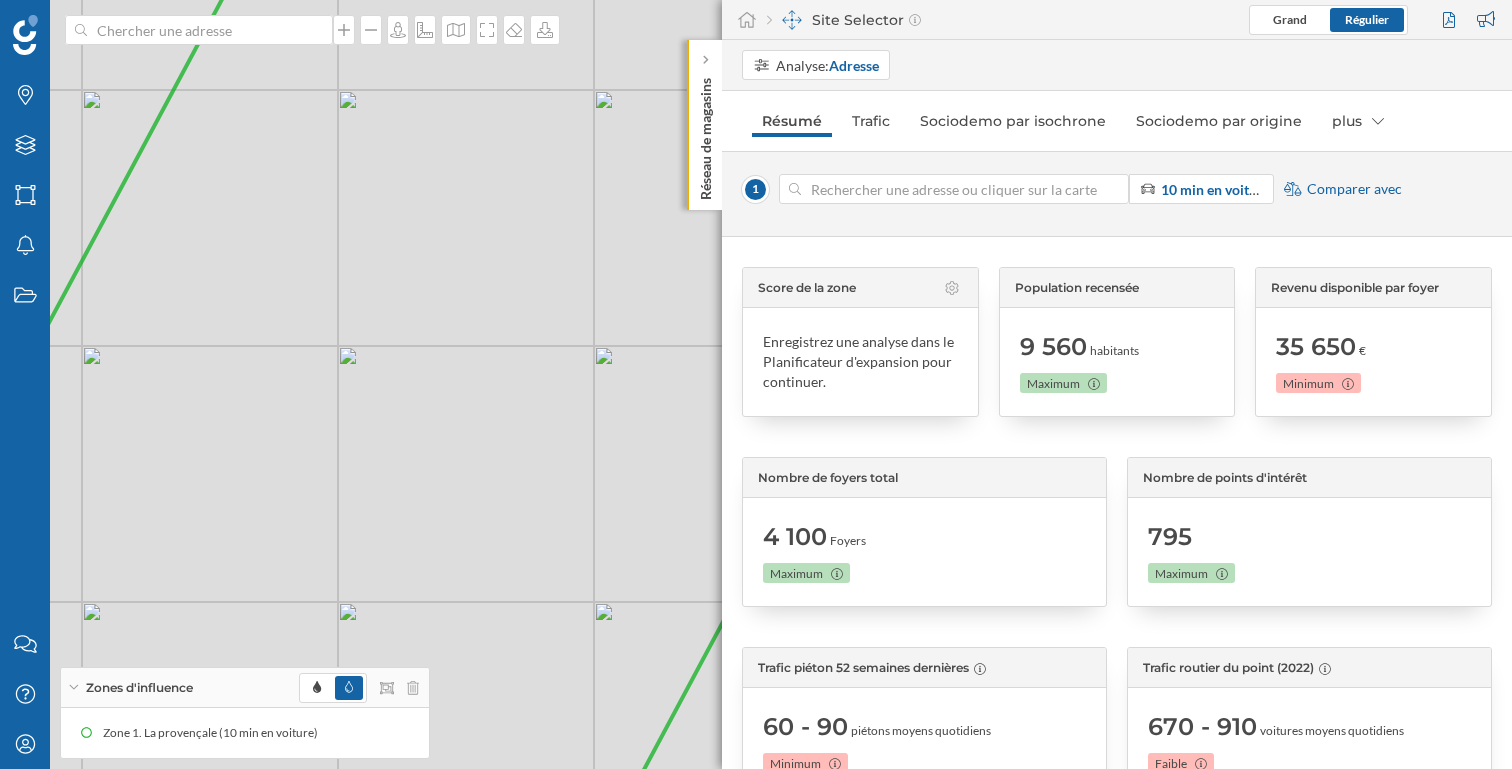 click 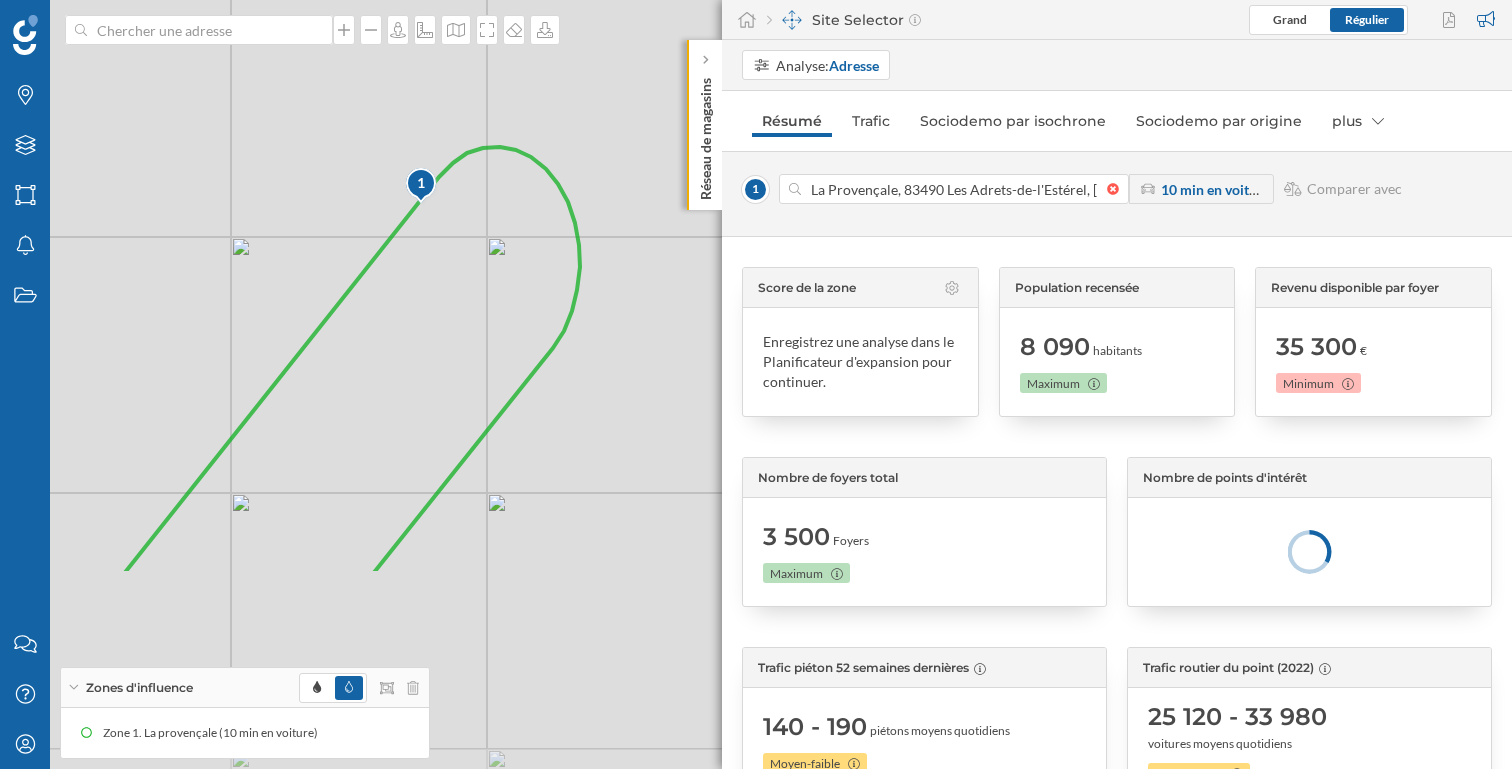 drag, startPoint x: 385, startPoint y: 445, endPoint x: 421, endPoint y: 309, distance: 140.68404 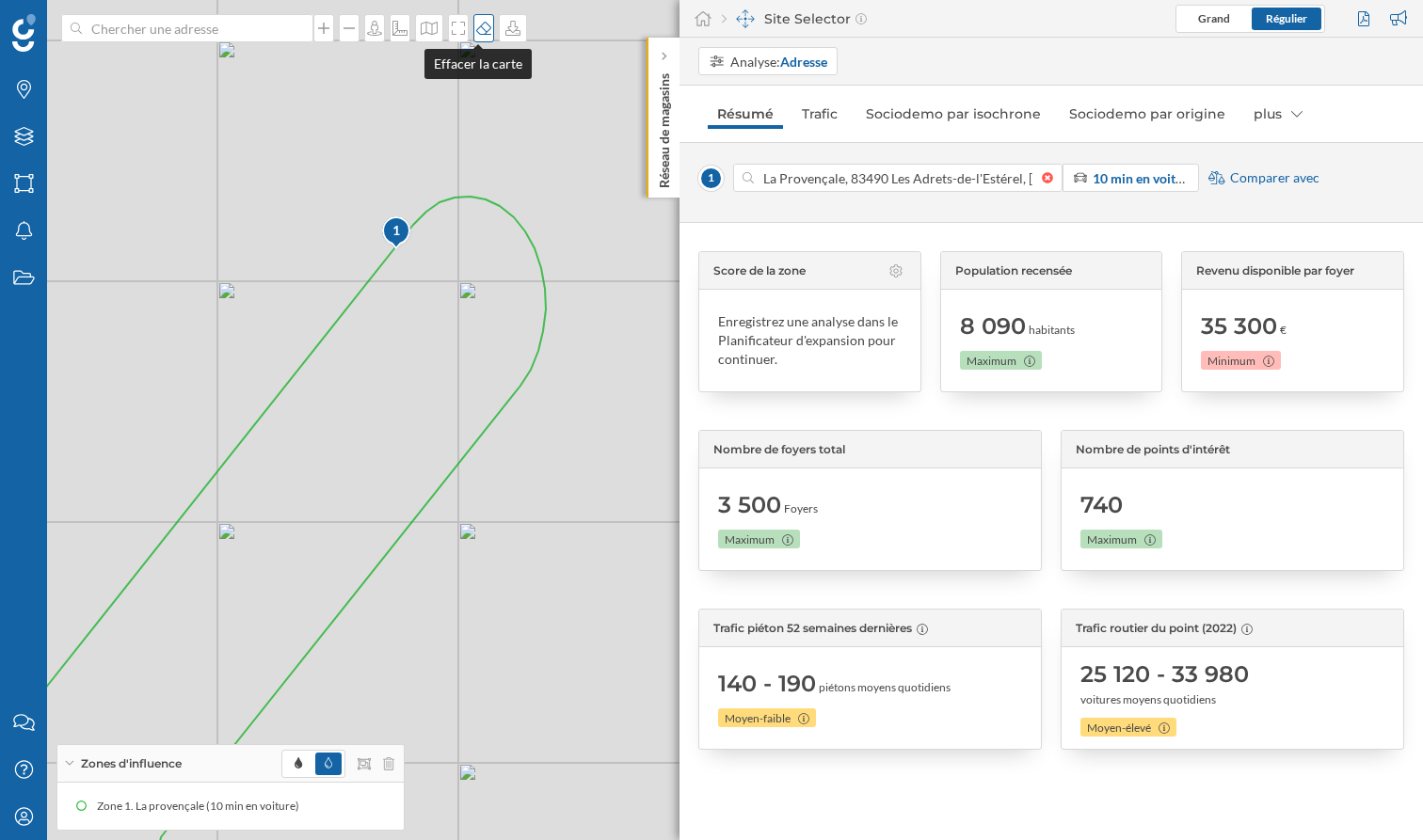 click 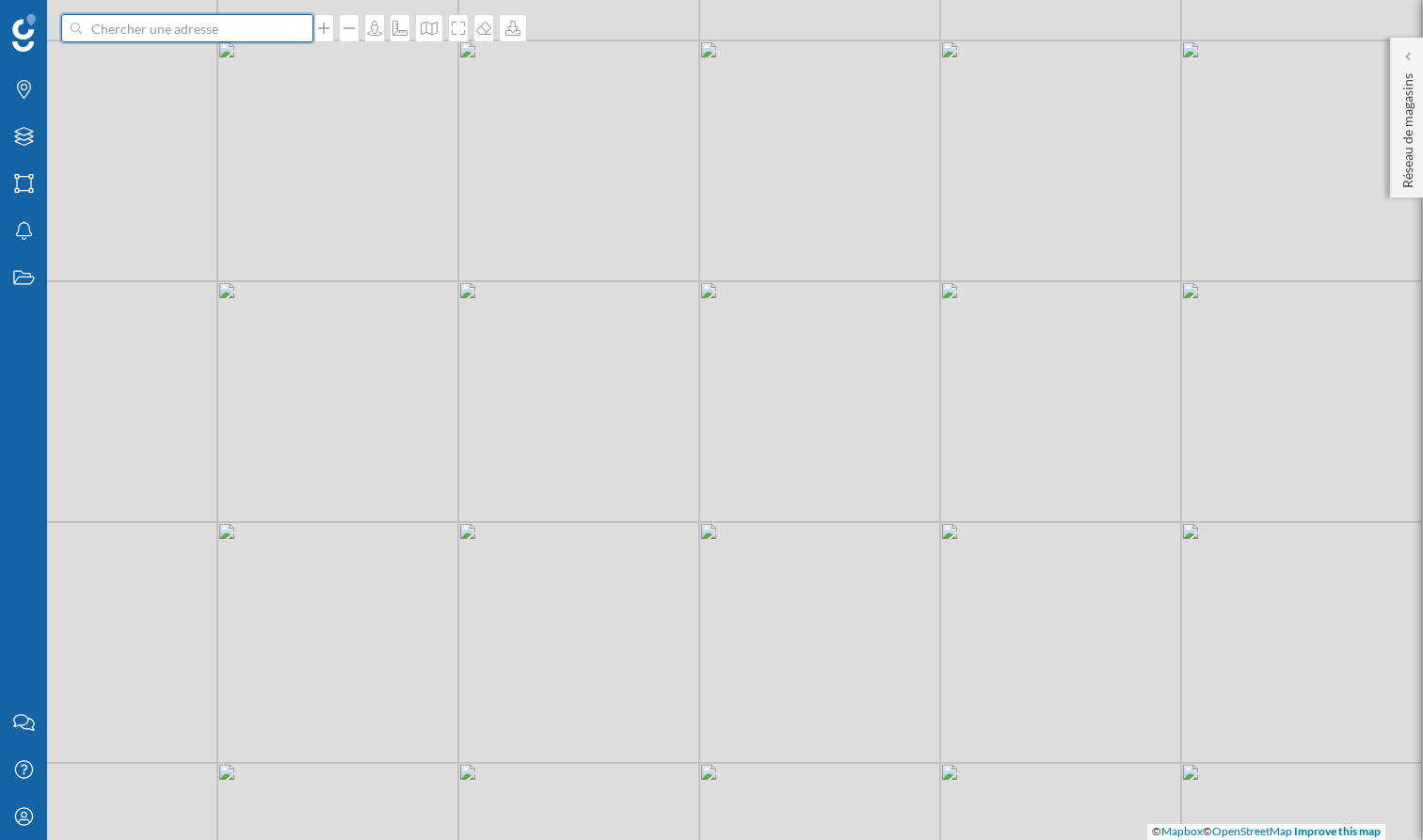 click at bounding box center [187, 28] 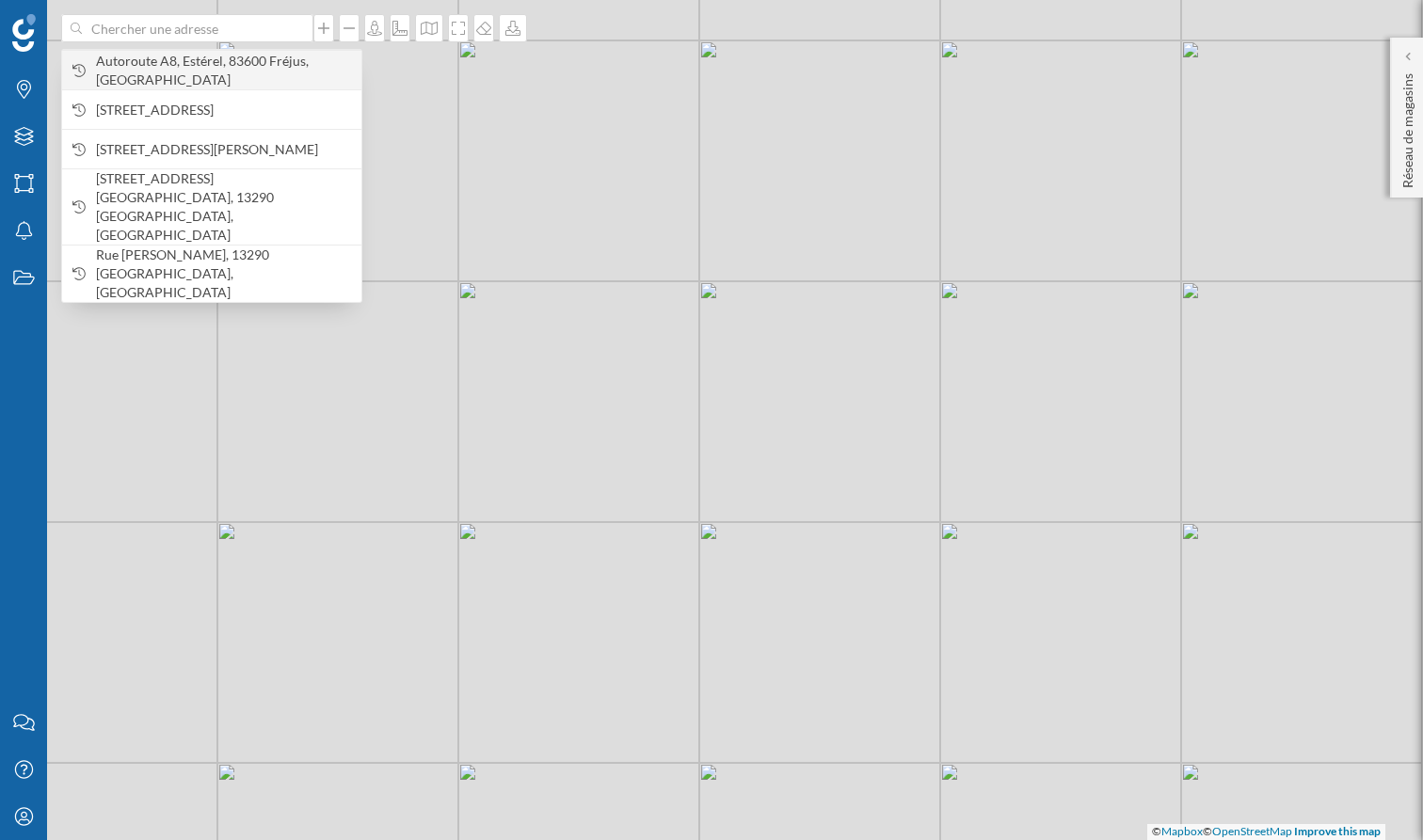 click on "Autoroute A8, Estérel, 83600 Fréjus, [GEOGRAPHIC_DATA]" at bounding box center (224, 71) 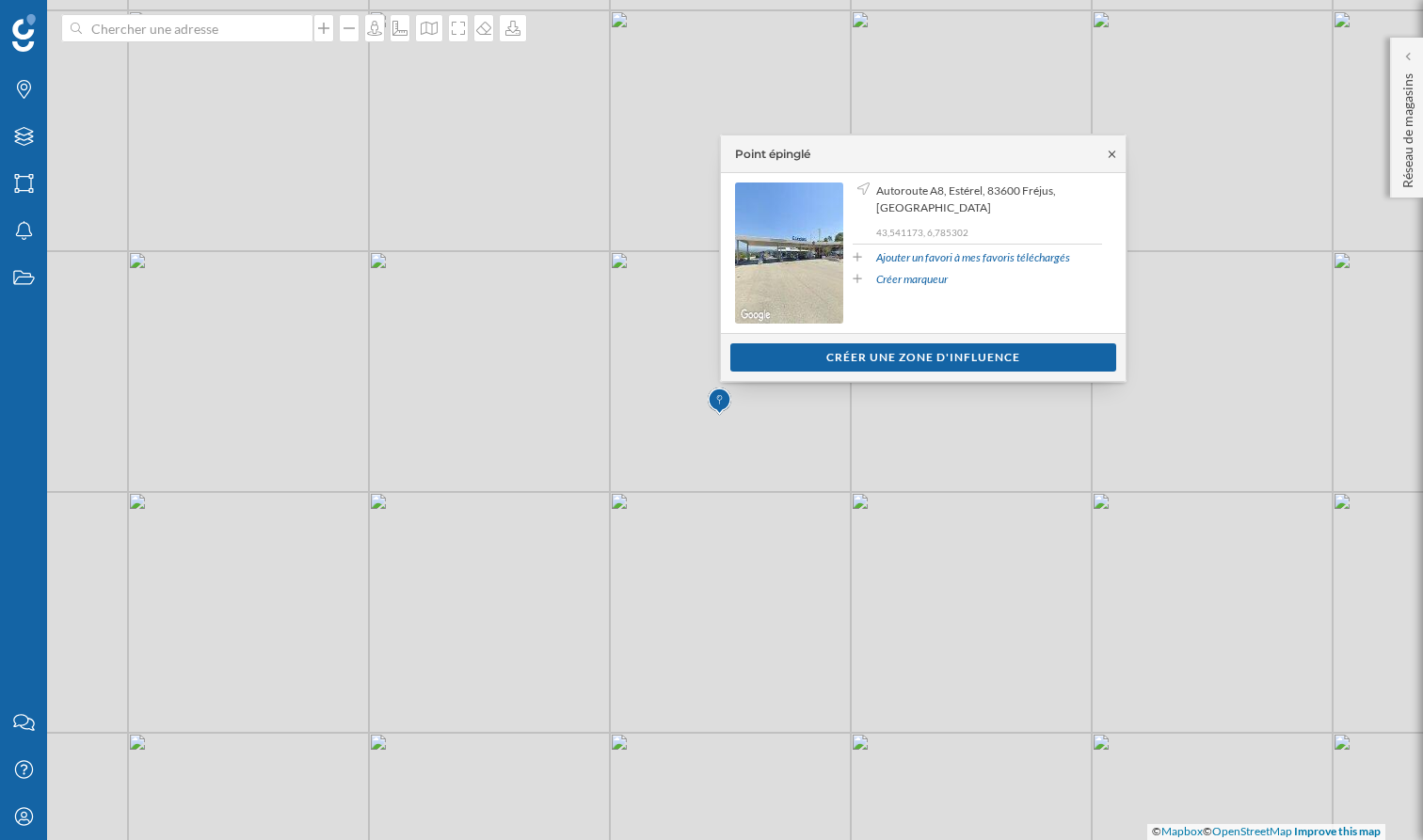 click 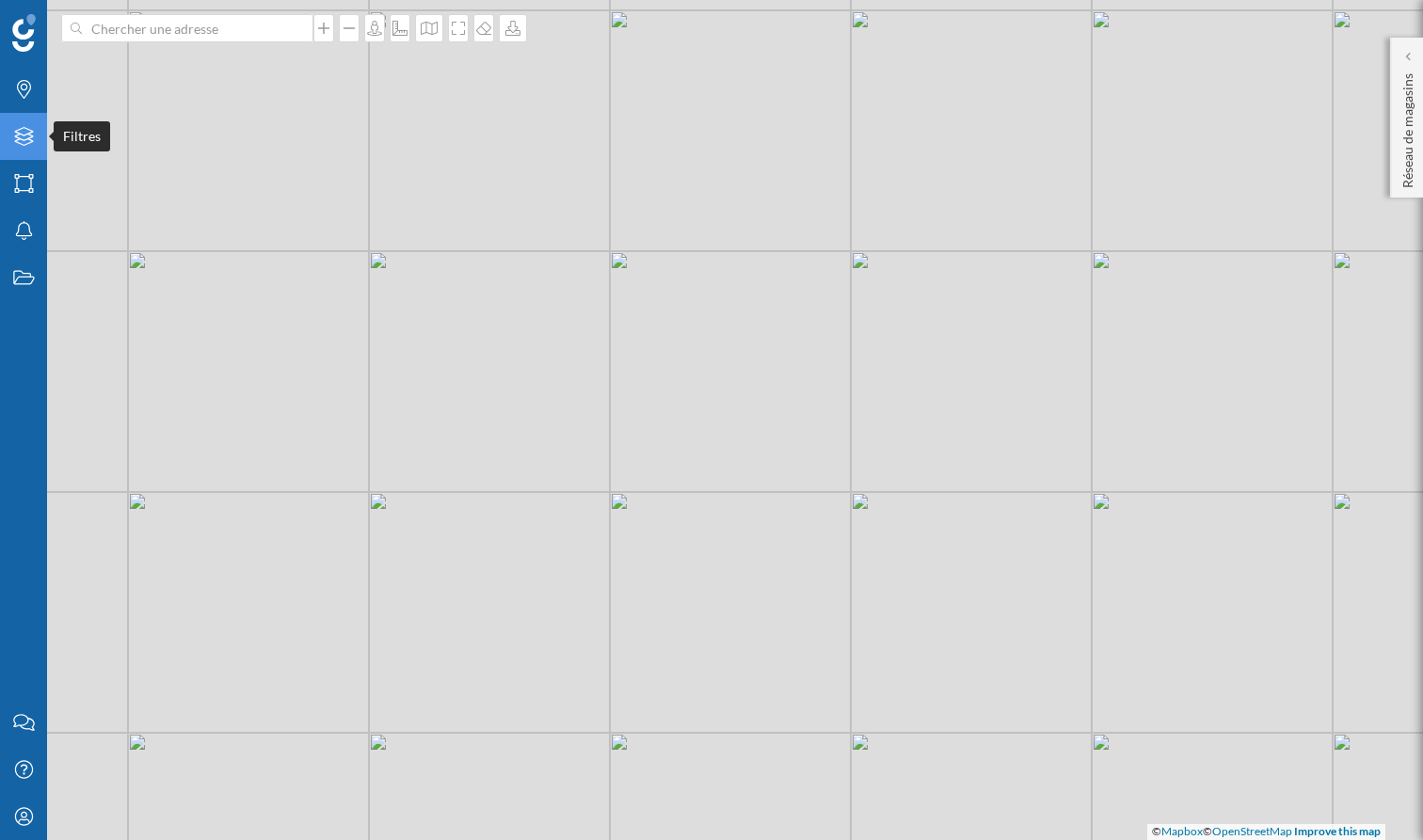click on "Filtres" 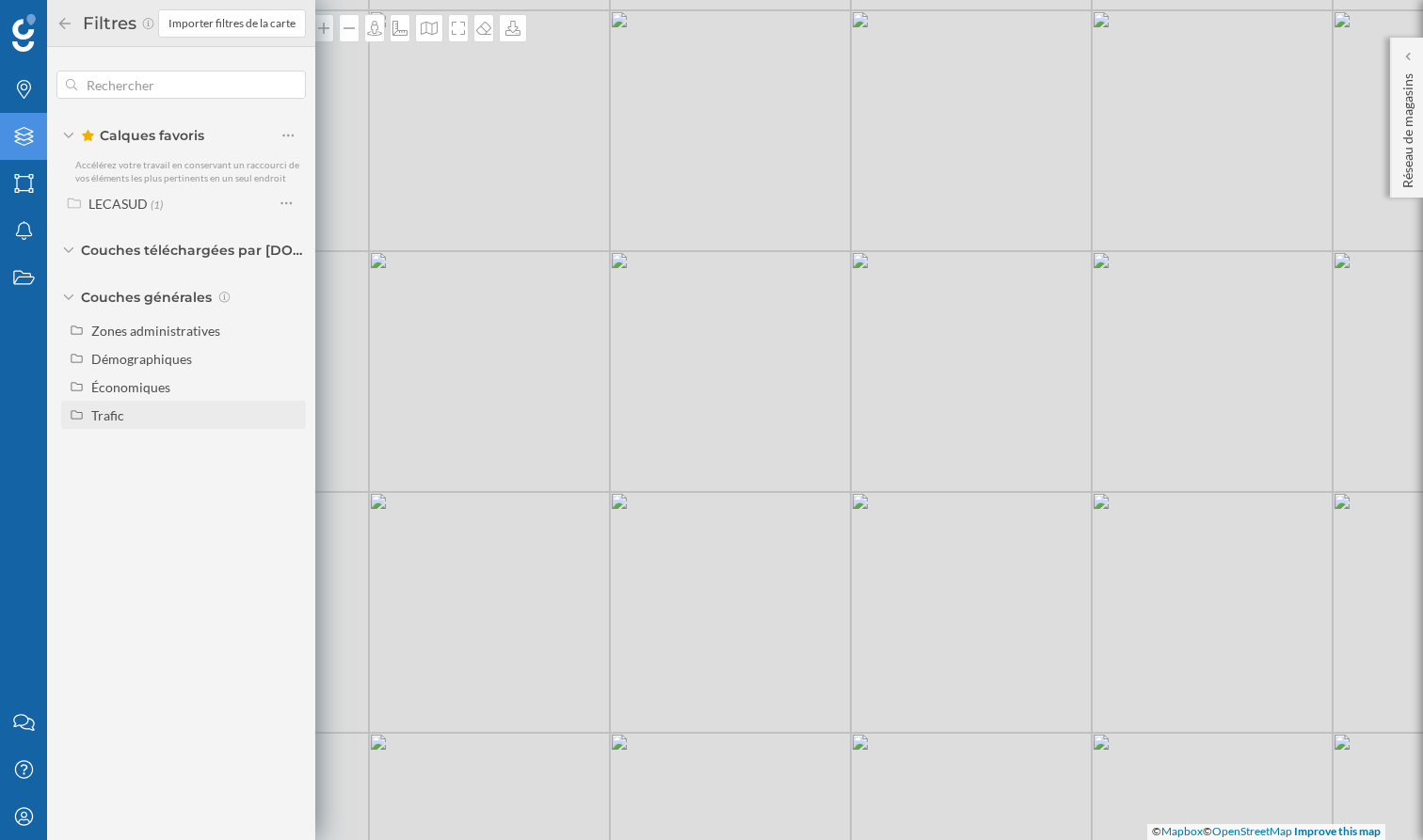 click on "Trafic" at bounding box center [107, 415] 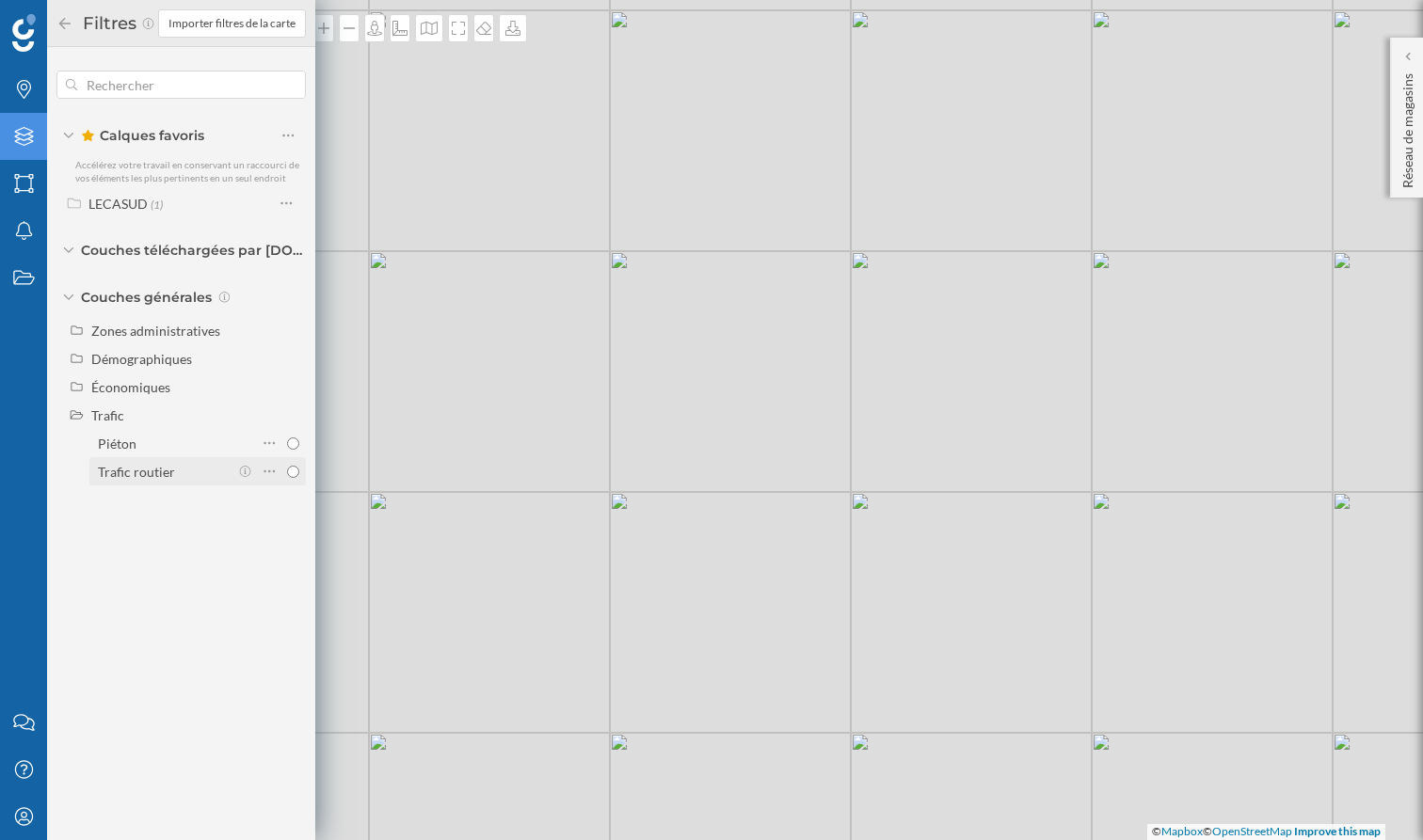 click on "Trafic routier" at bounding box center (293, 471) 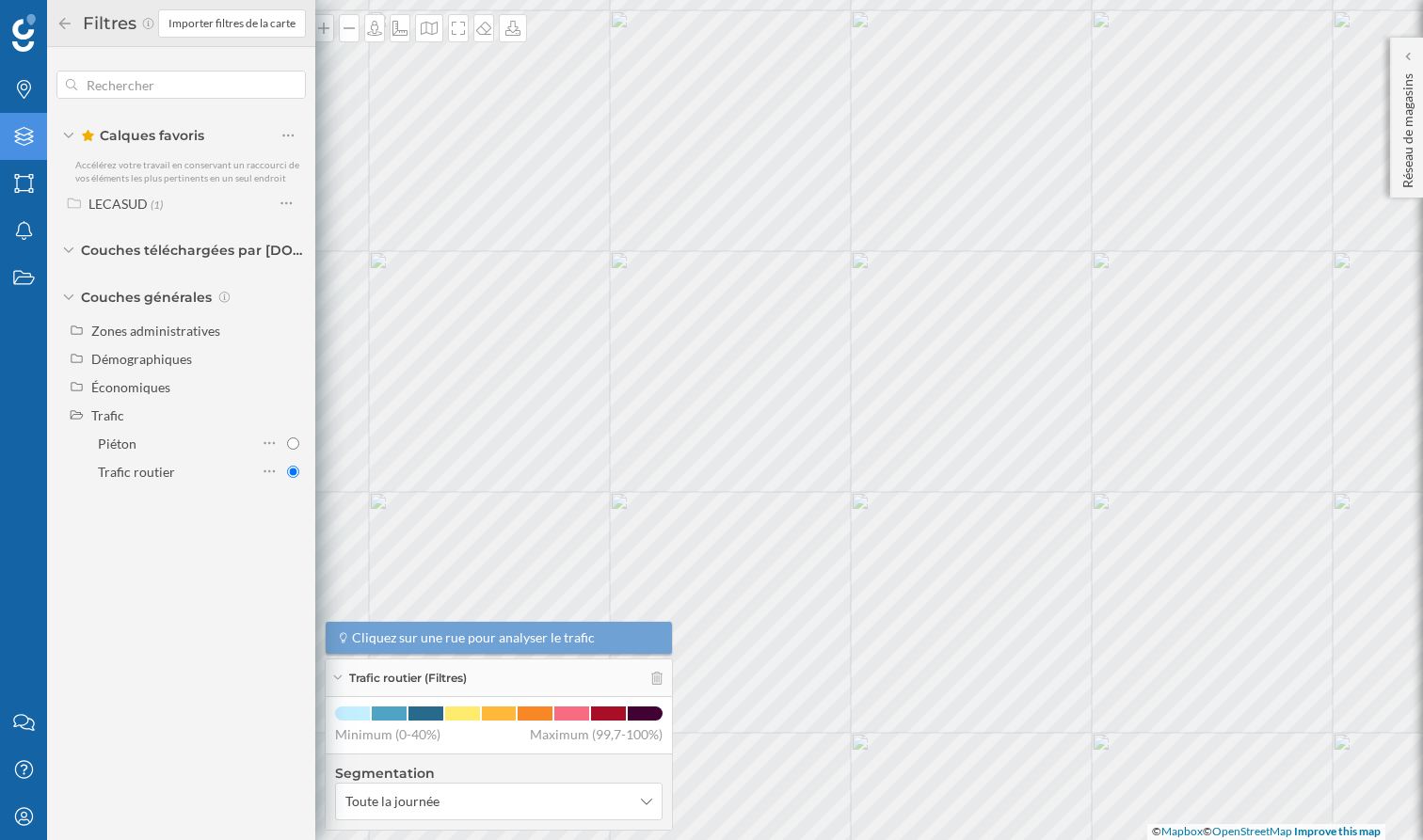 click 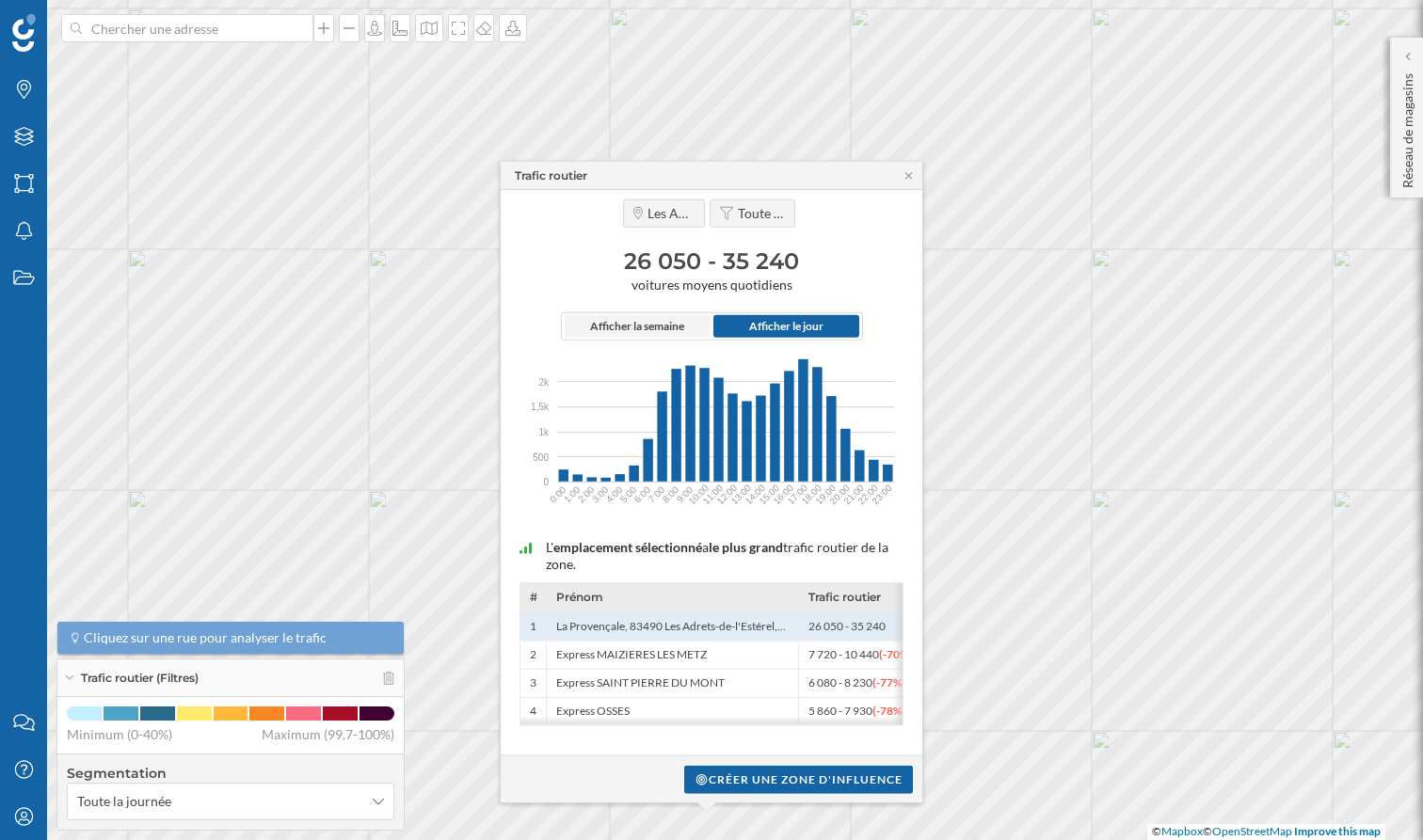 click on "Afficher la semaine" at bounding box center (637, 326) 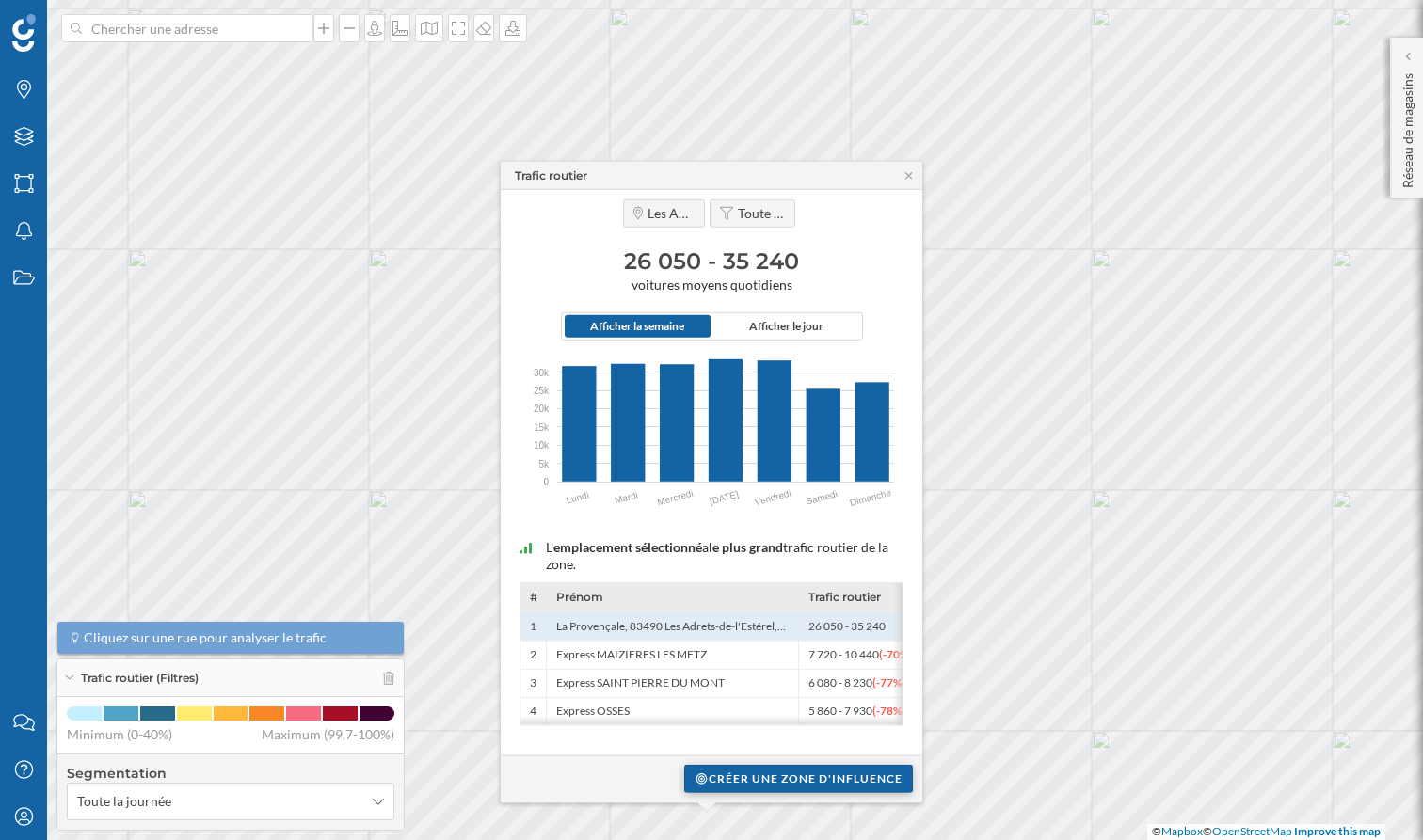 click on "Créer une zone d'influence" at bounding box center (798, 779) 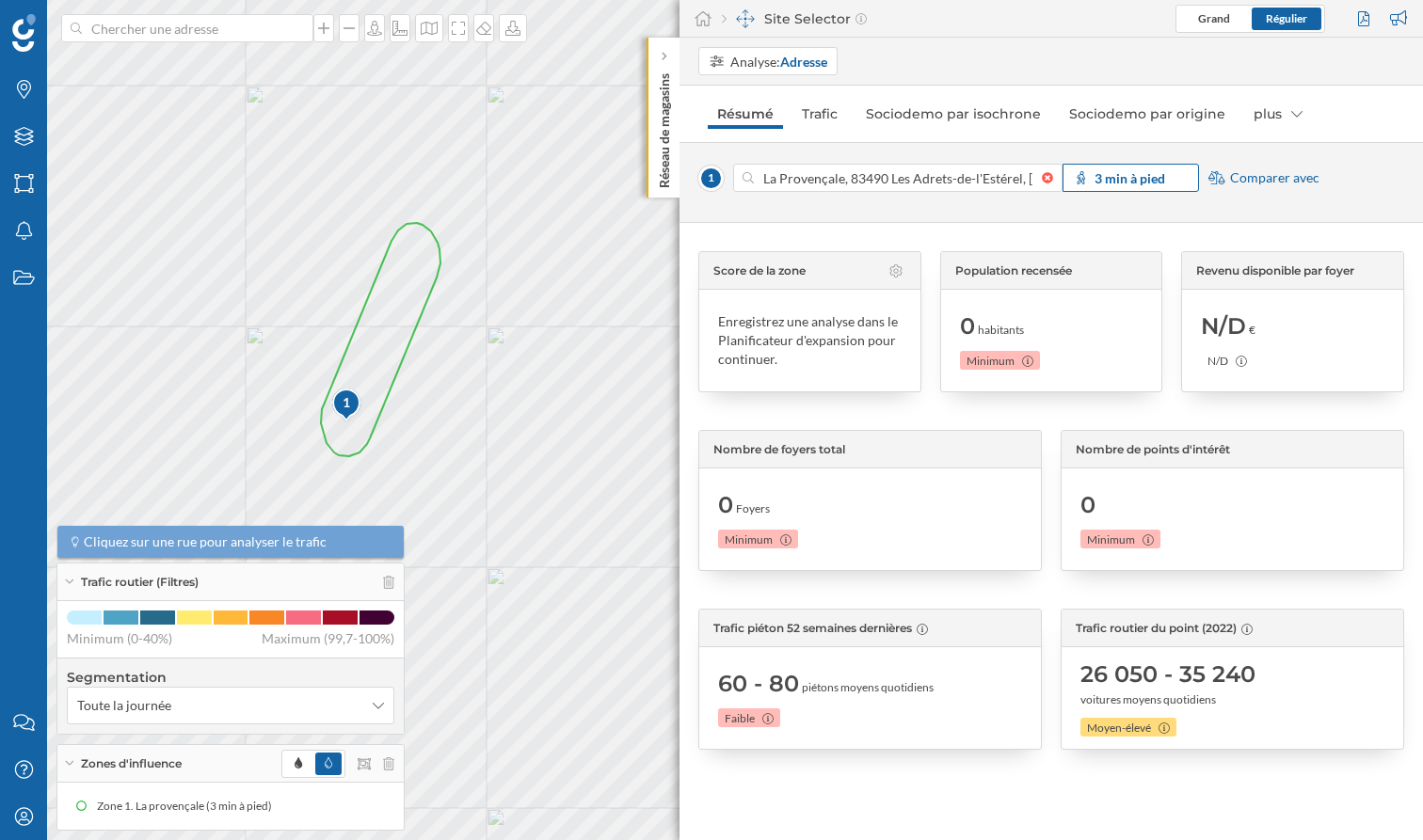 click on "3 min à pied" at bounding box center (1129, 178) 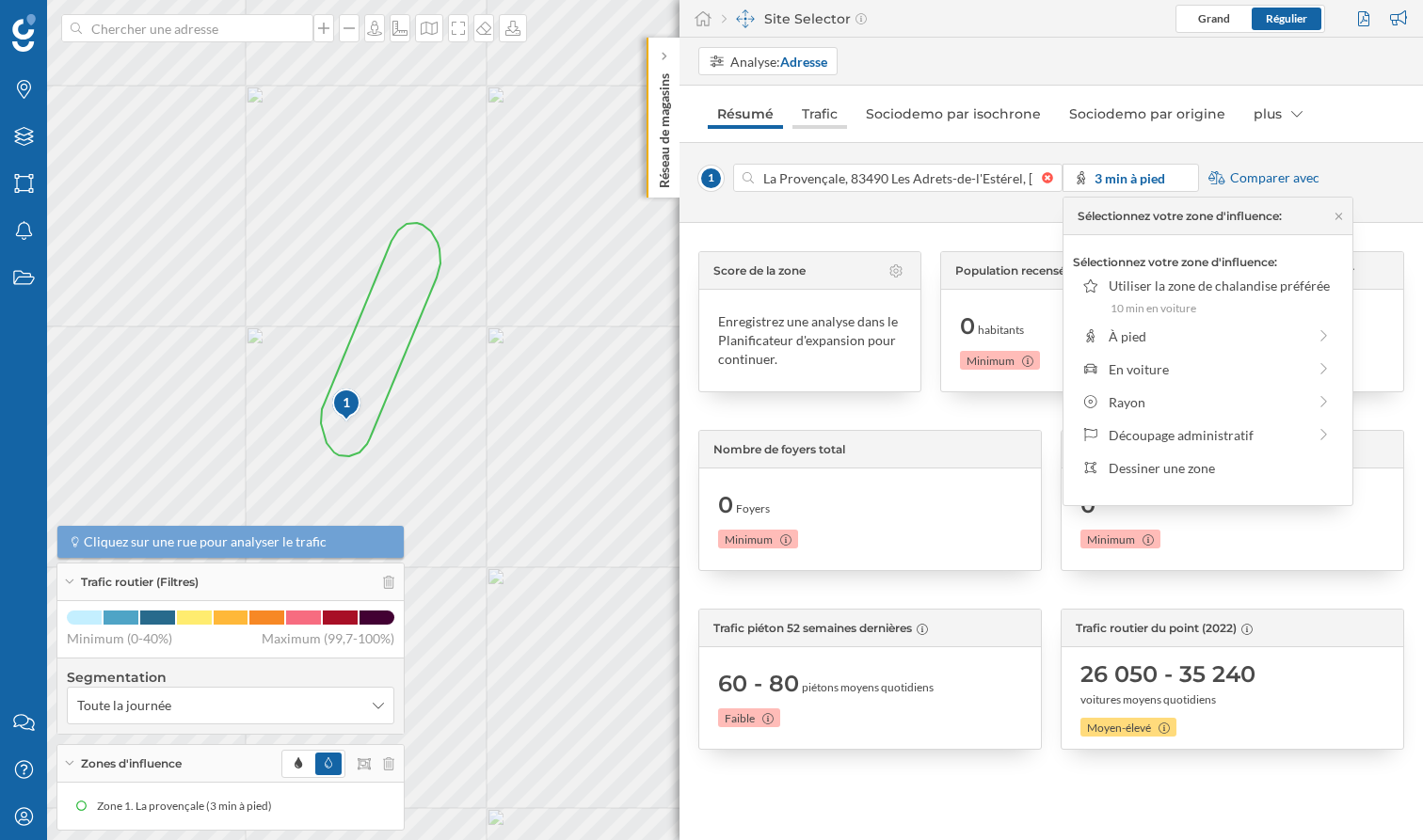 click on "Trafic" at bounding box center (820, 114) 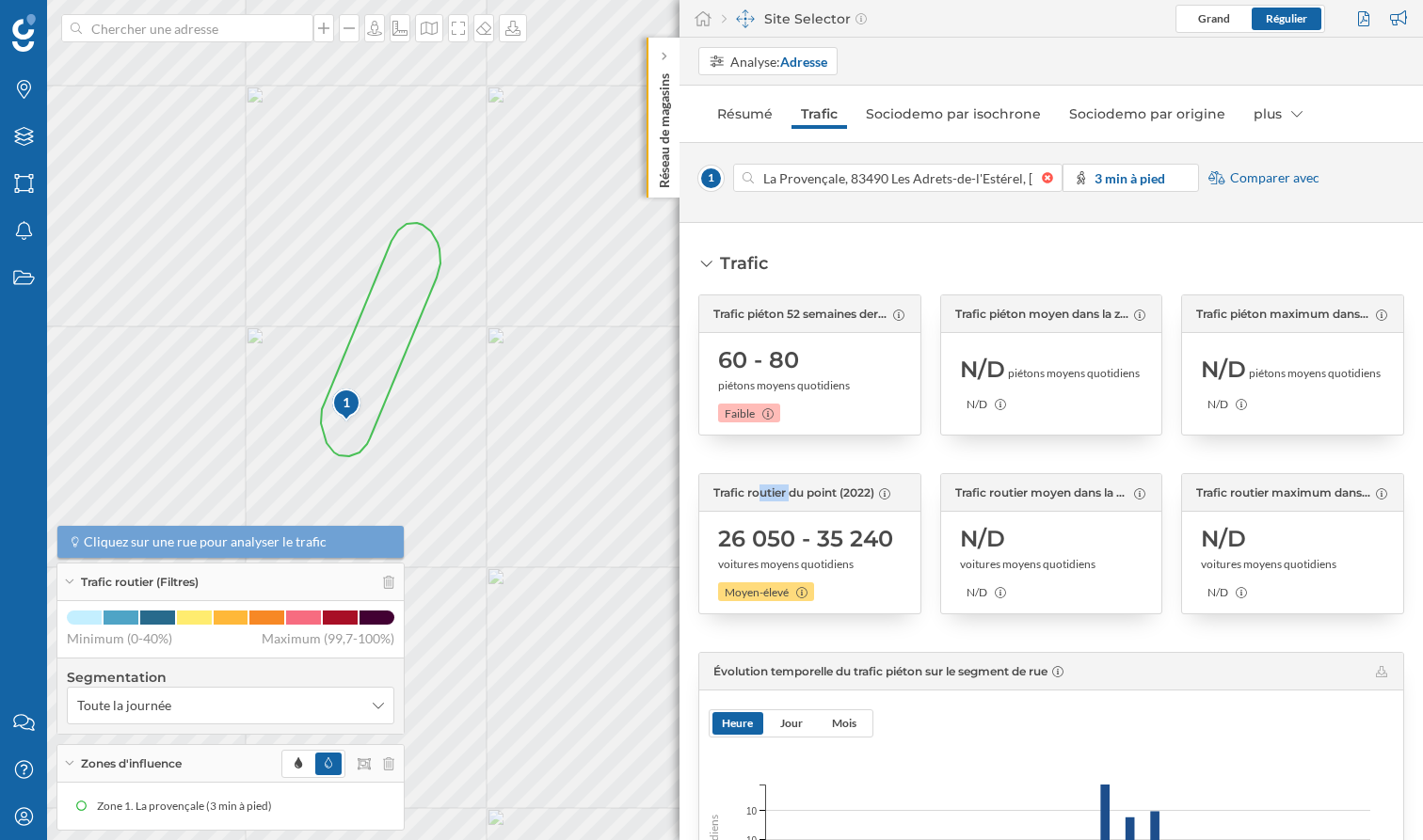 drag, startPoint x: 712, startPoint y: 489, endPoint x: 745, endPoint y: 489, distance: 33 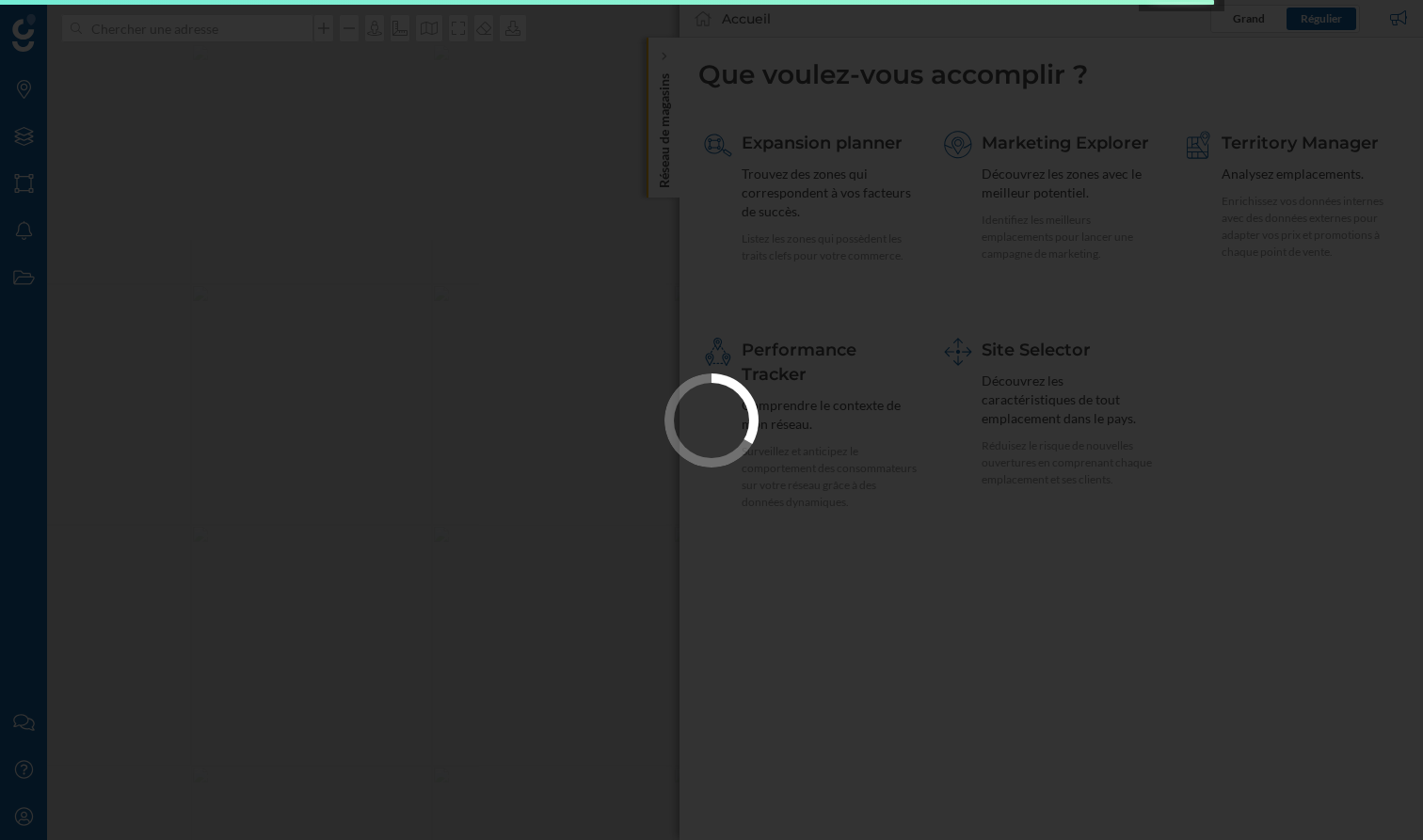 scroll, scrollTop: 0, scrollLeft: 0, axis: both 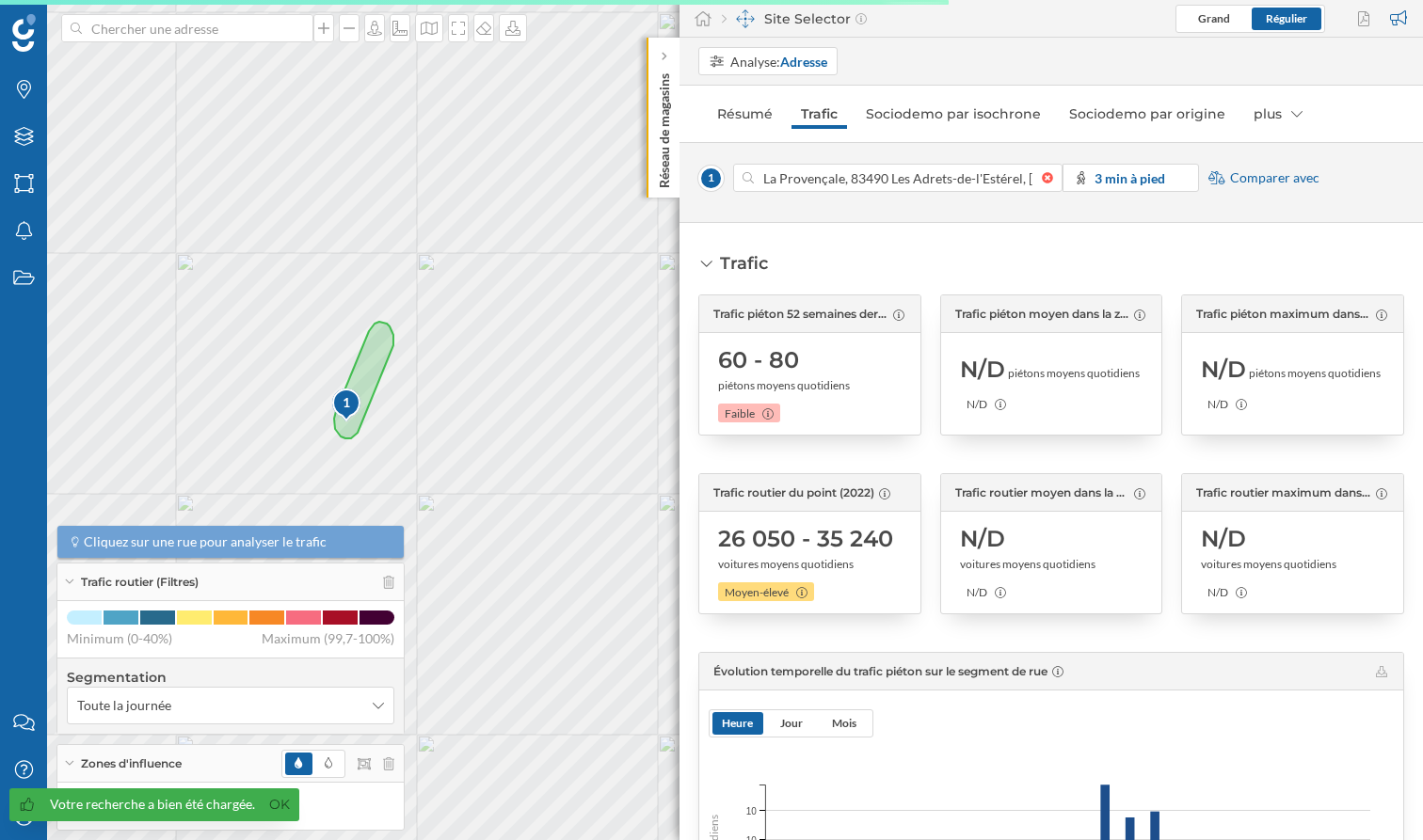 click on "Comparer avec" at bounding box center (1274, 178) 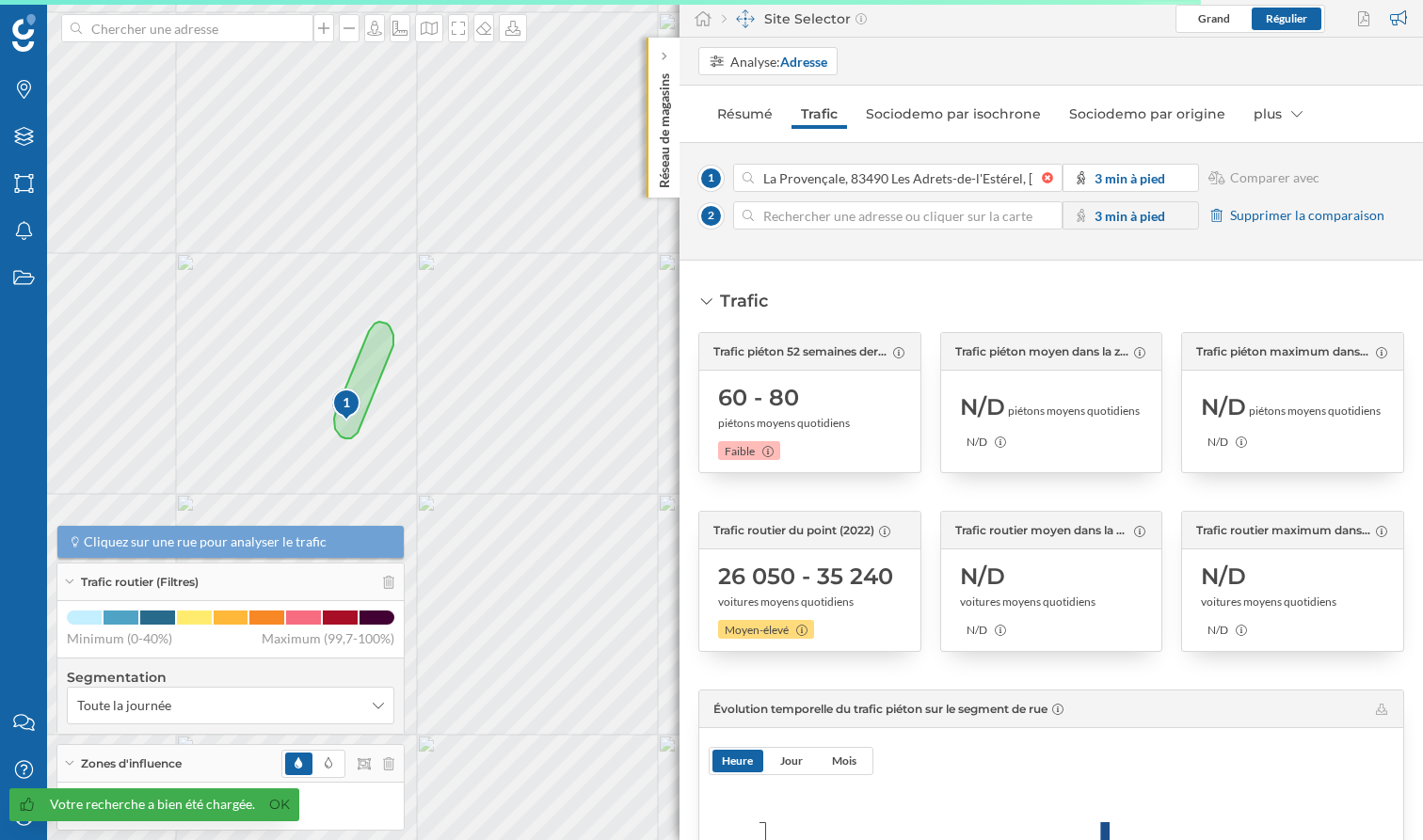 click at bounding box center (898, 215) 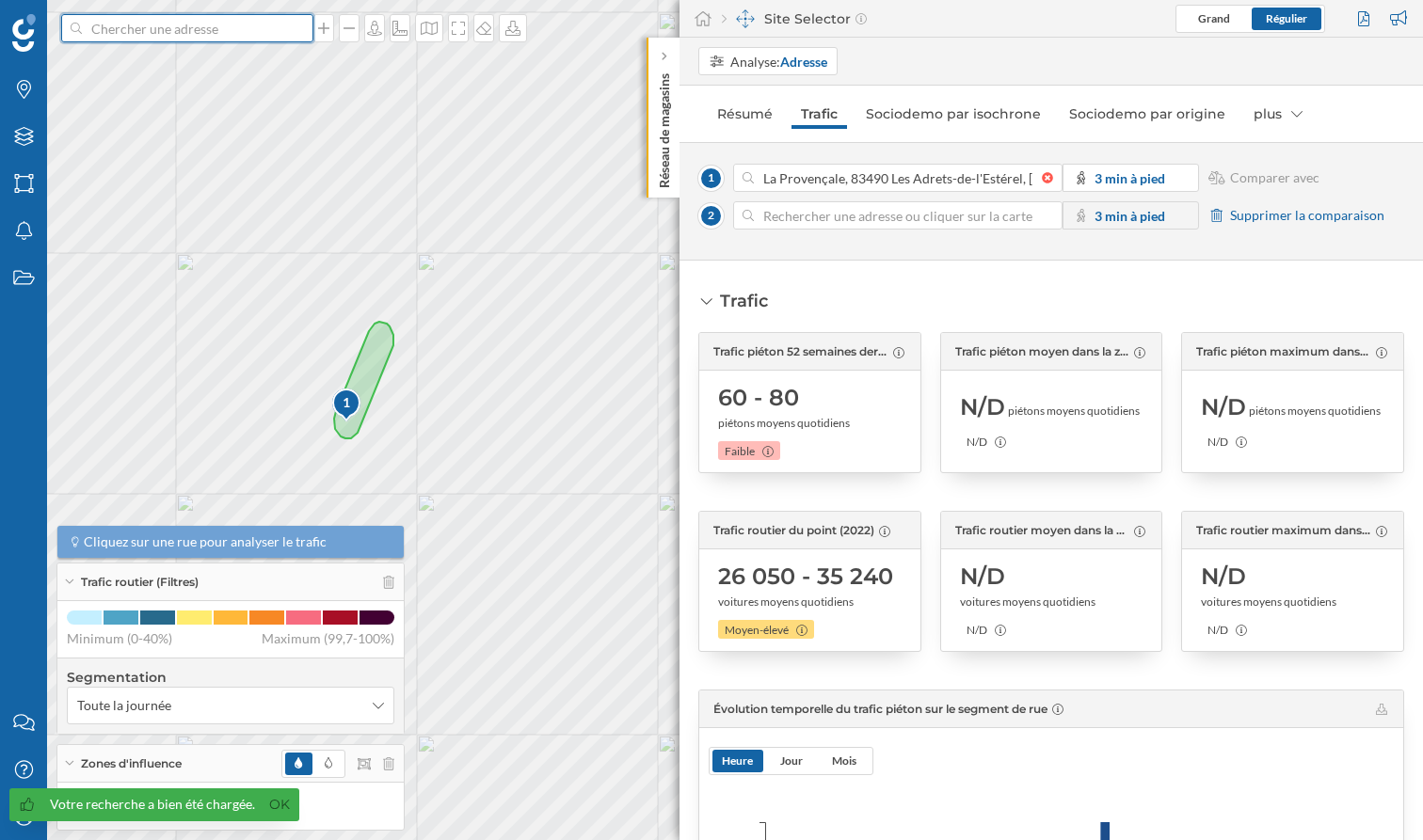 click at bounding box center [187, 28] 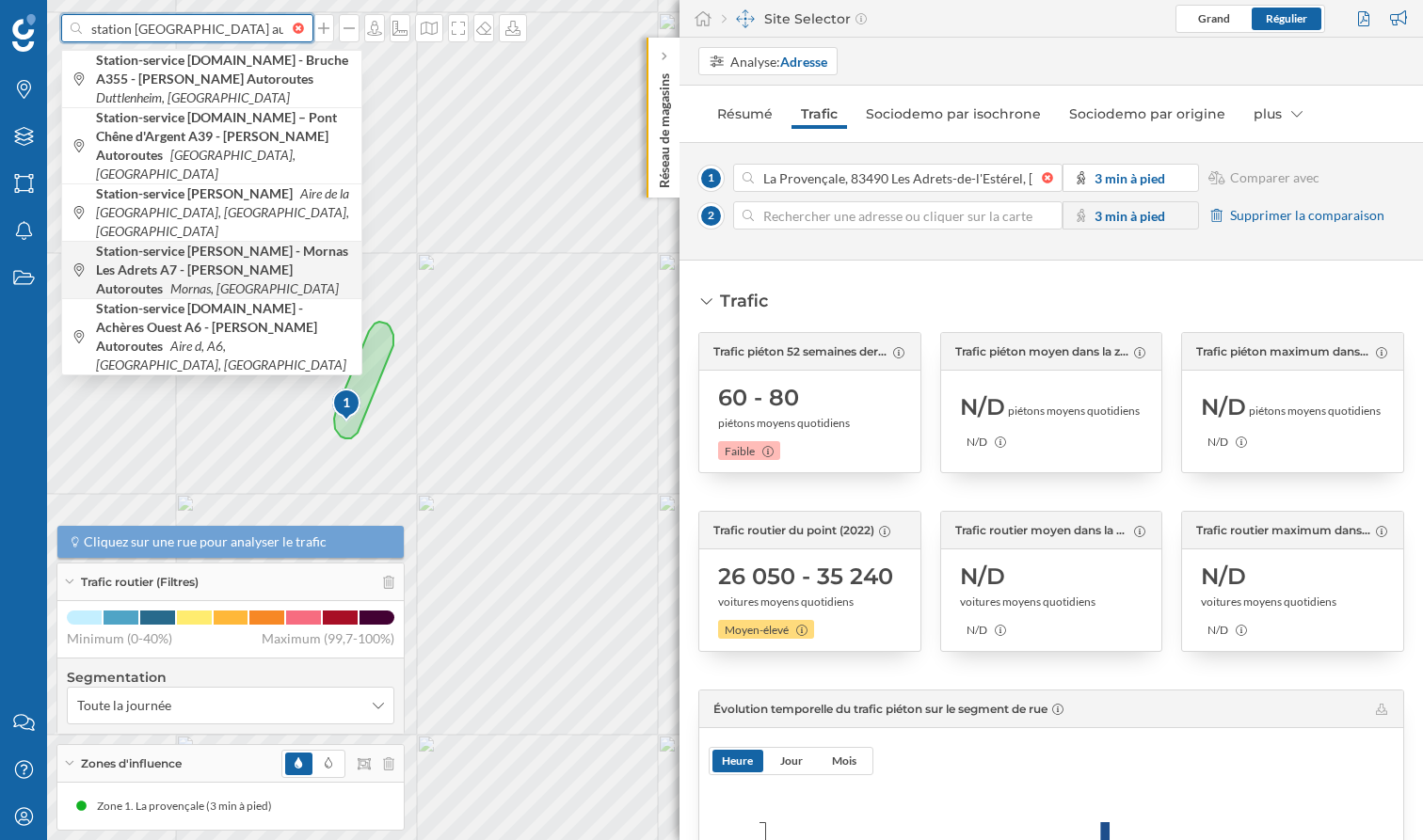 type on "station [GEOGRAPHIC_DATA] autoroute" 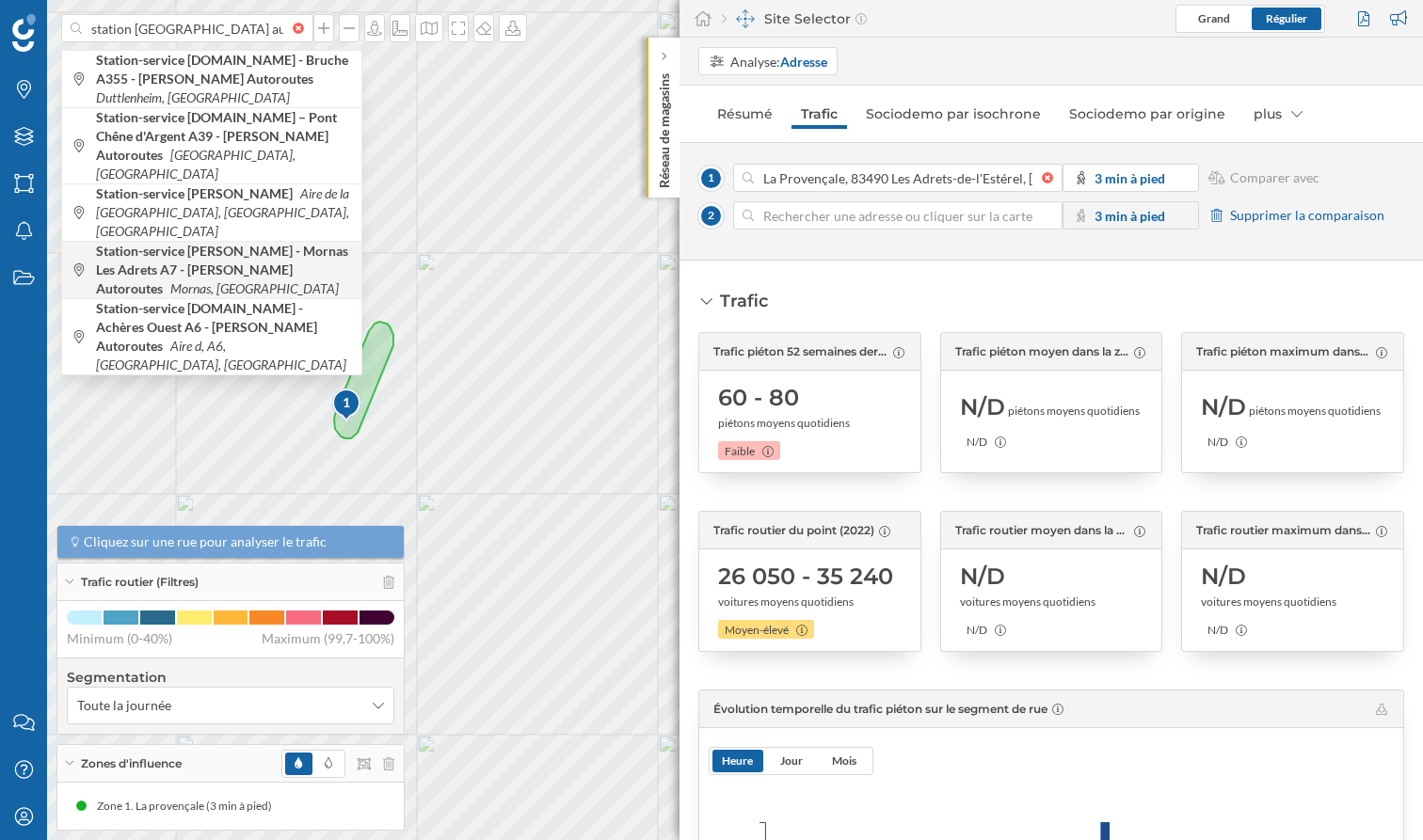 click on "Station-service [PERSON_NAME] - Mornas Les Adrets A7 - [PERSON_NAME] Autoroutes" at bounding box center [222, 269] 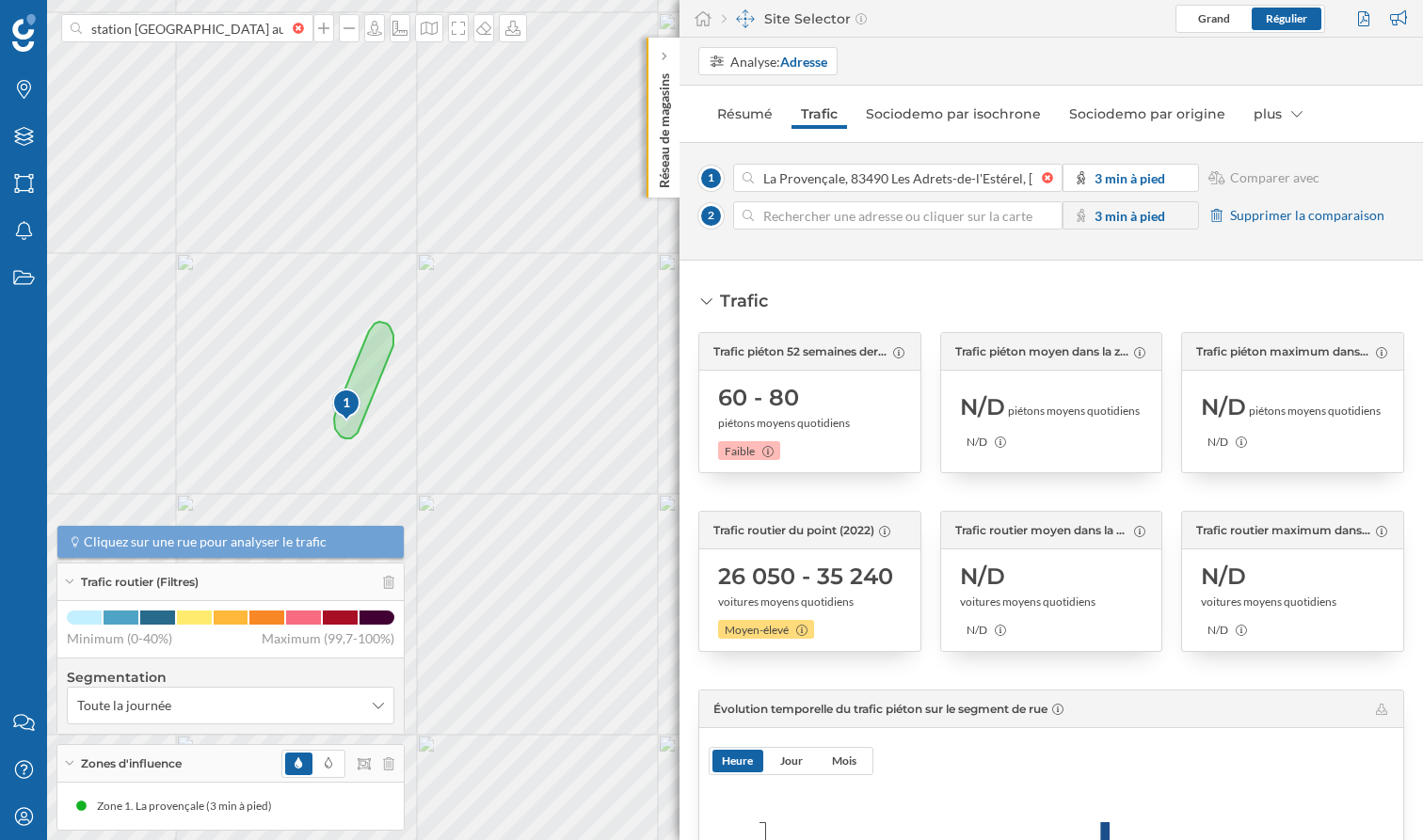 type 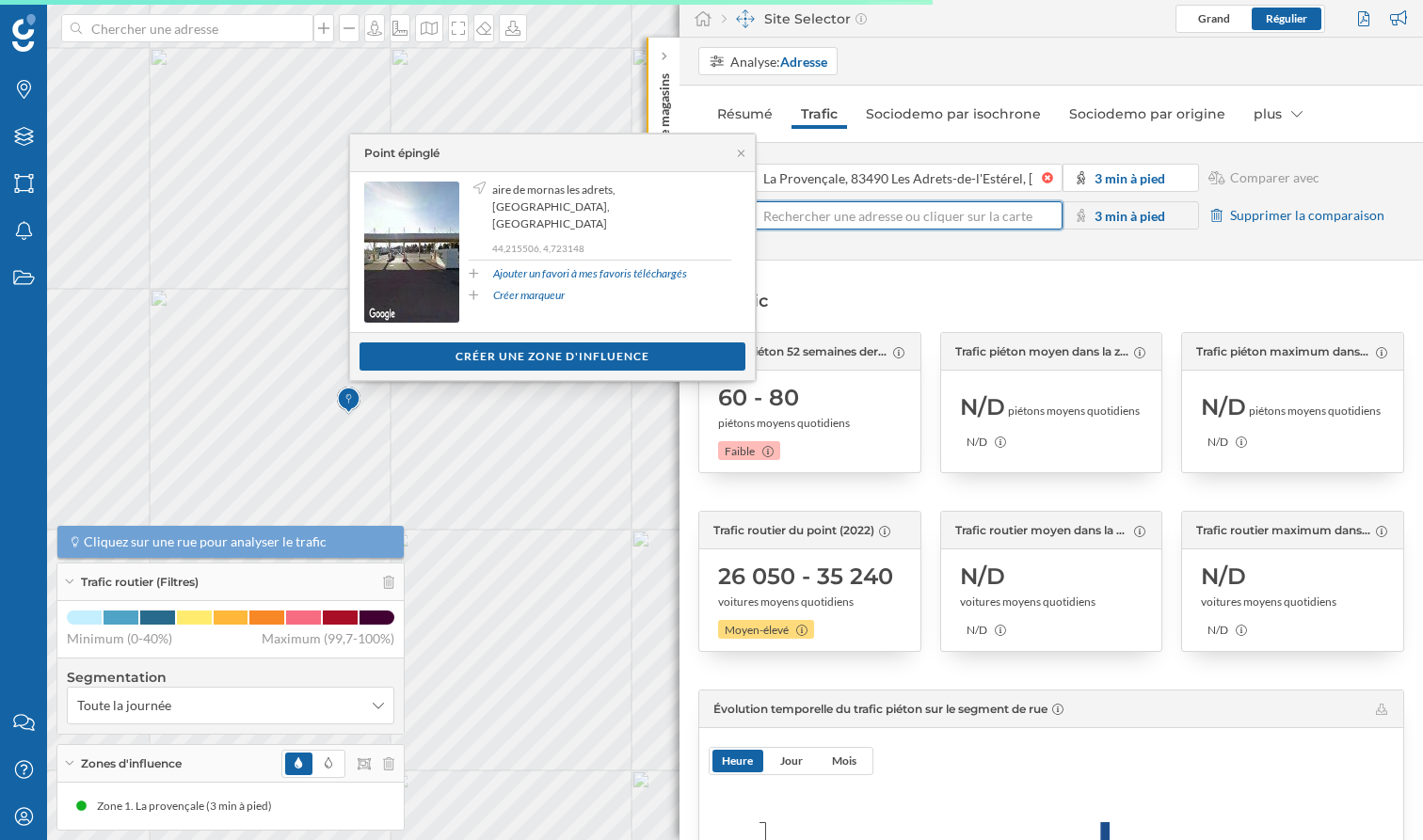 click at bounding box center (898, 215) 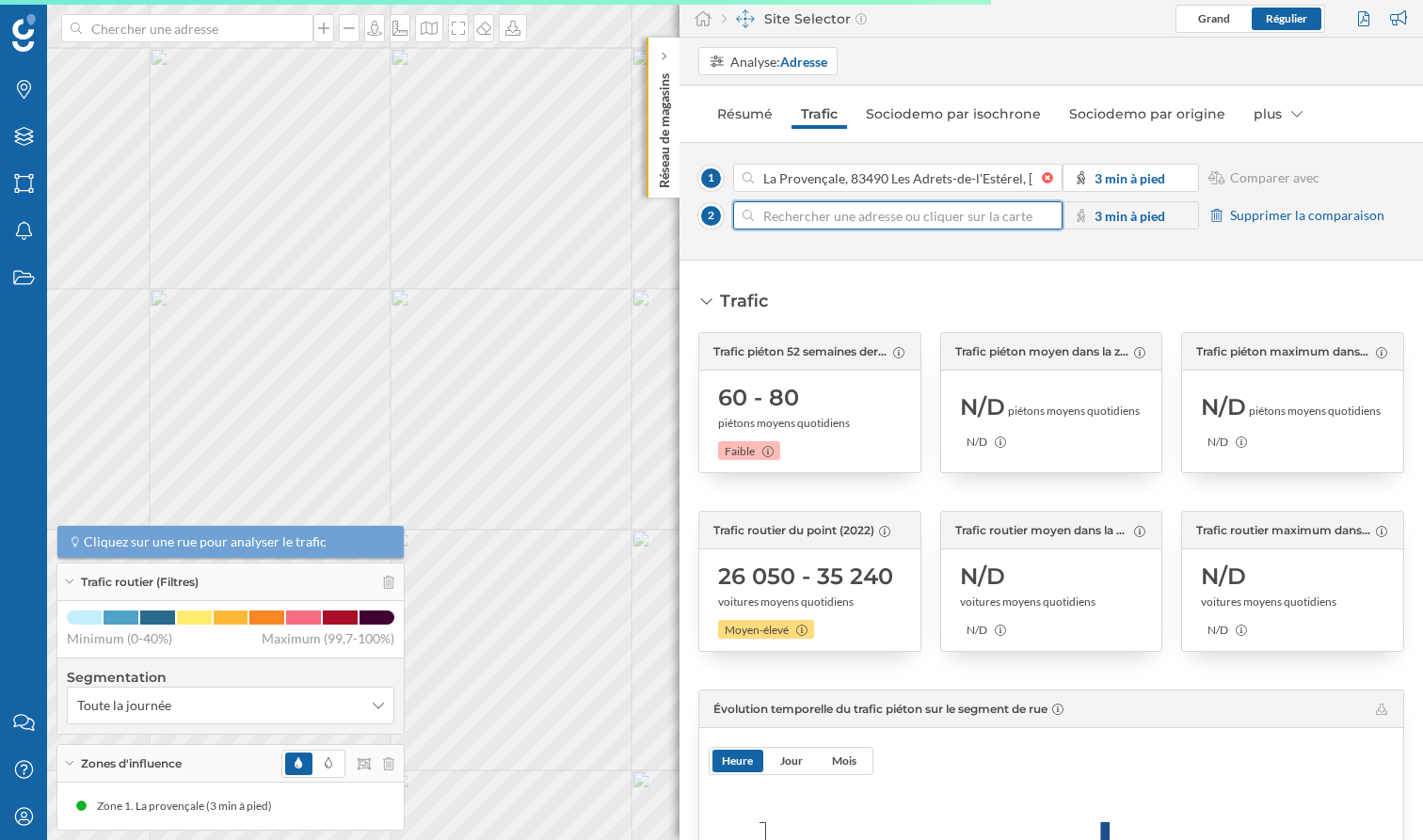 click at bounding box center [898, 215] 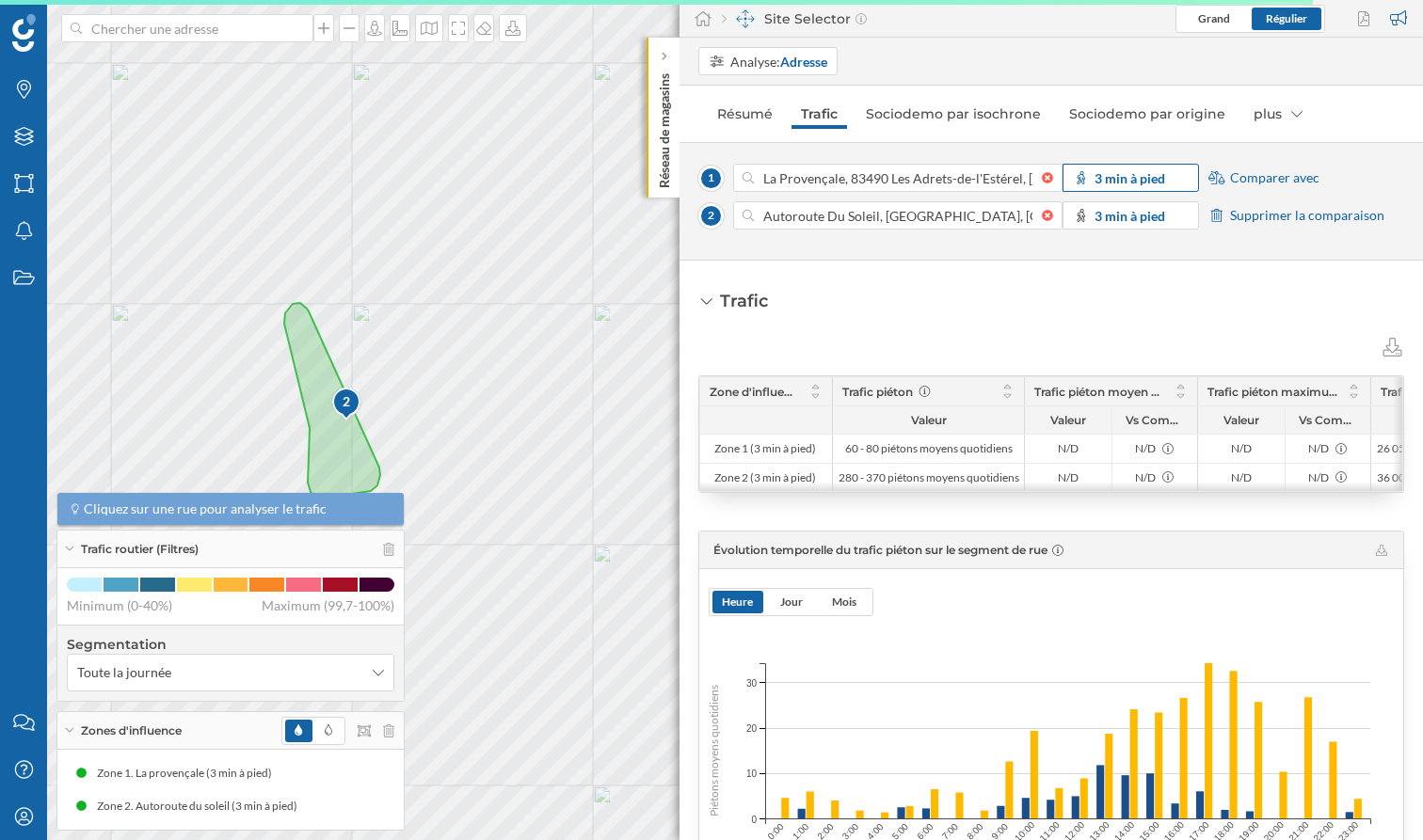 click on "3 min à pied" at bounding box center [1129, 178] 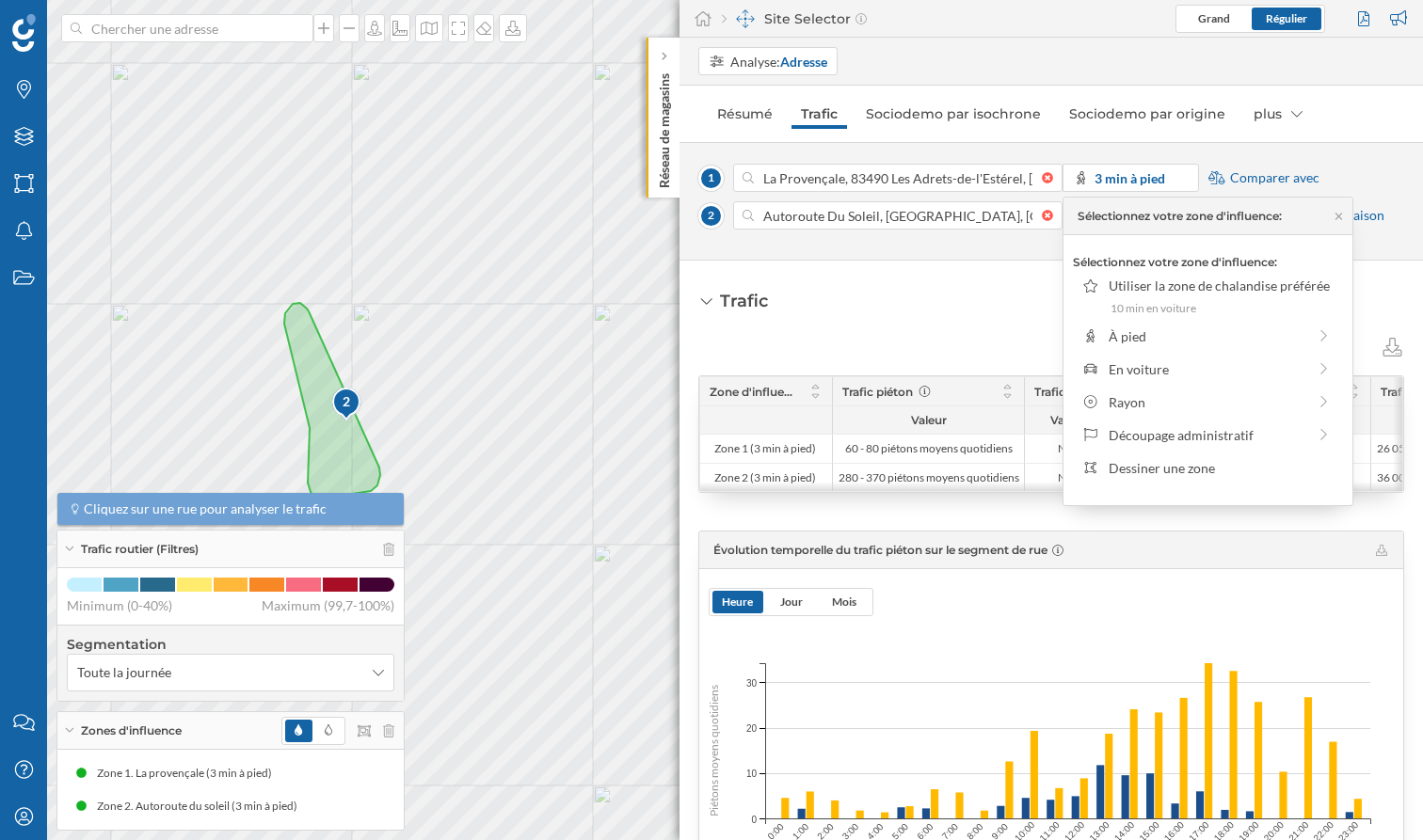 click on "Trafic
Zone d'influence
Trafic piéton
Trafic piéton moyen dans la zone (2024)
Trafic piéton maximum dans la zone (2024)
Trafic routier du point (2022)
Trafic routier moyen dans la zone (2022)
Trafic routier maximum dans la zone (2022)
[GEOGRAPHIC_DATA]
[GEOGRAPHIC_DATA]
Vs Commune
[GEOGRAPHIC_DATA]
Vs Commune
[GEOGRAPHIC_DATA]
[GEOGRAPHIC_DATA]" at bounding box center [1051, 1171] 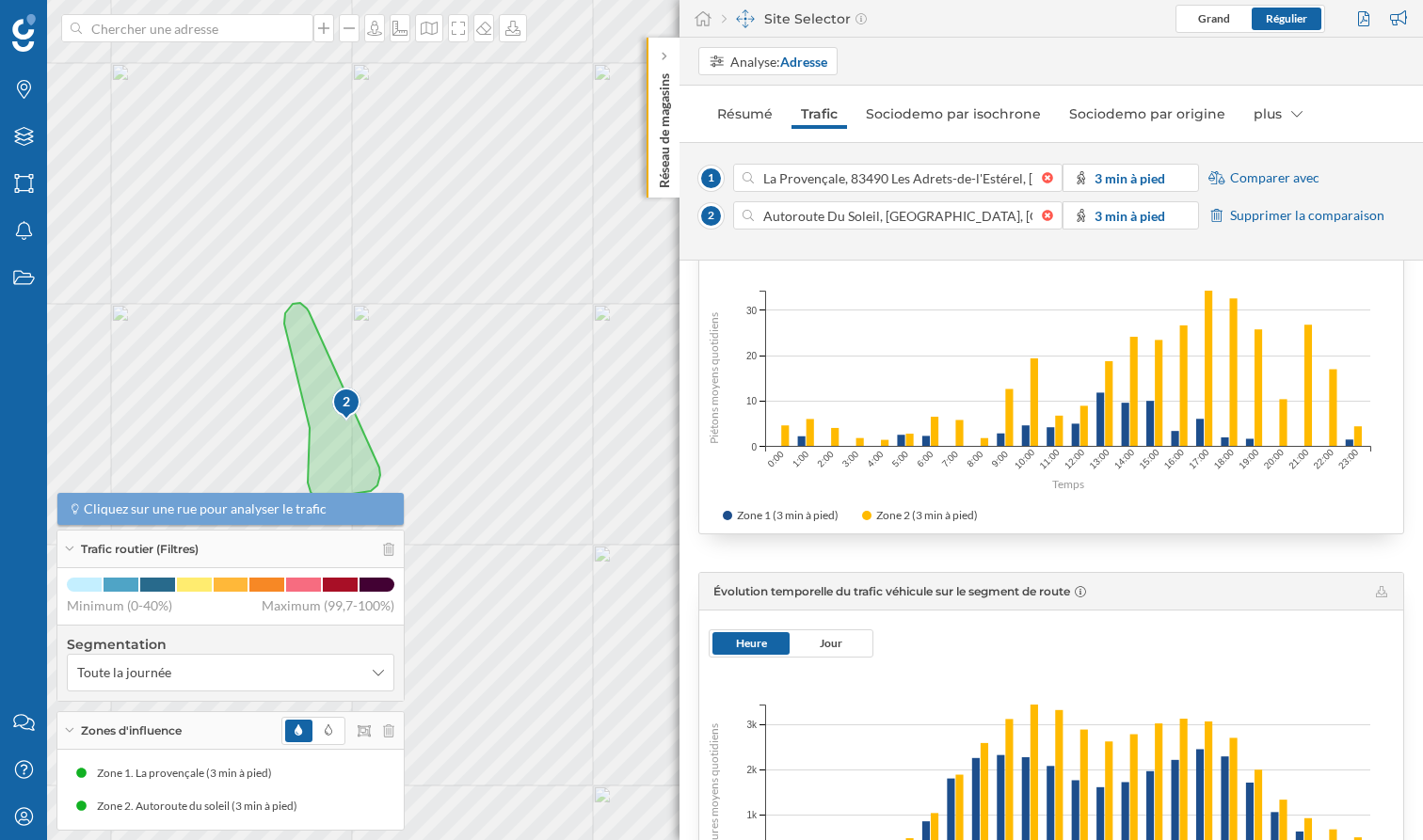 scroll, scrollTop: 381, scrollLeft: 0, axis: vertical 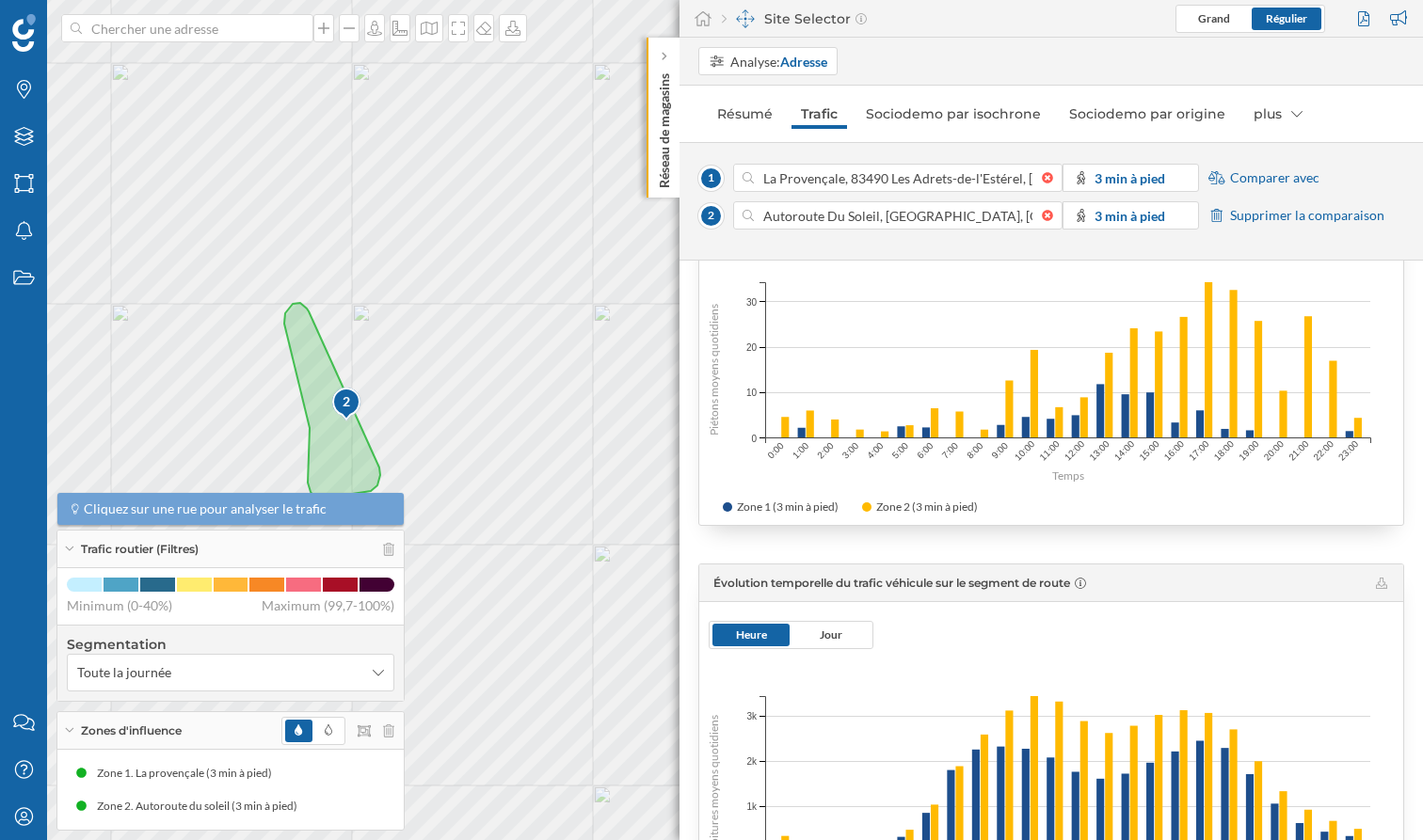 drag, startPoint x: 714, startPoint y: 584, endPoint x: 1066, endPoint y: 590, distance: 352.05113 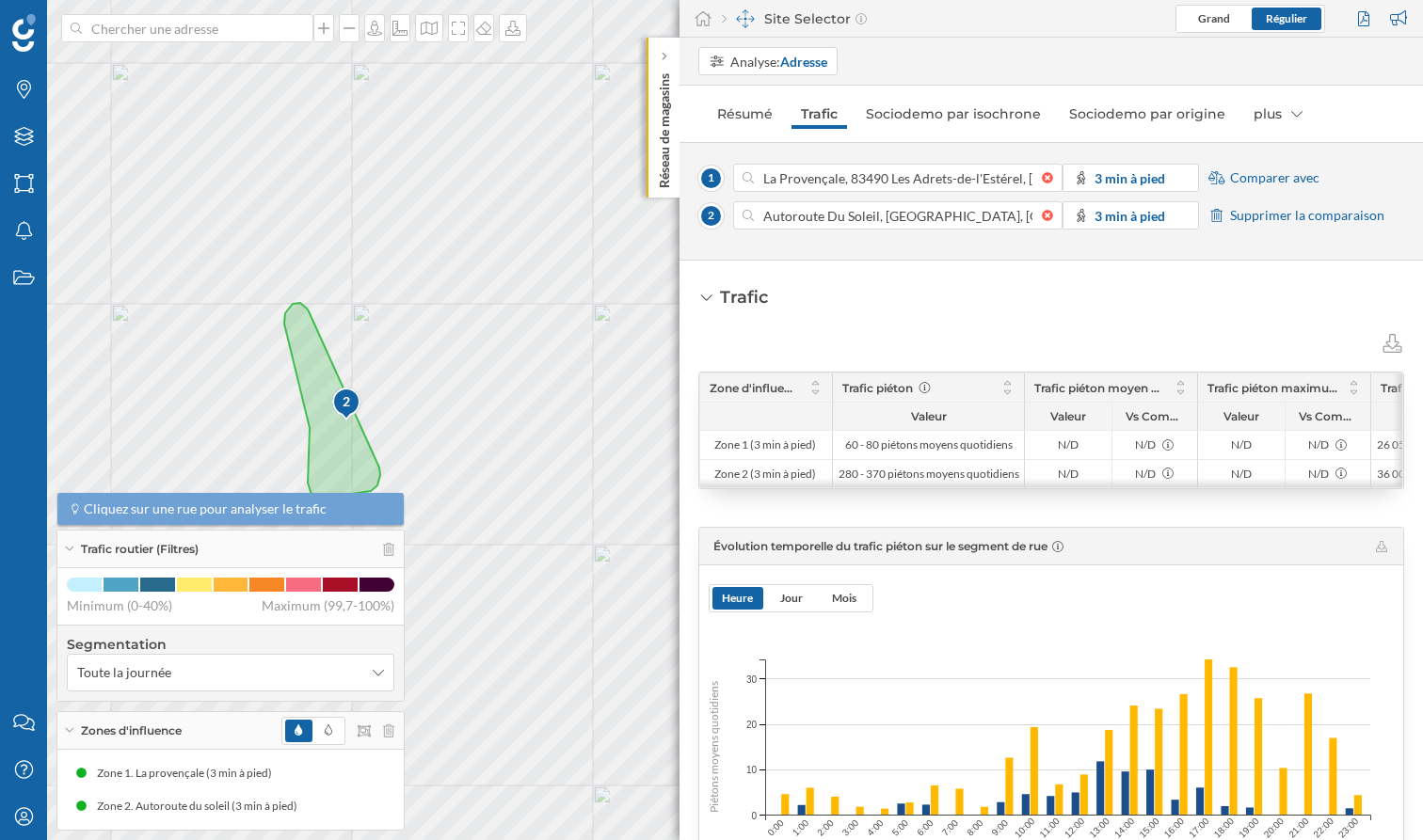 scroll, scrollTop: 0, scrollLeft: 0, axis: both 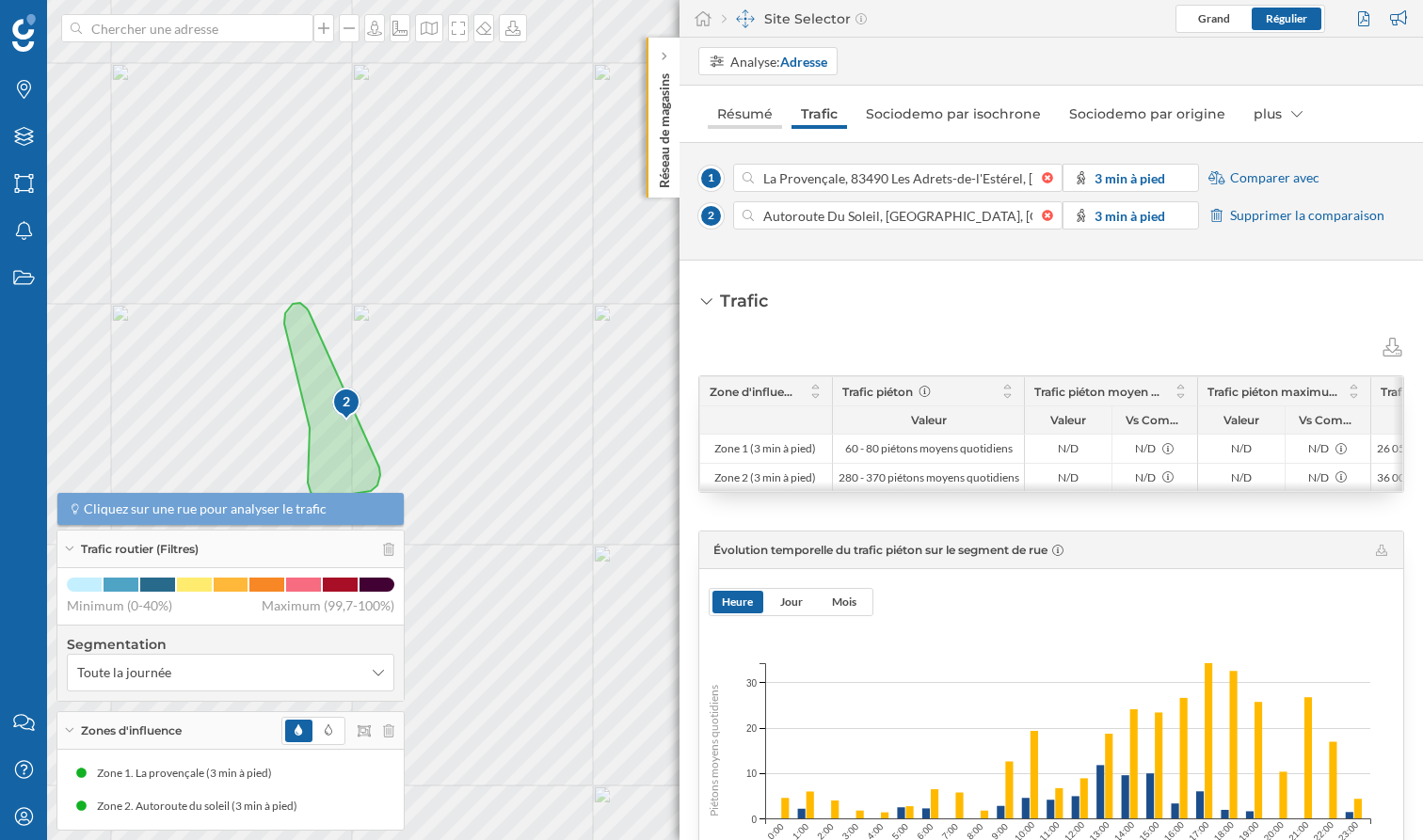click on "Résumé" at bounding box center (744, 114) 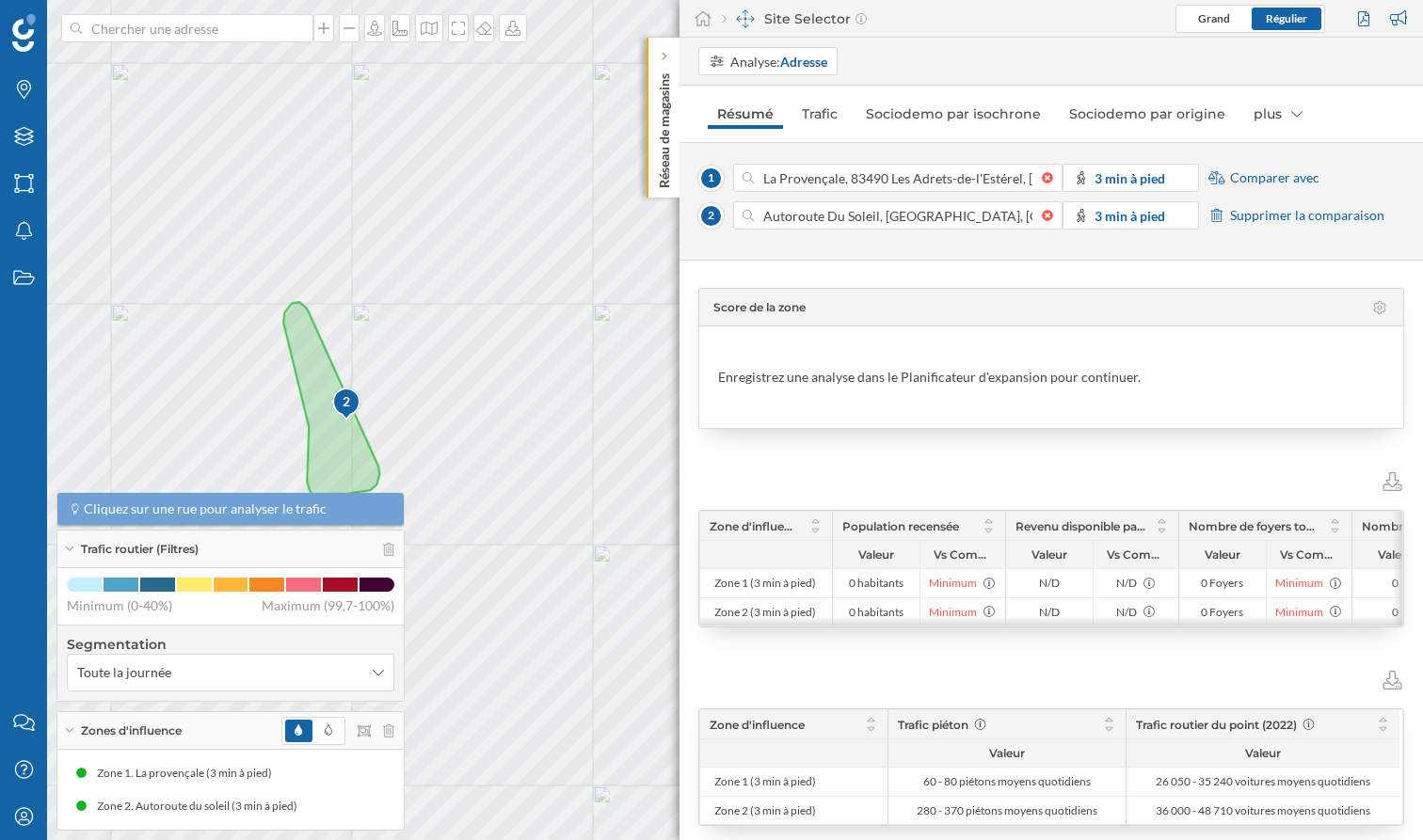 scroll, scrollTop: 29, scrollLeft: 0, axis: vertical 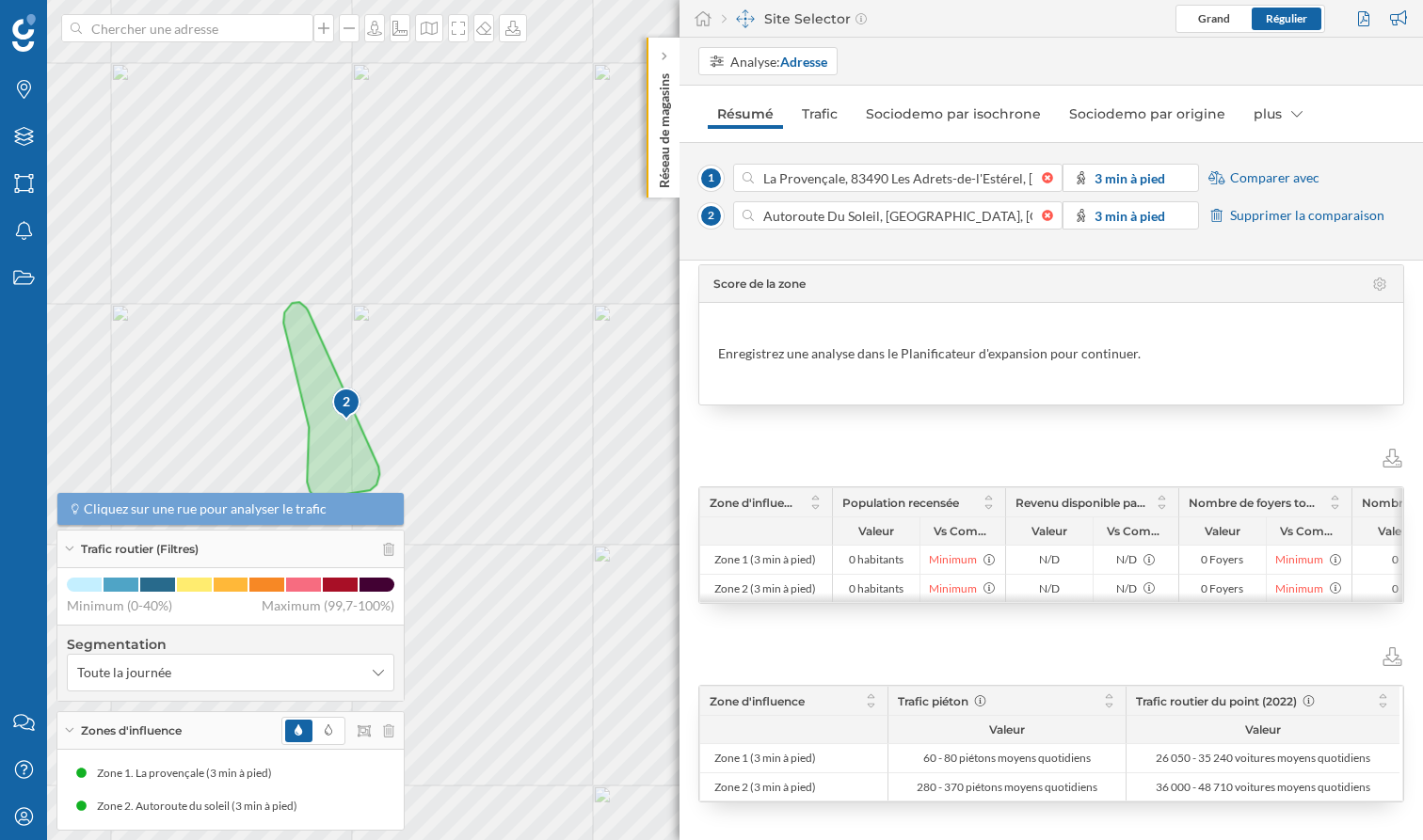 click on "Trafic piéton" at bounding box center [933, 701] 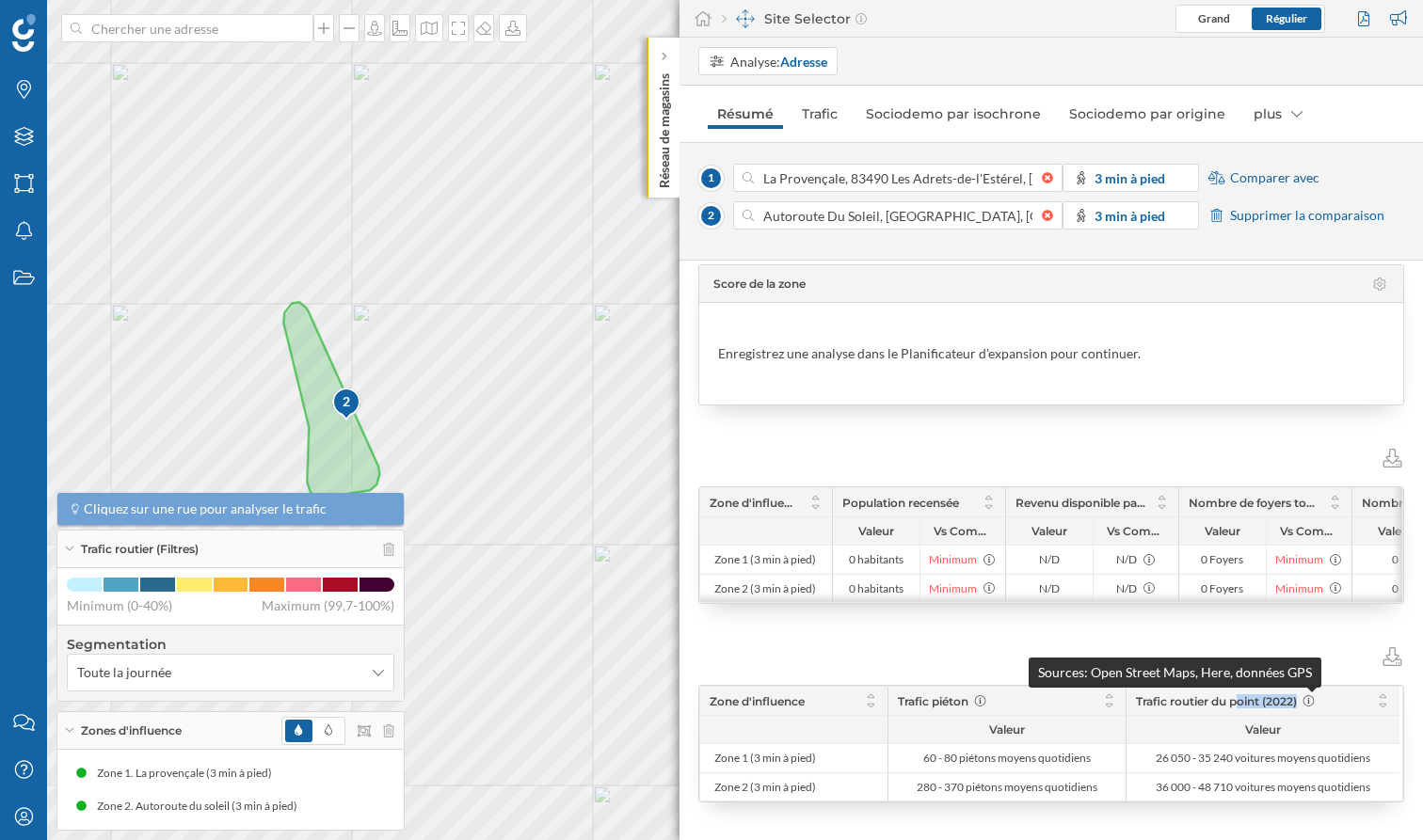 drag, startPoint x: 1131, startPoint y: 696, endPoint x: 1309, endPoint y: 698, distance: 178.01124 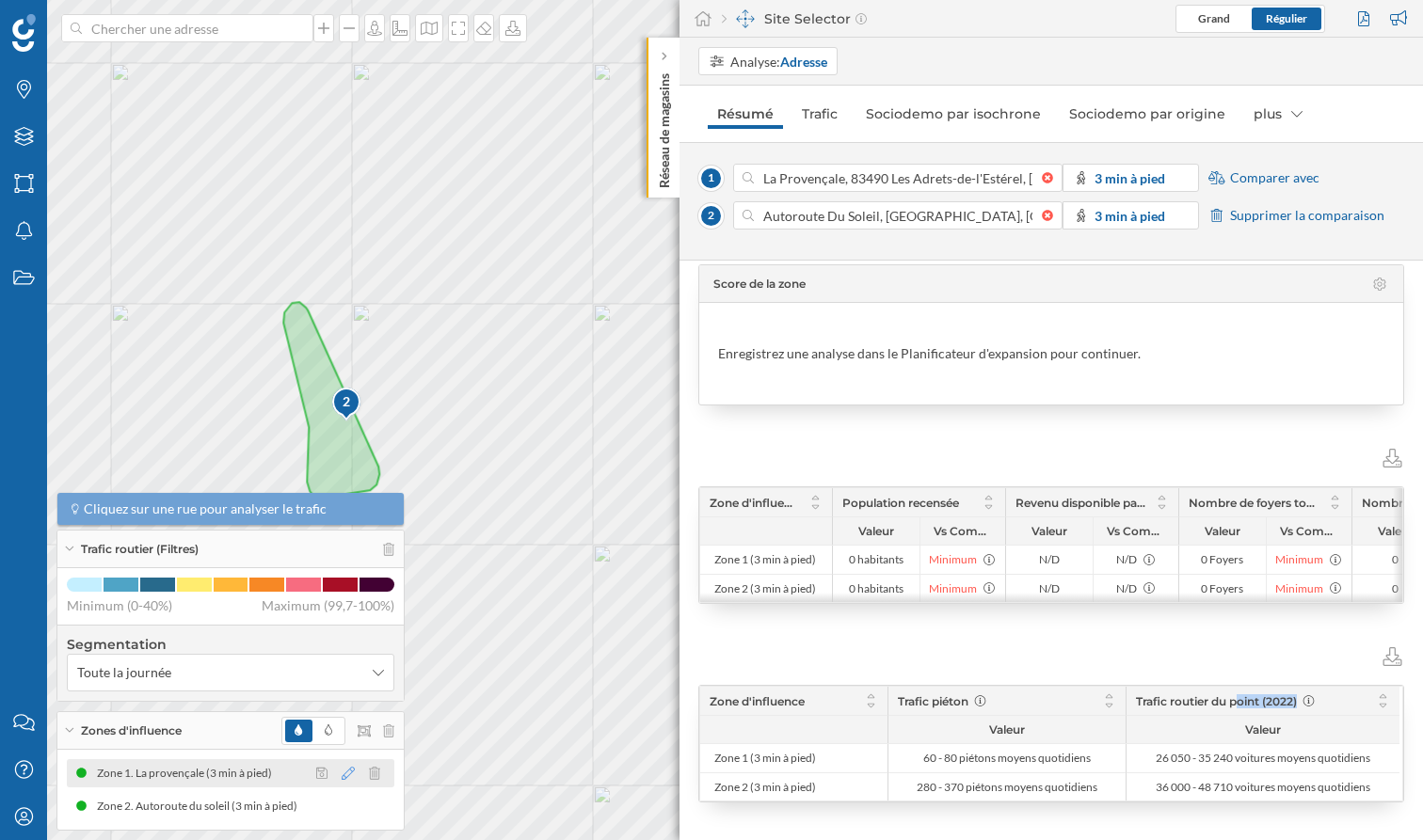 click 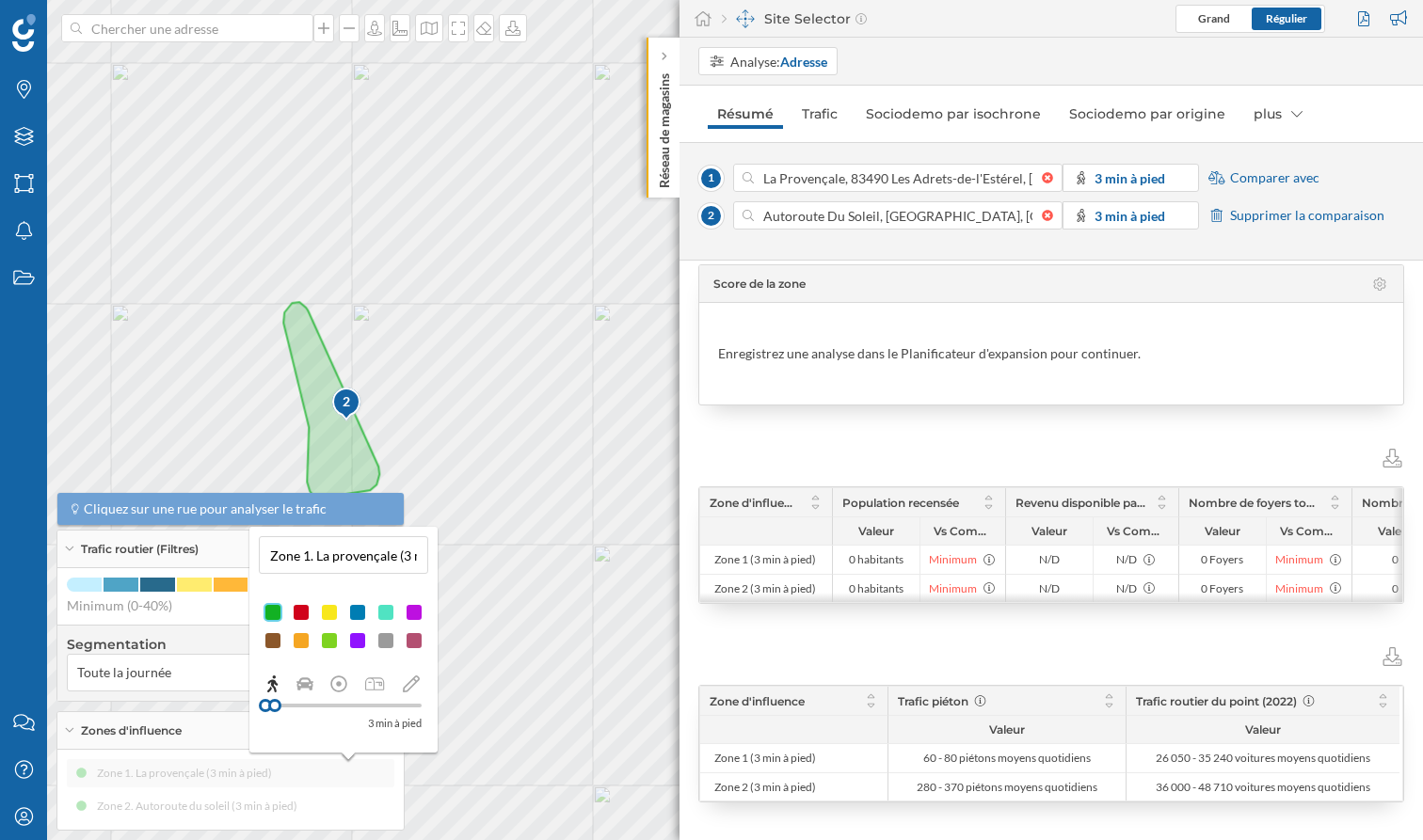 click on "Zone 1. La provençale (3 min à pied)" at bounding box center [344, 555] 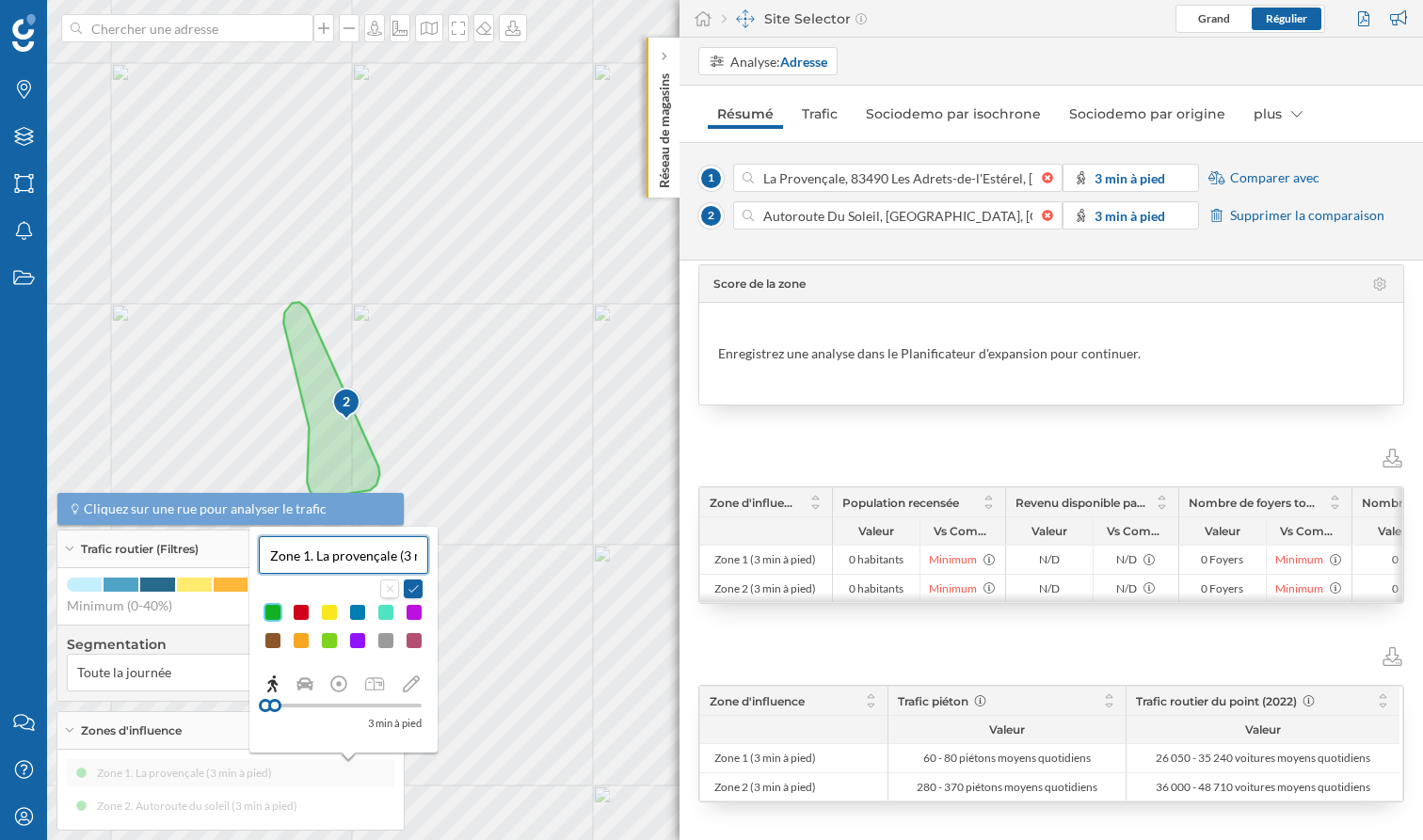 click on "Zone 1. La provençale (3 min à pied)" at bounding box center (344, 555) 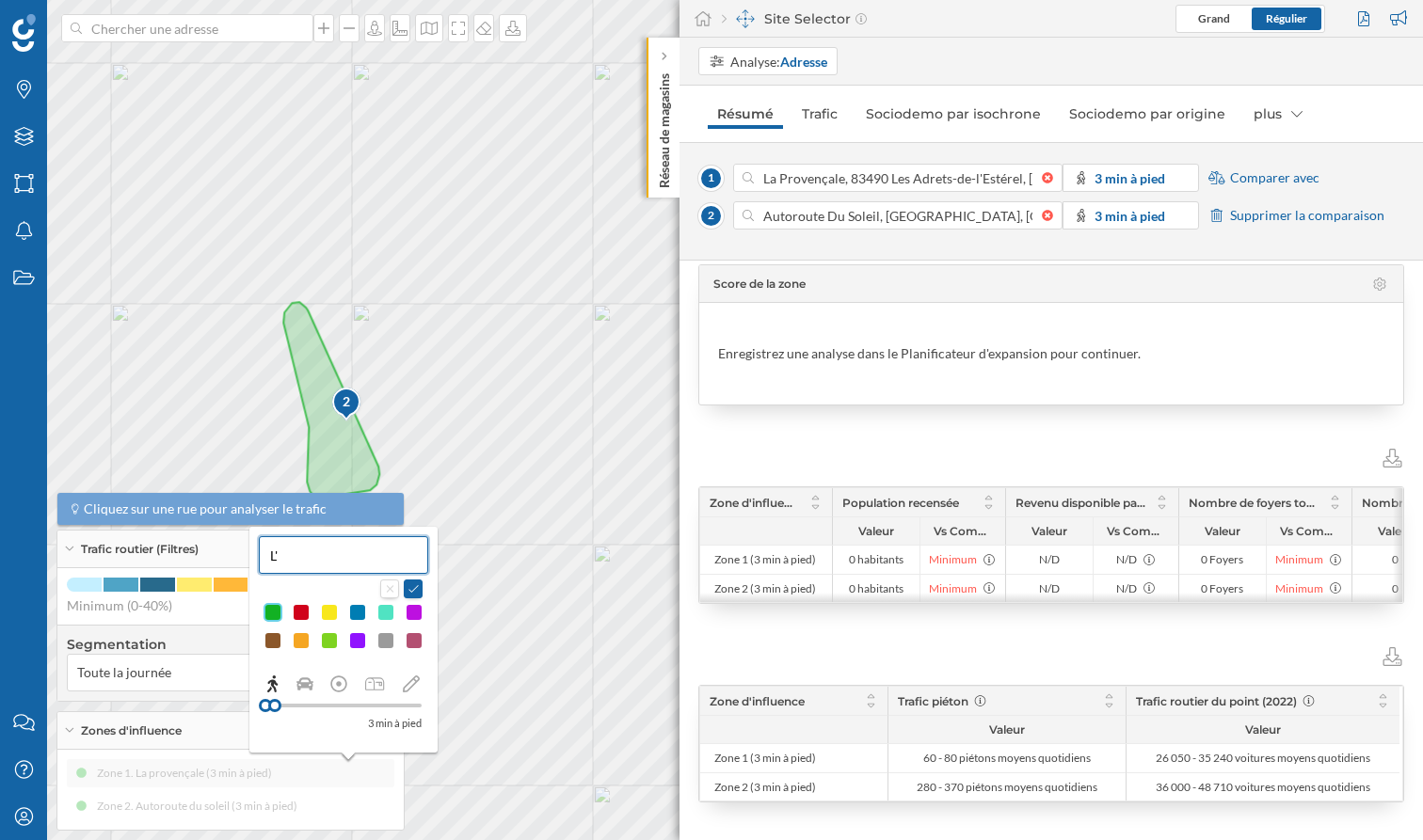 type on "L" 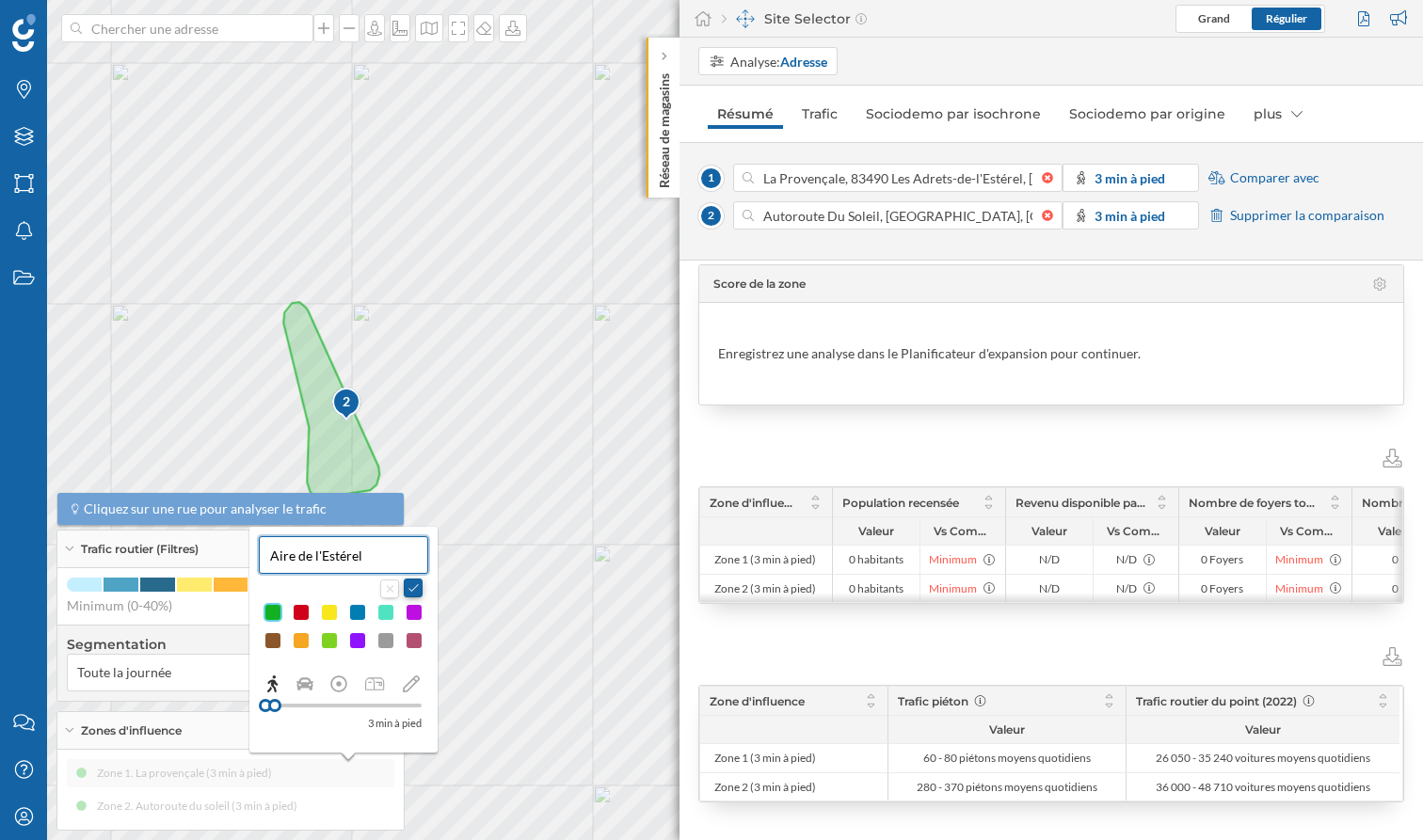 type on "Aire de l'Estérel" 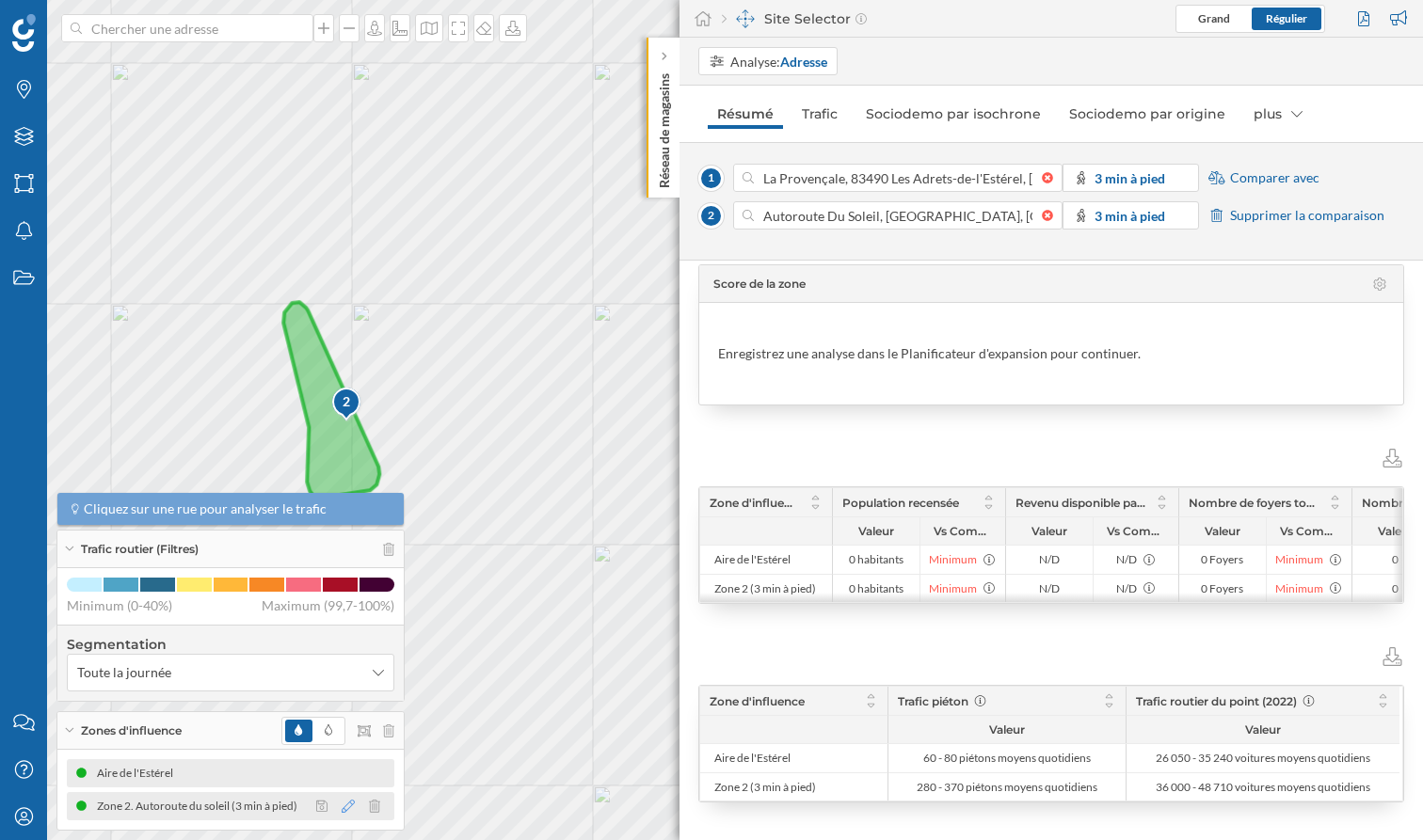 click 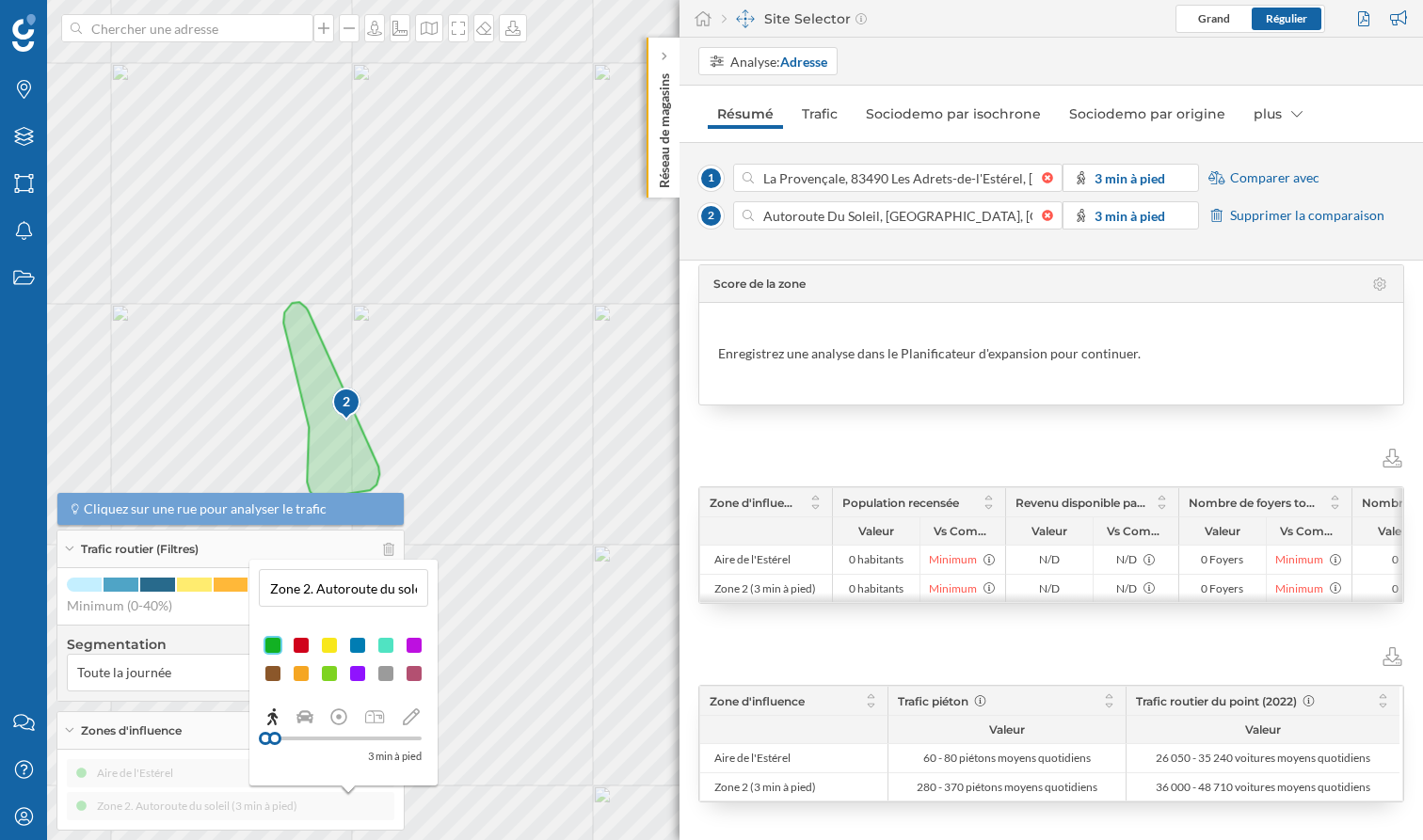 click on "Zone 2. Autoroute du soleil (3 min à pied)" at bounding box center [344, 588] 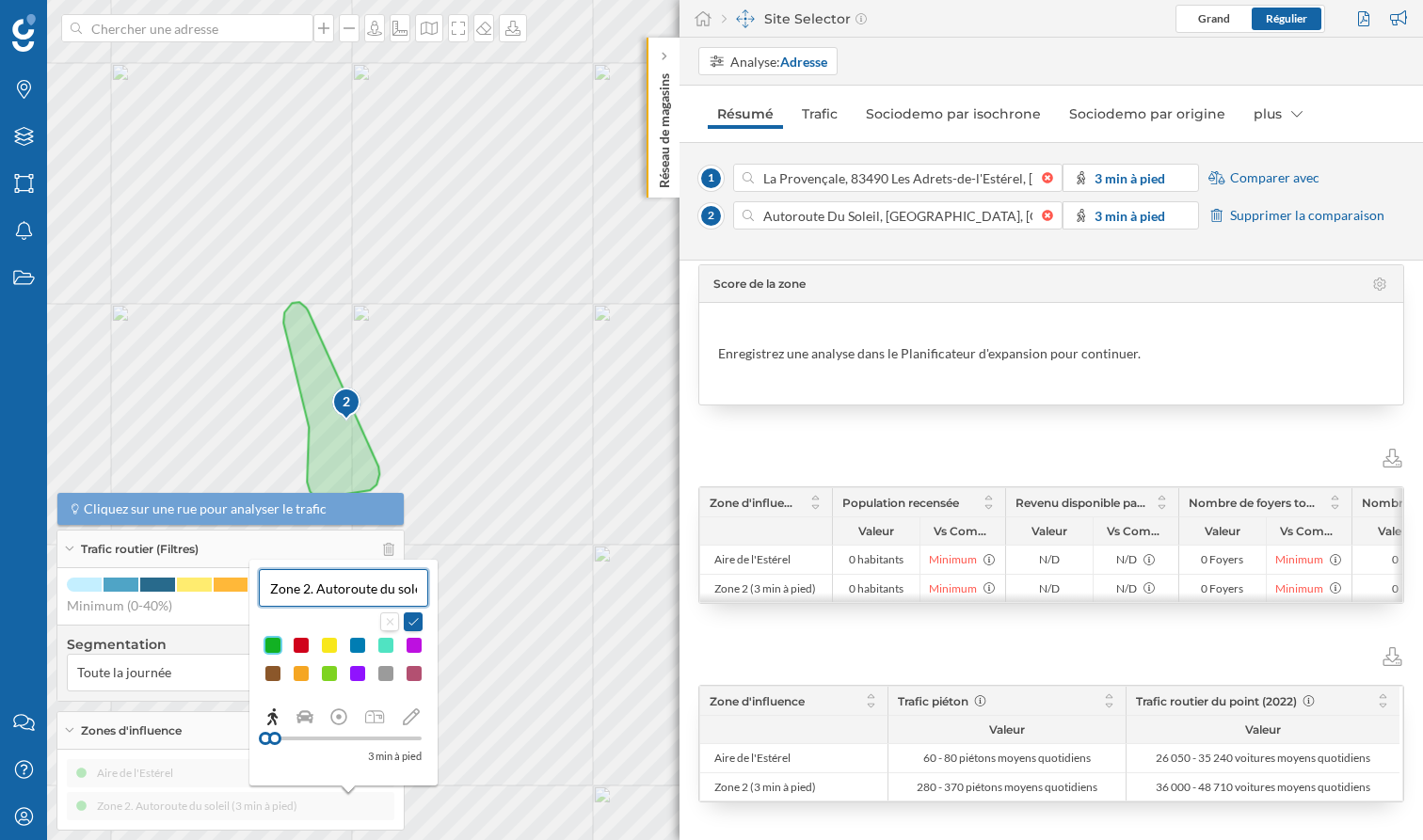 click on "Zone 2. Autoroute du soleil (3 min à pied)" at bounding box center (344, 588) 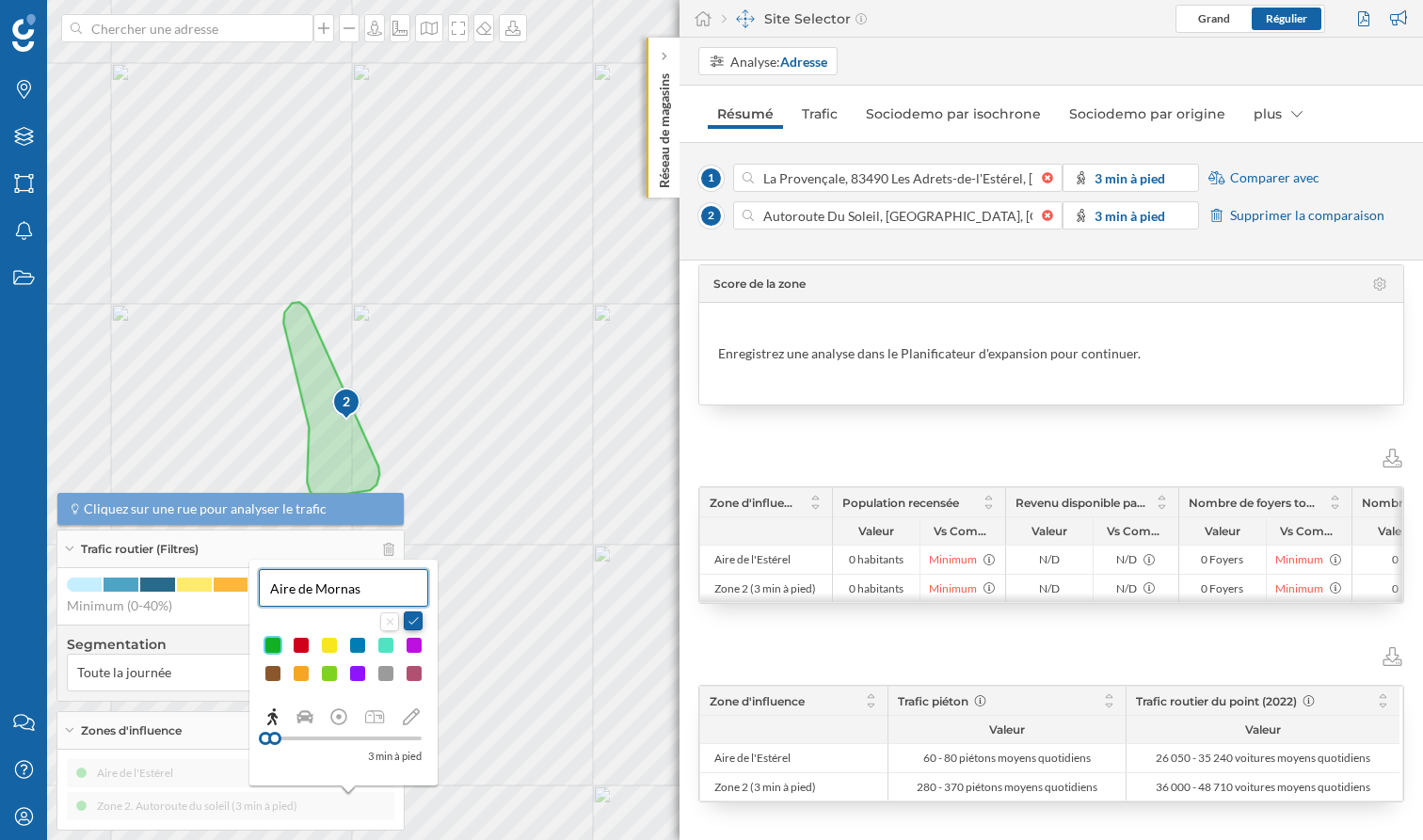 type on "Aire de Mornas" 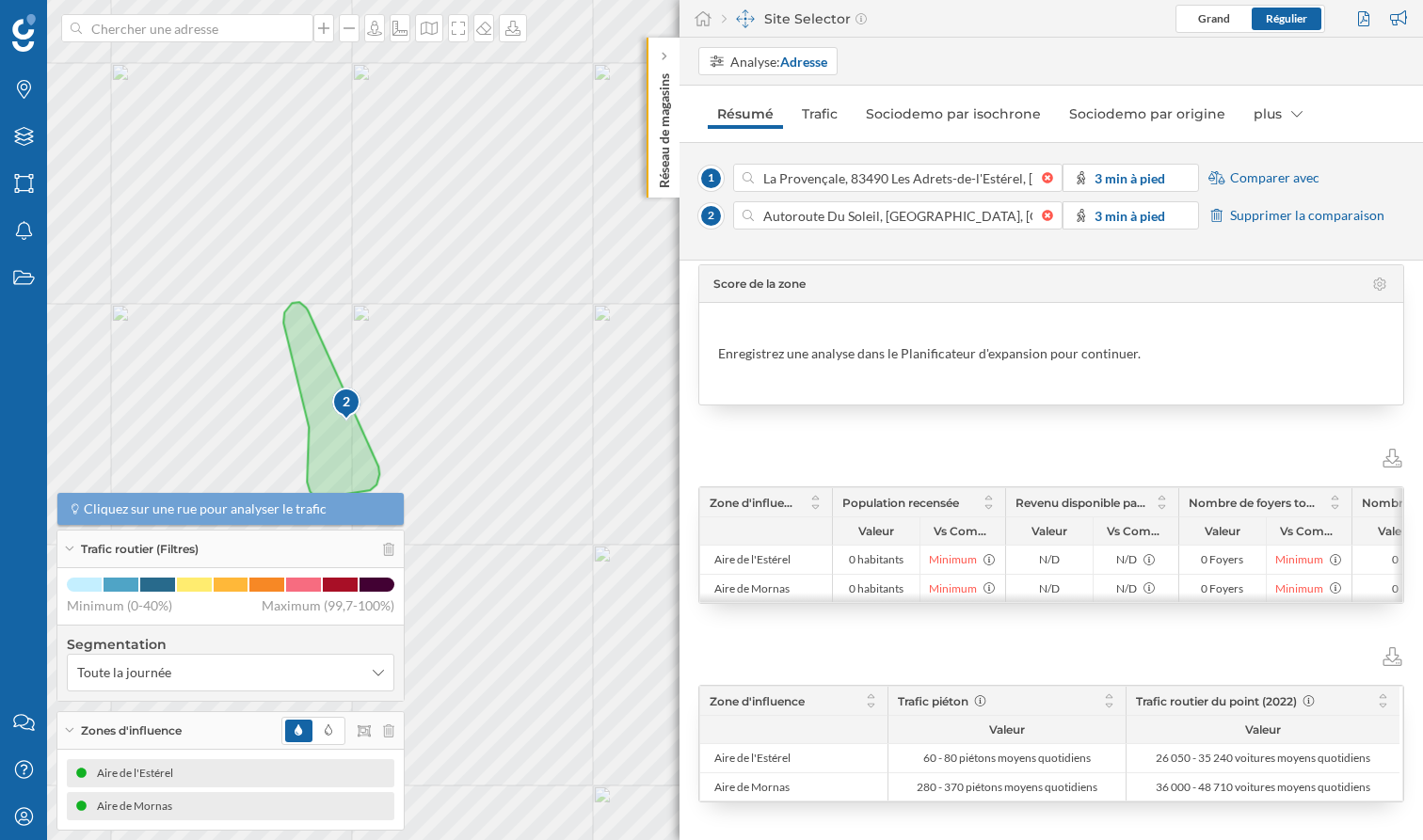 click on "Comparer avec" at bounding box center (1274, 178) 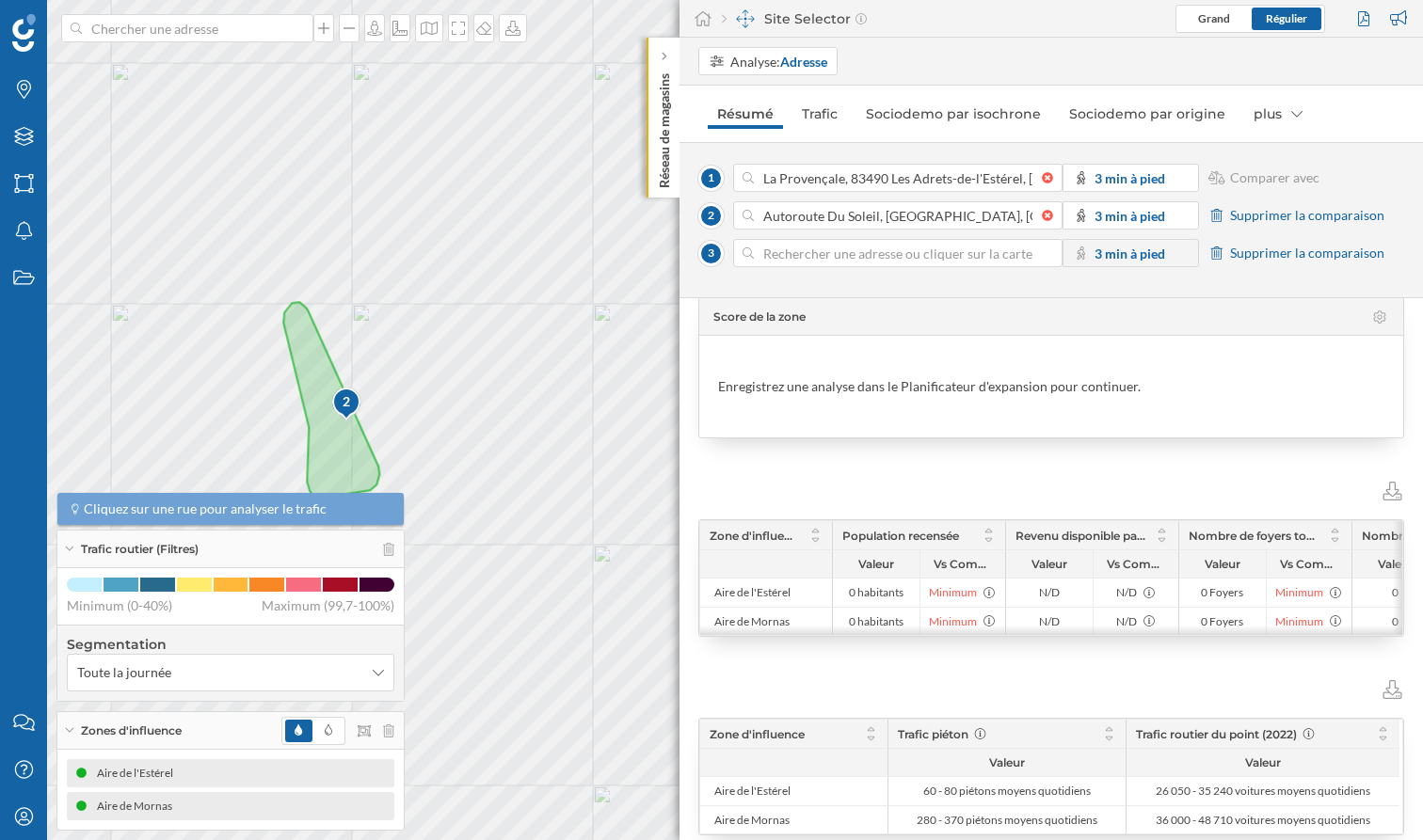 click at bounding box center [898, 253] 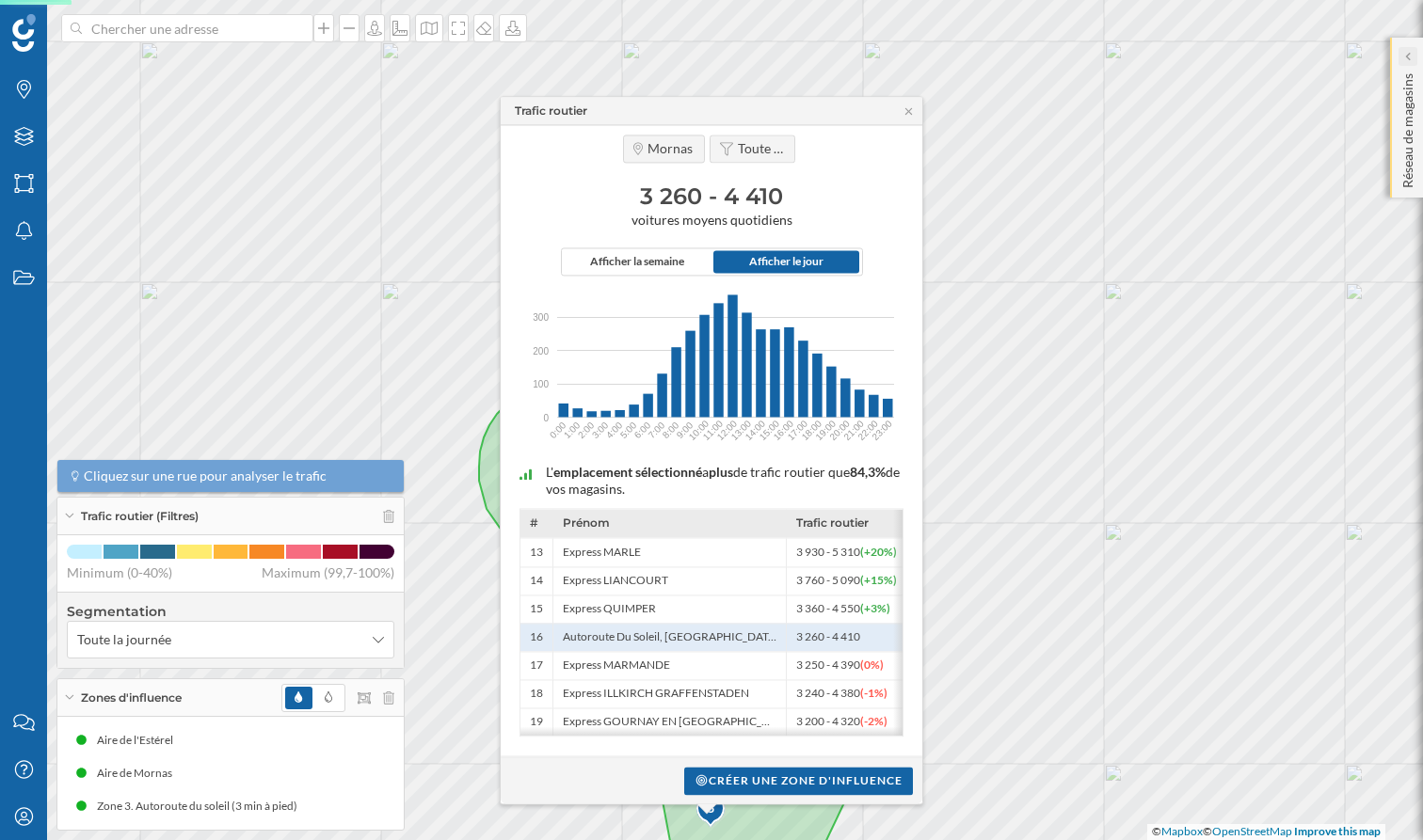 click 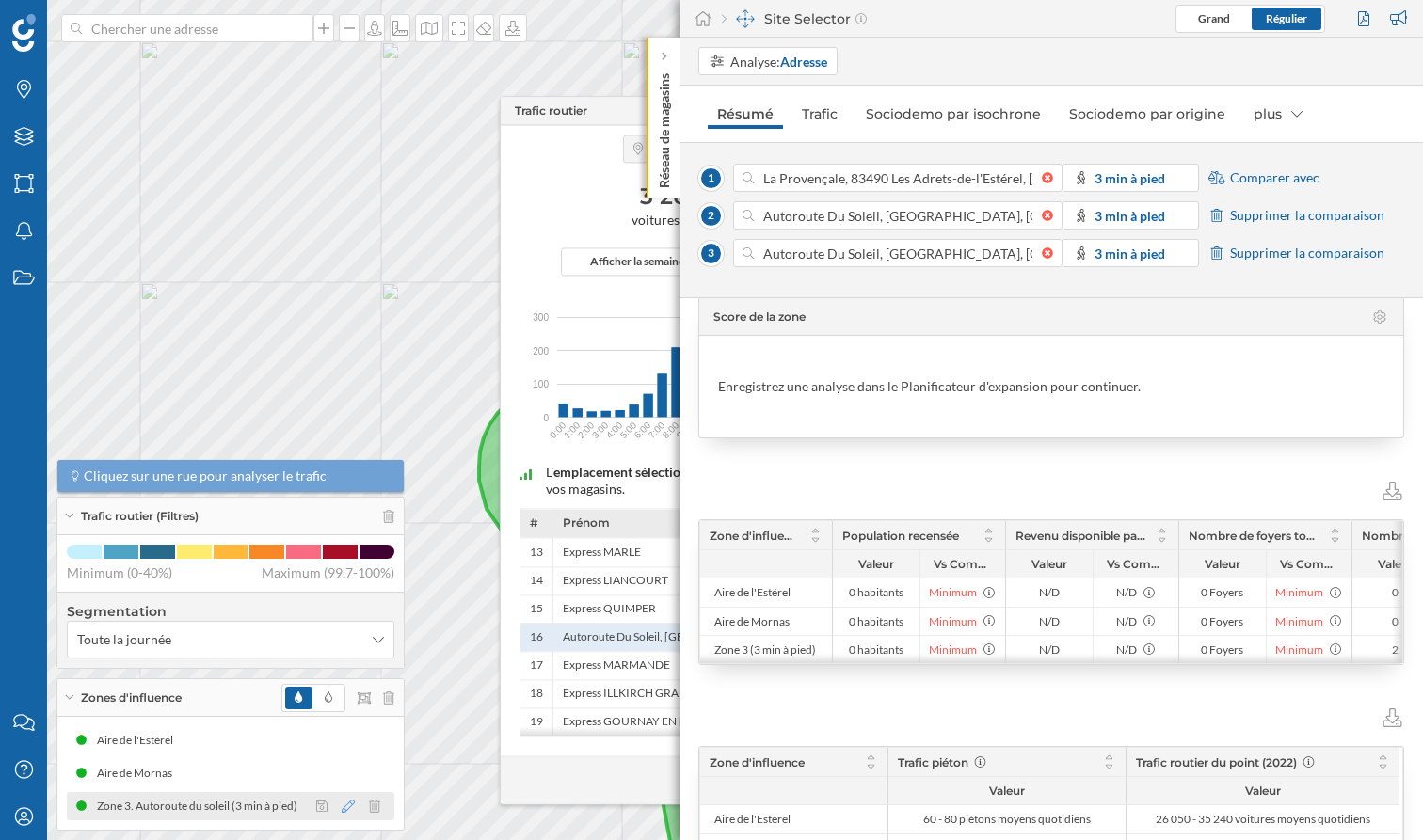 click 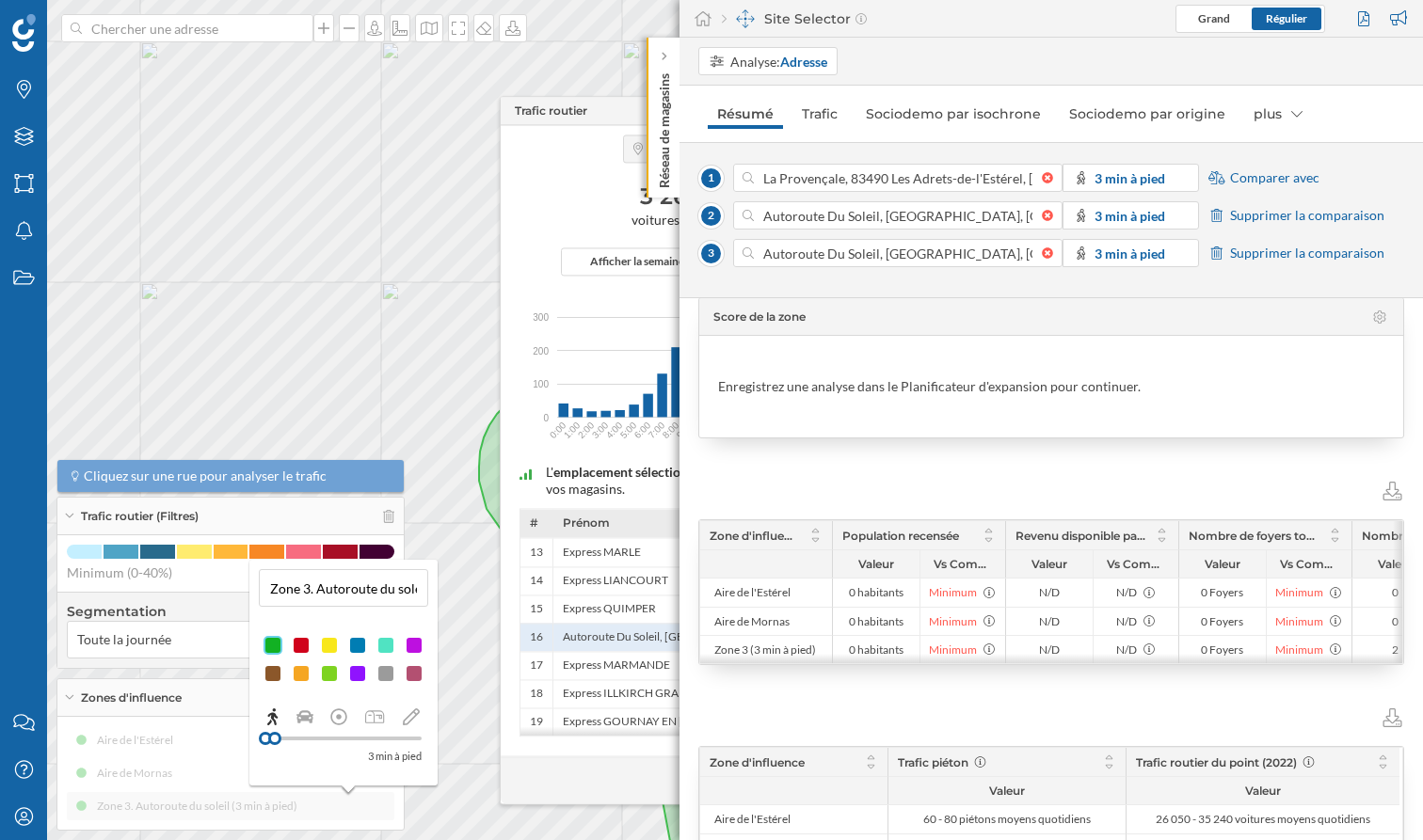 click on "Zone 3. Autoroute du soleil (3 min à pied)
3 min  à pied" 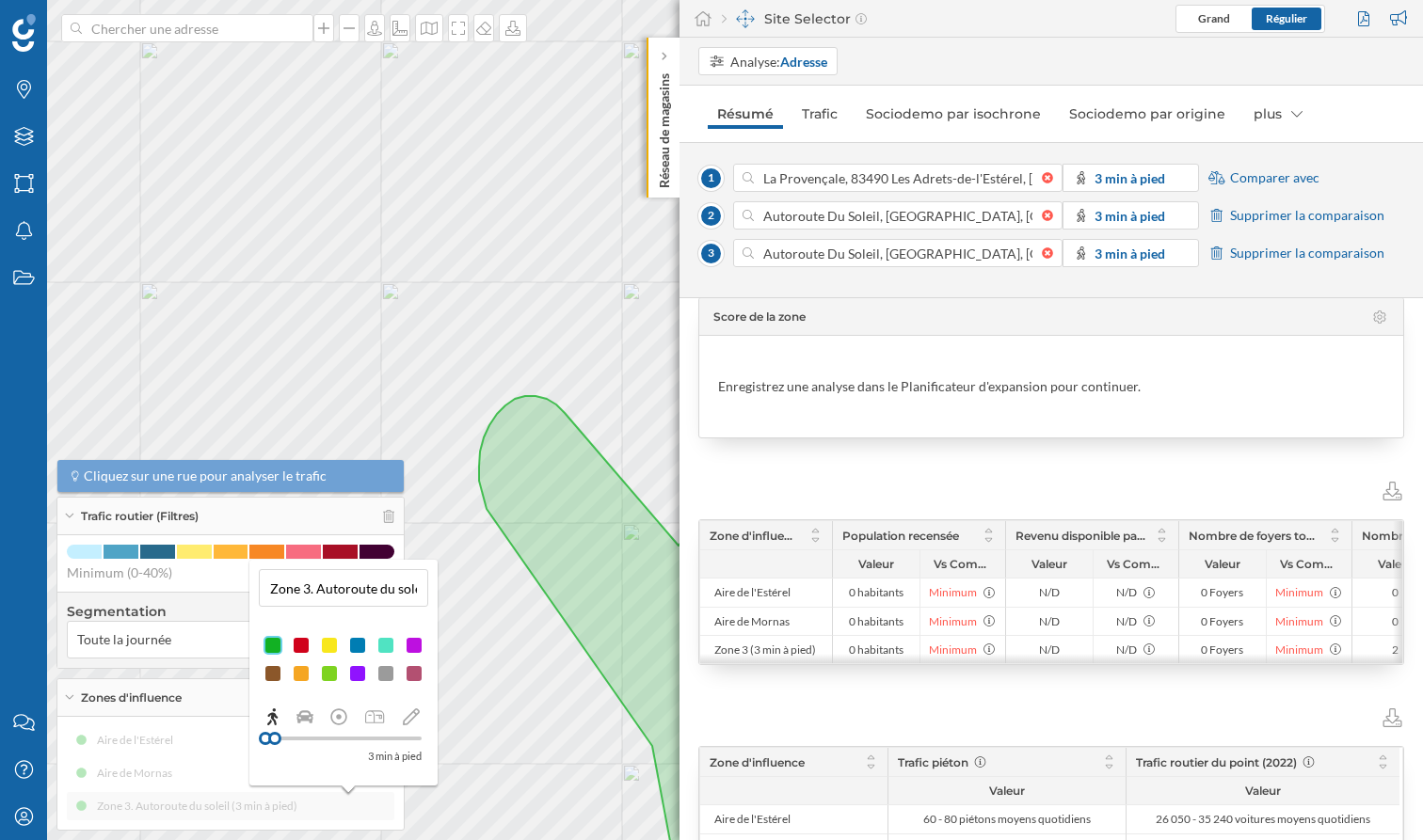 click on "Zone 3. Autoroute du soleil (3 min à pied)" at bounding box center (344, 588) 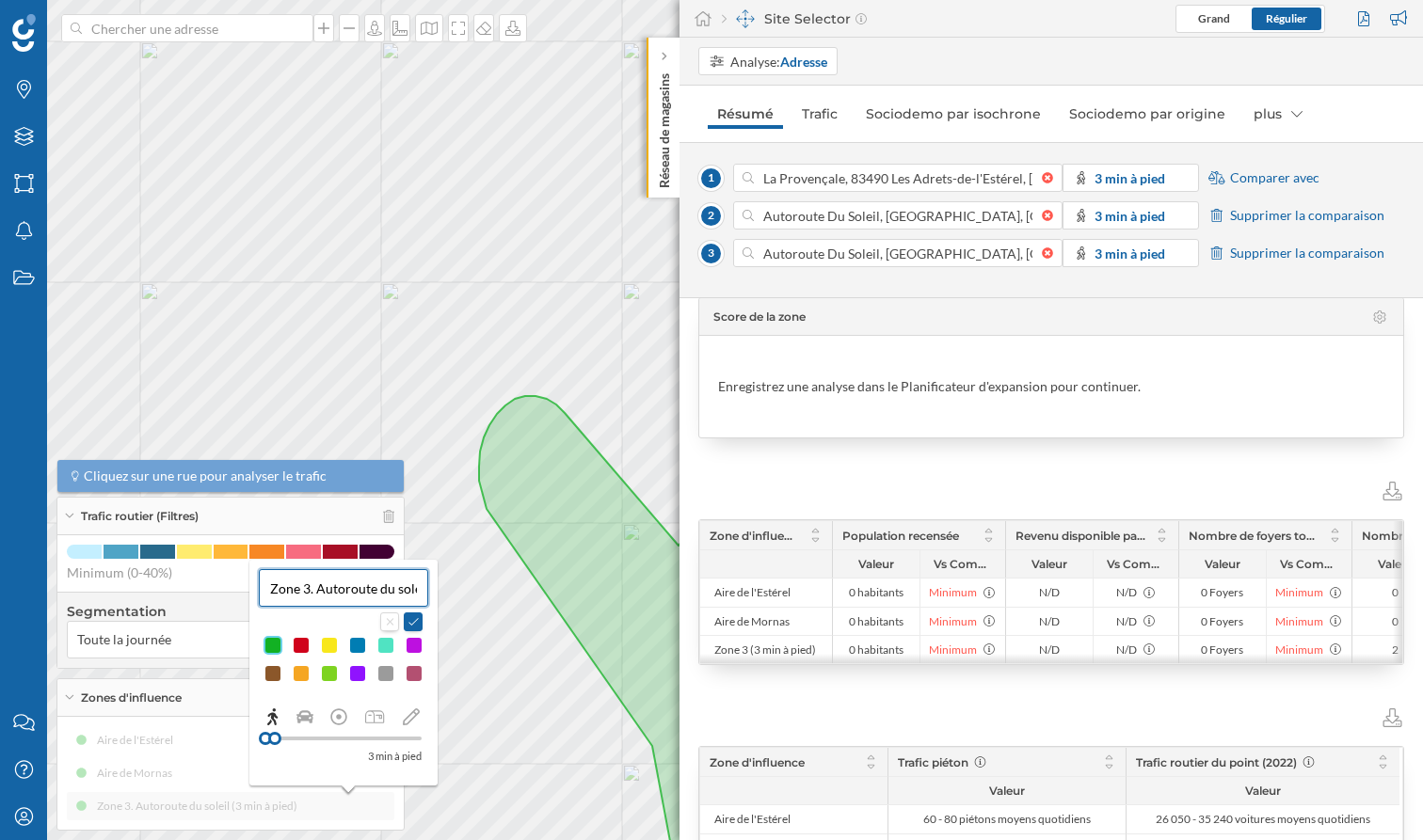 click on "Zone 3. Autoroute du soleil (3 min à pied)" at bounding box center (344, 588) 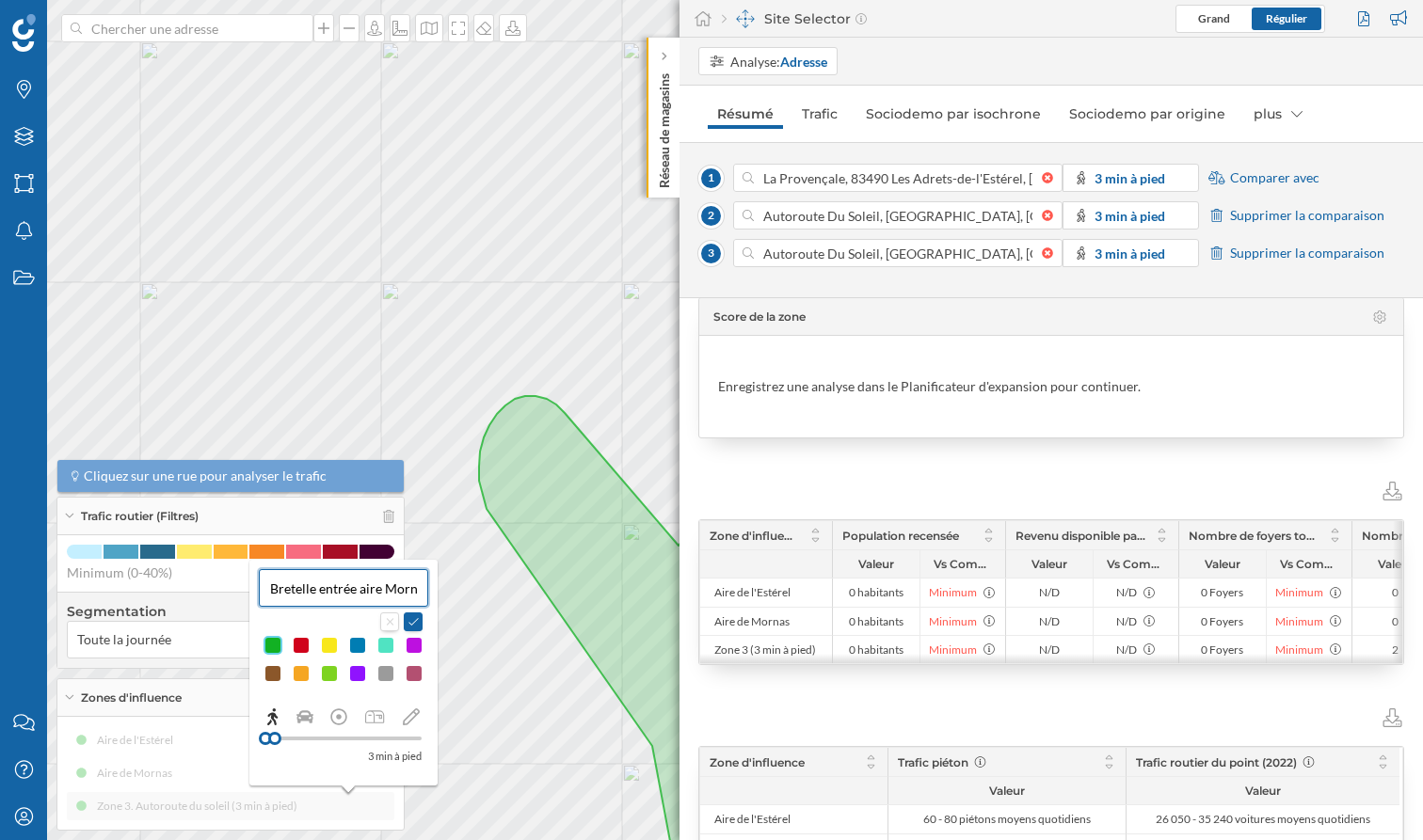 scroll, scrollTop: 0, scrollLeft: 11, axis: horizontal 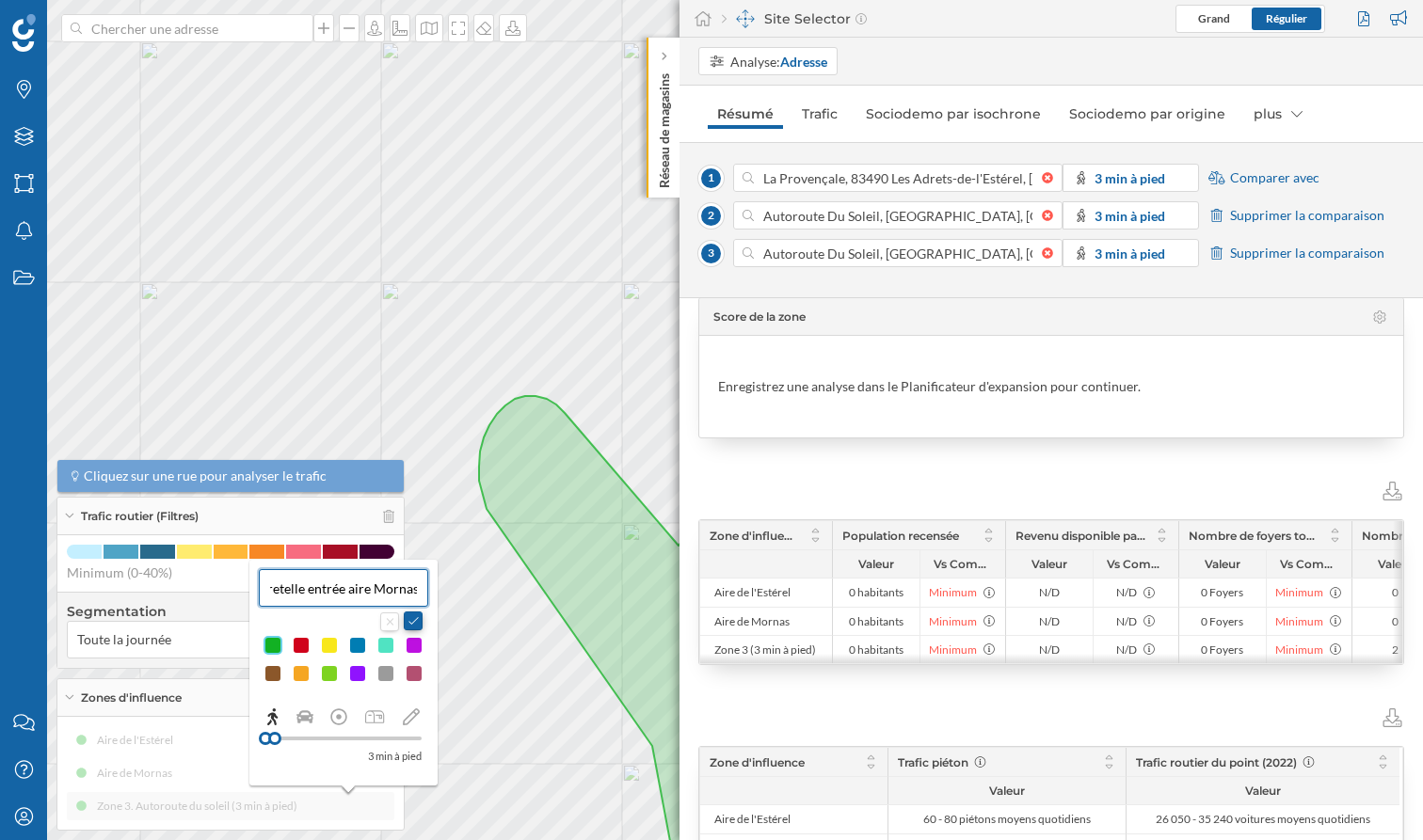 type on "Bretelle entrée aire Mornas" 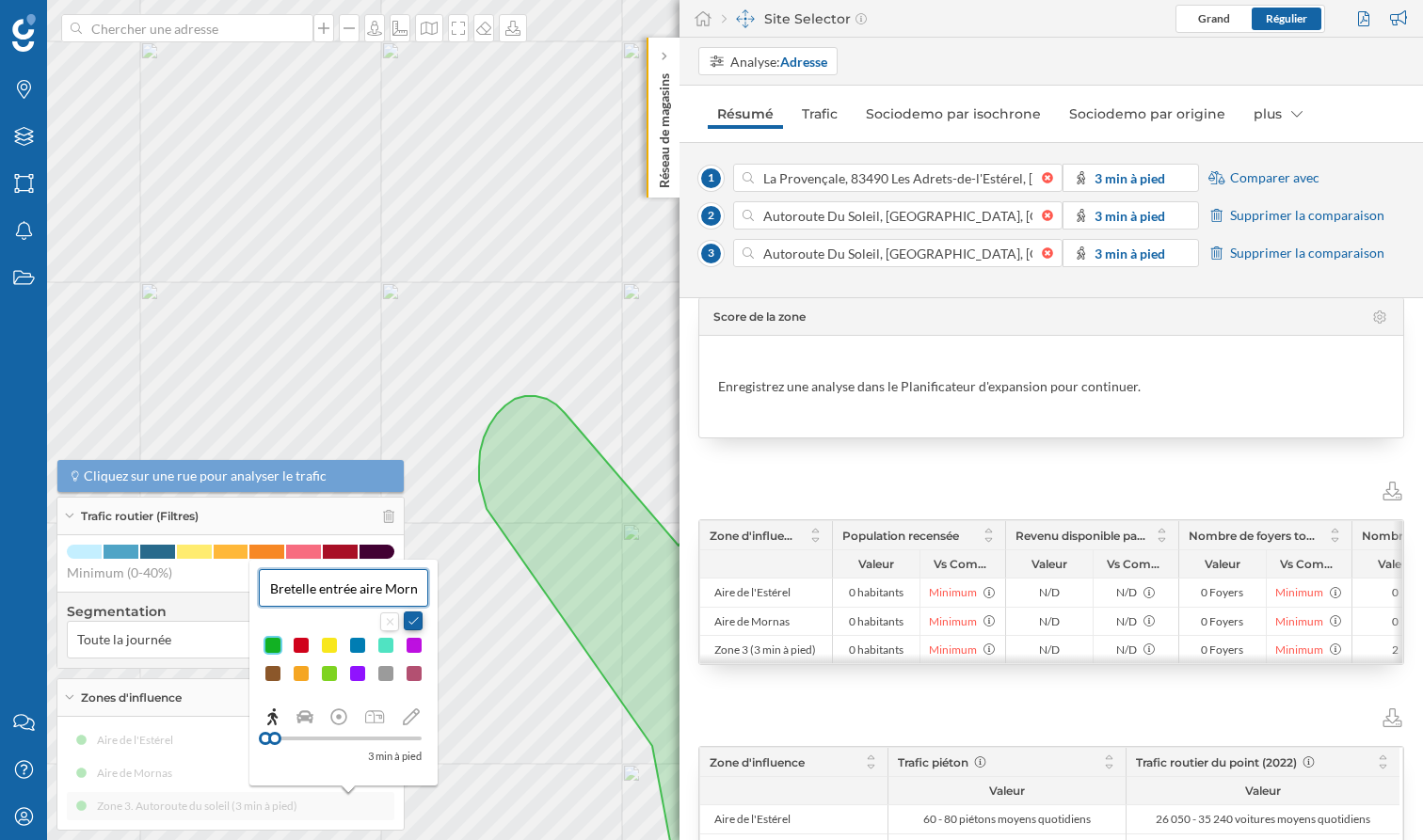 click at bounding box center [413, 621] 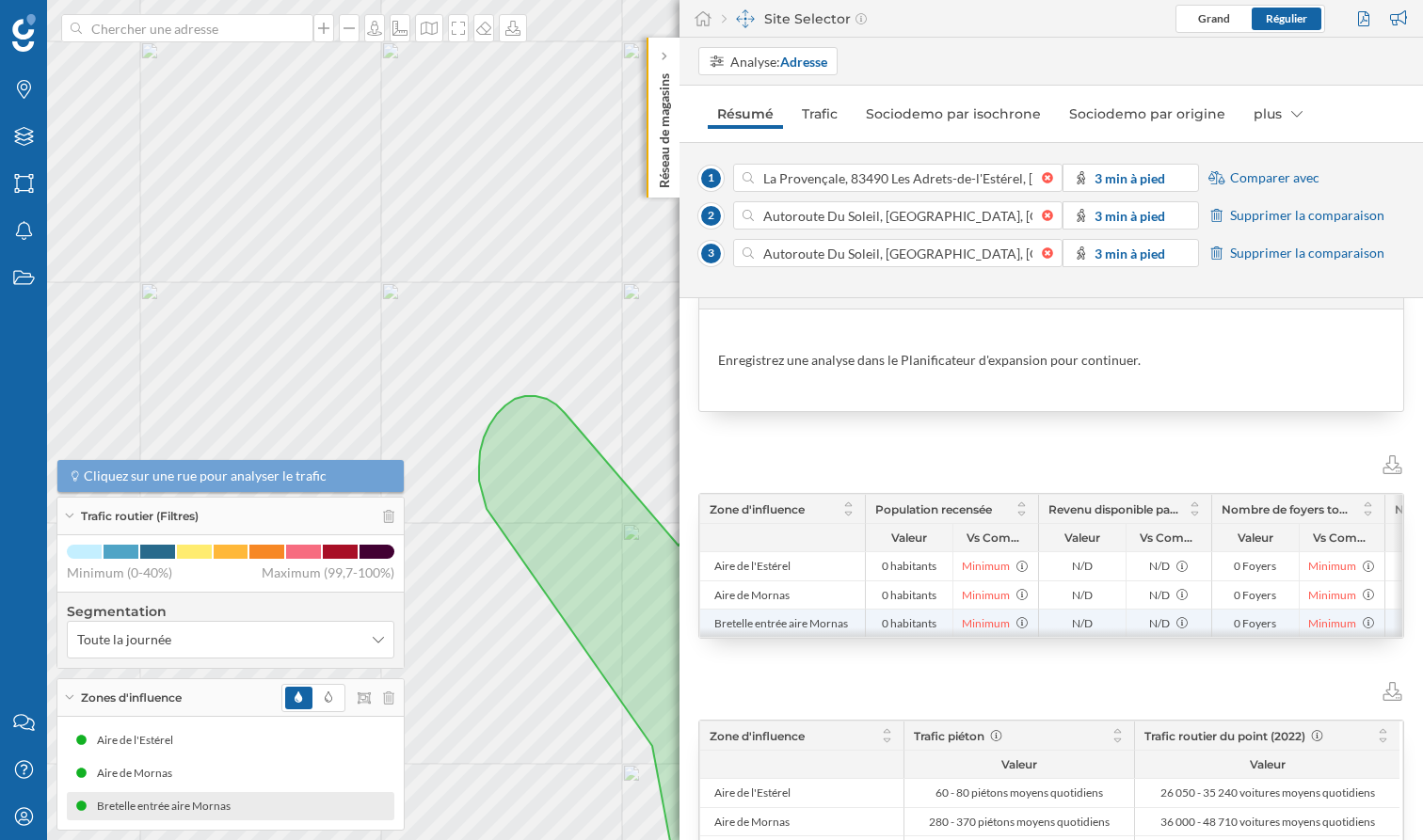 scroll, scrollTop: 123, scrollLeft: 0, axis: vertical 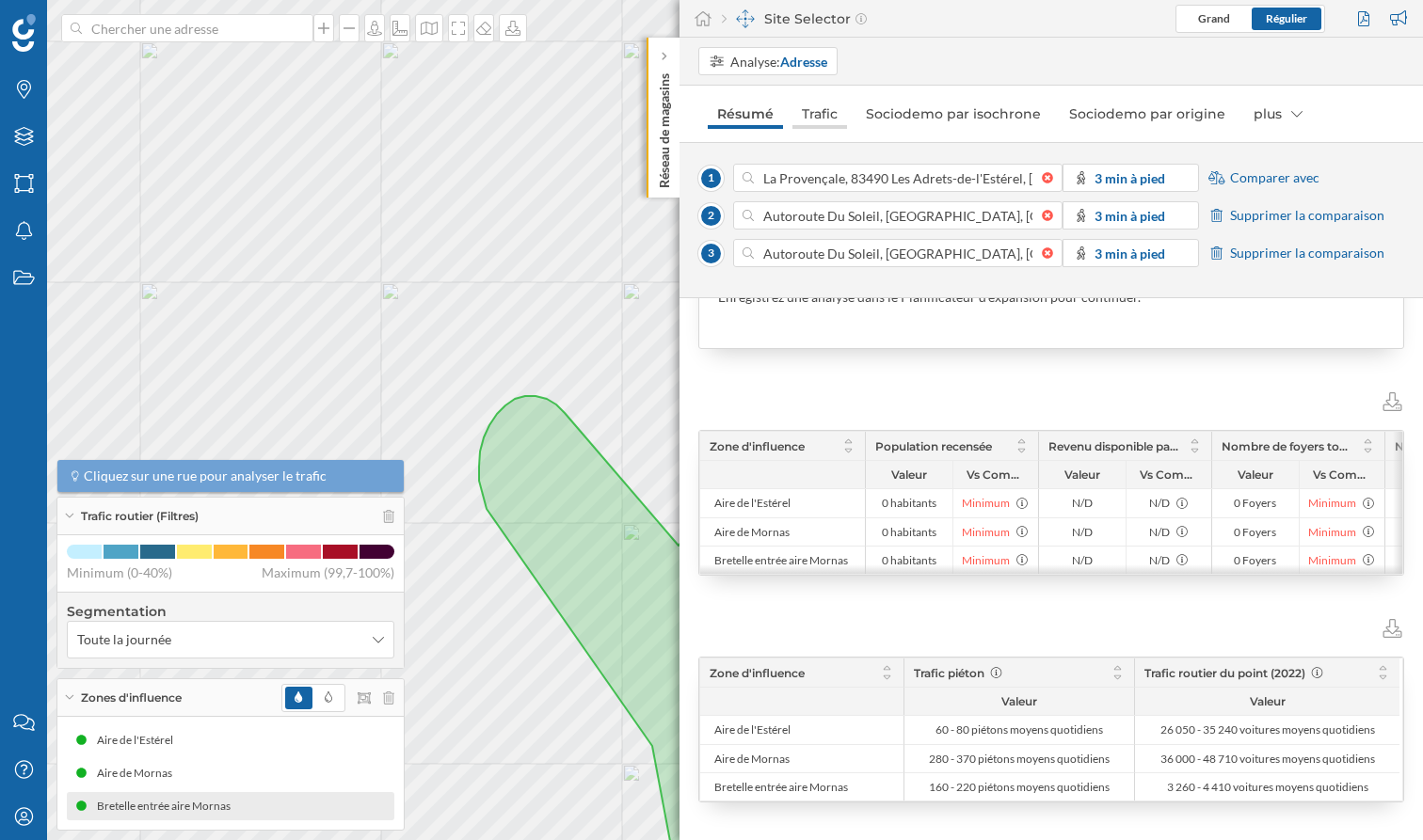 click on "Trafic" at bounding box center (820, 114) 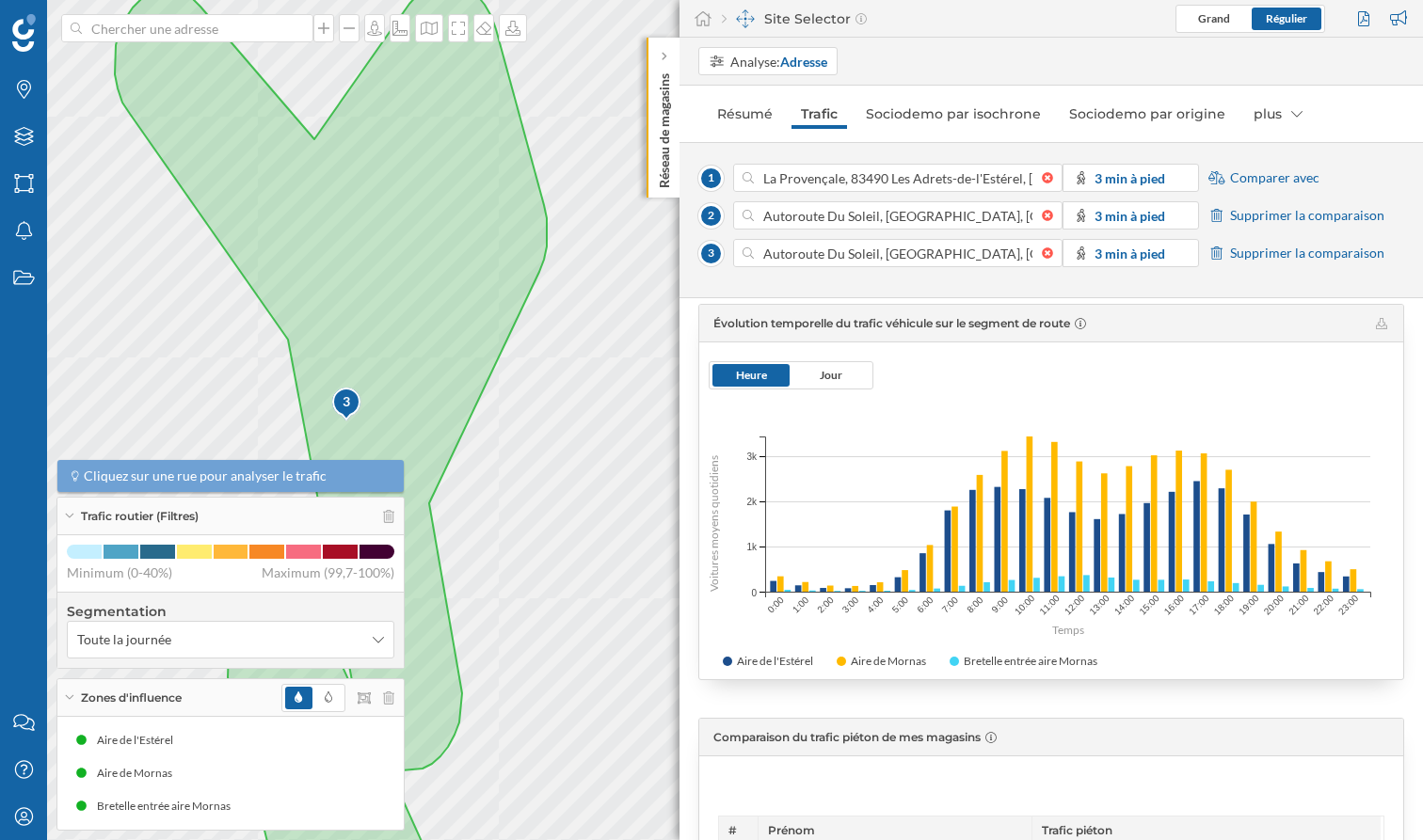 scroll, scrollTop: 718, scrollLeft: 0, axis: vertical 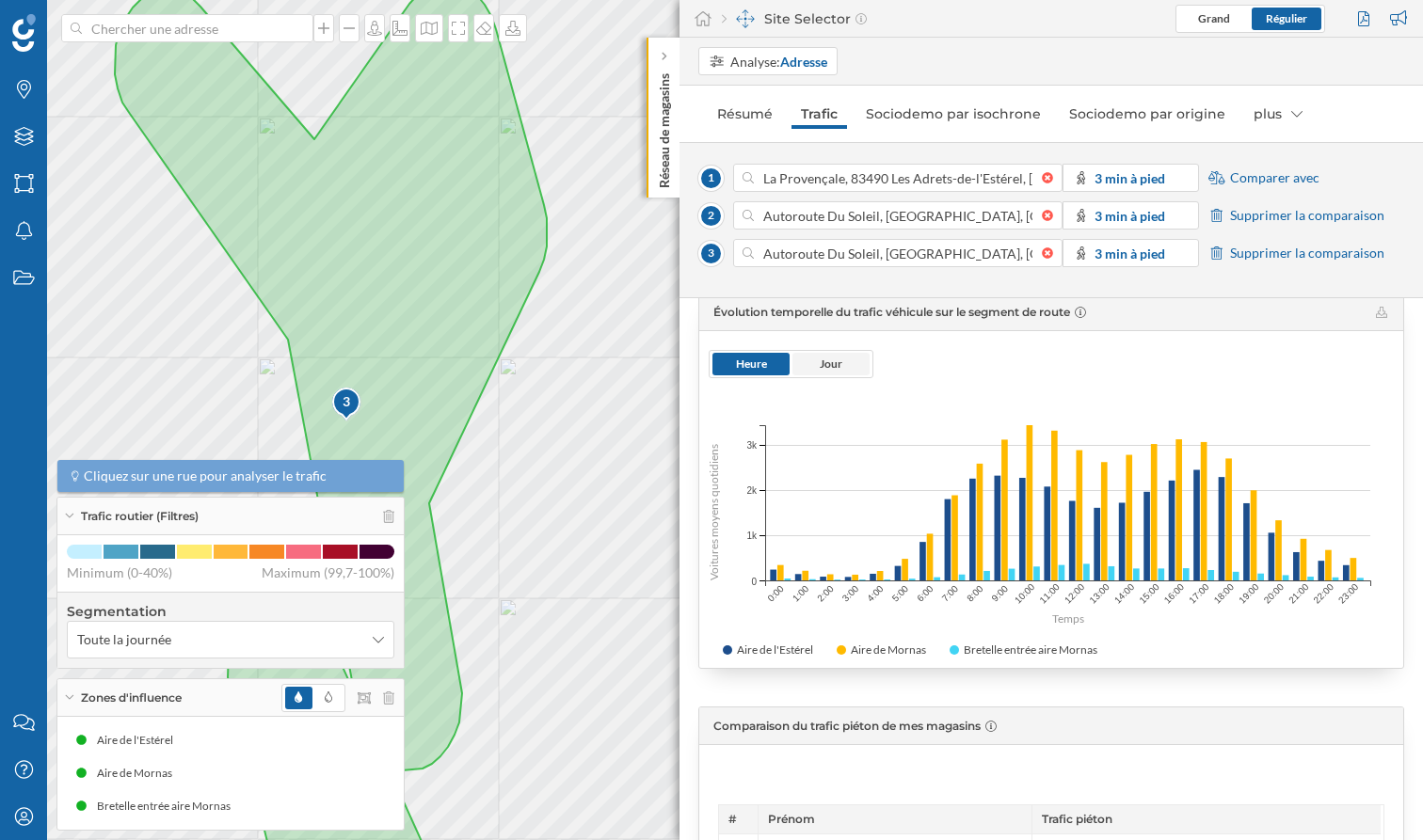 click on "Jour" at bounding box center (831, 364) 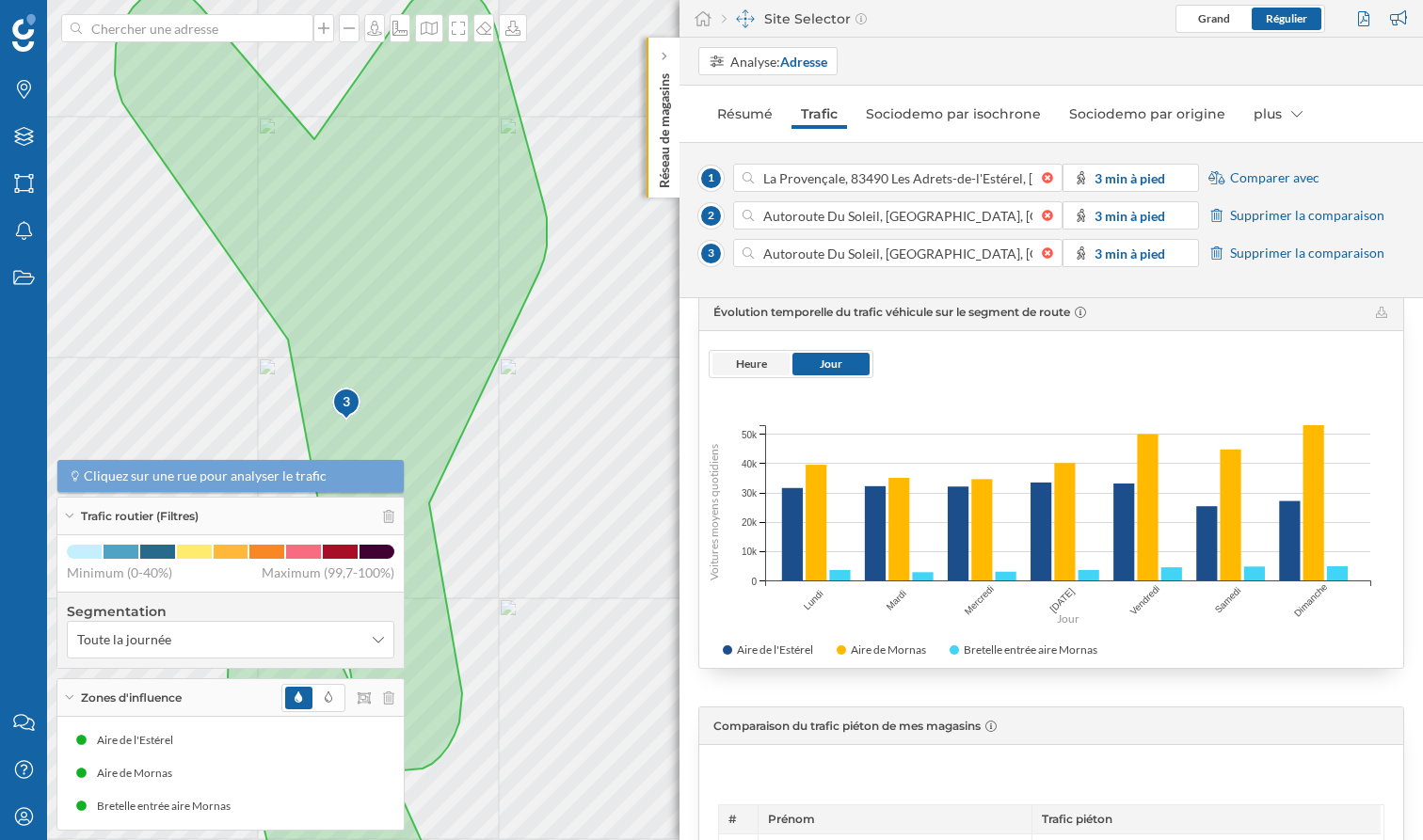click on "Heure" at bounding box center (751, 364) 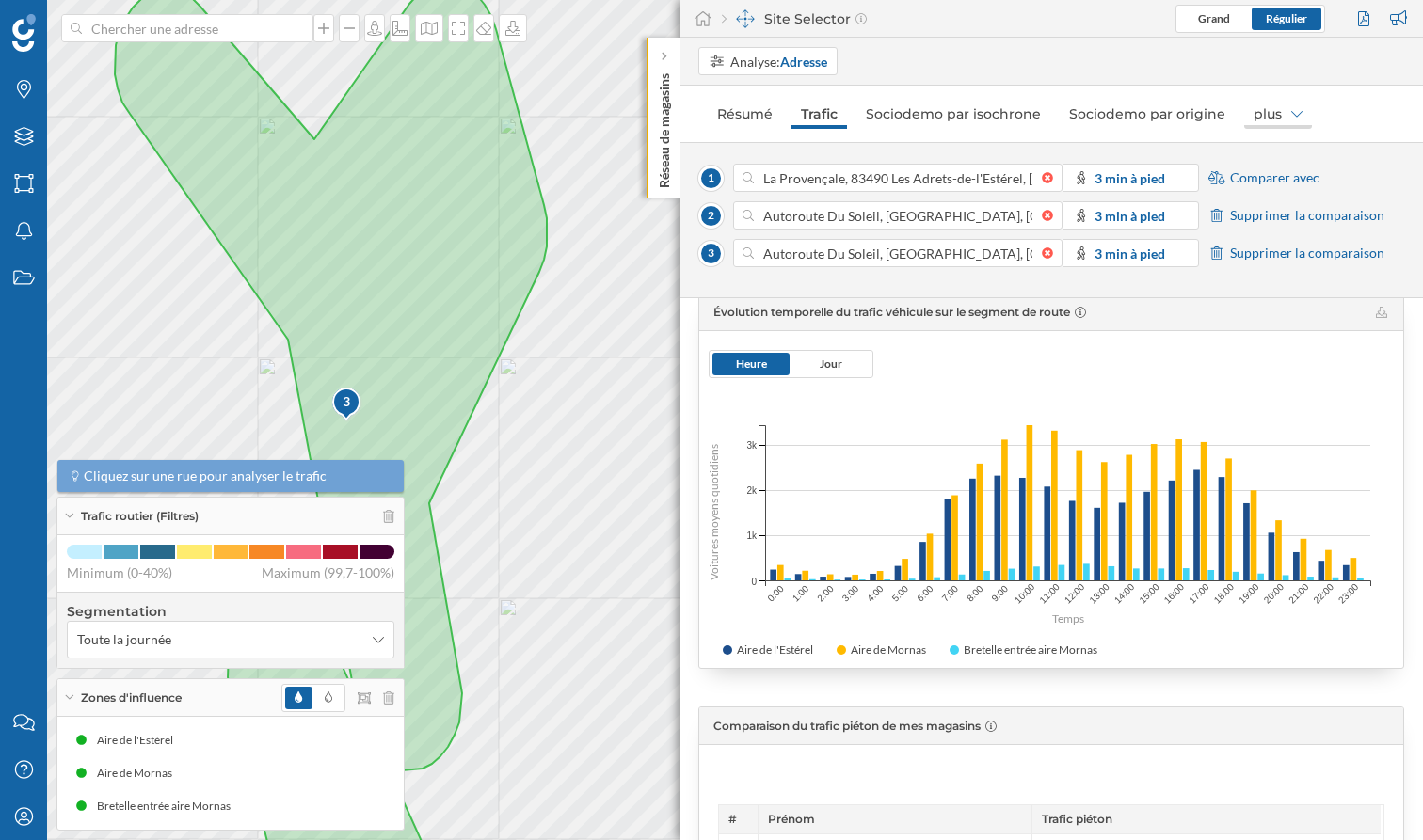 click on "plus" at bounding box center [1278, 114] 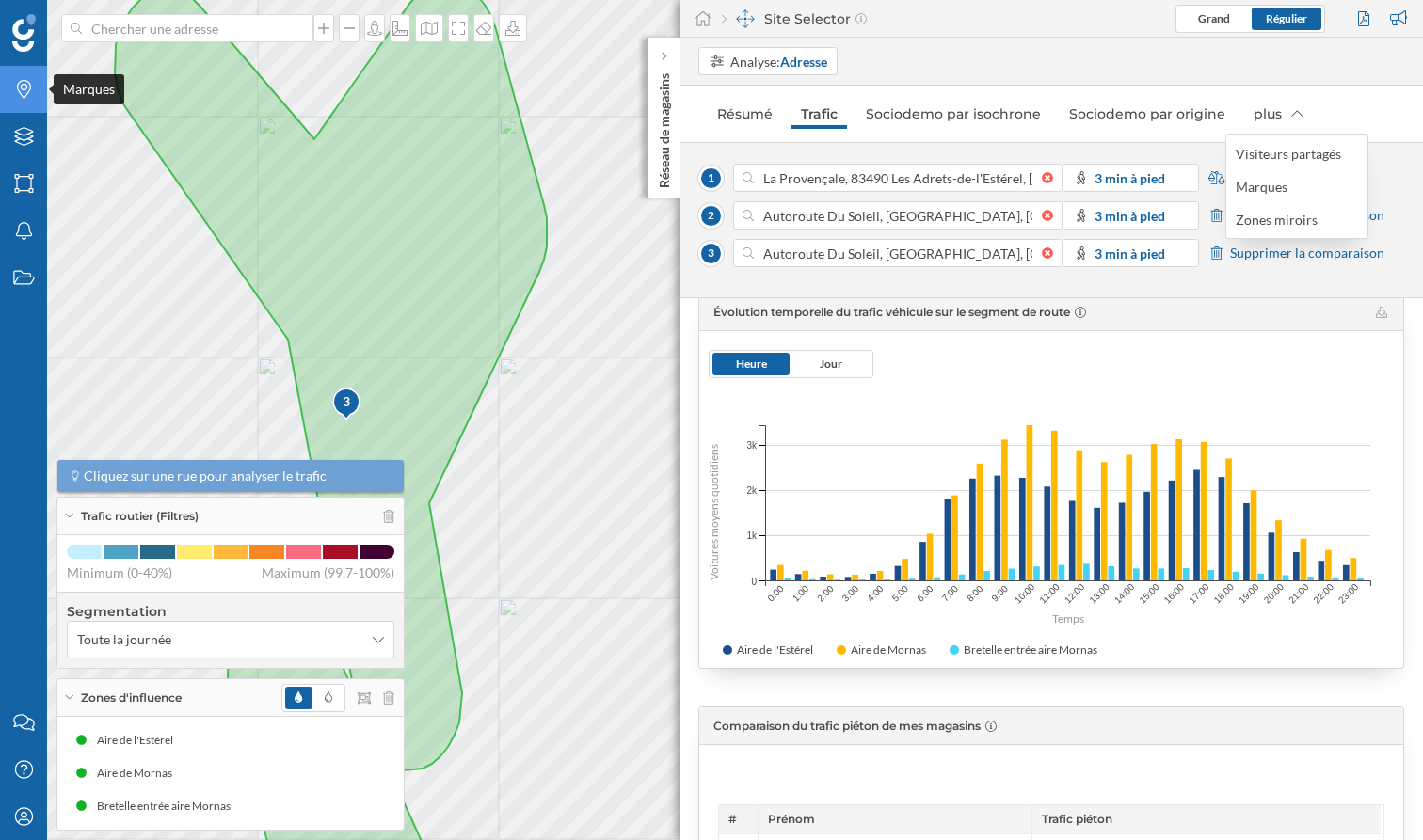 click on "Marques" 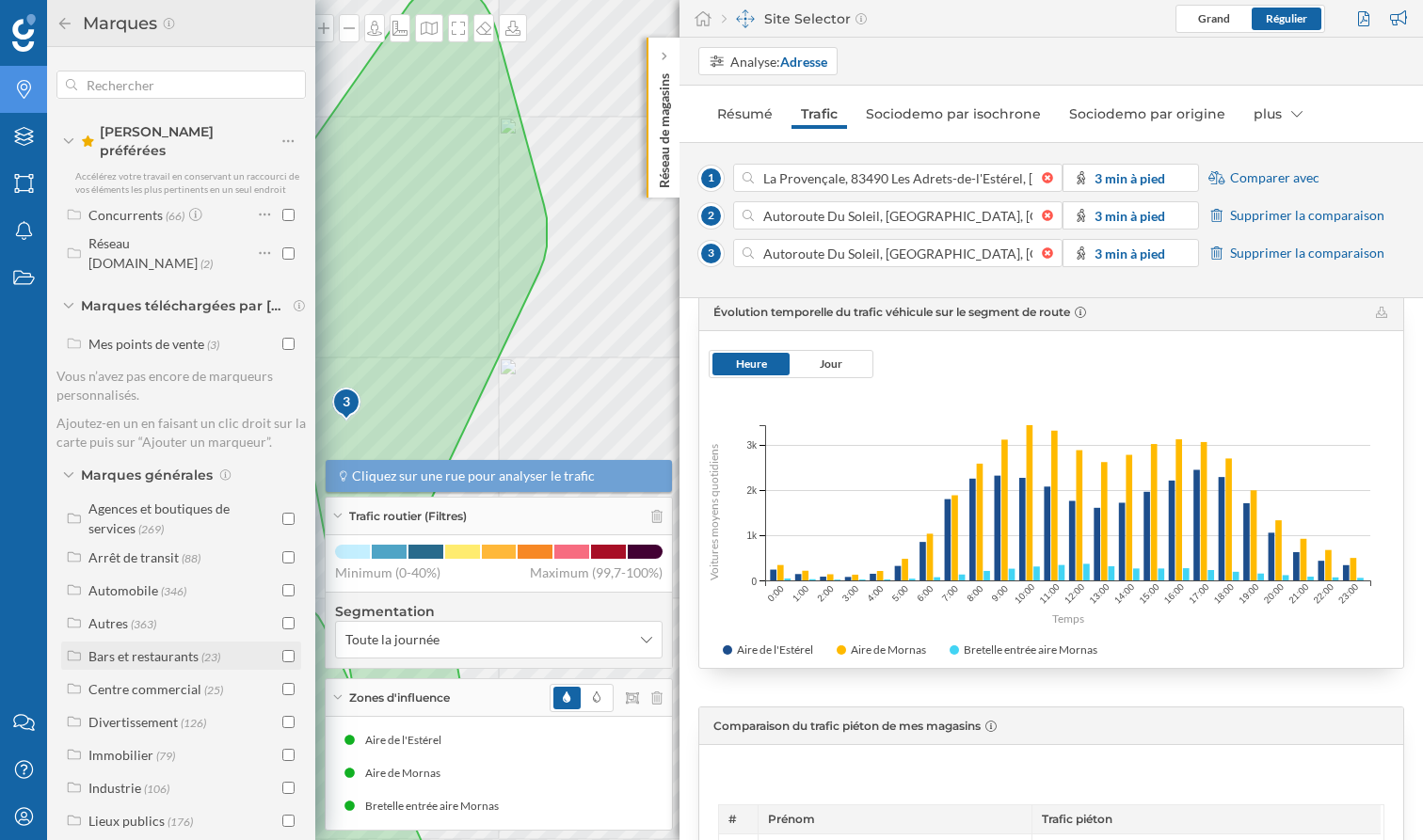 scroll, scrollTop: 33, scrollLeft: 0, axis: vertical 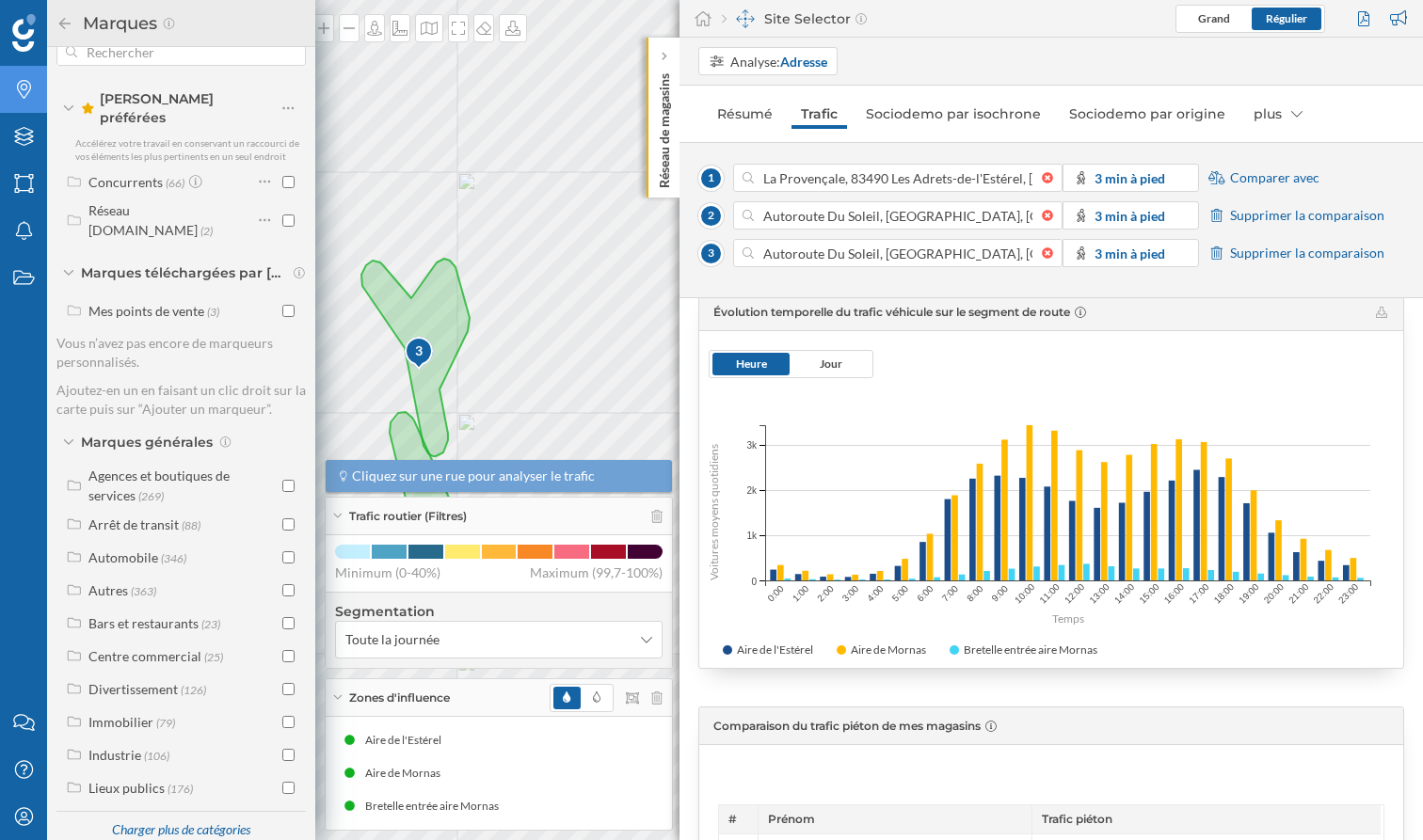 click 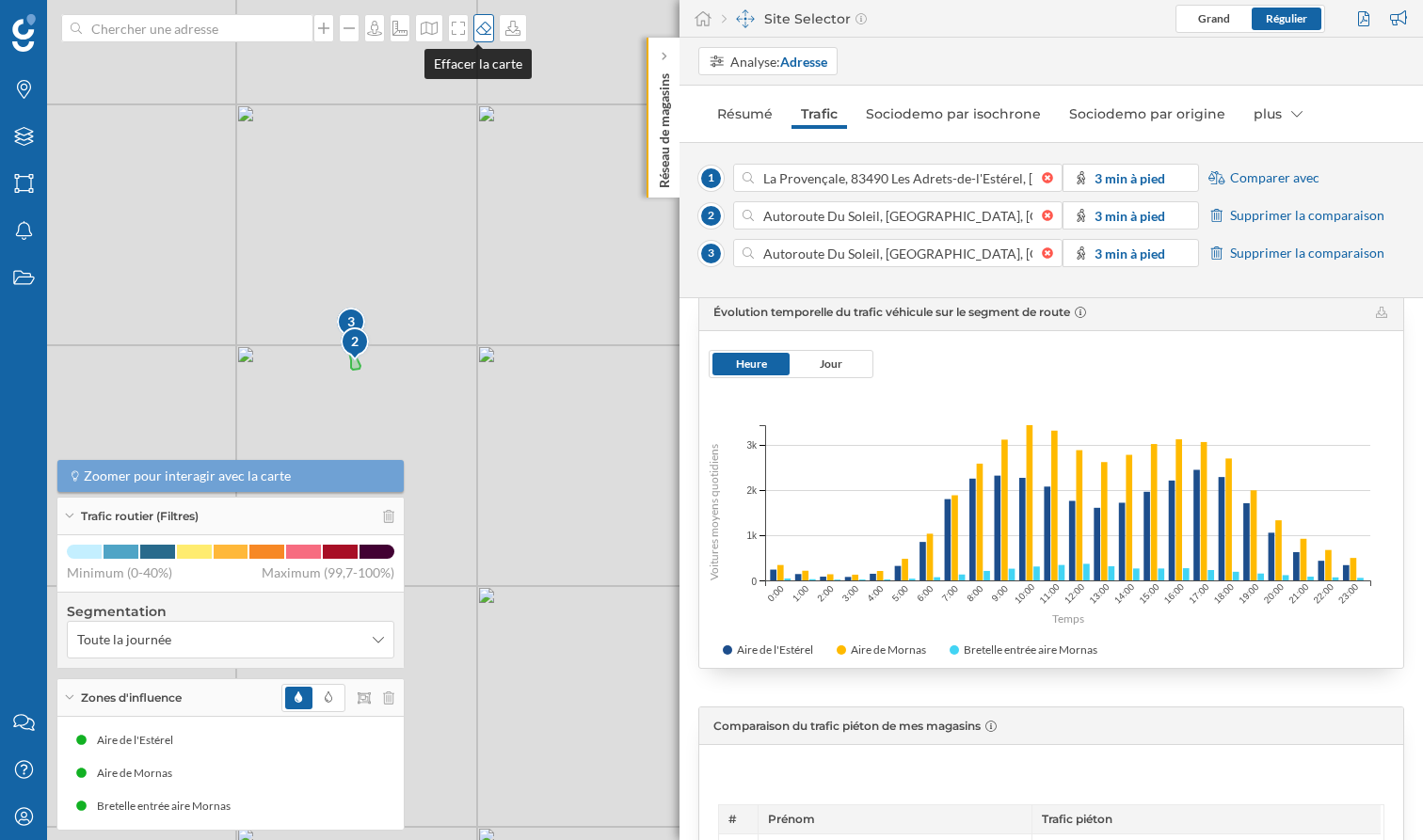 click 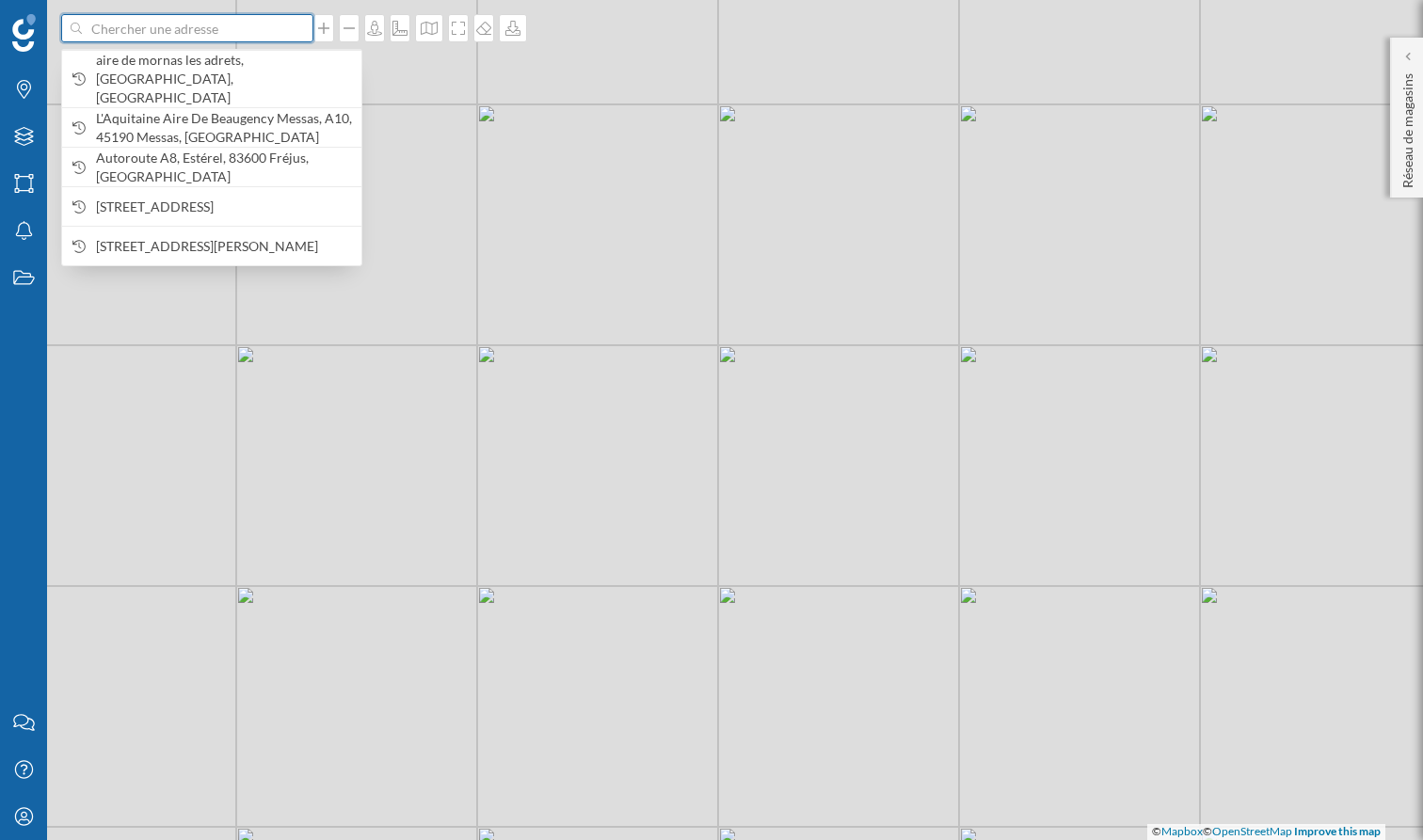 click at bounding box center (187, 28) 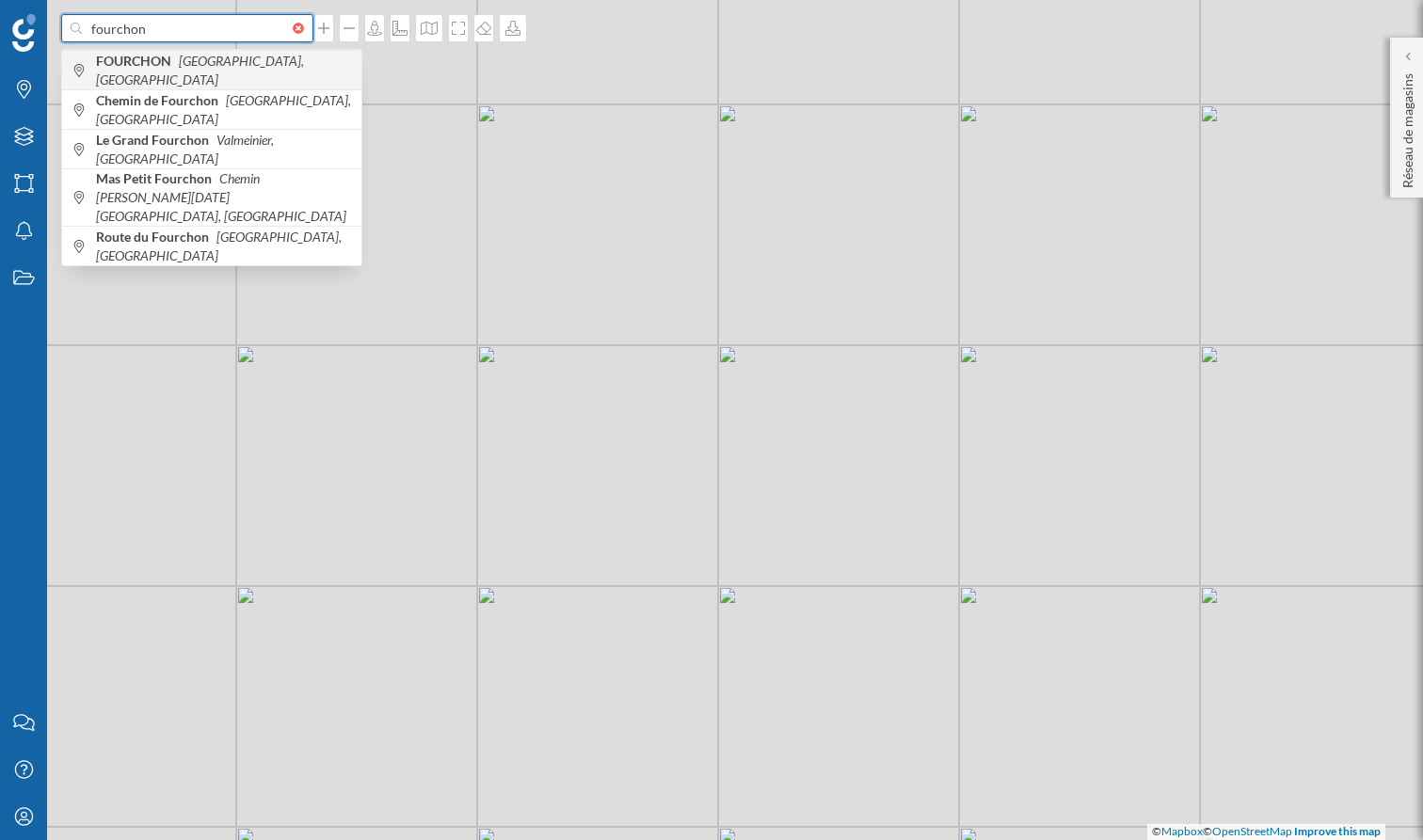 type on "fourchon" 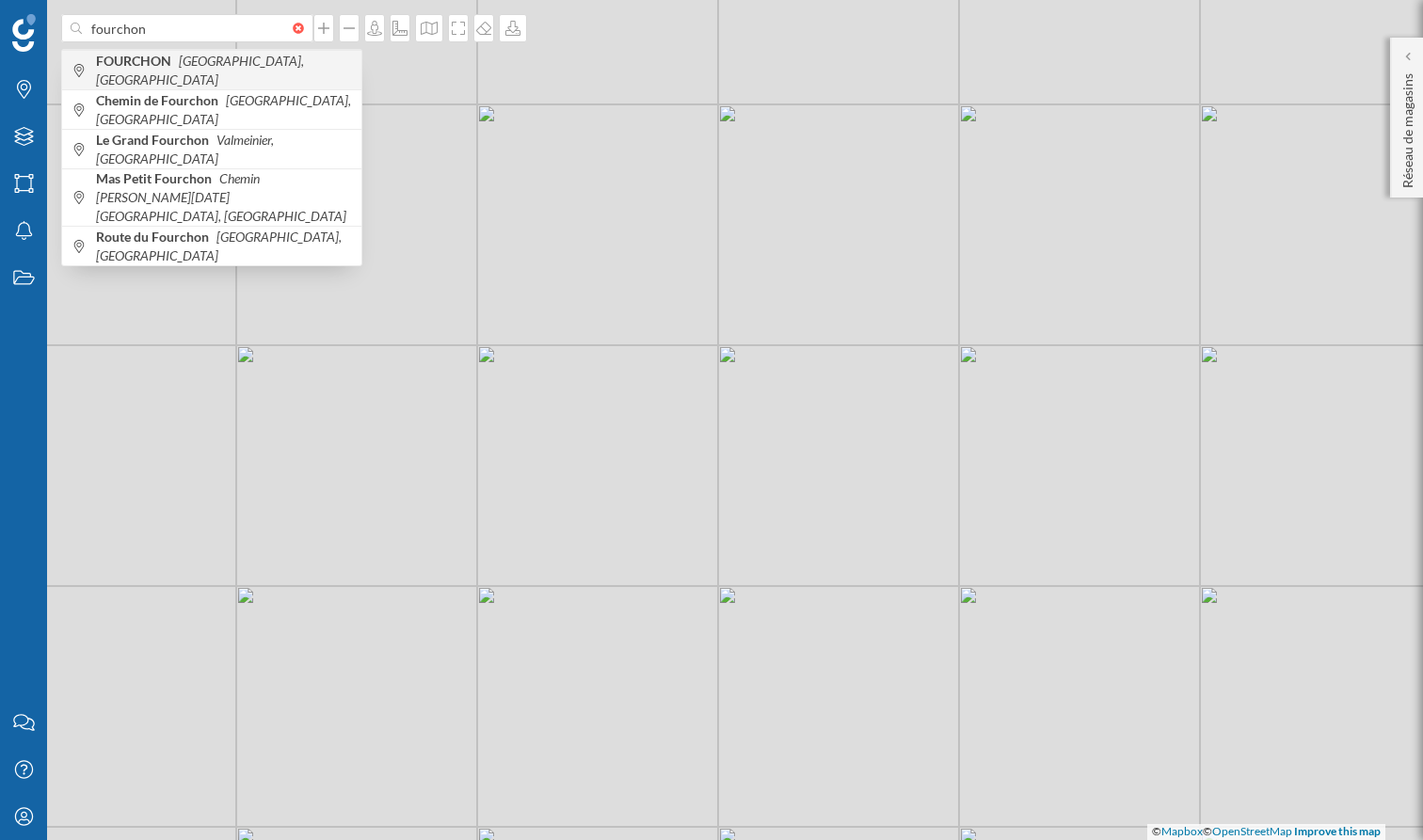 click on "[GEOGRAPHIC_DATA], [GEOGRAPHIC_DATA]" at bounding box center [200, 70] 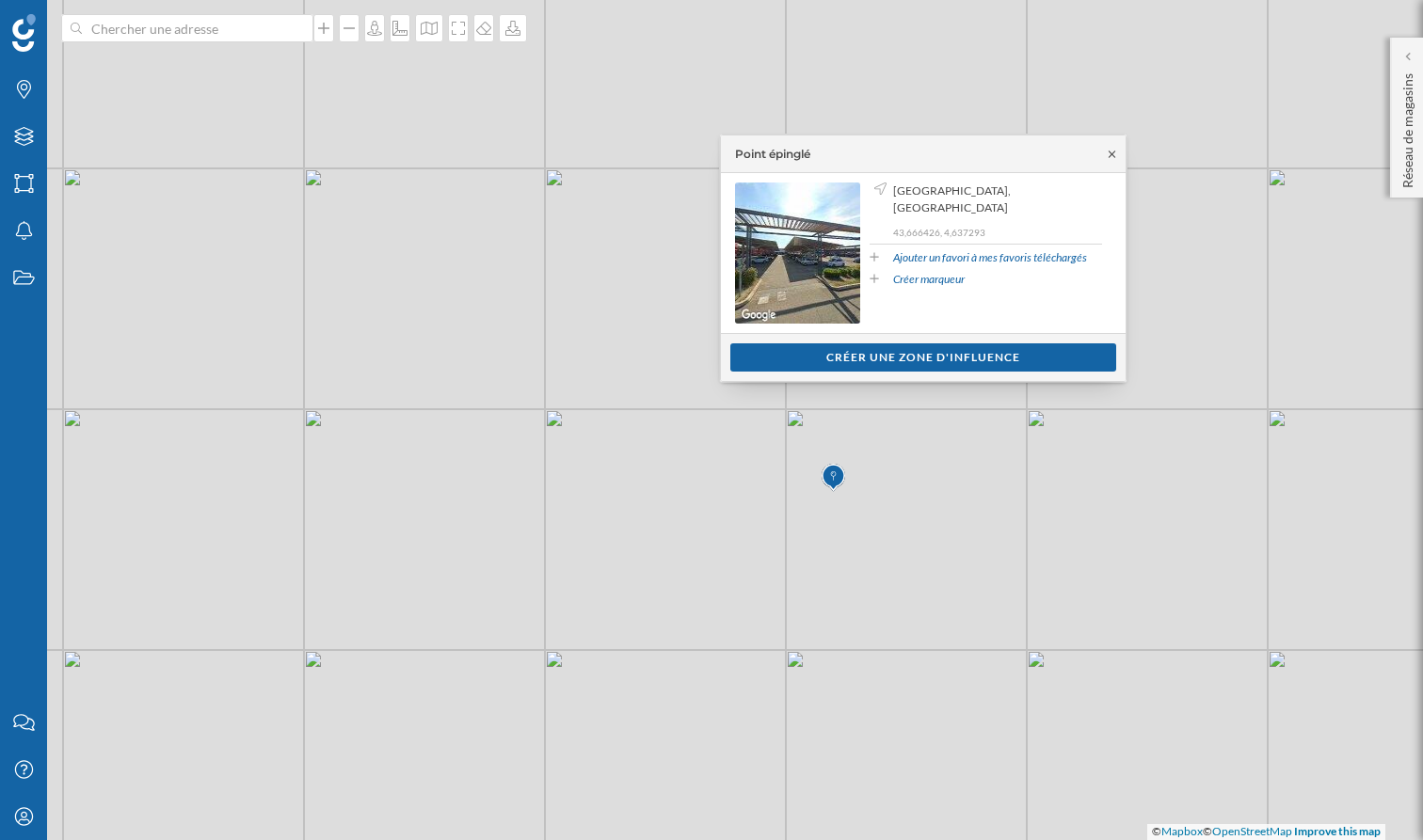 click 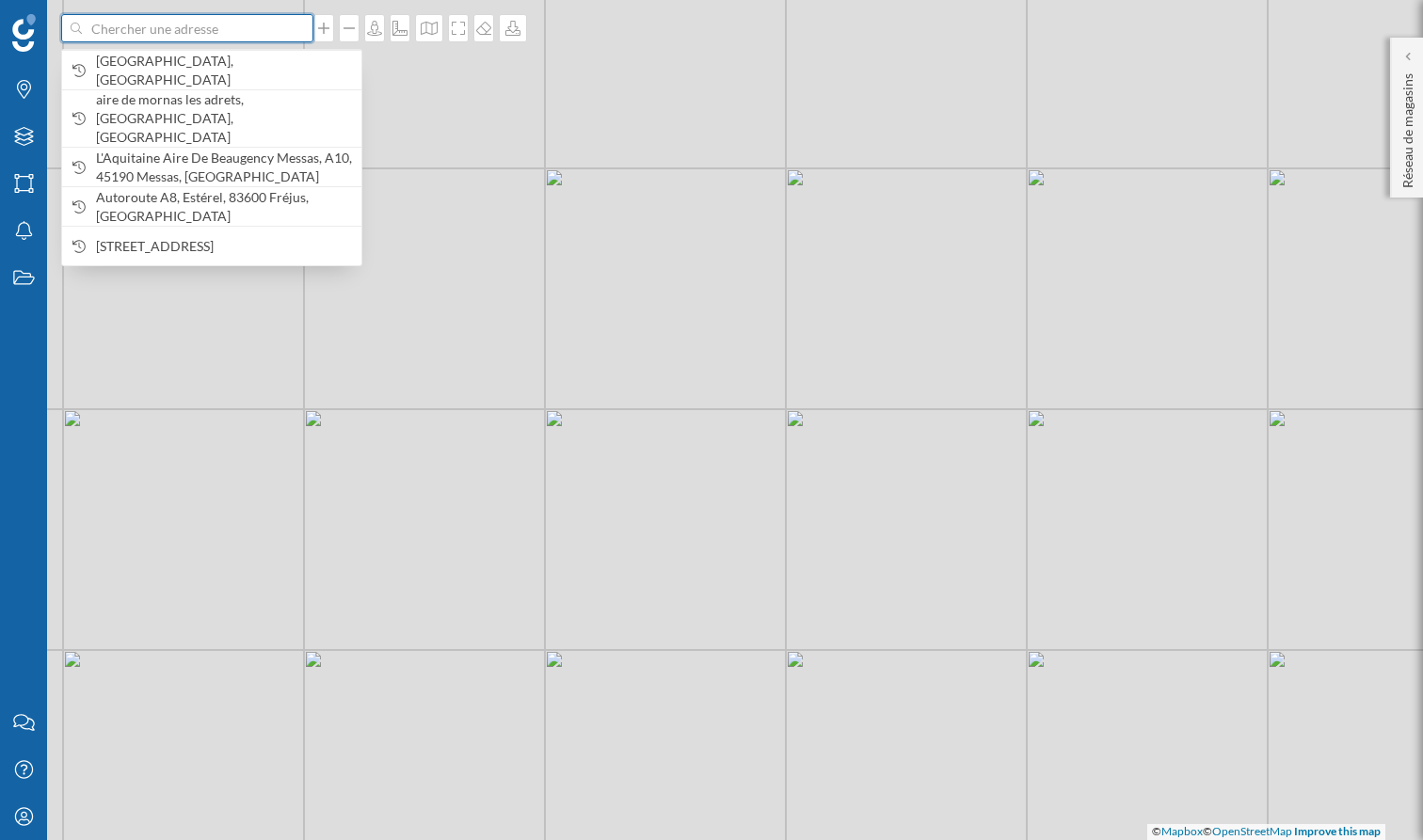 click at bounding box center (187, 28) 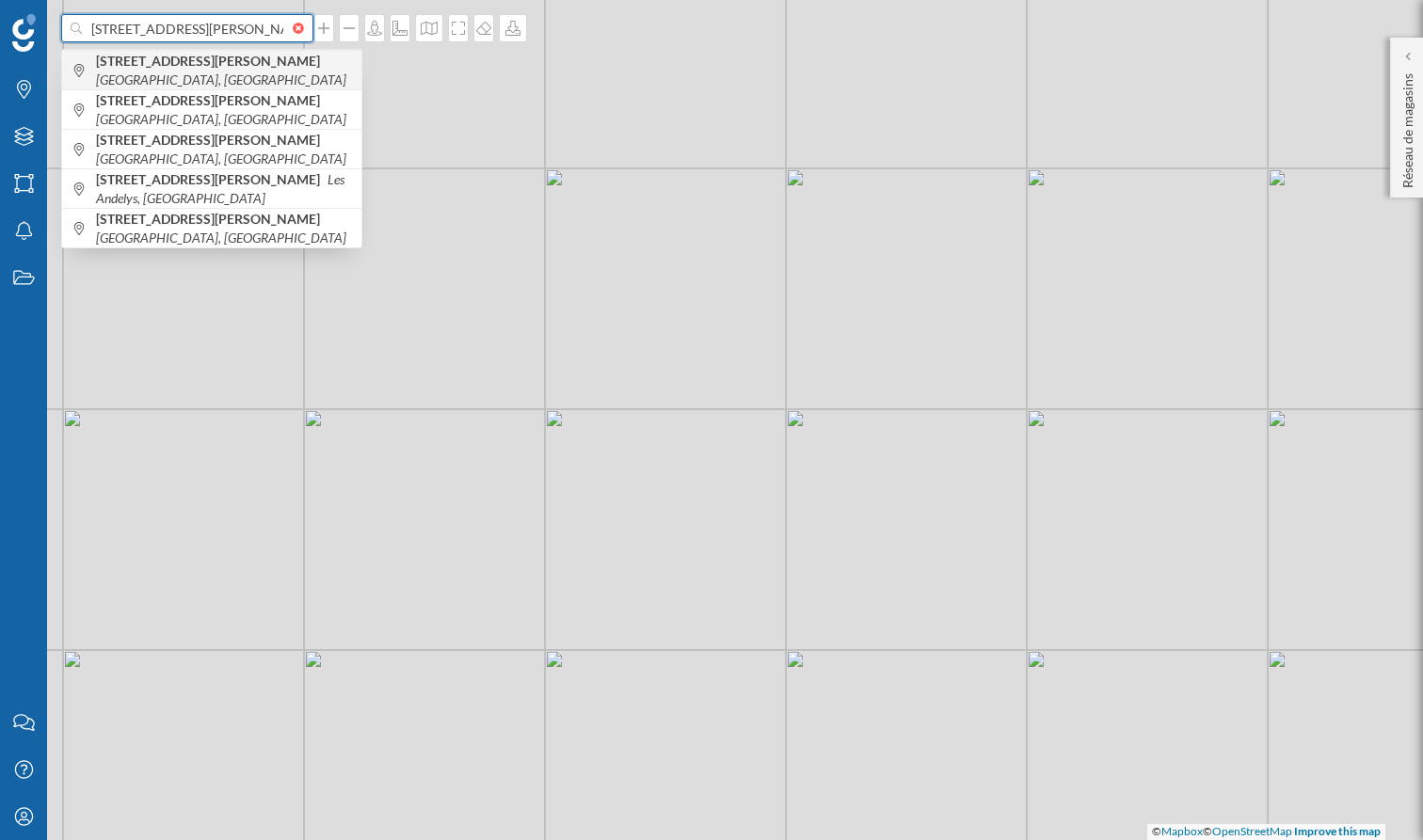 type on "[STREET_ADDRESS][PERSON_NAME]" 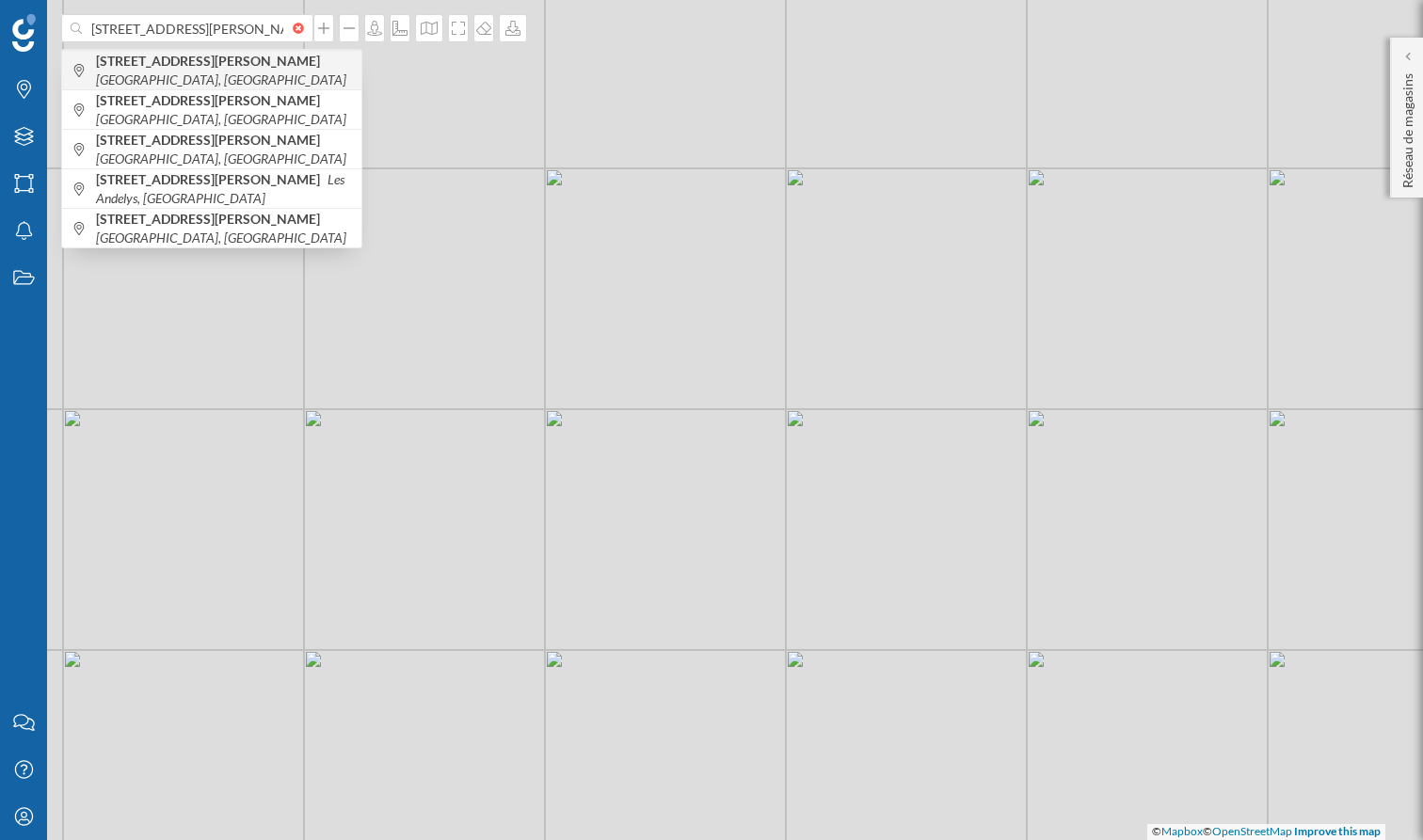 click on "[STREET_ADDRESS][PERSON_NAME]" at bounding box center (210, 60) 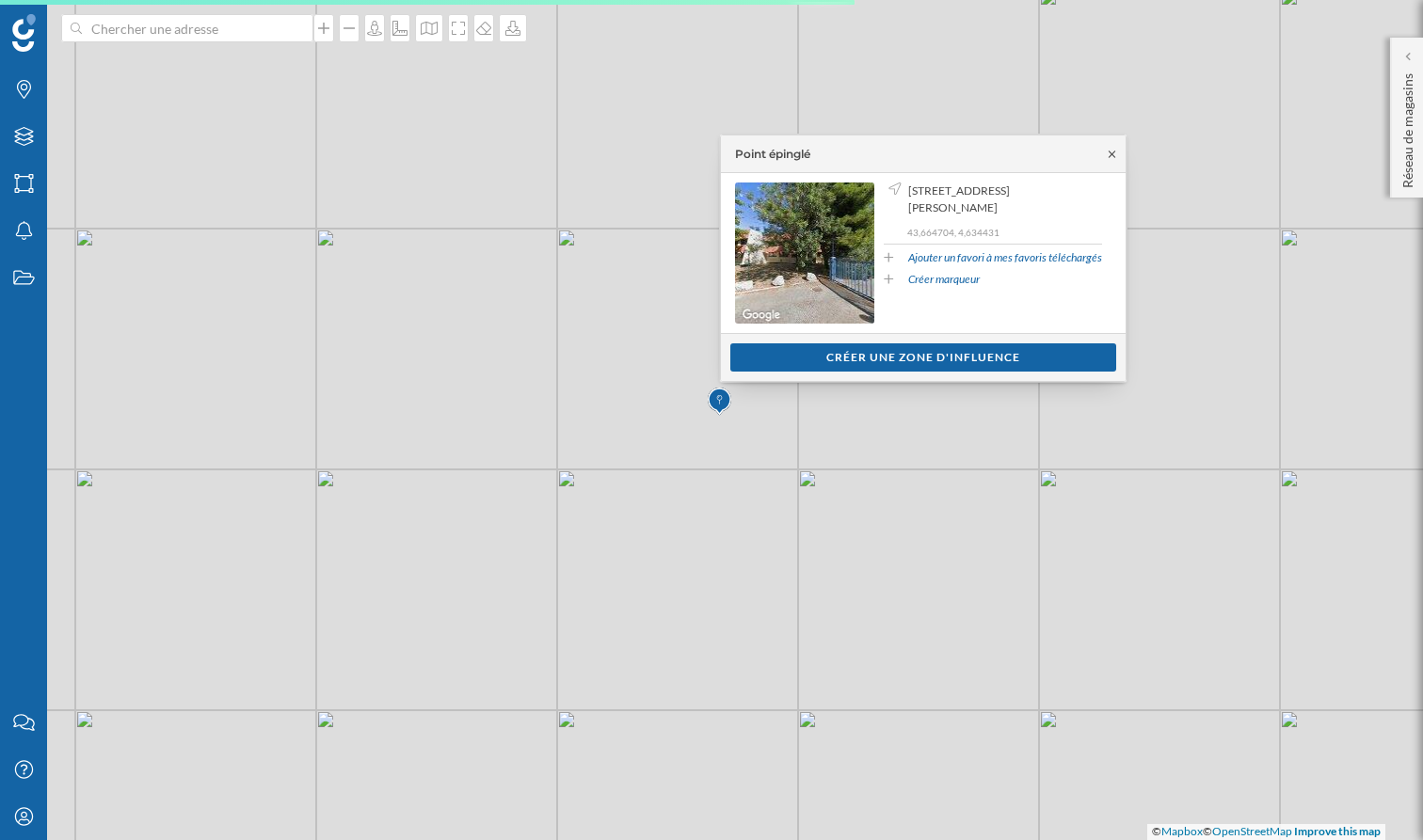 click 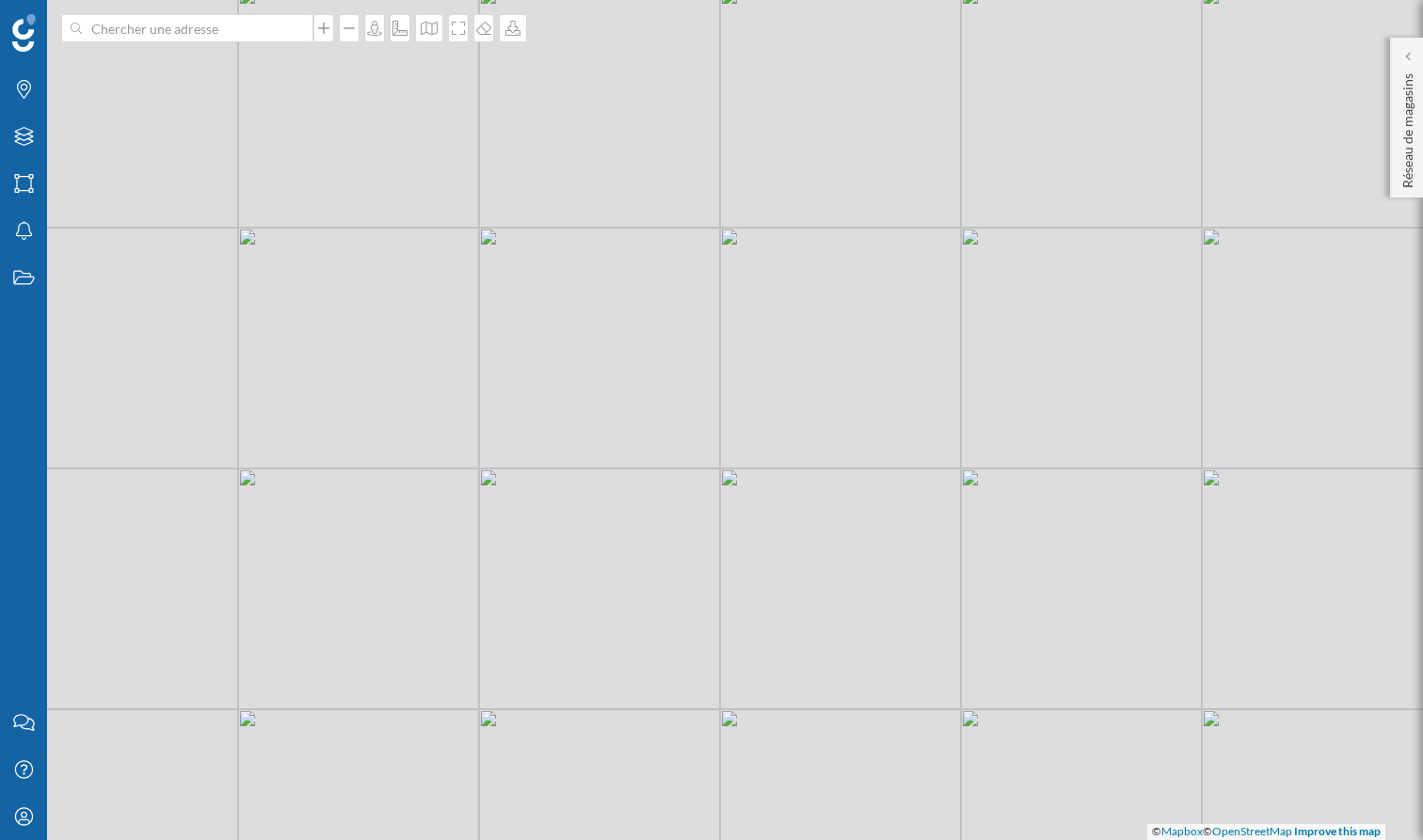 drag, startPoint x: 915, startPoint y: 543, endPoint x: 863, endPoint y: 492, distance: 72.83543 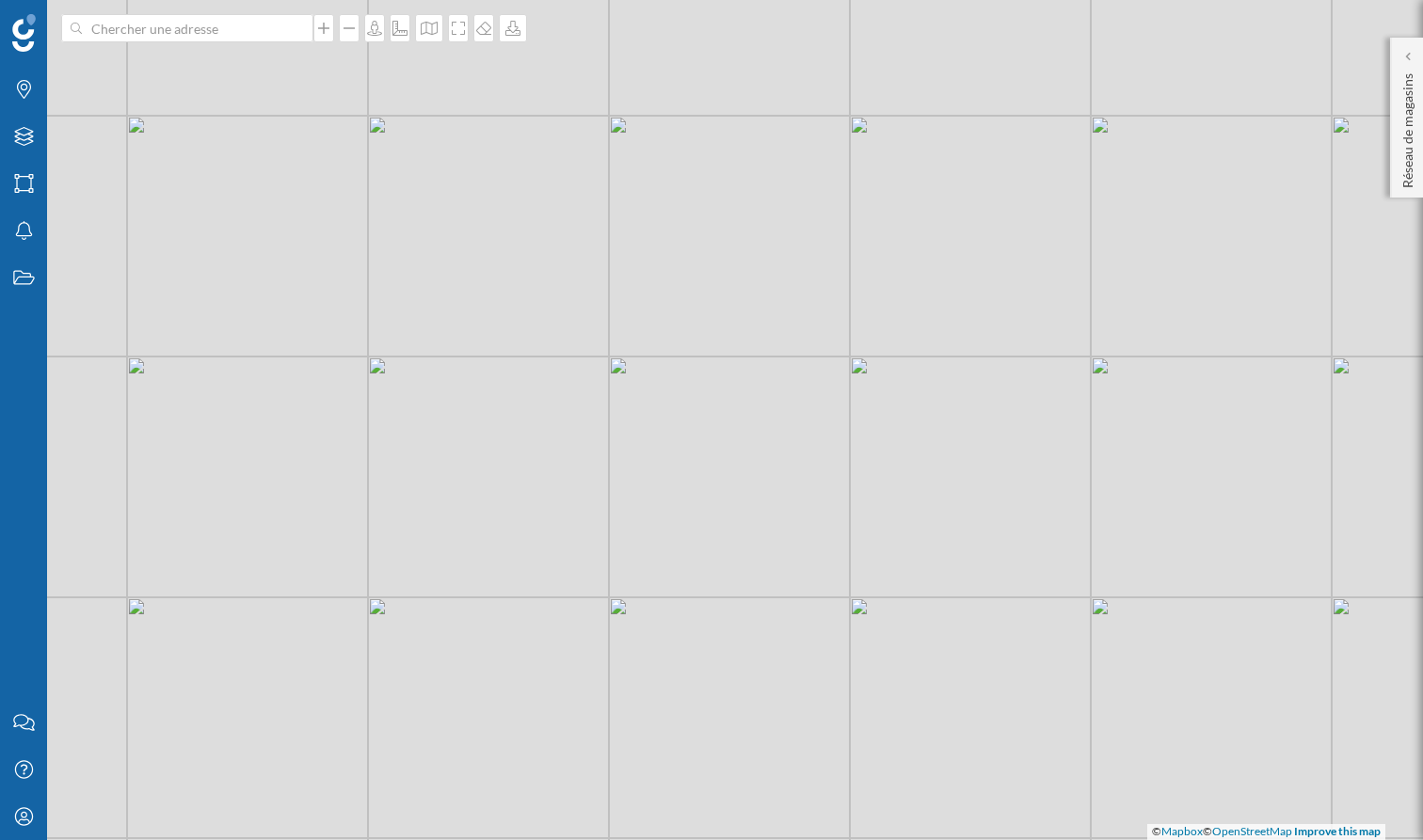 drag, startPoint x: 621, startPoint y: 192, endPoint x: 653, endPoint y: 344, distance: 155.3319 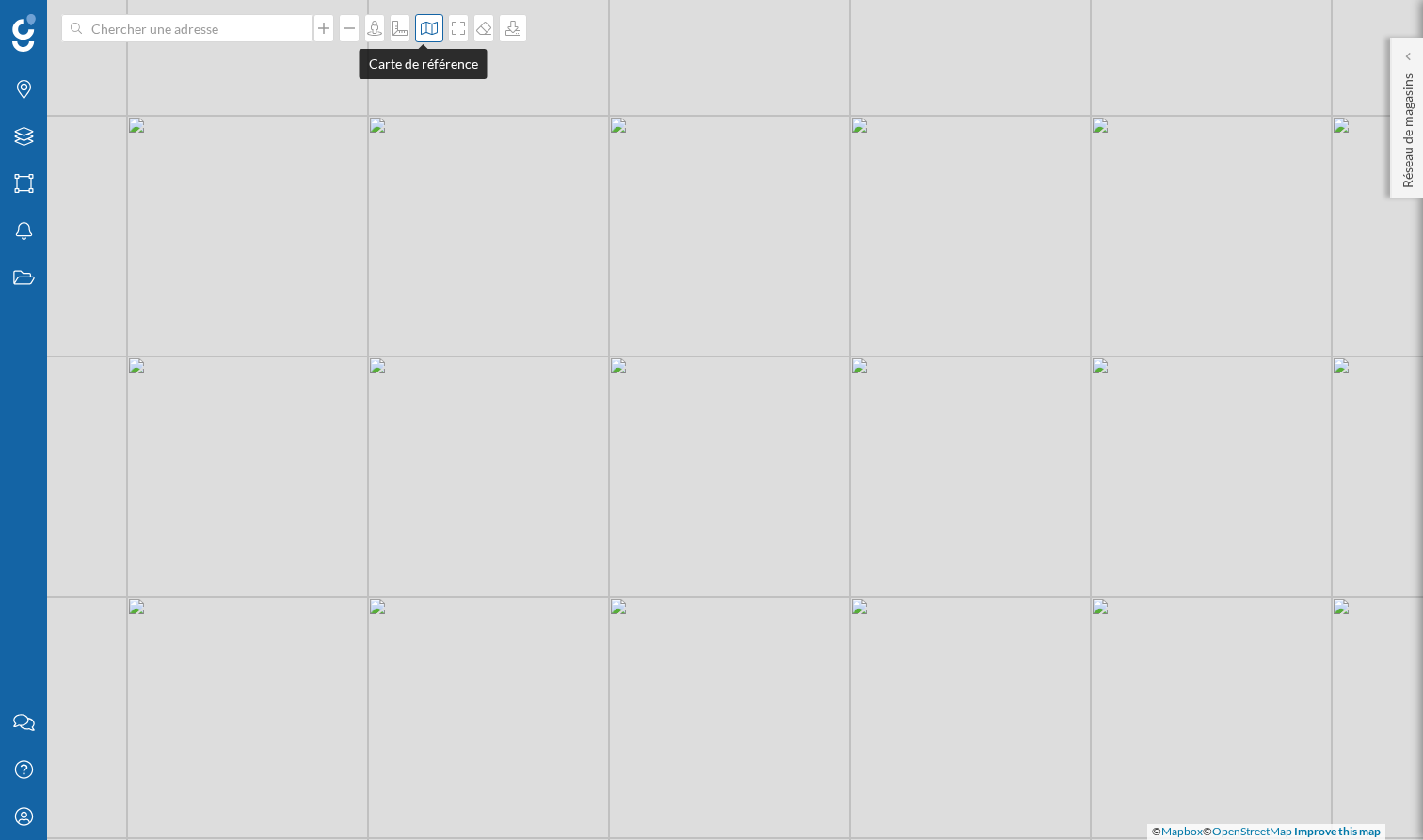 click 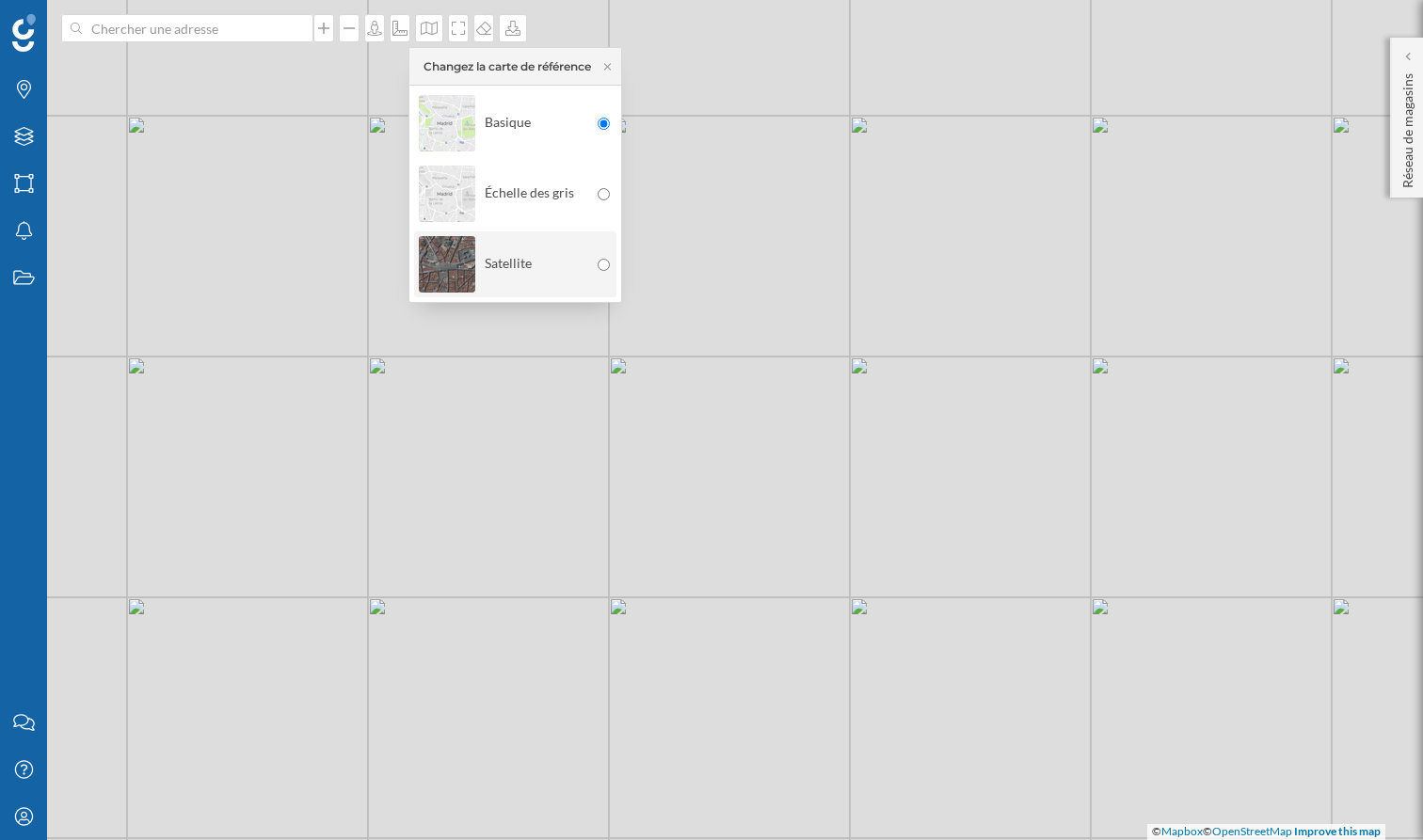 click on "Satellite" at bounding box center [504, 264] 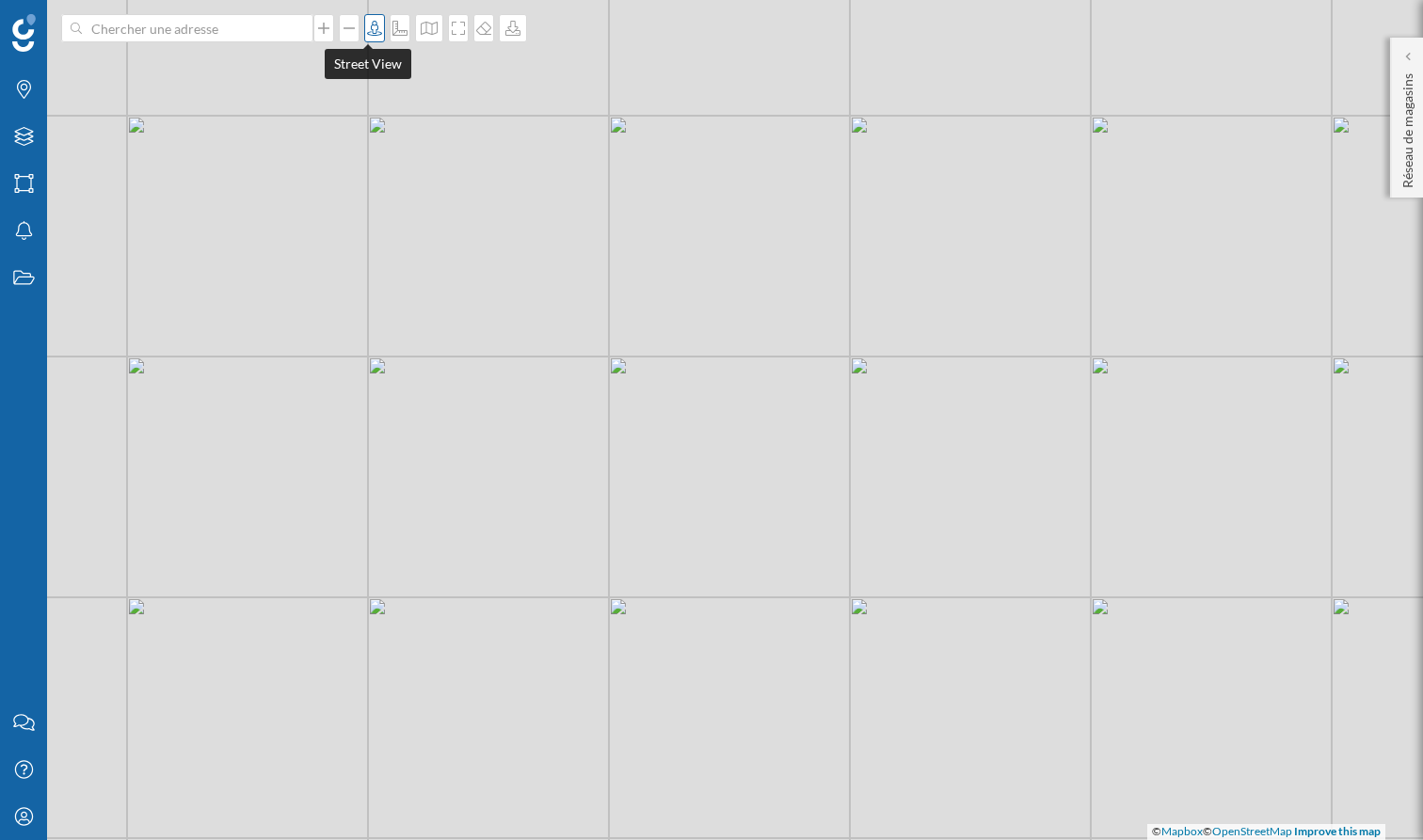 click 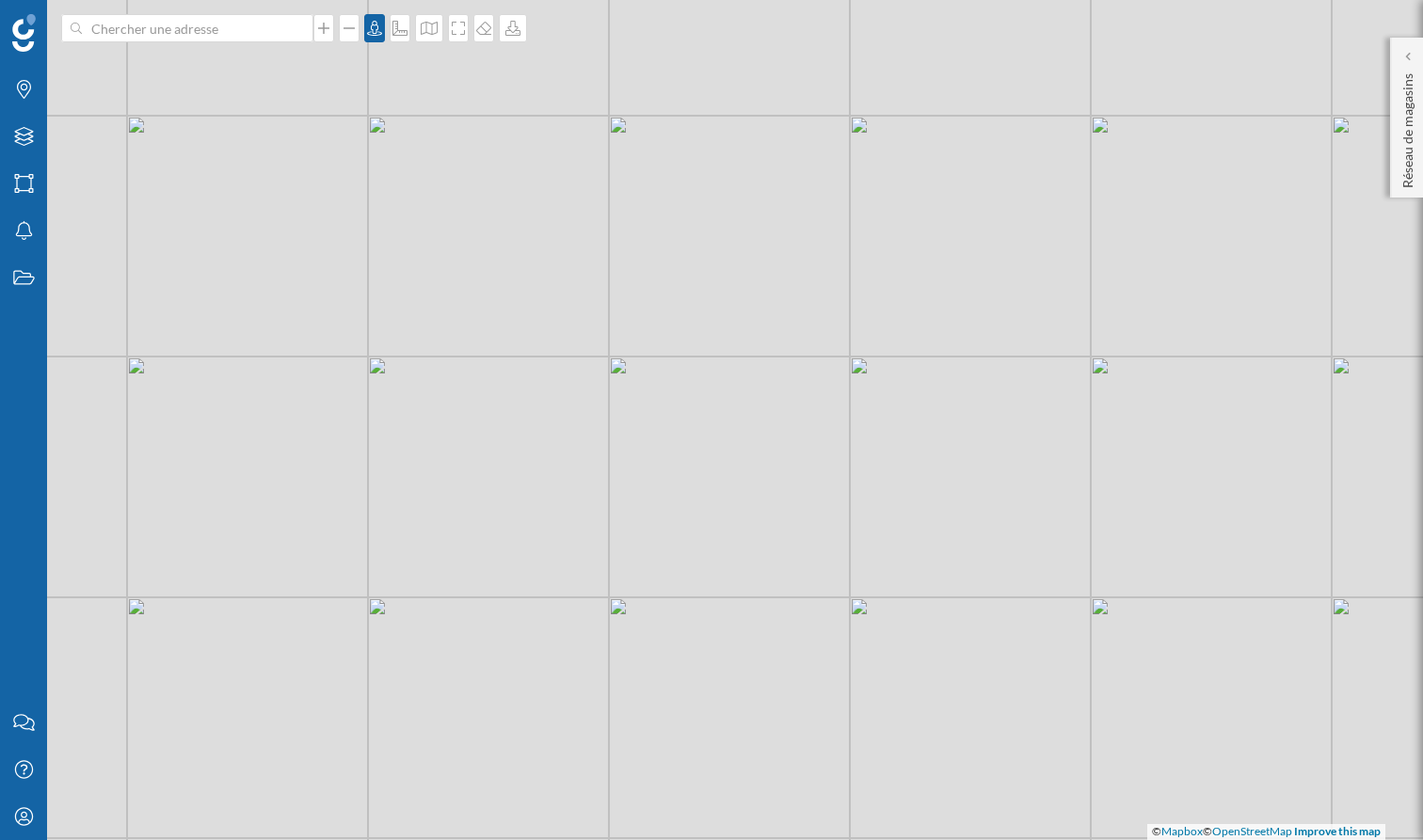 click on "©  Mapbox  ©  OpenStreetMap   Improve this map" at bounding box center [712, 420] 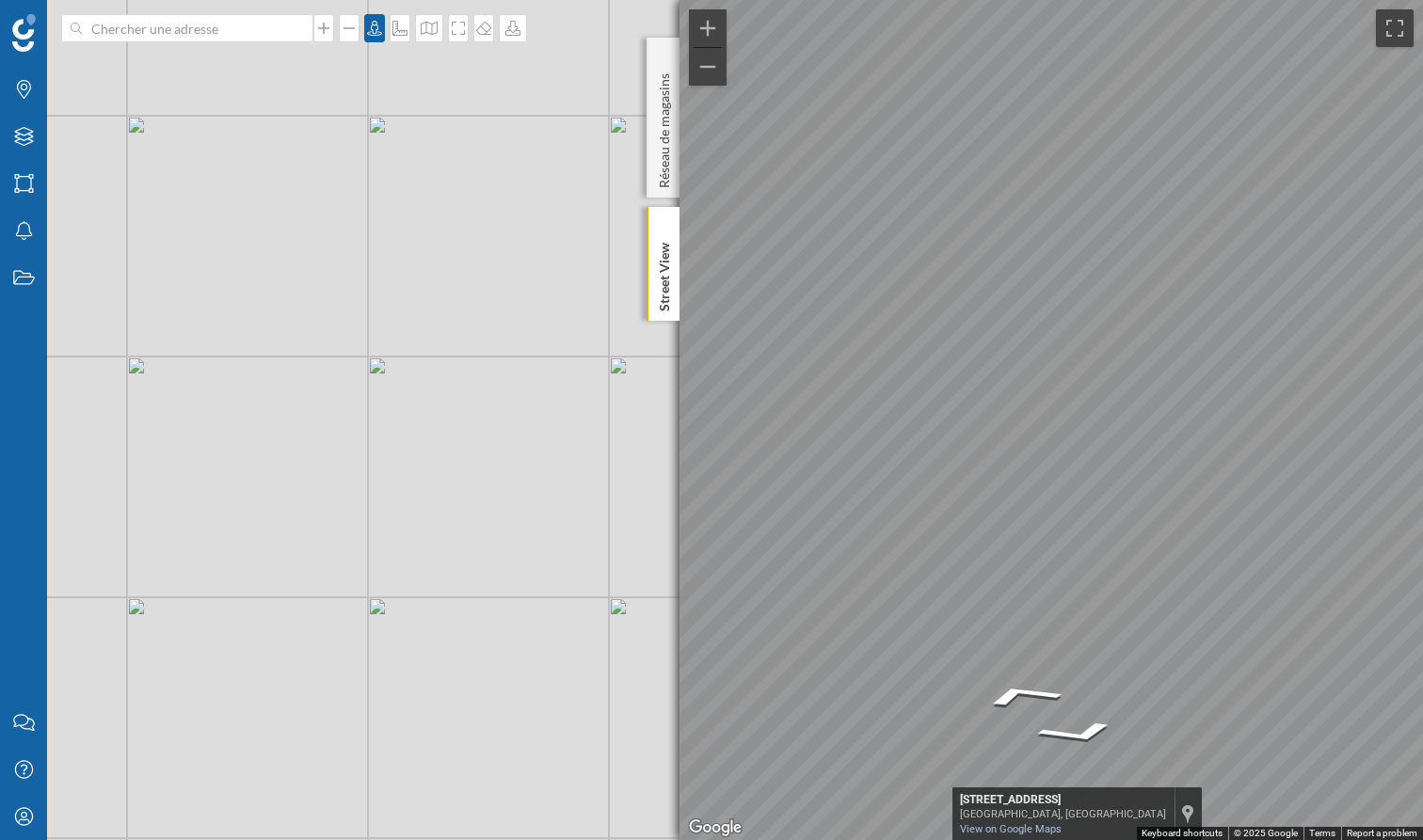 click on "Marques         Filtres         Zones         Notifications         Travail           Nous contacter       Centre d'aide       Mon profil
[GEOGRAPHIC_DATA]
← Move left → Move right ↑ Move up ↓ Move down + Zoom in - Zoom out This image is no longer available             [STREET_ADDRESS] d'Azur       [STREET_ADDRESS][GEOGRAPHIC_DATA] on Google Maps        Custom Imagery                 Keyboard shortcuts Map Data © 2025 Google © 2025 Google Terms Report a problem
Réseau de magasins
Accueil
Grand   Régulier
Que voulez-vous accomplir ?
Expansion planner
Marketing Explorer" at bounding box center [712, 420] 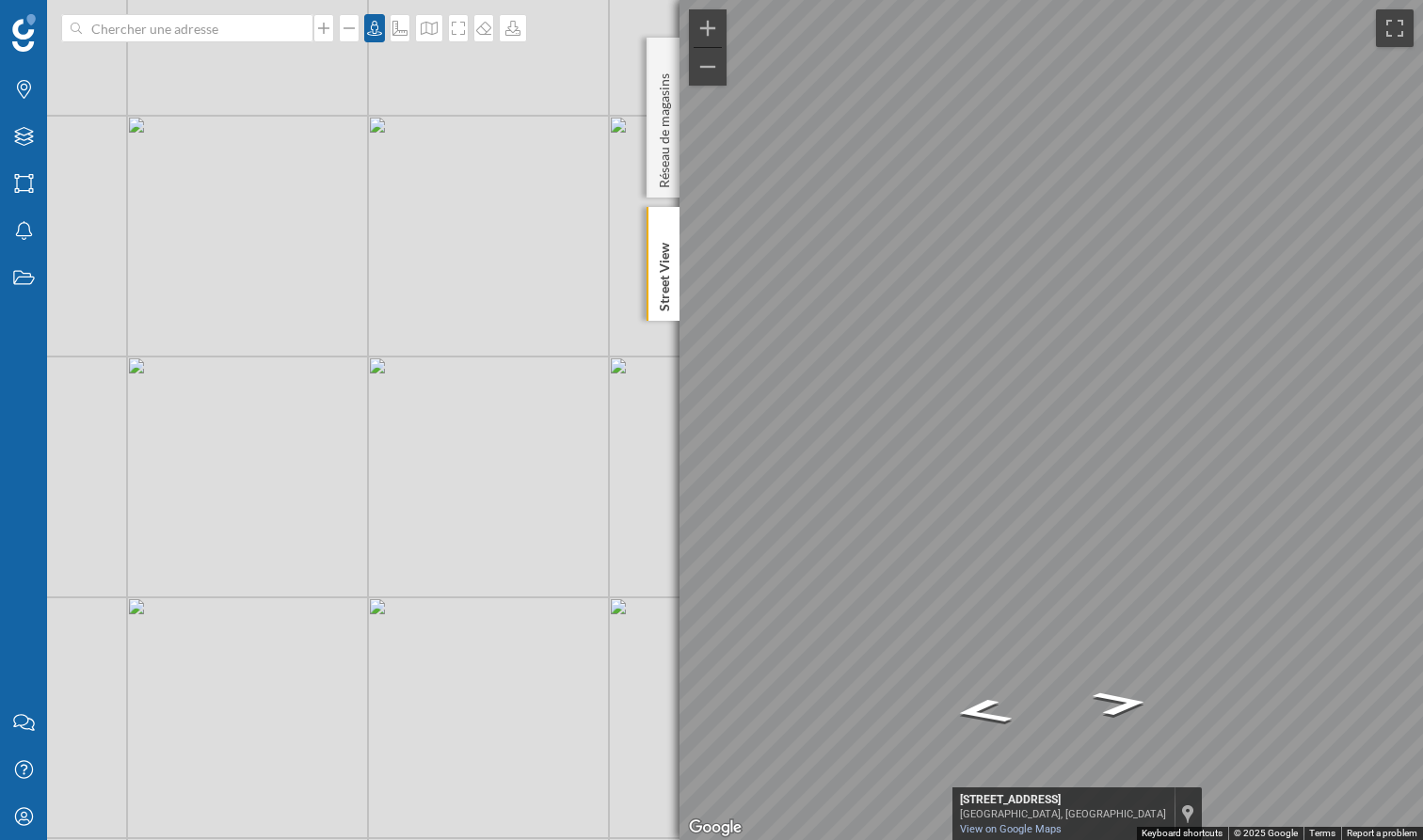 click on "Marques         Filtres         Zones         Notifications         Travail           Nous contacter       Centre d'aide       Mon profil
[GEOGRAPHIC_DATA]
← Move left → Move right ↑ Move up ↓ Move down + Zoom in - Zoom out This image is no longer available             [STREET_ADDRESS] d'Azur       [STREET_ADDRESS][GEOGRAPHIC_DATA] on Google Maps        Custom Imagery                 Keyboard shortcuts Map Data © 2025 Google © 2025 Google Terms Report a problem
Réseau de magasins
Accueil
Grand   Régulier
Que voulez-vous accomplir ?
Expansion planner
Marketing Explorer" at bounding box center (712, 420) 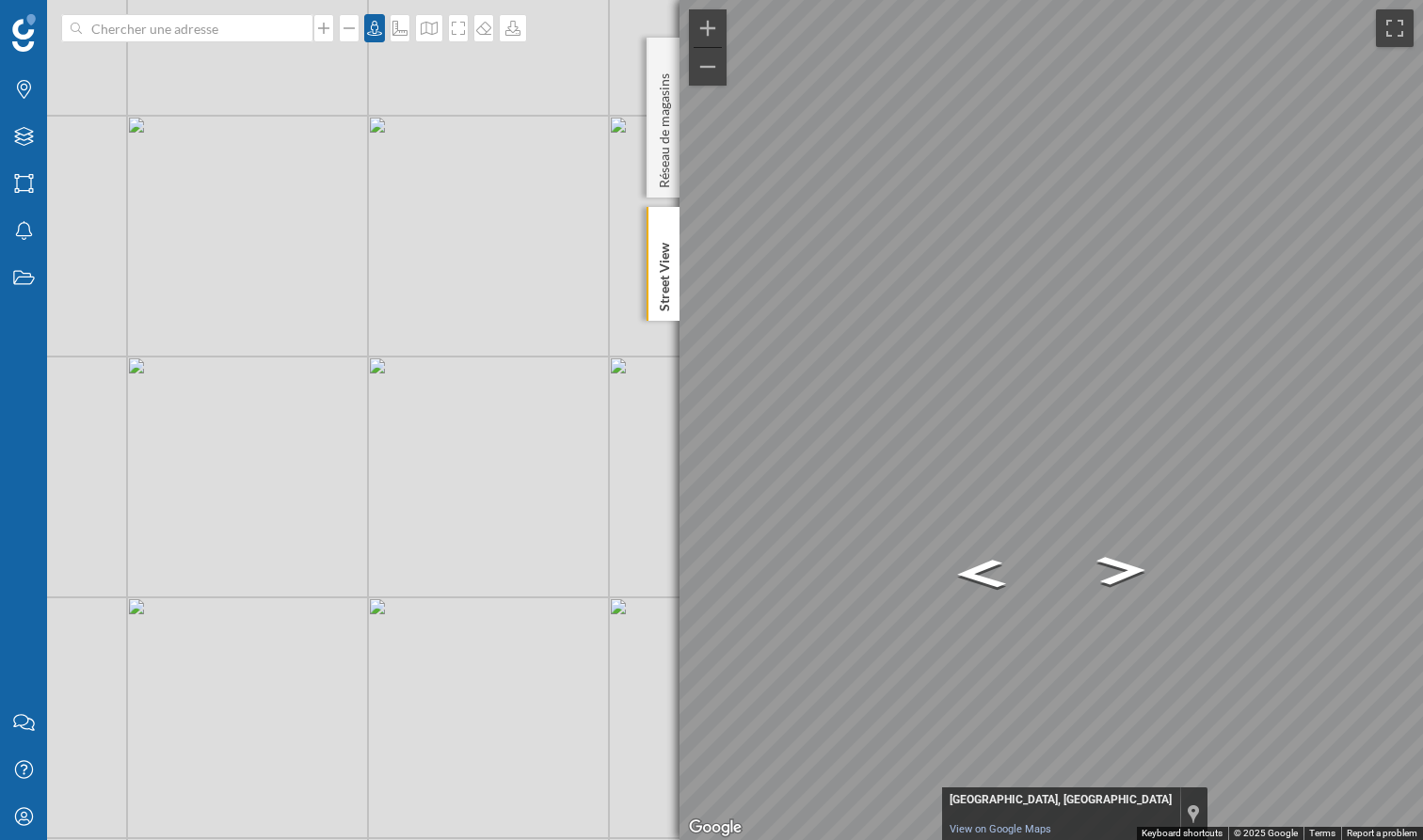 click on "Marques         Filtres         Zones         Notifications         Travail           Nous contacter       Centre d'aide       Mon profil
[GEOGRAPHIC_DATA]
← Move left → Move right ↑ Move up ↓ Move down + Zoom in - Zoom out This image is no longer available             [GEOGRAPHIC_DATA], [GEOGRAPHIC_DATA]         [GEOGRAPHIC_DATA], [GEOGRAPHIC_DATA]            View on Google Maps        Custom Imagery                 Keyboard shortcuts Map Data © 2025 Google © 2025 Google Terms Report a problem
Réseau de magasins
Accueil
Grand   Régulier
Que voulez-vous accomplir ?
Expansion planner
Marketing Explorer" at bounding box center [712, 420] 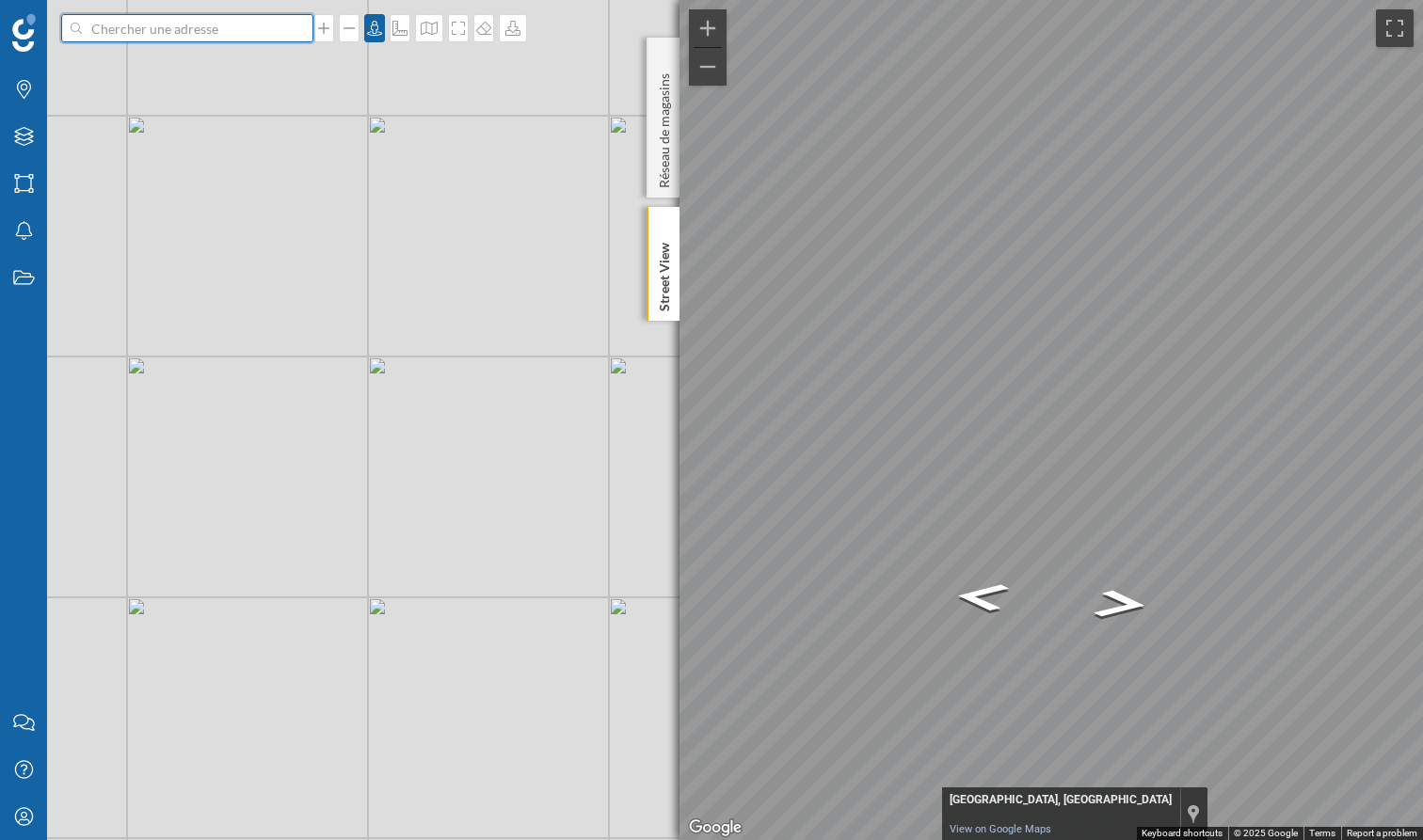 click at bounding box center [187, 28] 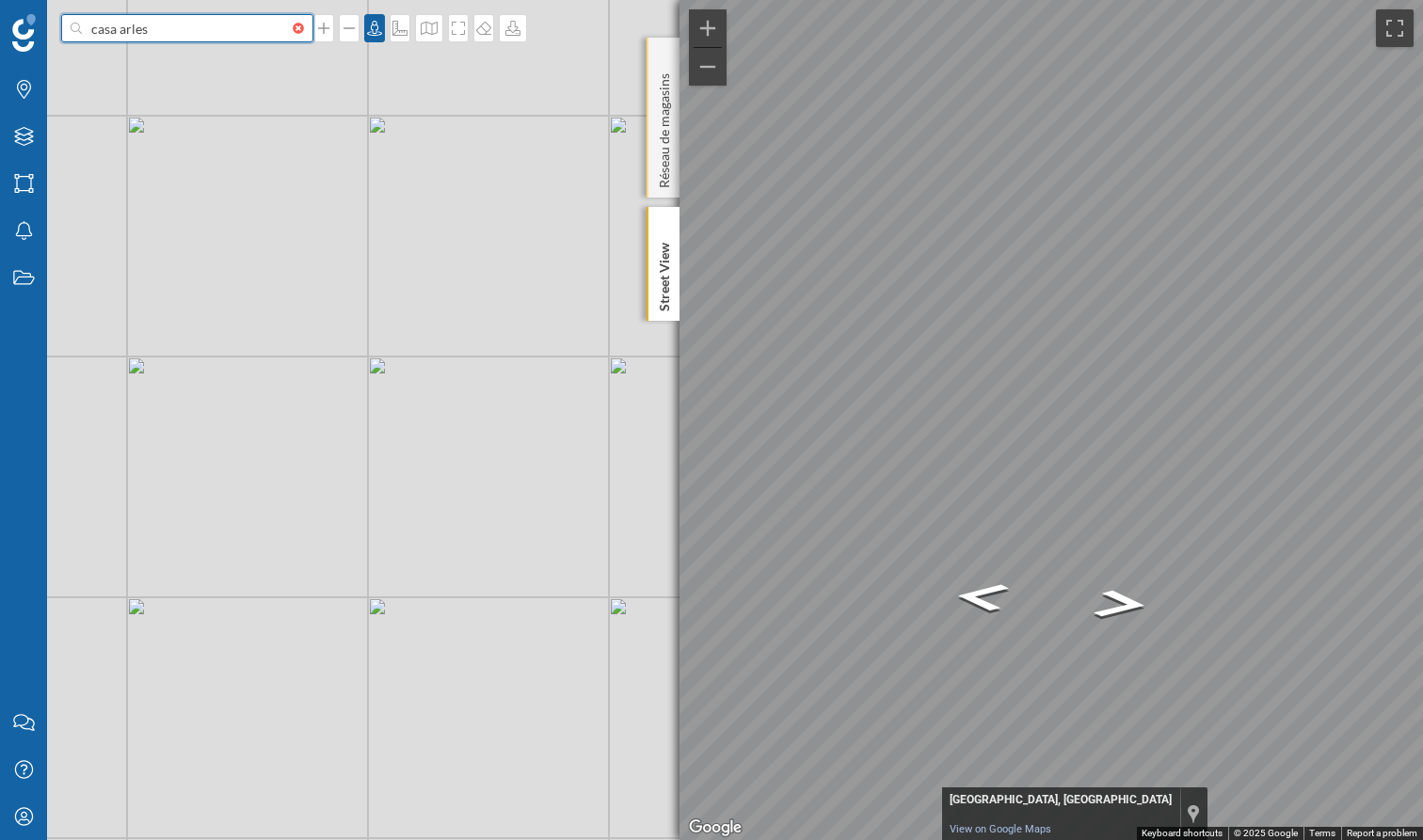 type on "casa arles" 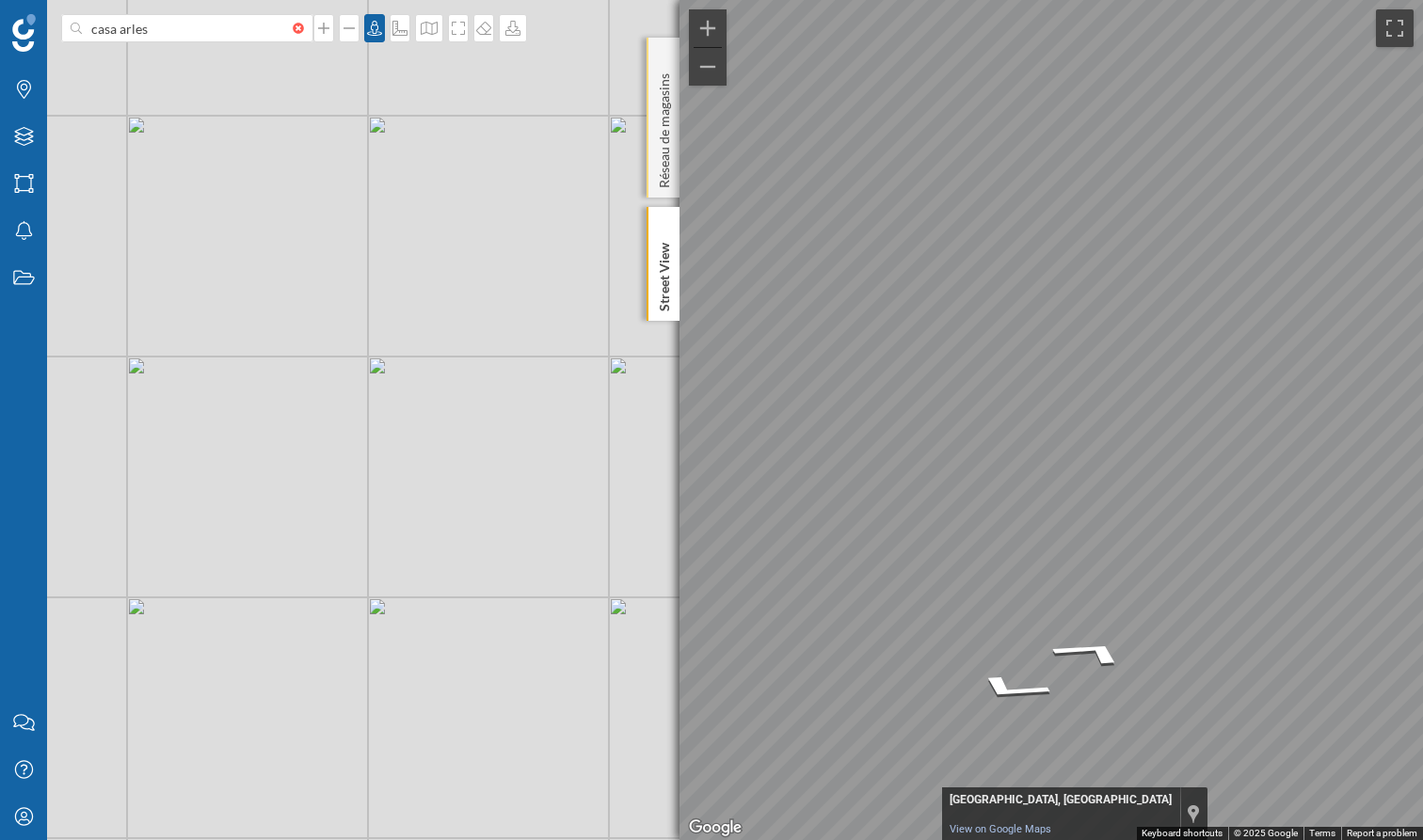 click on "Réseau de magasins" 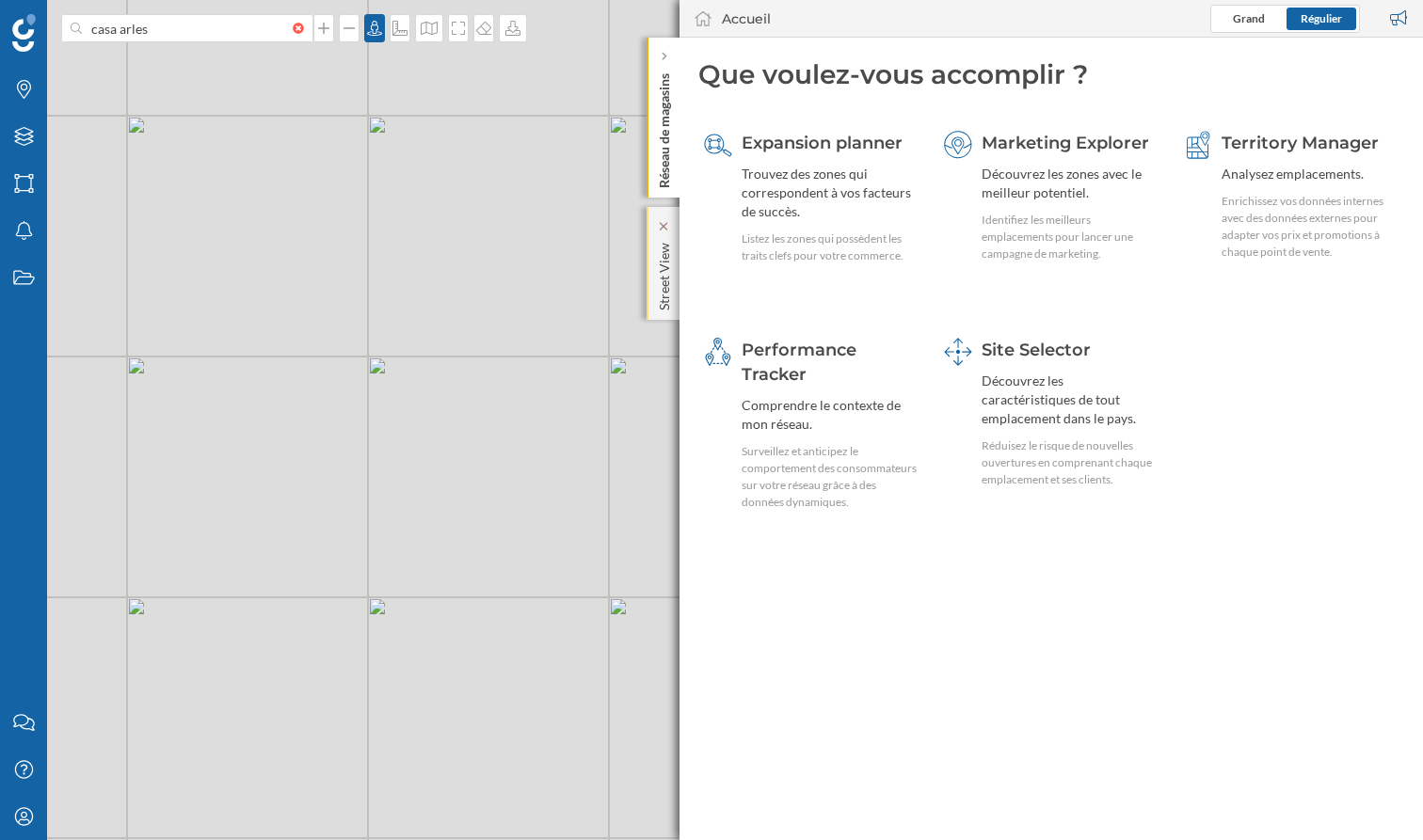 click on "Street View" 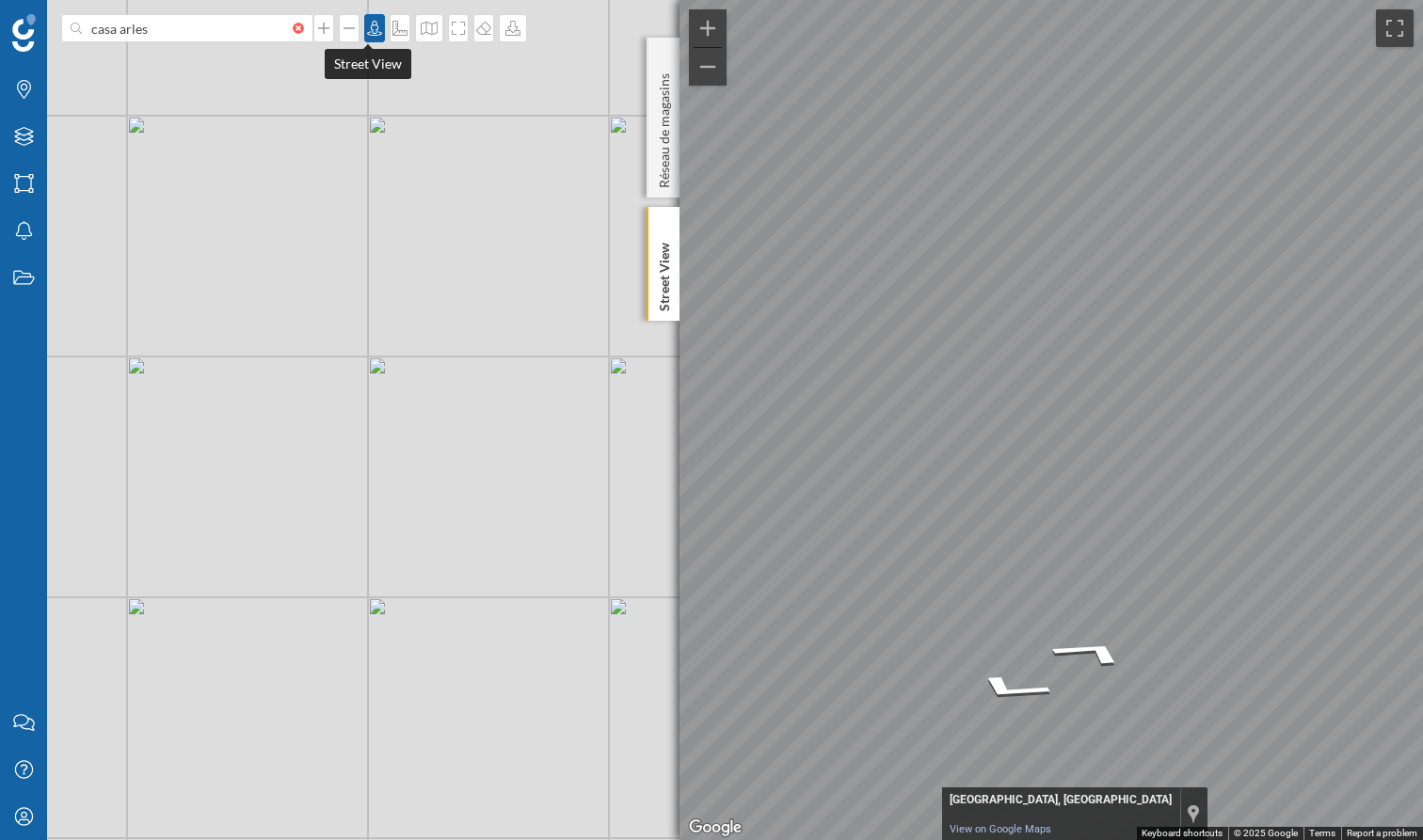 click 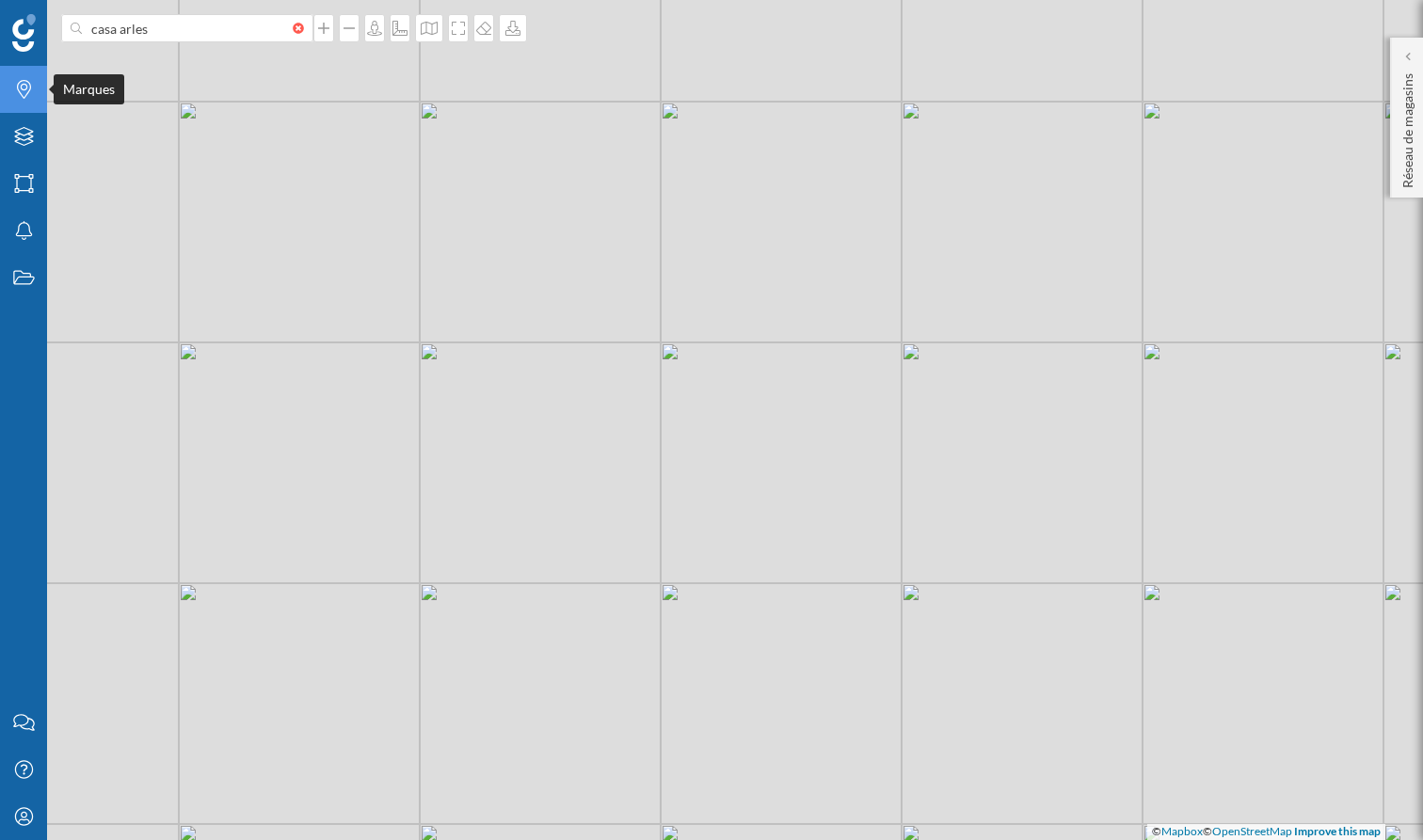 click on "Marques" at bounding box center [24, 89] 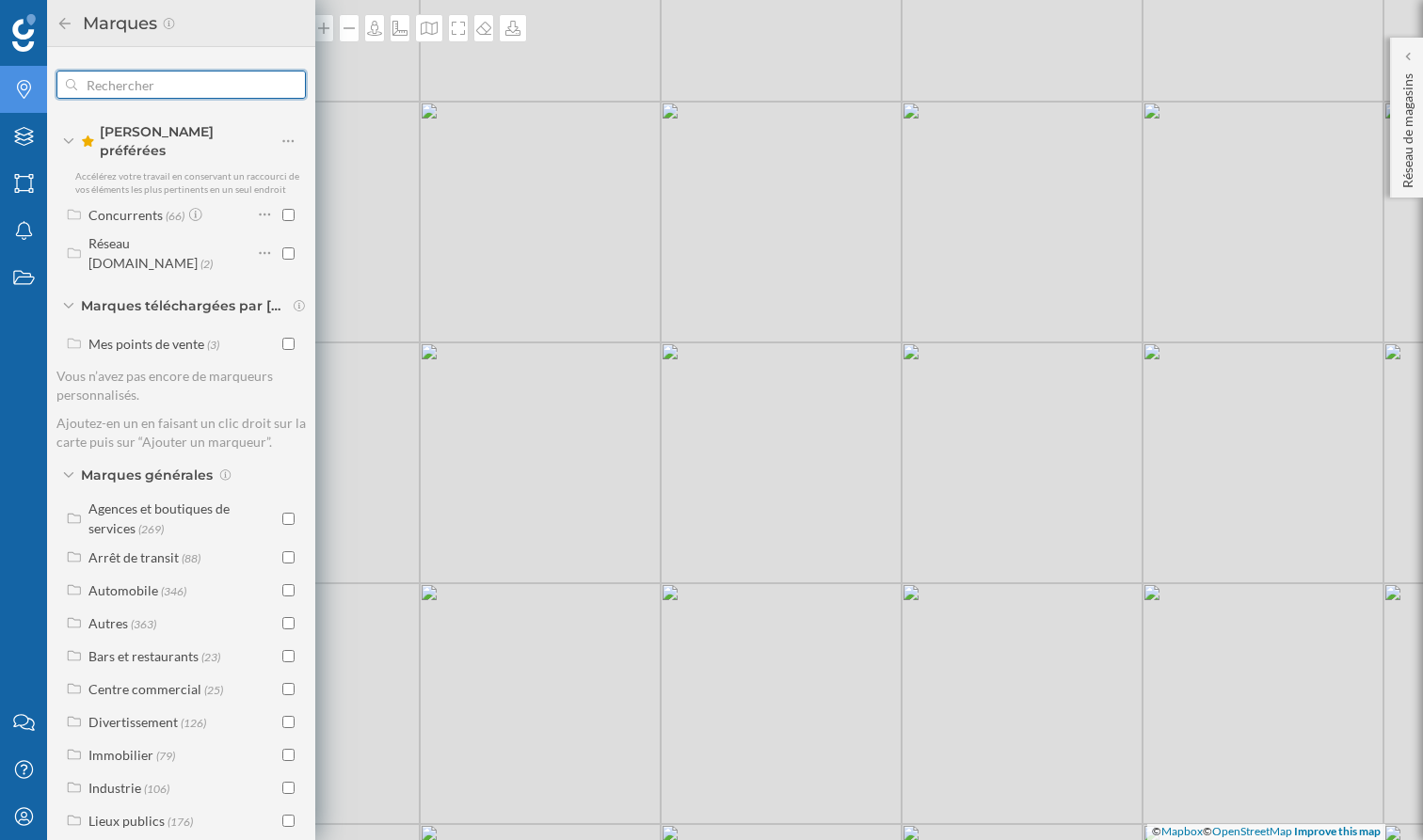 click at bounding box center [181, 85] 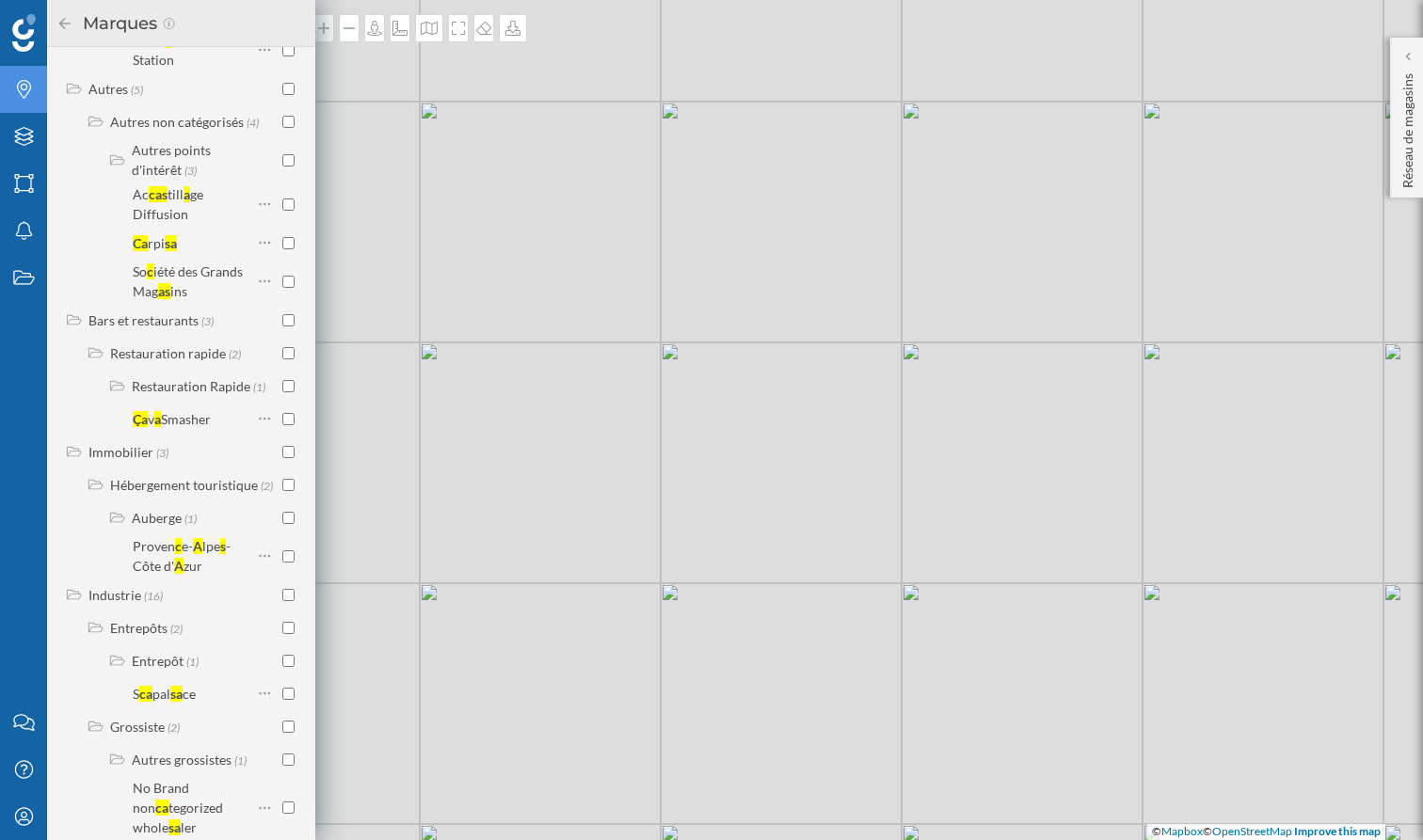 scroll, scrollTop: 1708, scrollLeft: 0, axis: vertical 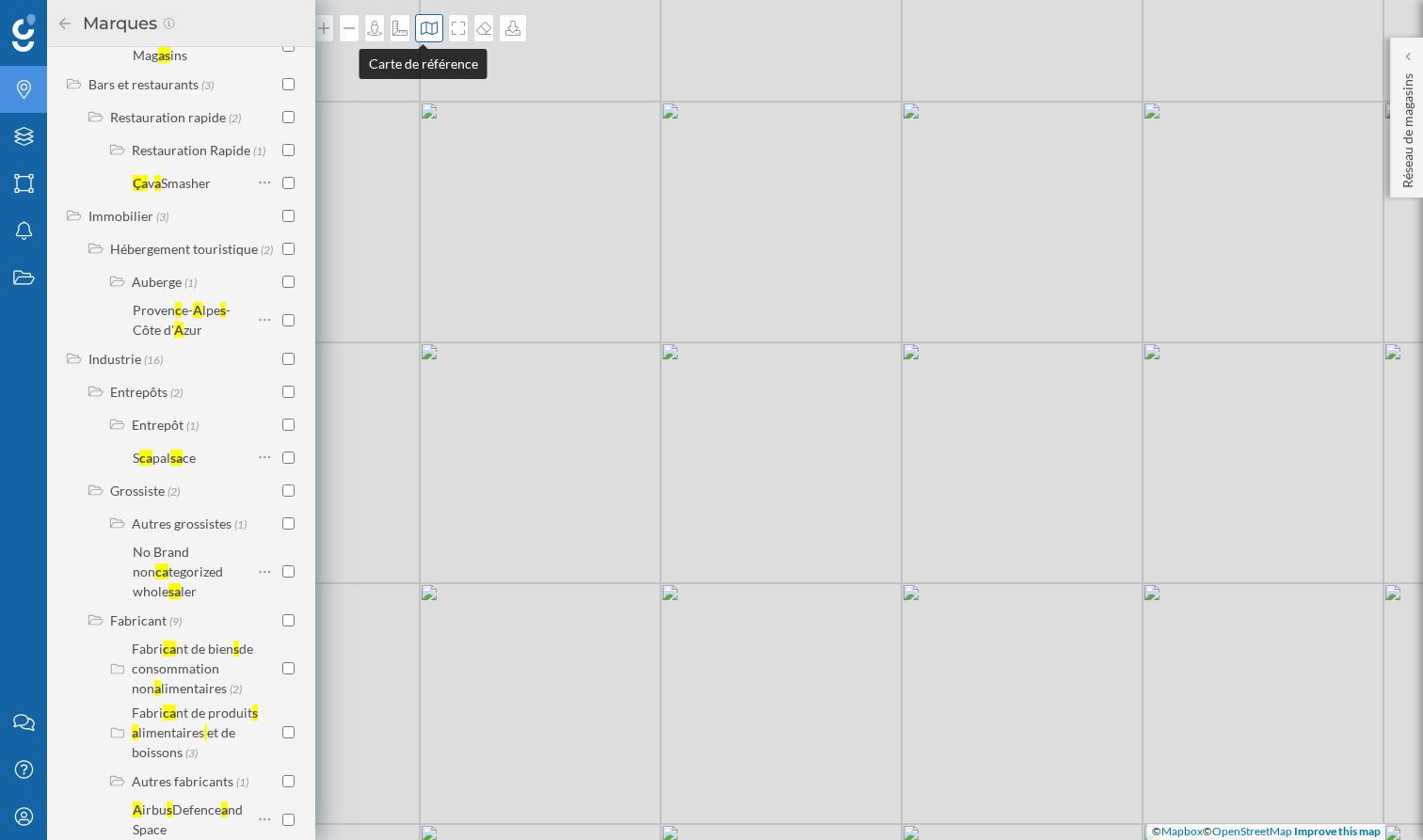 type on "casa" 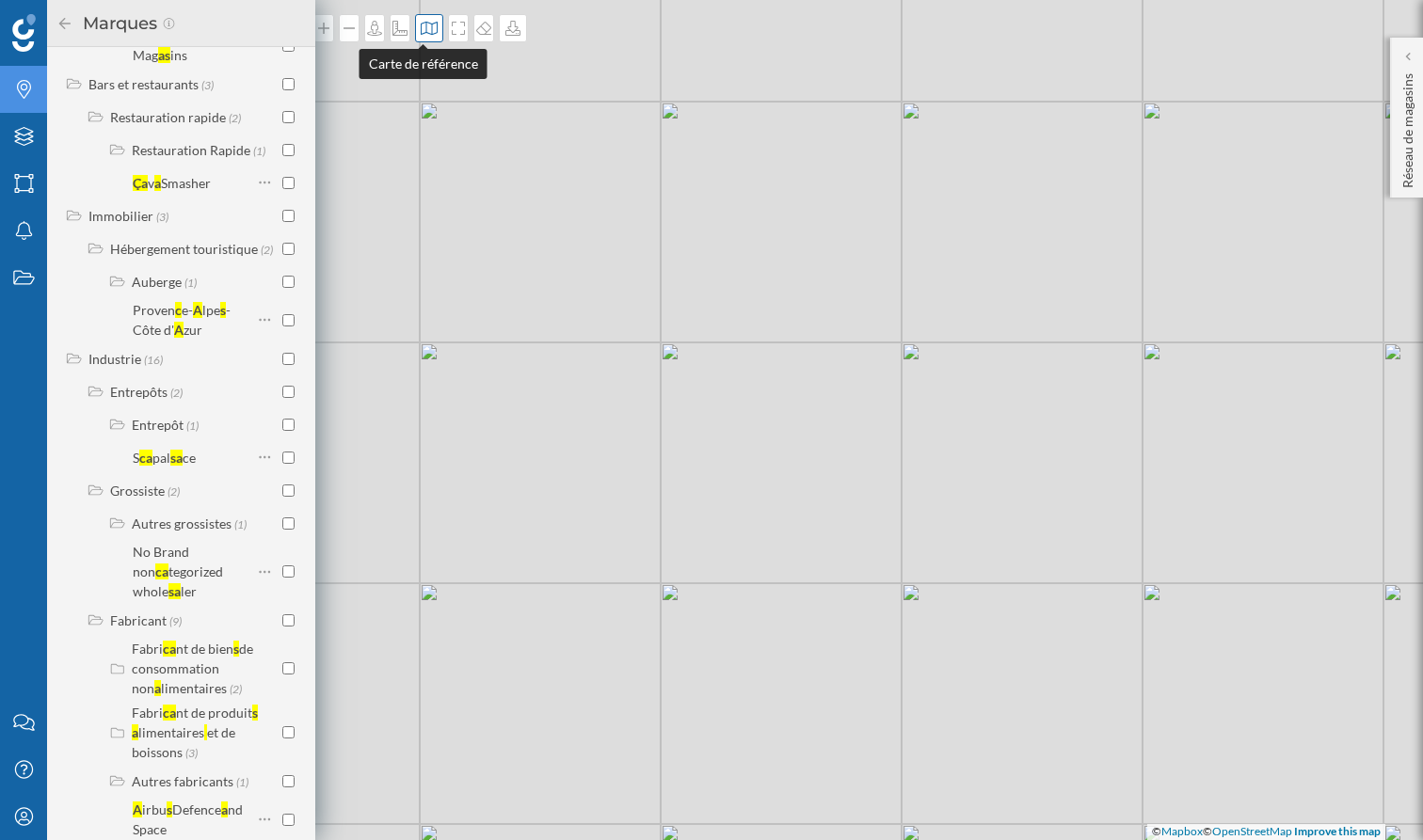 click 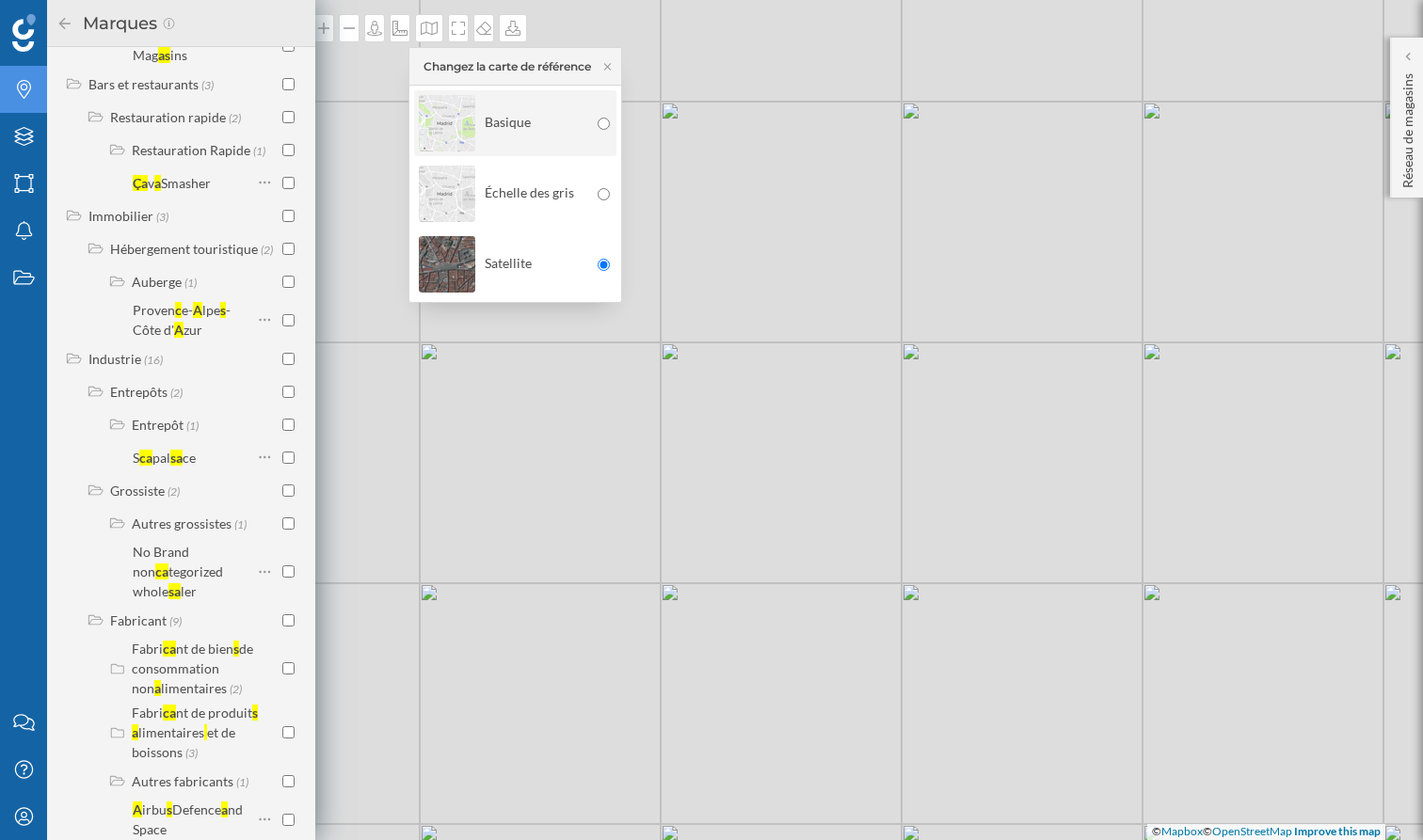click on "Basique" at bounding box center (504, 123) 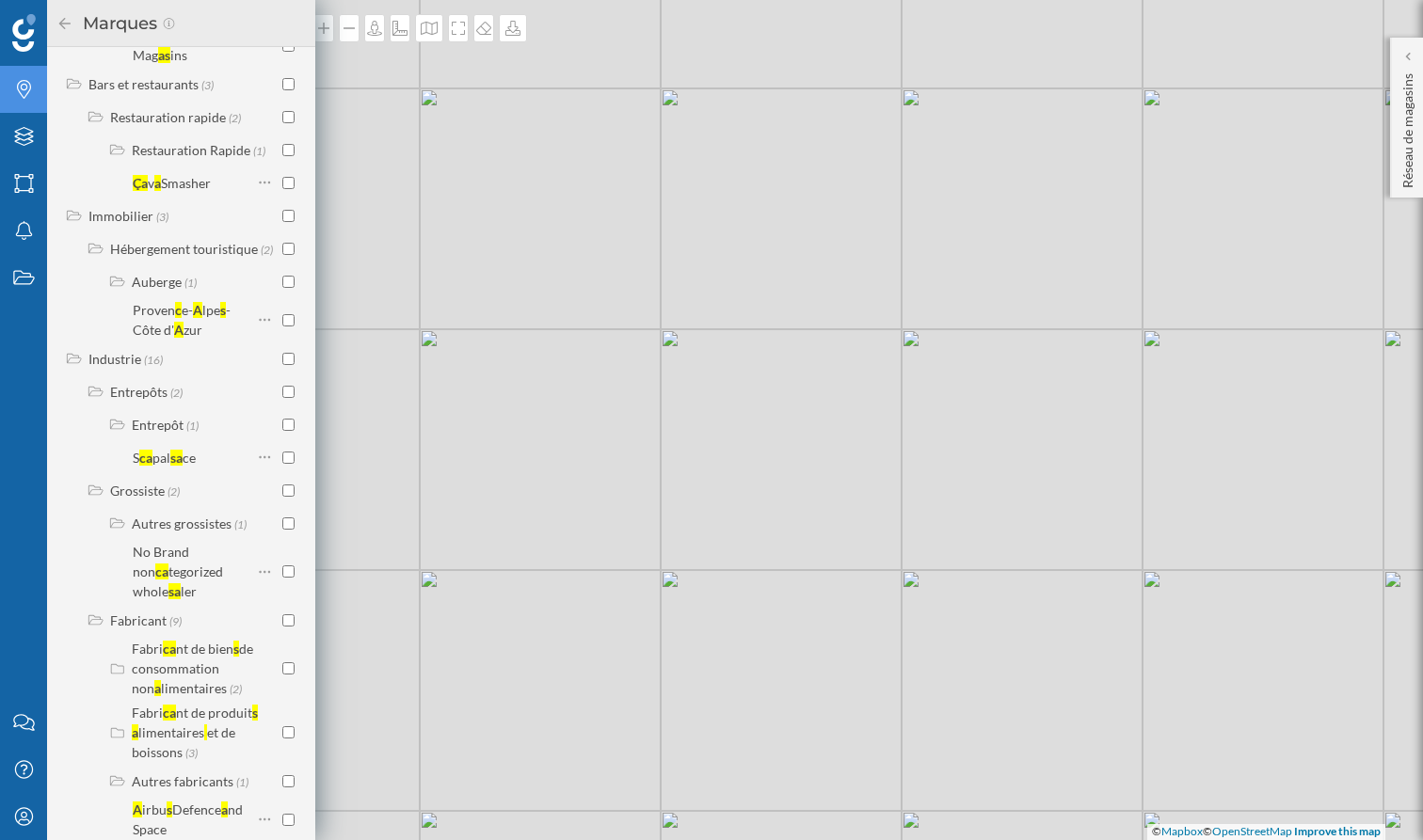 drag, startPoint x: 674, startPoint y: 539, endPoint x: 676, endPoint y: 453, distance: 86.02325 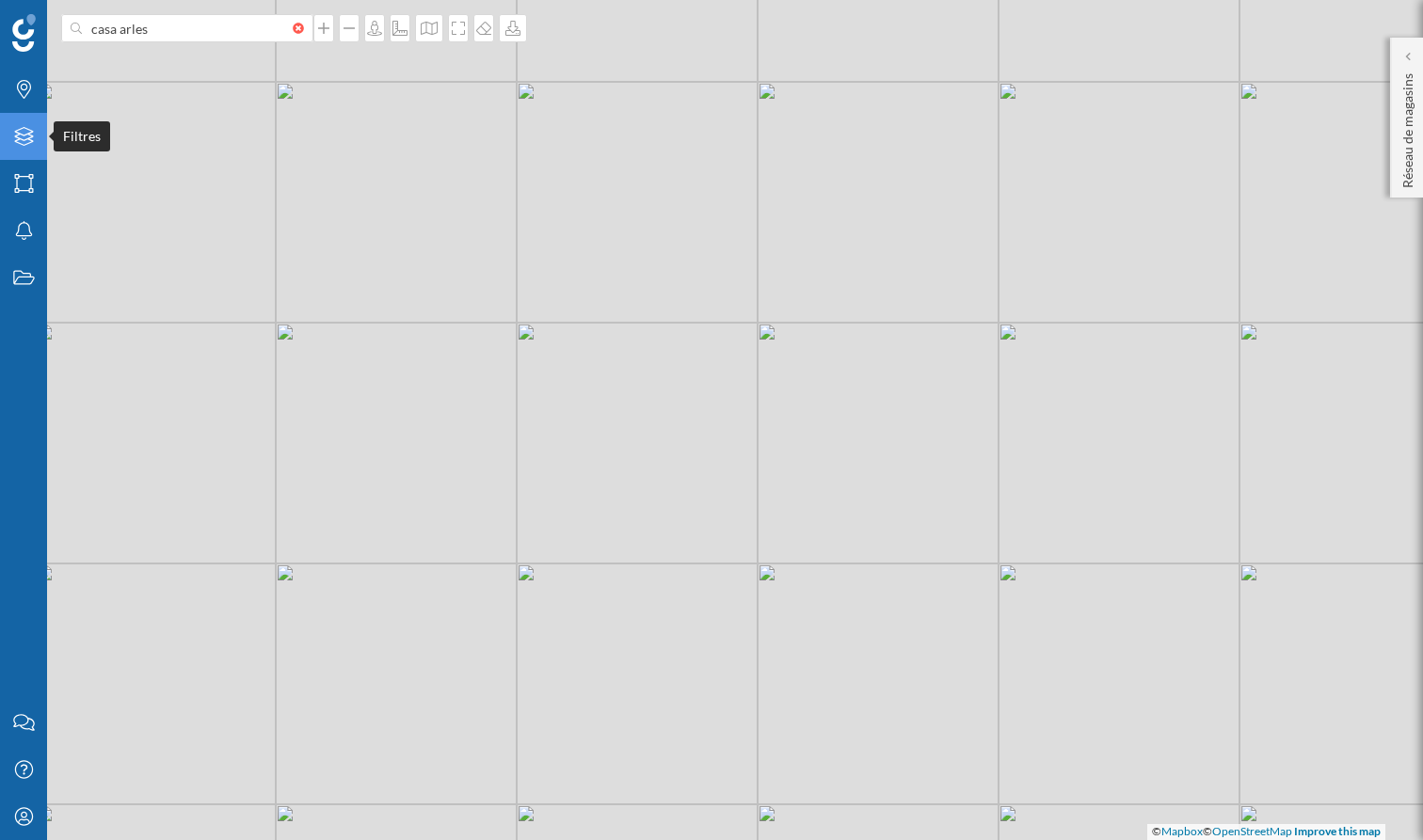 click on "Filtres" at bounding box center [24, 136] 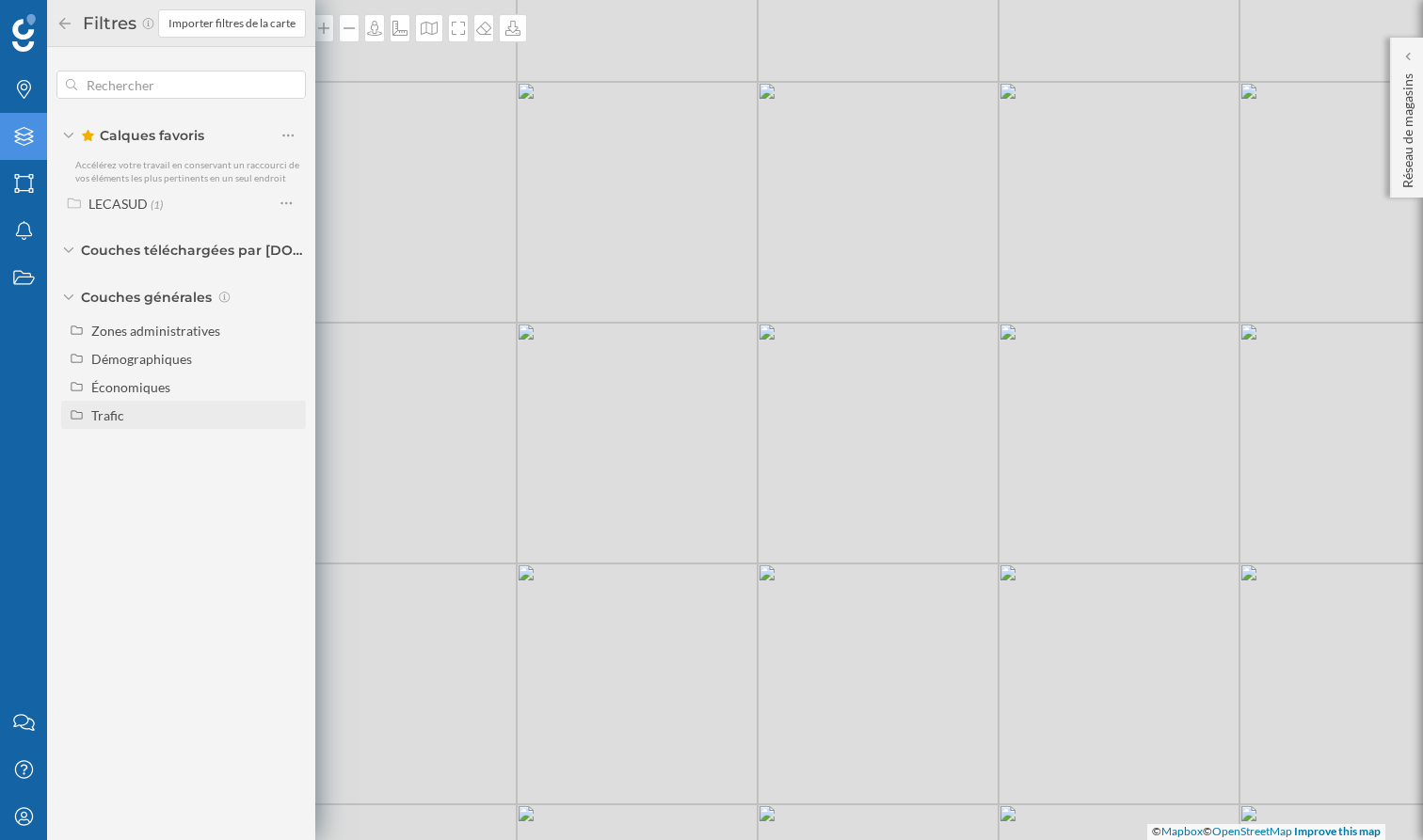 click on "Trafic" at bounding box center [195, 415] 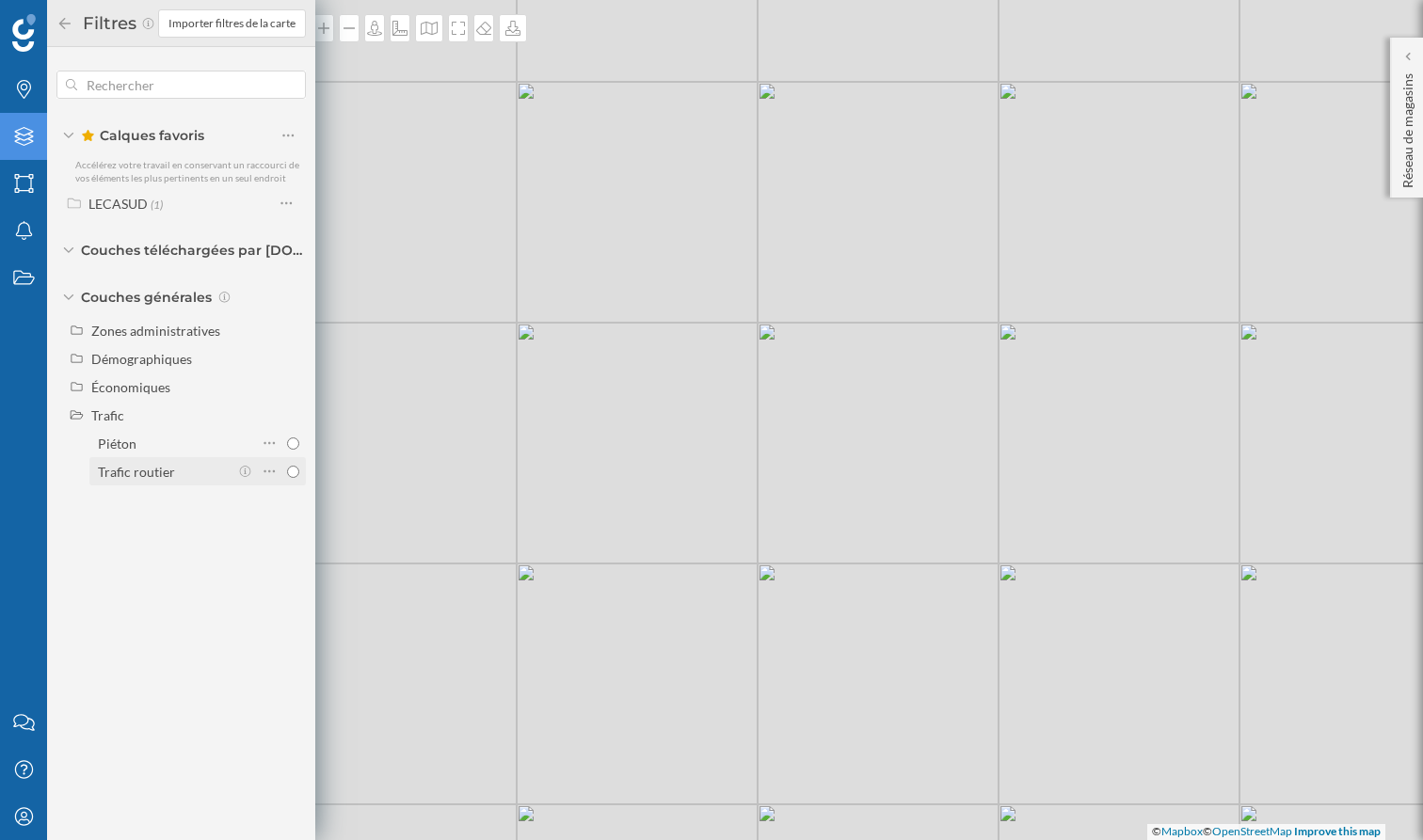 click at bounding box center [268, 471] 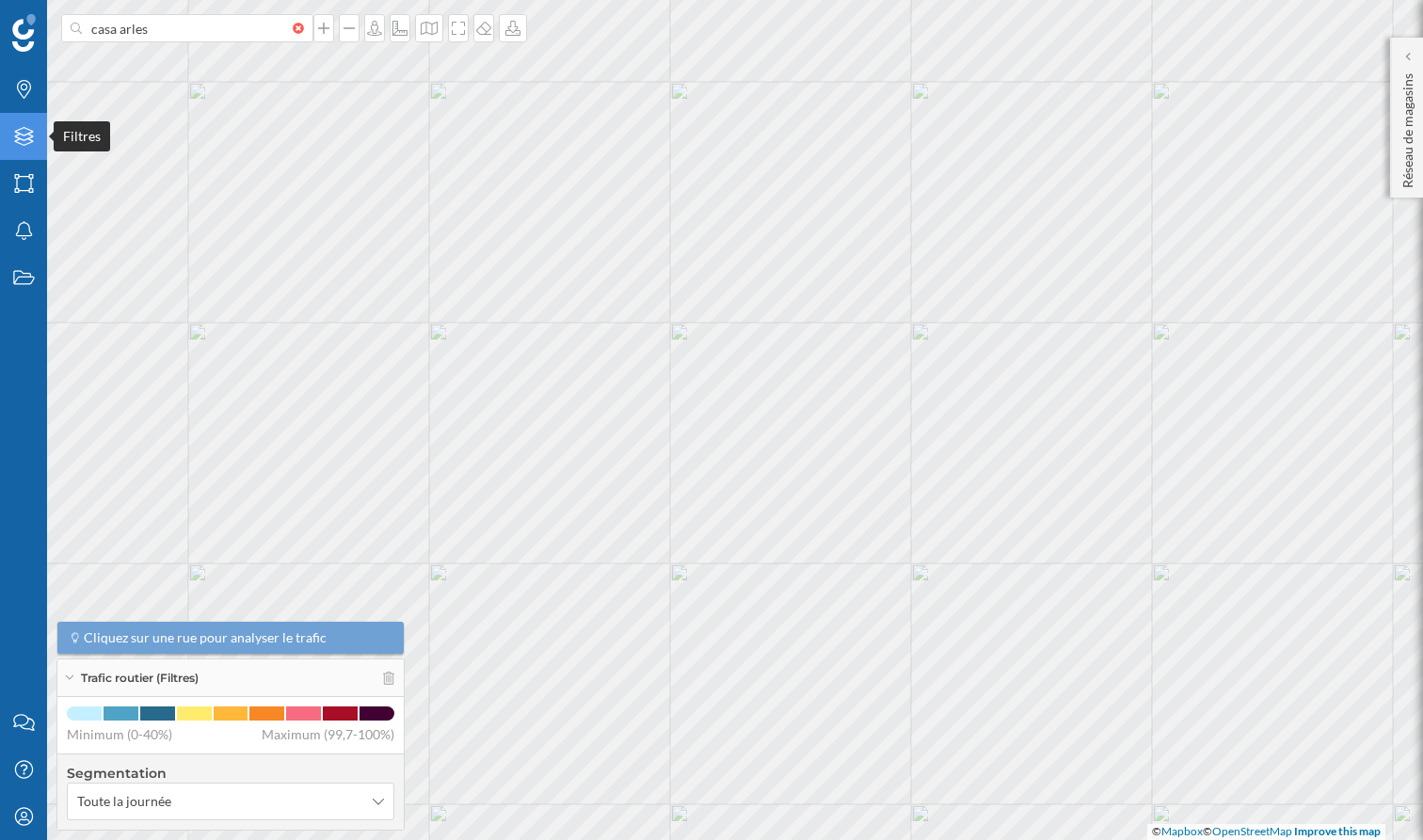 click on "Filtres" 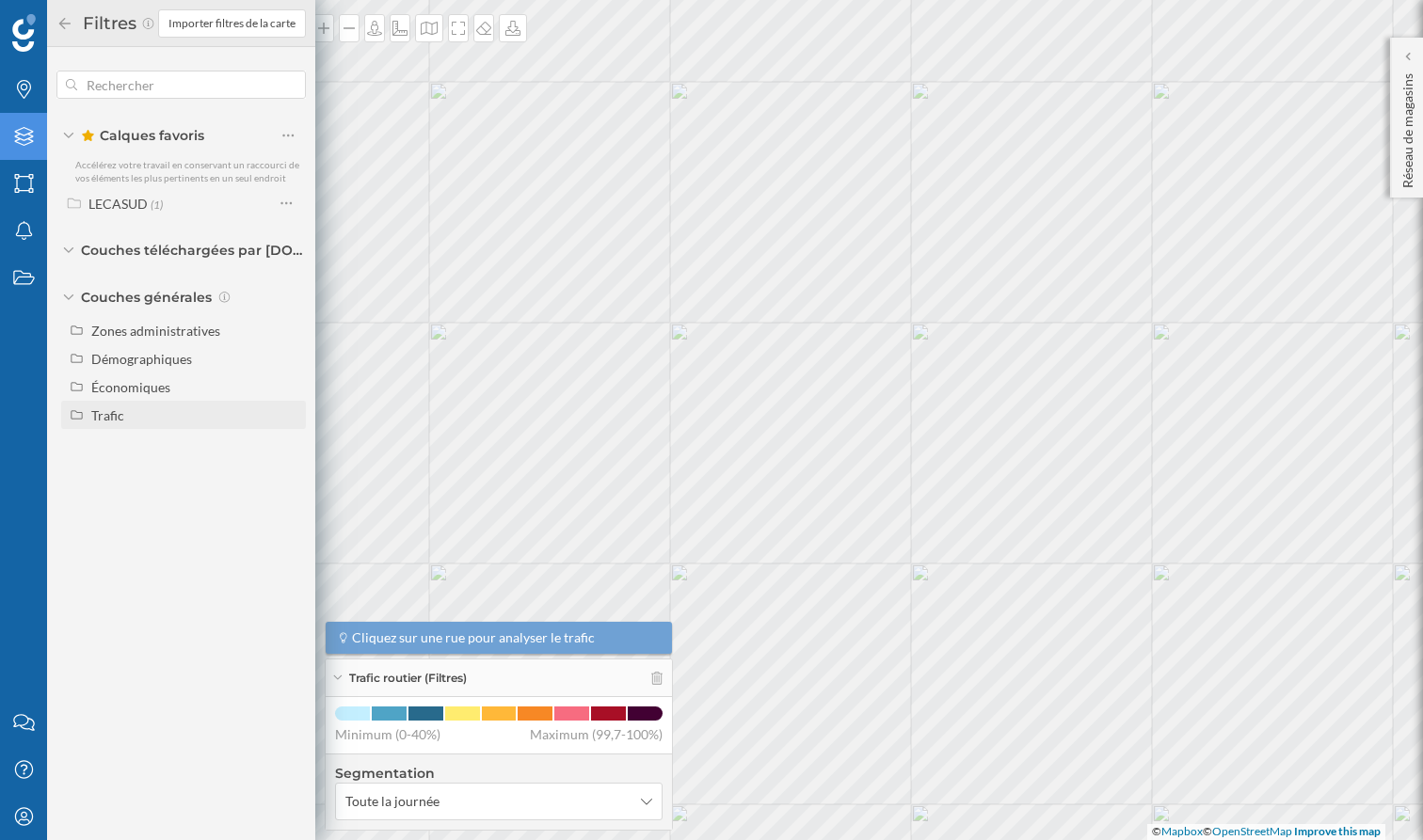 click on "Trafic" at bounding box center [107, 415] 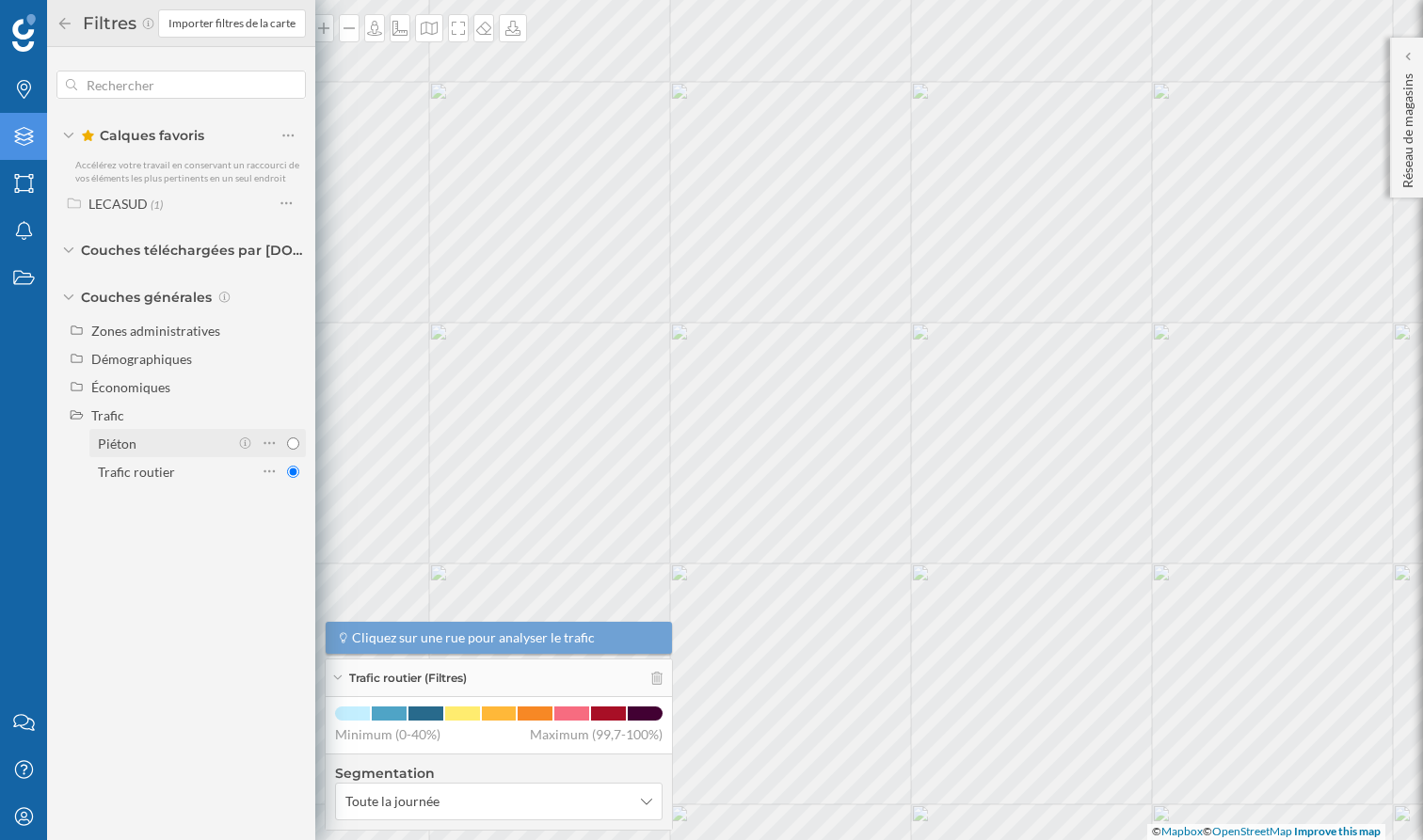 click on "Piéton" at bounding box center (293, 443) 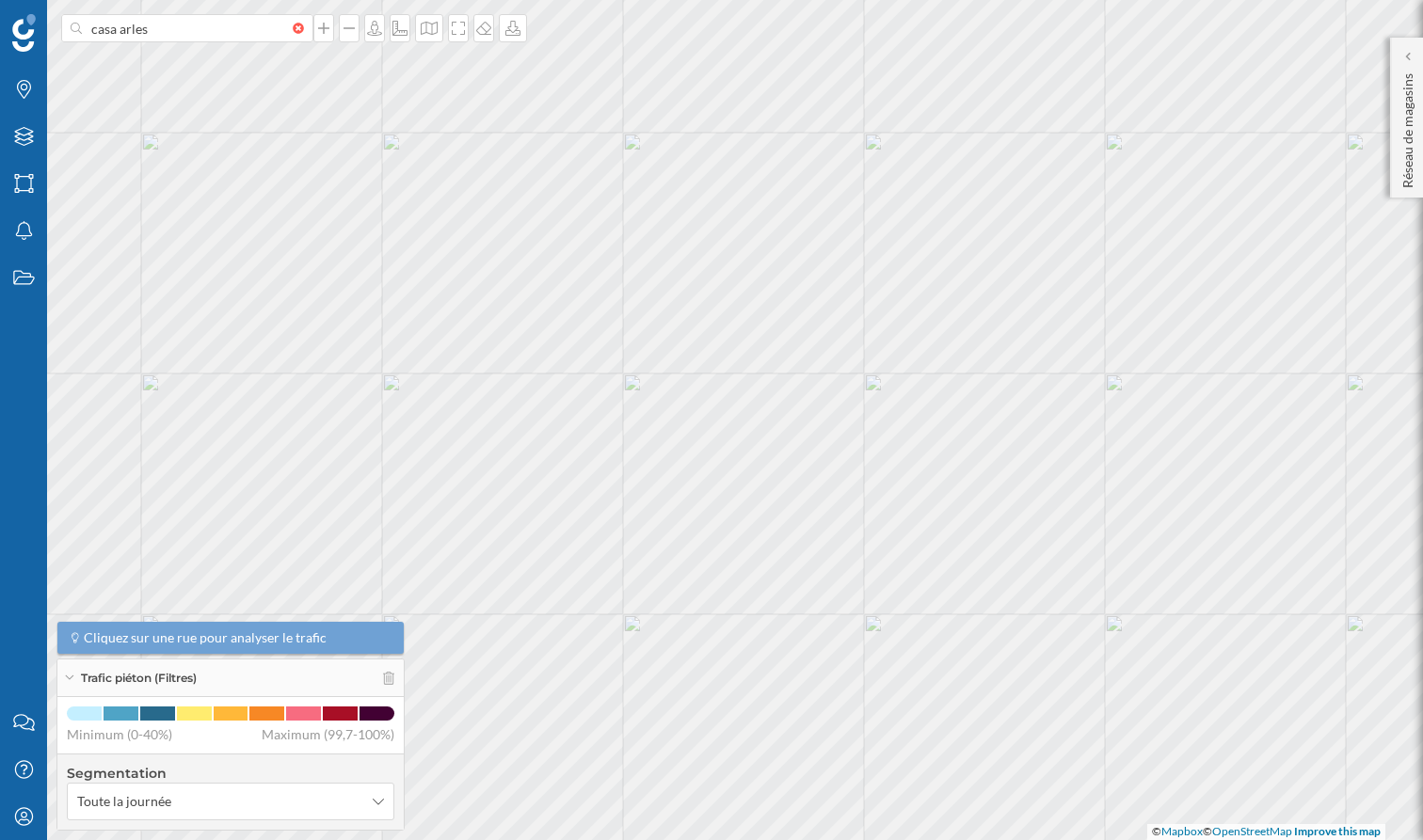 type 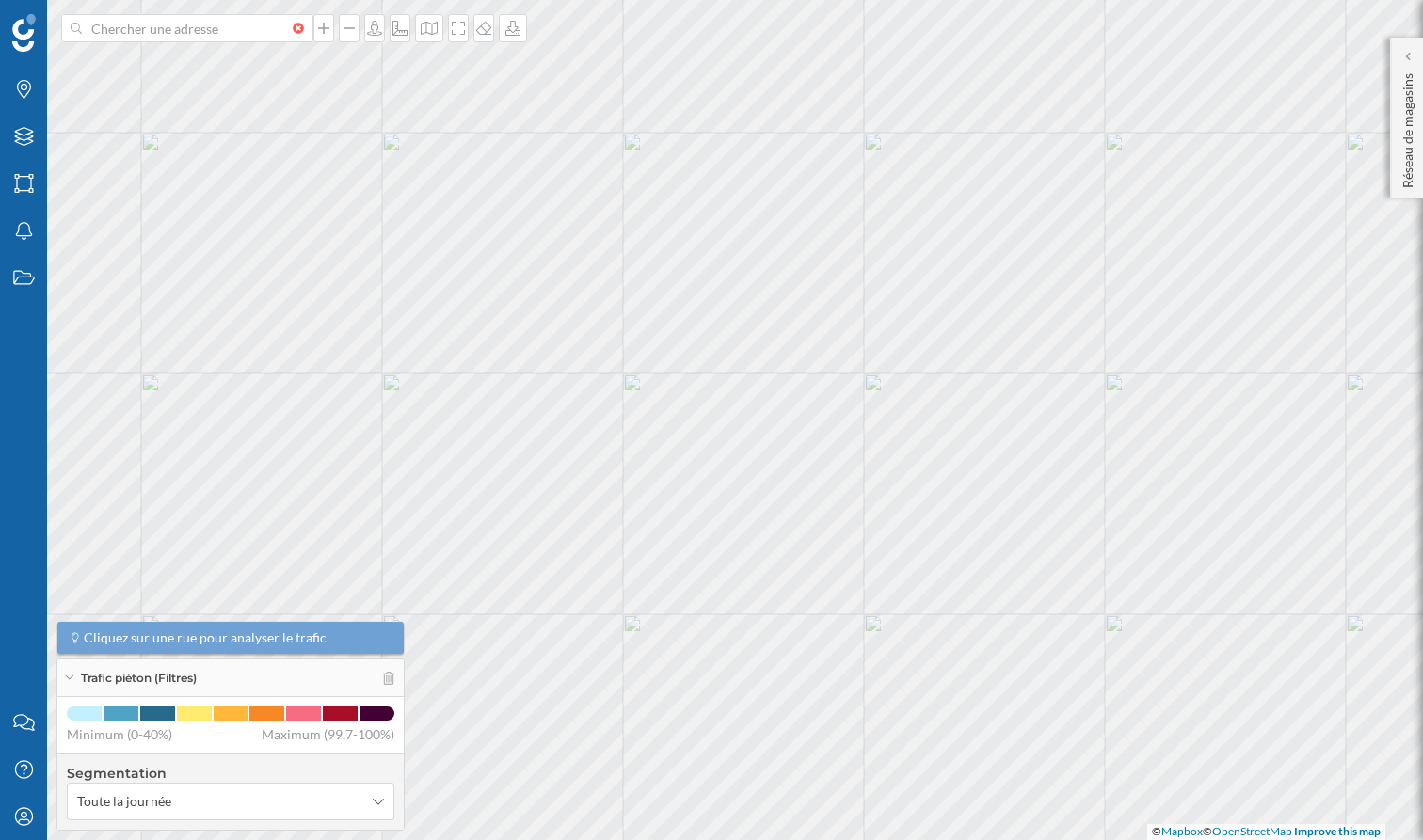 click at bounding box center (303, 28) 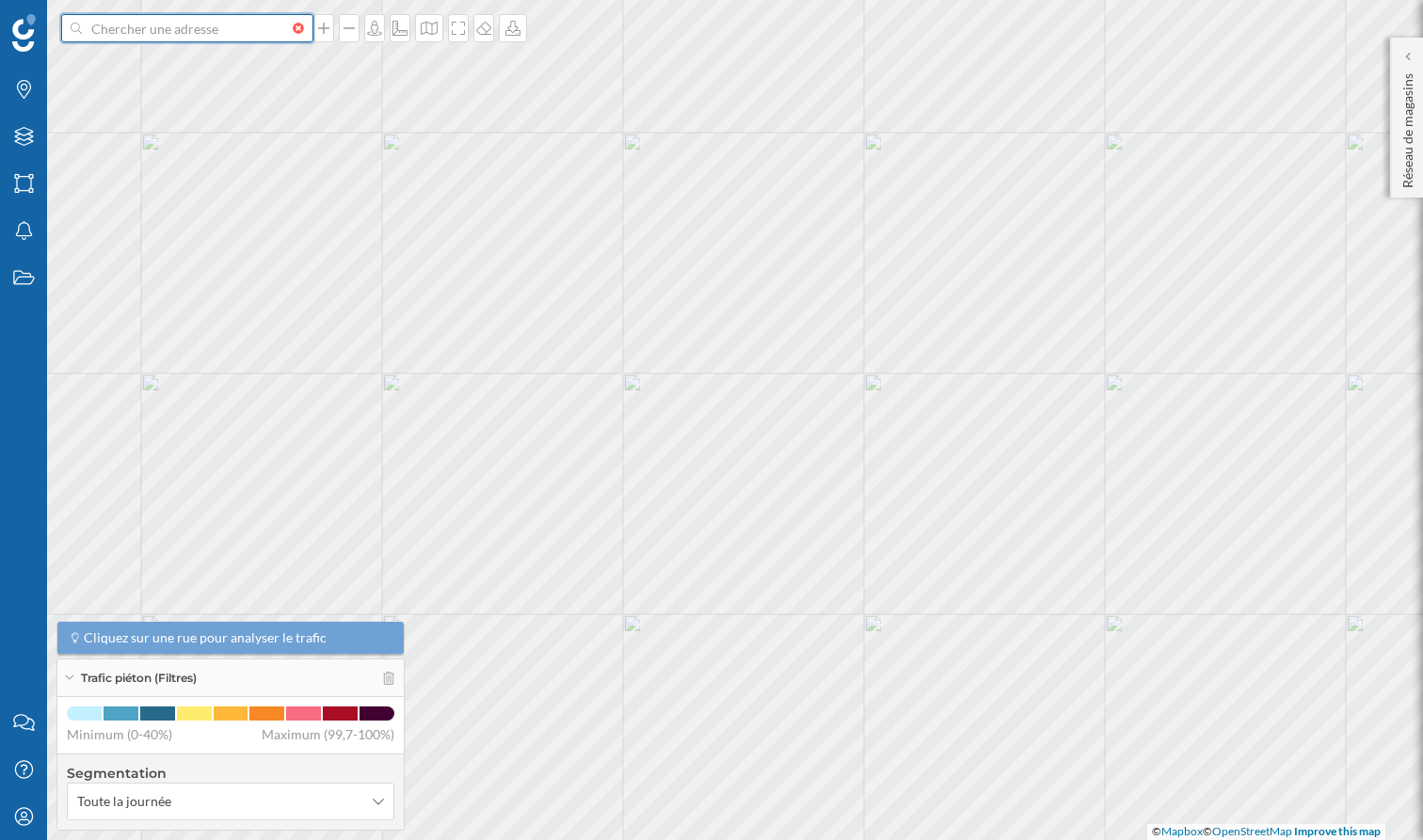click at bounding box center (187, 28) 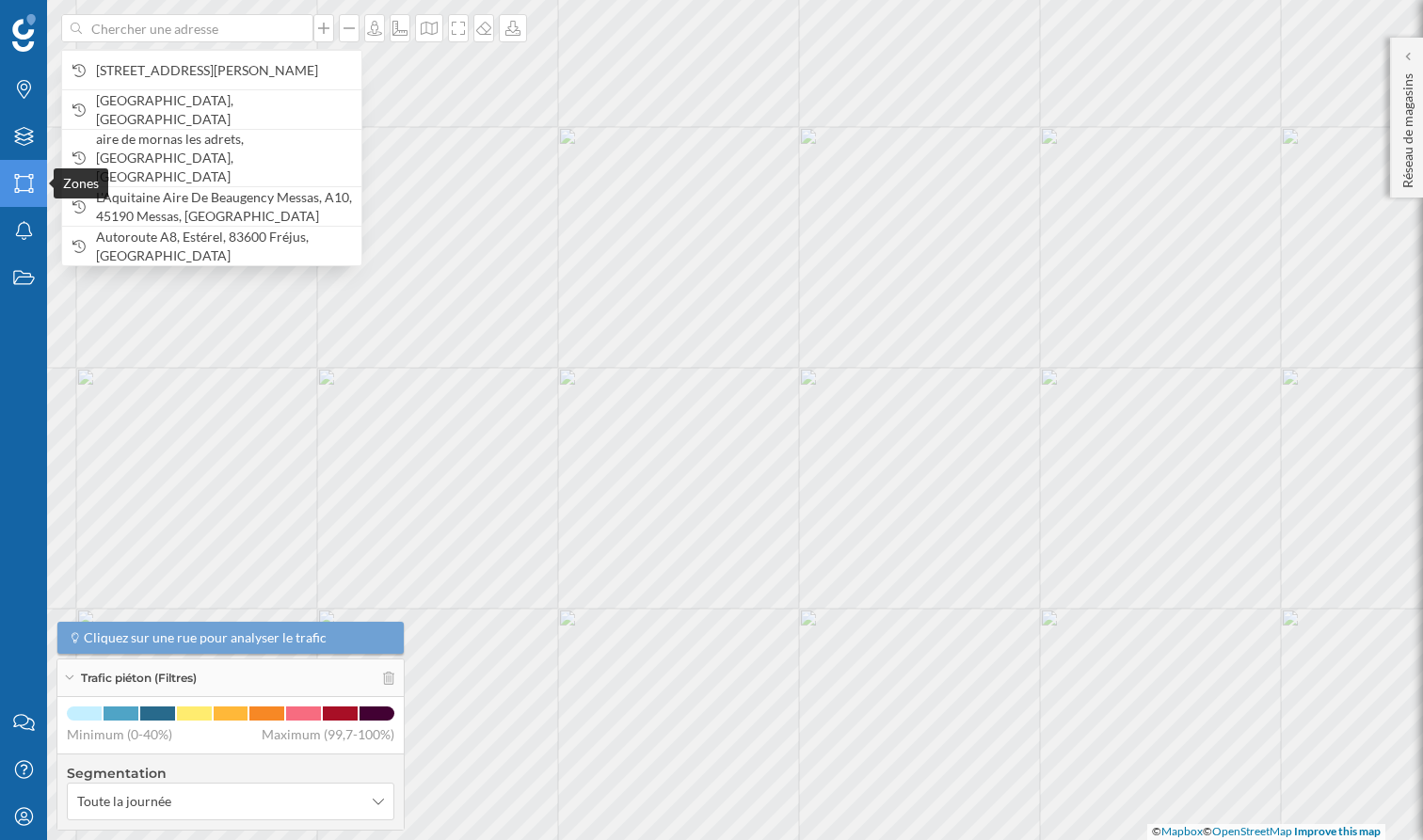click on "Zones" at bounding box center (24, 183) 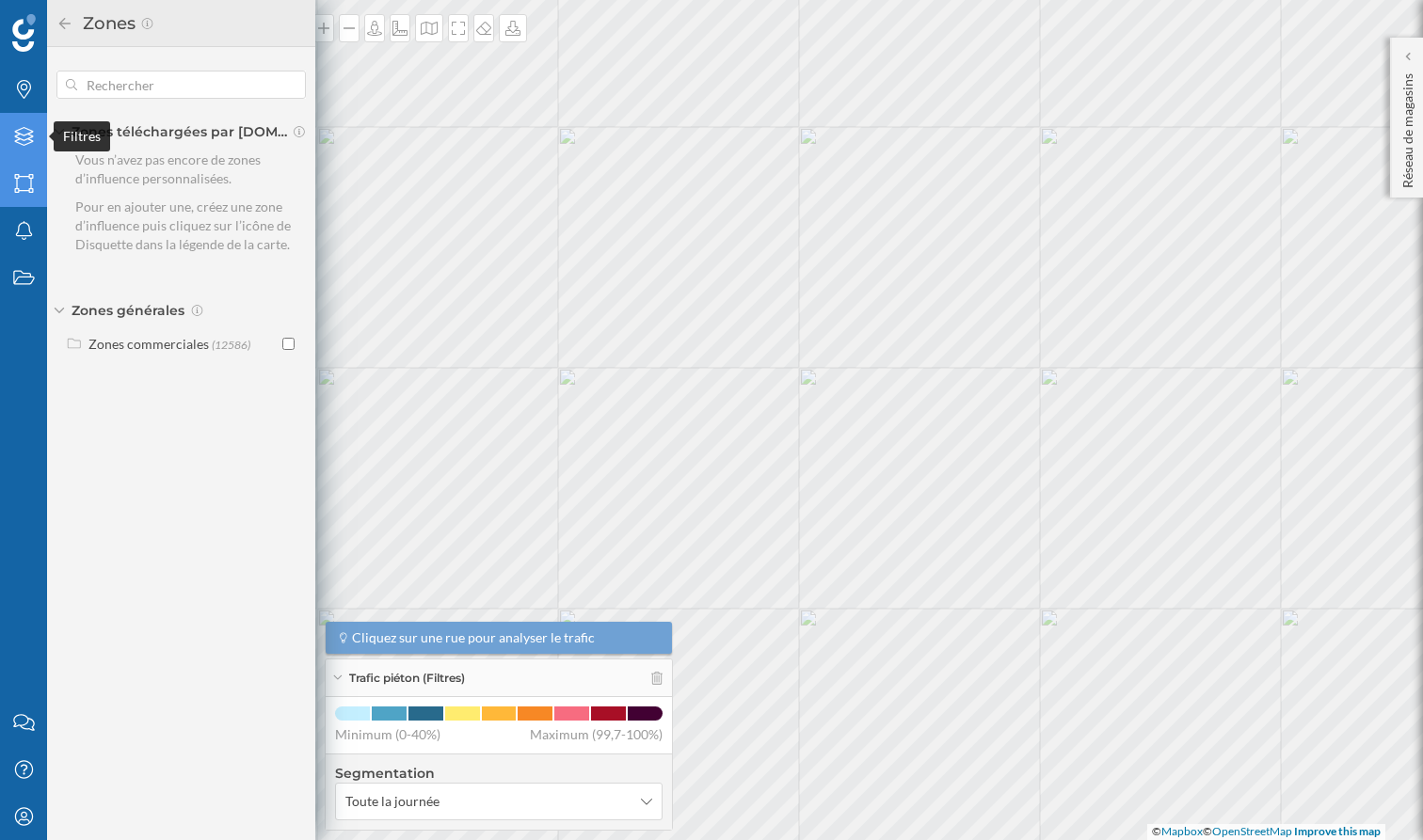 click on "Filtres" 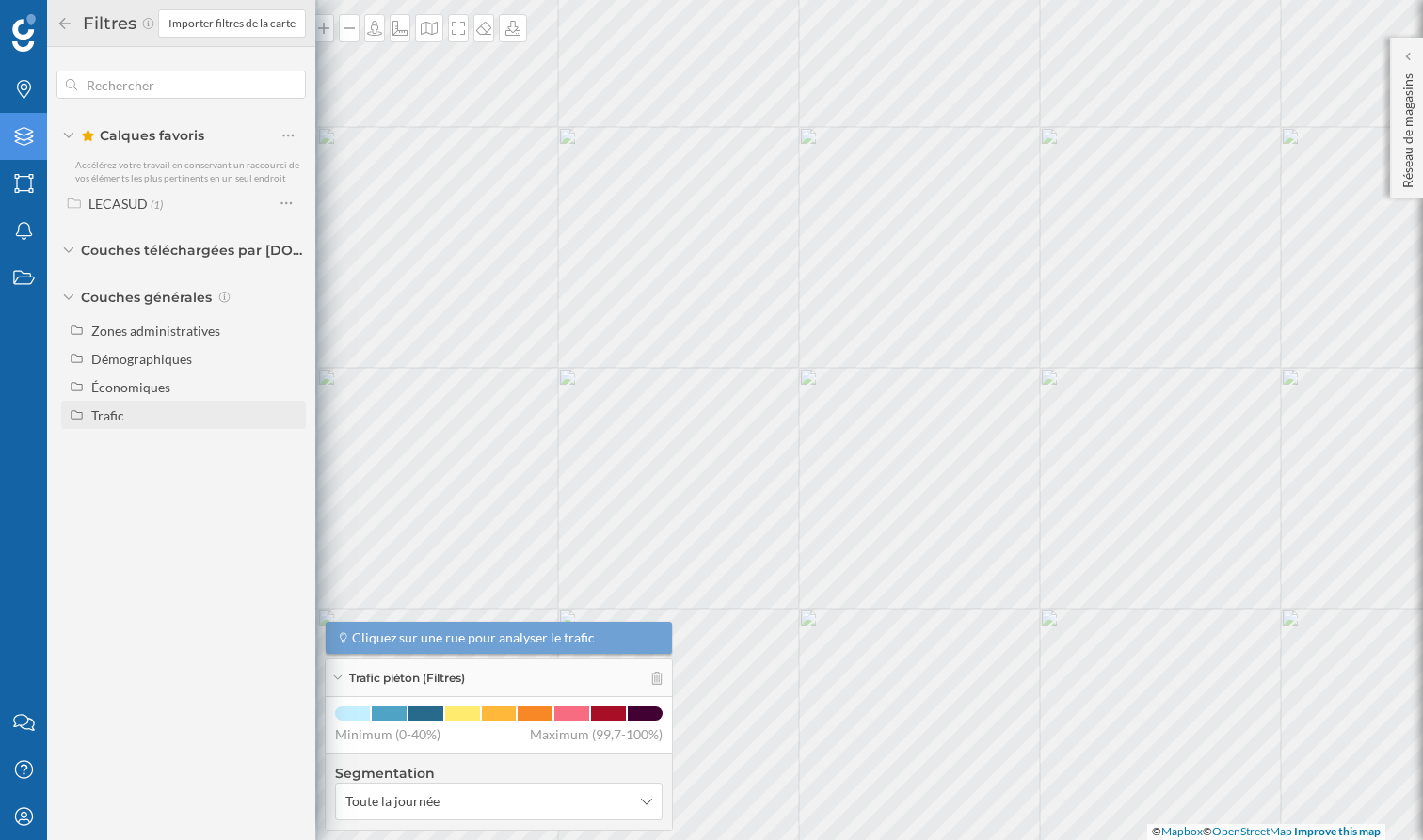 click on "Trafic" at bounding box center (195, 415) 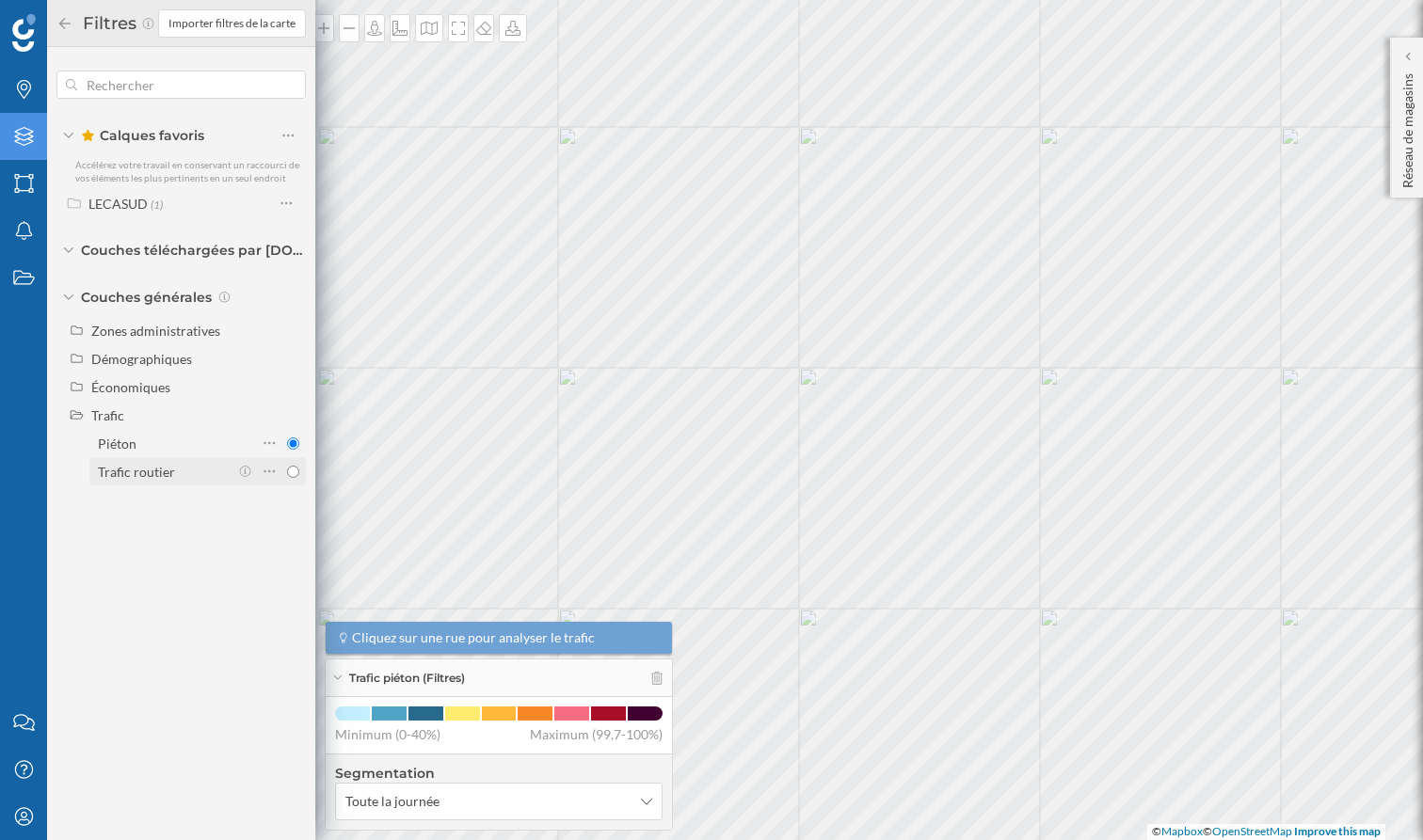 click on "Trafic routier" at bounding box center [293, 471] 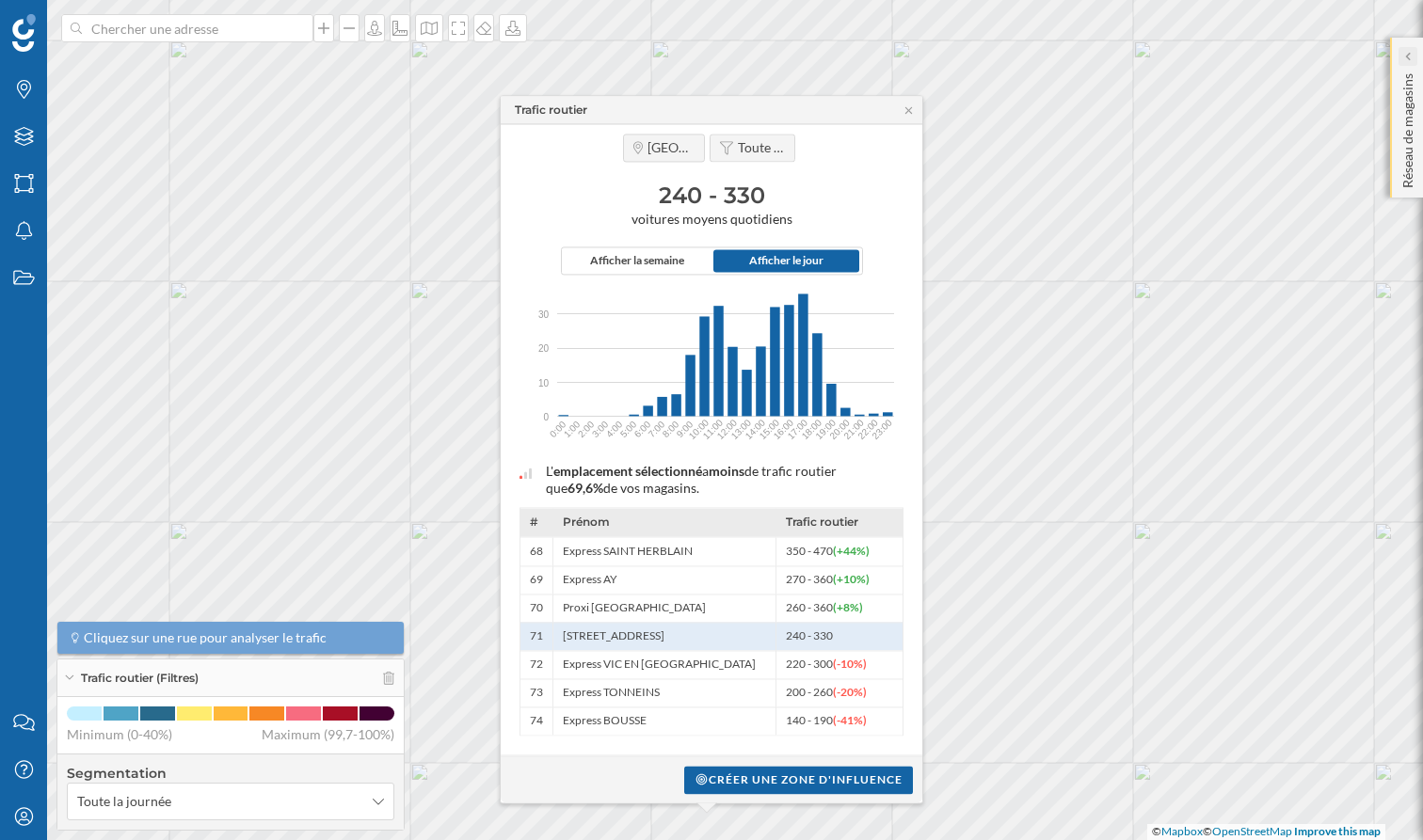 click 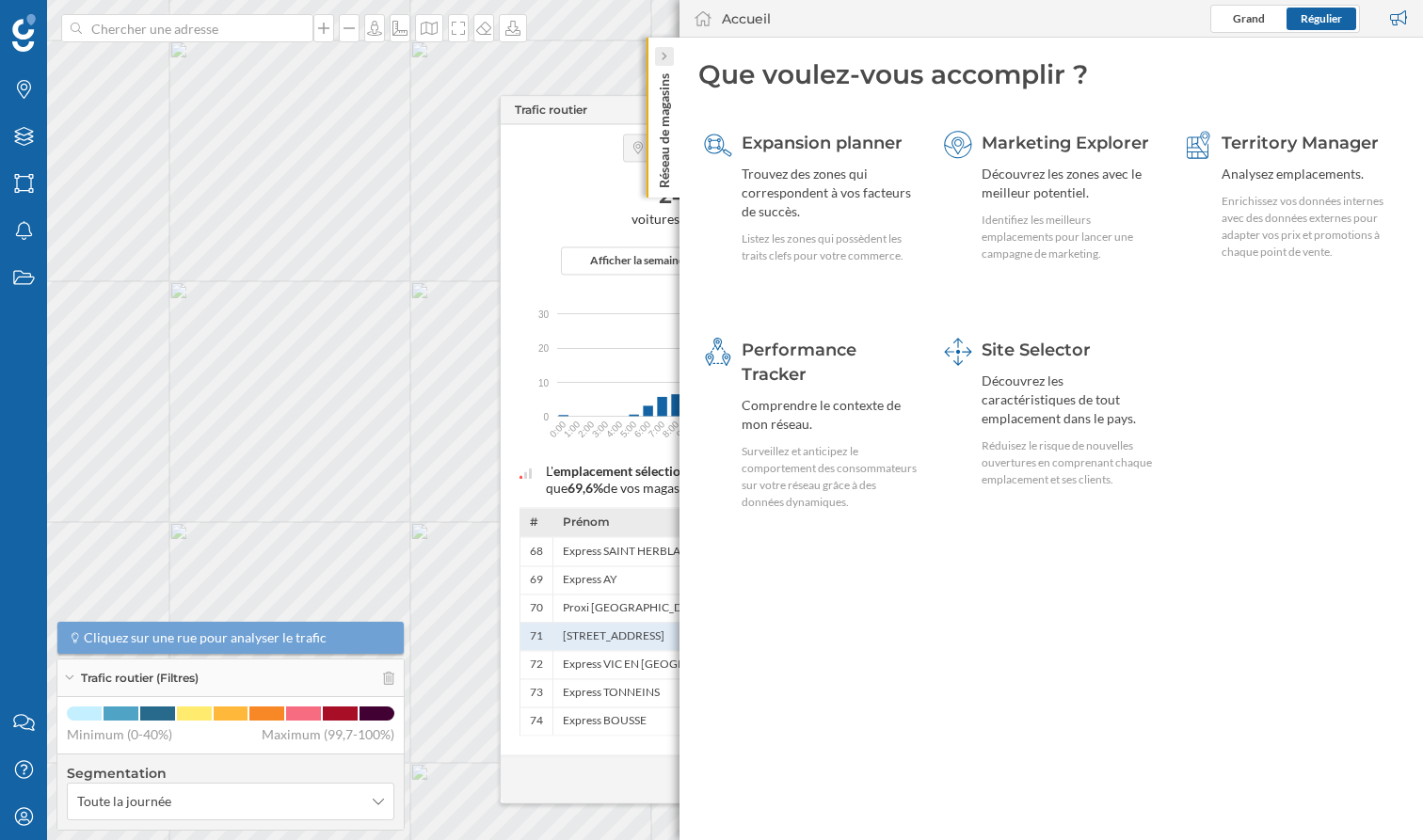 click 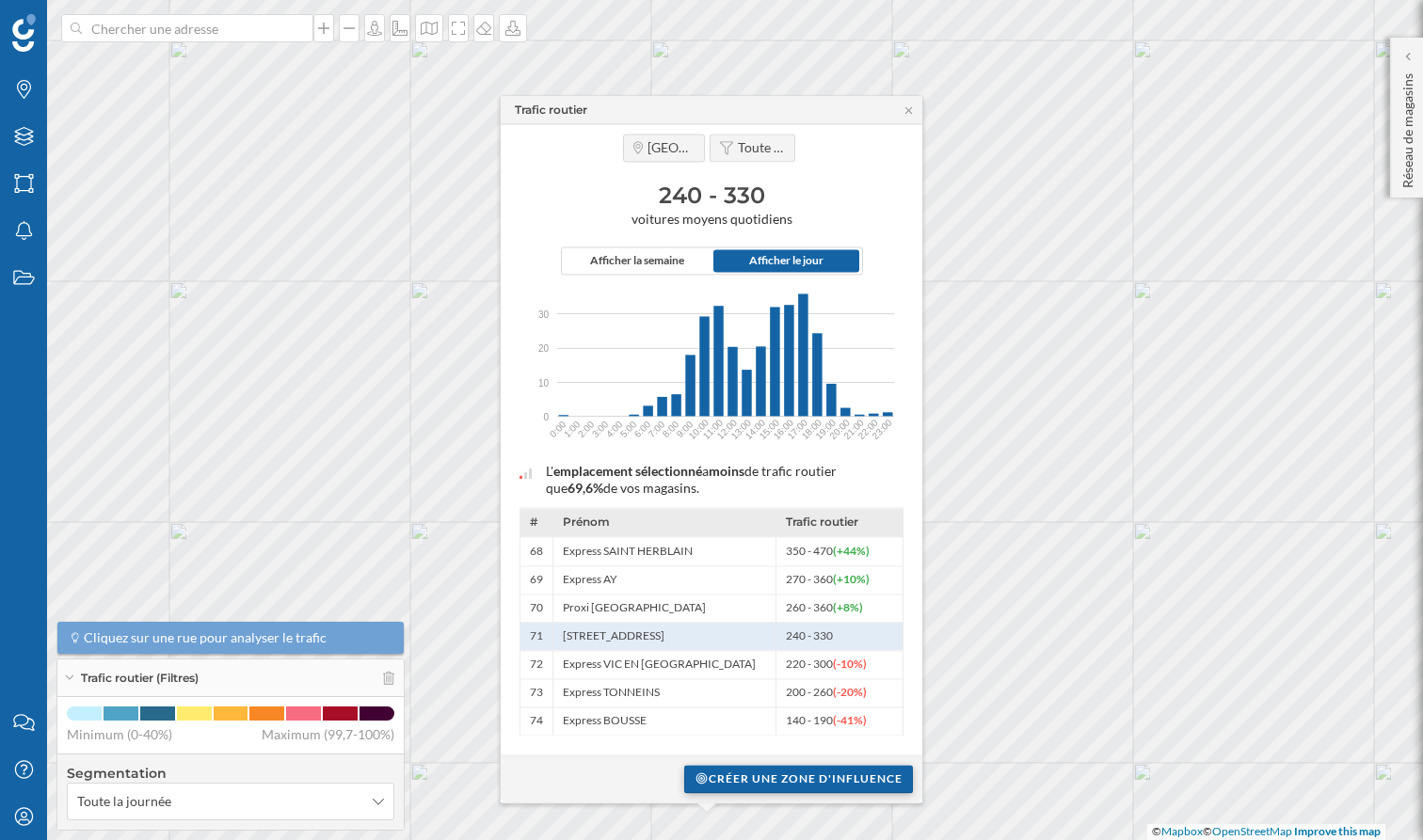 click on "Créer une zone d'influence" at bounding box center (798, 779) 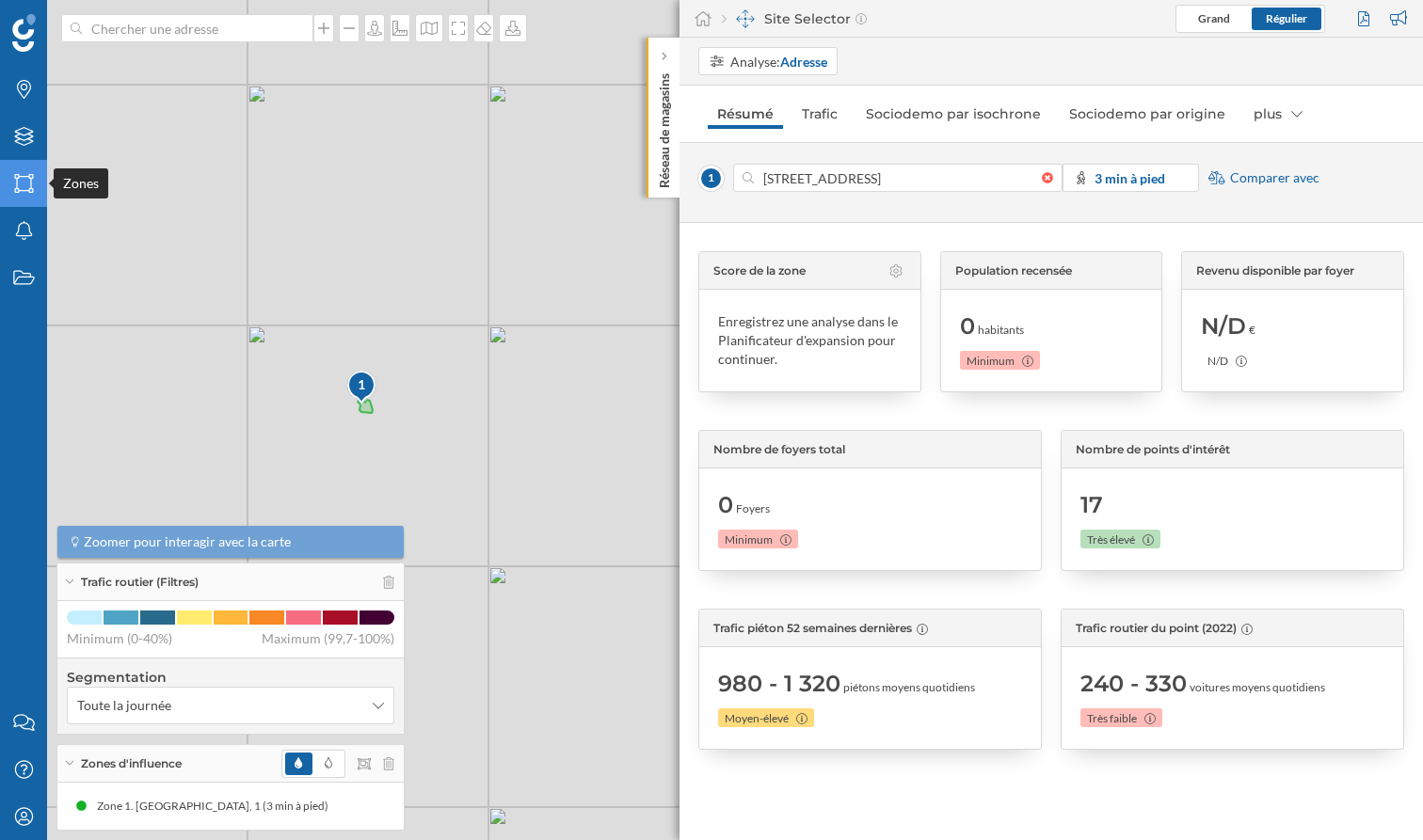 click on "Zones" 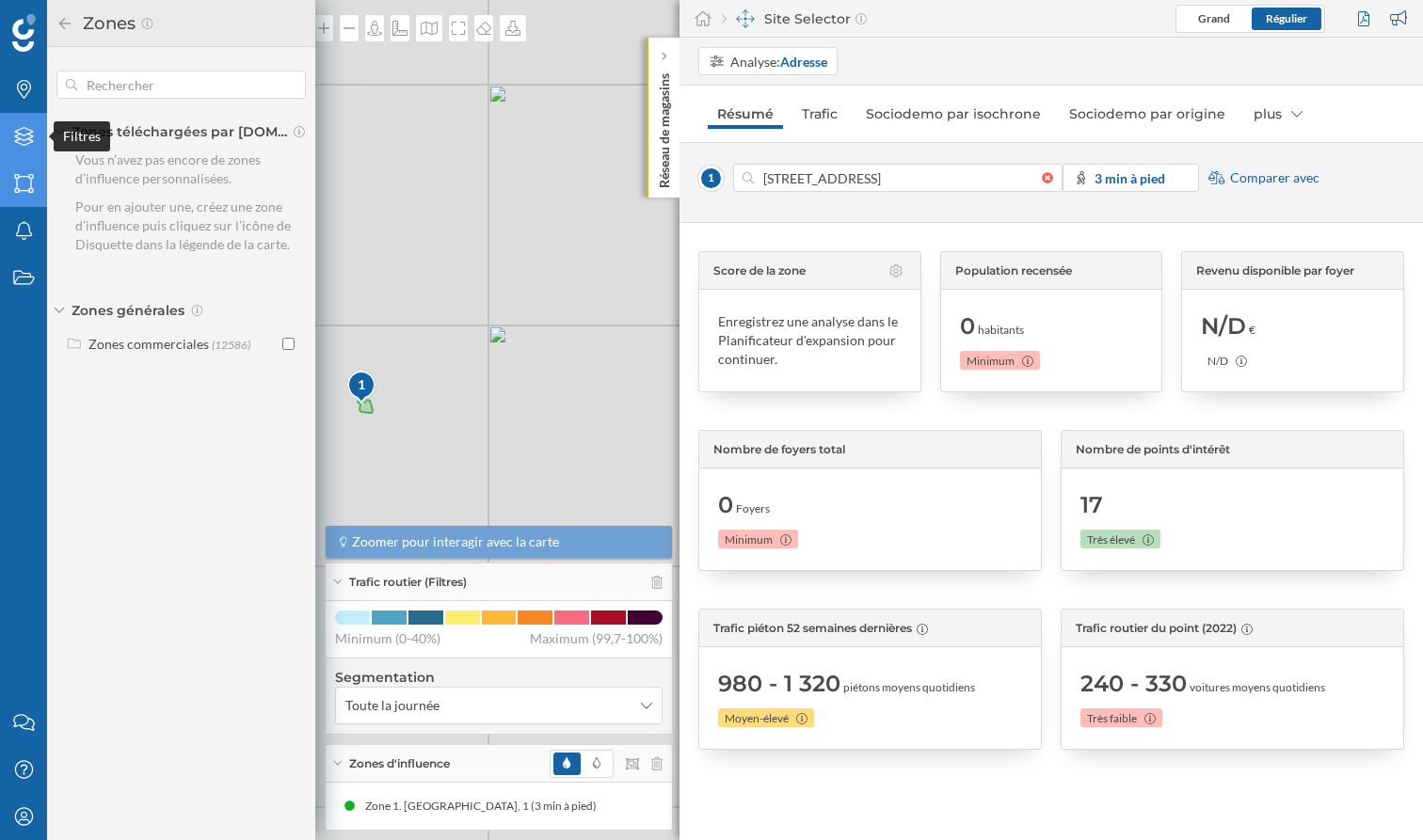 click on "Filtres" at bounding box center [24, 136] 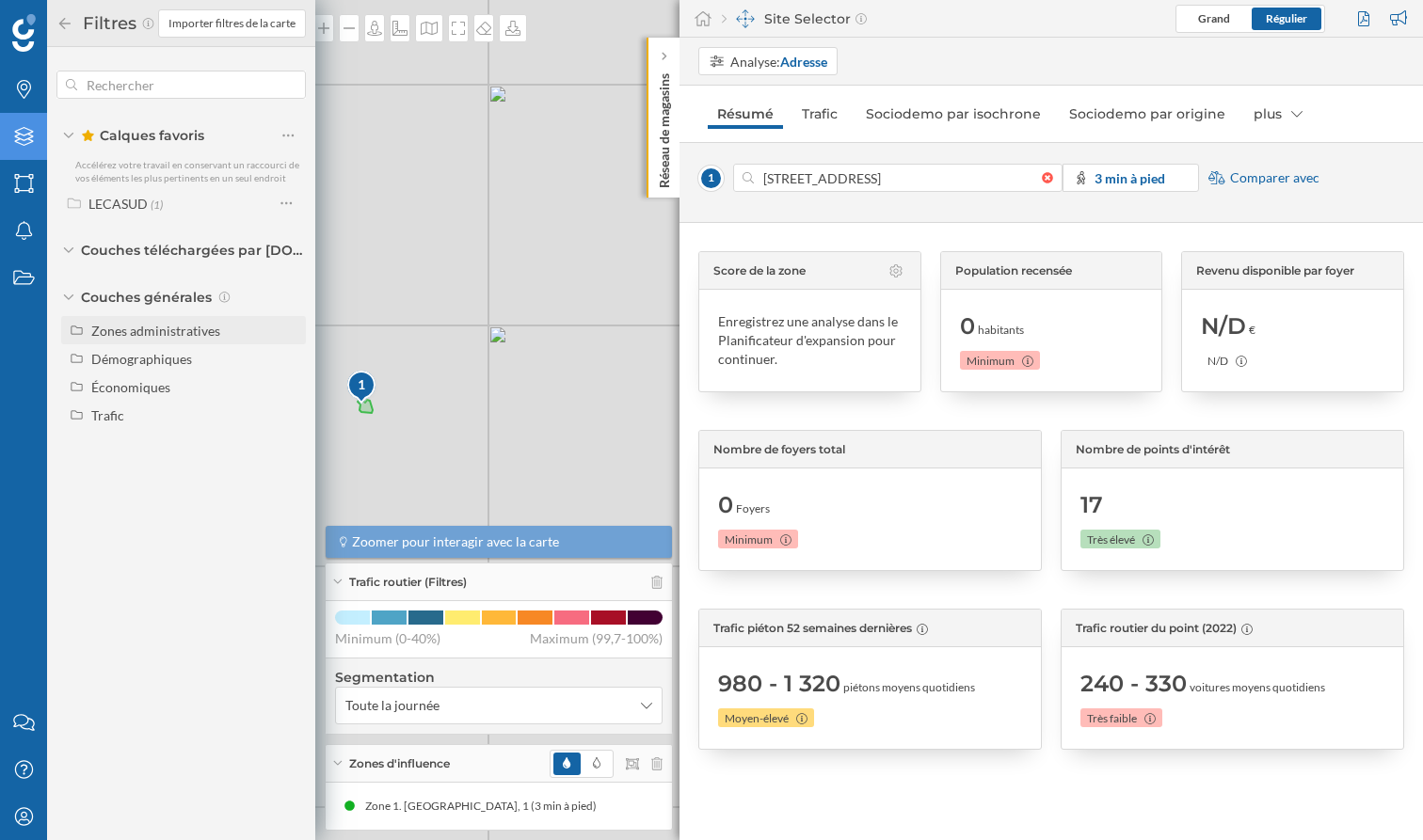 click on "Zones administratives" at bounding box center [155, 330] 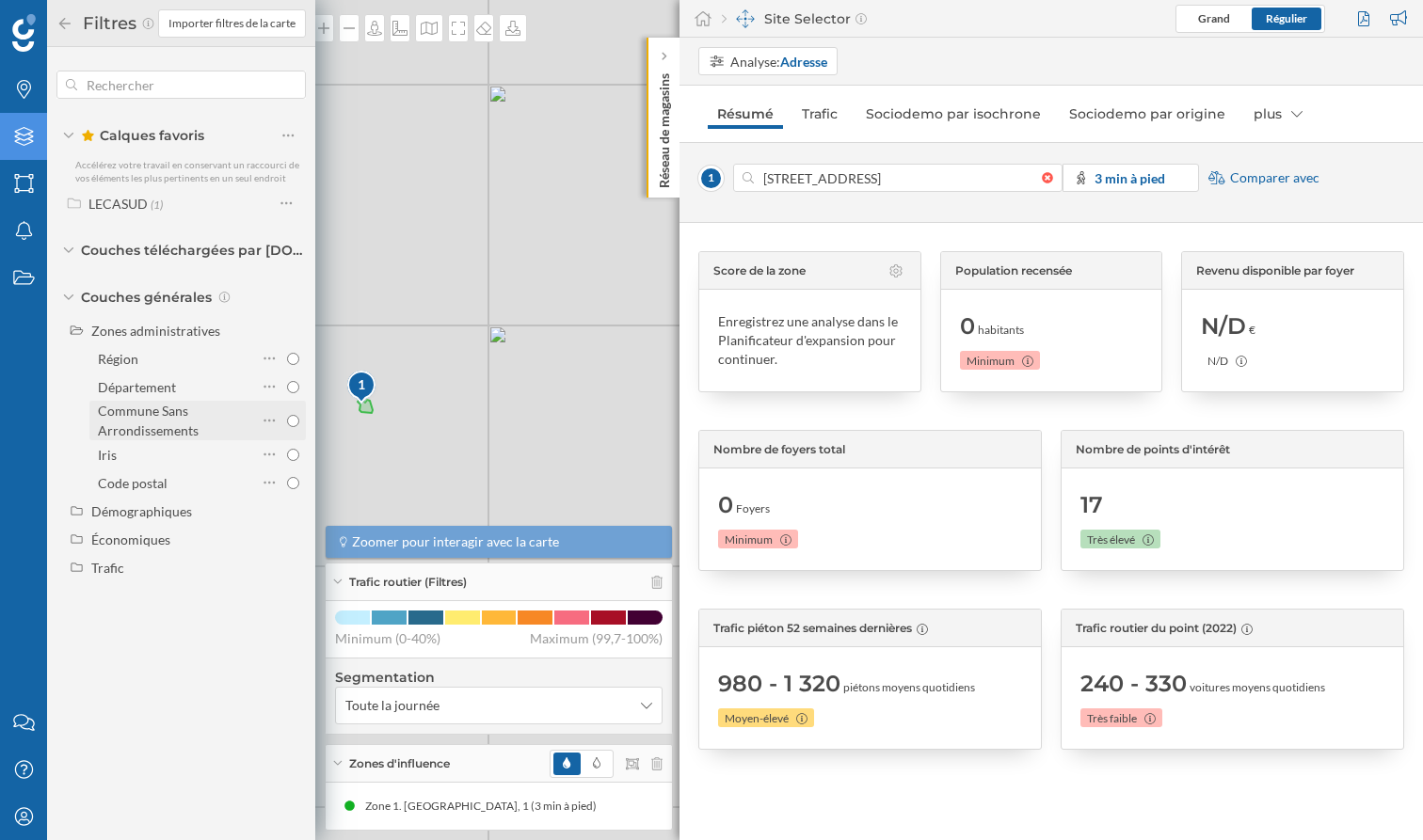 click on "Commune Sans Arrondissements" at bounding box center (293, 420) 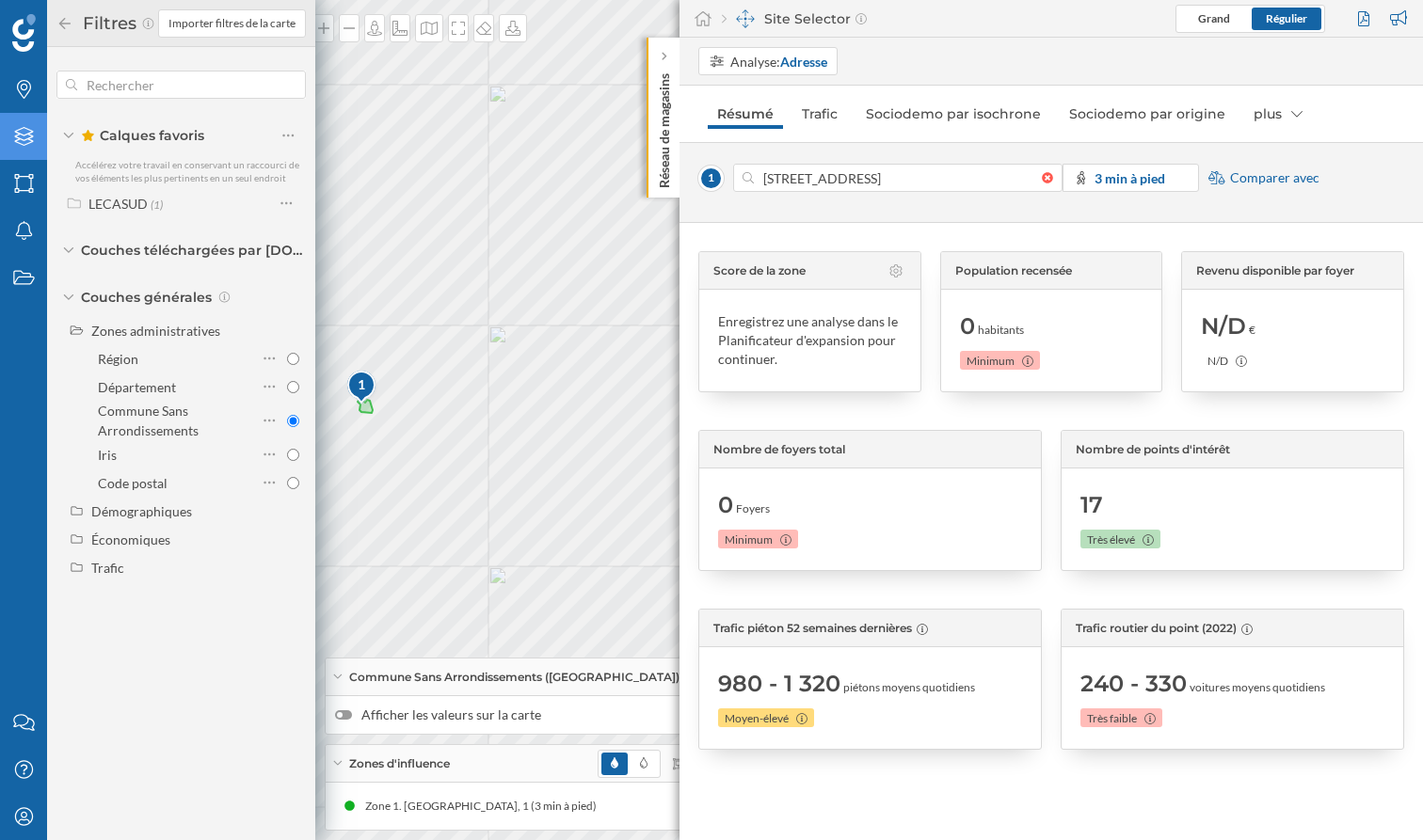 click 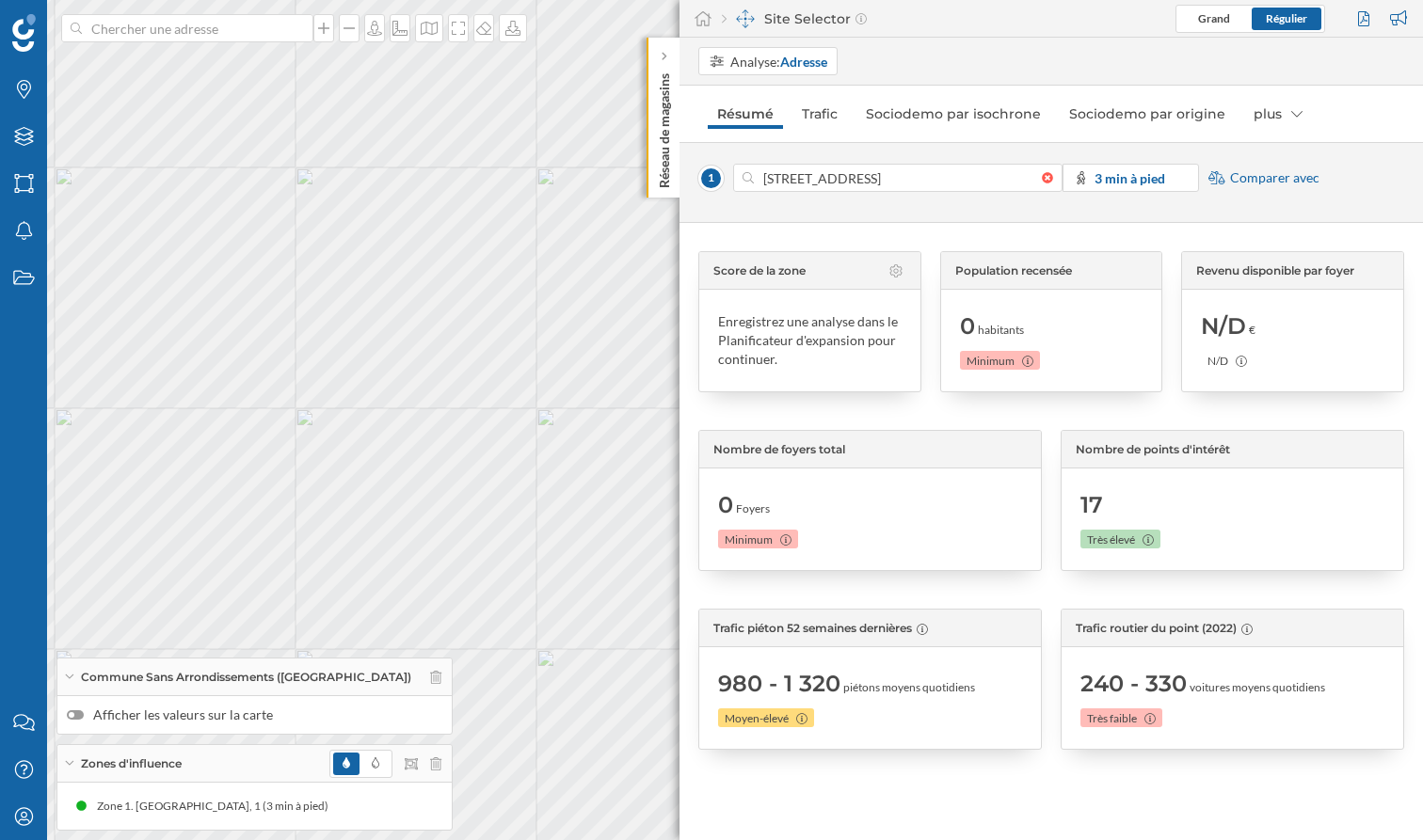 drag, startPoint x: 342, startPoint y: 293, endPoint x: 360, endPoint y: 531, distance: 238.6797 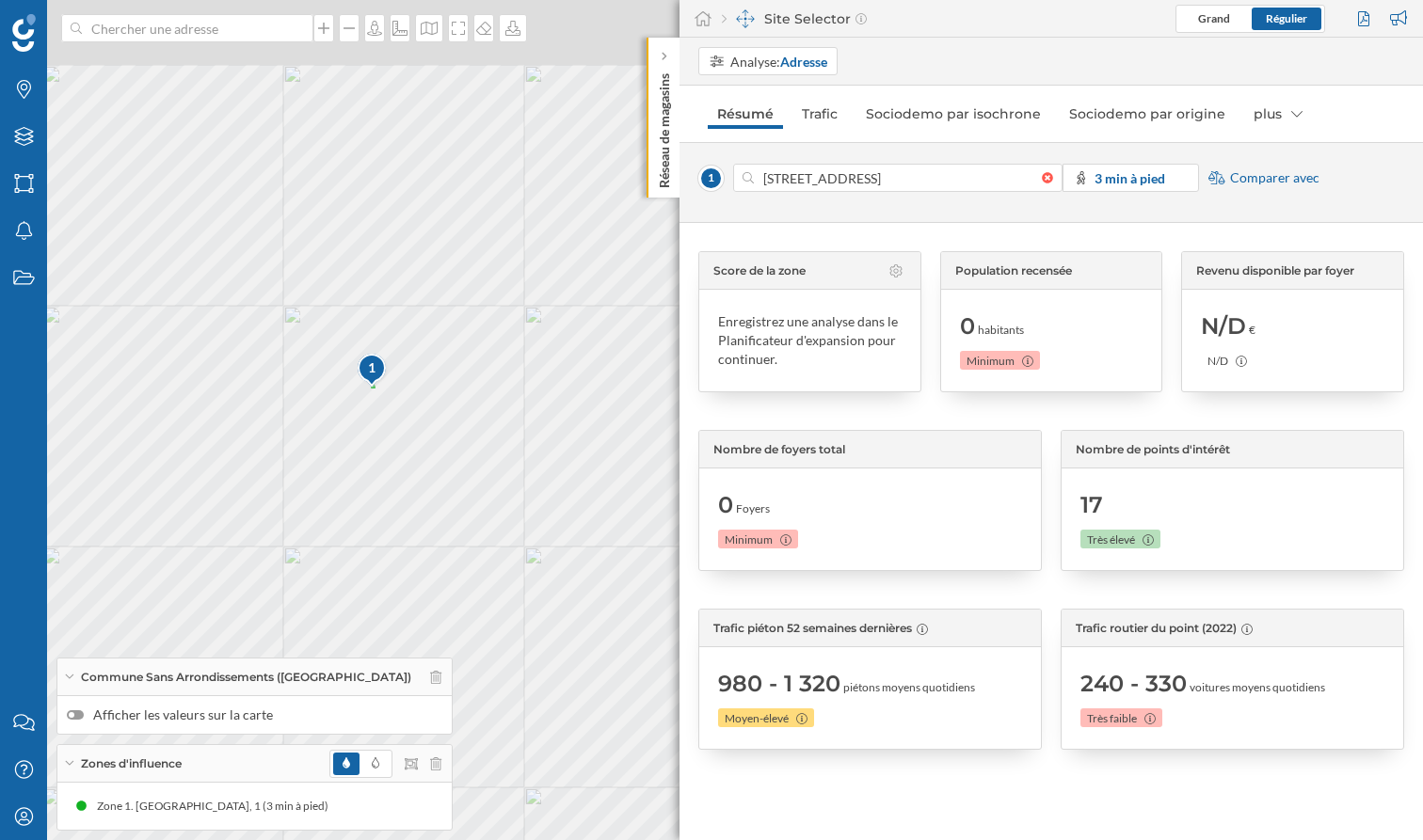 drag, startPoint x: 345, startPoint y: 231, endPoint x: 468, endPoint y: 353, distance: 173.2426 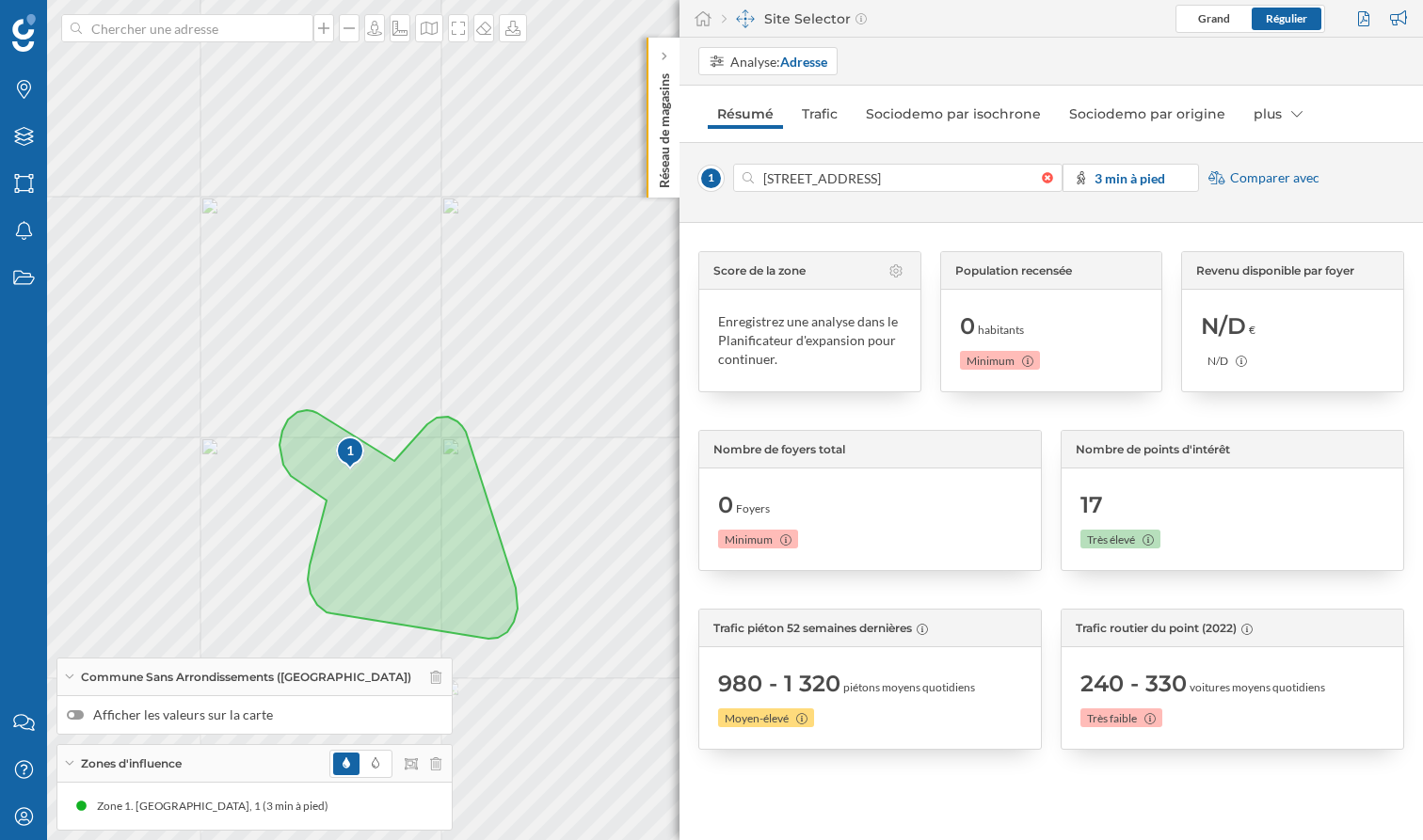 drag, startPoint x: 546, startPoint y: 422, endPoint x: 547, endPoint y: 183, distance: 239.00209 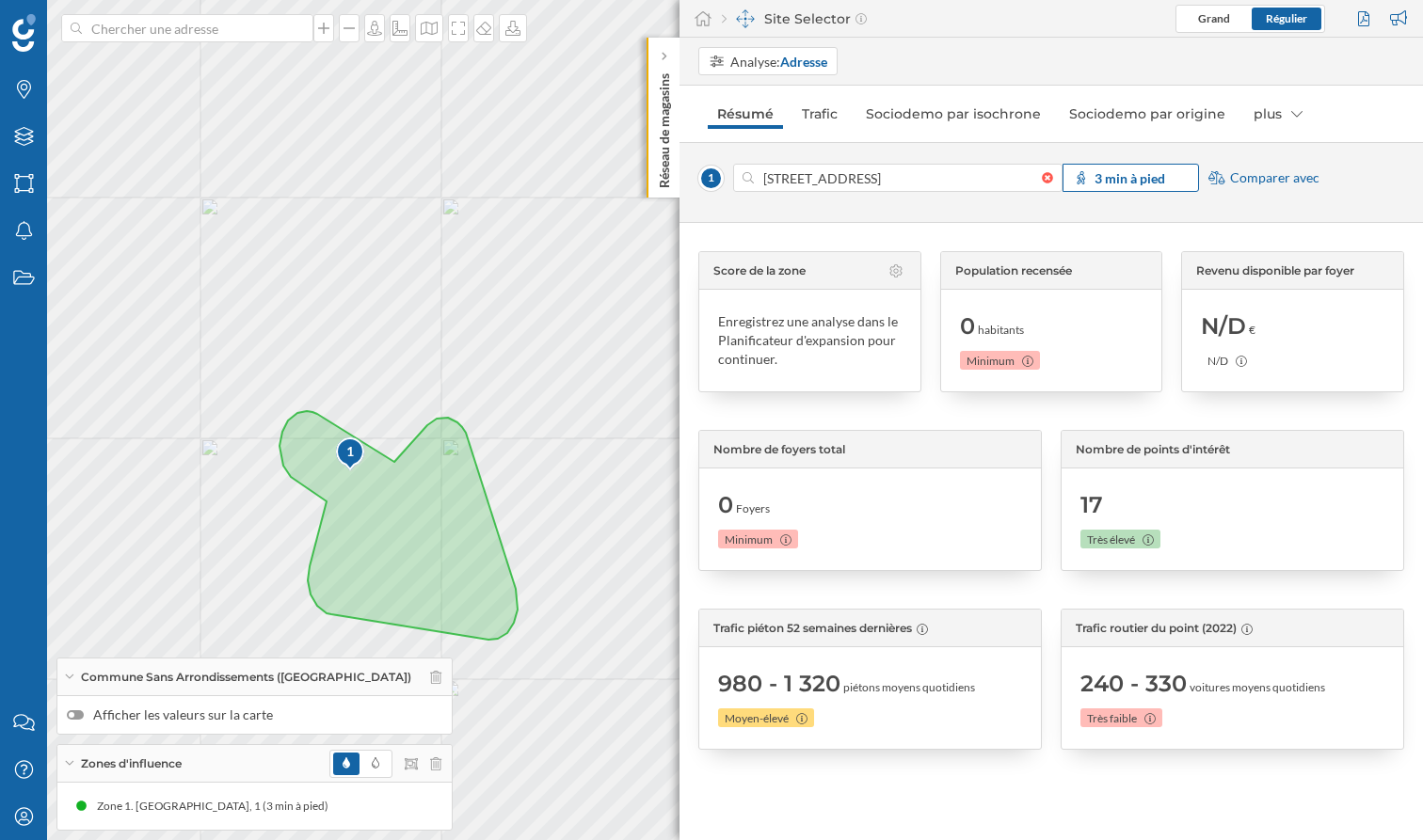 click on "3 min à pied" at bounding box center [1129, 178] 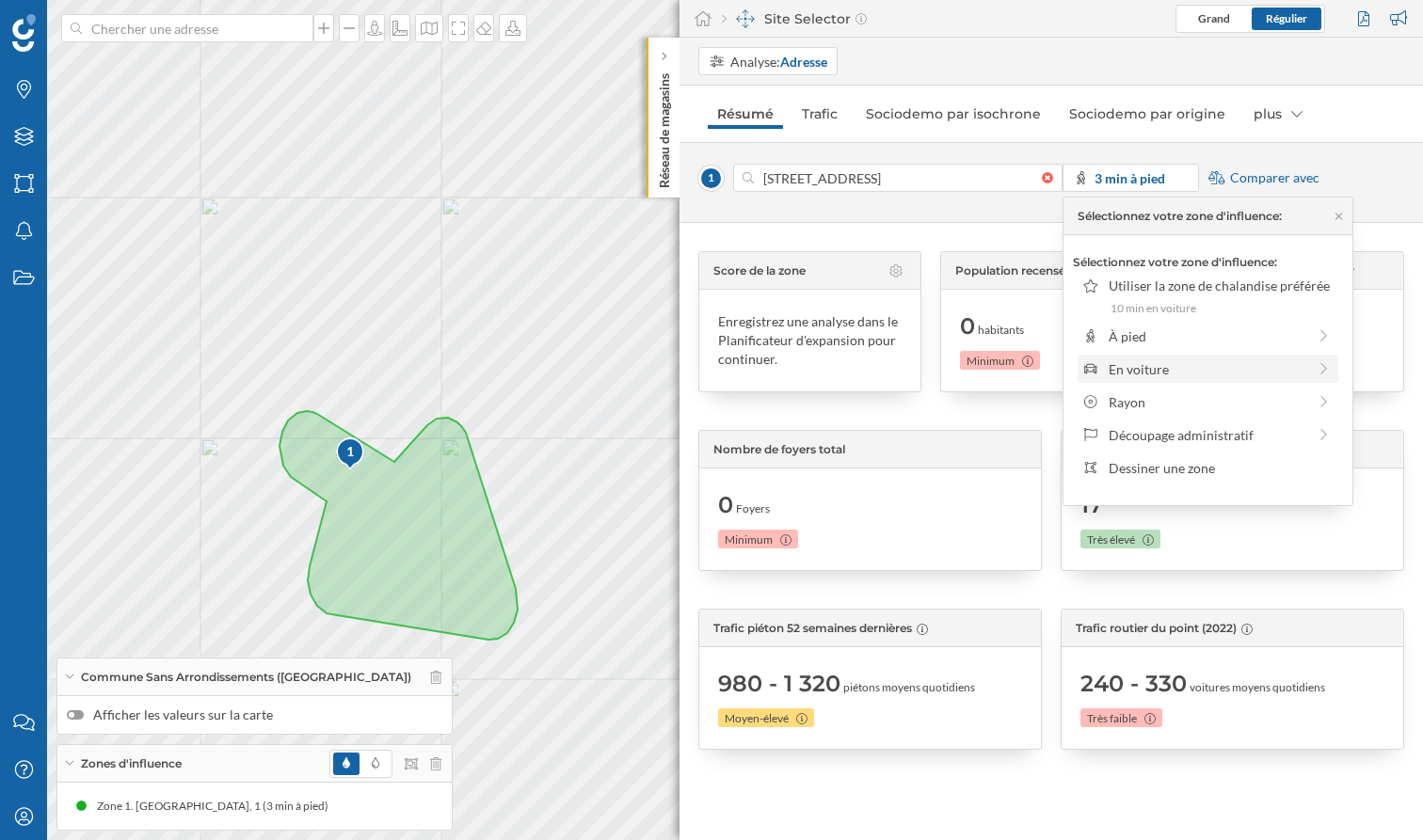 click on "En voiture" at bounding box center [1207, 369] 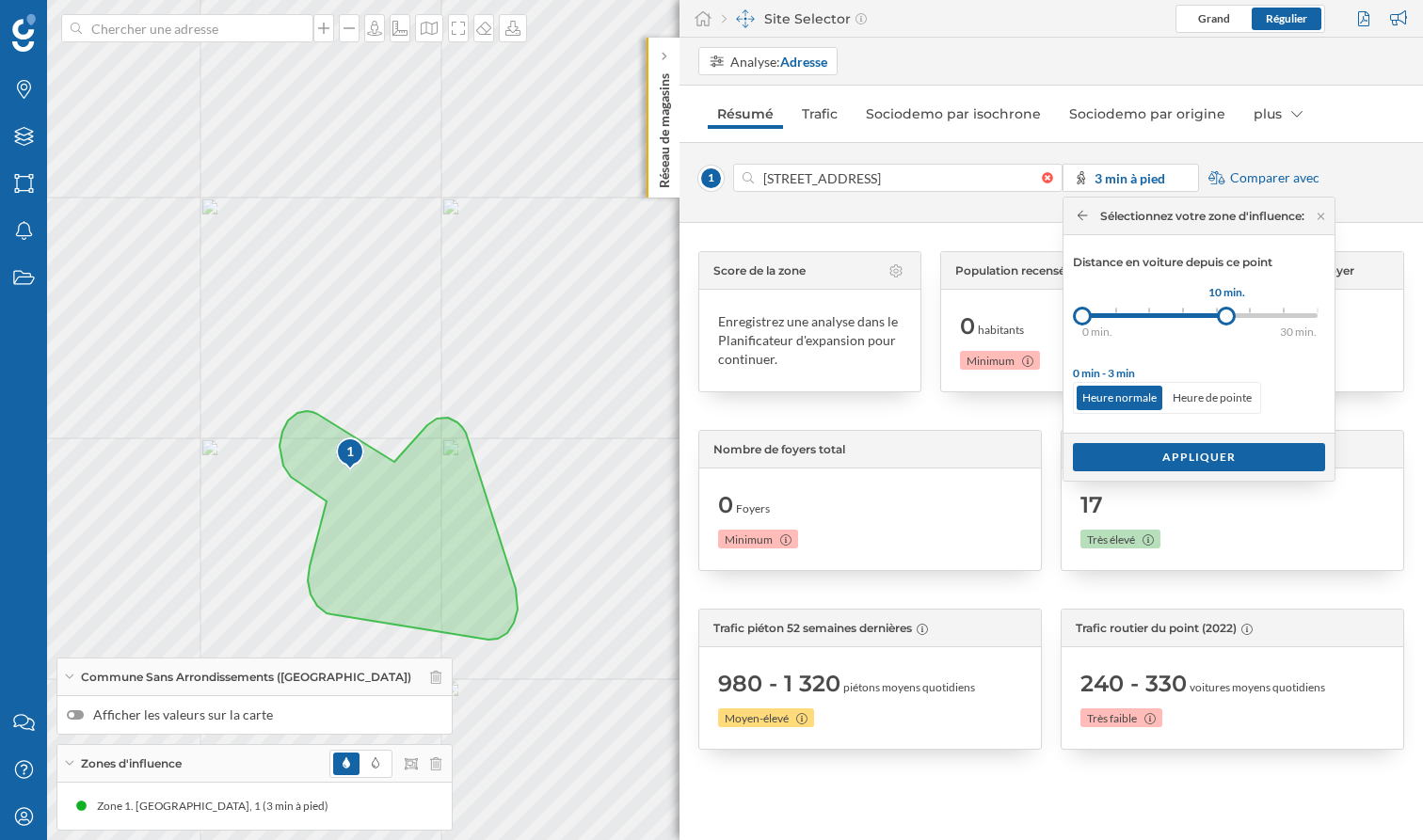 drag, startPoint x: 1120, startPoint y: 319, endPoint x: 1230, endPoint y: 316, distance: 110.0409 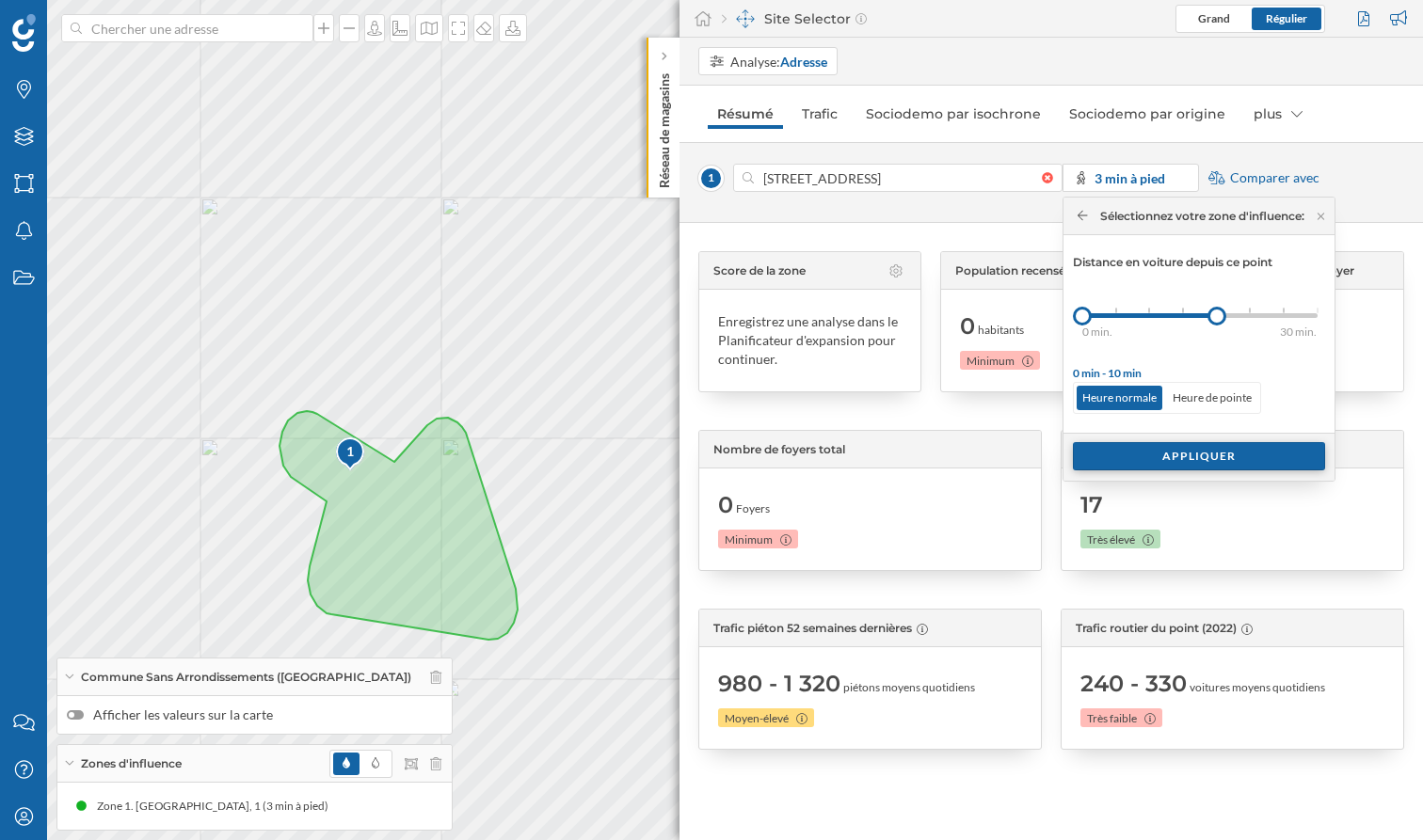 click on "Appliquer" at bounding box center (1199, 456) 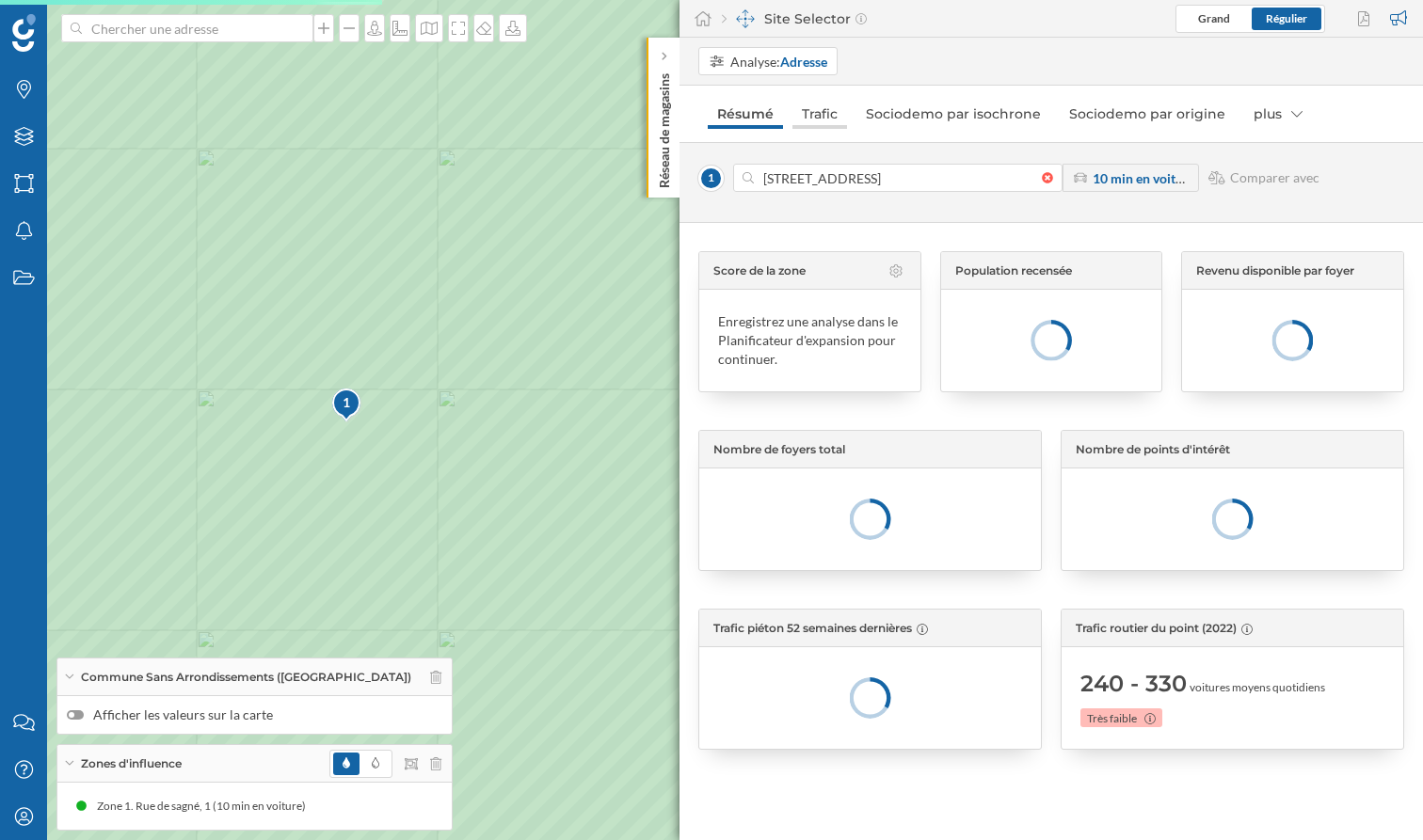 click on "Trafic" at bounding box center (820, 114) 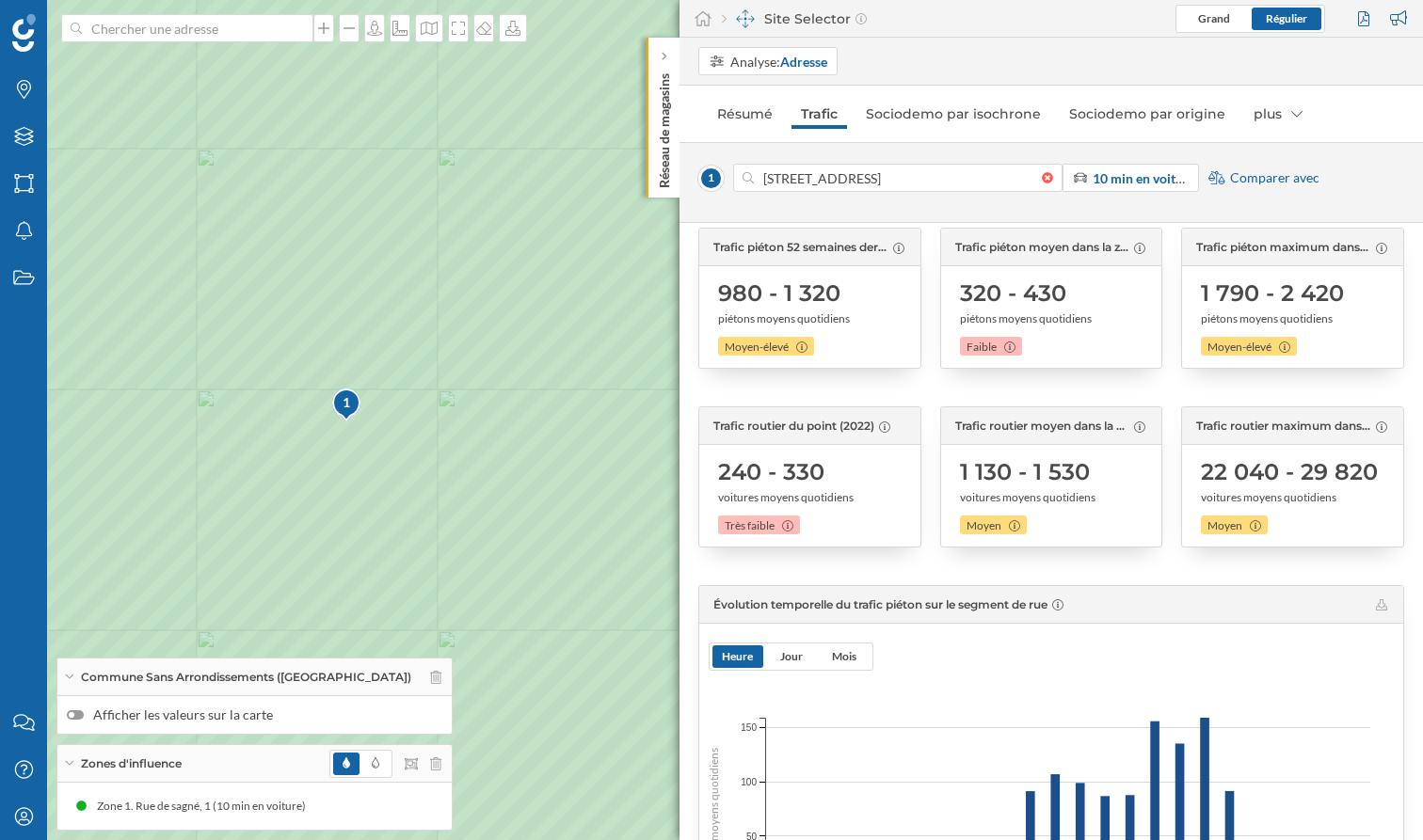 scroll, scrollTop: 69, scrollLeft: 0, axis: vertical 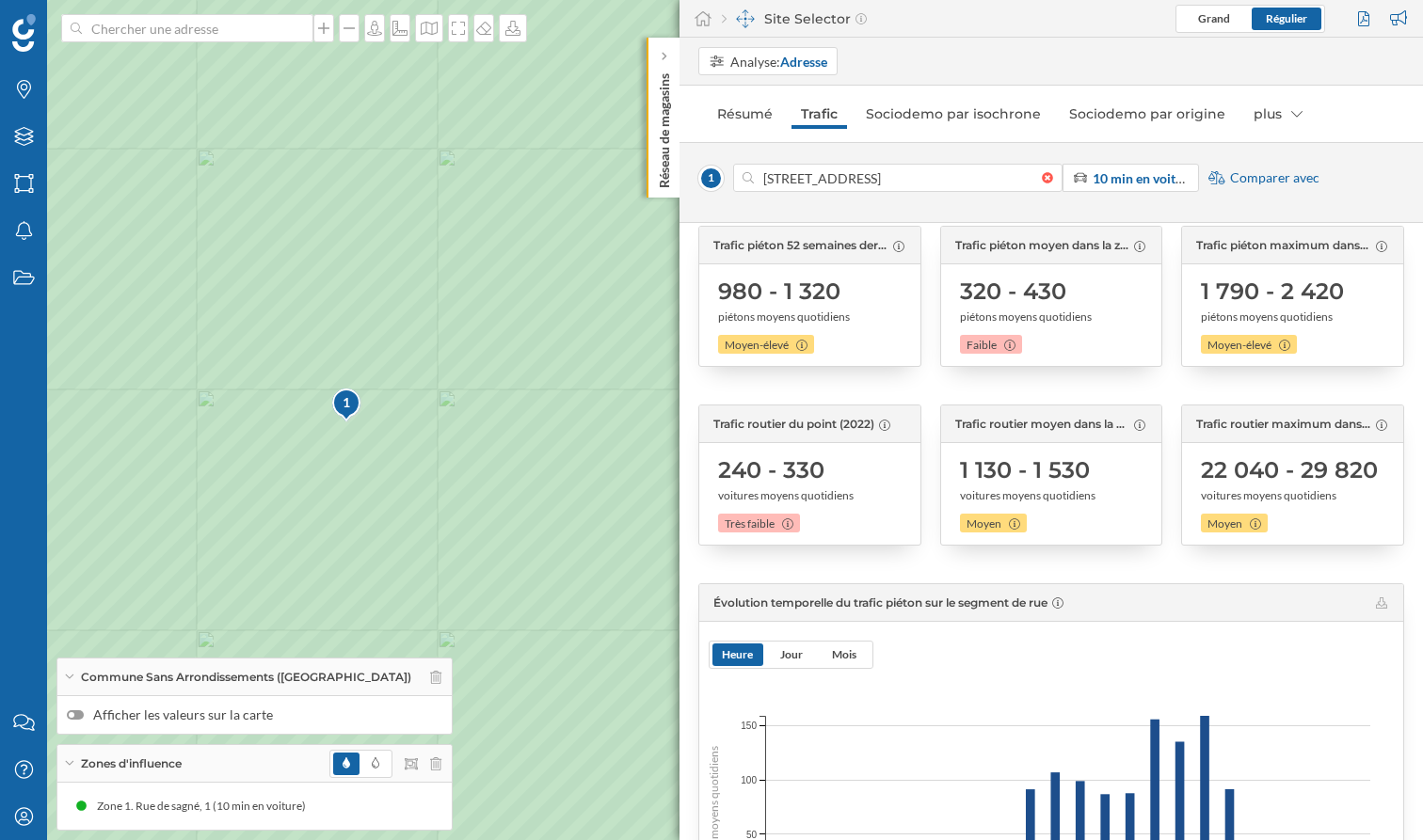 drag, startPoint x: 722, startPoint y: 466, endPoint x: 829, endPoint y: 469, distance: 107.04205 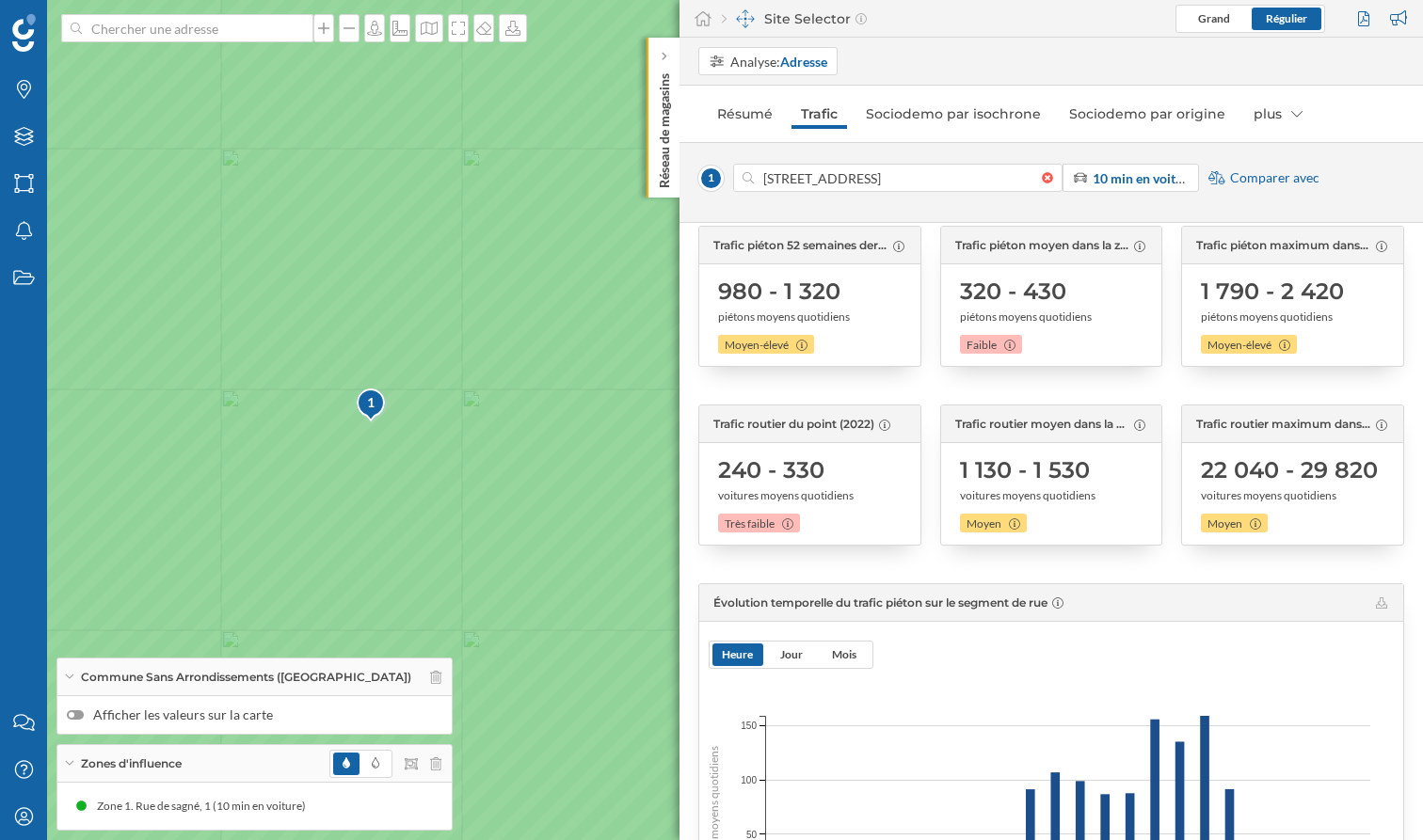 drag, startPoint x: 271, startPoint y: 431, endPoint x: 344, endPoint y: 431, distance: 73 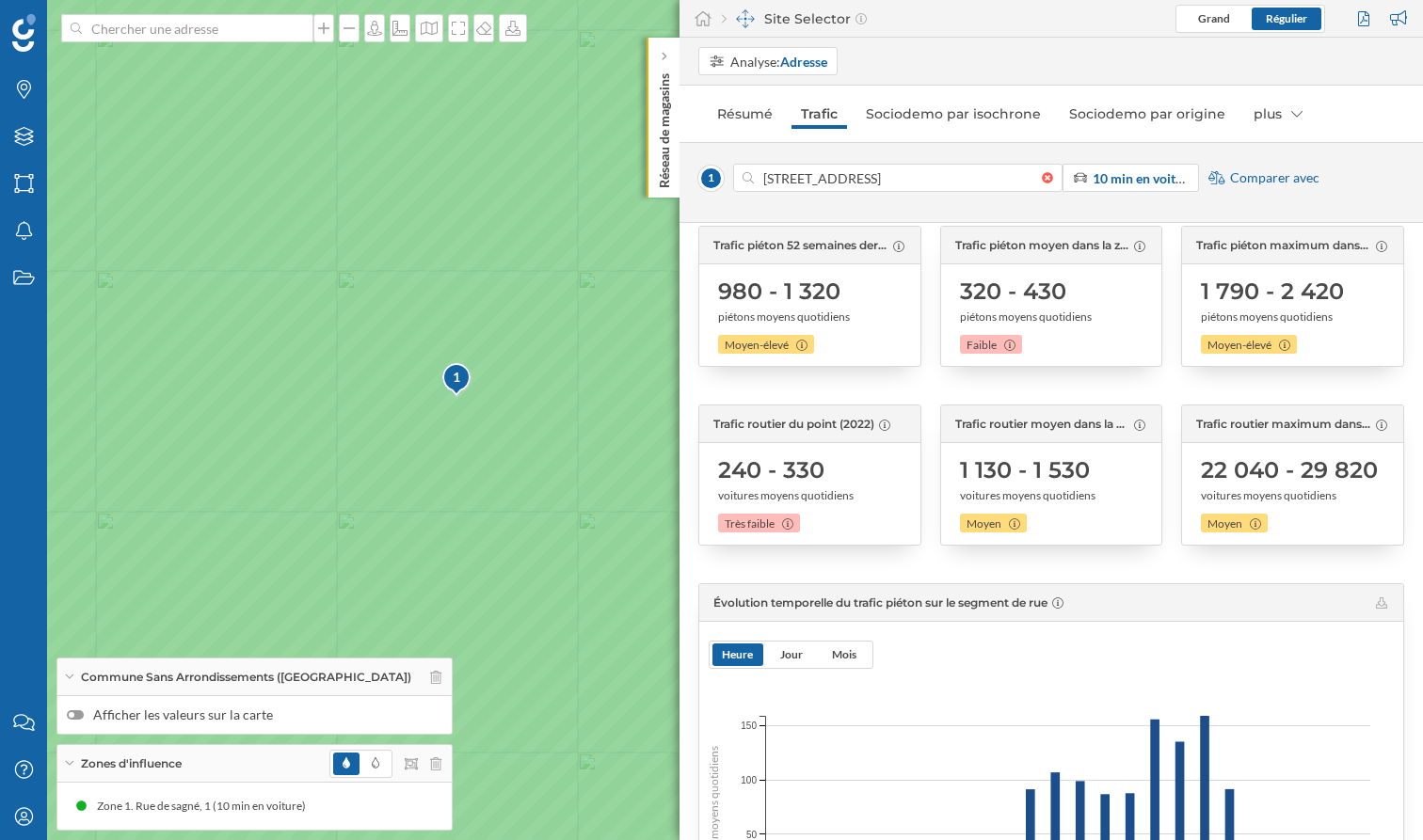drag, startPoint x: 536, startPoint y: 422, endPoint x: 344, endPoint y: 428, distance: 192.09373 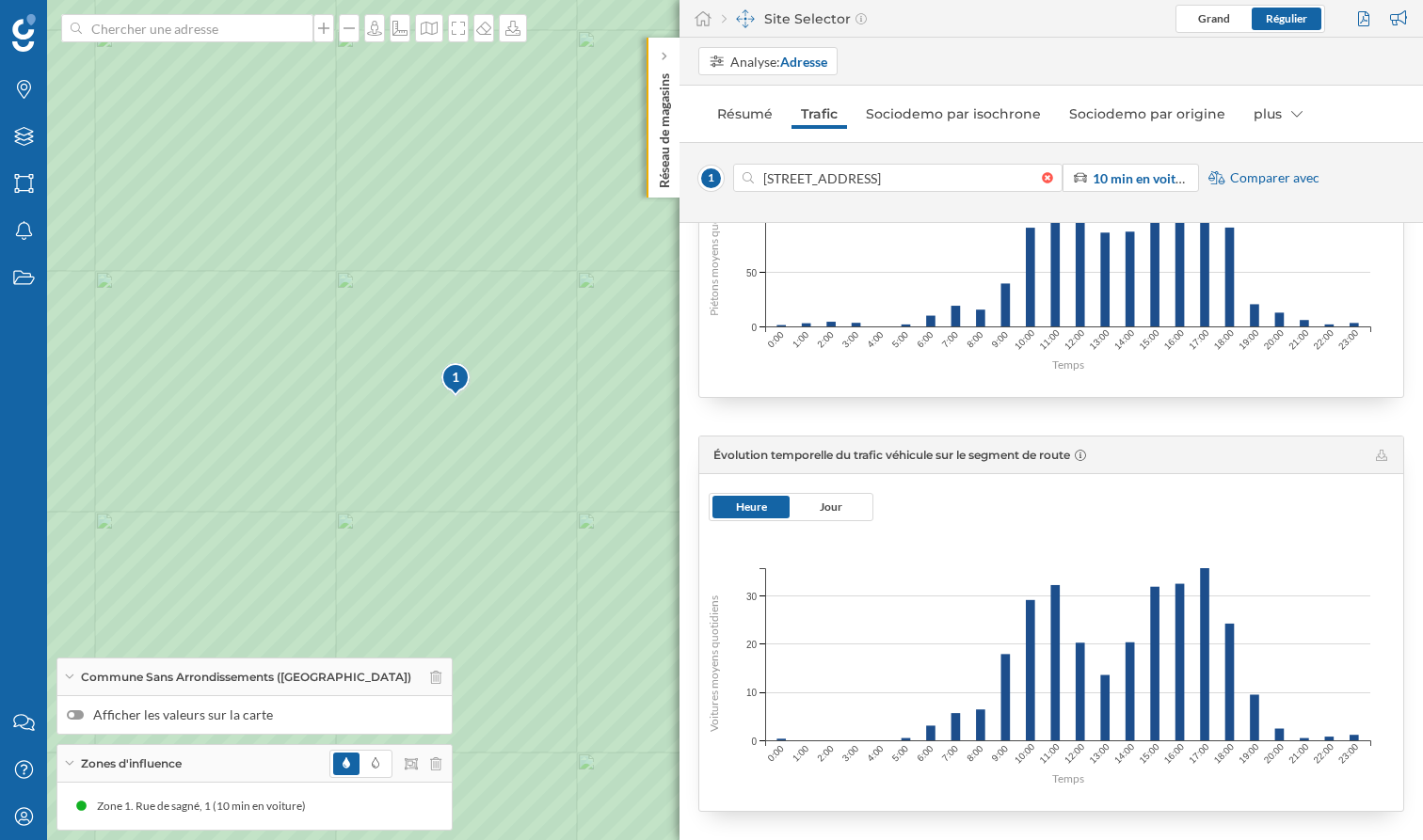 scroll, scrollTop: 678, scrollLeft: 0, axis: vertical 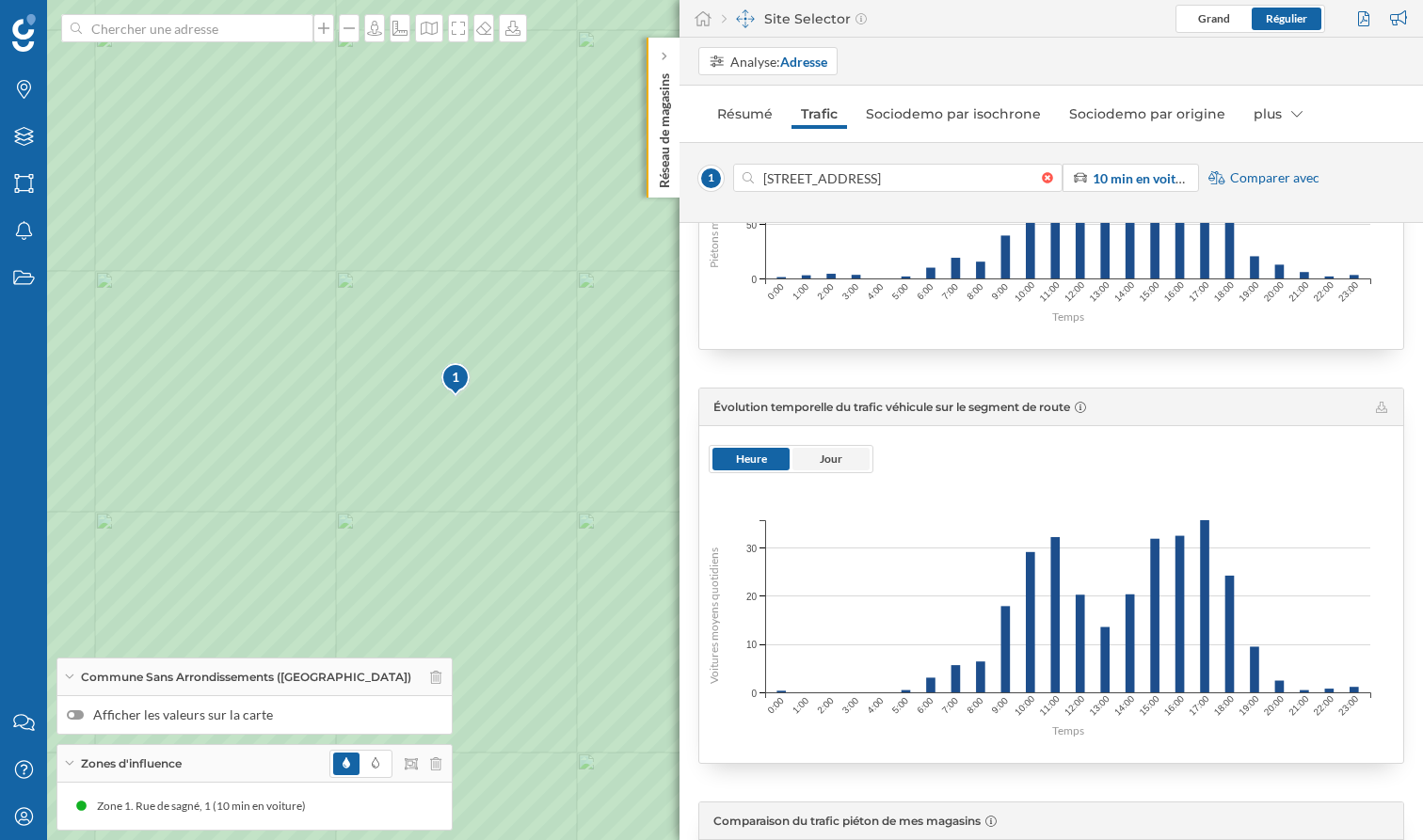 click on "Jour" at bounding box center (831, 458) 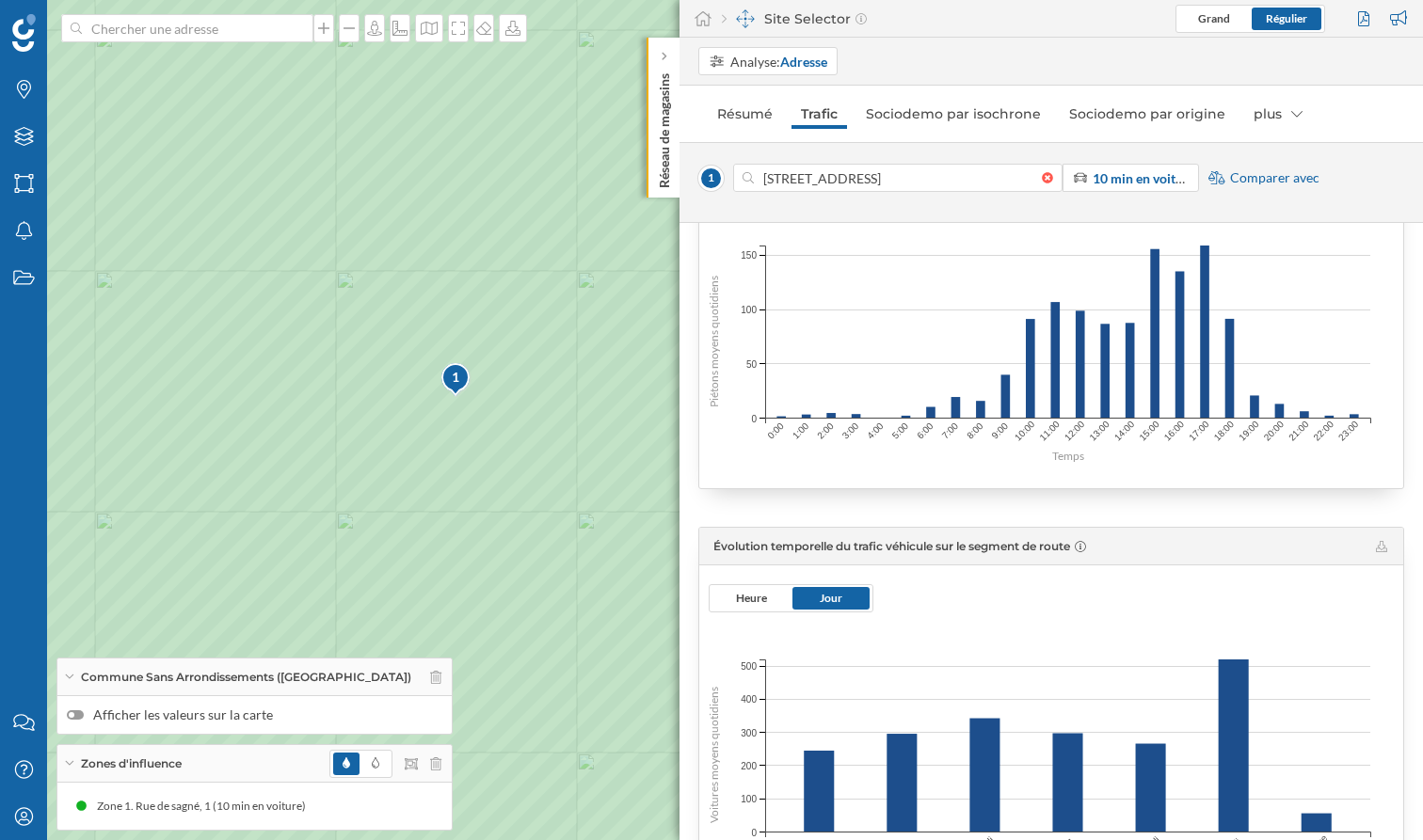 scroll, scrollTop: 276, scrollLeft: 0, axis: vertical 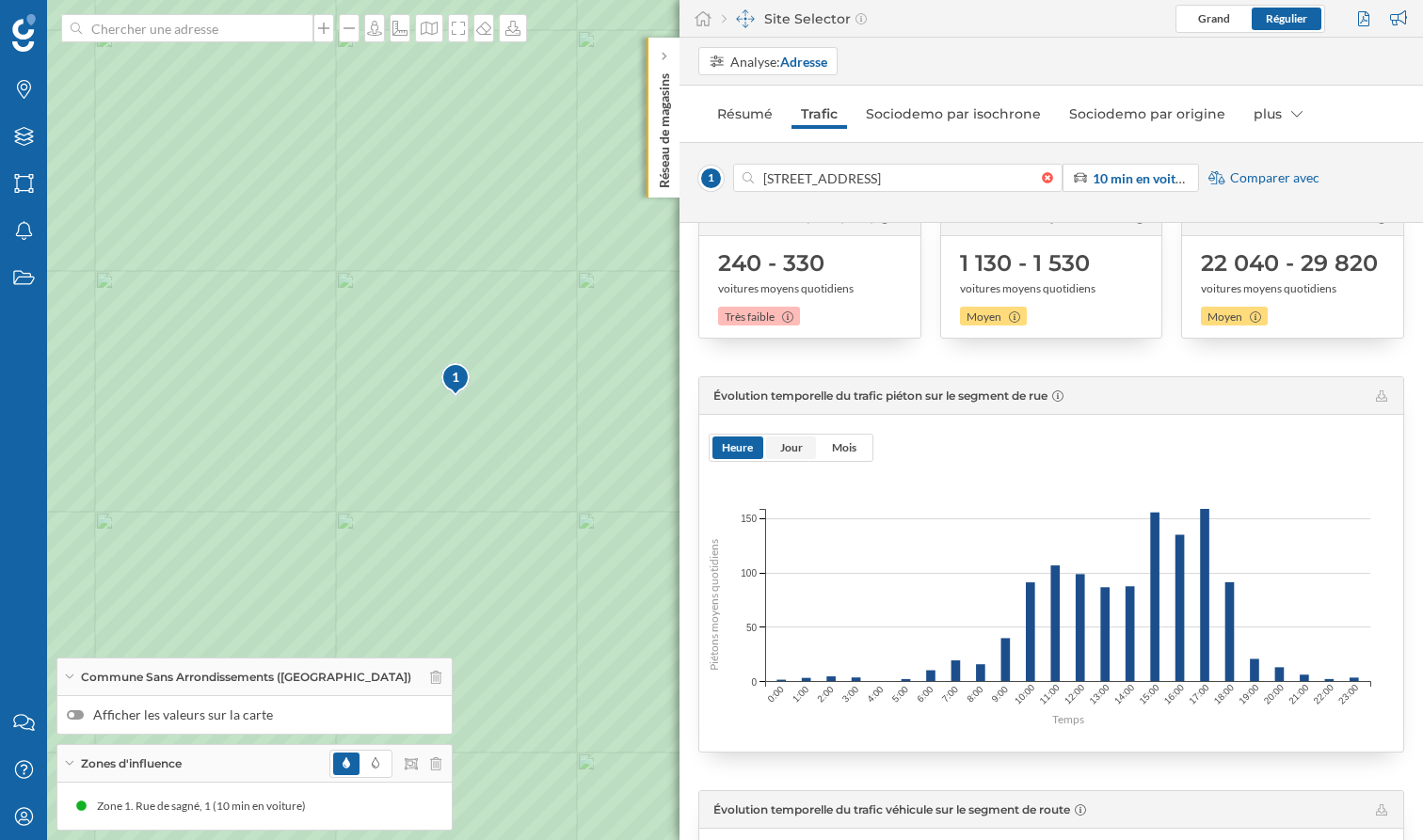 click on "Jour" at bounding box center (791, 447) 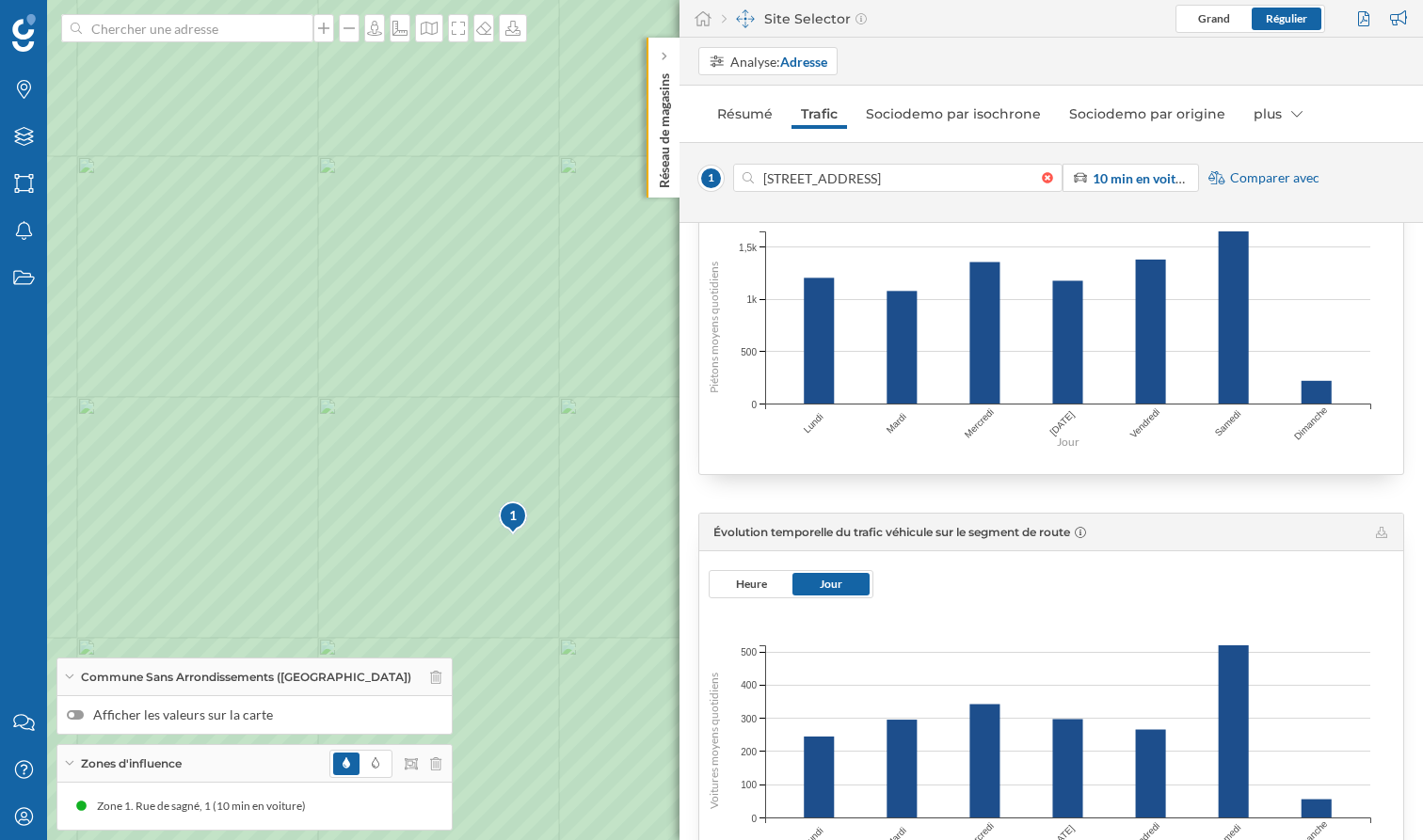 scroll, scrollTop: 443, scrollLeft: 0, axis: vertical 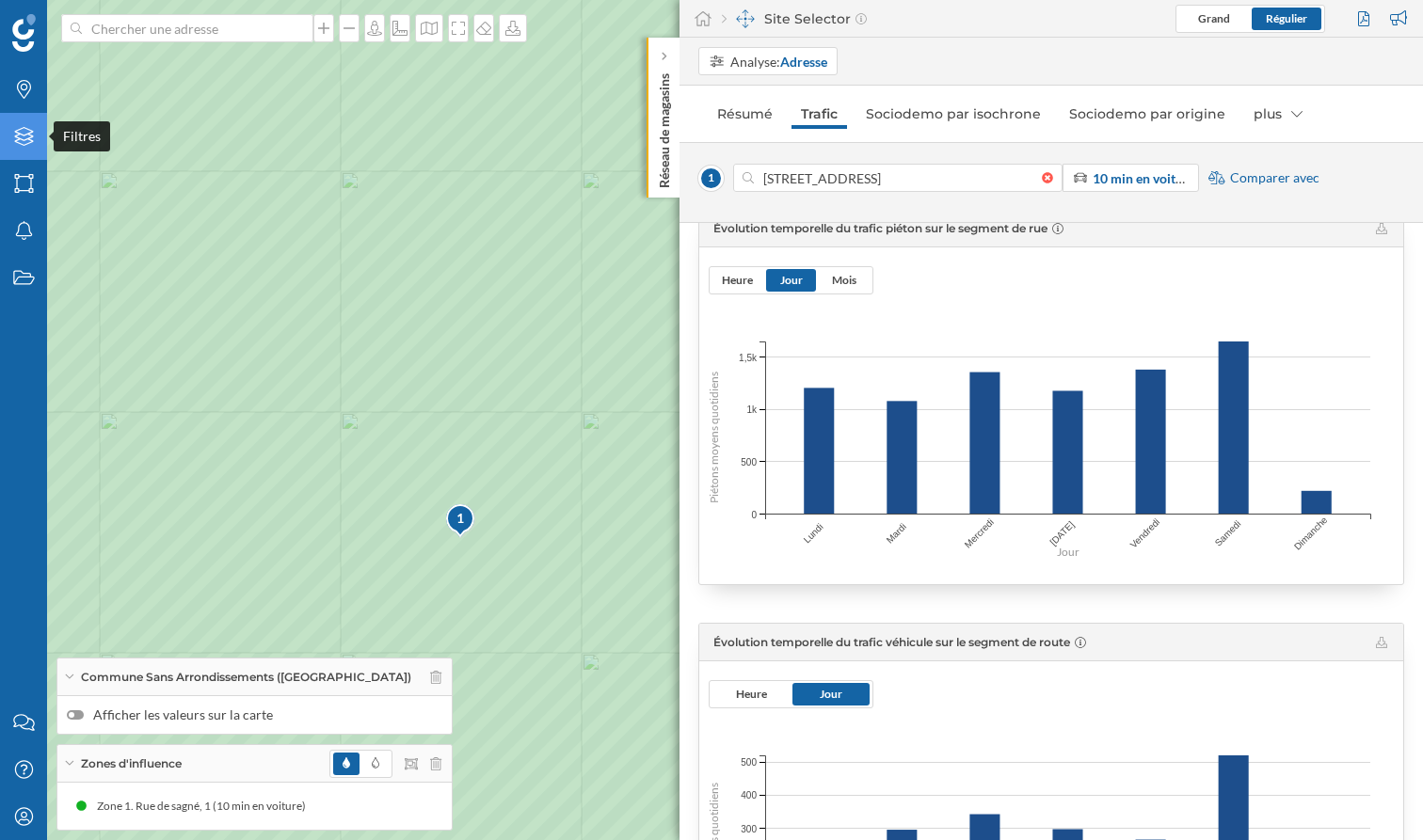 click on "Filtres" 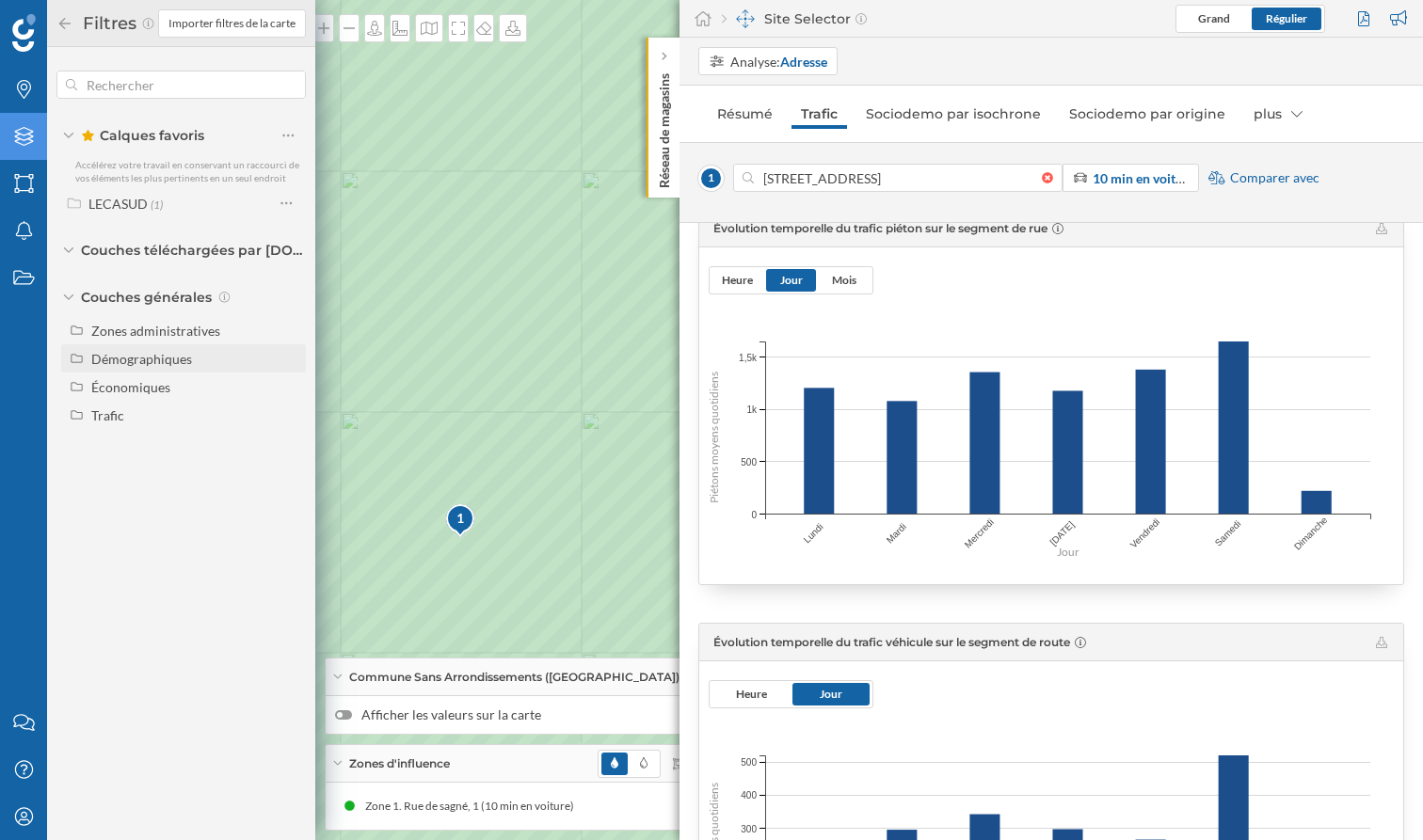click on "Démographiques" at bounding box center (141, 358) 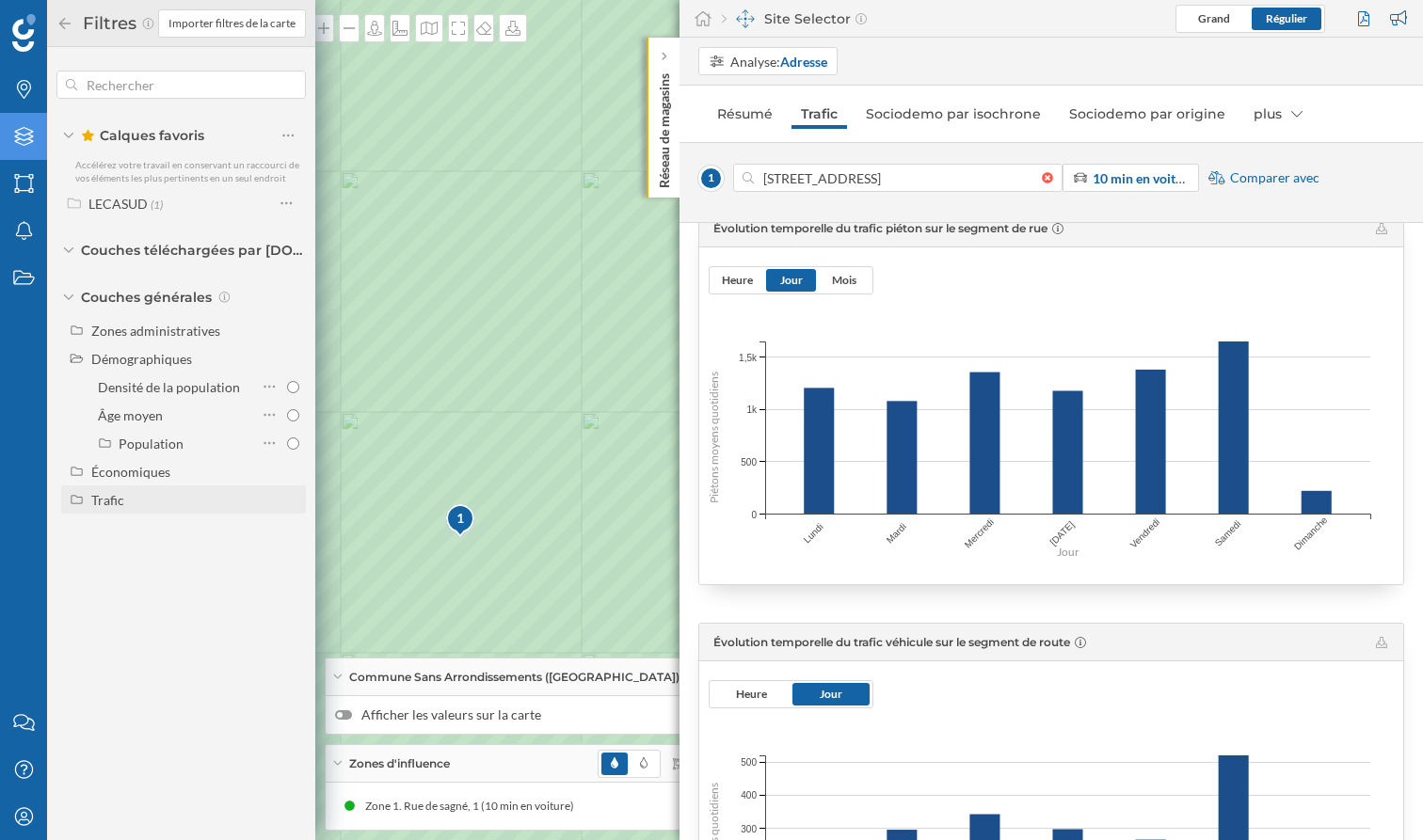 click on "Trafic" at bounding box center [195, 499] 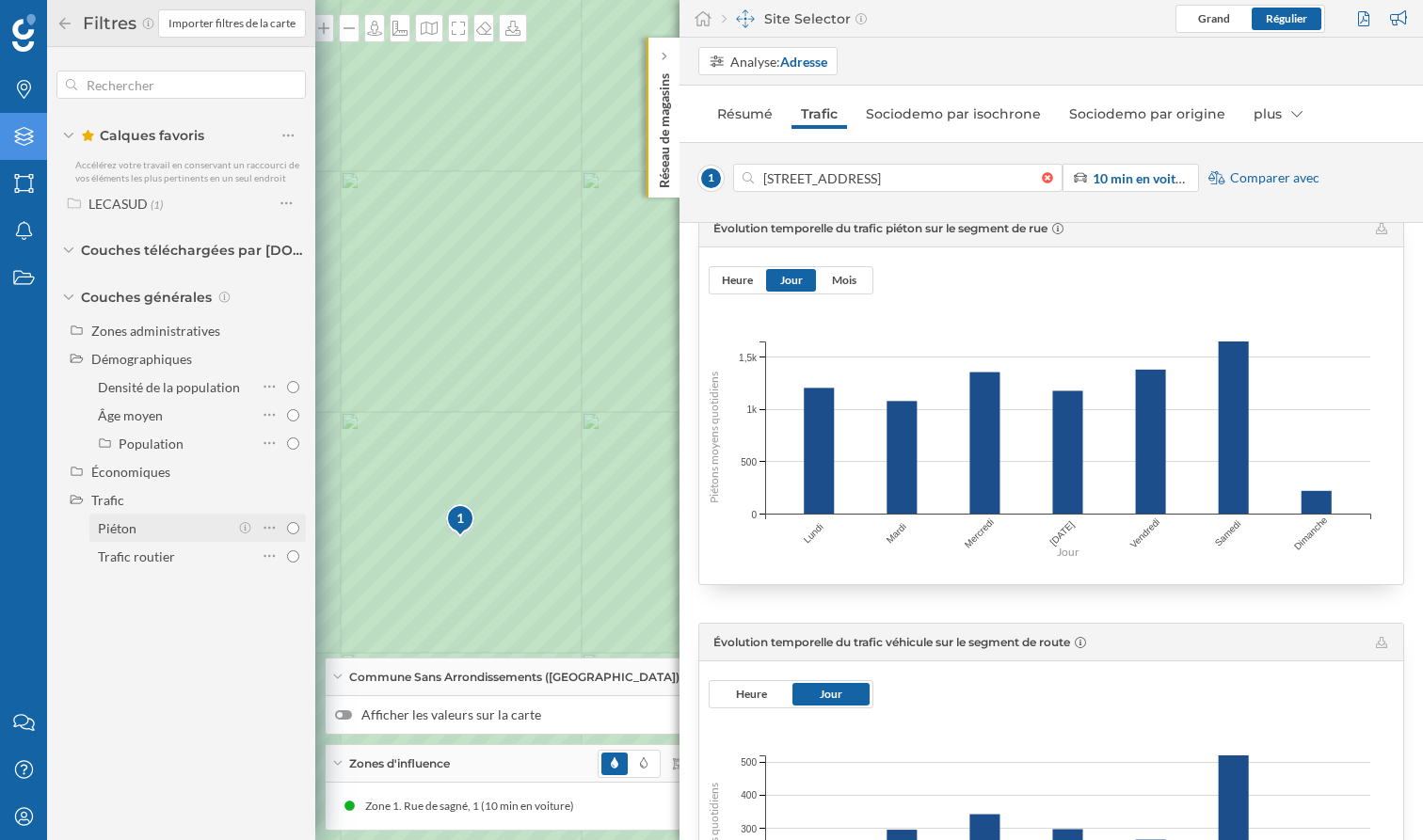 click on "Piéton" at bounding box center (293, 528) 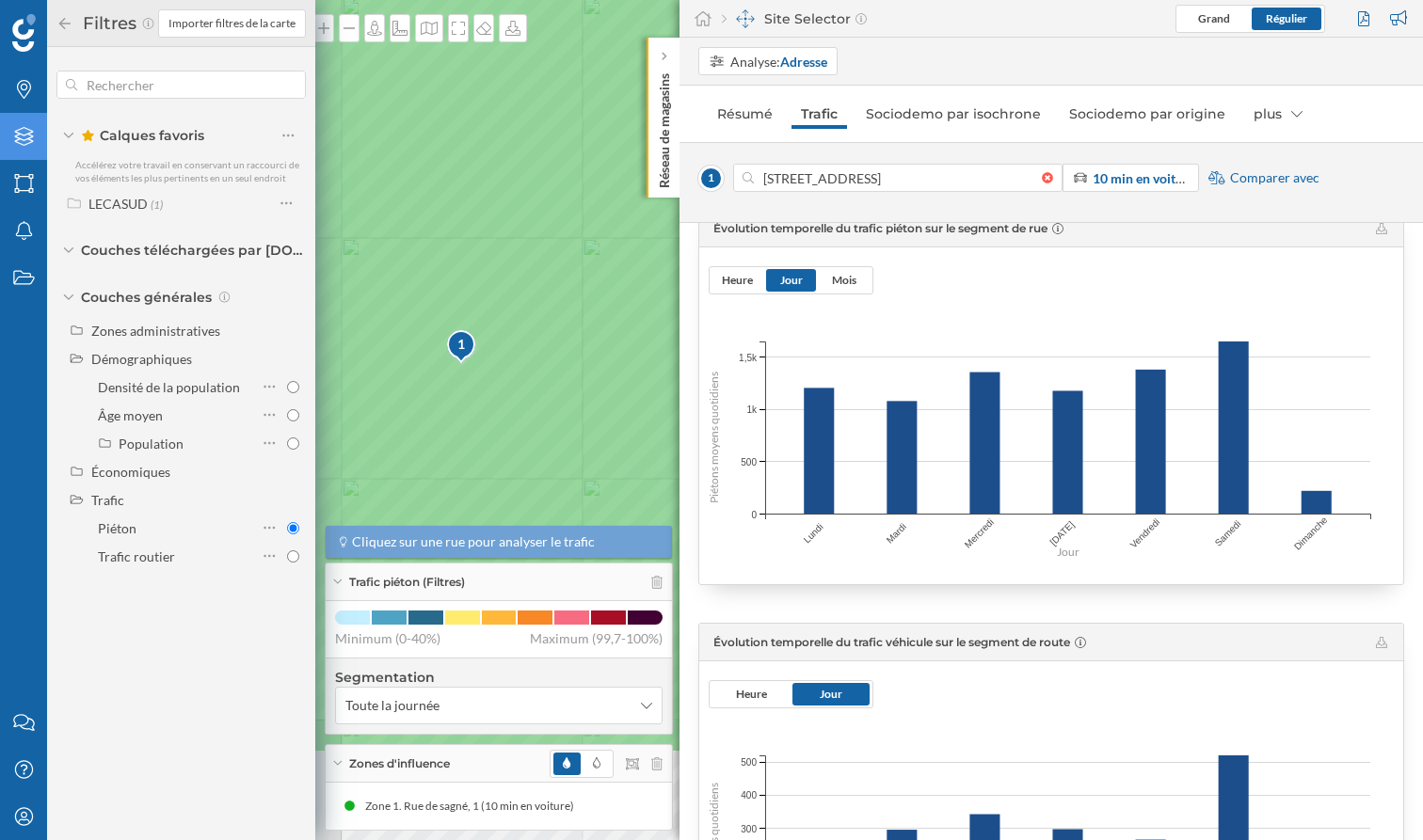 drag, startPoint x: 537, startPoint y: 459, endPoint x: 537, endPoint y: 286, distance: 173 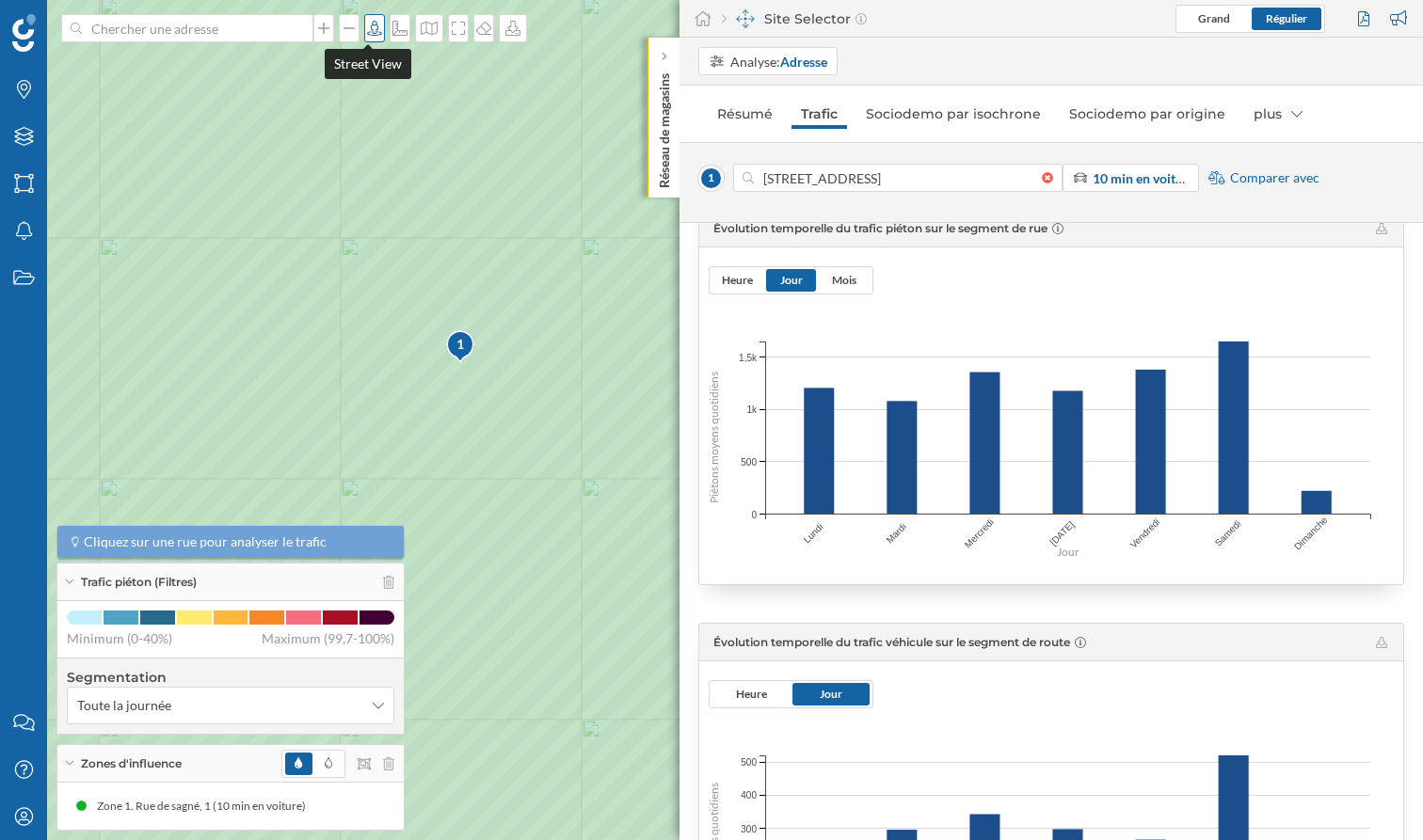click at bounding box center (375, 28) 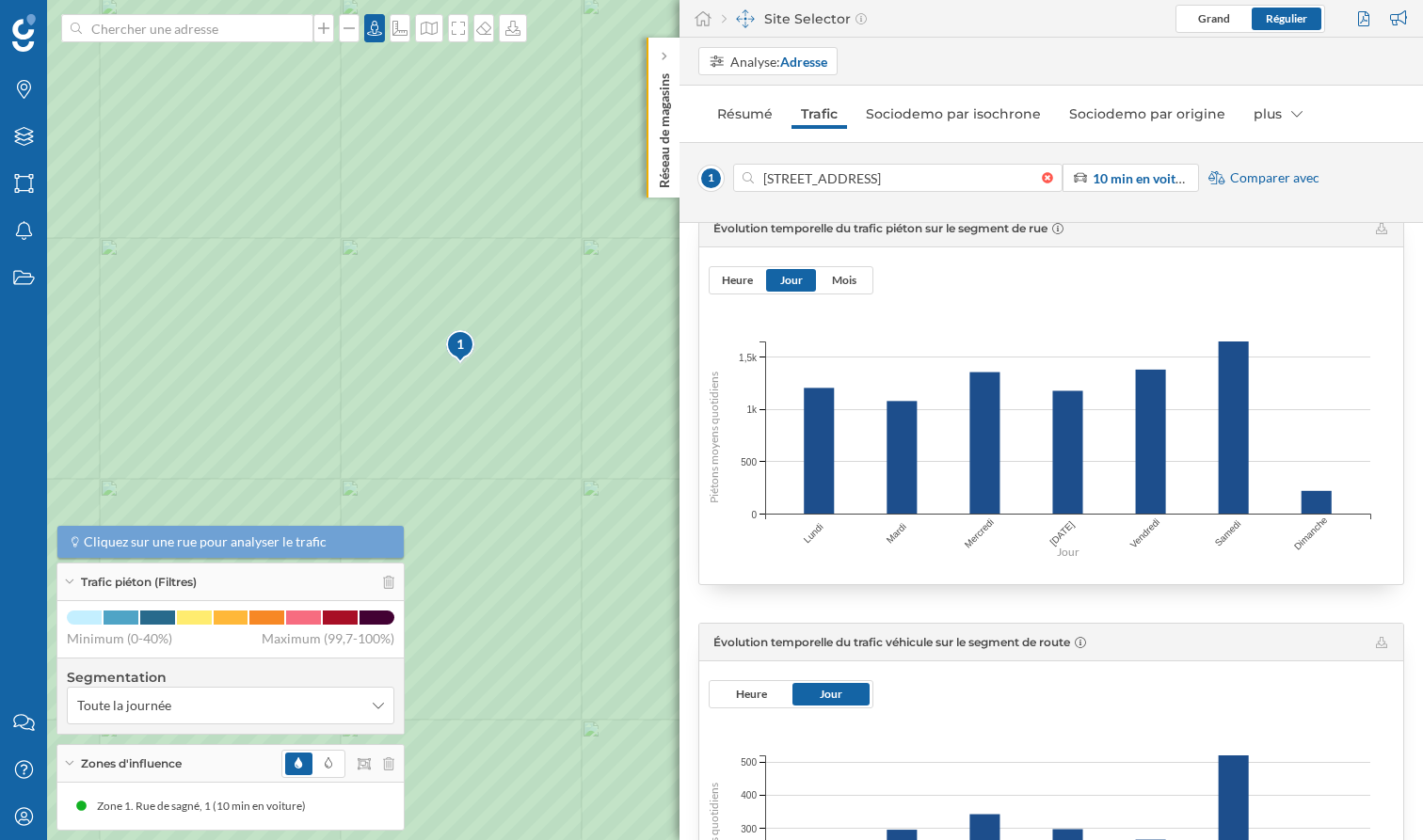 click 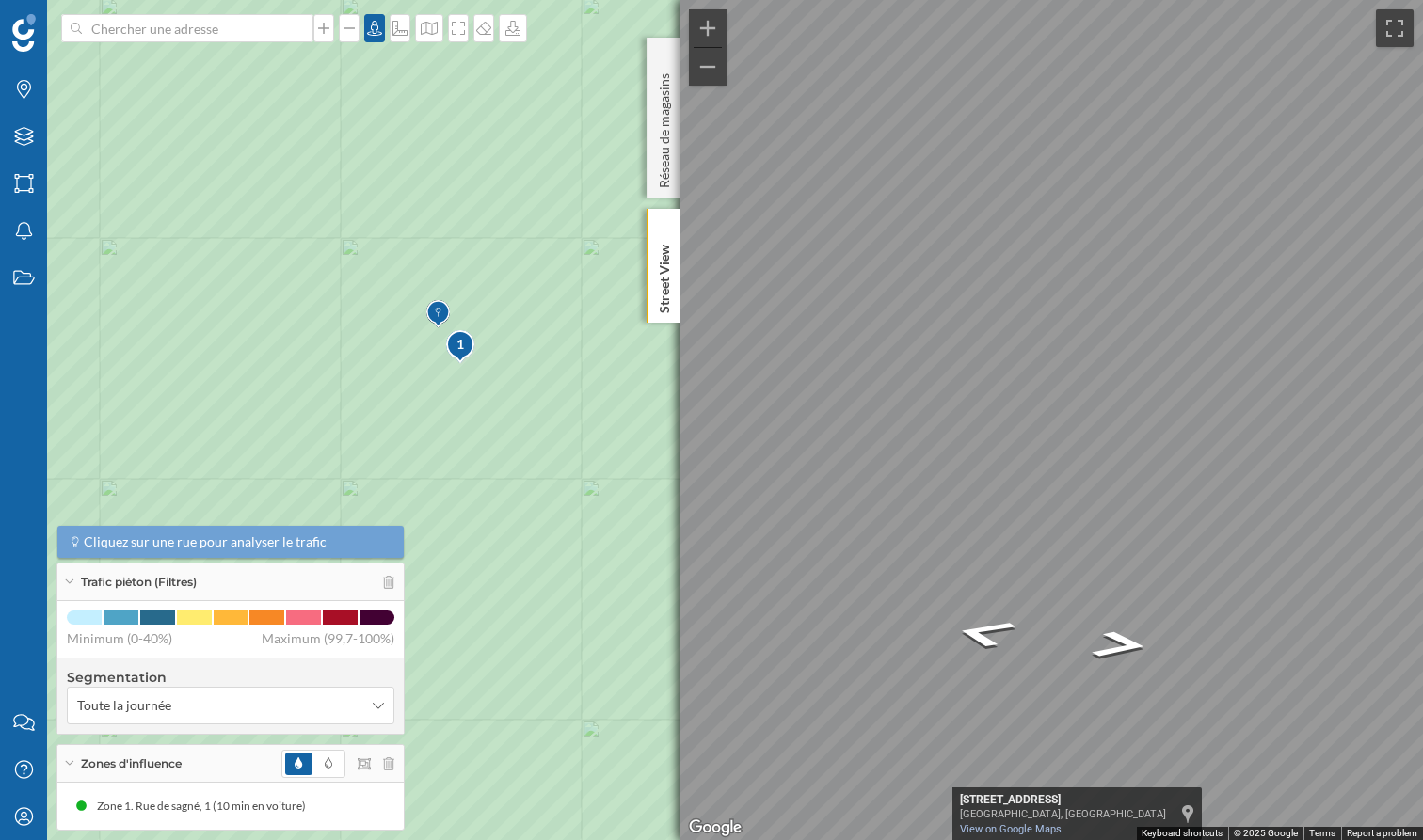 click on "Marques         Filtres         Zones         Notifications         Travail           Nous contacter       Centre d'aide       Mon profil
Trafic piéton (Filtres)
Cliquez sur une rue pour analyser le trafic
Minimum (0-40%)
Maximum (99,7-100%)
Segmentation
Toute la journée
Zones d'influence
Zone 1. Rue de sagné, 1 (10 min en voiture)
[GEOGRAPHIC_DATA]
← Move left → Move right ↑ Move up ↓ Move down + Zoom in - Zoom out This image is no longer available             [STREET_ADDRESS] d'Azur       [STREET_ADDRESS][GEOGRAPHIC_DATA] on Google Maps        Custom Imagery                 Keyboard shortcuts Map Data © 2025 Google © 2025 Google Terms" at bounding box center (712, 420) 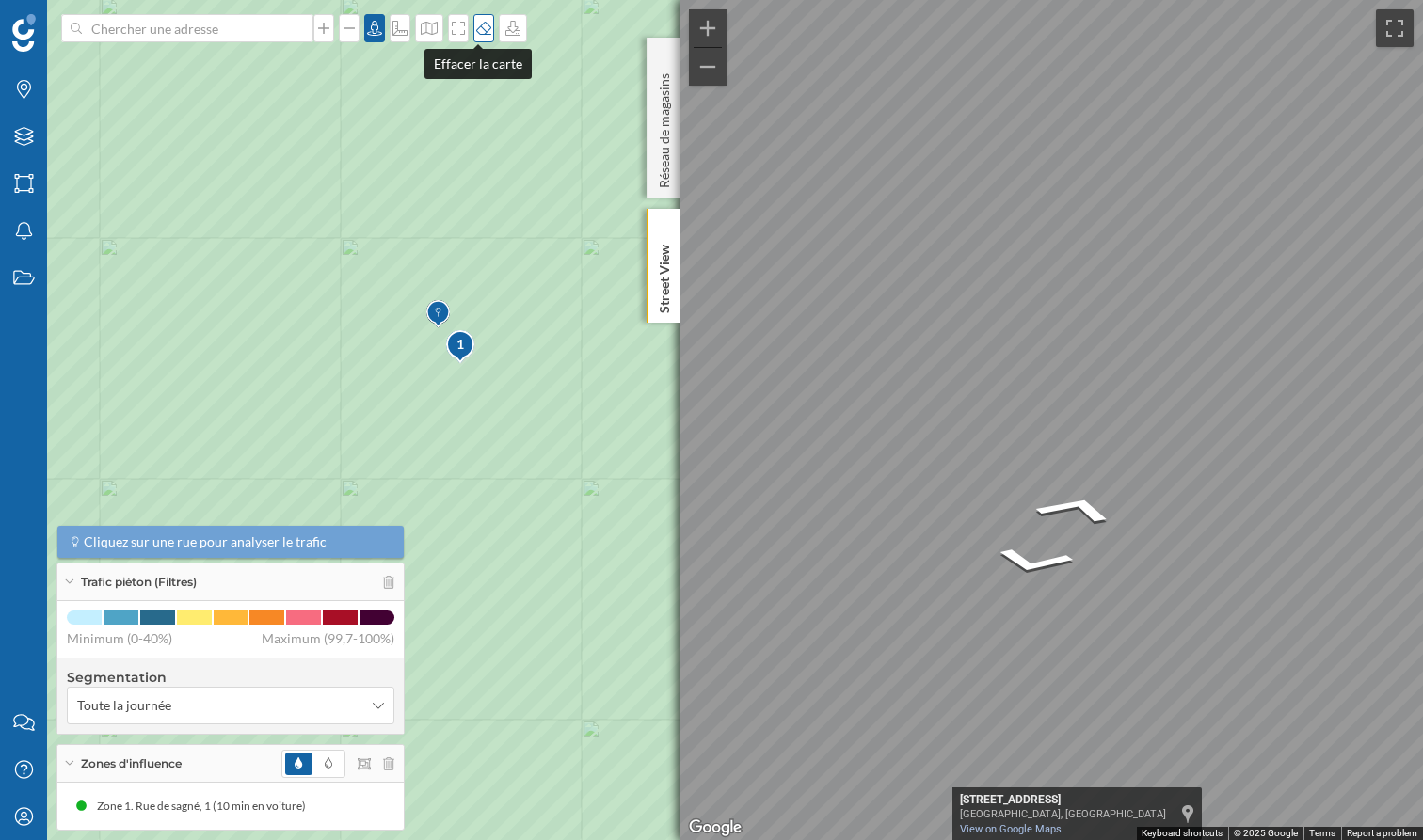 click 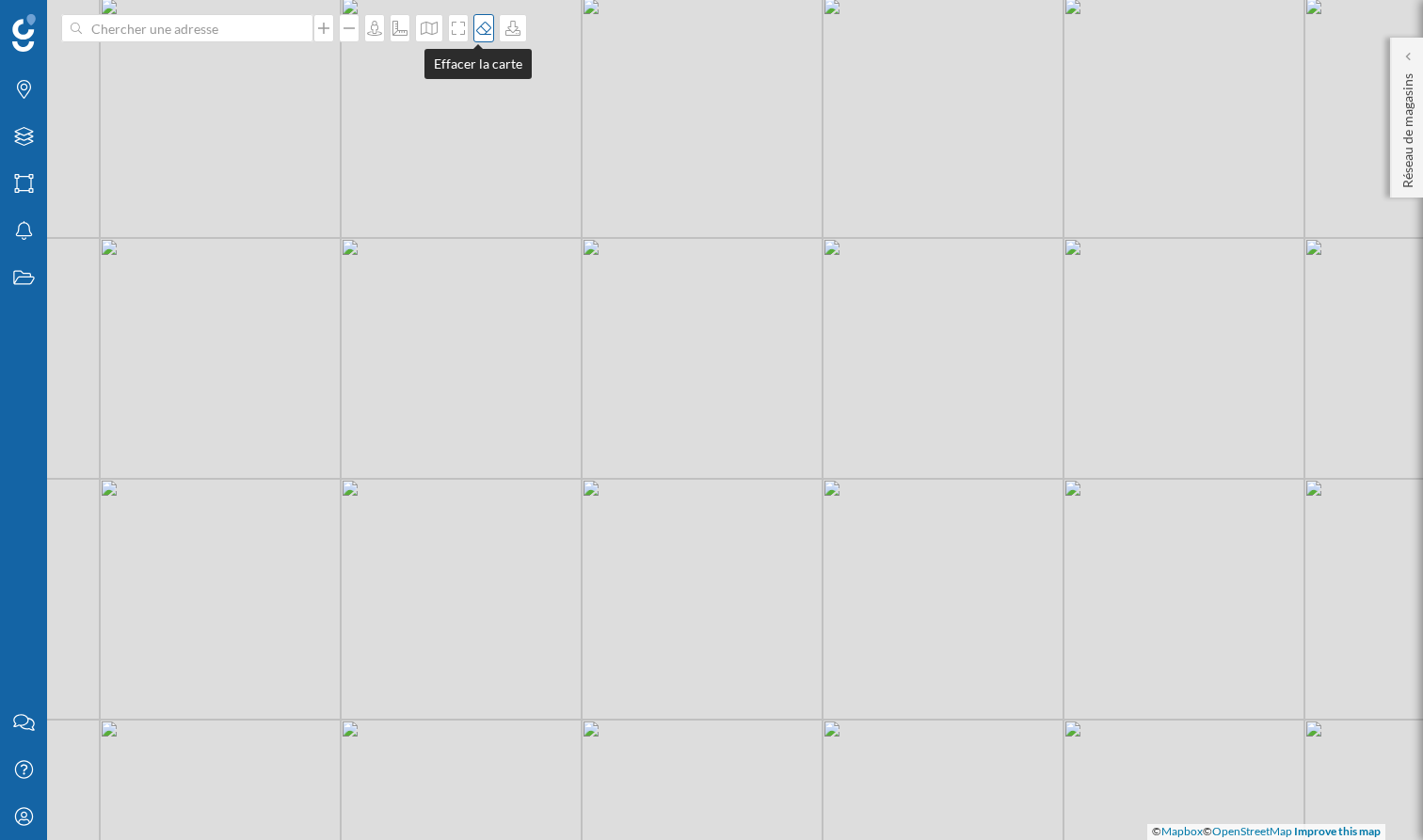click 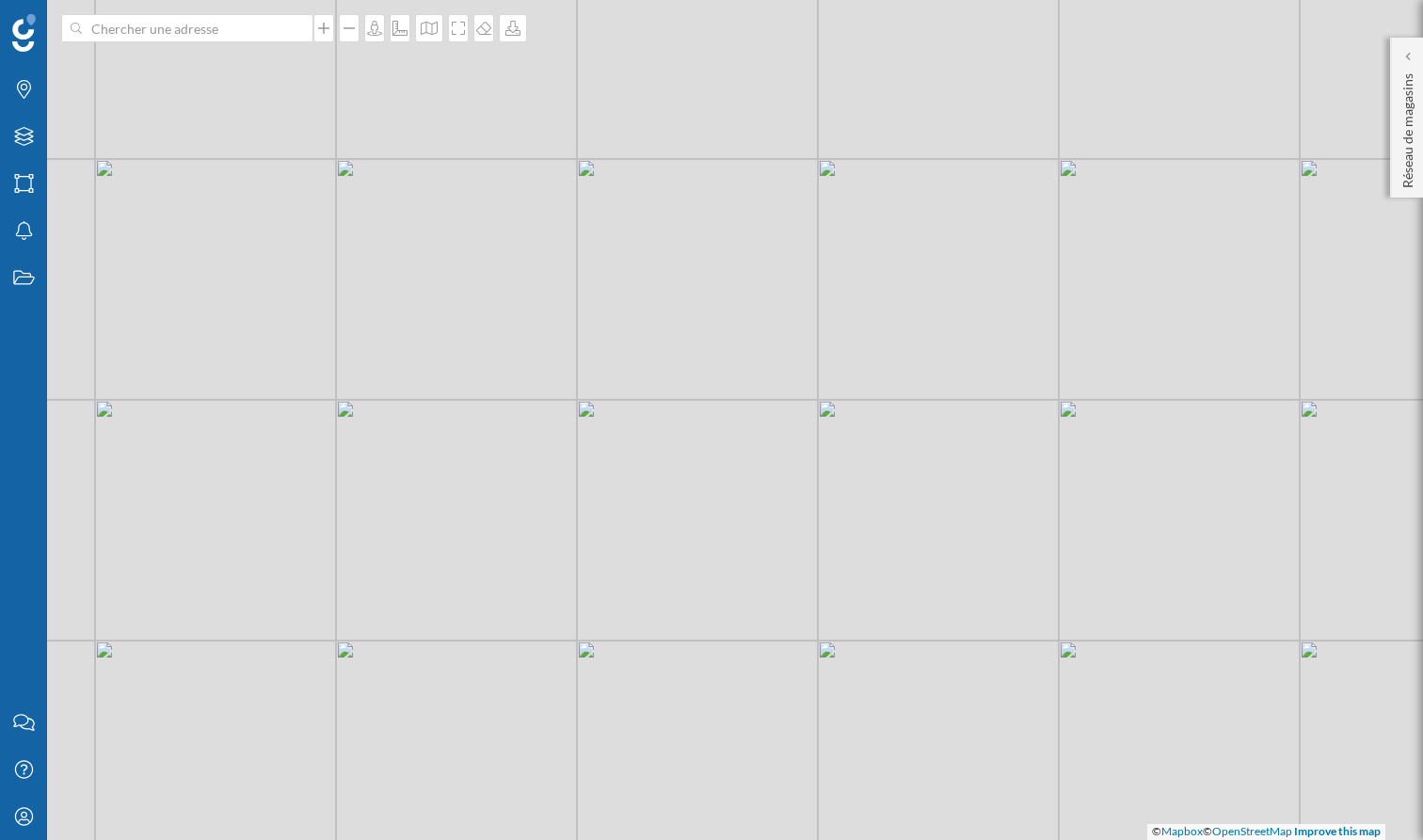 drag, startPoint x: 526, startPoint y: 187, endPoint x: 537, endPoint y: 542, distance: 355.17038 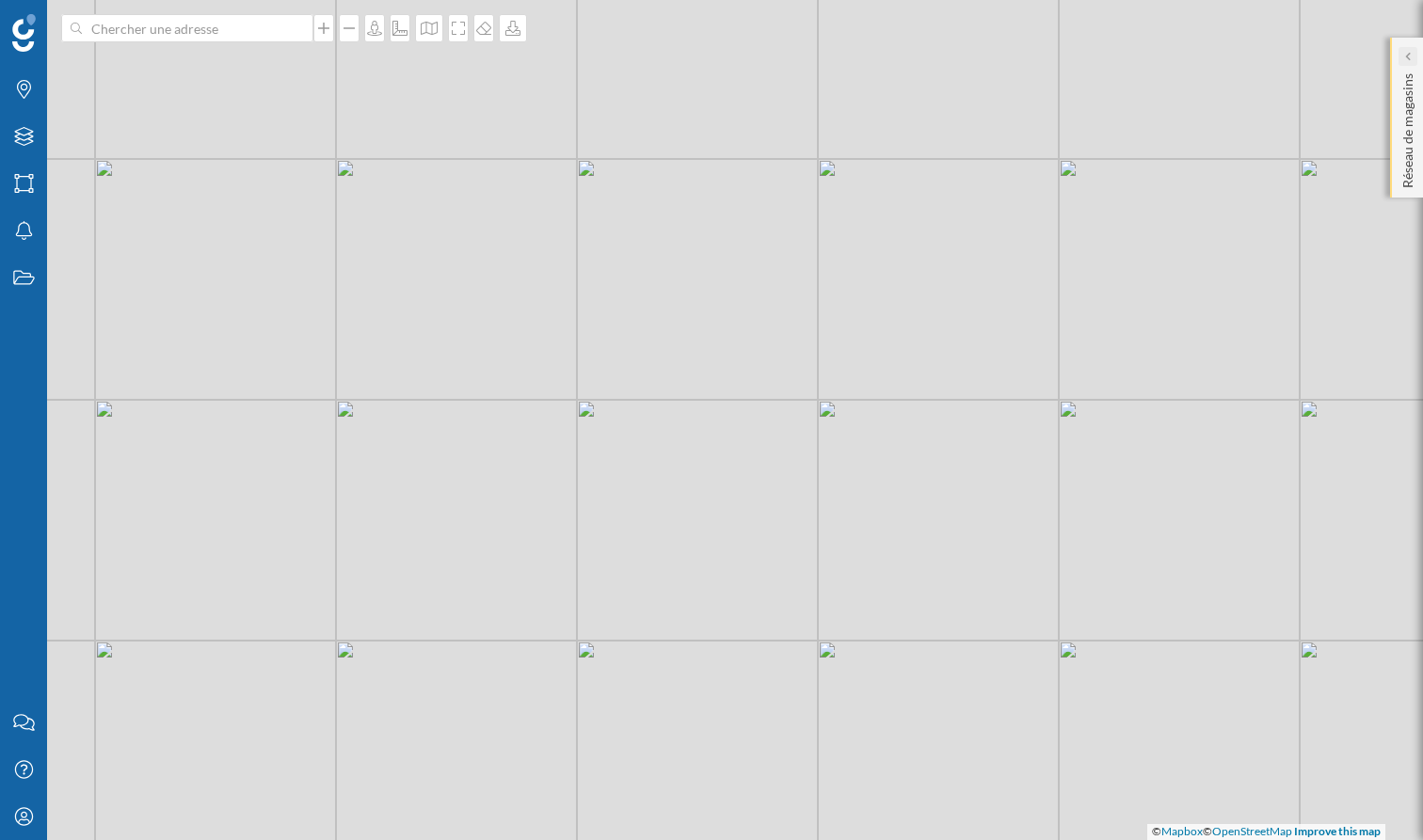 click 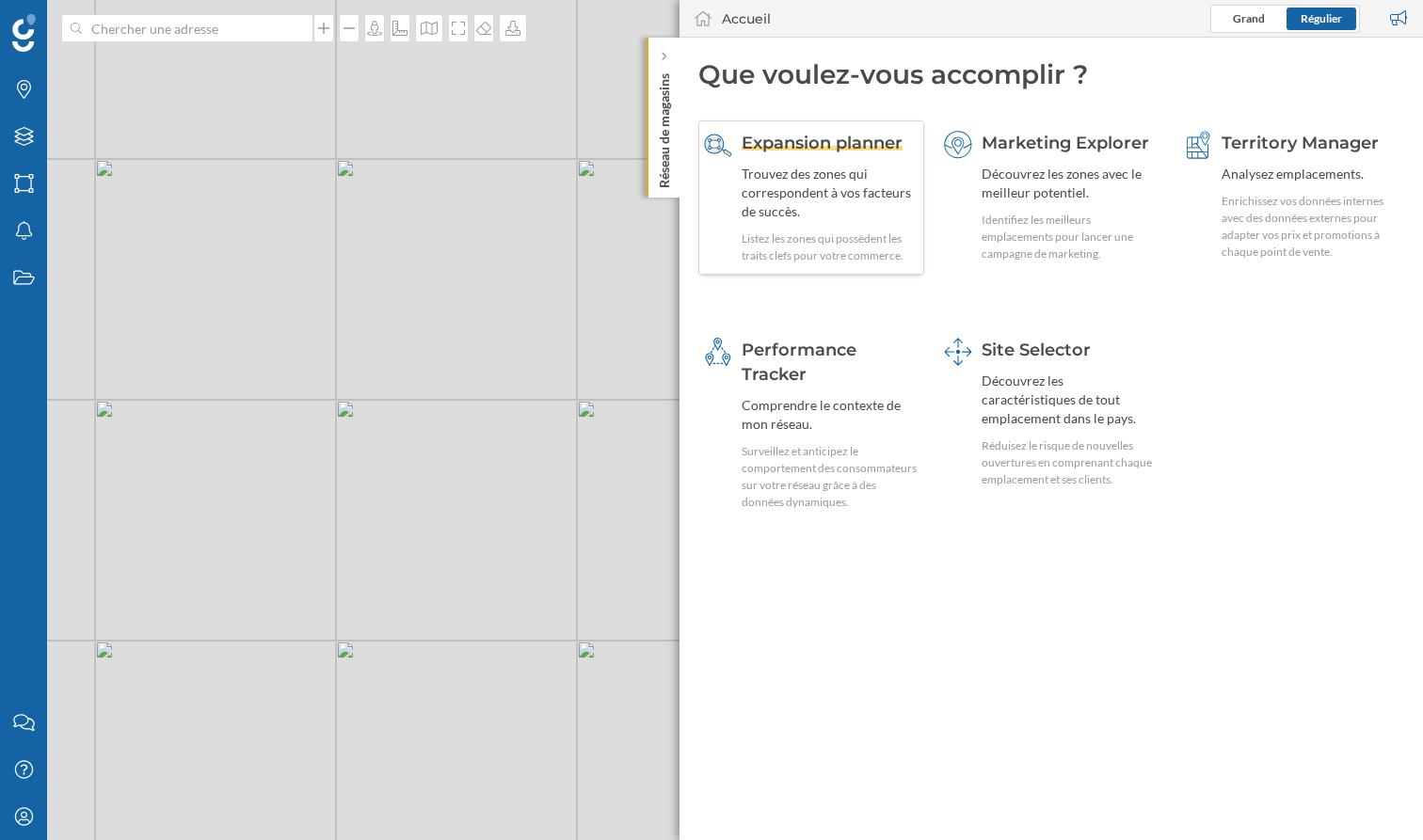 click on "Trouvez des zones qui correspondent à vos facteurs de succès." at bounding box center [830, 193] 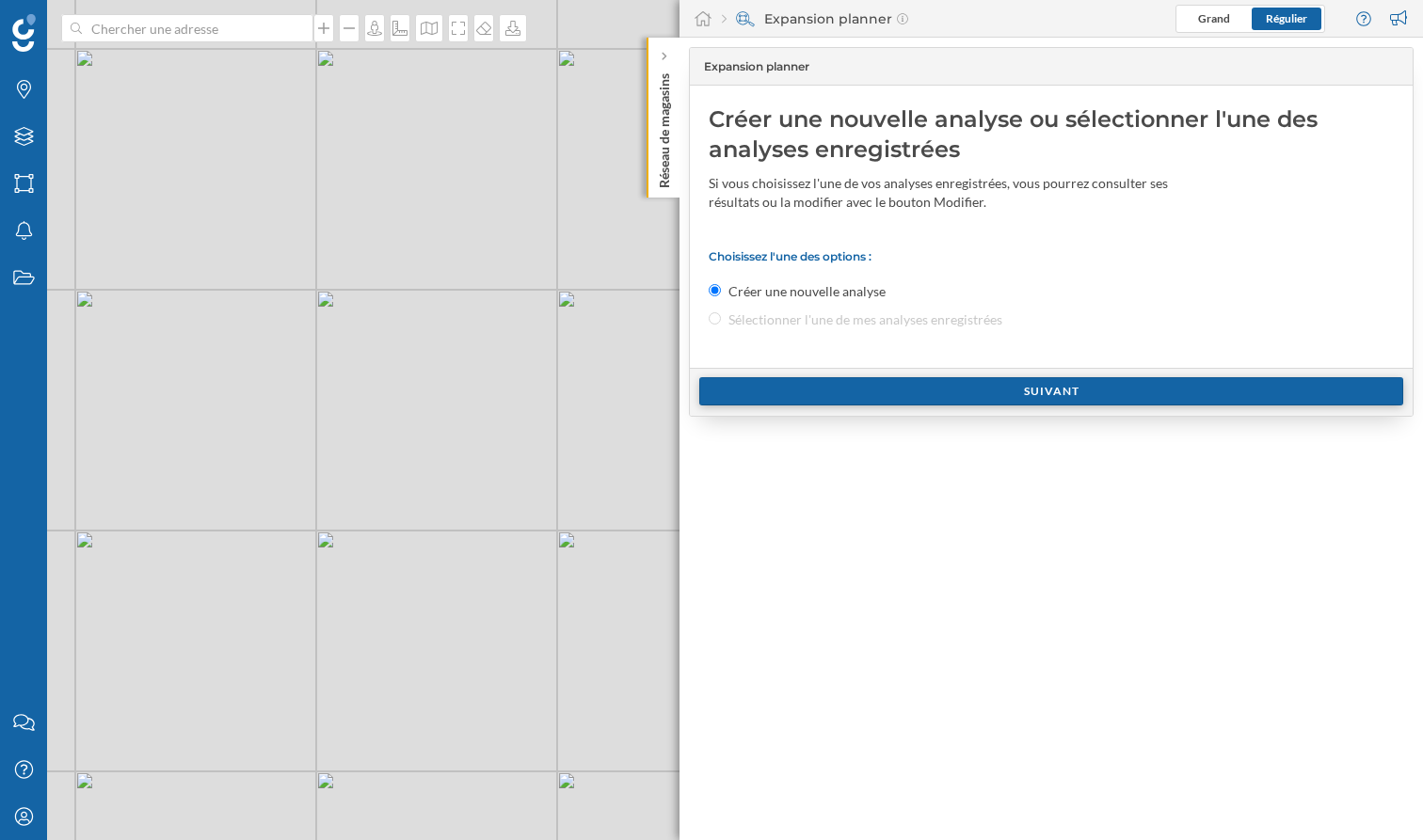 click on "Suivant" at bounding box center (1051, 391) 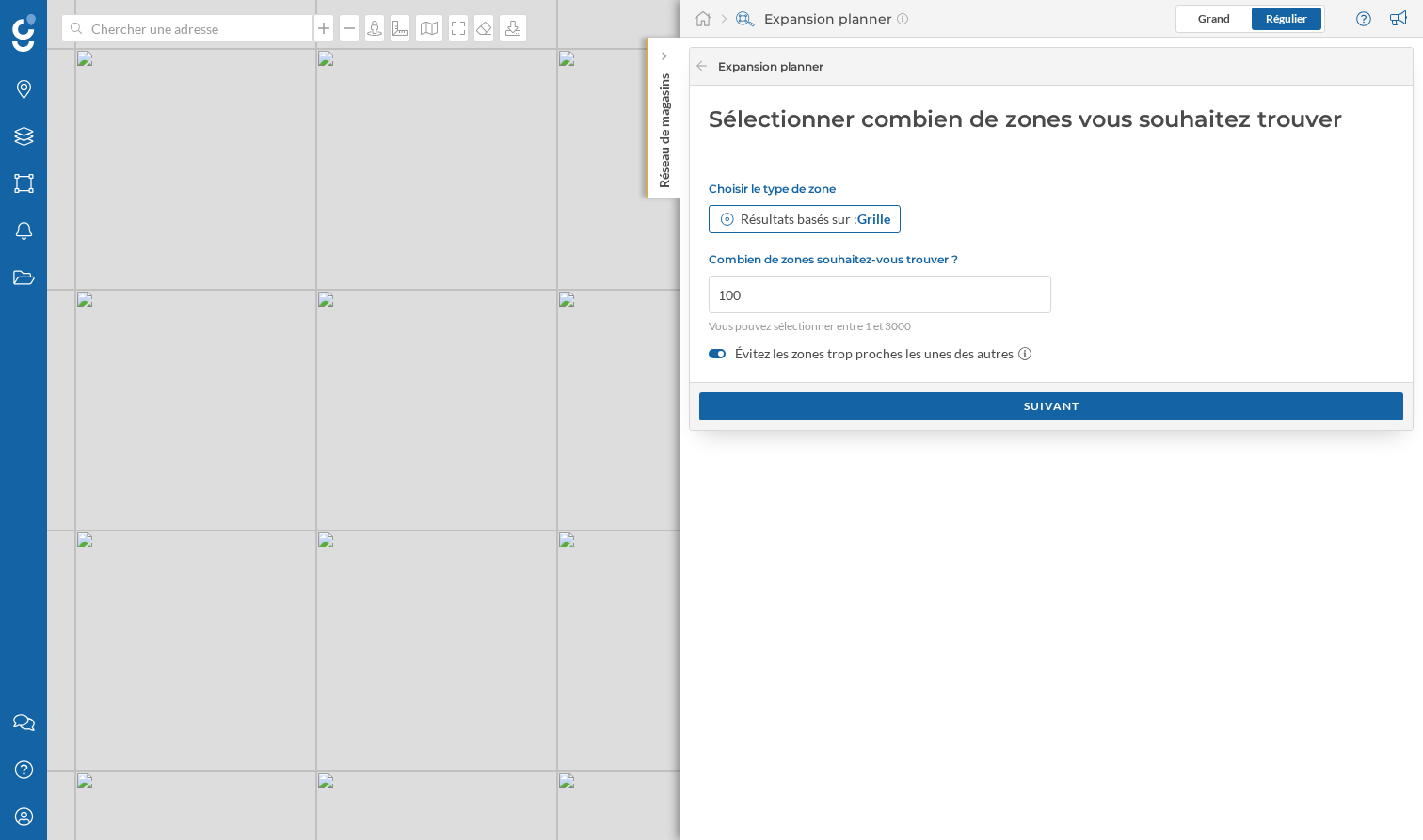 click on "Résultats basés sur :
Grille" at bounding box center [815, 219] 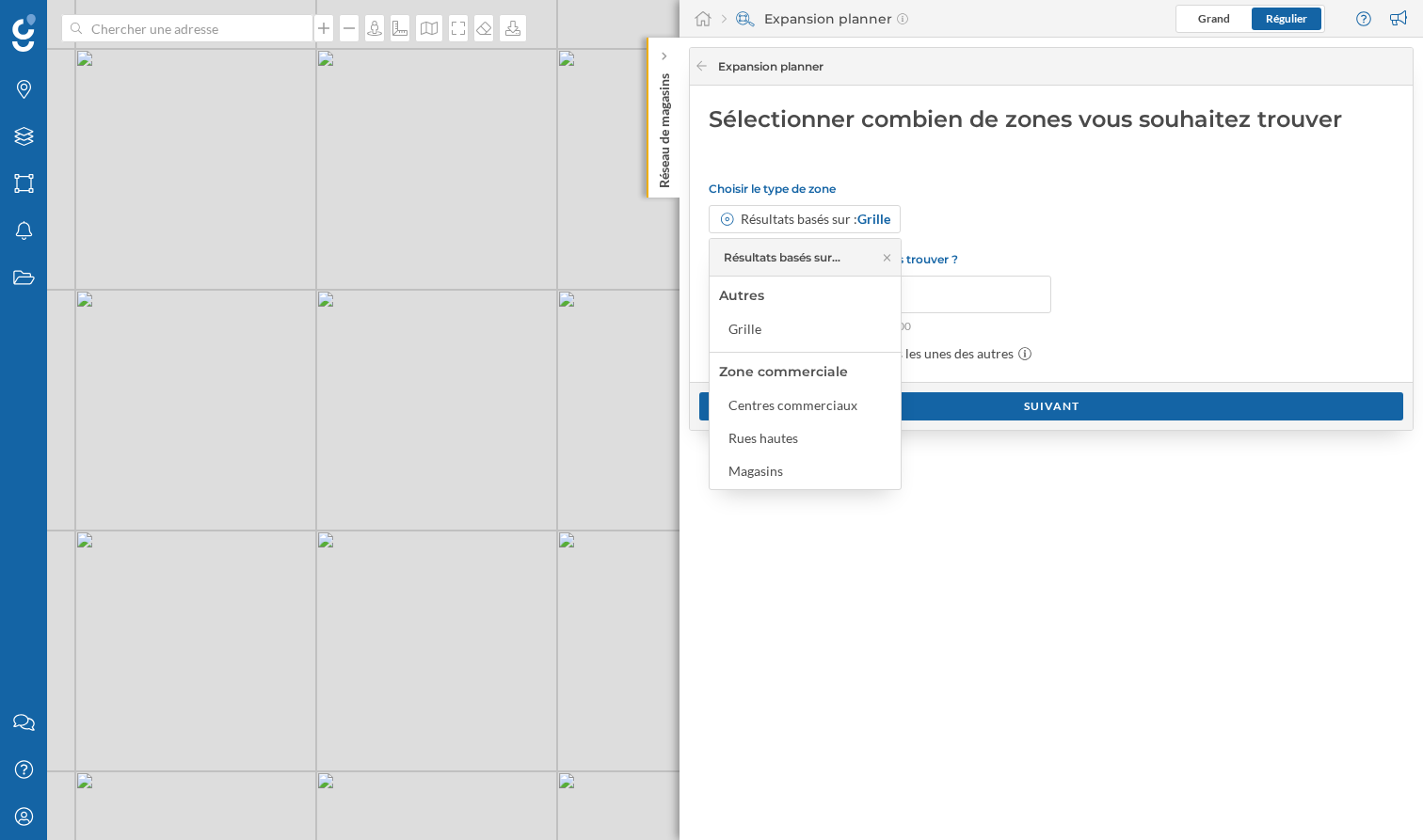click on "Sélectionner combien de zones vous souhaitez trouver
Choisir le type de zone
Résultats basés sur :
Grille
Combien de zones souhaitez-vous trouver ?       100         Vous pouvez sélectionner entre 1 et 3000
Évitez les zones trop proches les unes des autres" at bounding box center (1051, 233) 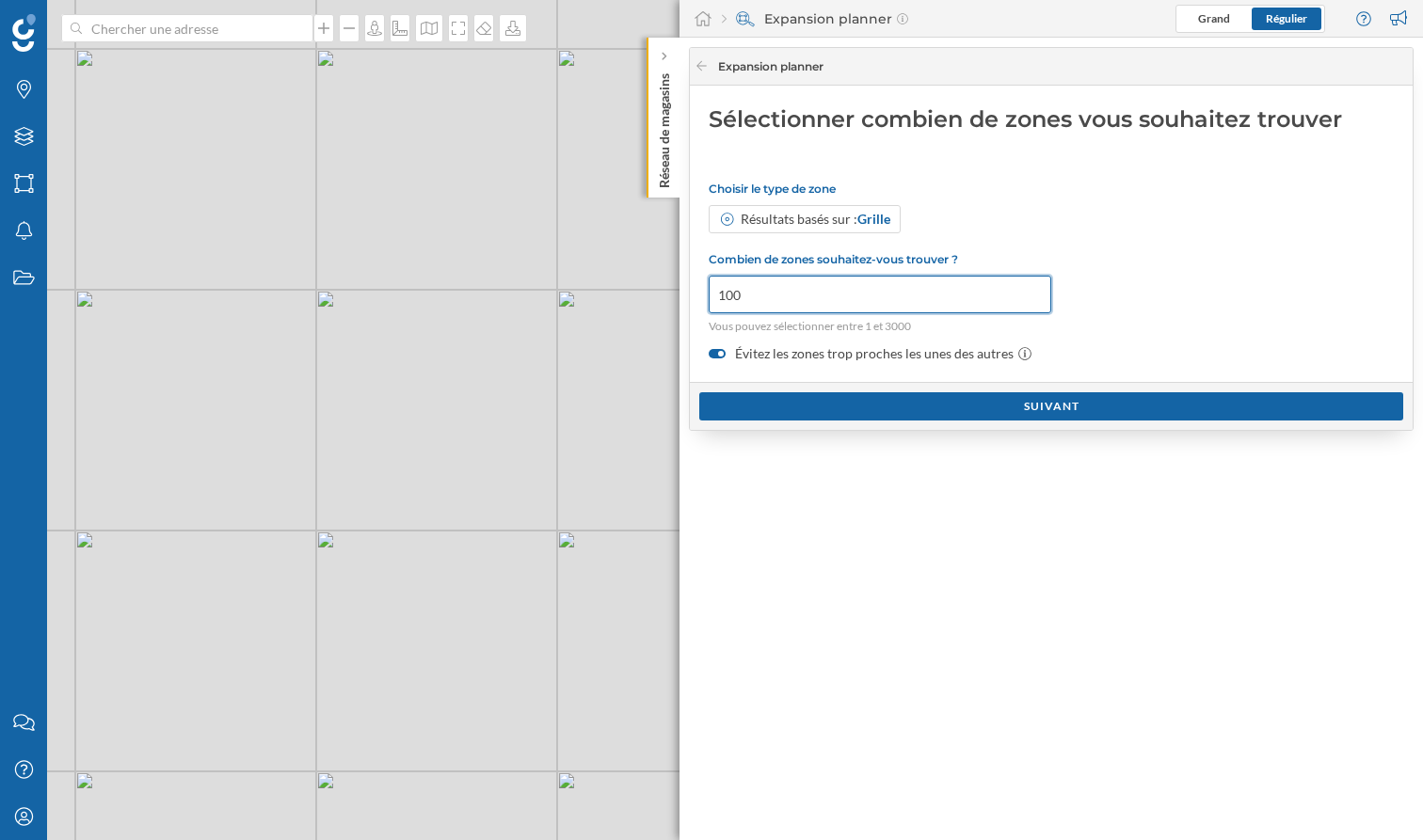 click on "100" at bounding box center (880, 294) 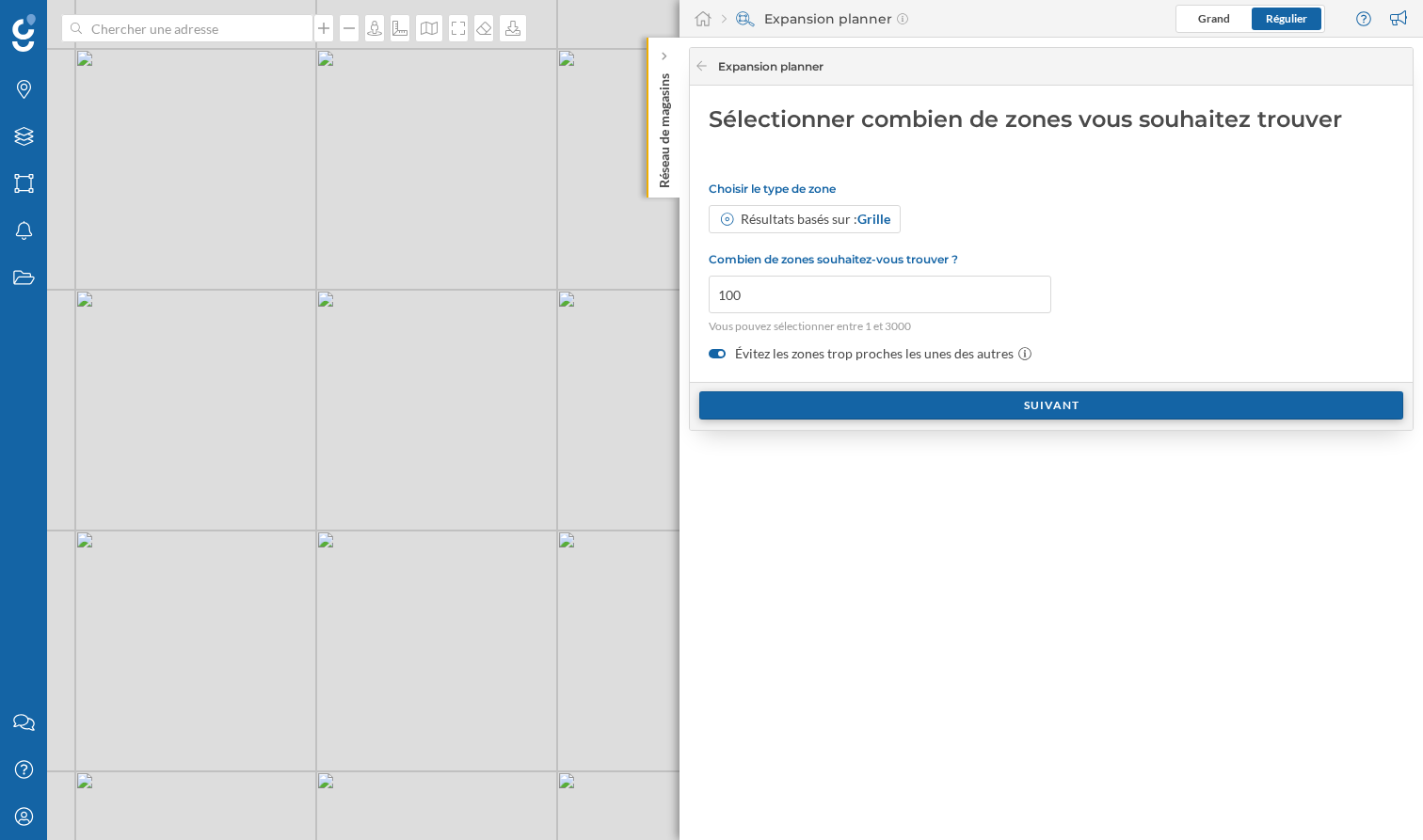 click on "Suivant" at bounding box center [1051, 405] 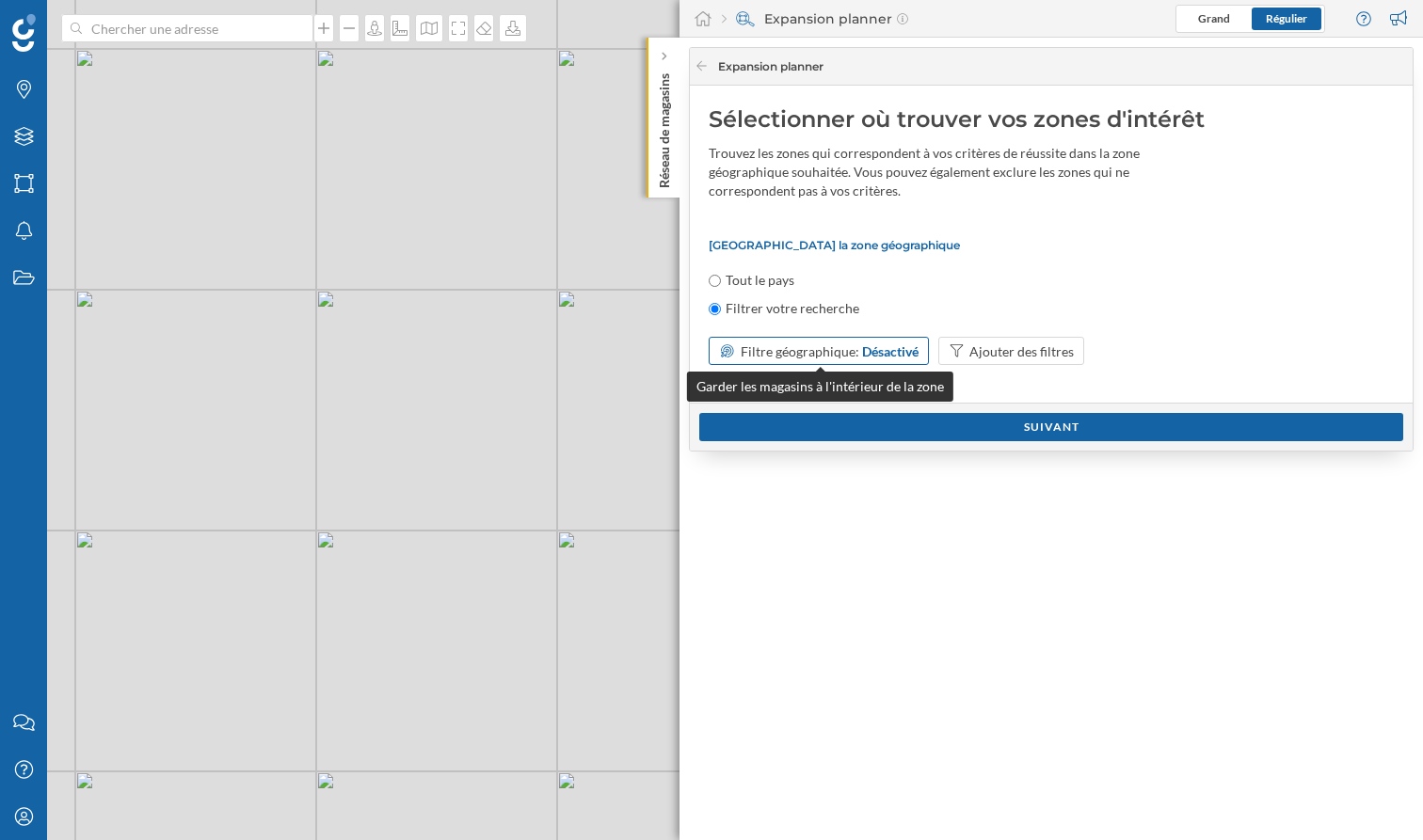 click on "Filtre géographique:" at bounding box center (800, 351) 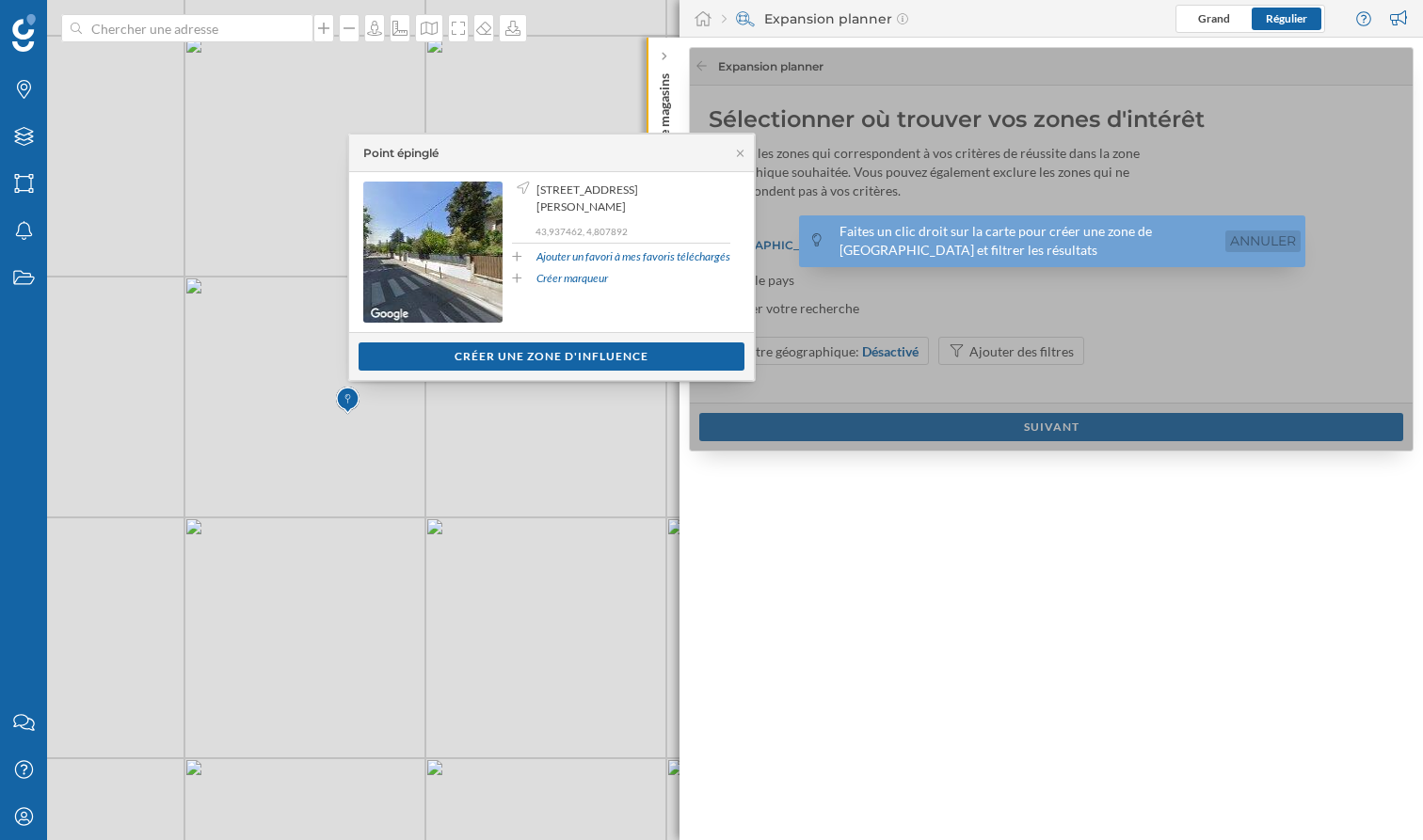 click on "Annuler" at bounding box center (1263, 241) 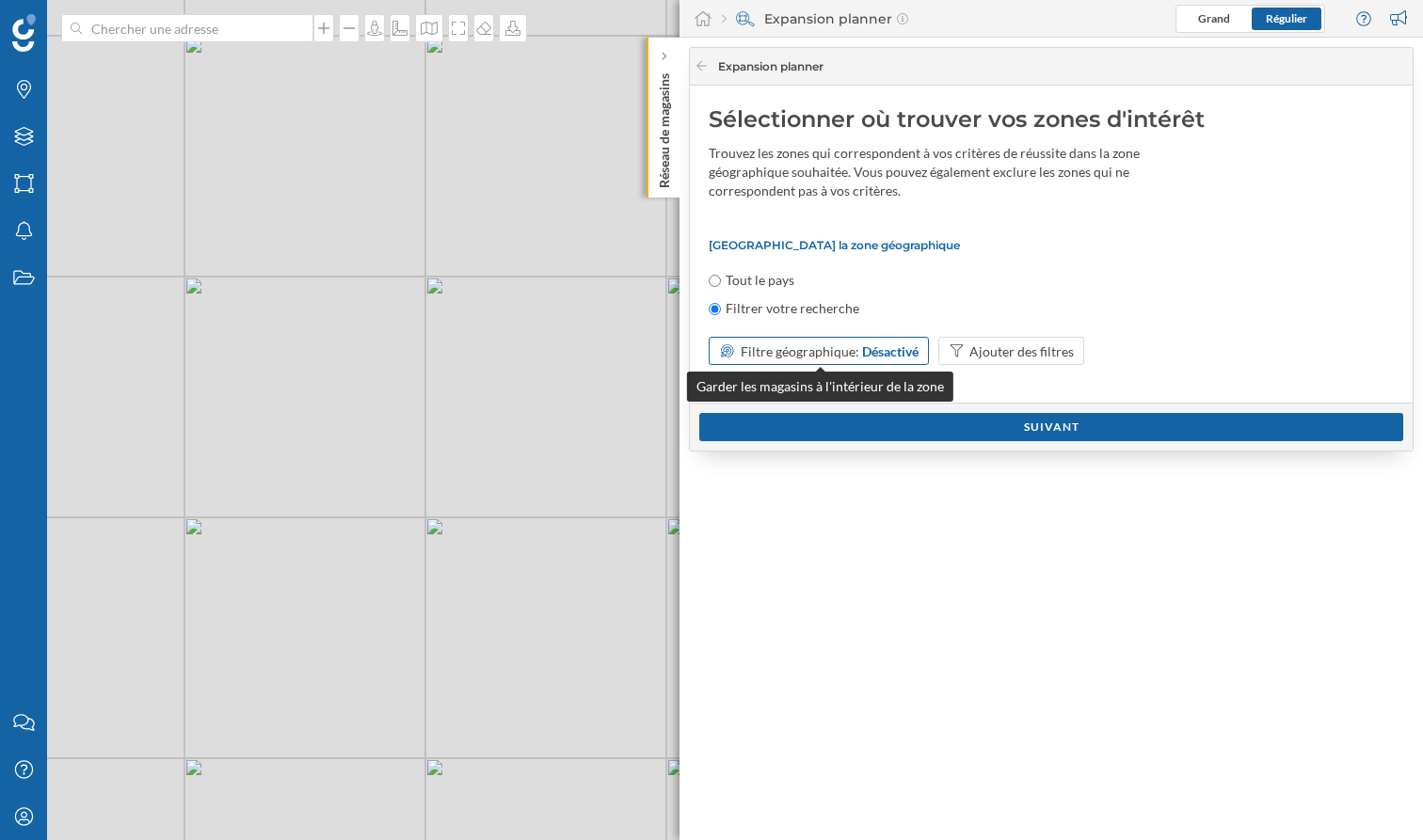 click on "Désactivé" at bounding box center (890, 351) 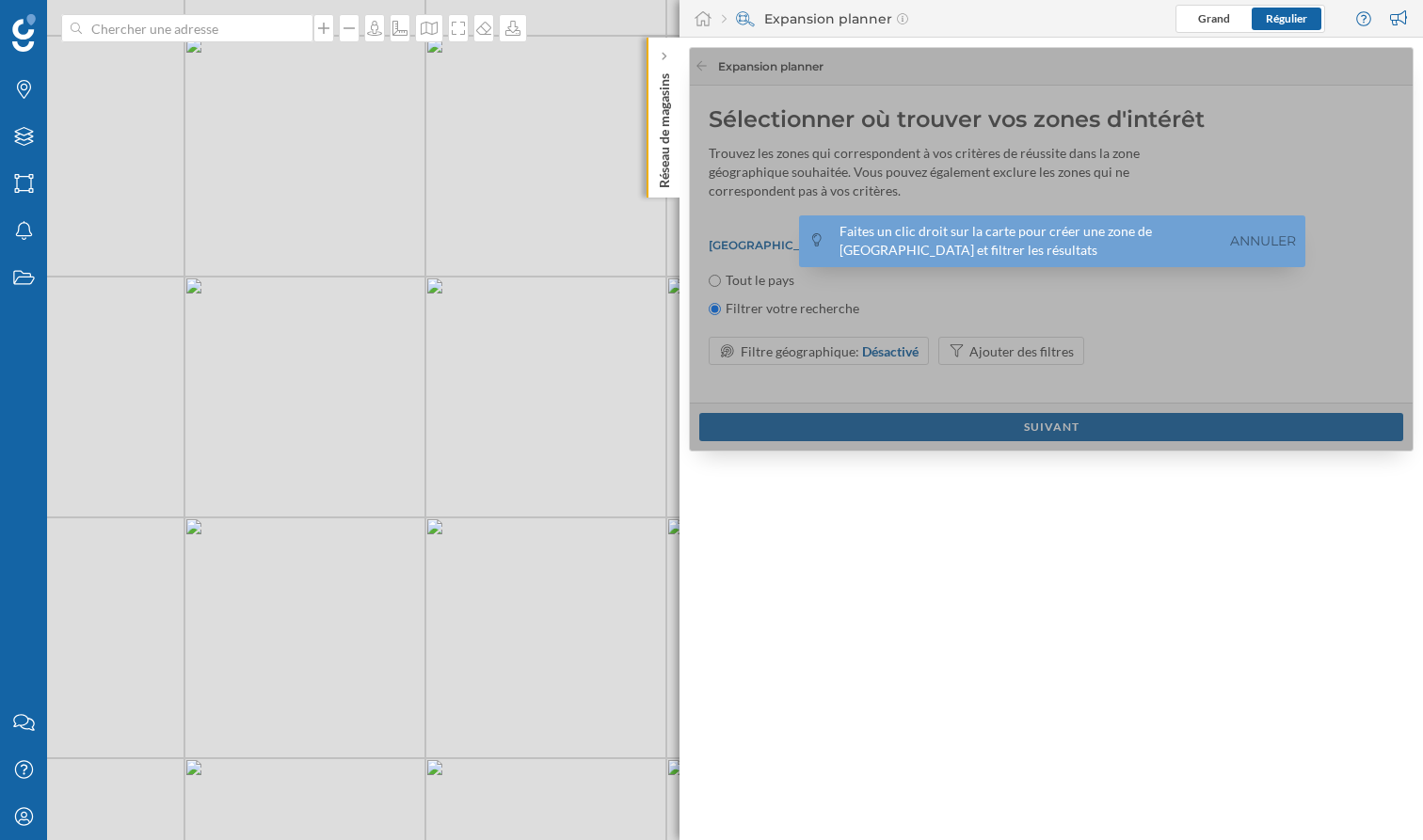click on "©  Mapbox  ©  OpenStreetMap   Improve this map" at bounding box center [712, 420] 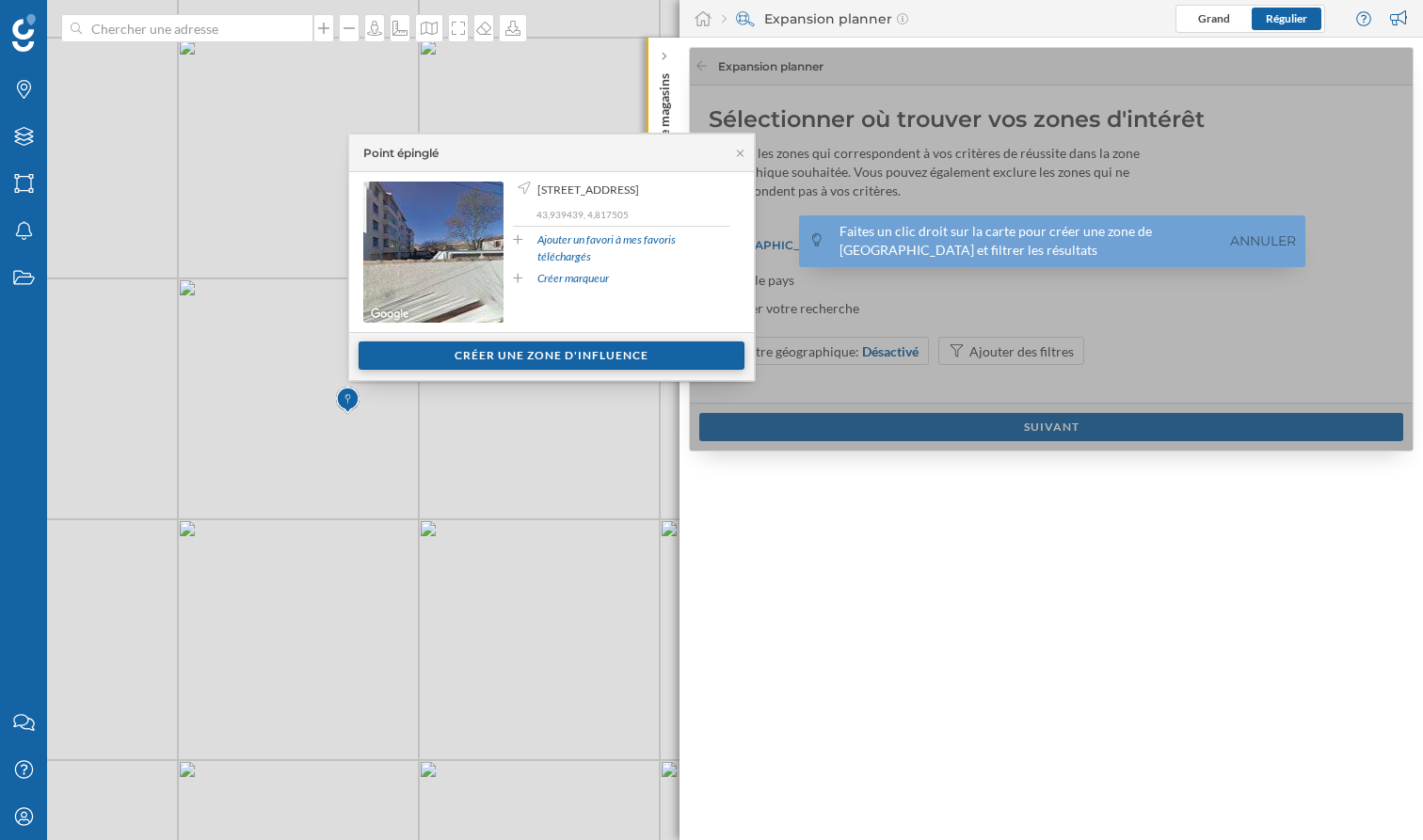 click on "Créer une zone d'influence" at bounding box center (552, 356) 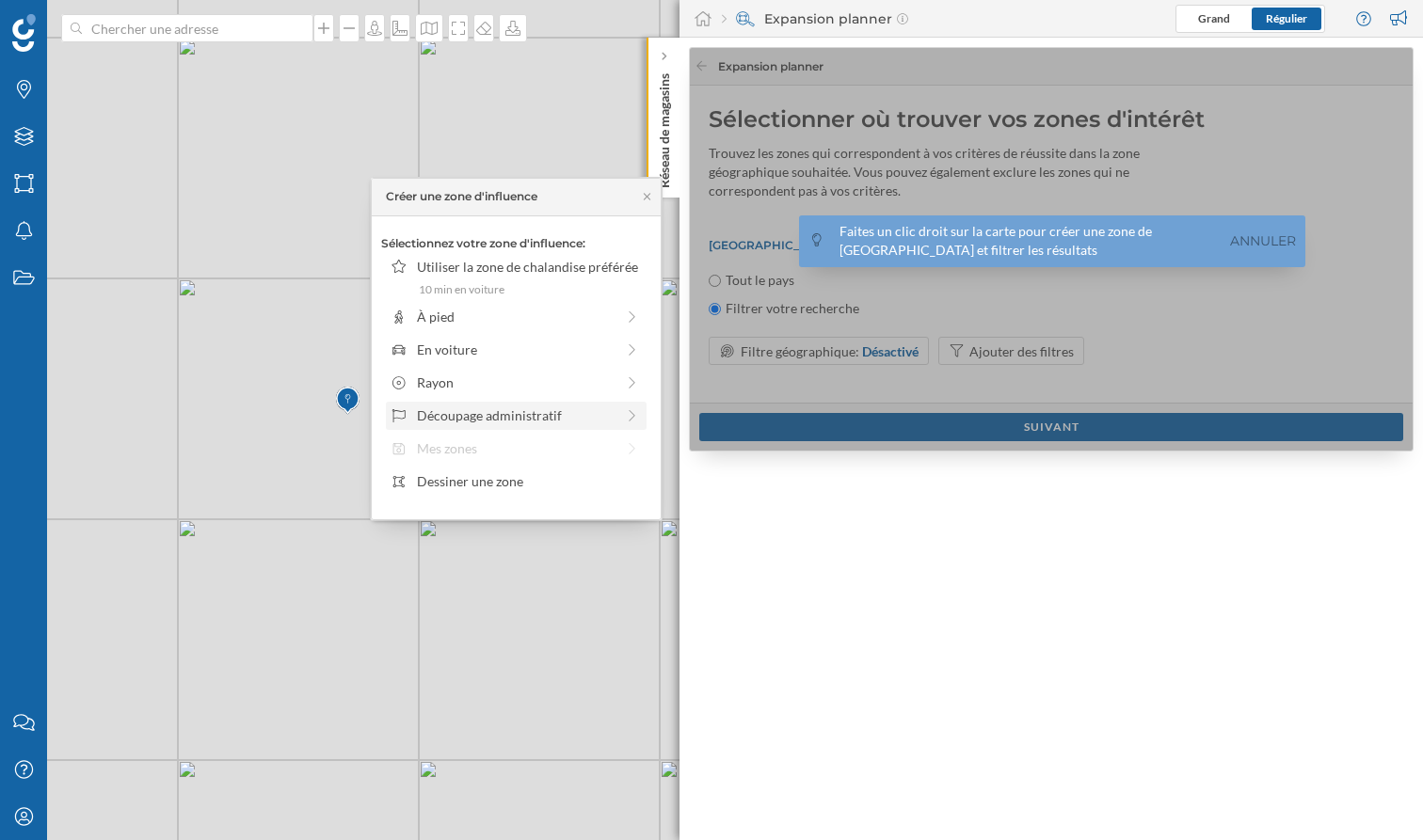 click on "Découpage administratif" at bounding box center (516, 415) 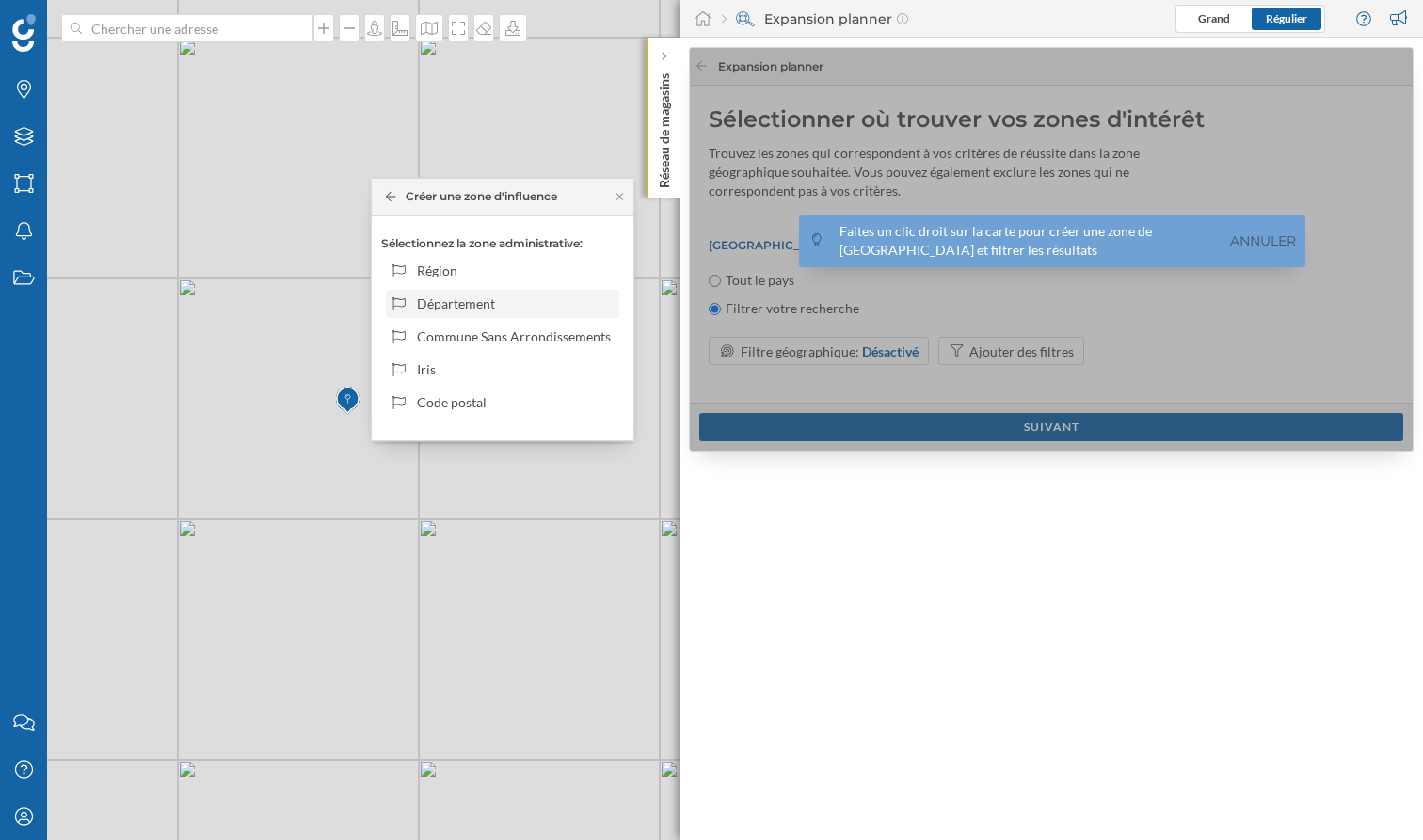 click on "Département" at bounding box center [515, 303] 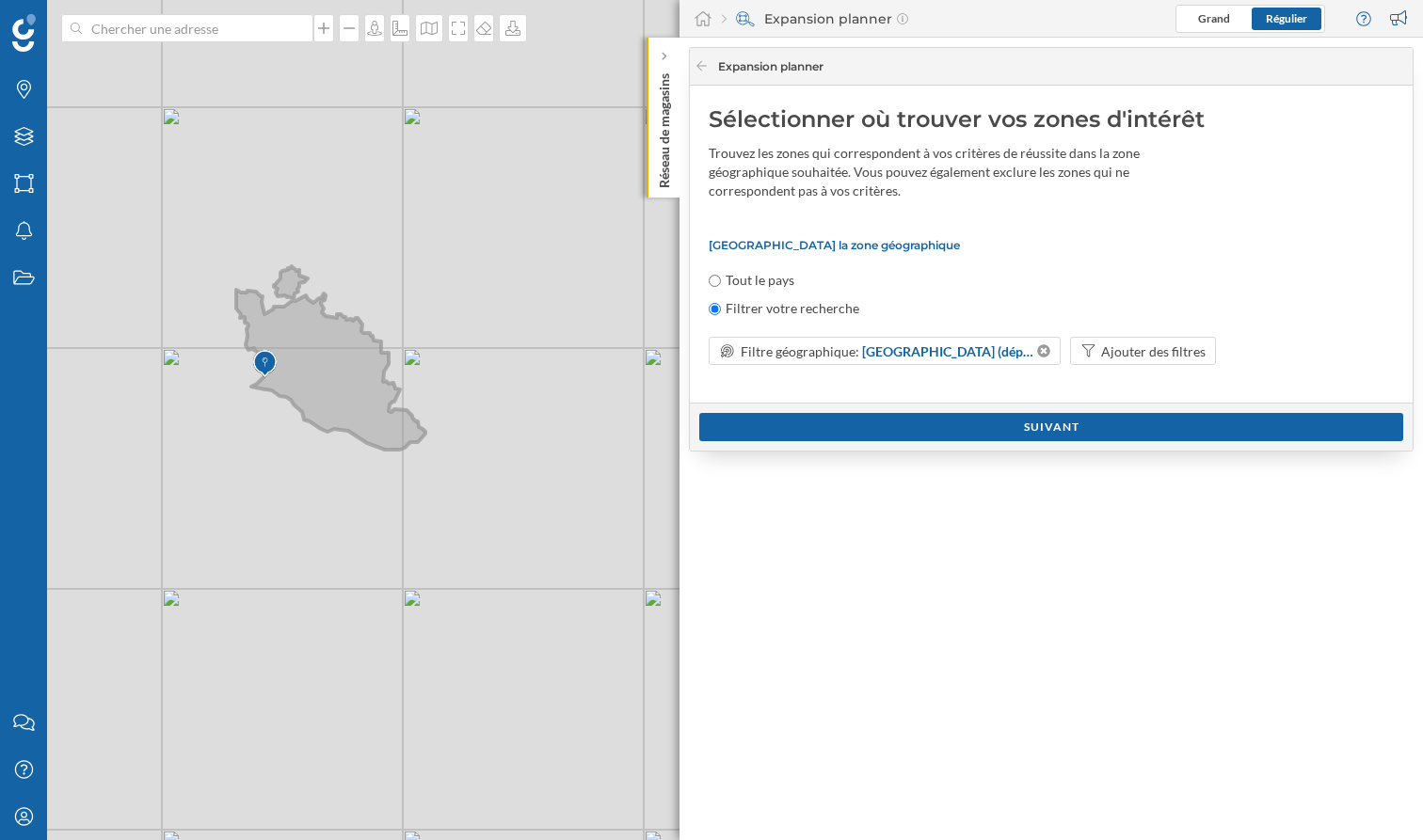 drag, startPoint x: 205, startPoint y: 350, endPoint x: 358, endPoint y: 382, distance: 156.31059 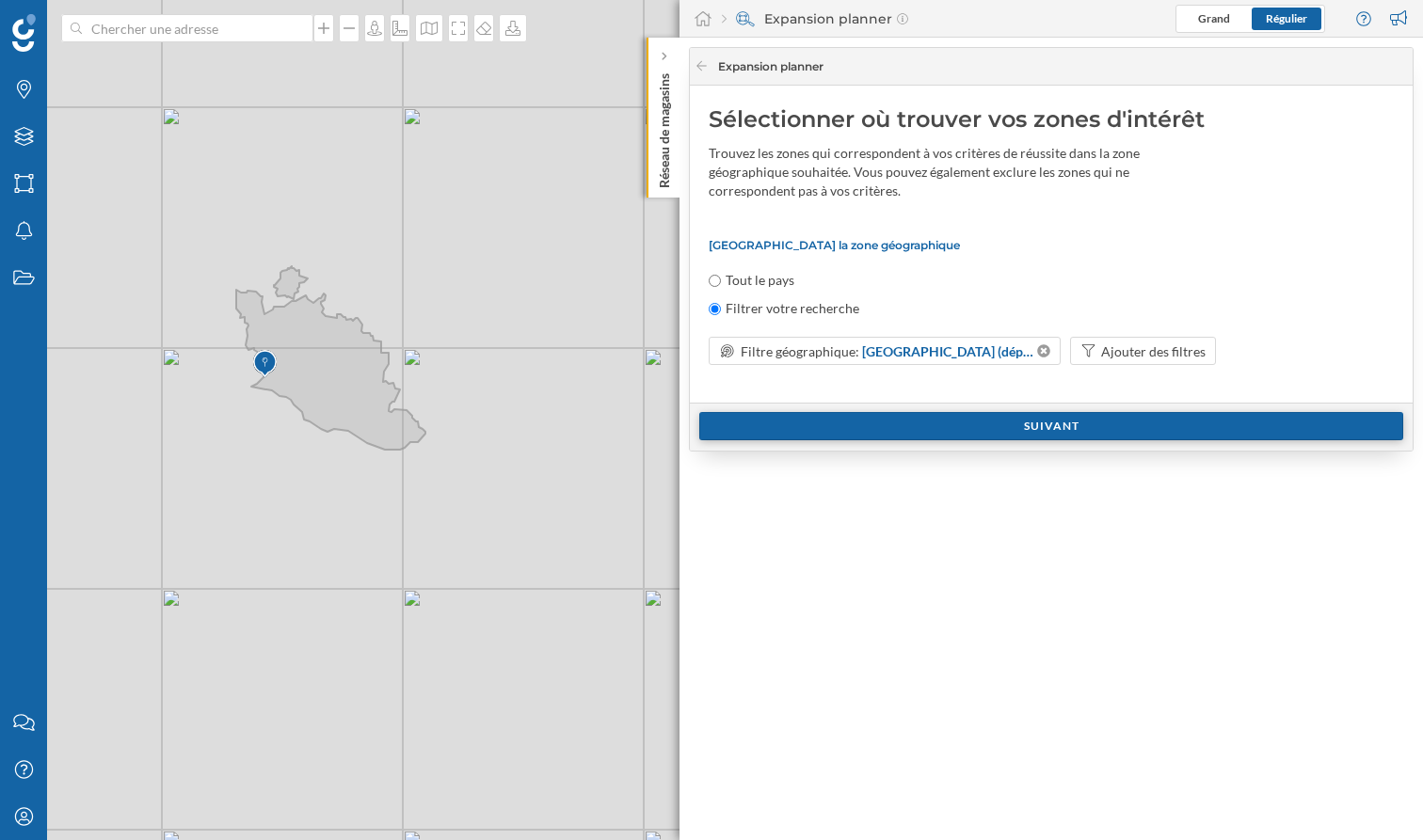 click on "Suivant" at bounding box center [1051, 426] 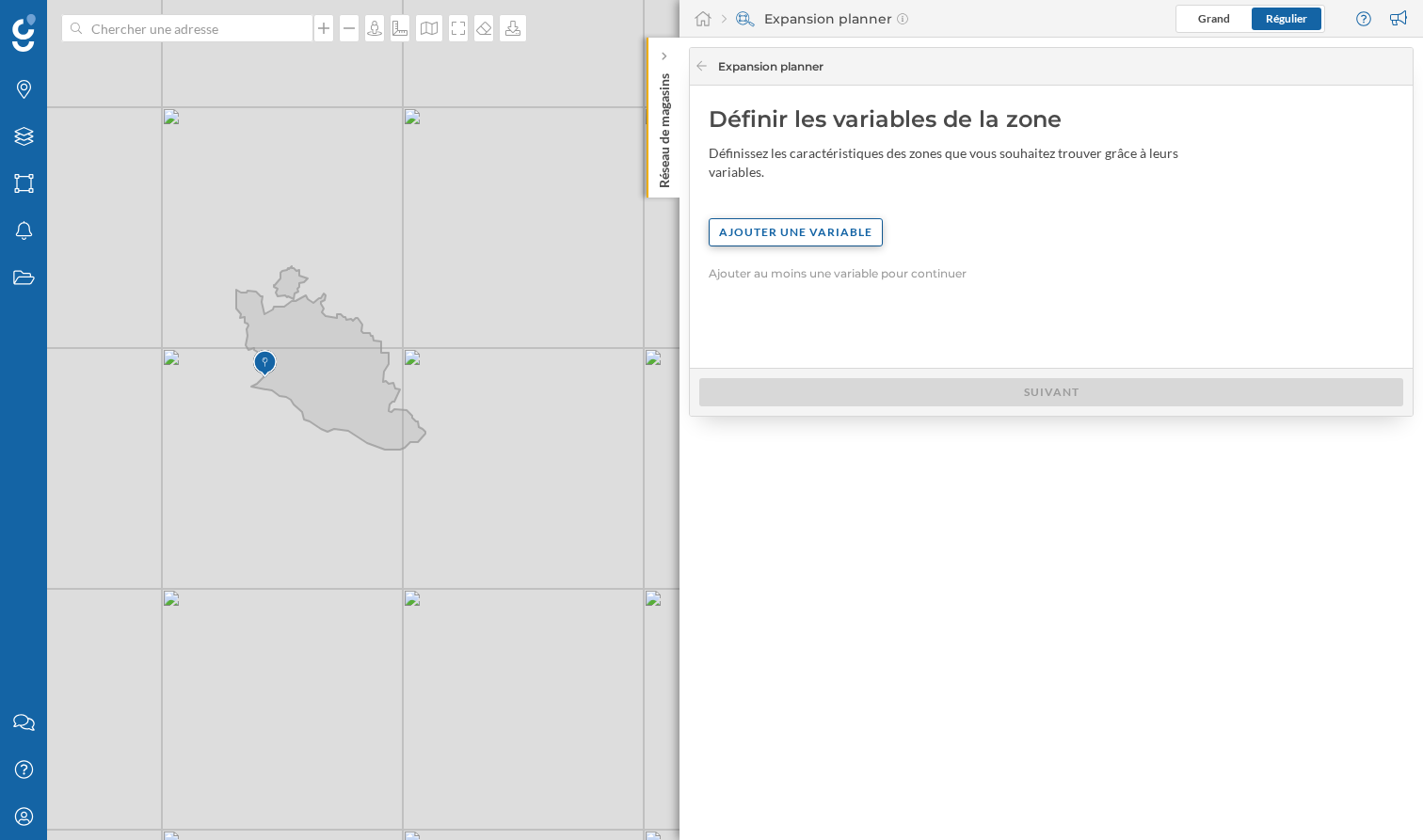 click on "Ajouter une variable" at bounding box center [795, 232] 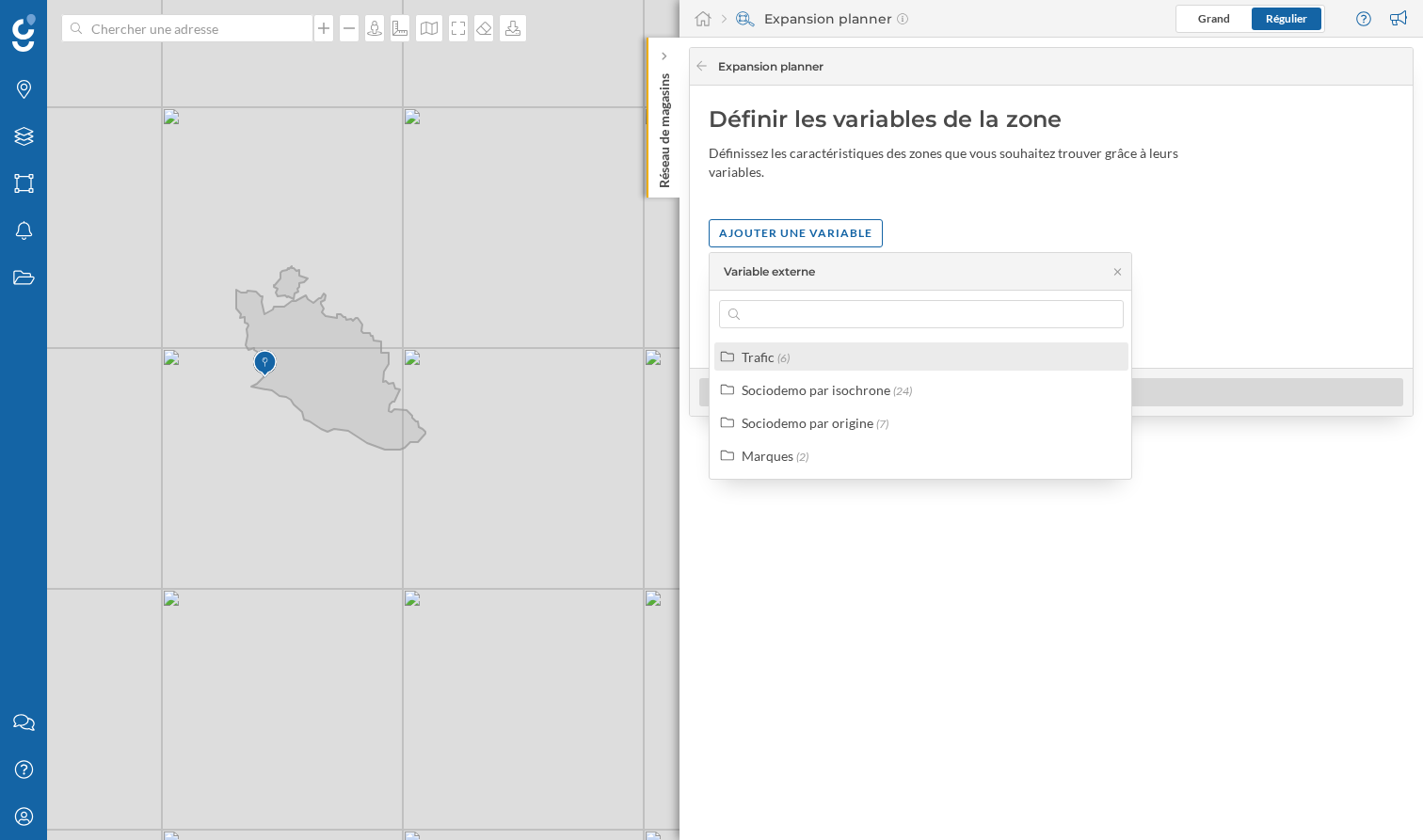click on "(6)" at bounding box center [783, 357] 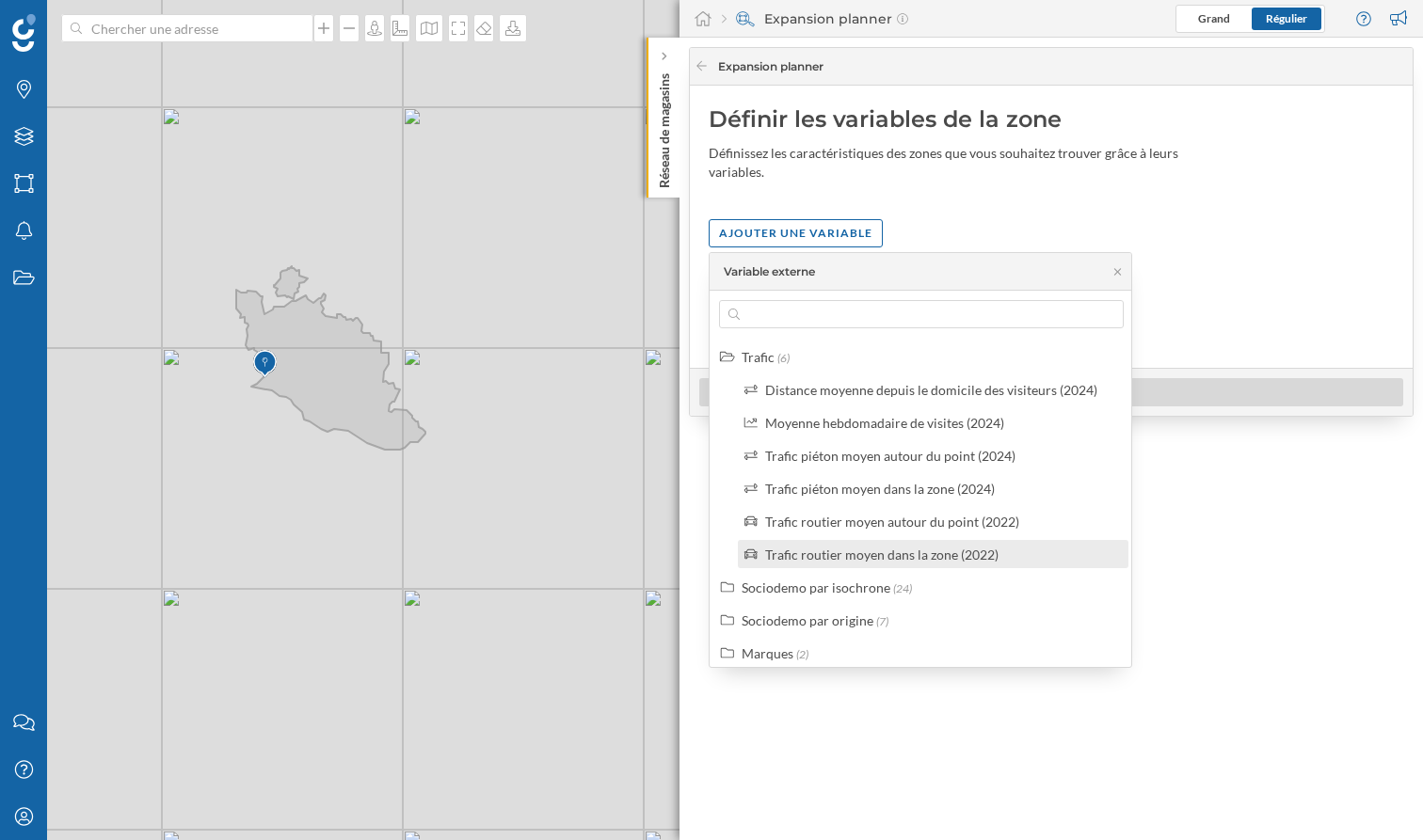 click on "Trafic routier moyen dans la zone (2022)" at bounding box center (882, 554) 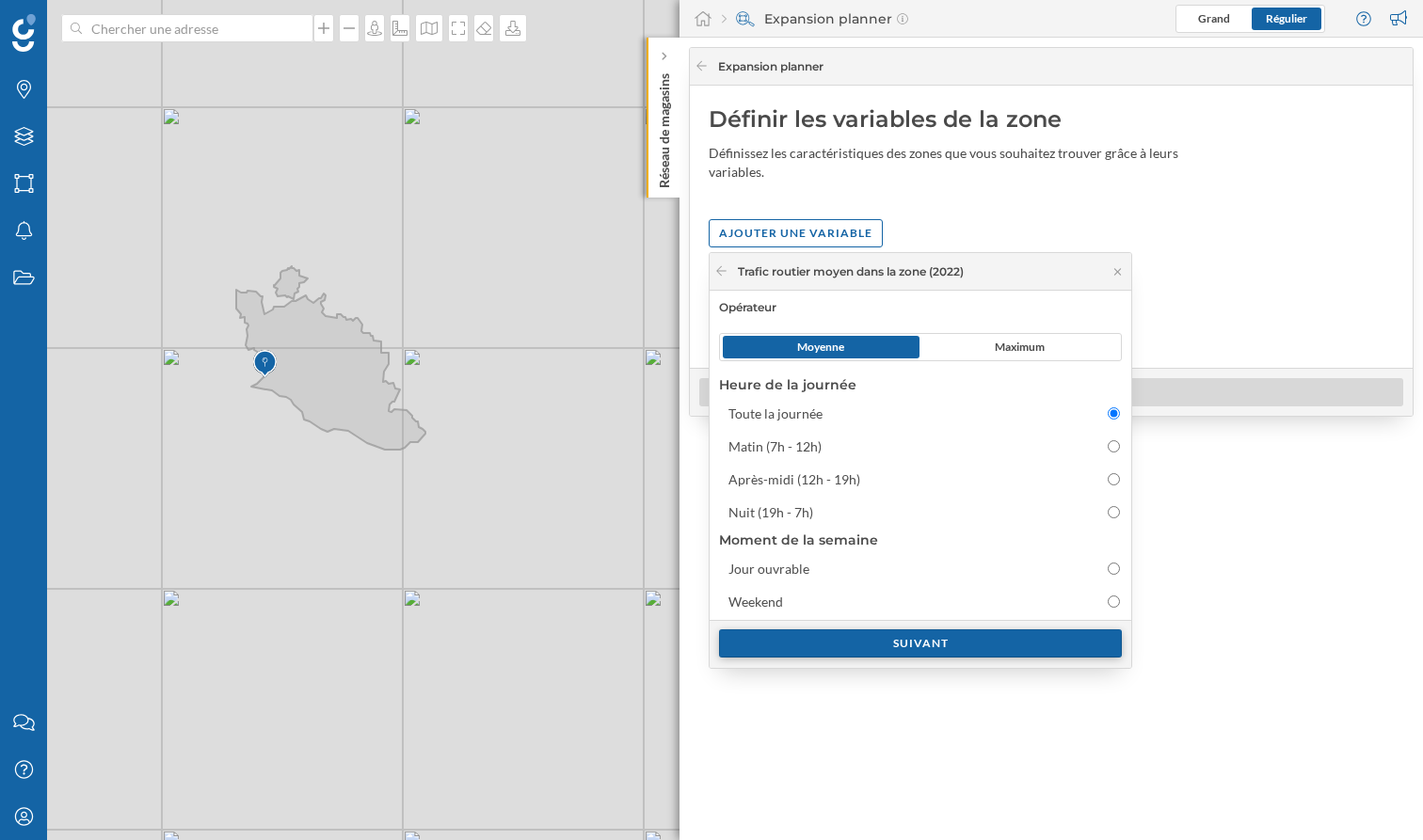click on "Suivant" at bounding box center (920, 643) 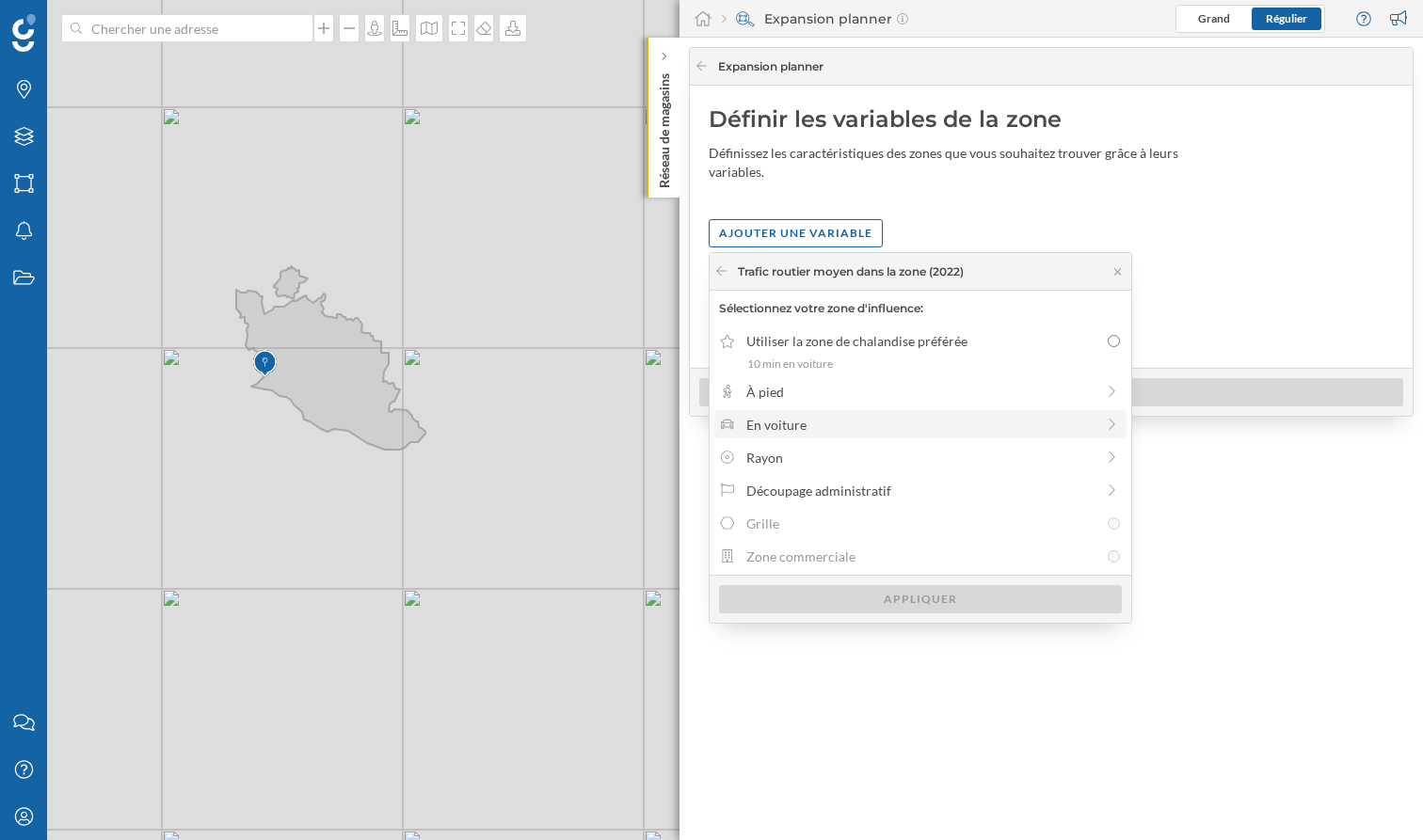 click on "En voiture" at bounding box center (920, 424) 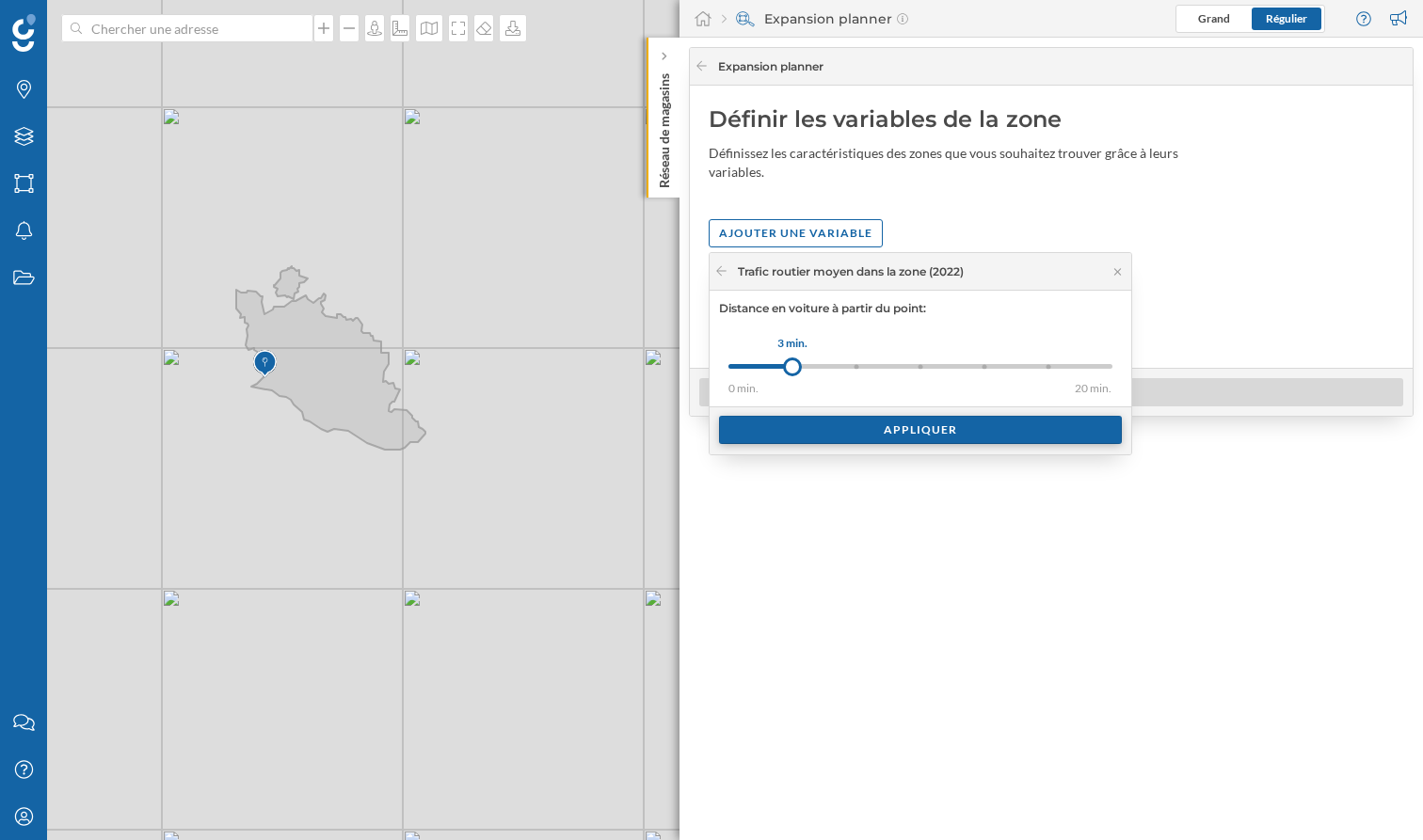 click on "Appliquer" at bounding box center [920, 430] 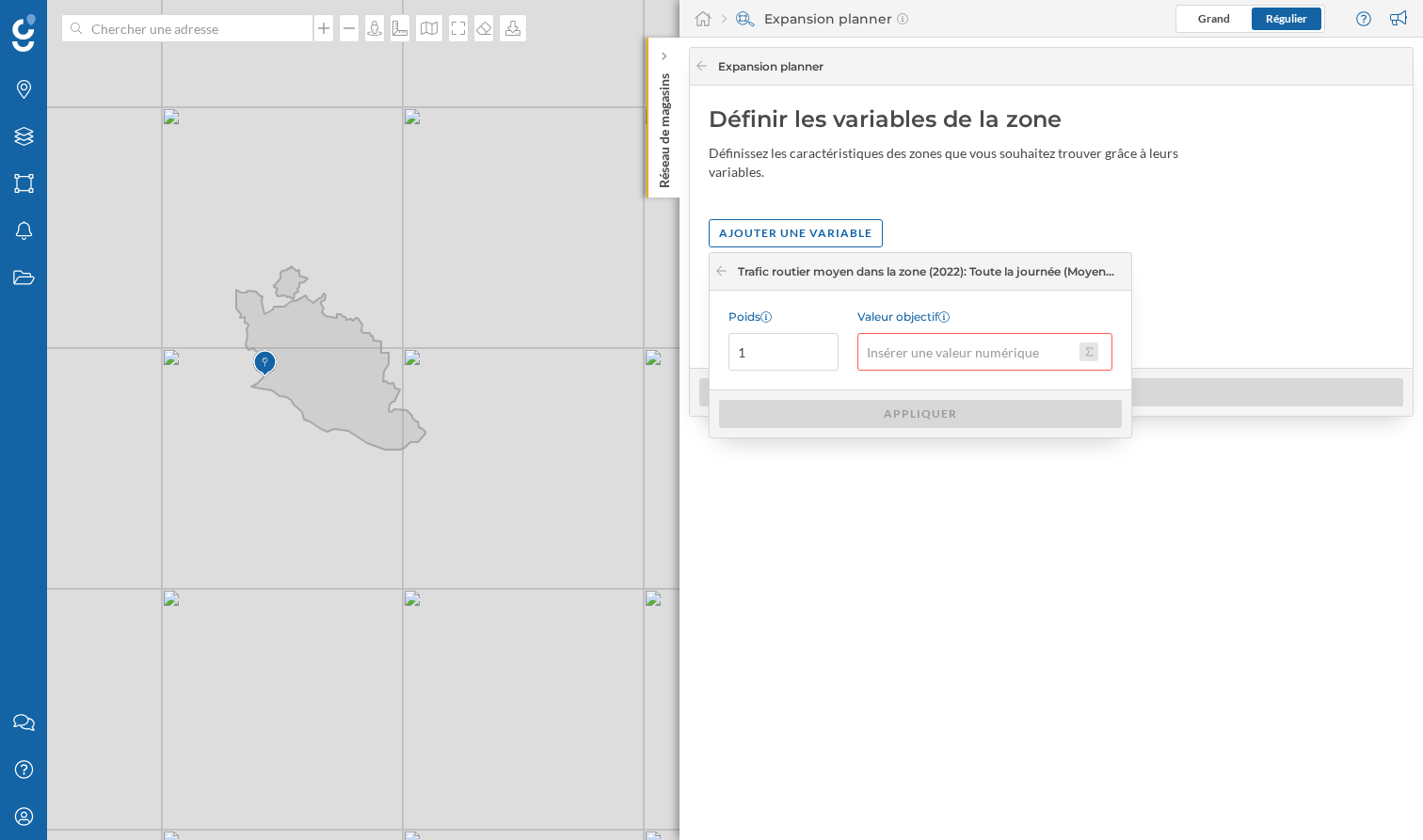 click on "Valeur objectif" at bounding box center (1089, 352) 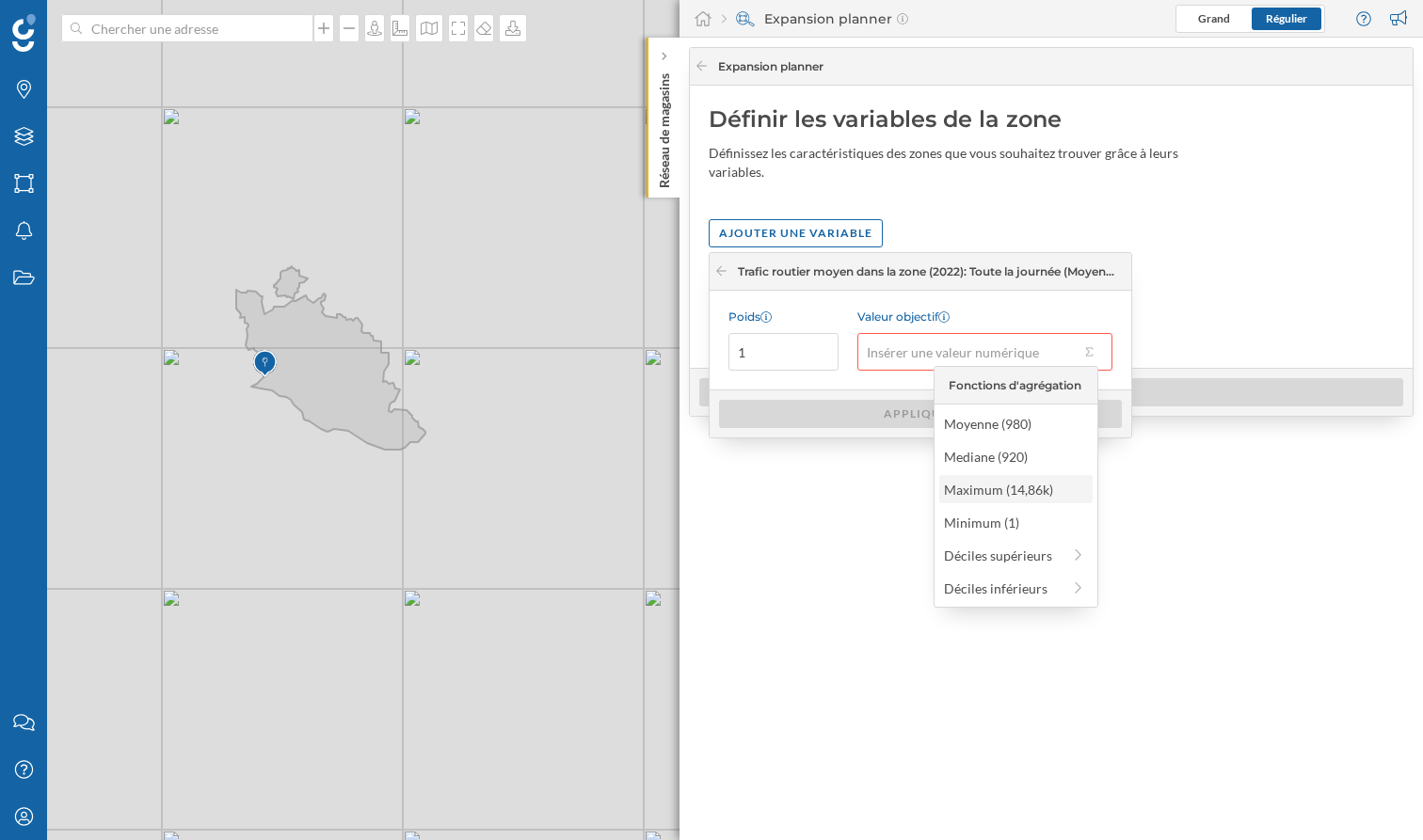 click on "Maximum (14,86k)" at bounding box center [1015, 489] 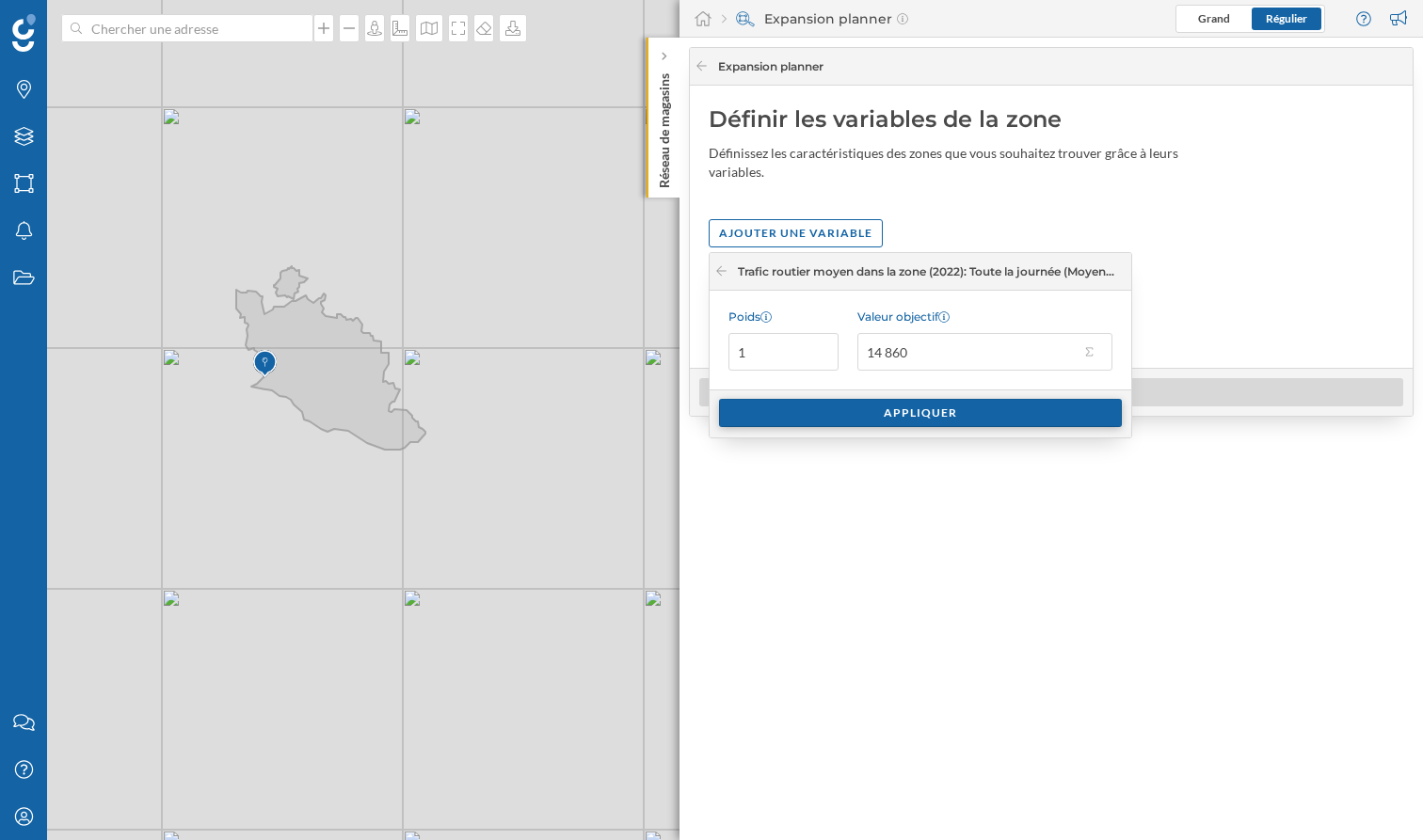 click on "Appliquer" at bounding box center (920, 413) 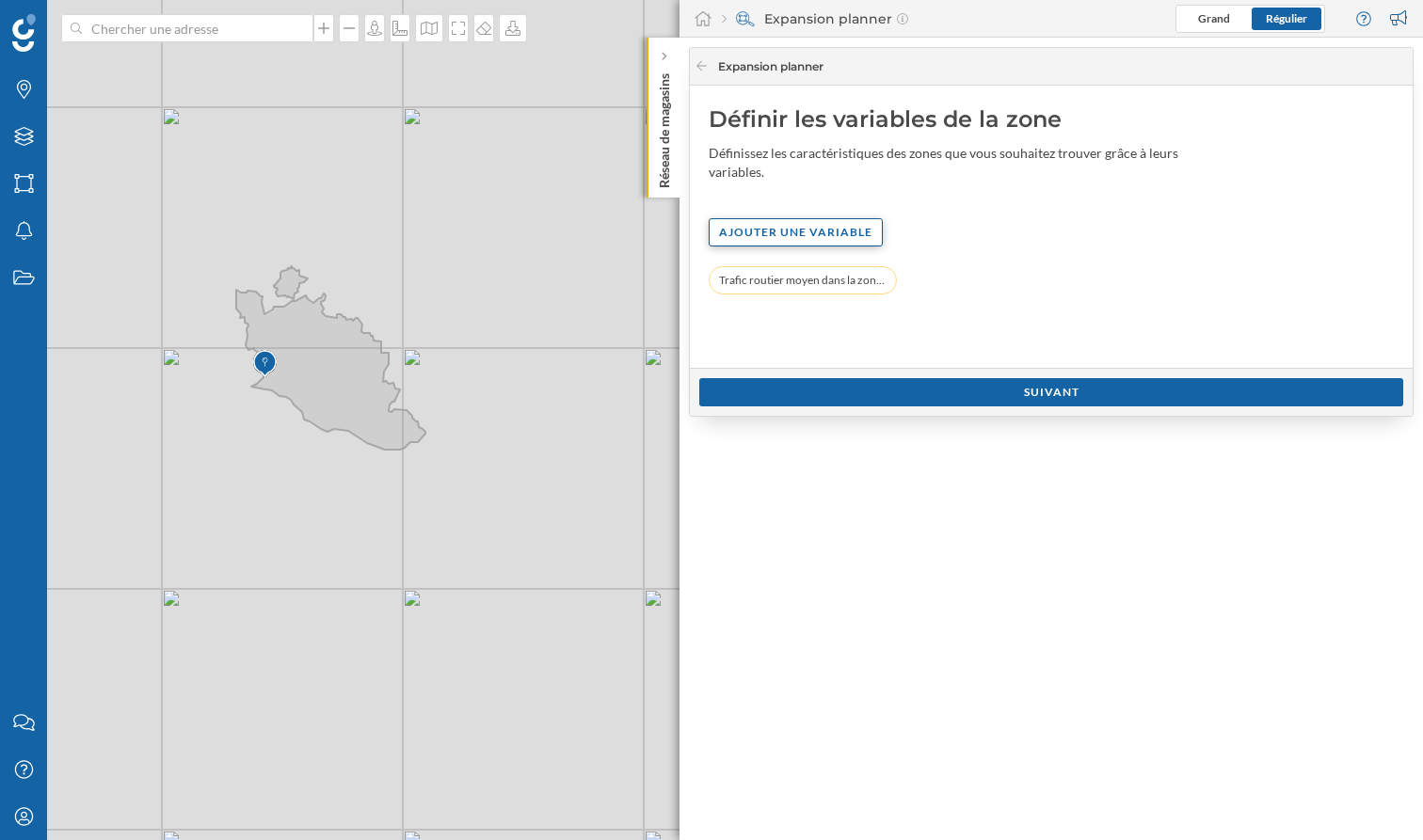 click on "Ajouter une variable" at bounding box center (795, 232) 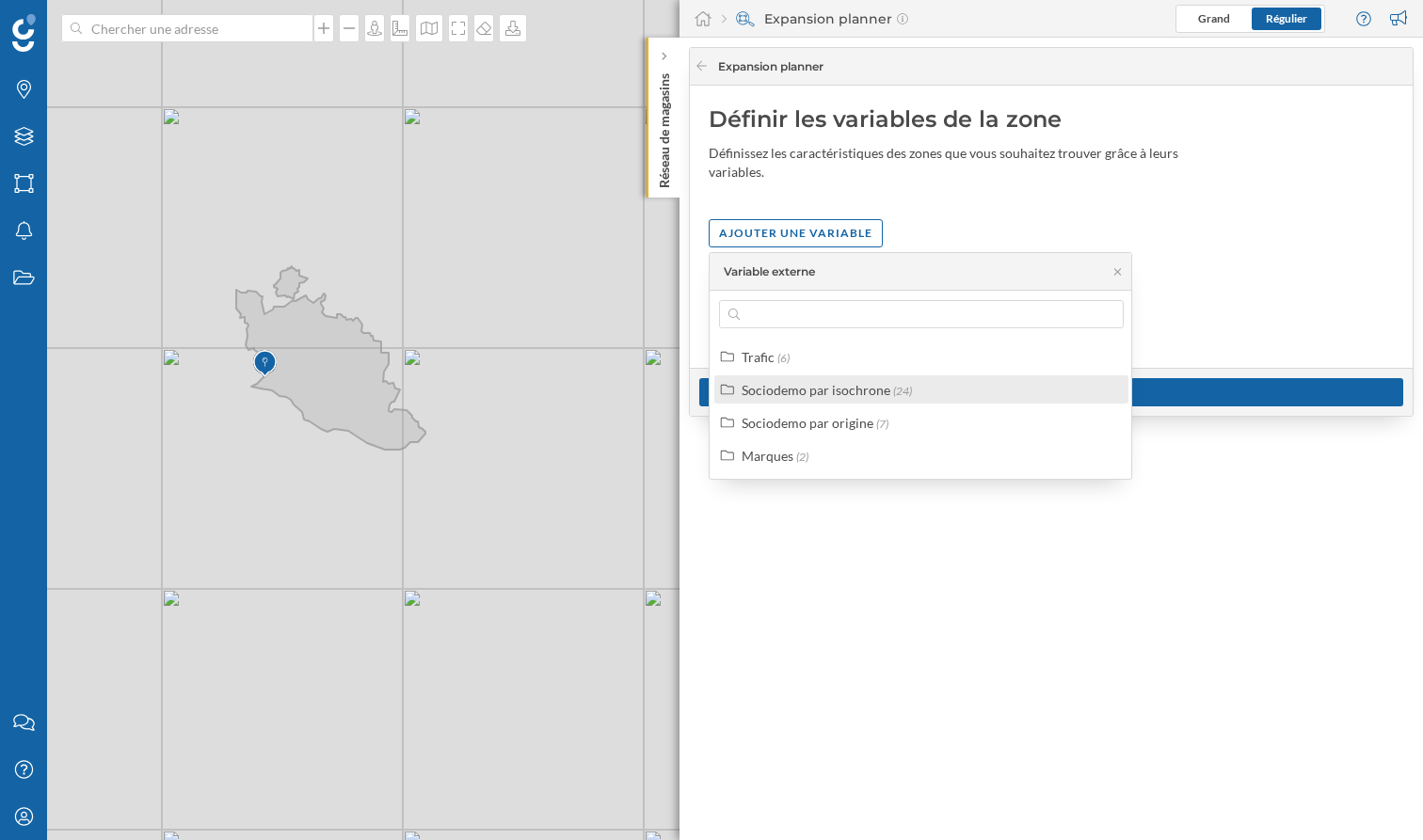 click on "Sociodemo par isochrone" at bounding box center (816, 389) 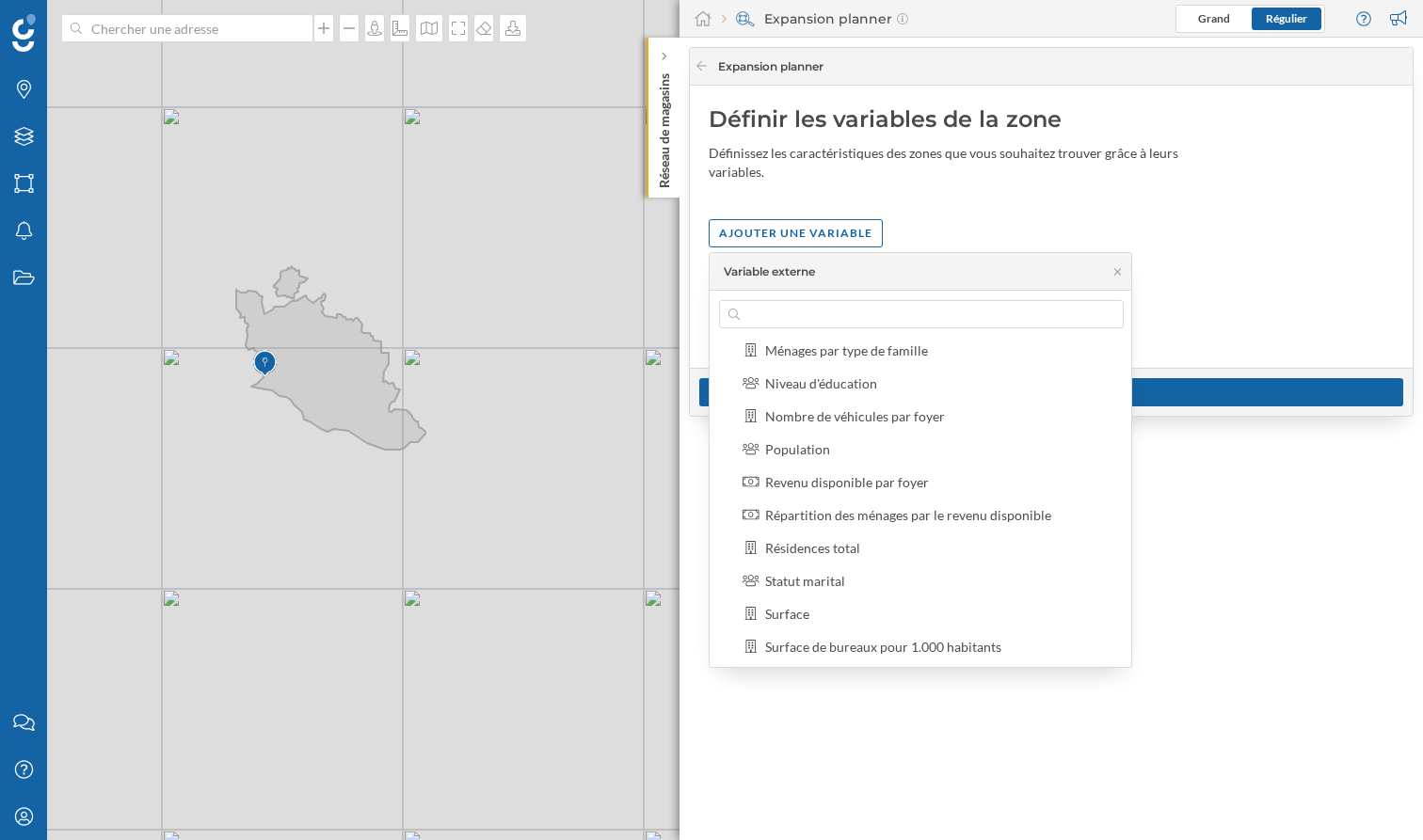 scroll, scrollTop: 229, scrollLeft: 0, axis: vertical 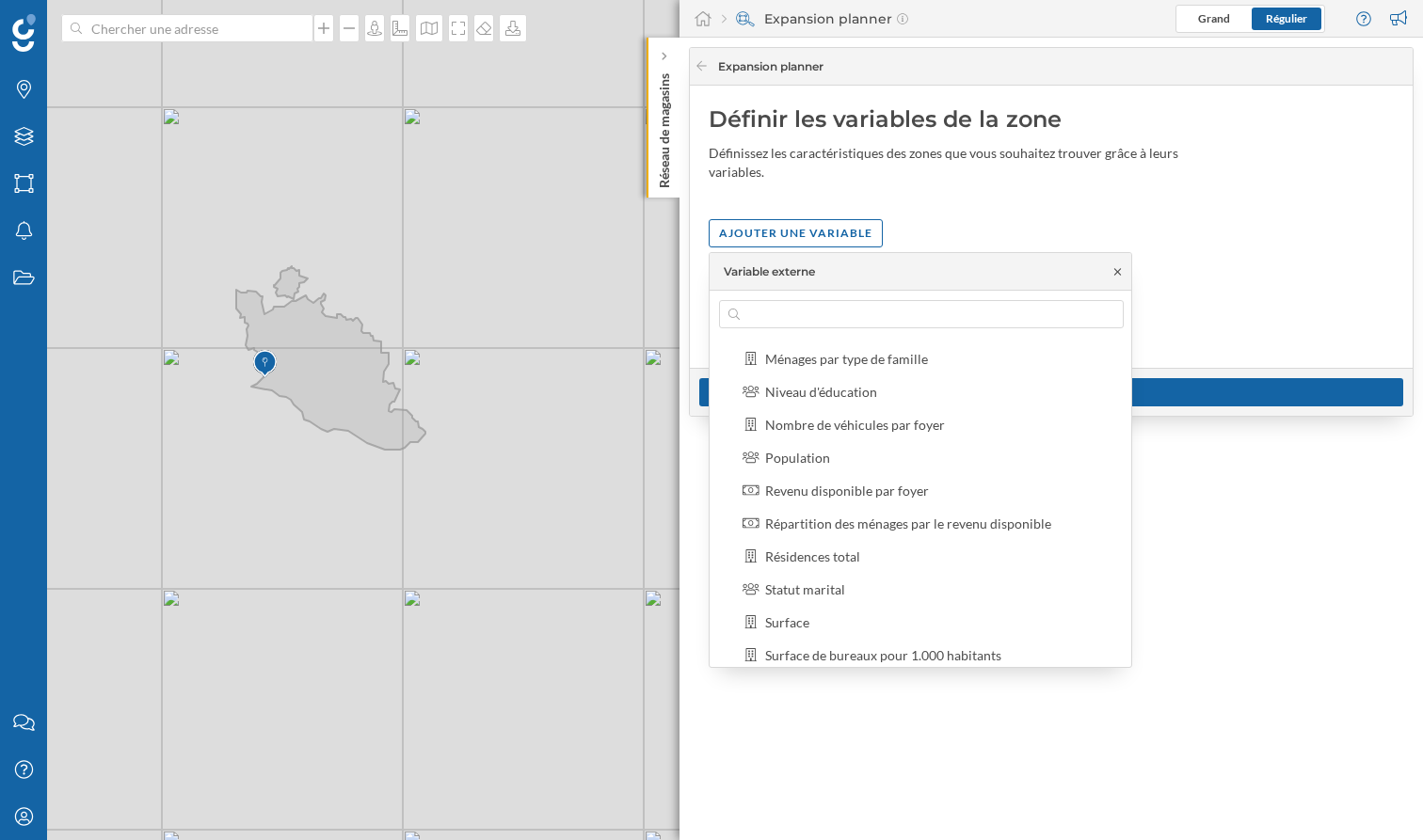 click 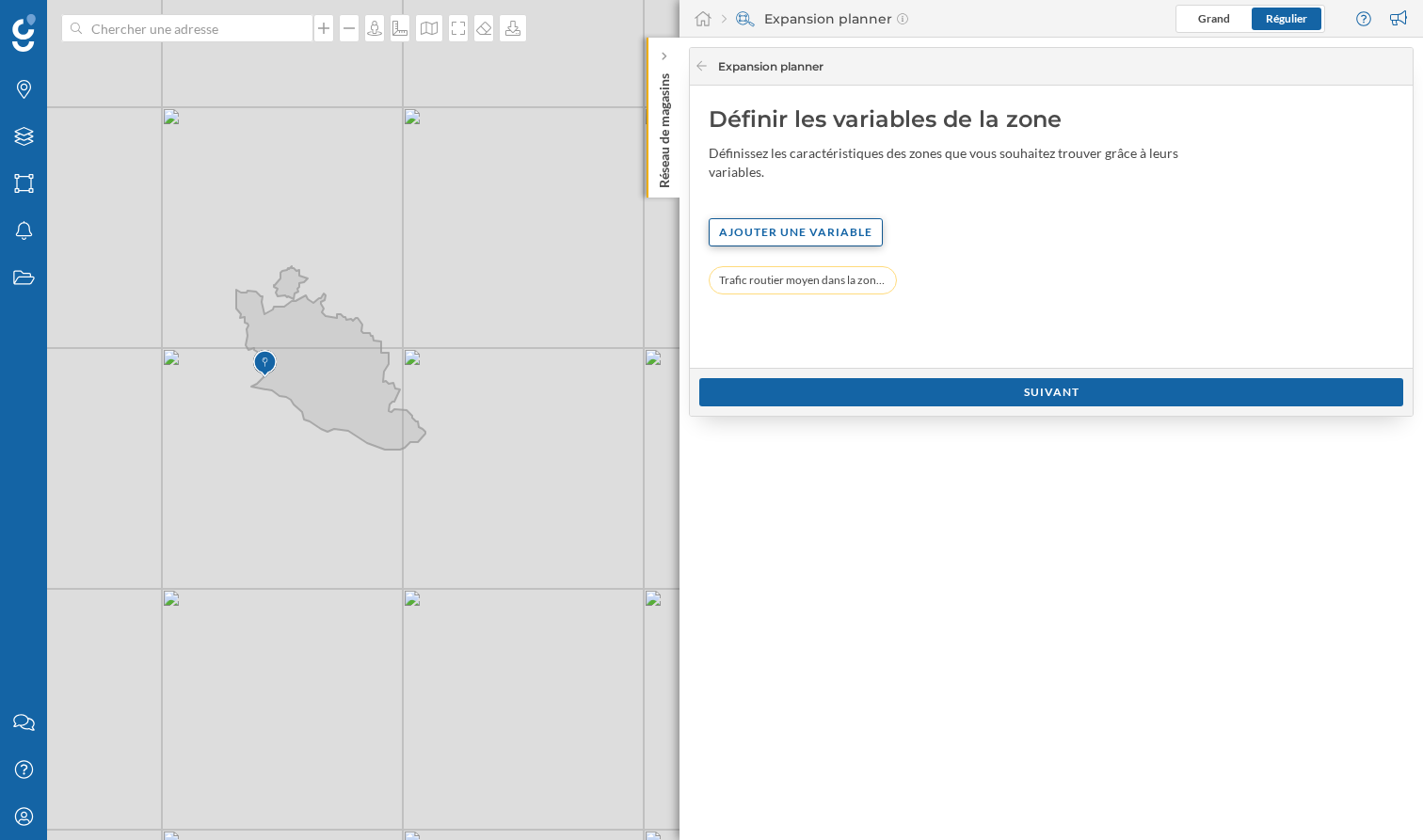 click on "Ajouter une variable" at bounding box center (795, 232) 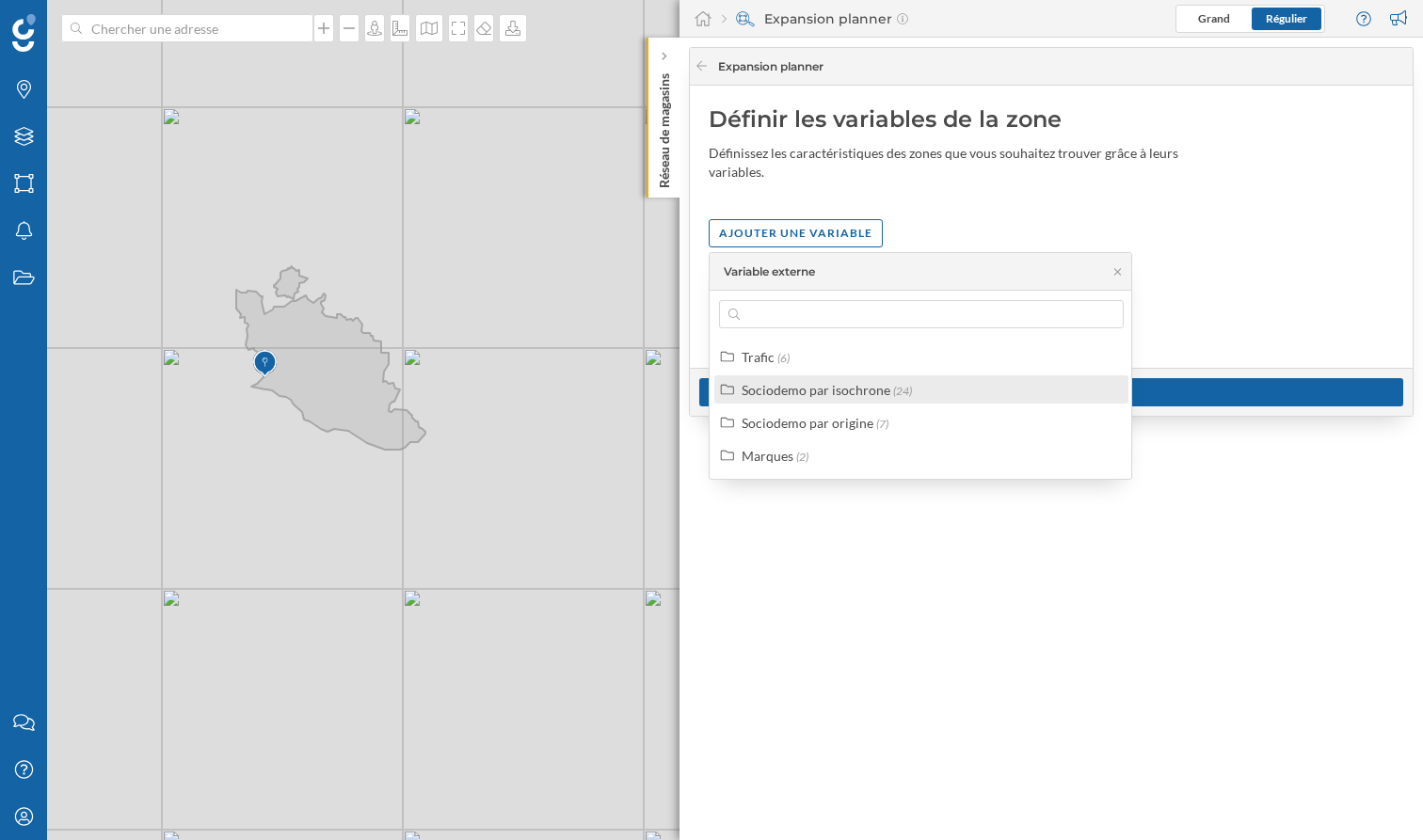 click on "Sociodemo par isochrone" at bounding box center (816, 389) 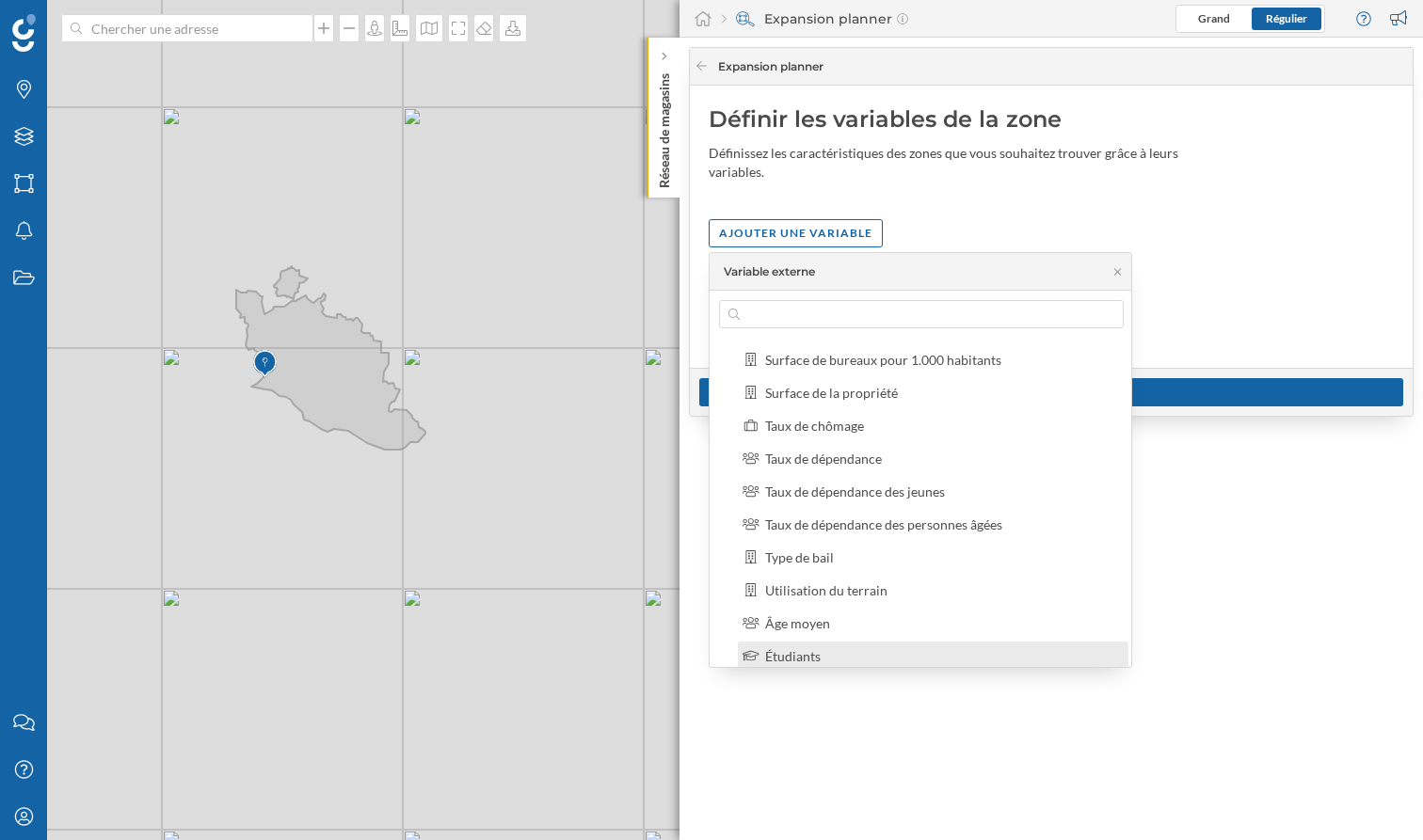 scroll, scrollTop: 523, scrollLeft: 0, axis: vertical 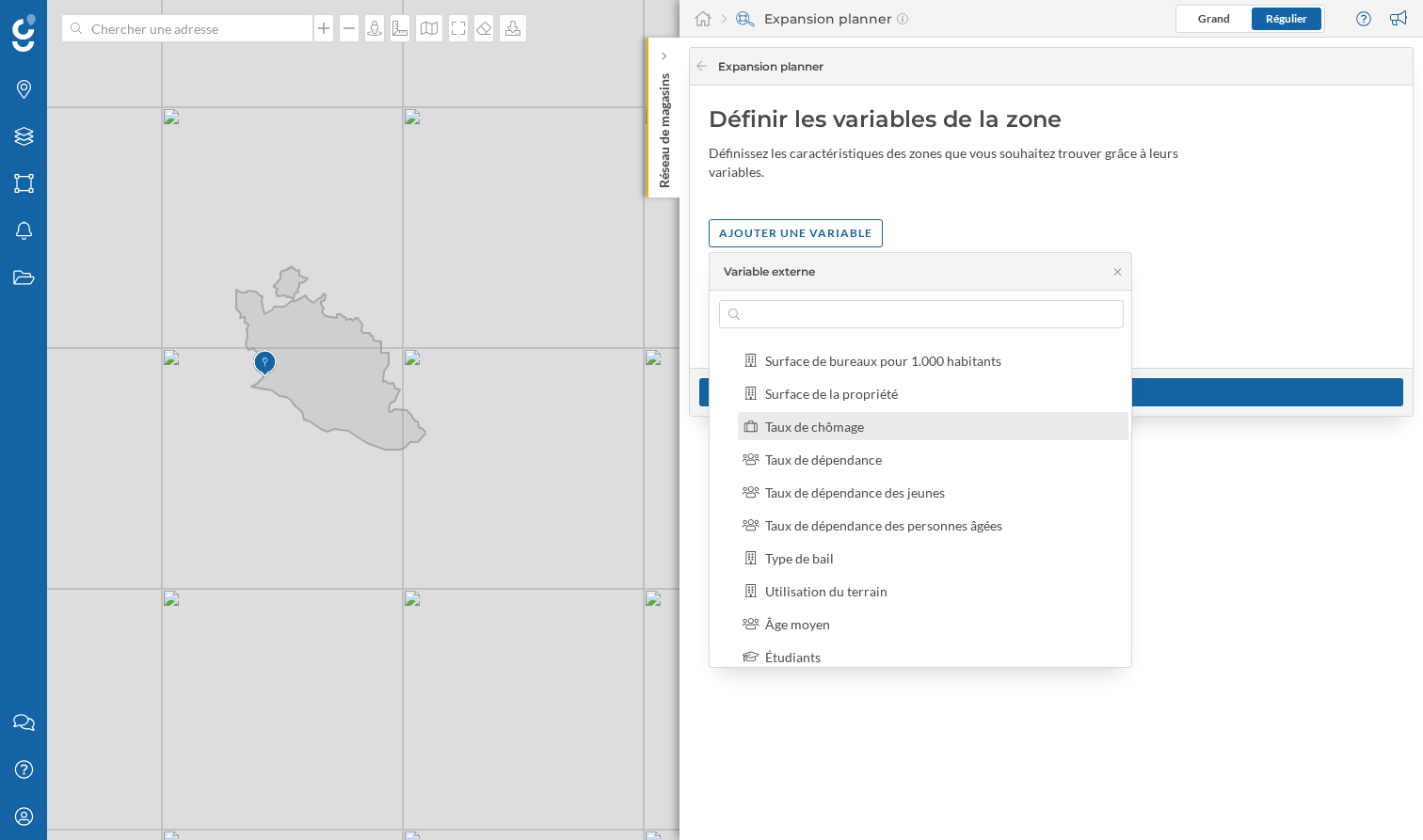 click on "Taux de chômage" at bounding box center (814, 426) 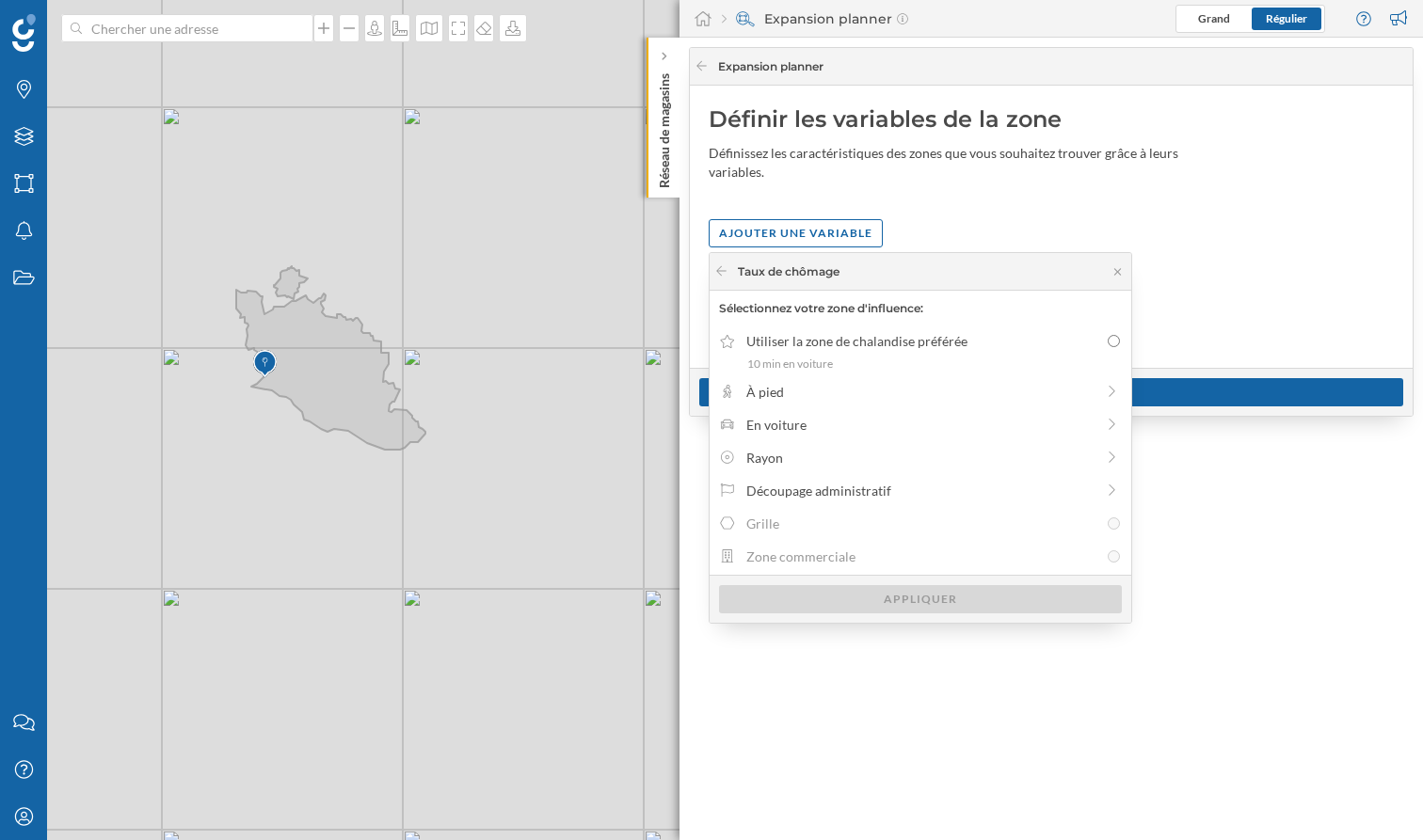 click on "En voiture" at bounding box center [920, 424] 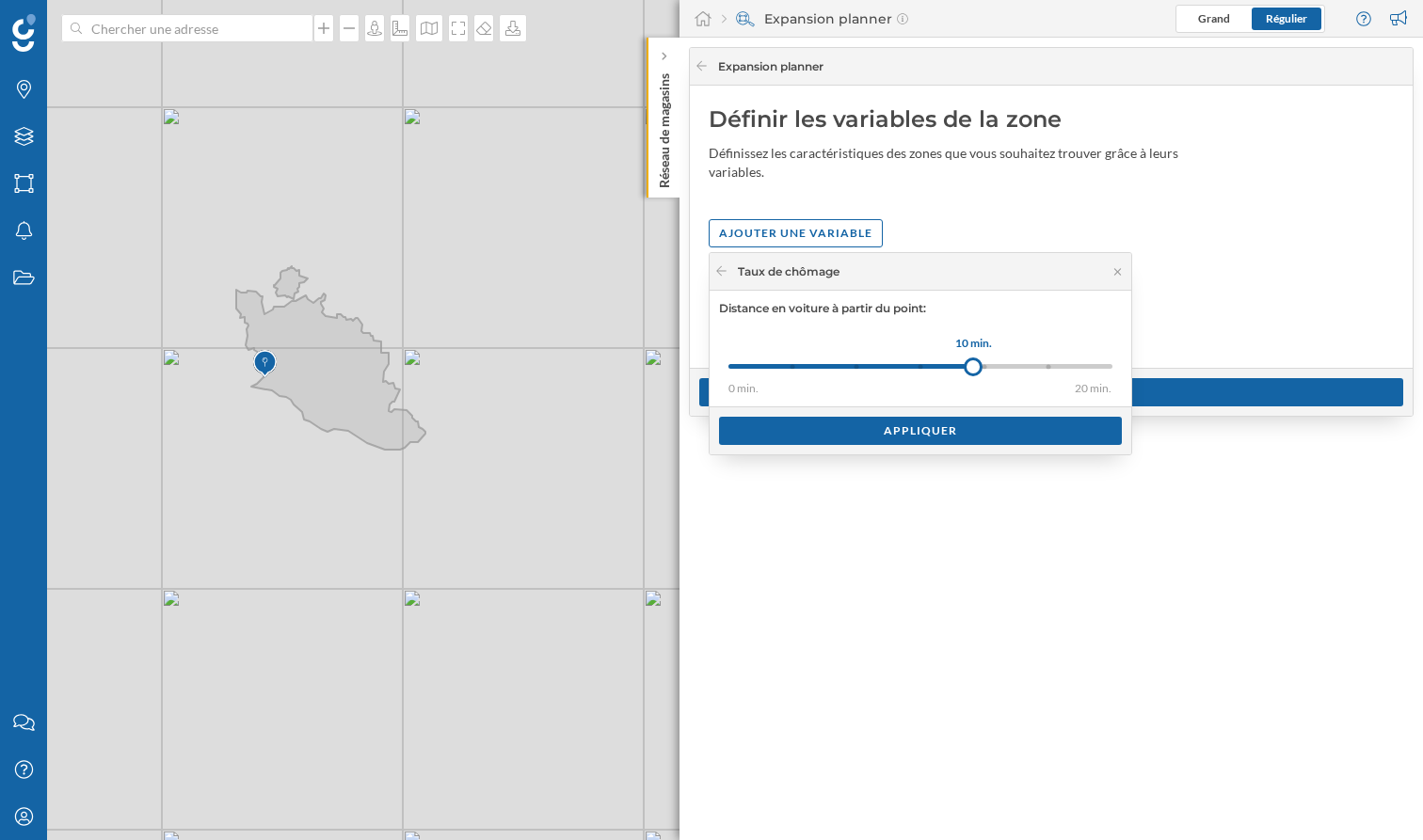 drag, startPoint x: 795, startPoint y: 368, endPoint x: 974, endPoint y: 370, distance: 179.01117 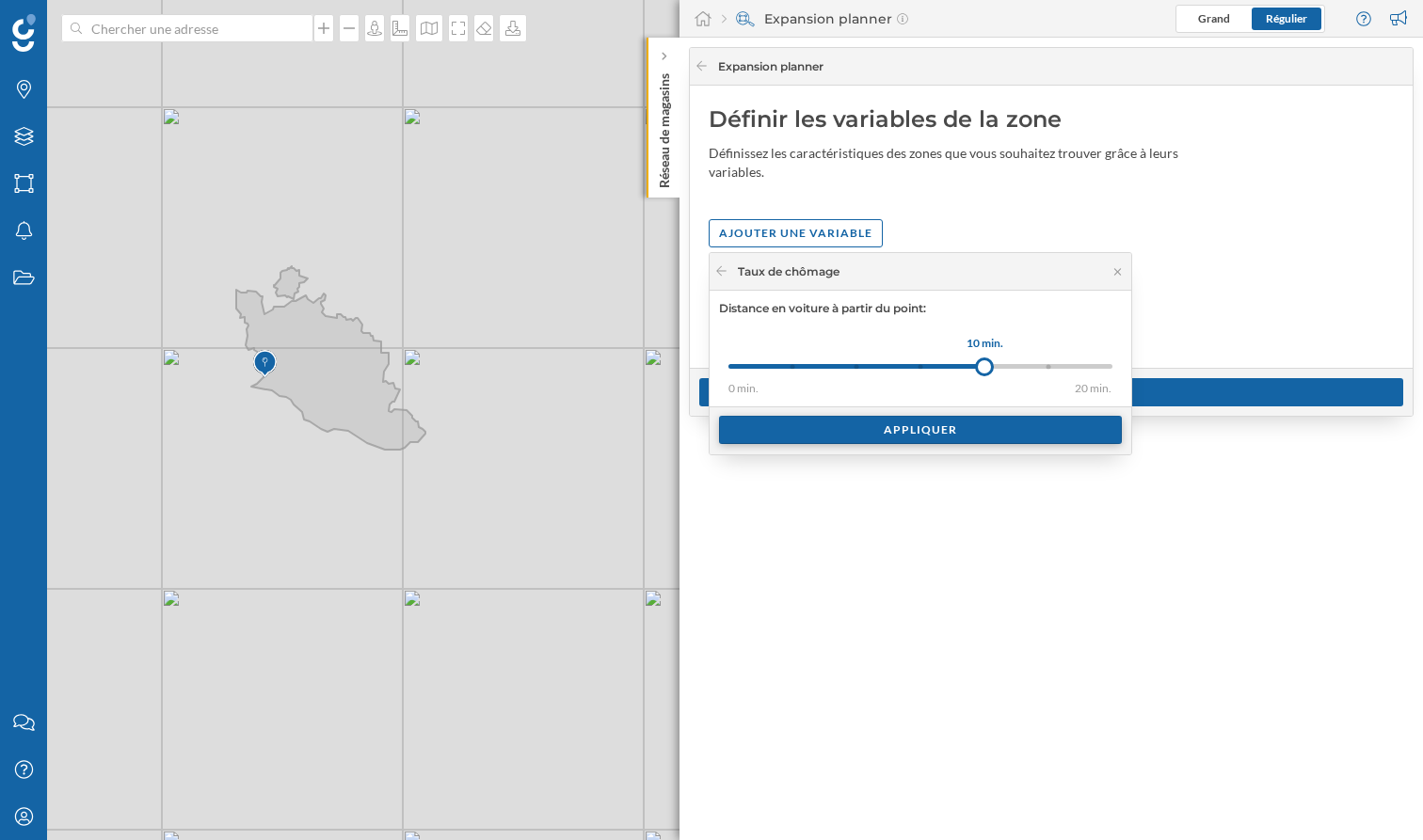 click on "Appliquer" at bounding box center [920, 430] 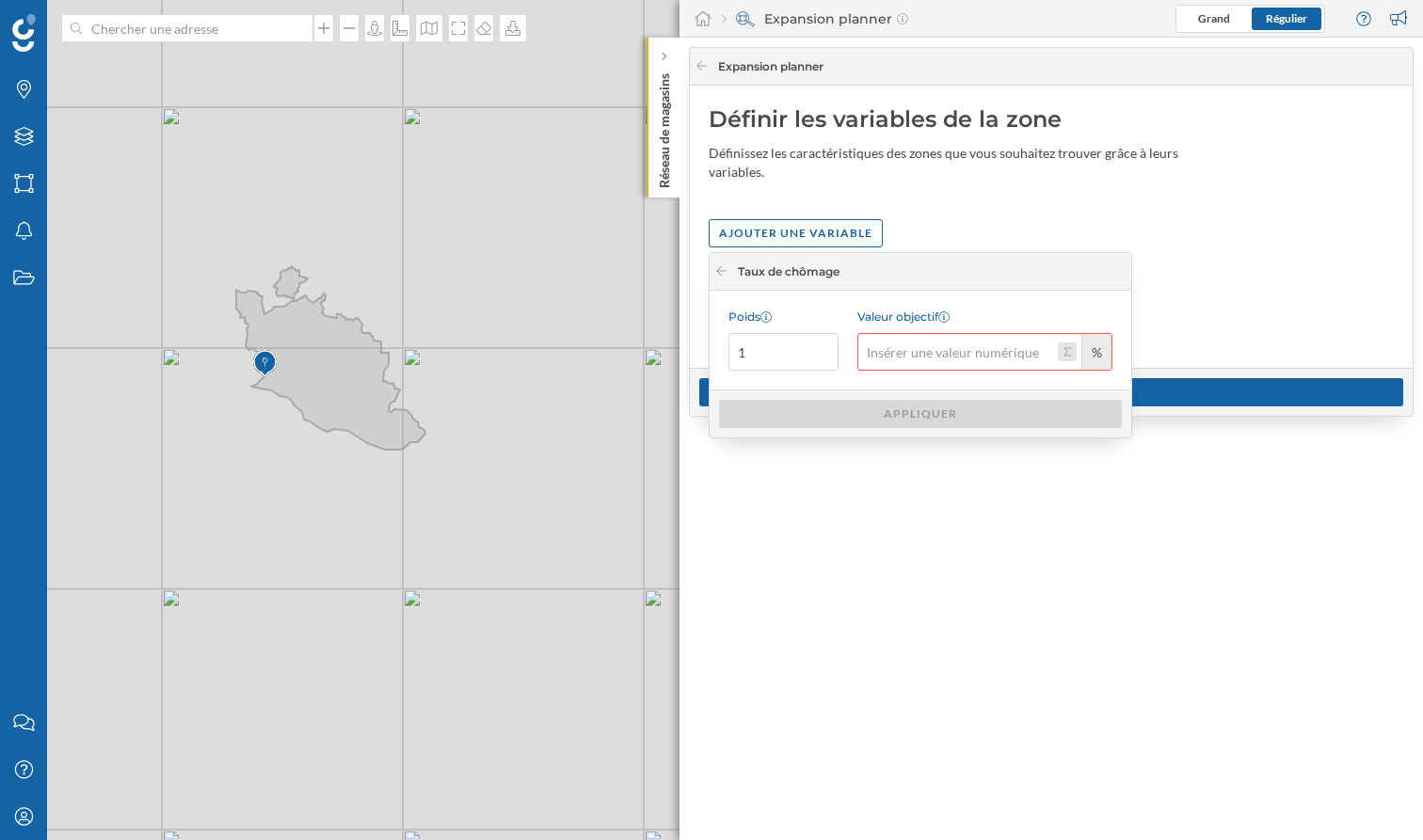 click on "Valeur objectif
%" at bounding box center (1067, 352) 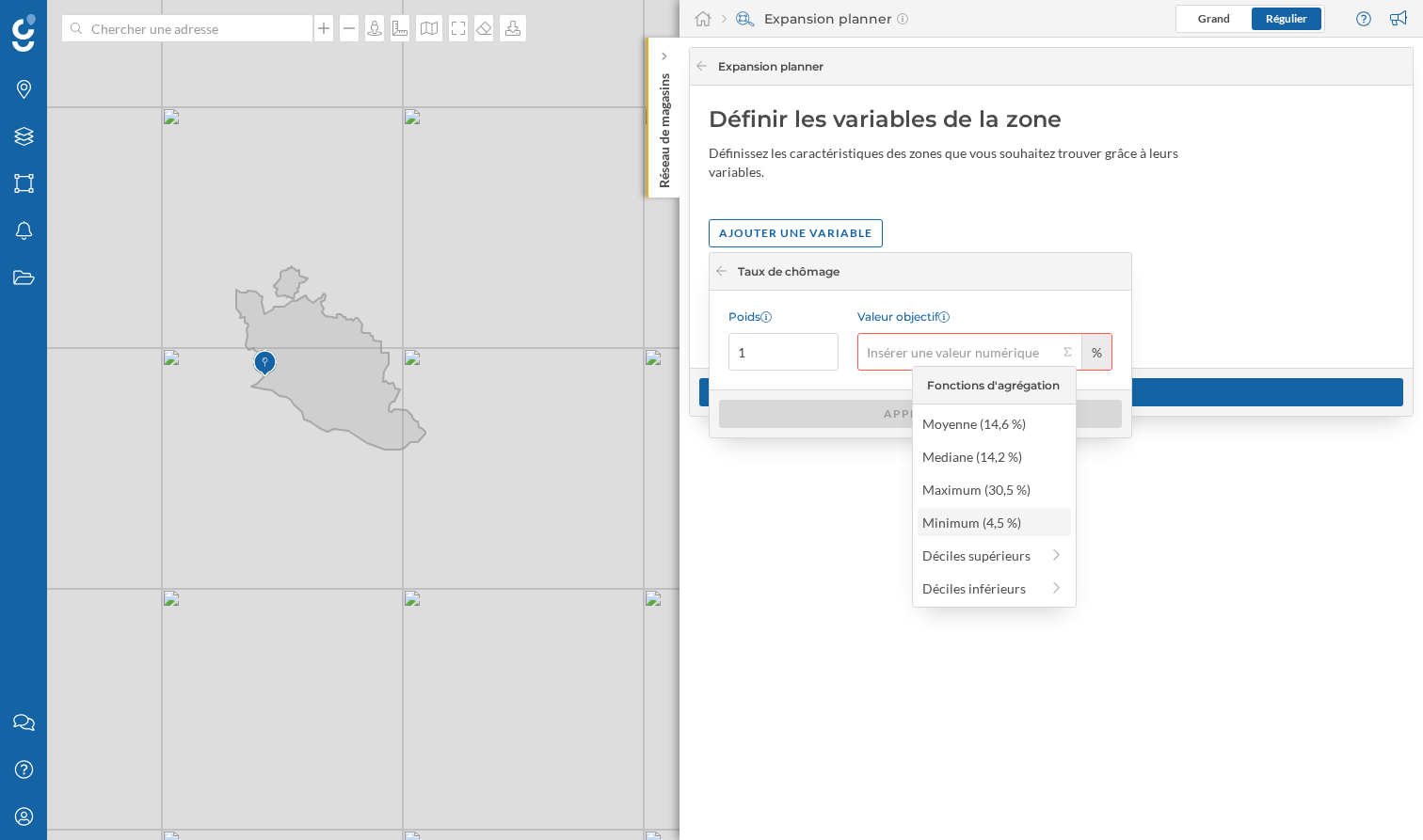 click on "Minimum (4,5 %)" at bounding box center [993, 522] 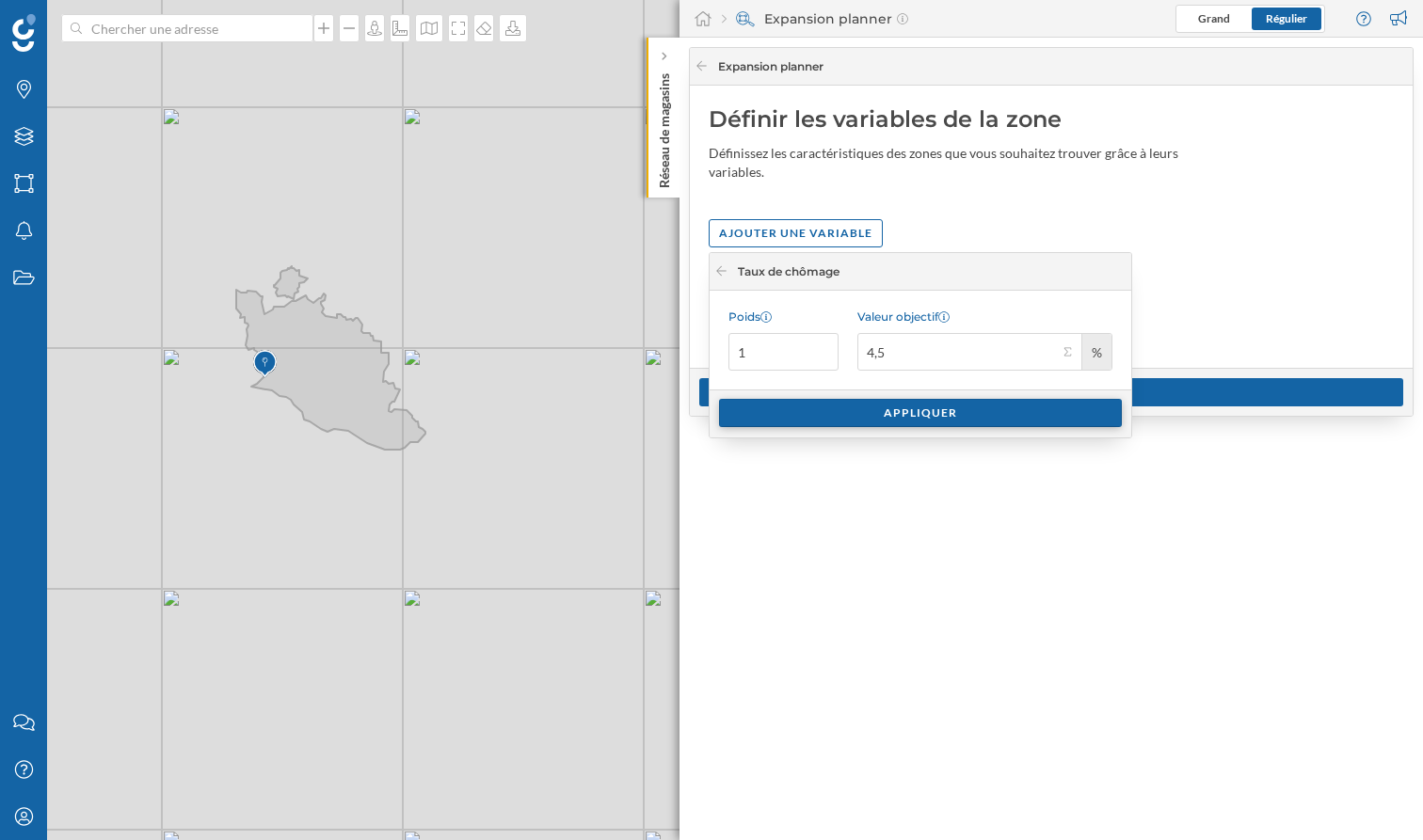 click on "Appliquer" at bounding box center [920, 413] 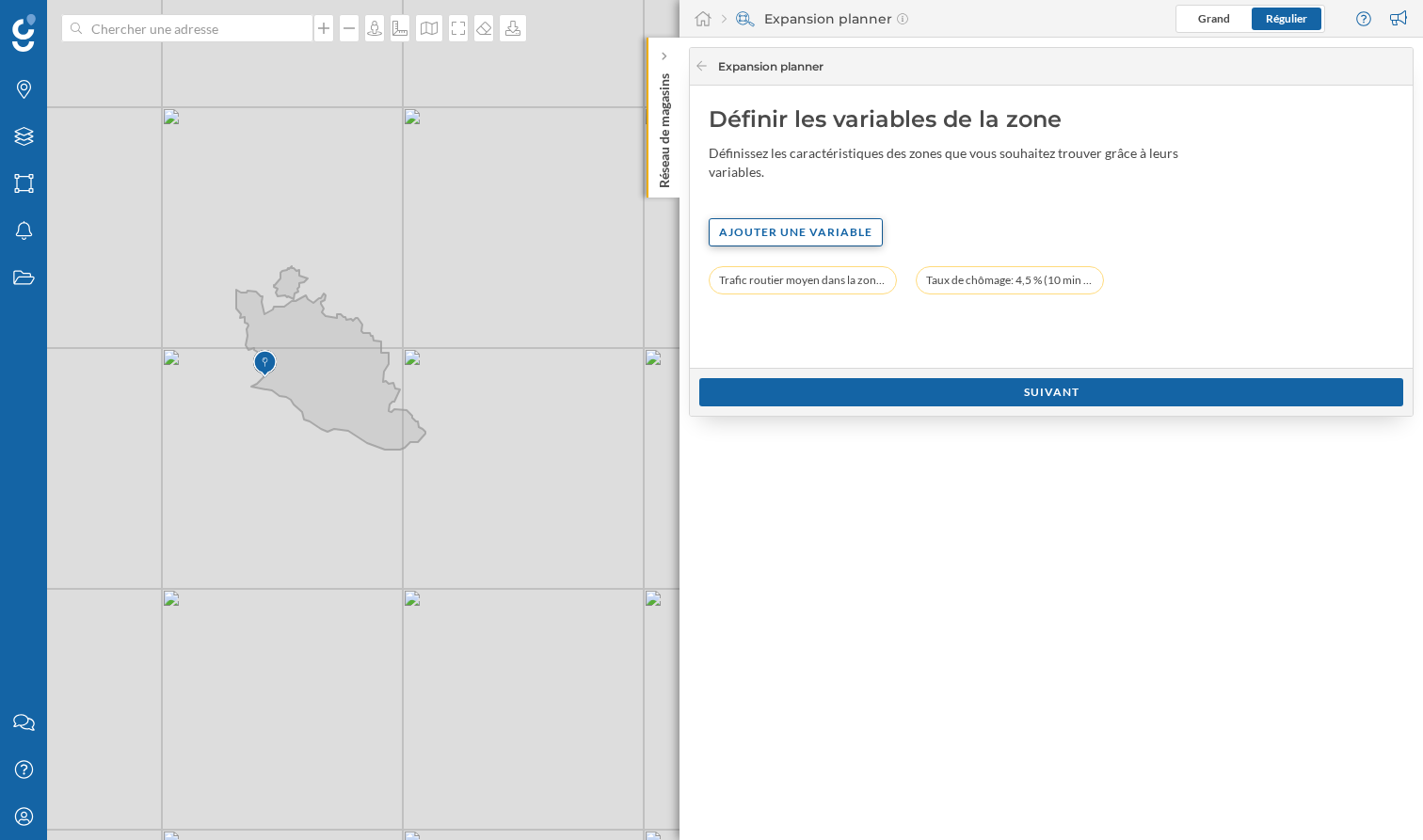 click on "Définir les variables de la zone
Définissez les caractéristiques des zones que vous souhaitez trouver grâce à leurs variables.
Ajouter une variable
Trafic routier moyen dans la zone (2022): Toute la journée (Moyenne): 12 630 - 17 090 (3 min en voiture)
Taux de chômage: 4,5 % (10 min en voiture)" at bounding box center (1051, 227) 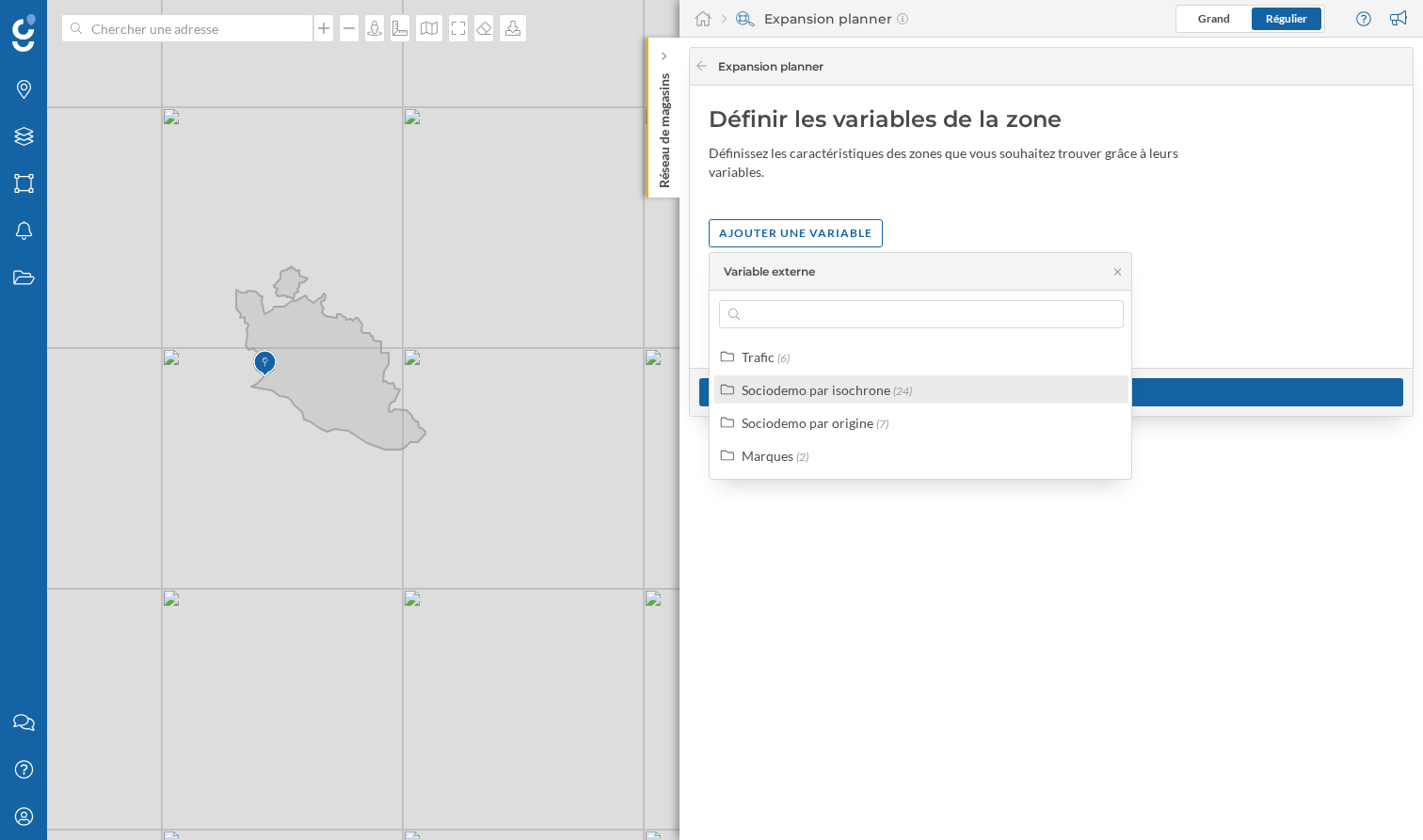 click on "Sociodemo par isochrone" at bounding box center (816, 389) 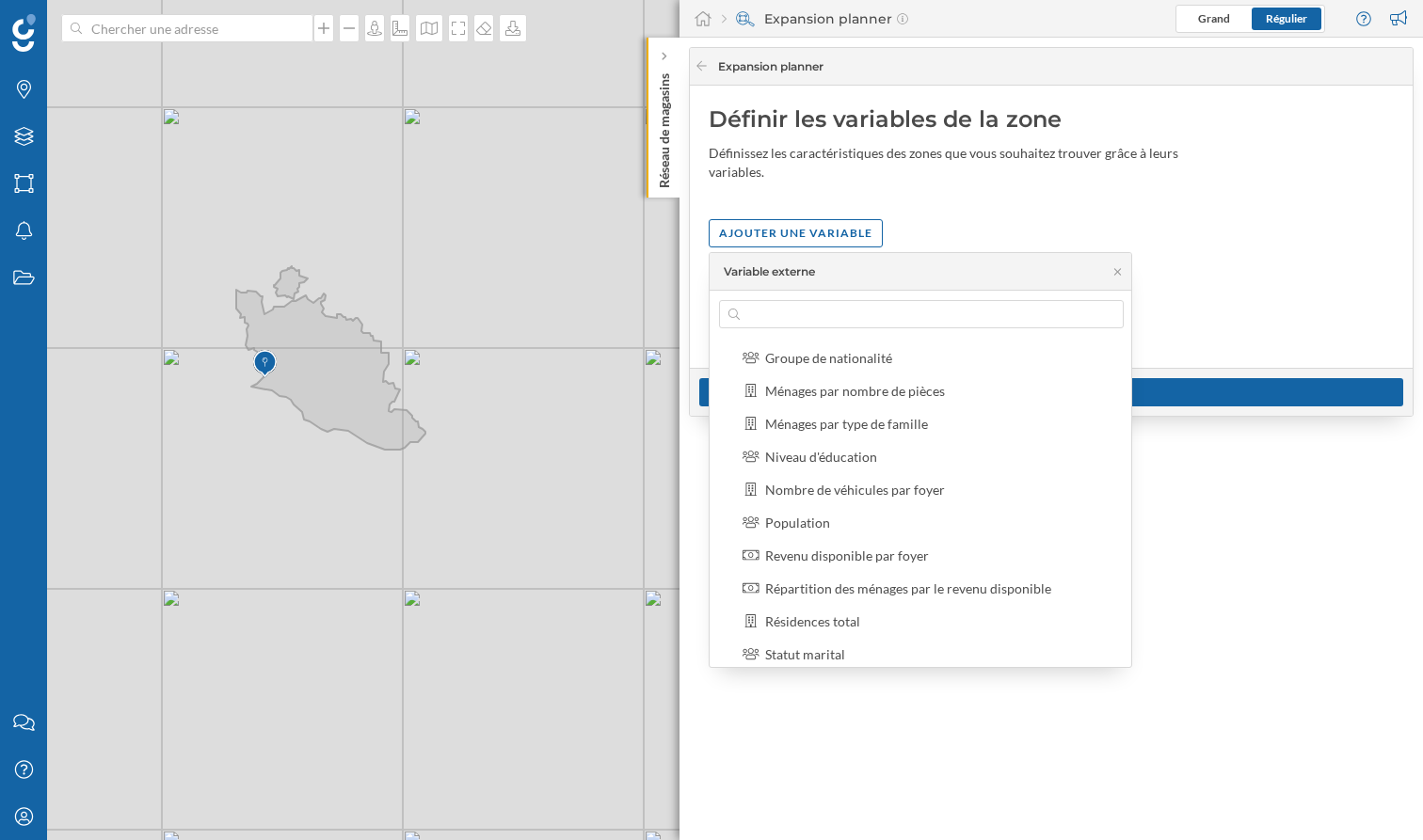 scroll, scrollTop: 166, scrollLeft: 0, axis: vertical 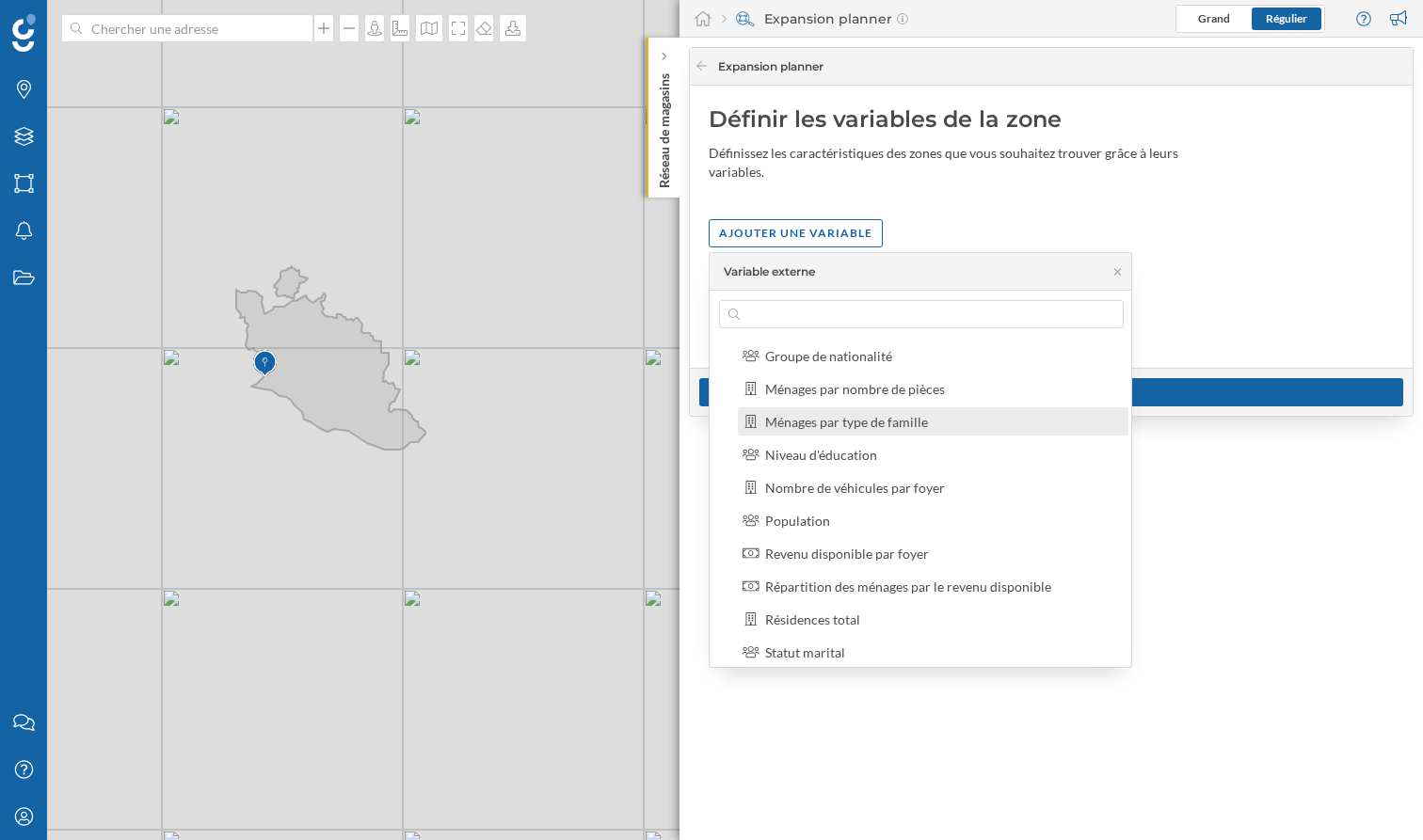 click on "Ménages par type de famille" at bounding box center (846, 421) 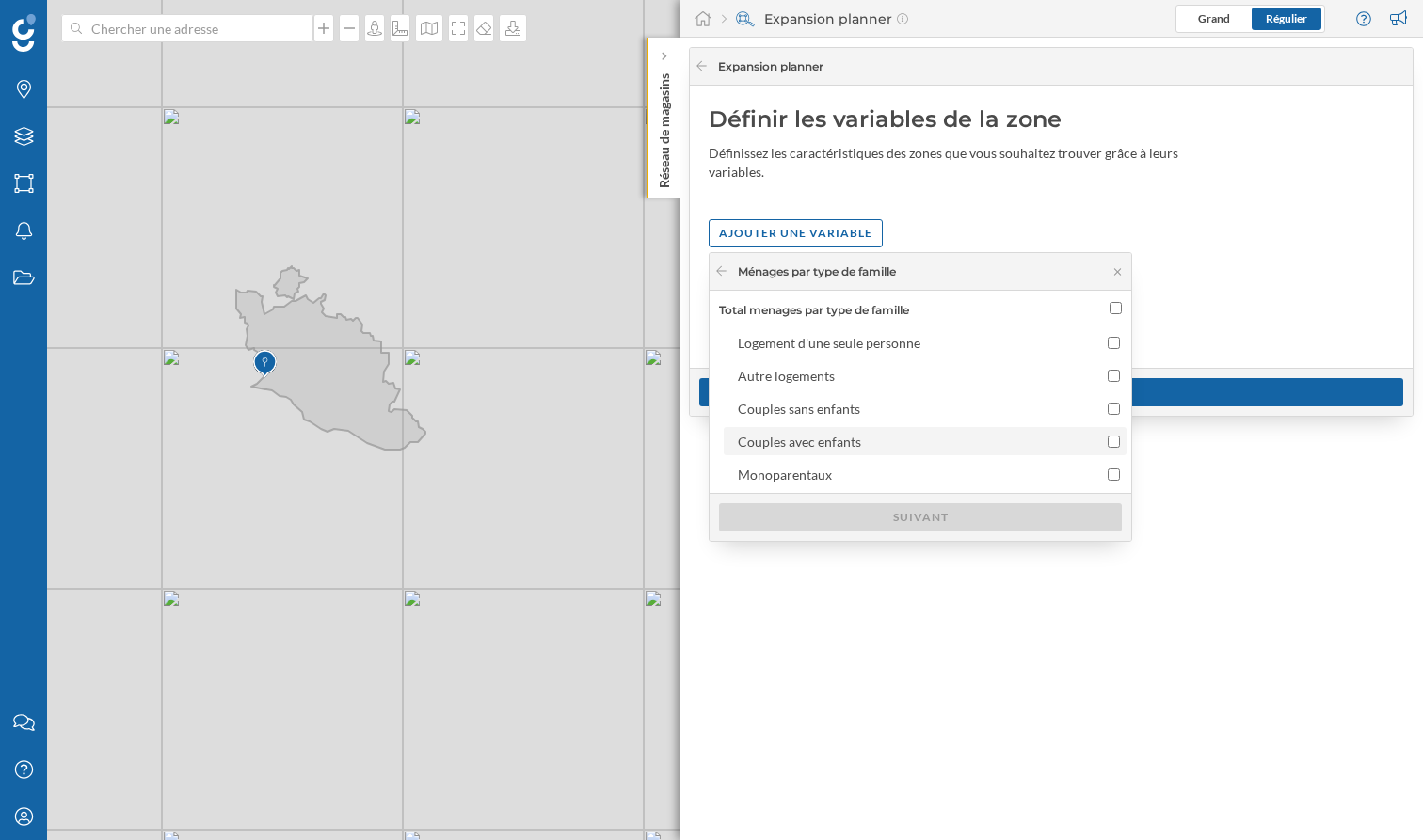 click on "Couples avec enfants" at bounding box center (1113, 441) 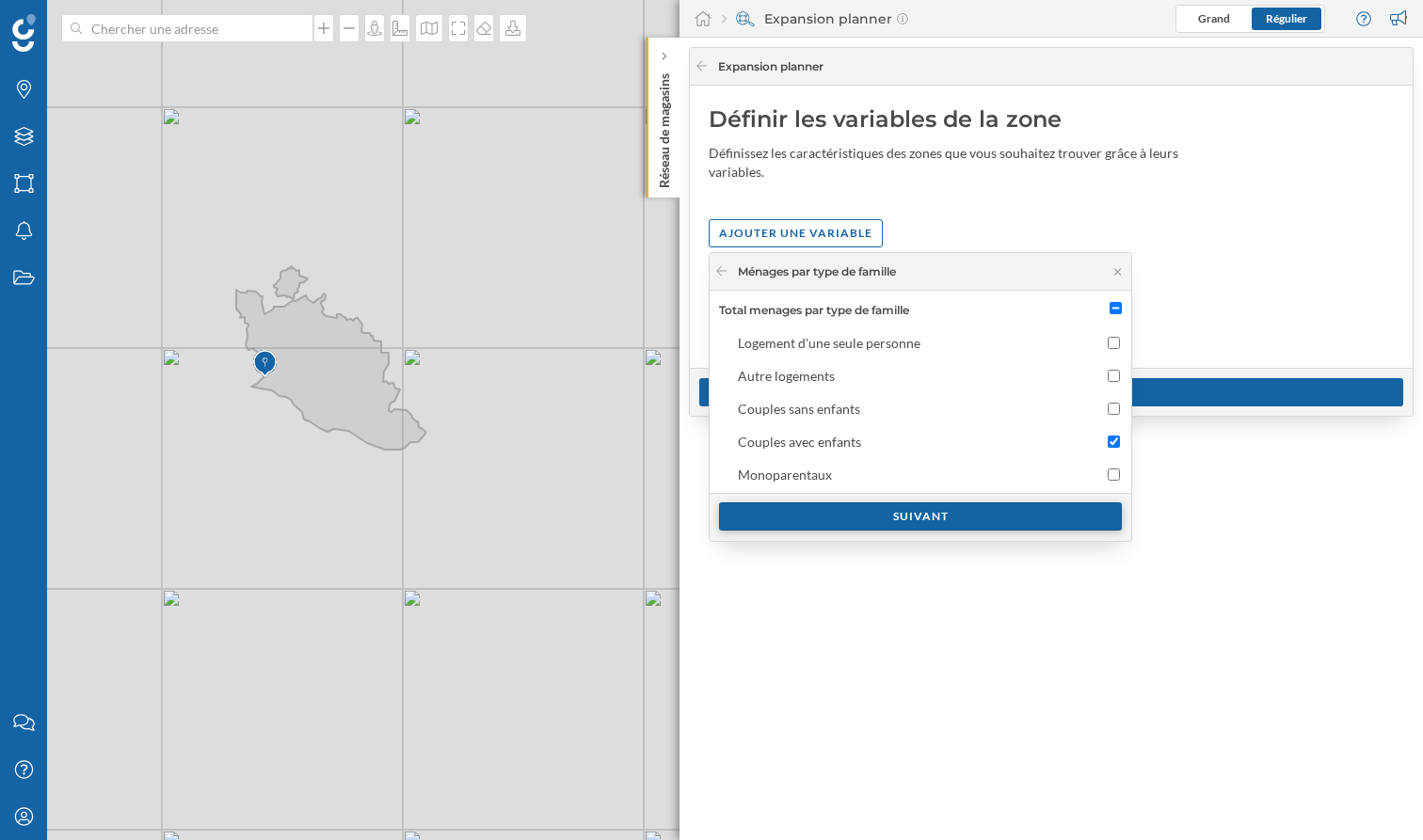 click on "Suivant" at bounding box center (920, 516) 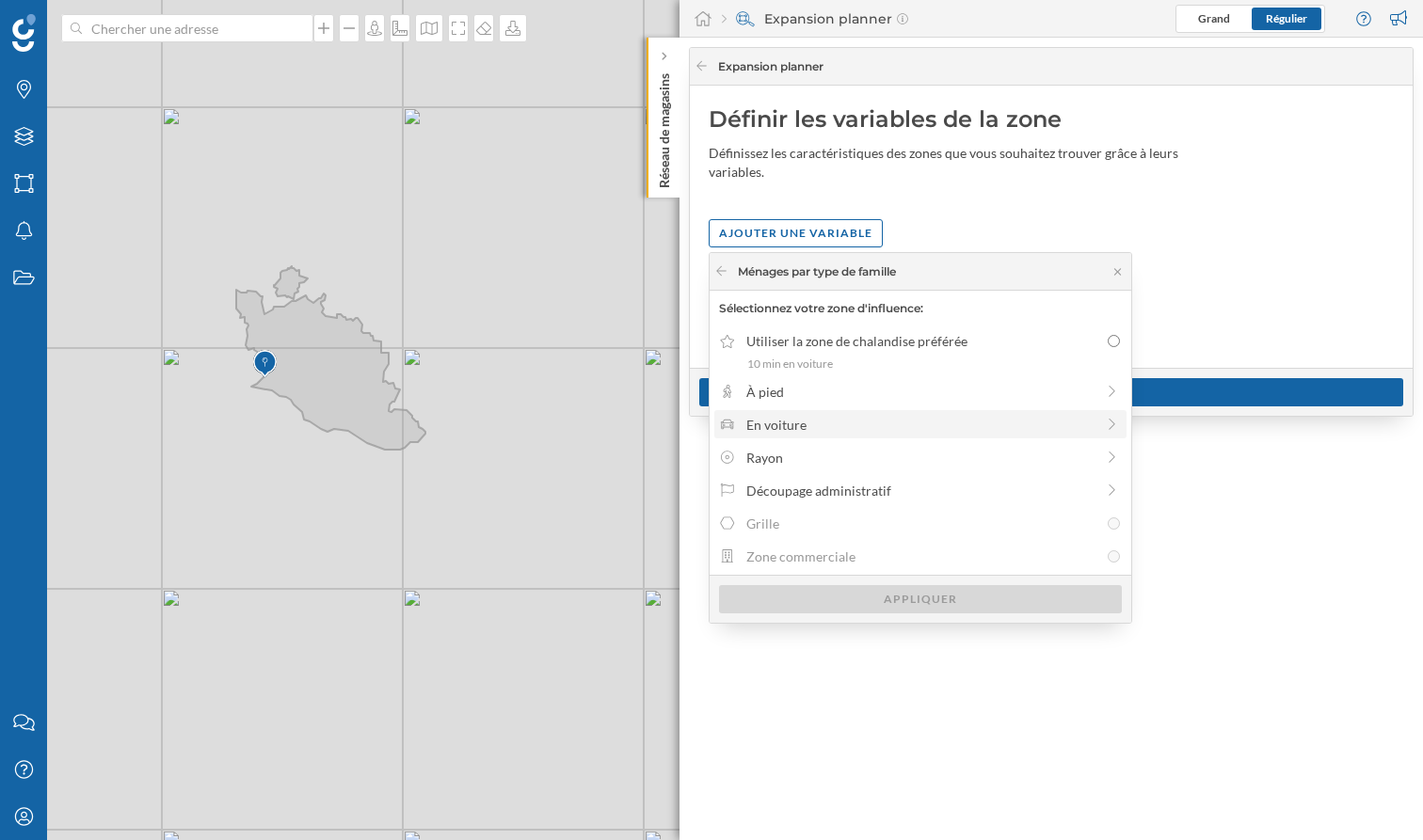 click on "En voiture" at bounding box center [920, 424] 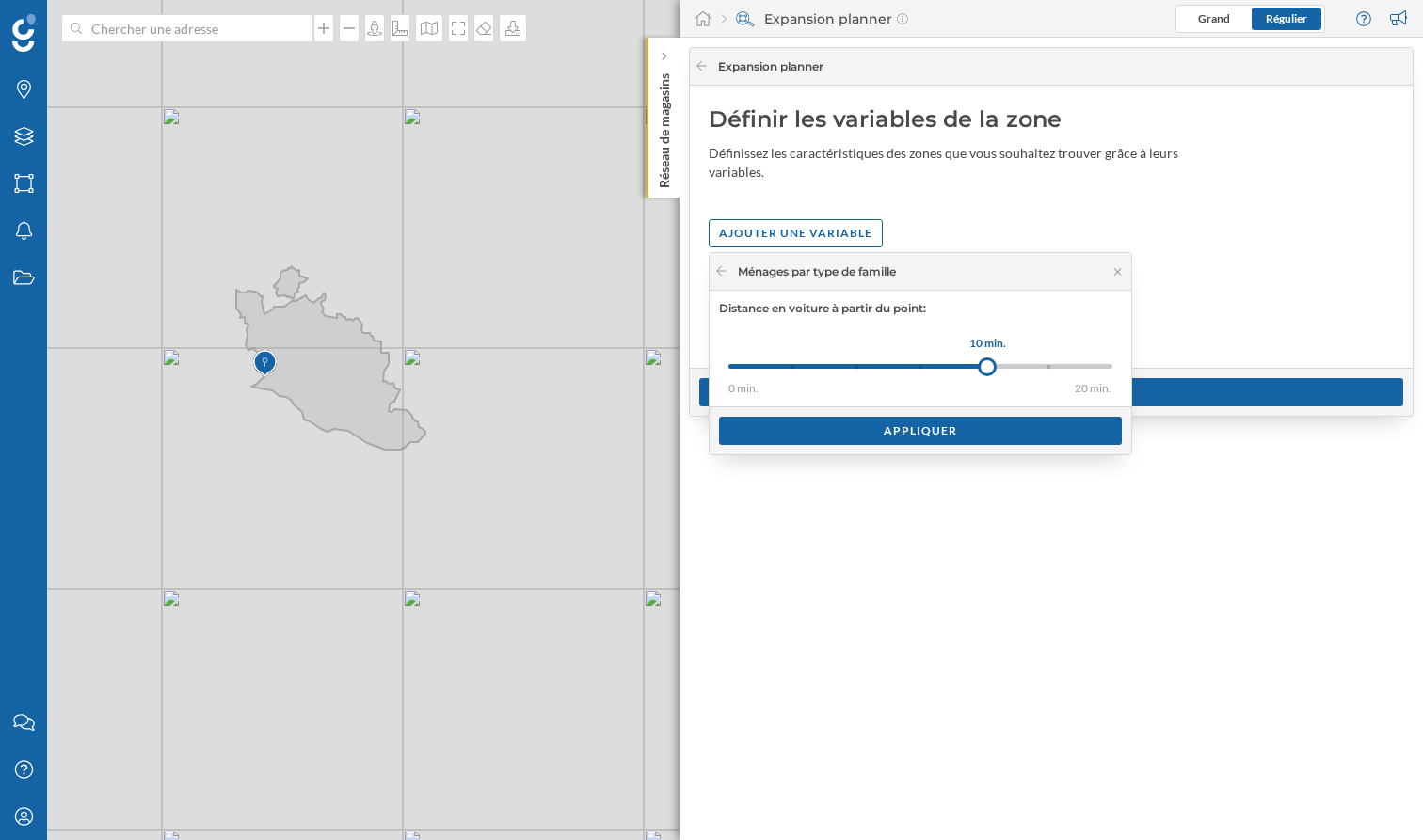 drag, startPoint x: 800, startPoint y: 366, endPoint x: 987, endPoint y: 367, distance: 187.00267 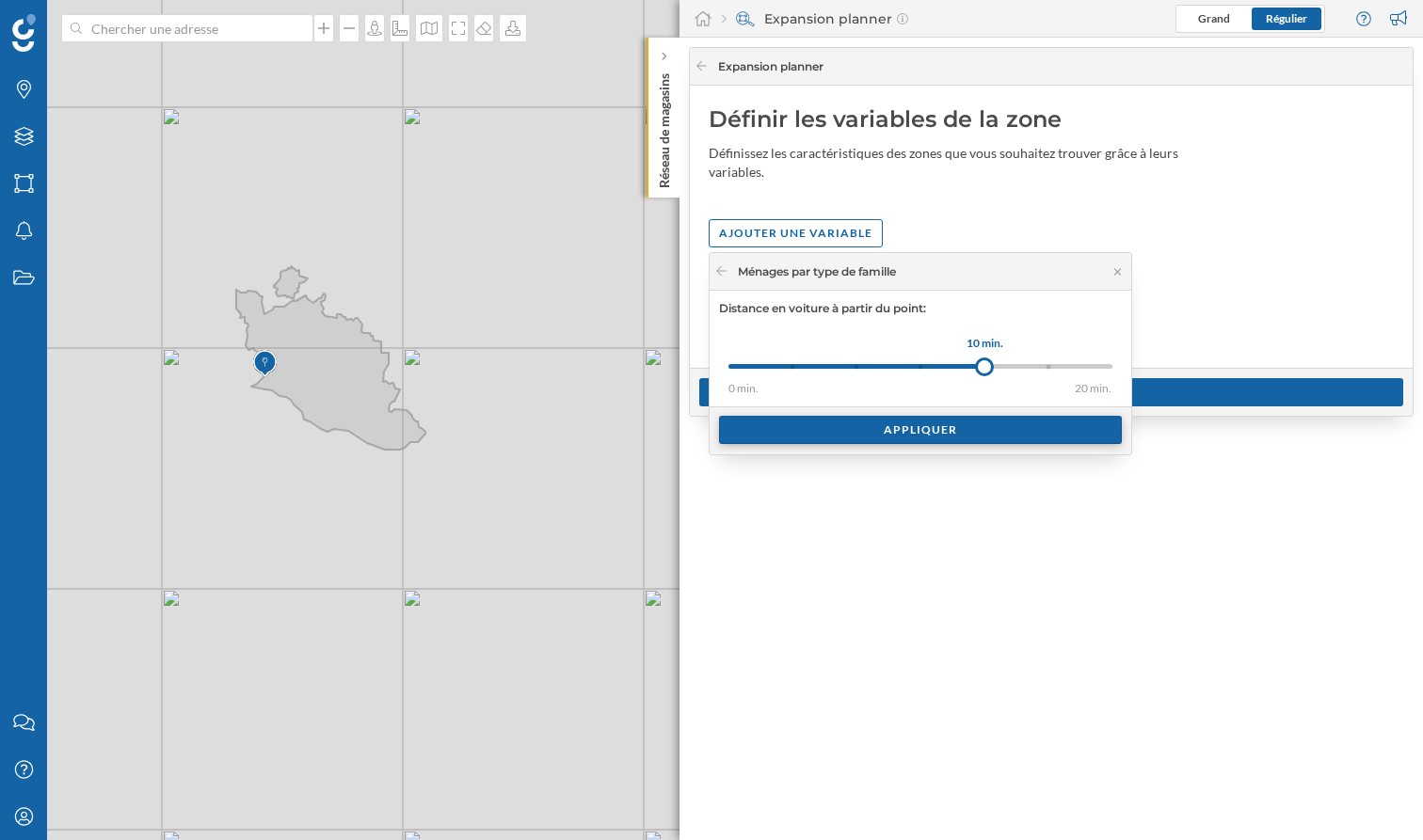 click on "Appliquer" at bounding box center [920, 430] 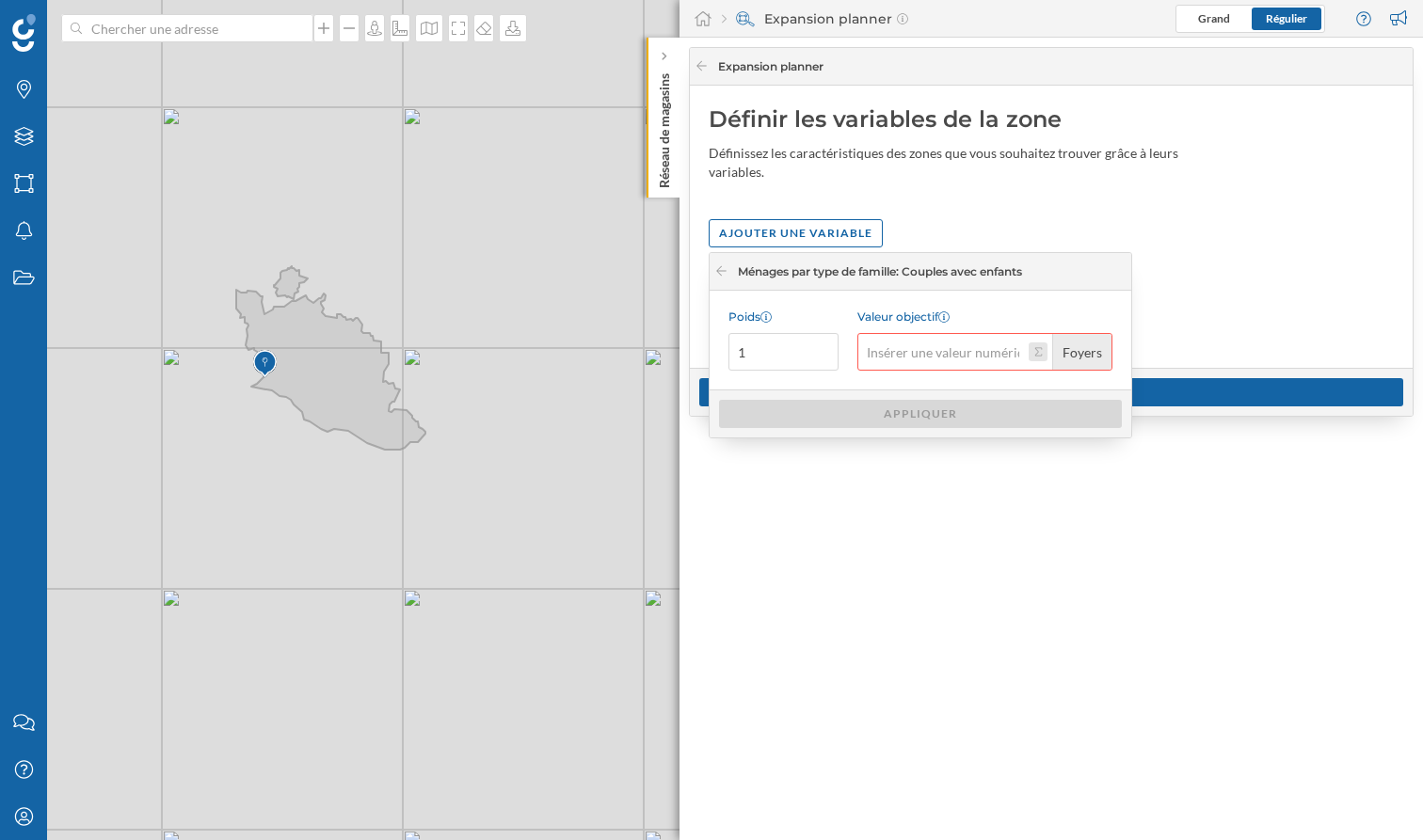 click on "Valeur objectif
Foyers" at bounding box center (1038, 352) 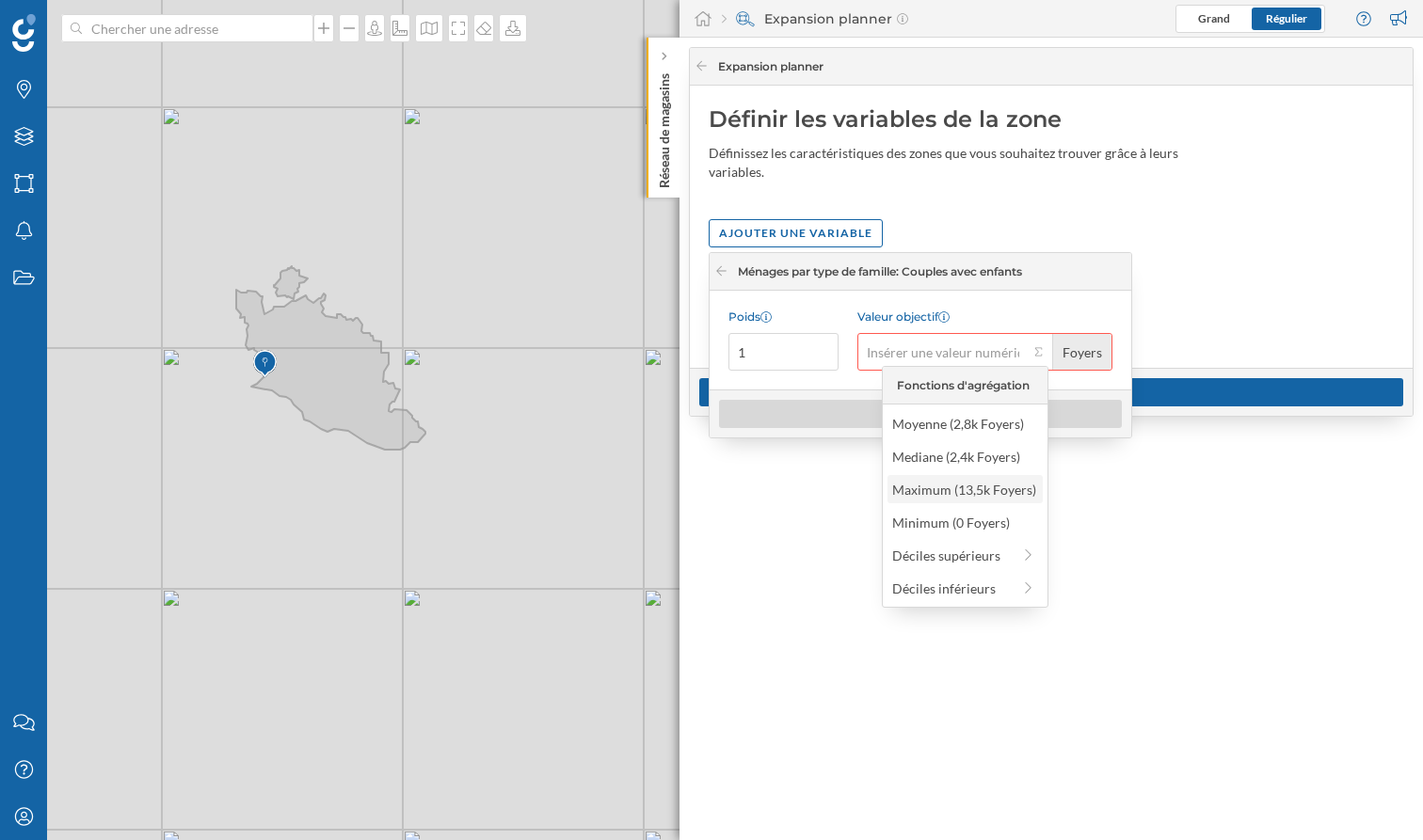 click on "Maximum (13,5k Foyers)" at bounding box center [964, 489] 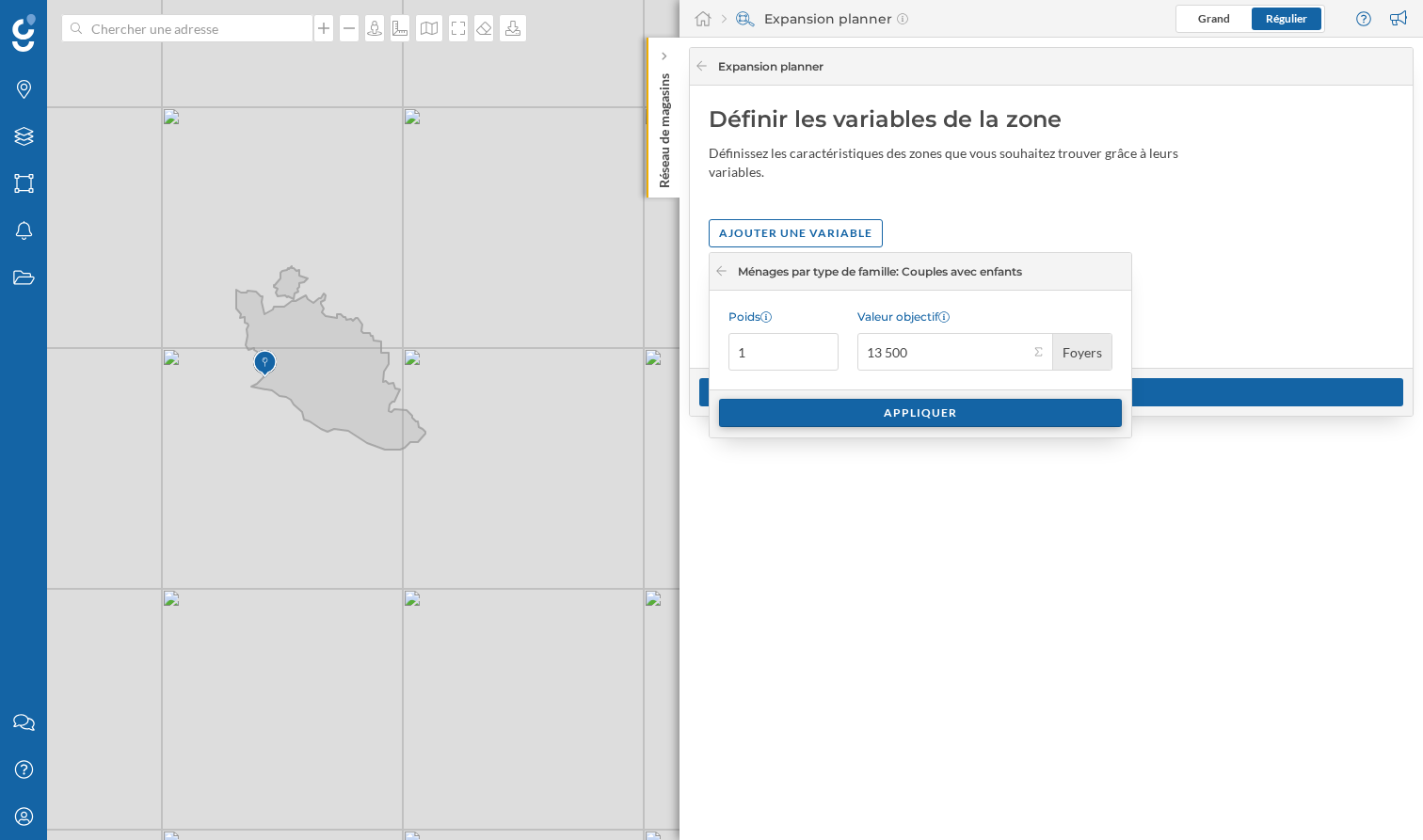 click on "Appliquer" at bounding box center [920, 413] 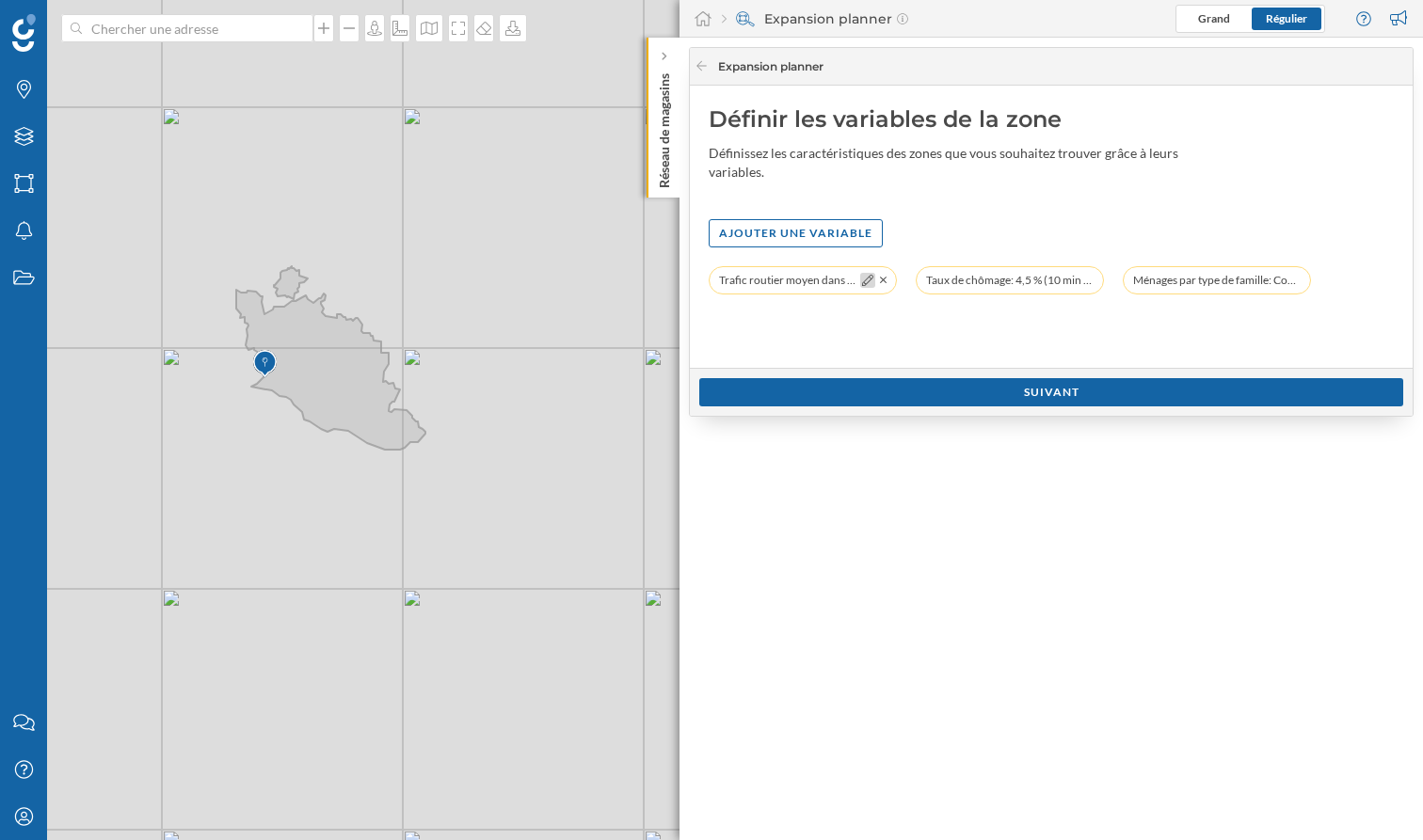 click 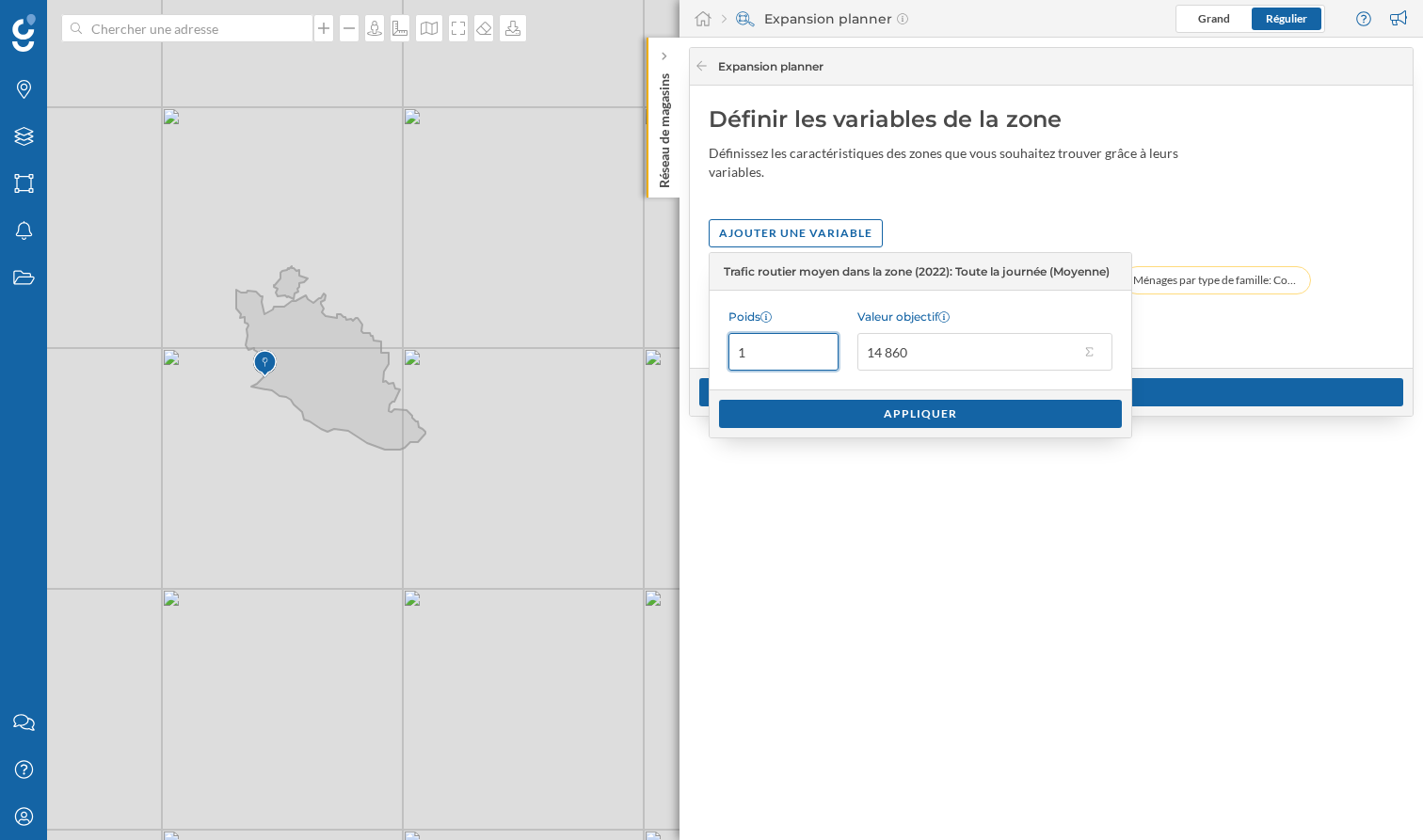 click on "1" at bounding box center (783, 352) 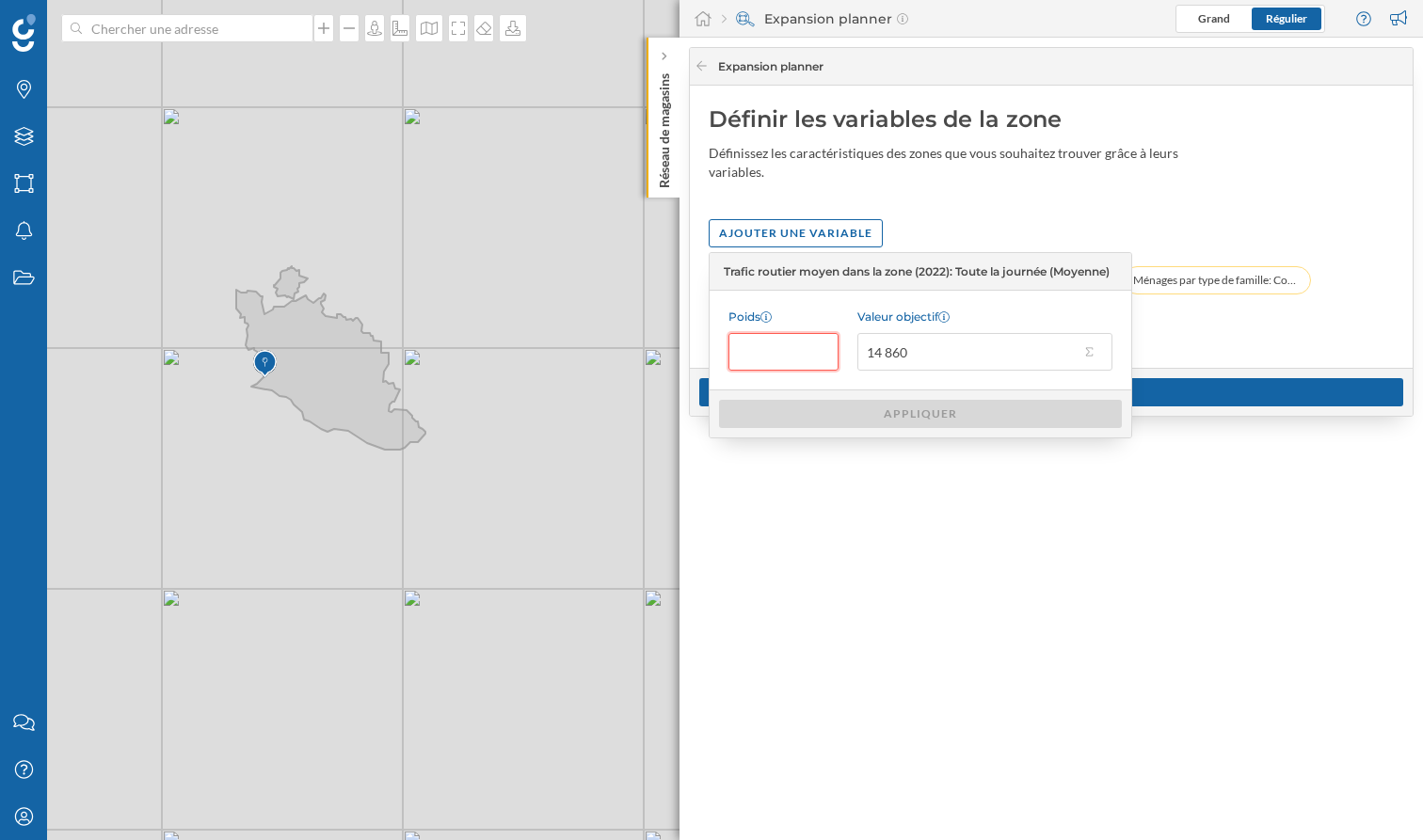 type on "3" 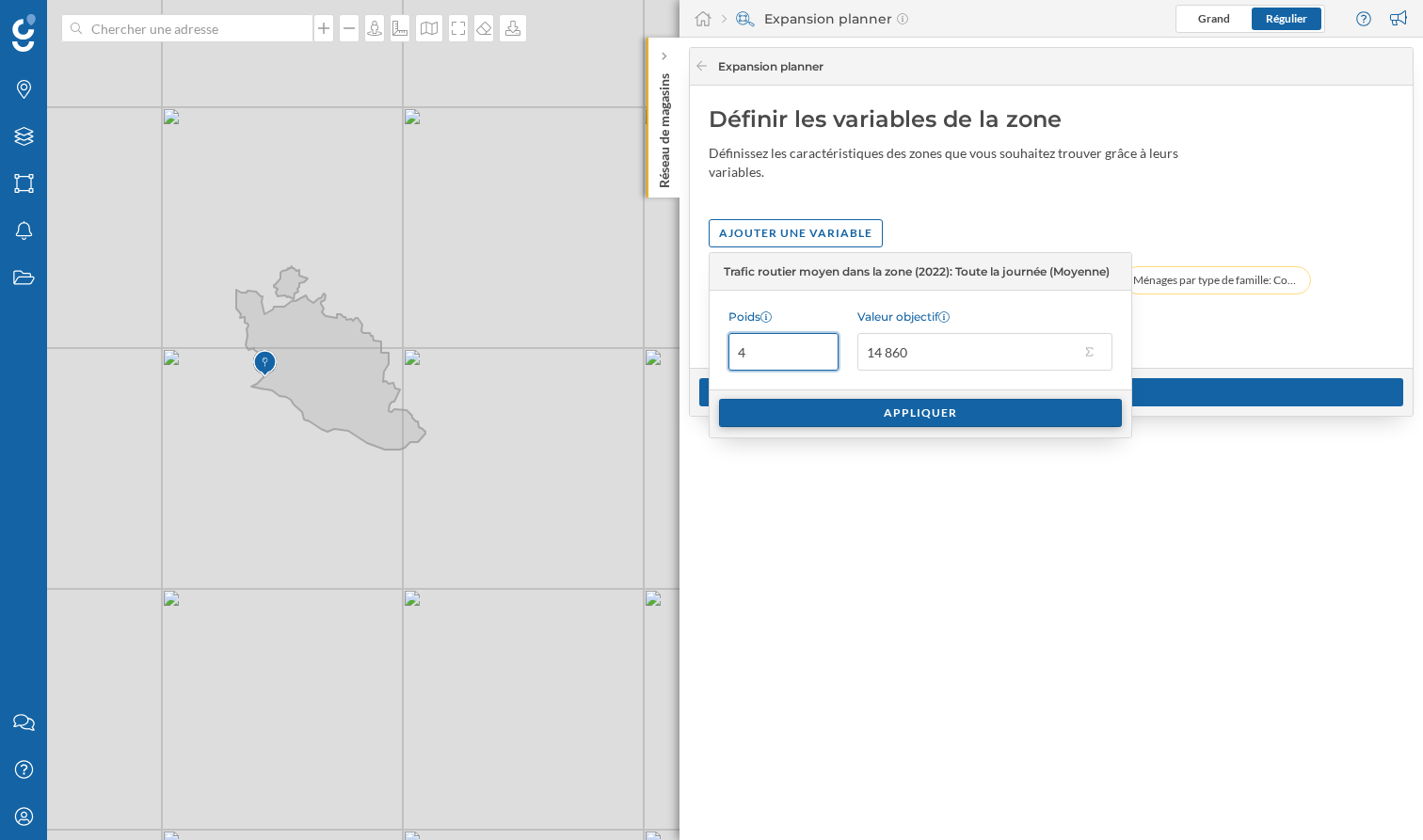 type on "4" 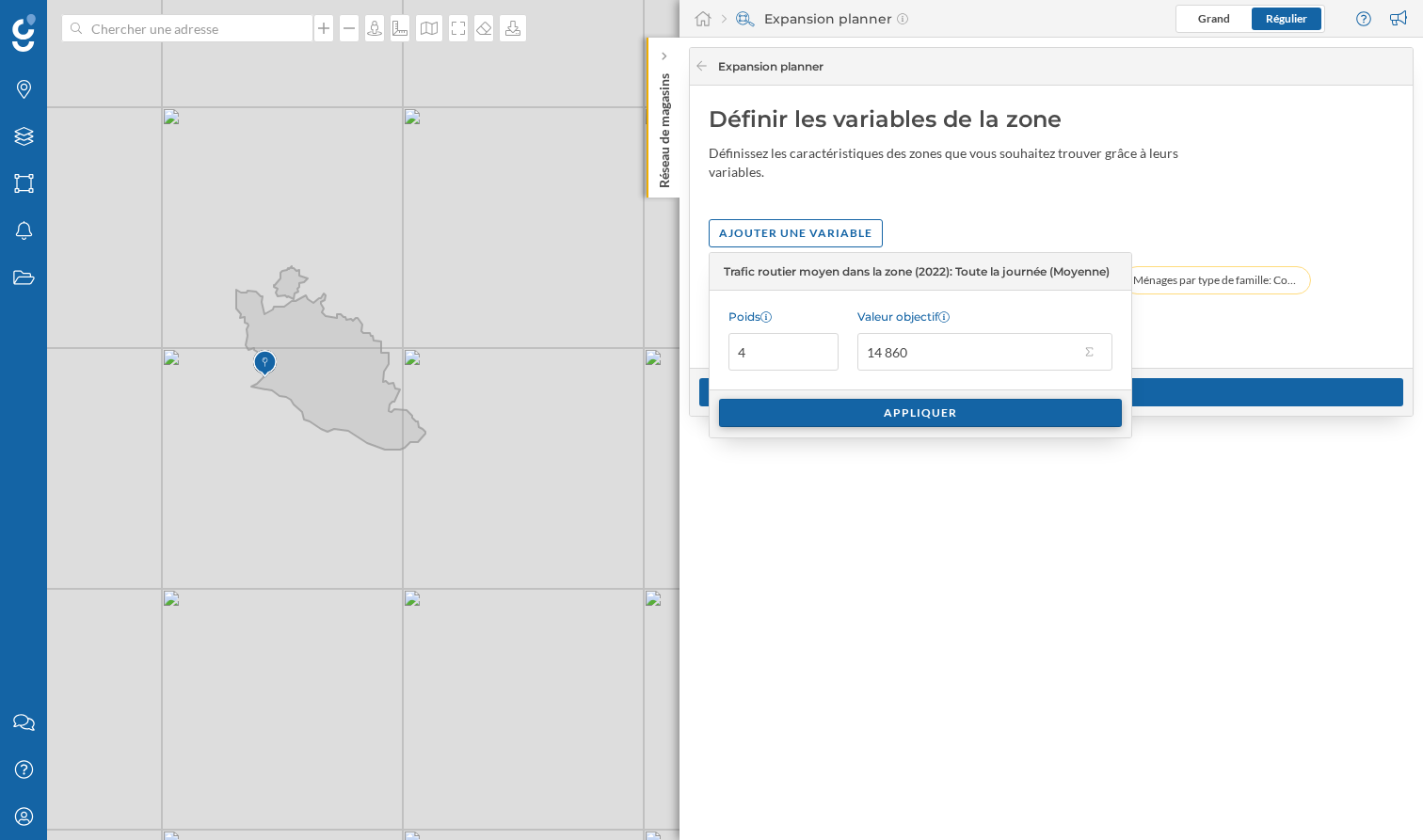 click on "Appliquer" at bounding box center (920, 413) 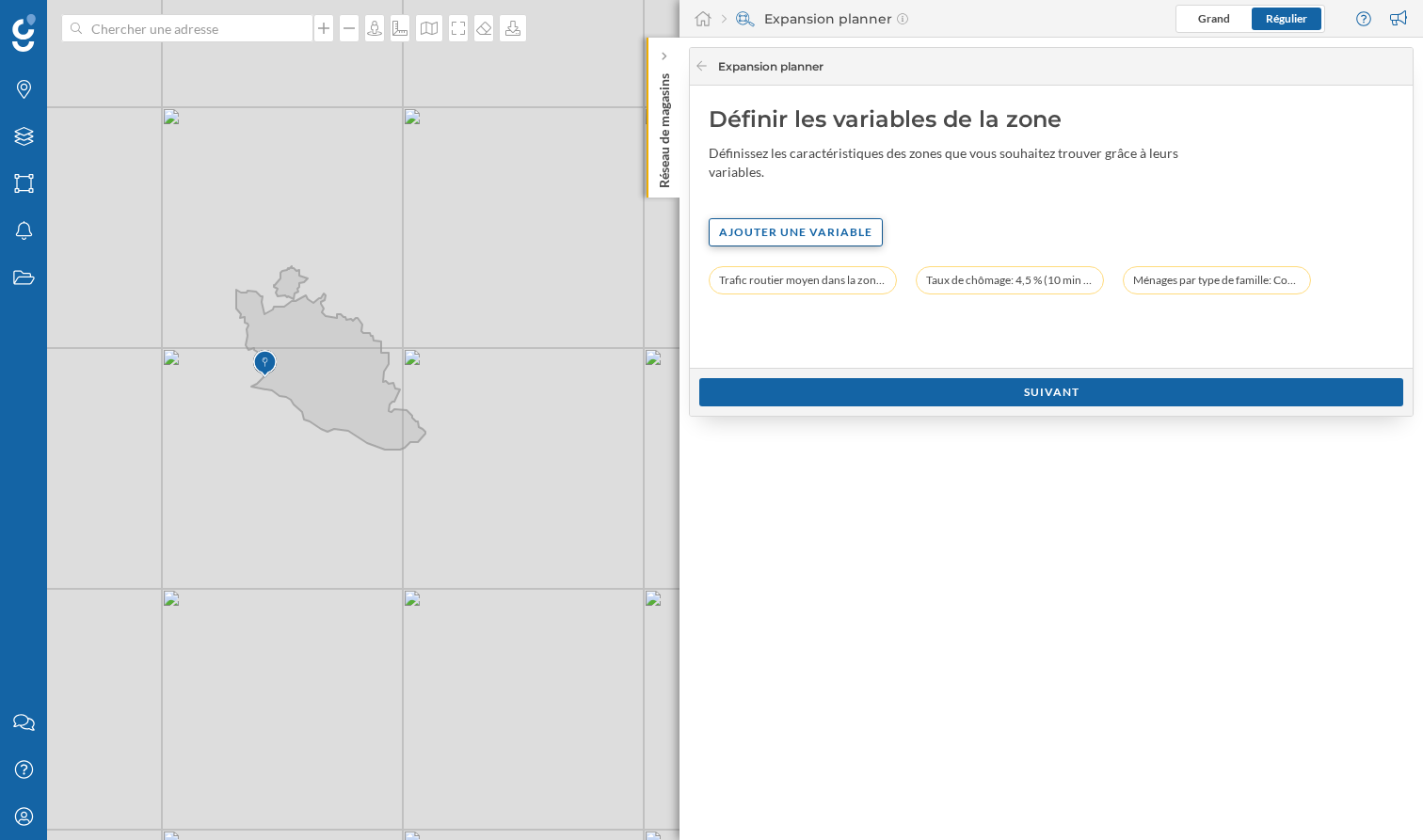 click on "Ajouter une variable" at bounding box center [795, 232] 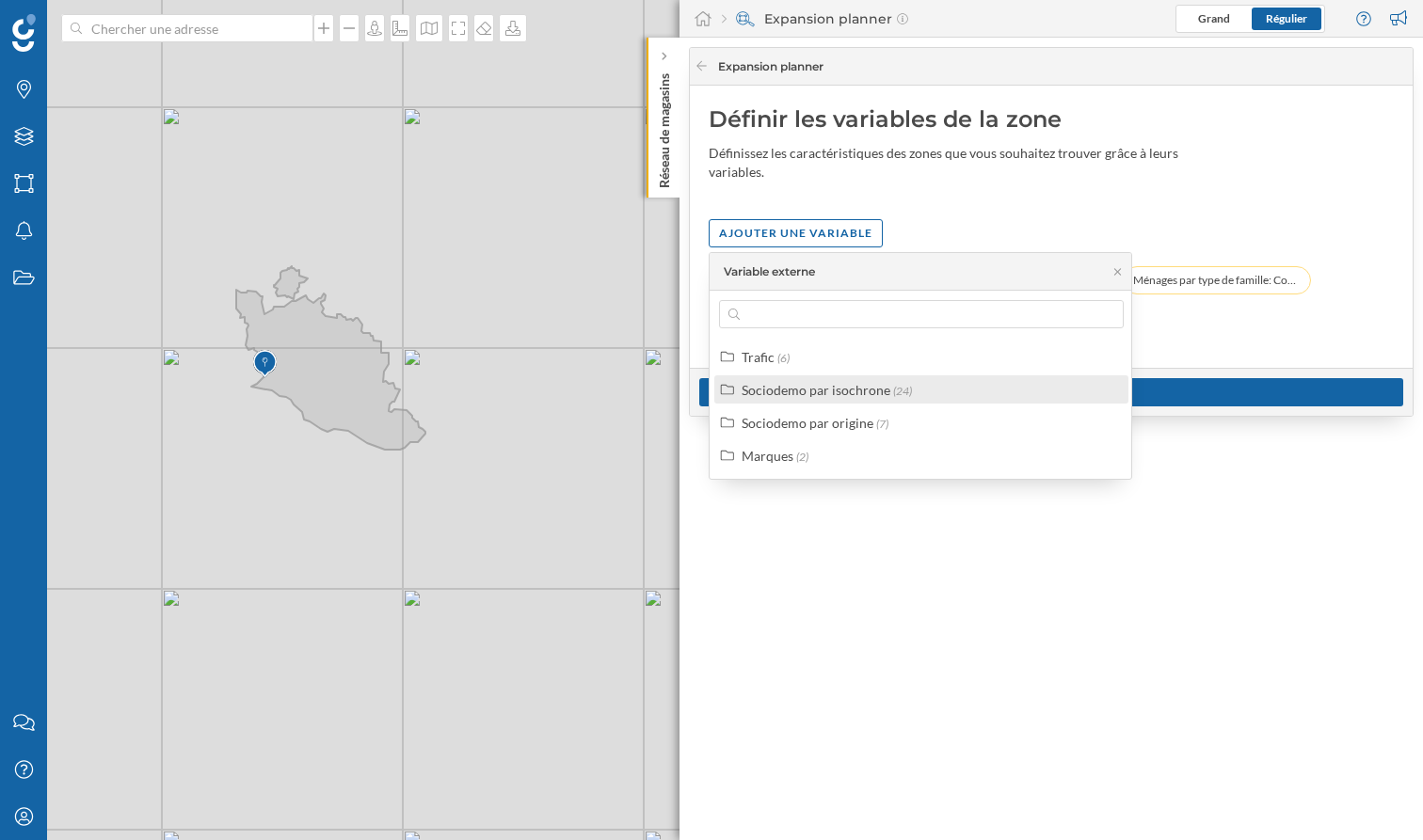 click on "Sociodemo par isochrone" at bounding box center [816, 389] 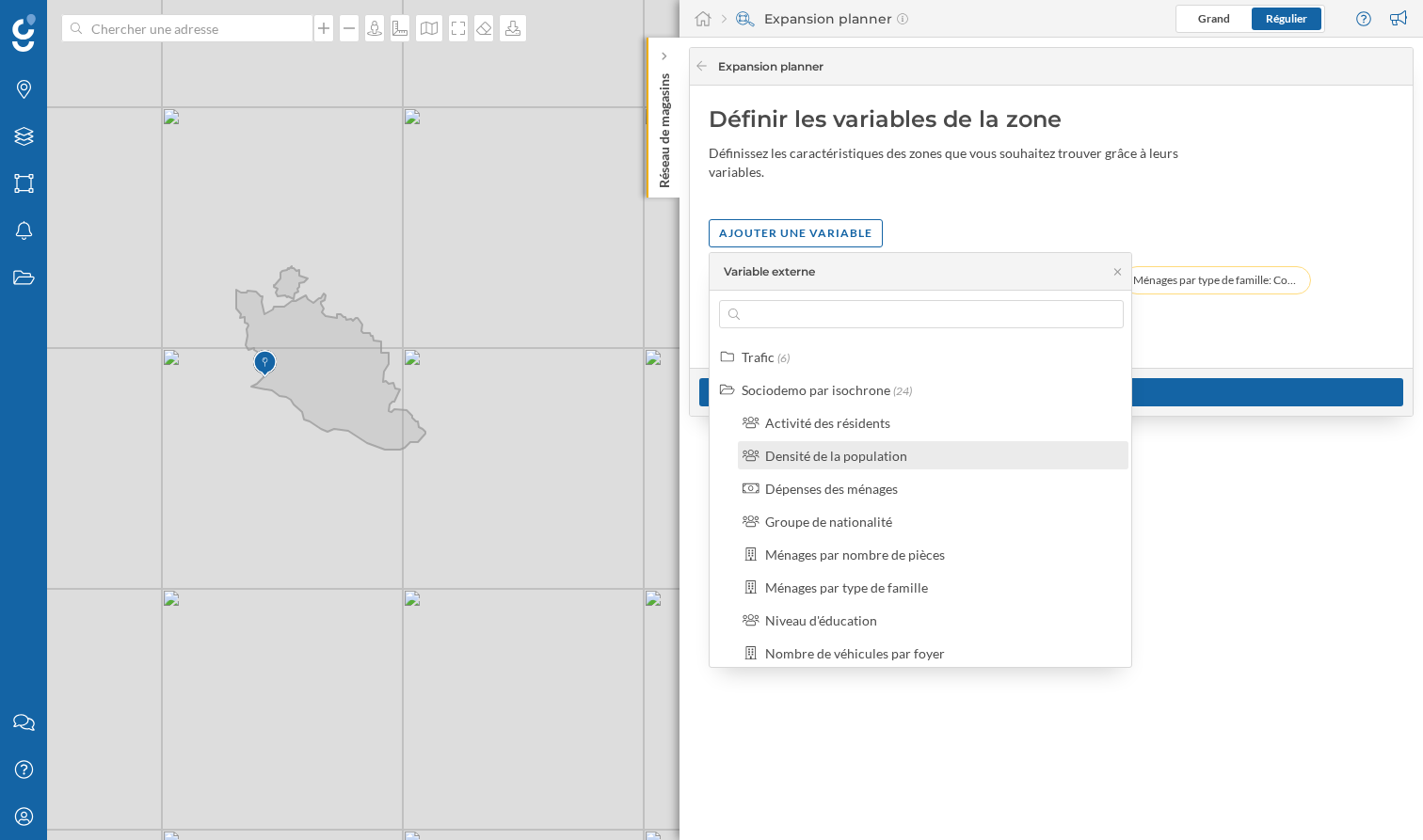 click on "Densité de la population" at bounding box center (836, 455) 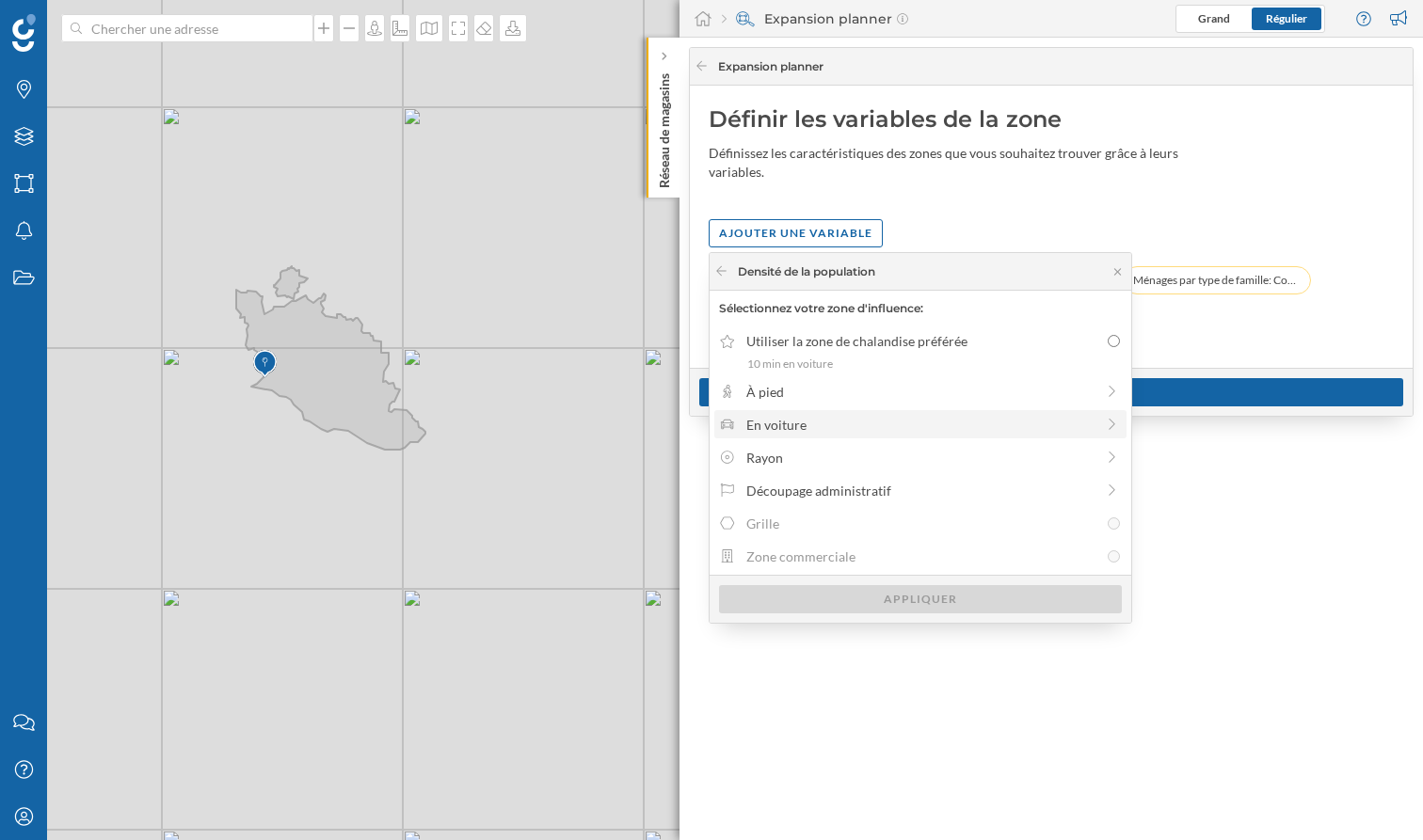 click on "En voiture" at bounding box center (920, 424) 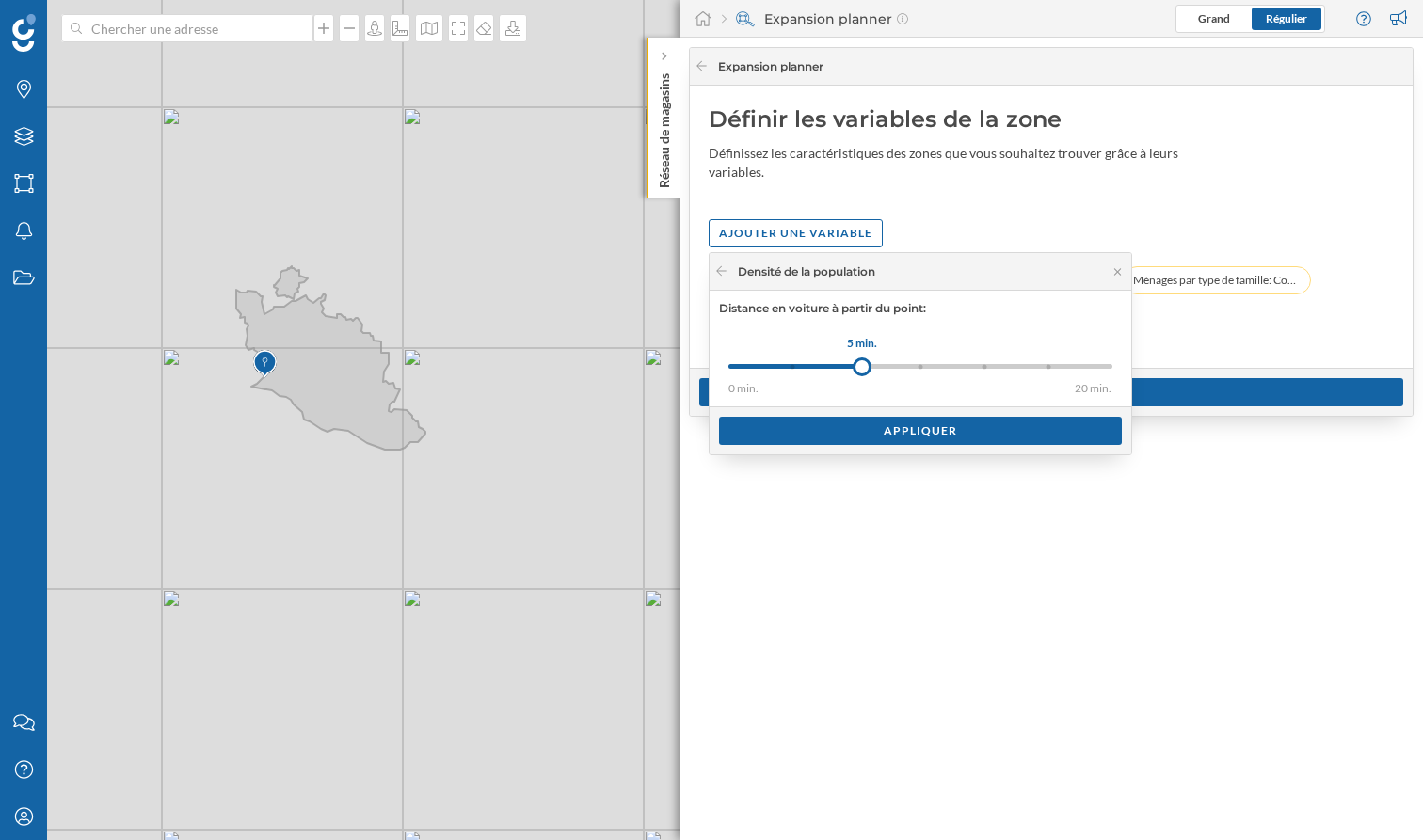 drag, startPoint x: 795, startPoint y: 368, endPoint x: 862, endPoint y: 368, distance: 67 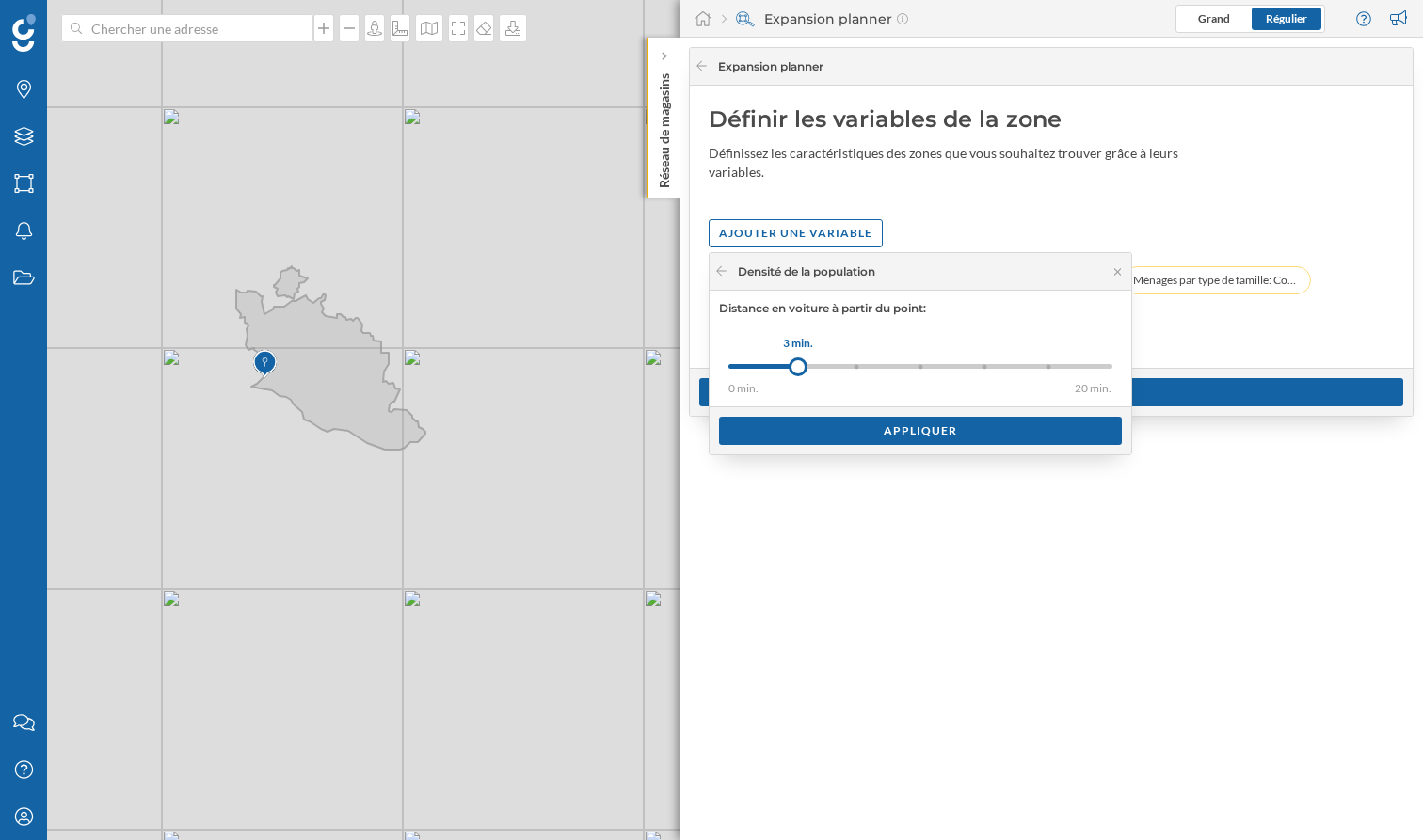 drag, startPoint x: 858, startPoint y: 363, endPoint x: 797, endPoint y: 371, distance: 61.522354 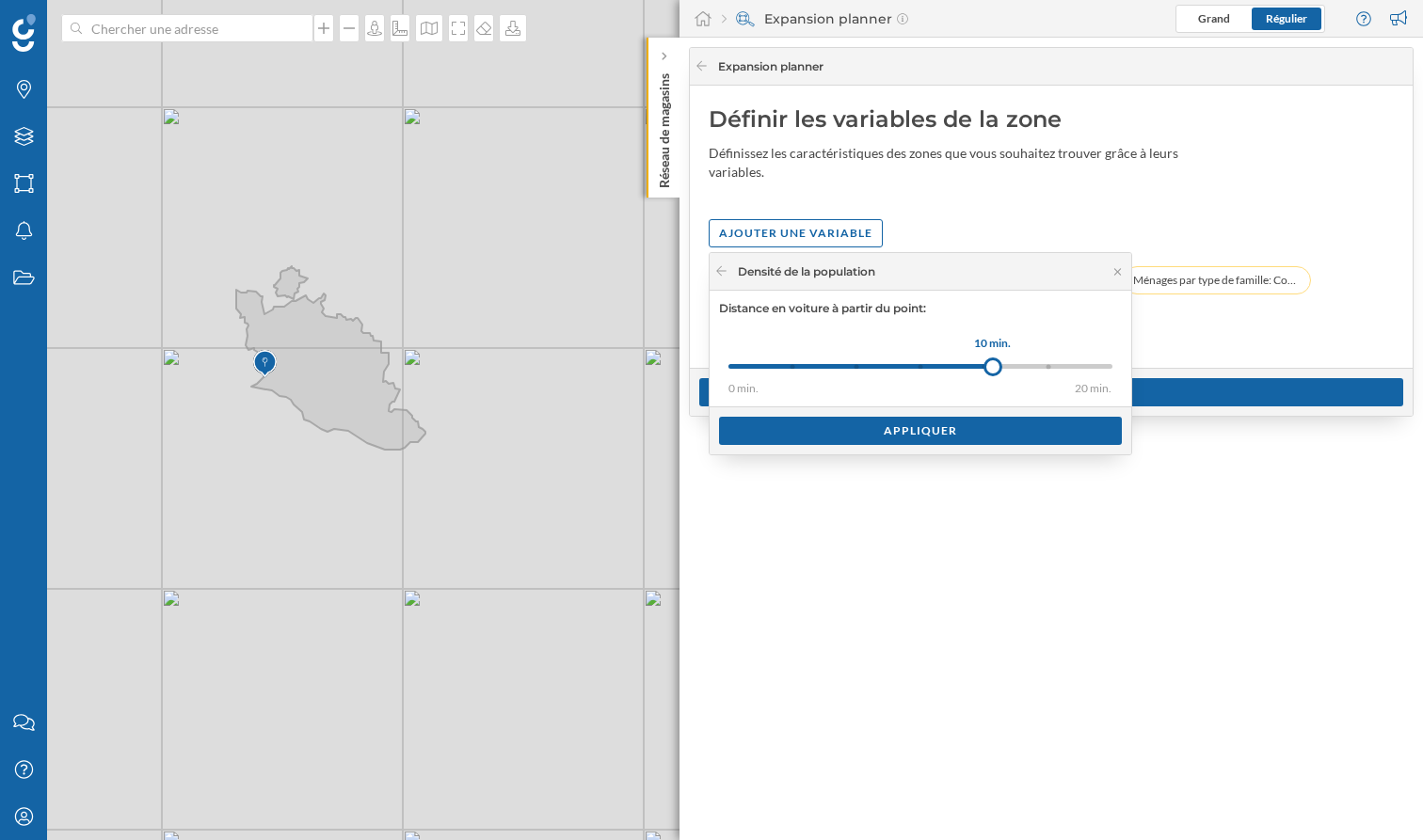 drag, startPoint x: 796, startPoint y: 369, endPoint x: 993, endPoint y: 361, distance: 197.16237 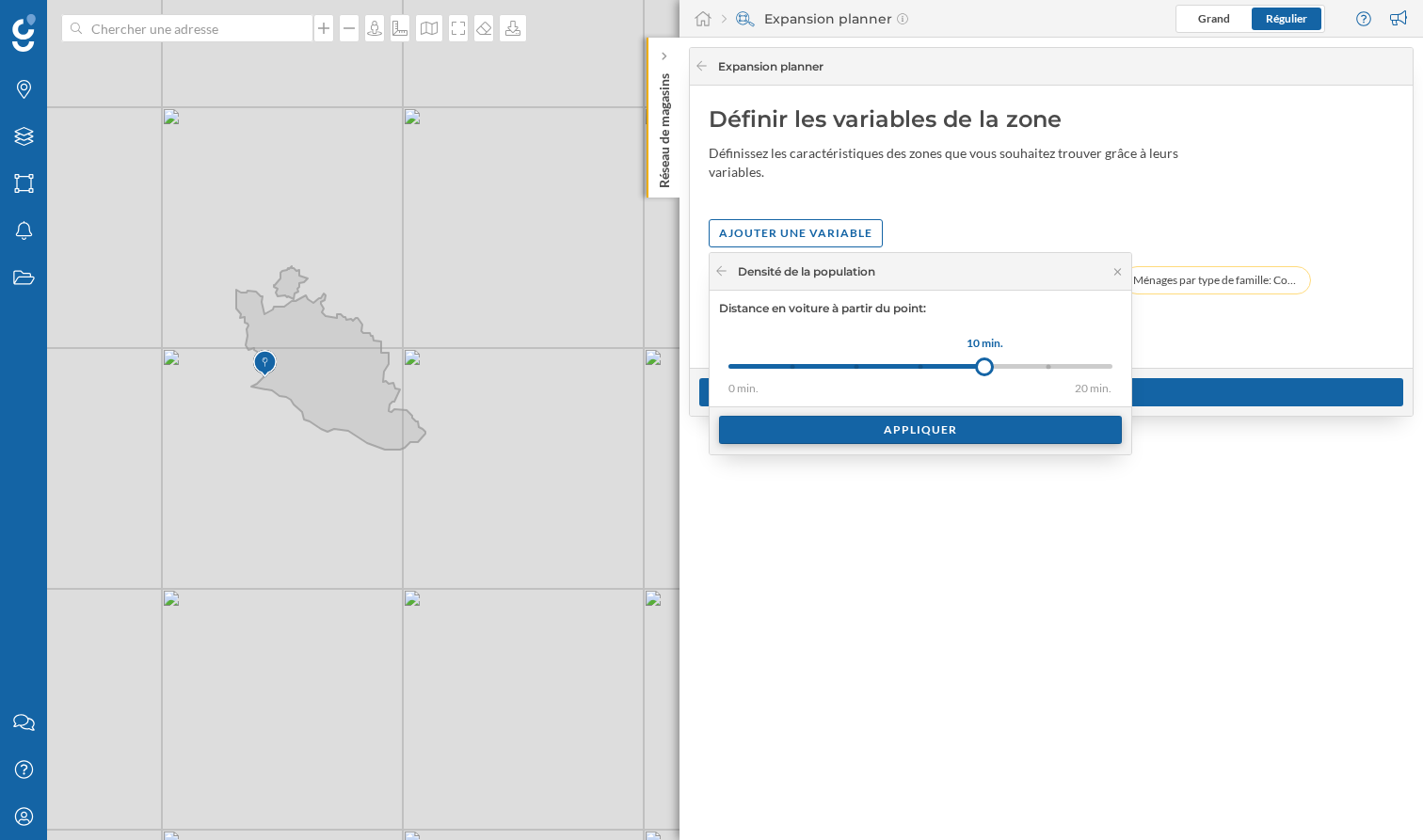 click on "Appliquer" at bounding box center [920, 430] 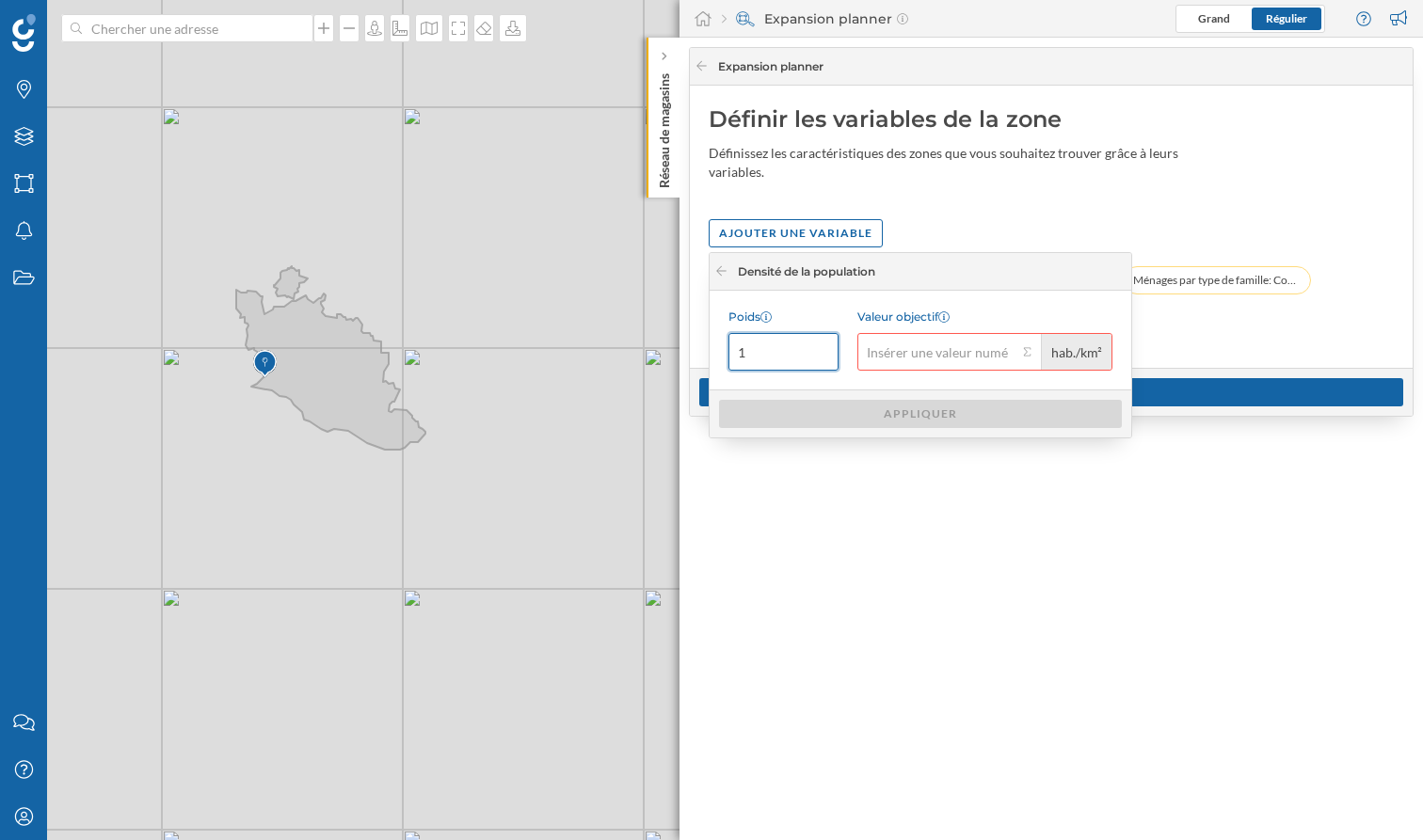 click on "1" at bounding box center (783, 352) 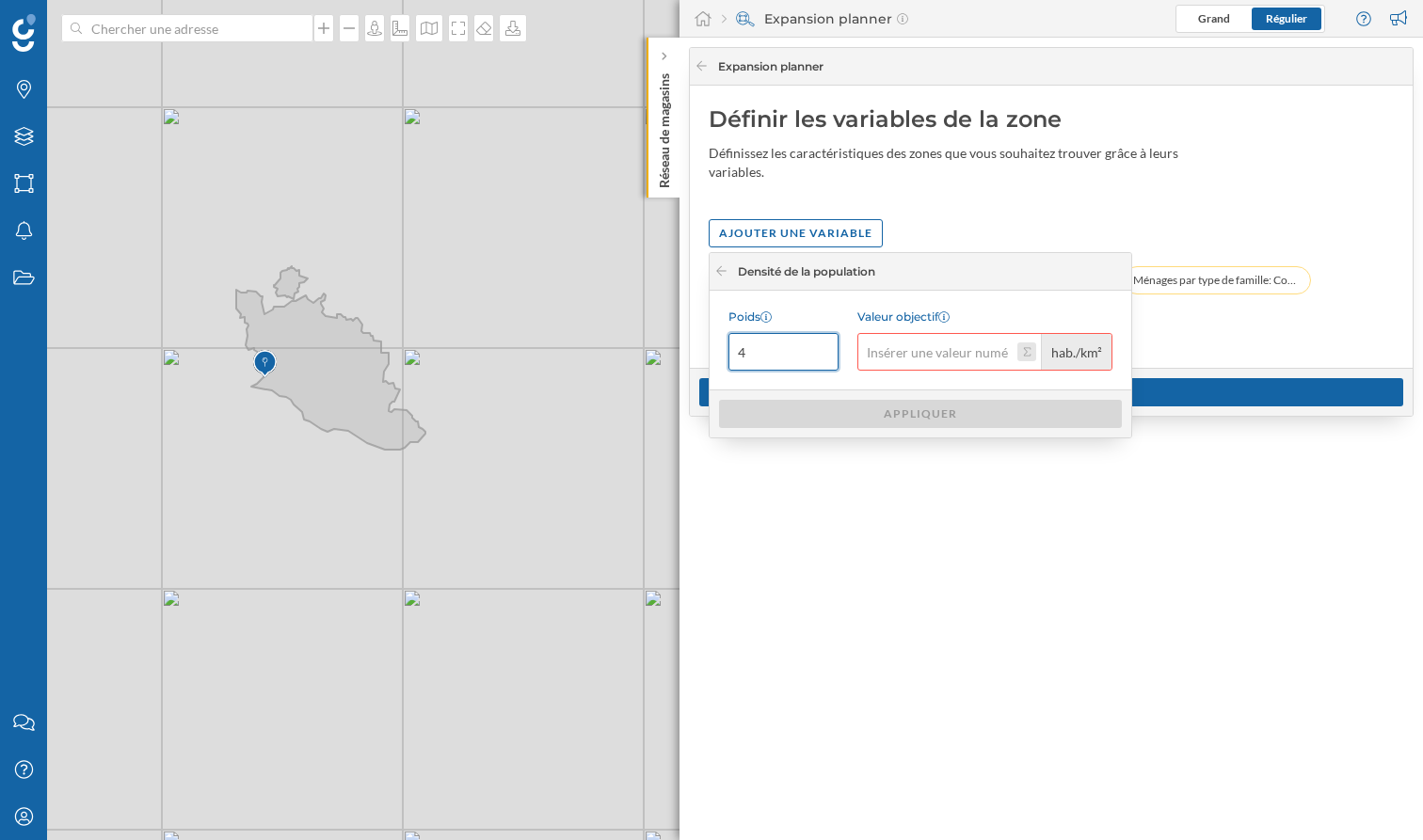 type on "4" 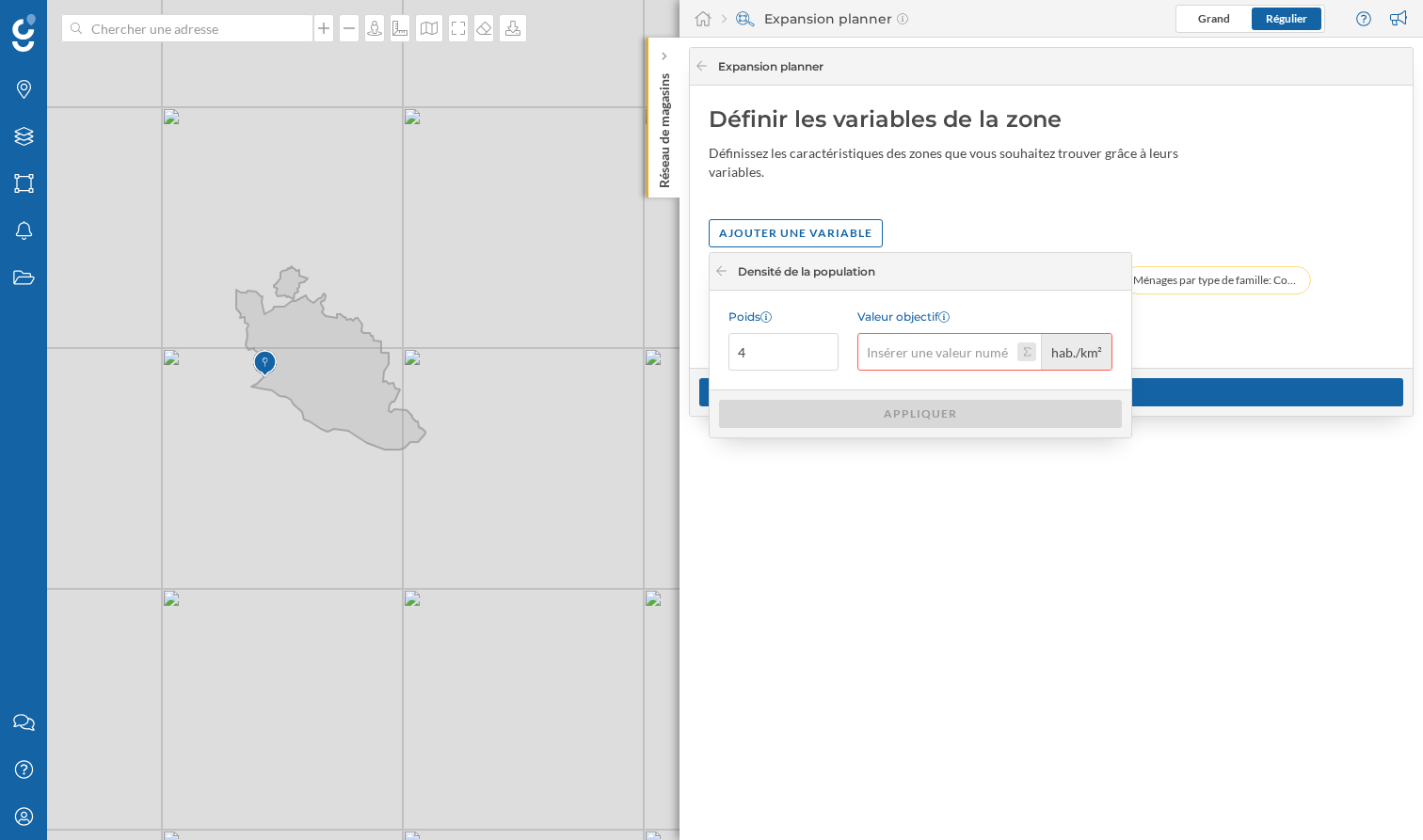 click on "Valeur objectif
hab./km²" at bounding box center [1027, 352] 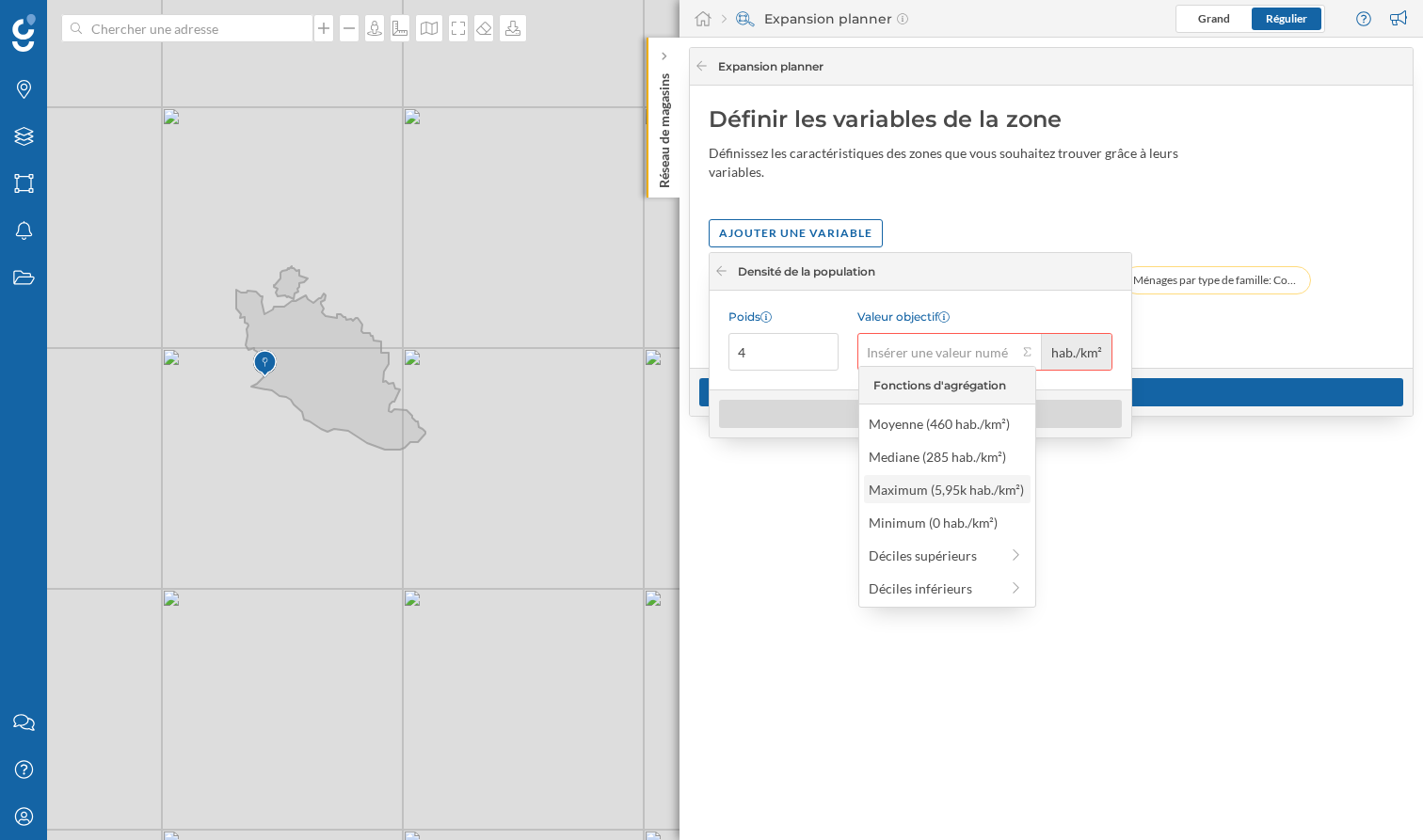 click on "Maximum (5,95k hab./km²)" at bounding box center (946, 489) 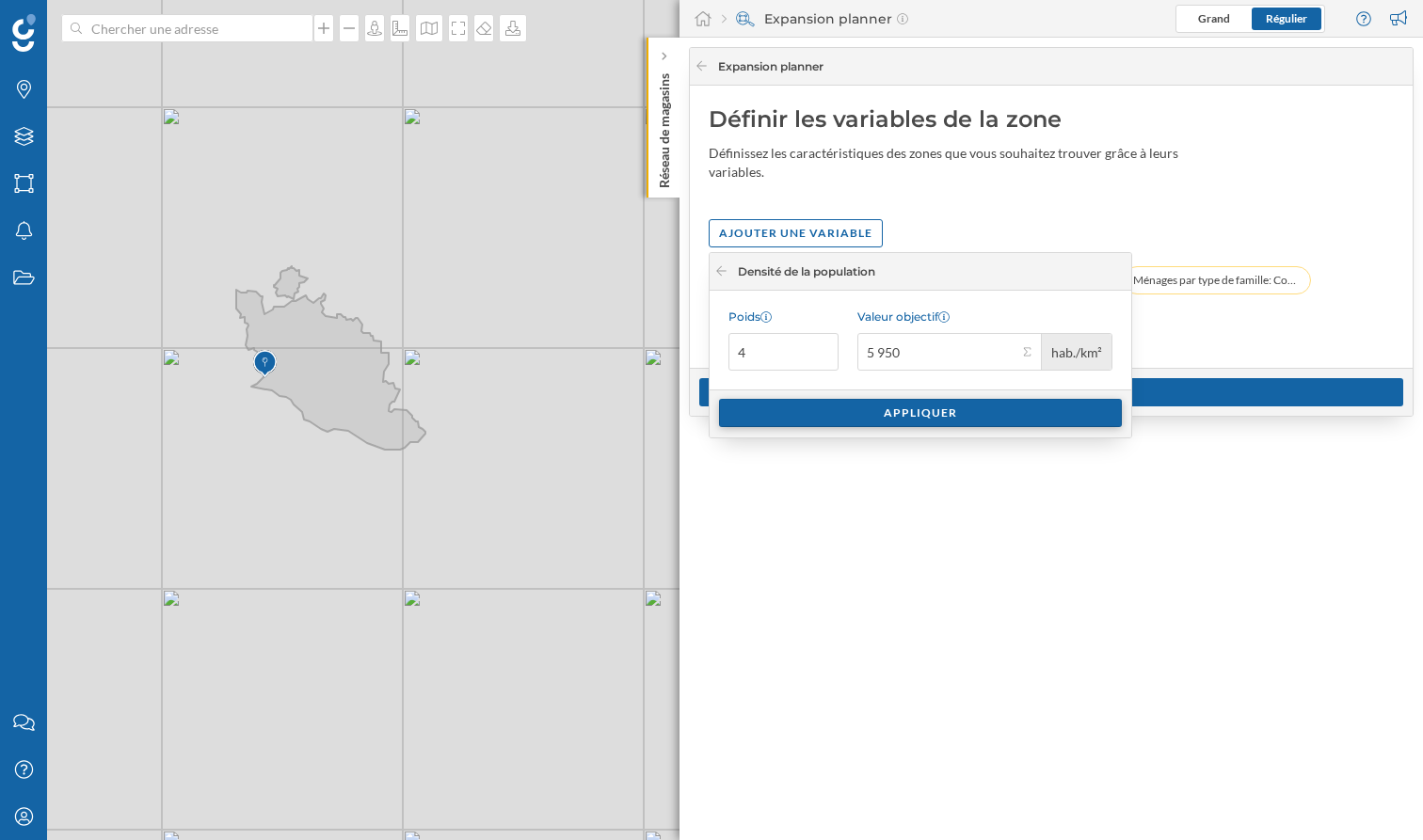 click on "Appliquer" at bounding box center [920, 413] 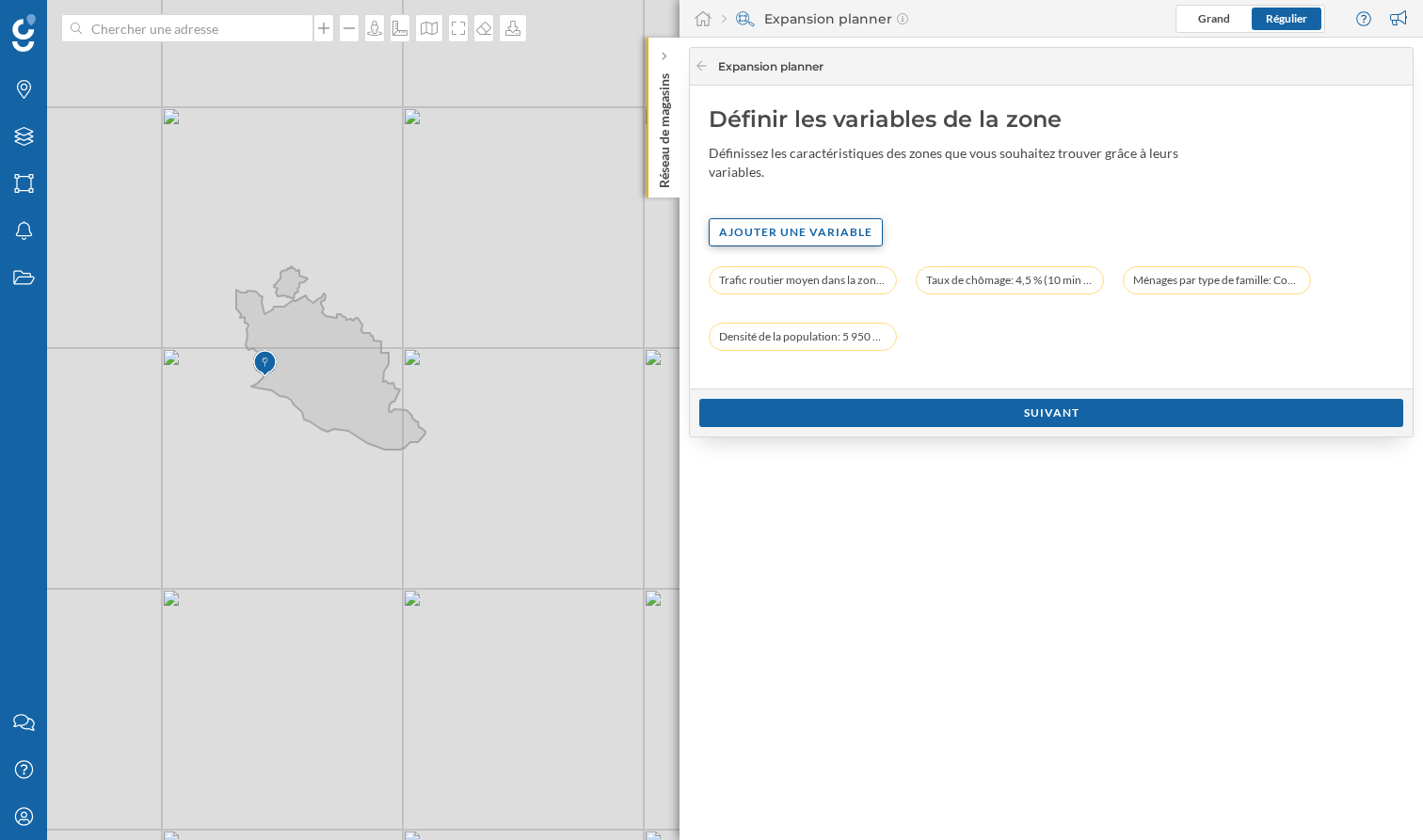 click on "Ajouter une variable" at bounding box center (795, 232) 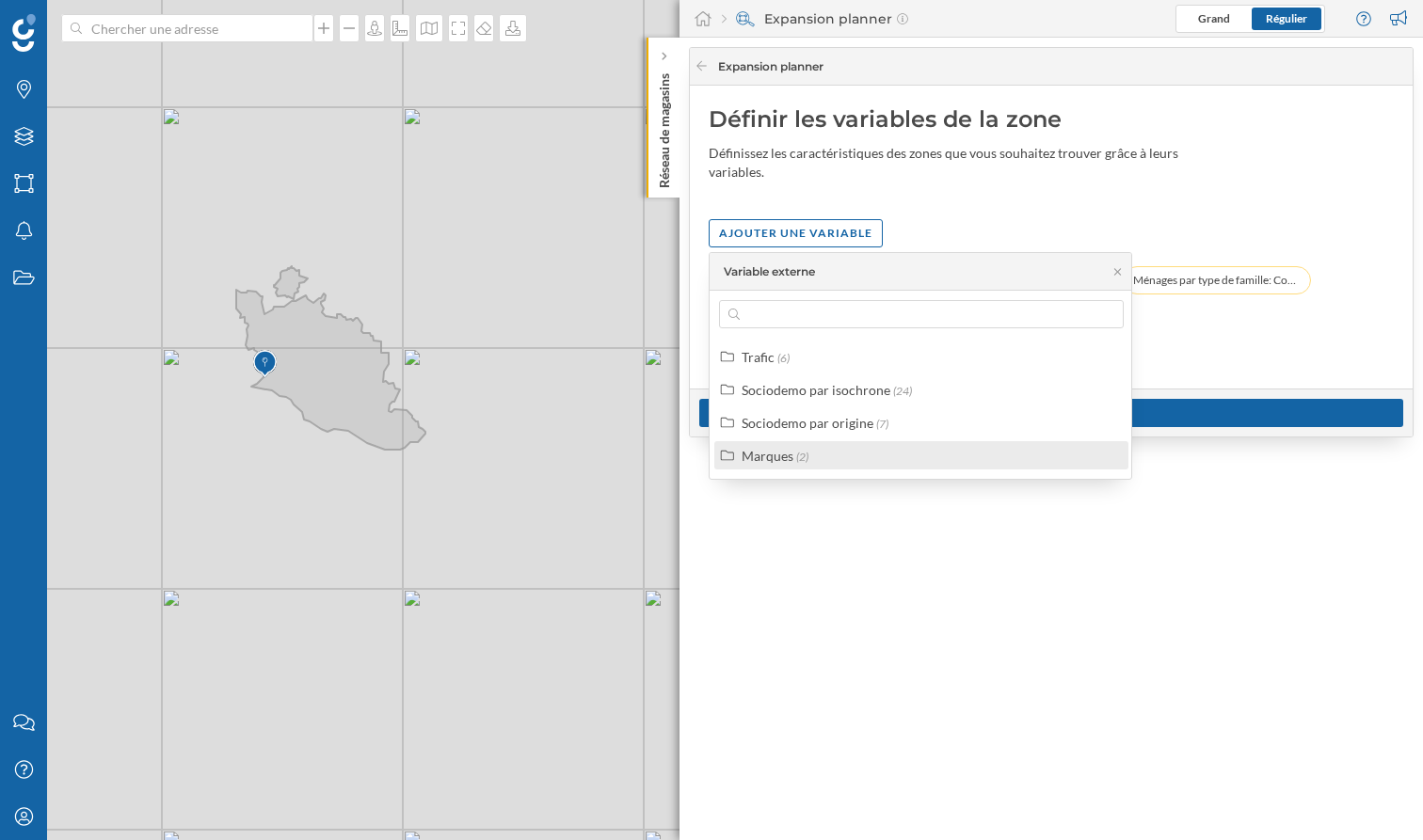 click on "Marques" at bounding box center [767, 455] 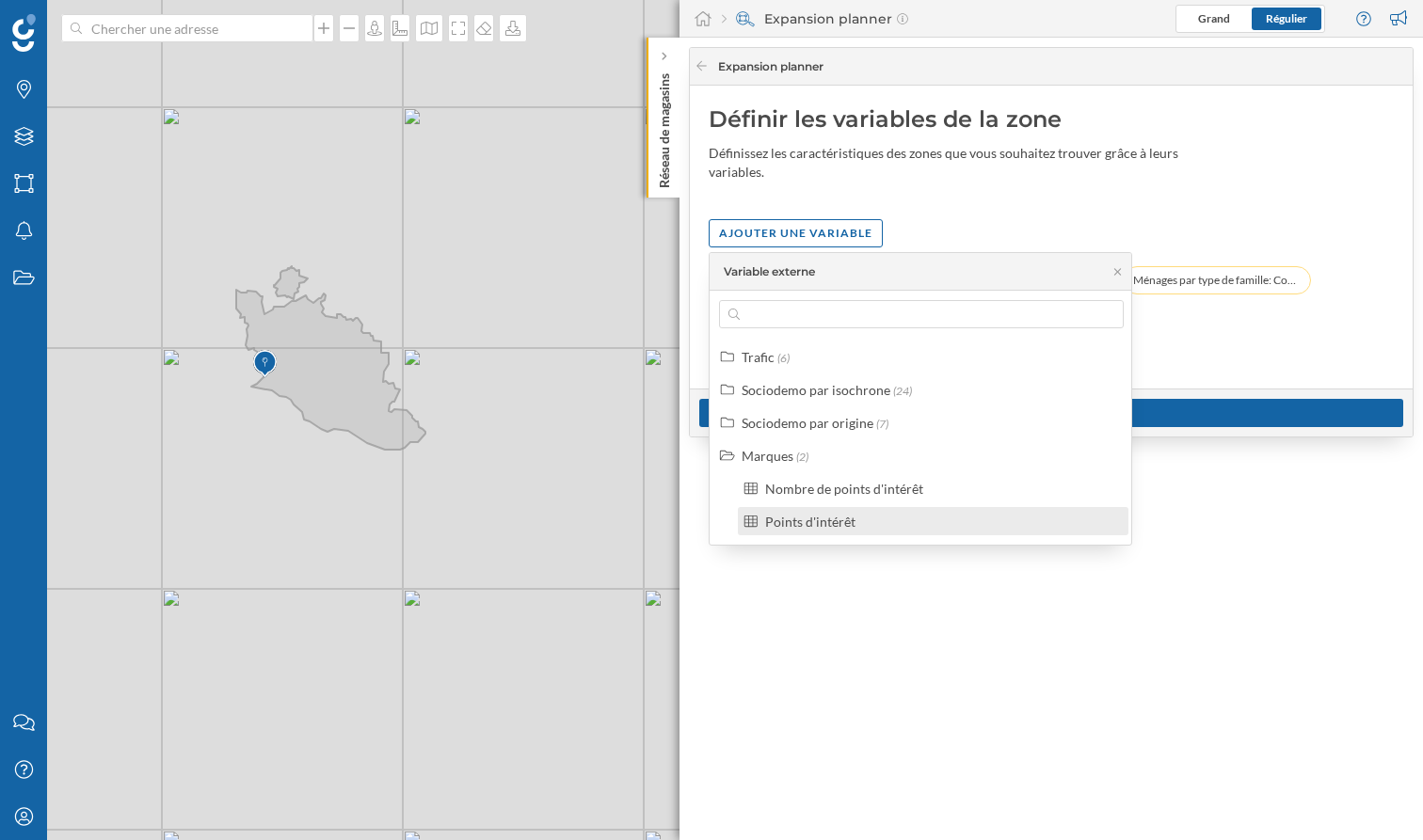 click on "Points d'intérêt" at bounding box center [810, 521] 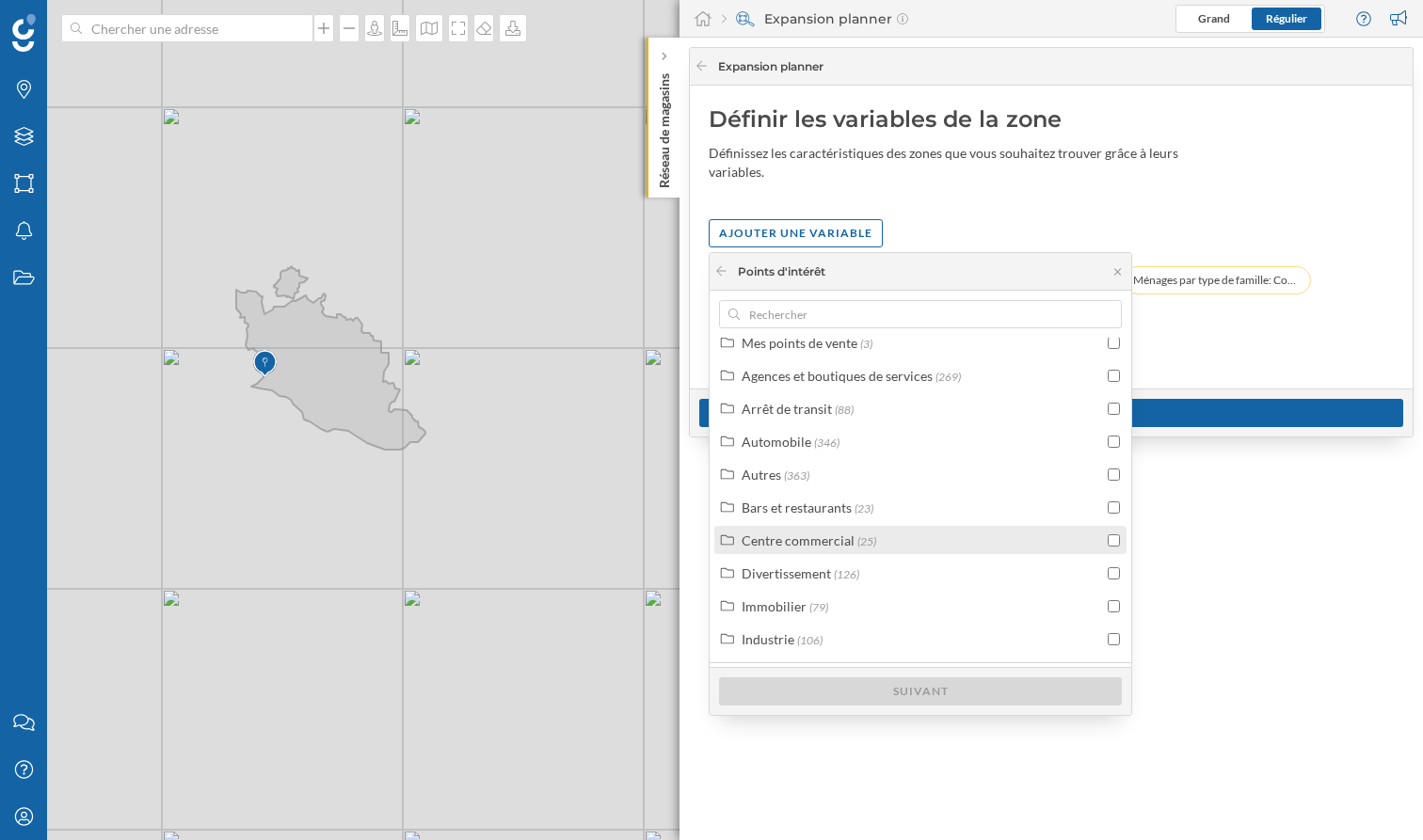 scroll, scrollTop: 47, scrollLeft: 0, axis: vertical 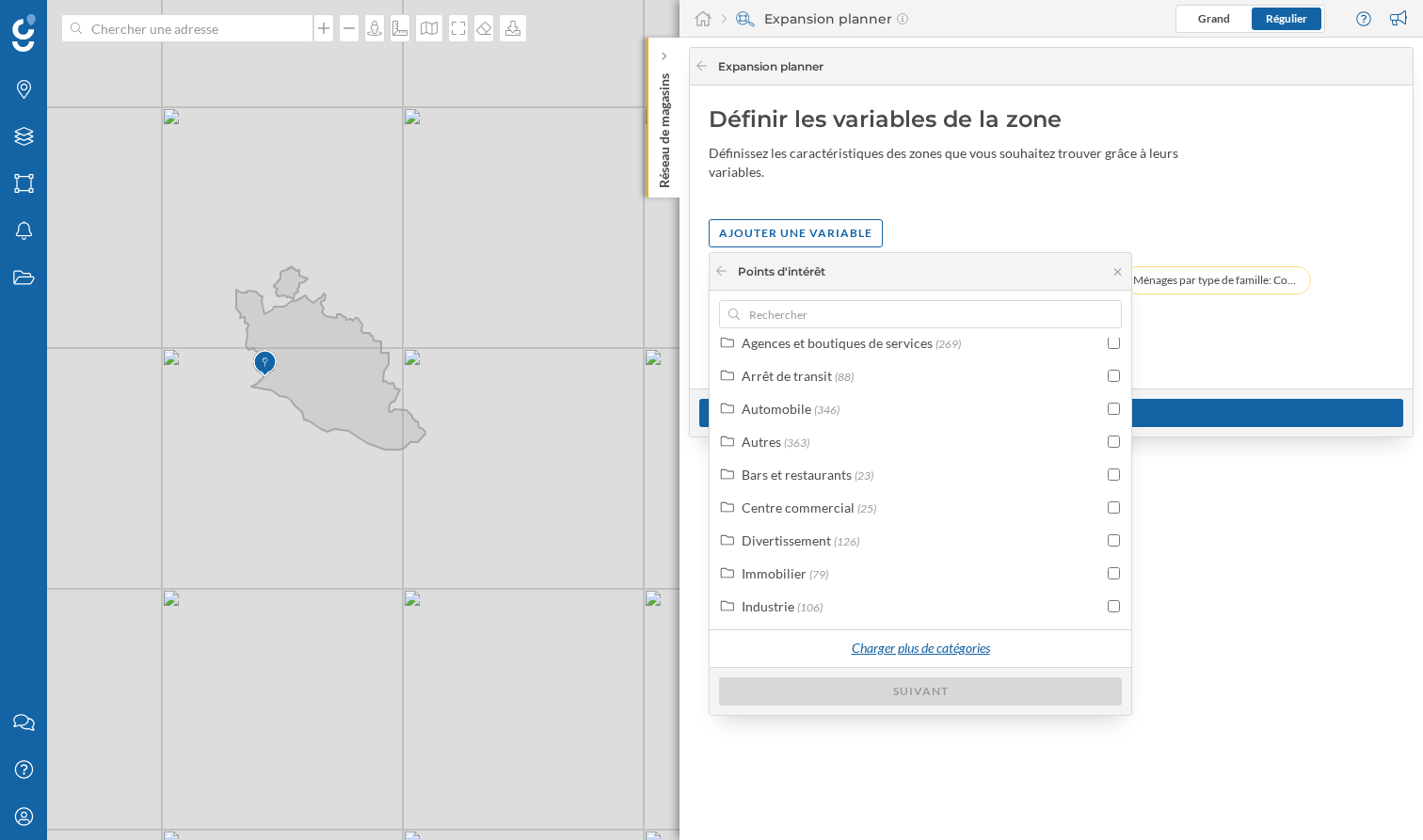 click on "Charger plus de catégories" at bounding box center (920, 649) 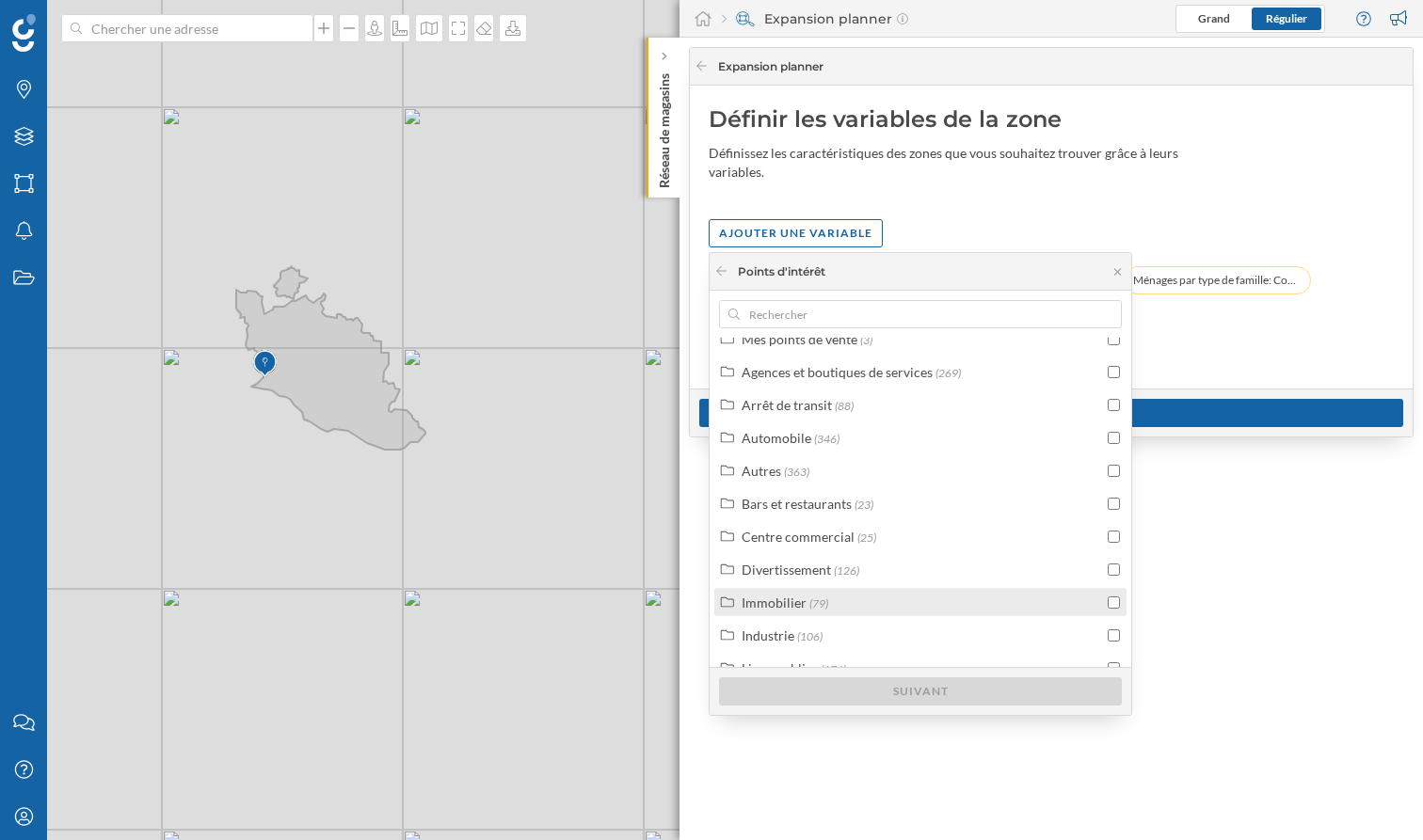 scroll, scrollTop: 0, scrollLeft: 0, axis: both 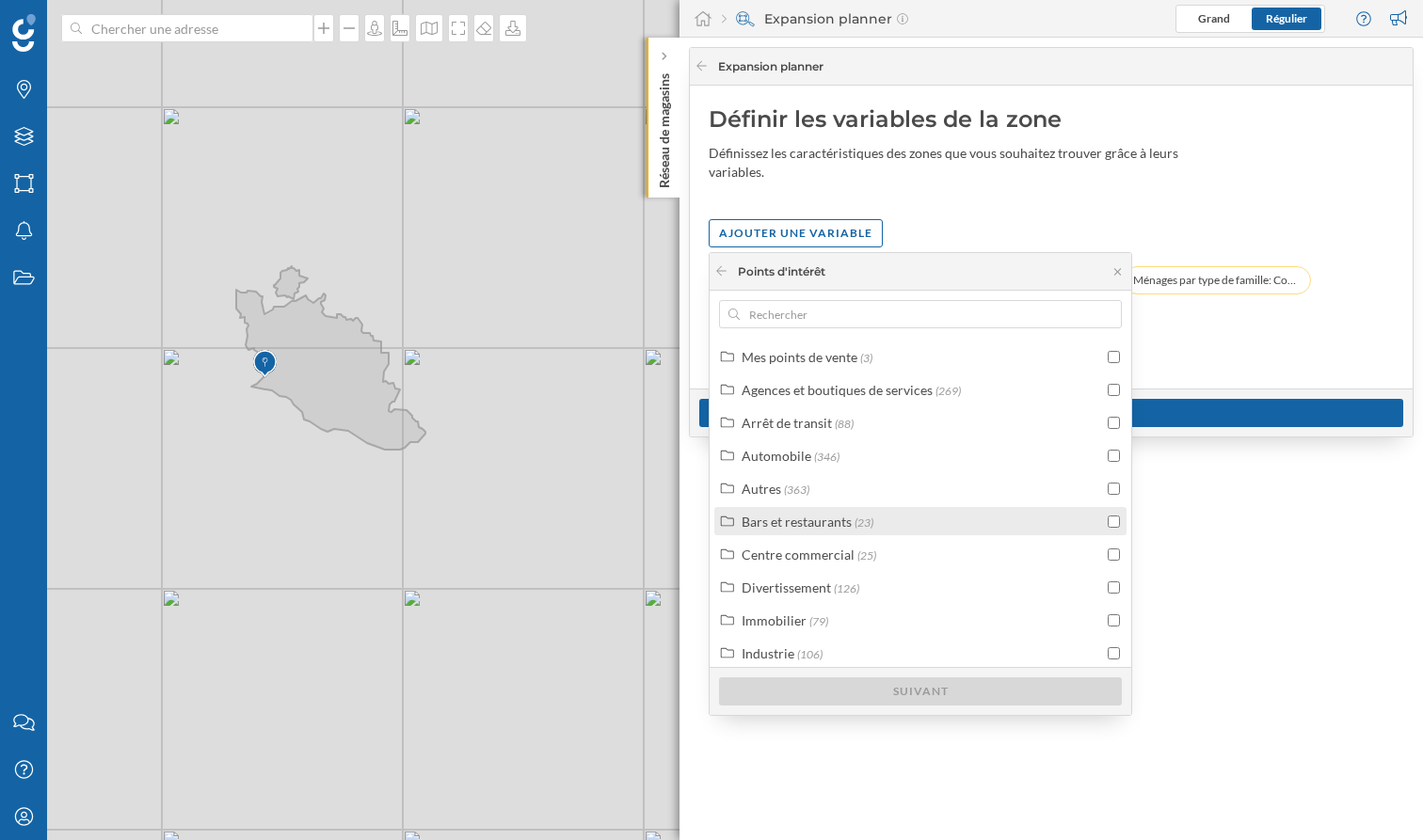 click at bounding box center (1113, 521) 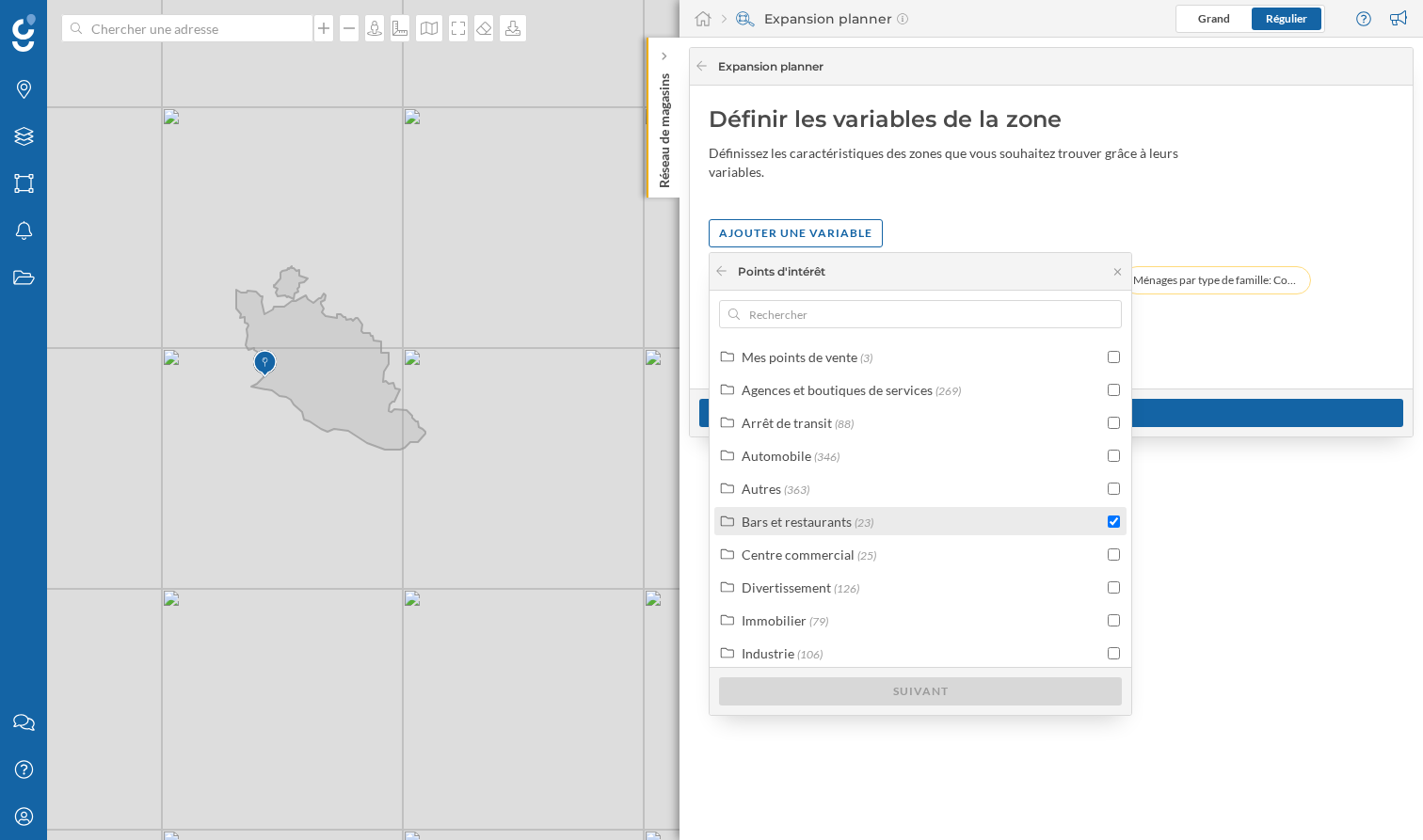checkbox on "true" 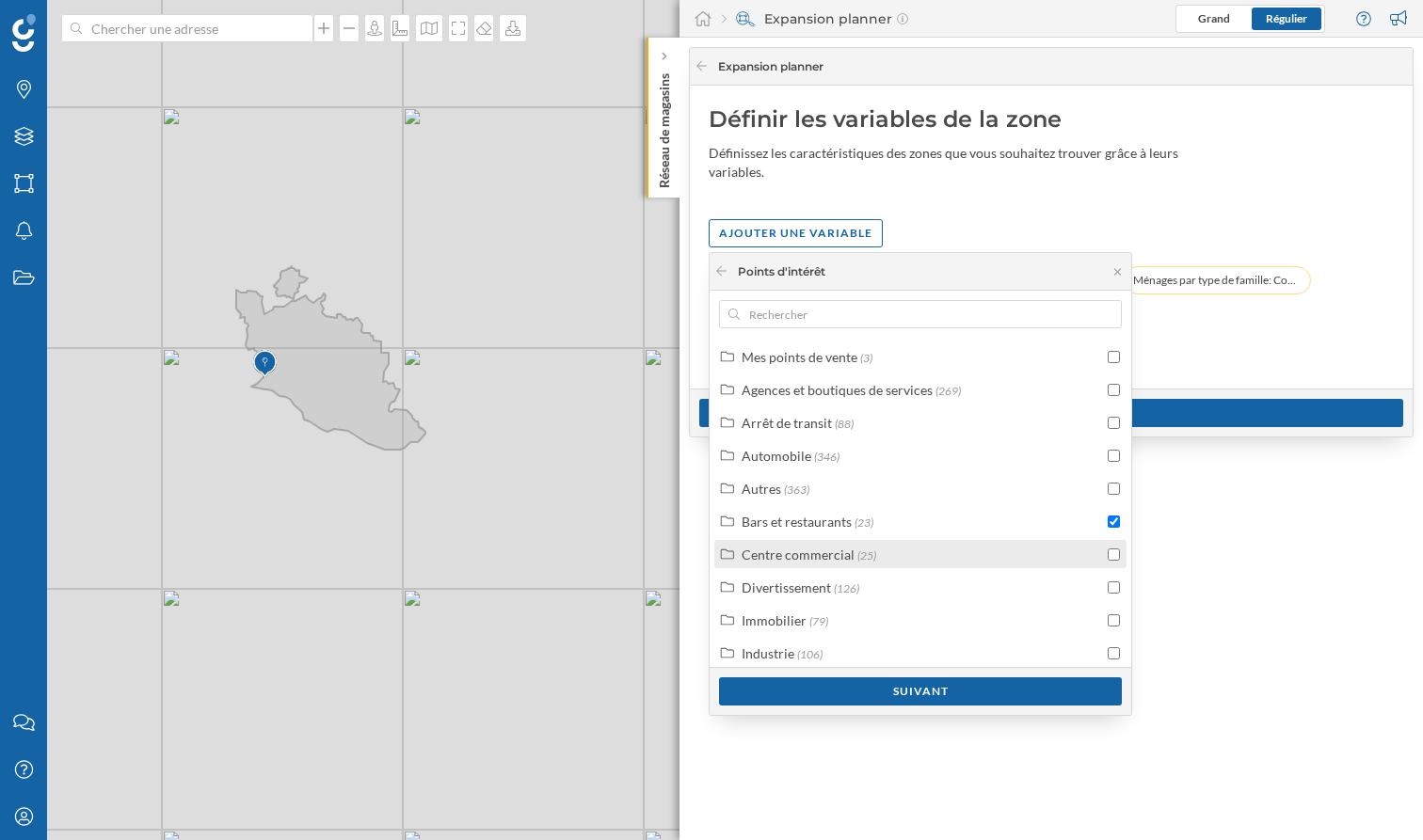 click at bounding box center [1113, 554] 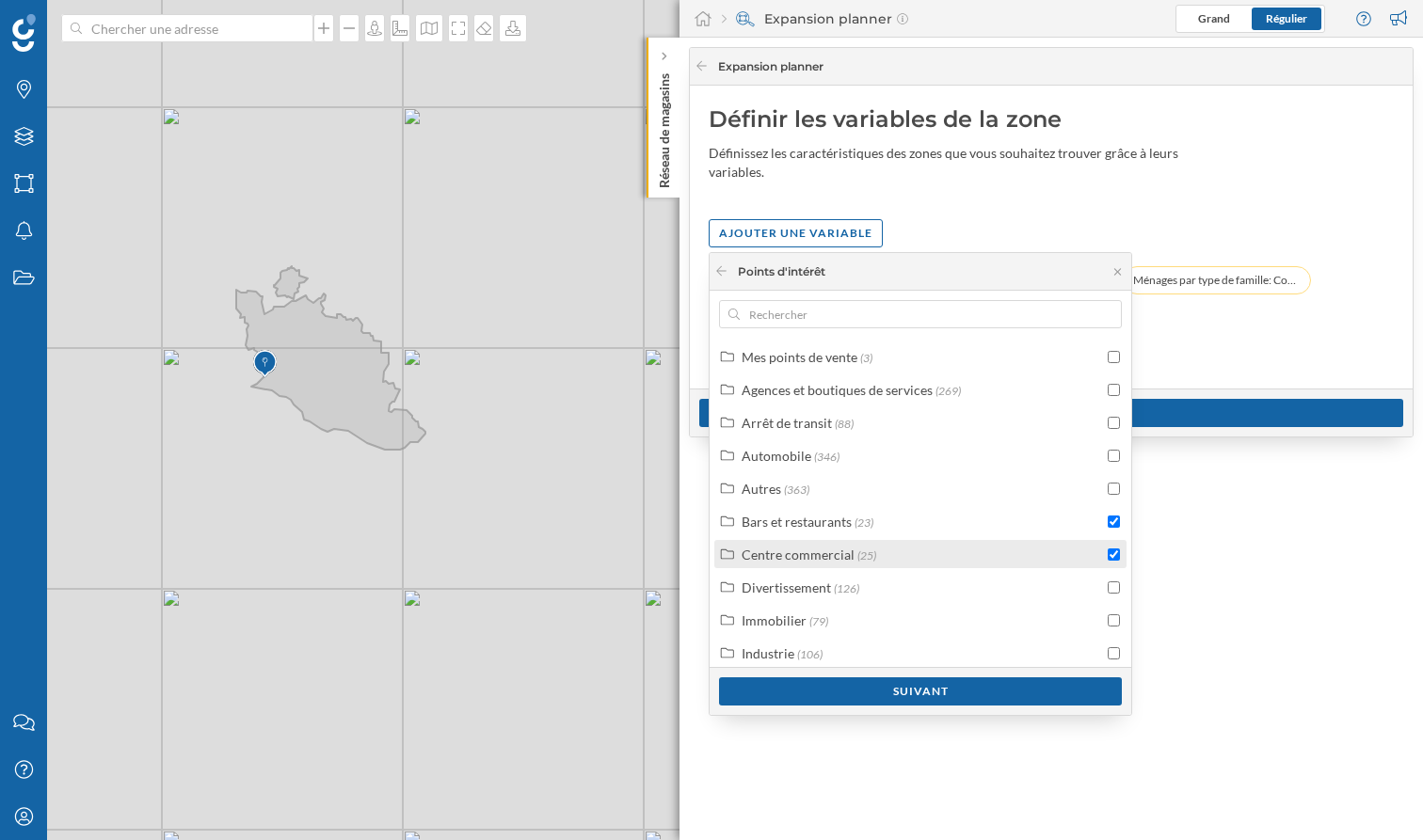 checkbox on "true" 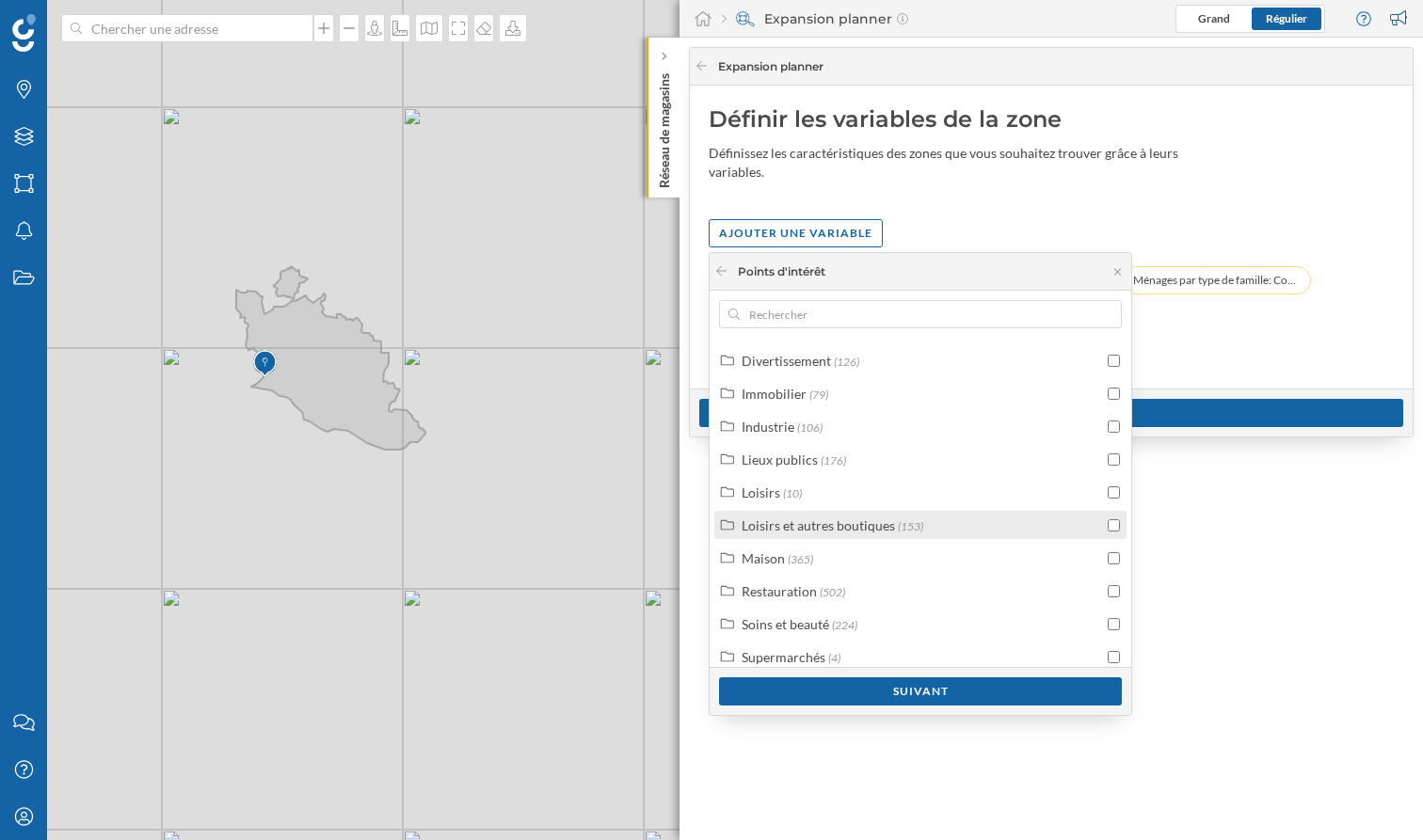 scroll, scrollTop: 237, scrollLeft: 0, axis: vertical 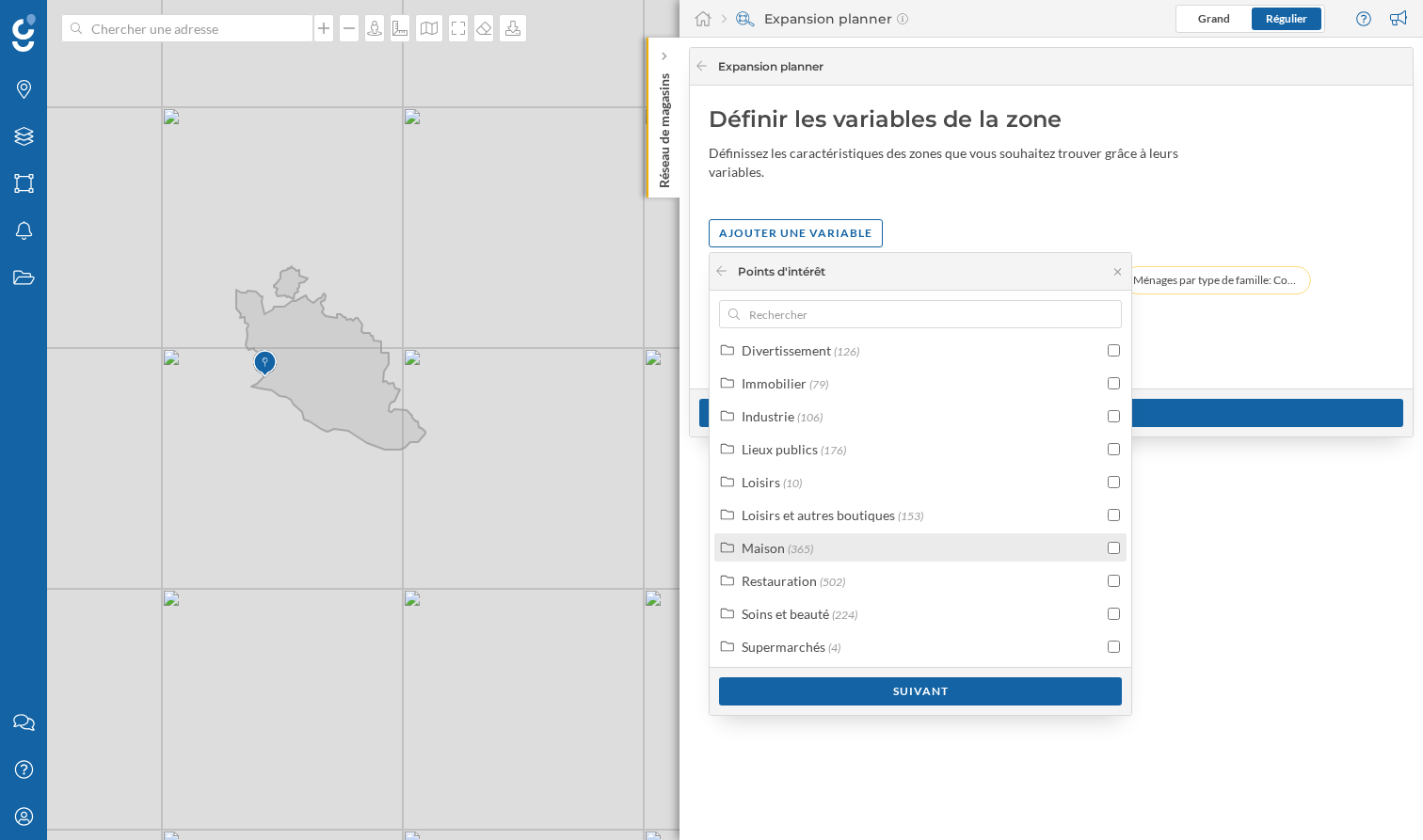 click at bounding box center (1113, 547) 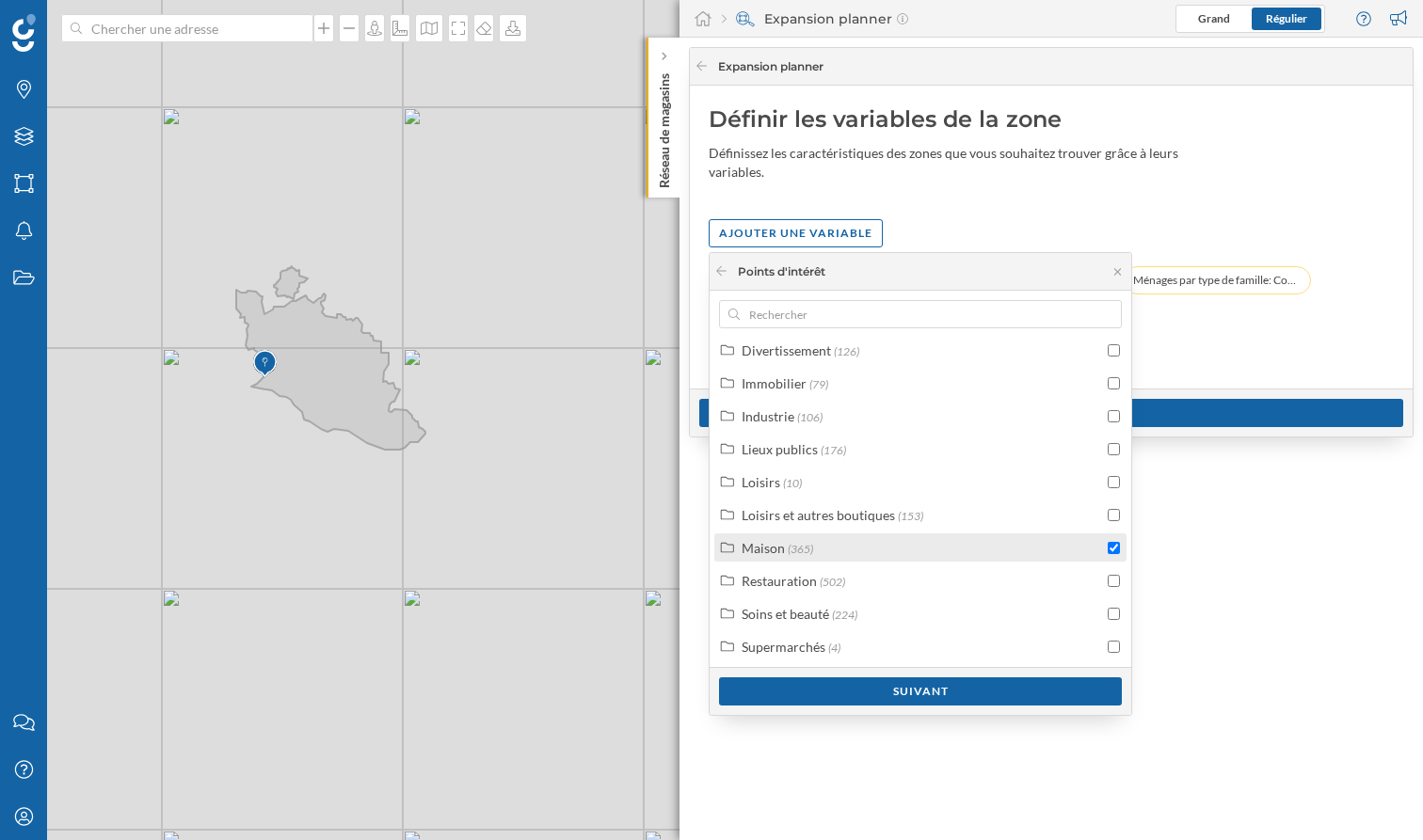 checkbox on "true" 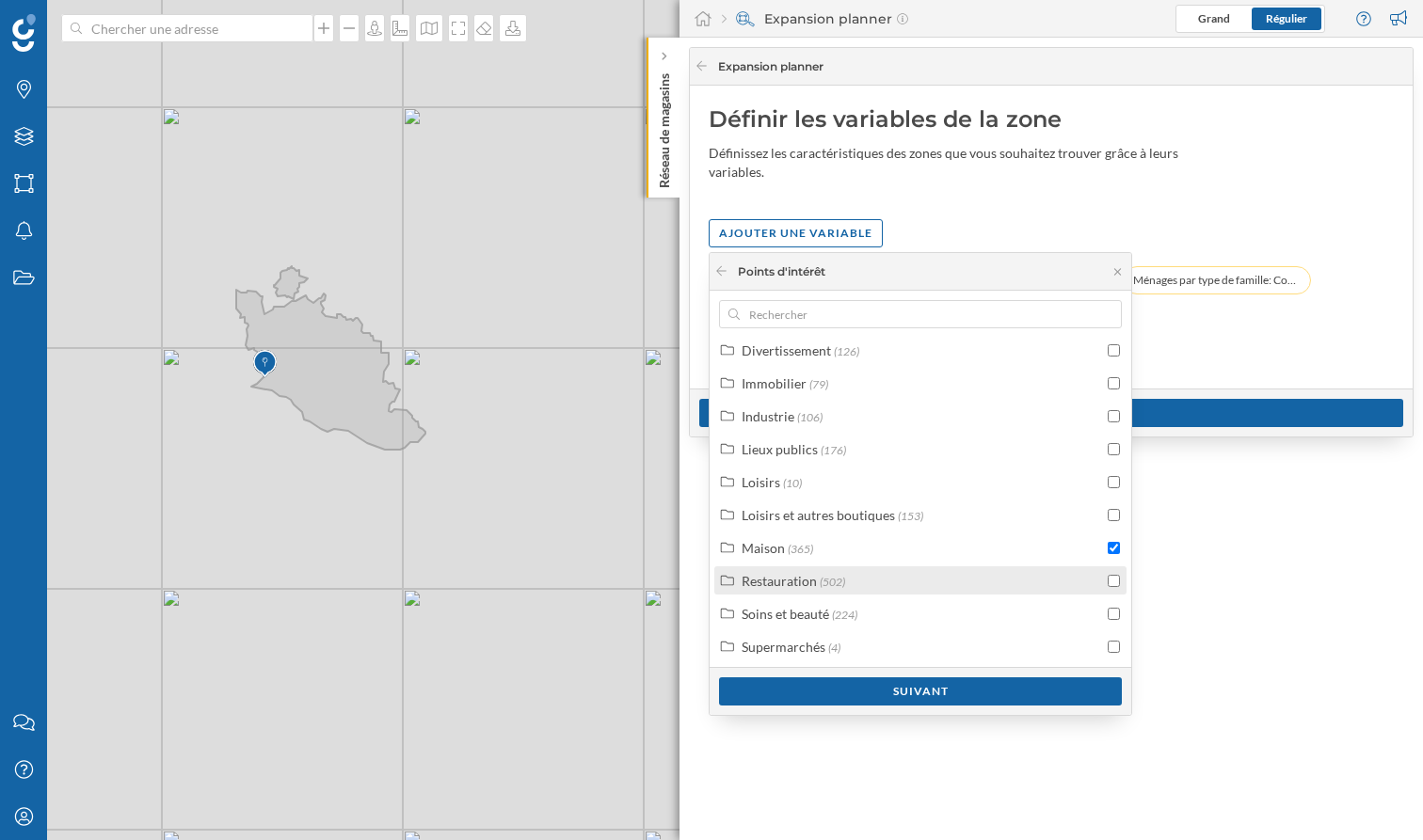 click at bounding box center [1113, 580] 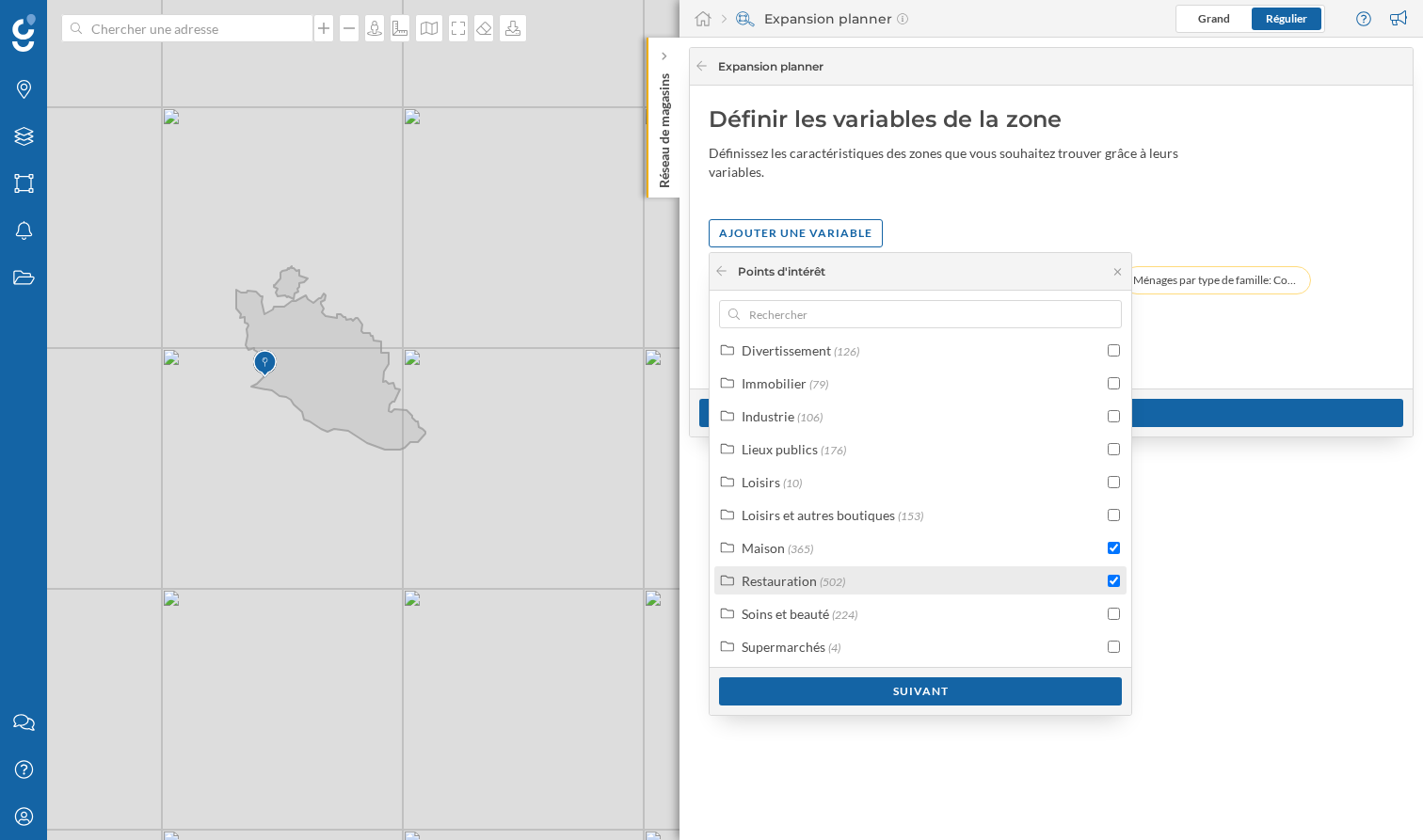 checkbox on "true" 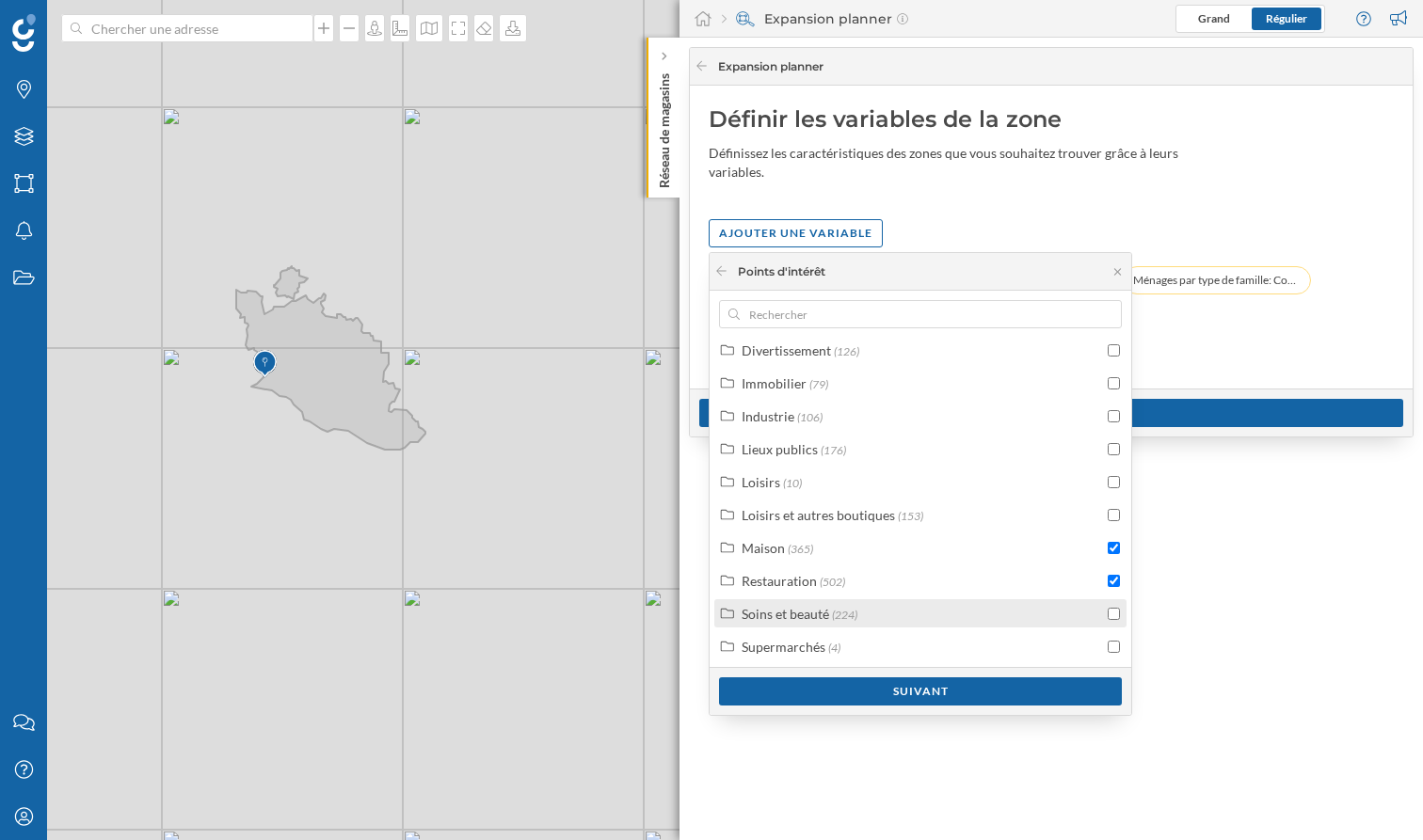 click at bounding box center [1113, 613] 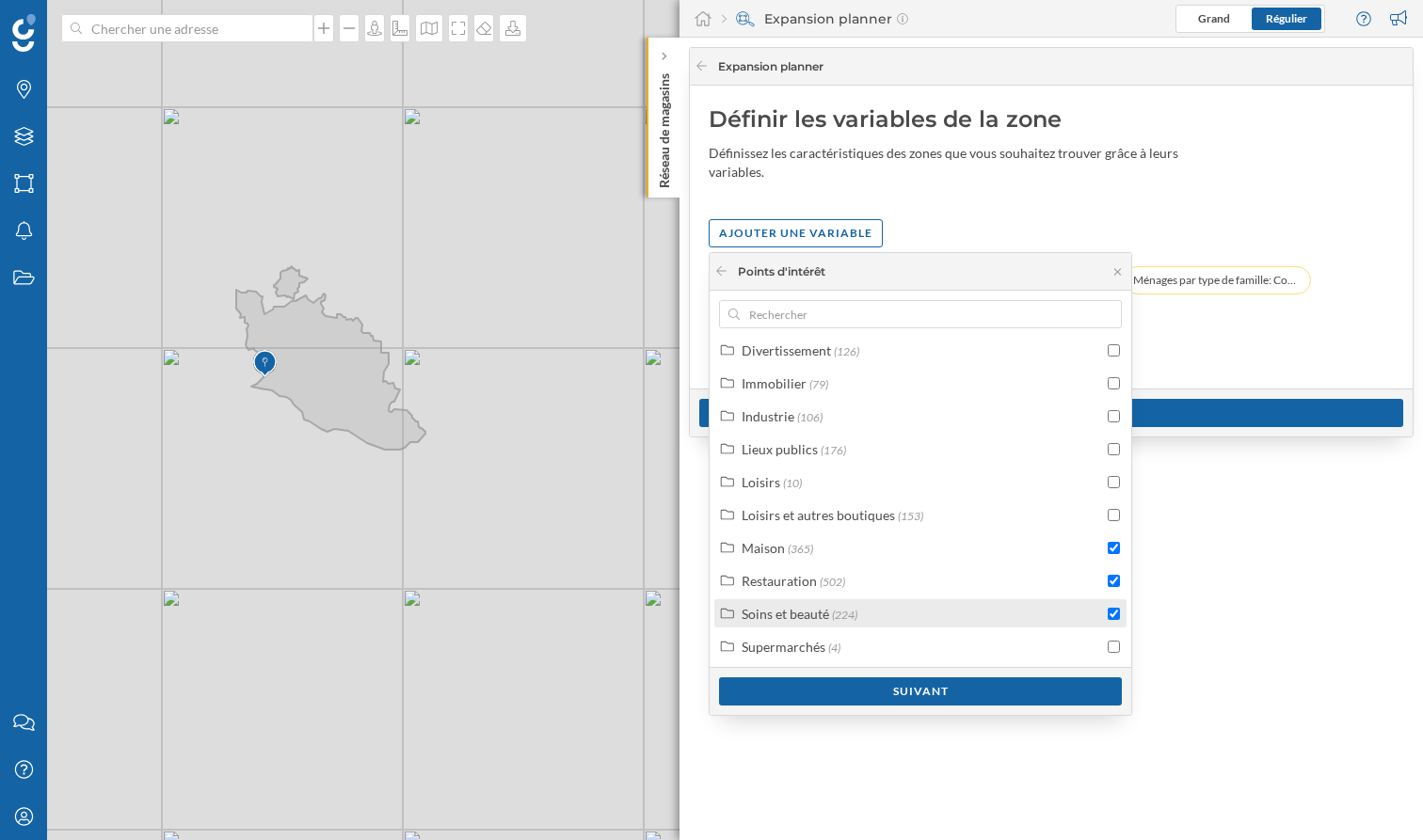 checkbox on "true" 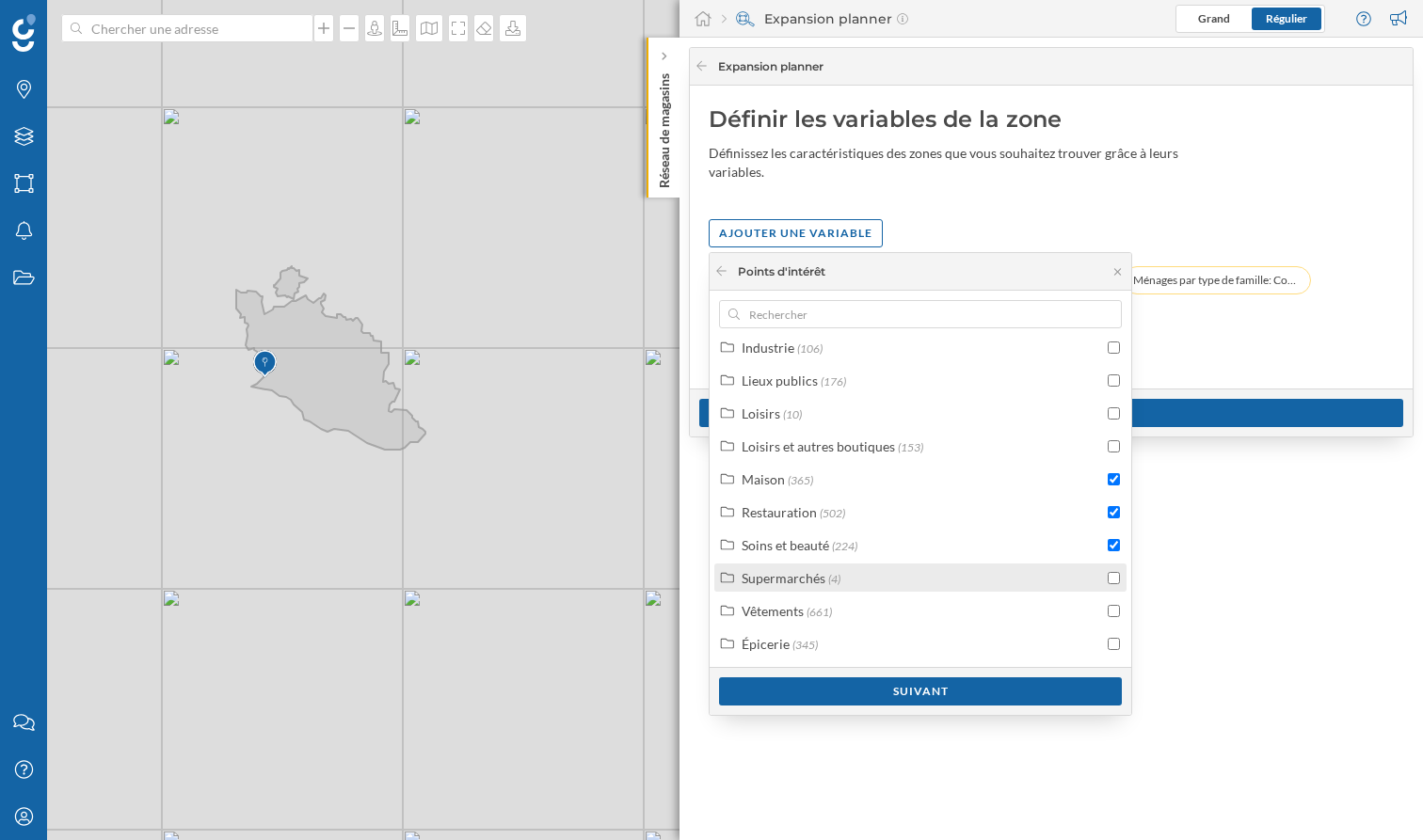 click at bounding box center (1113, 578) 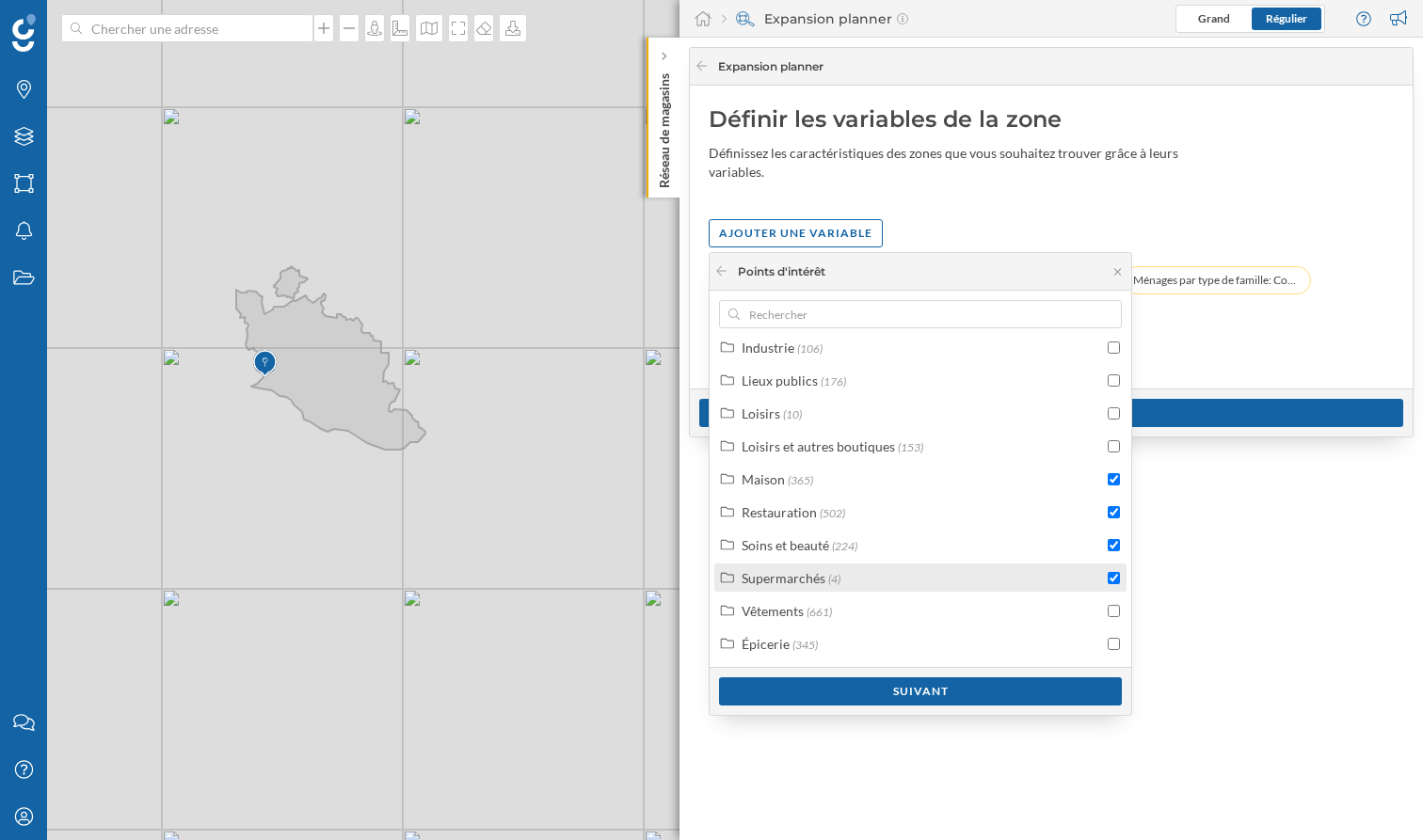 checkbox on "true" 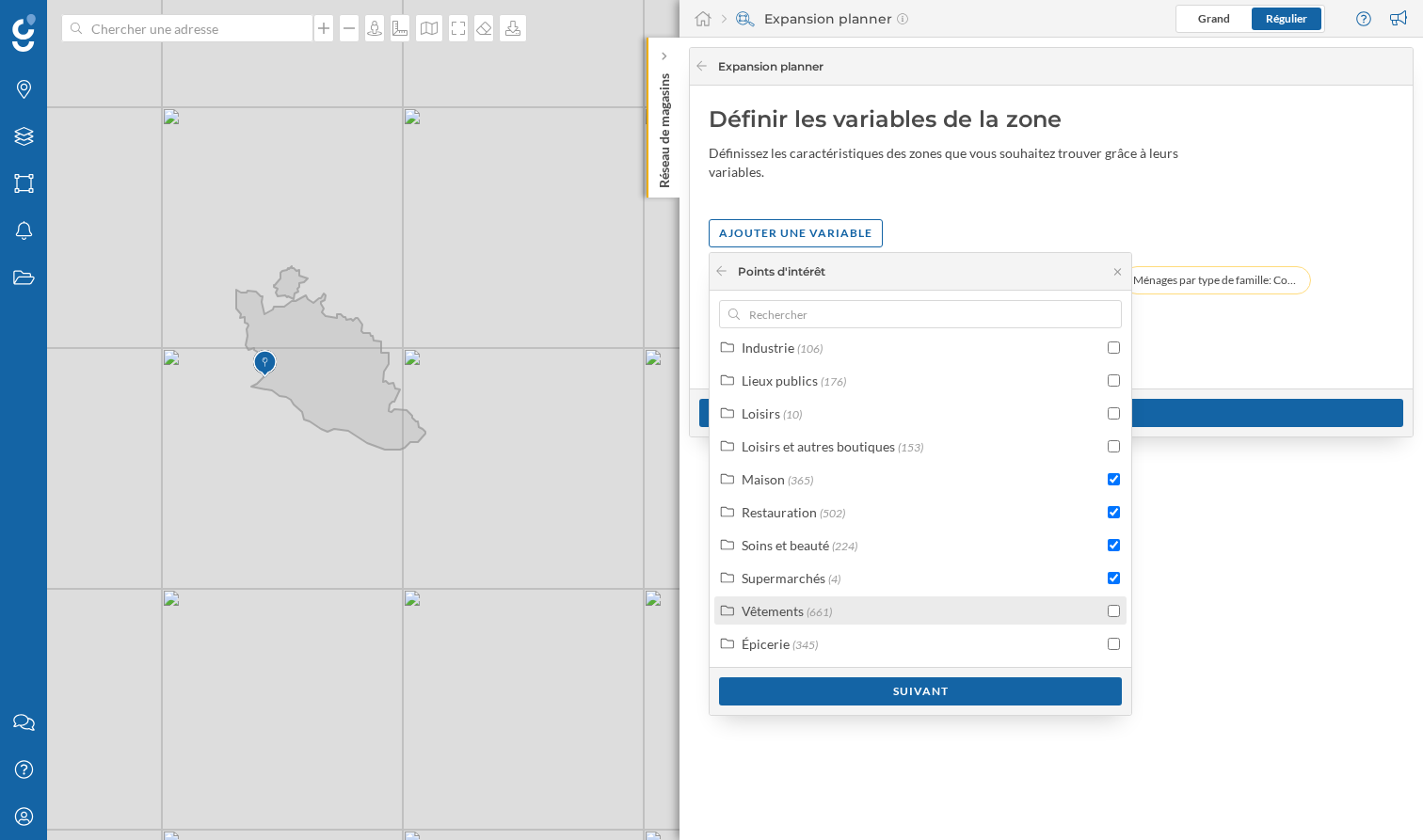 click at bounding box center [1113, 610] 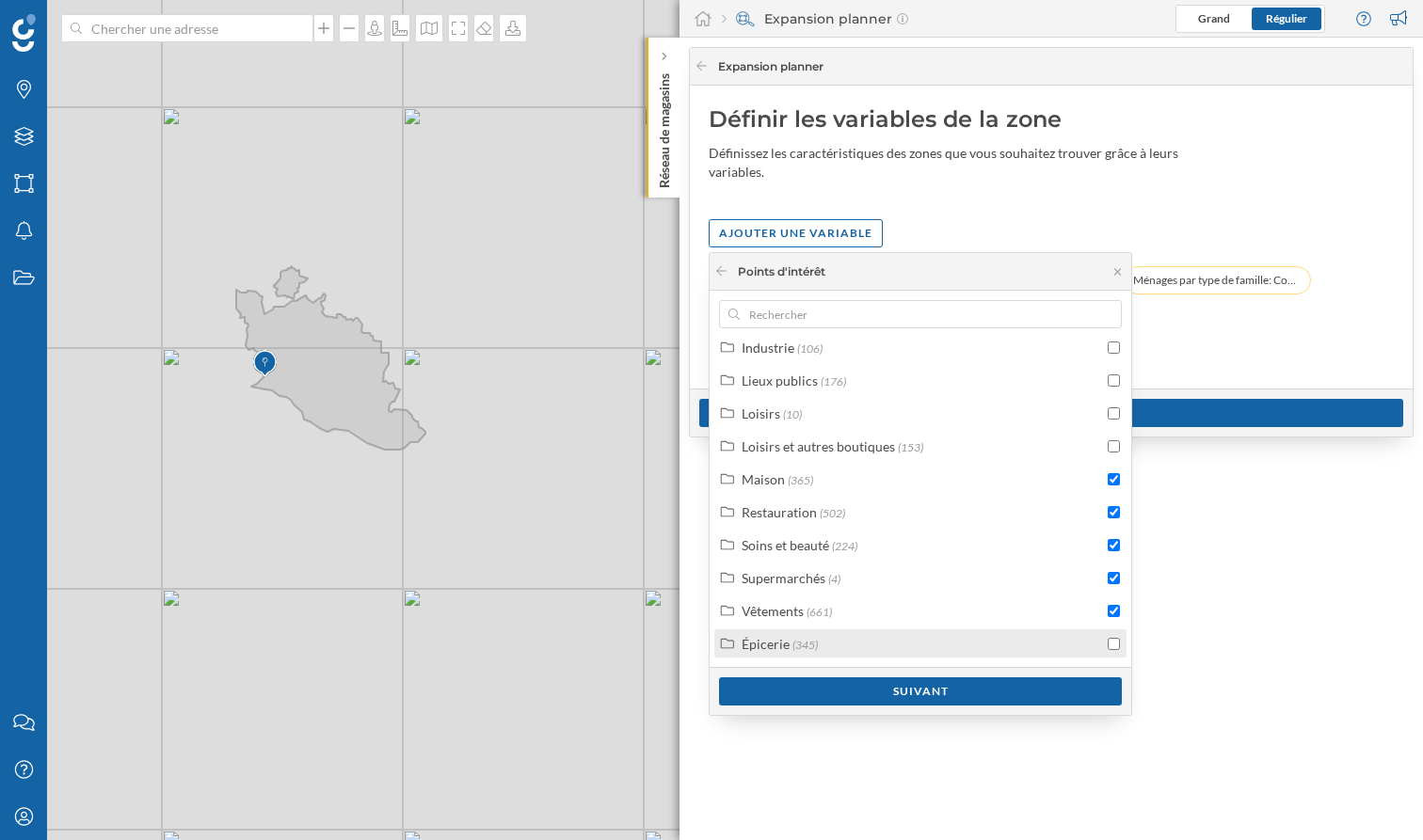 click at bounding box center (1113, 643) 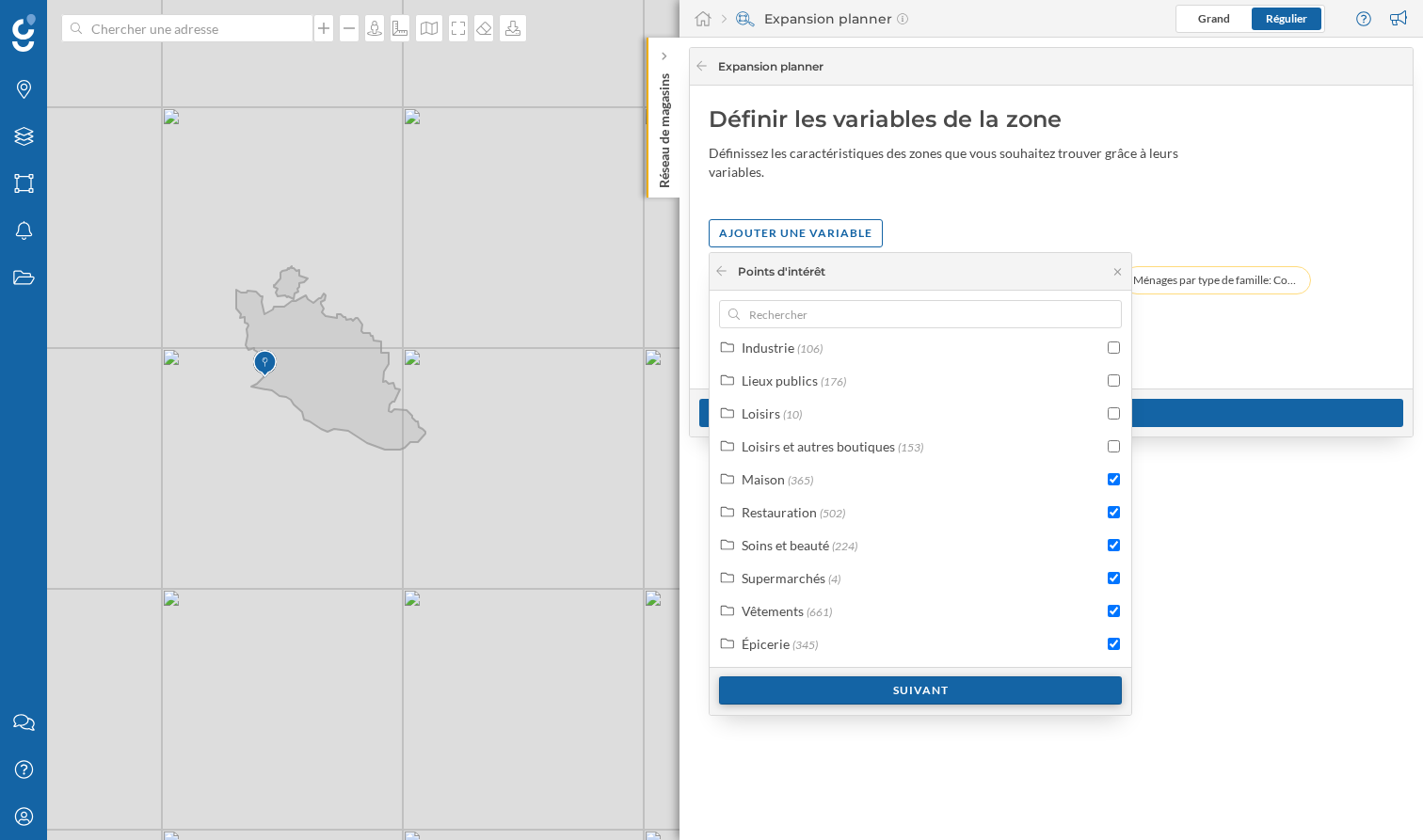 click on "Suivant" at bounding box center [920, 690] 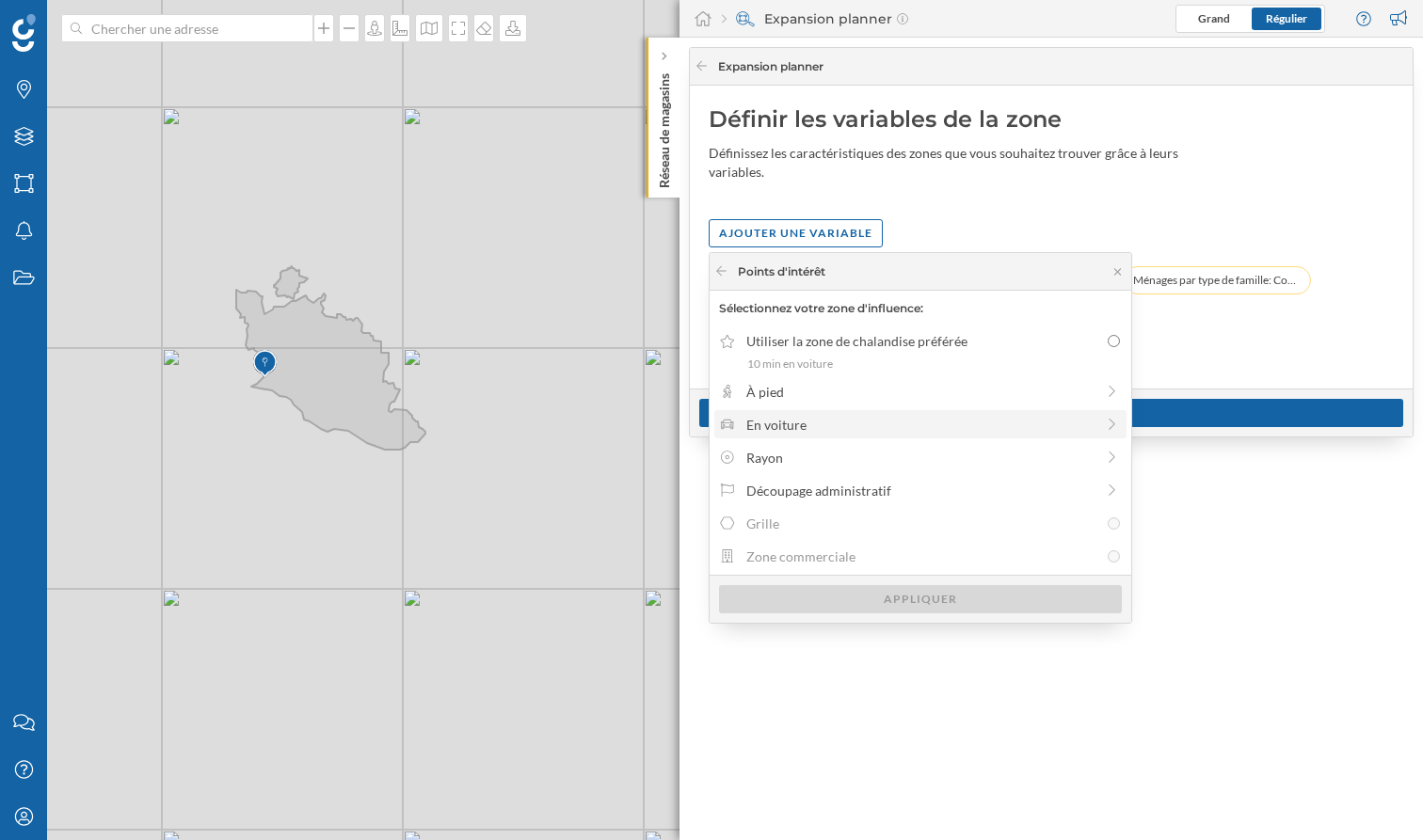 click on "En voiture" at bounding box center (920, 424) 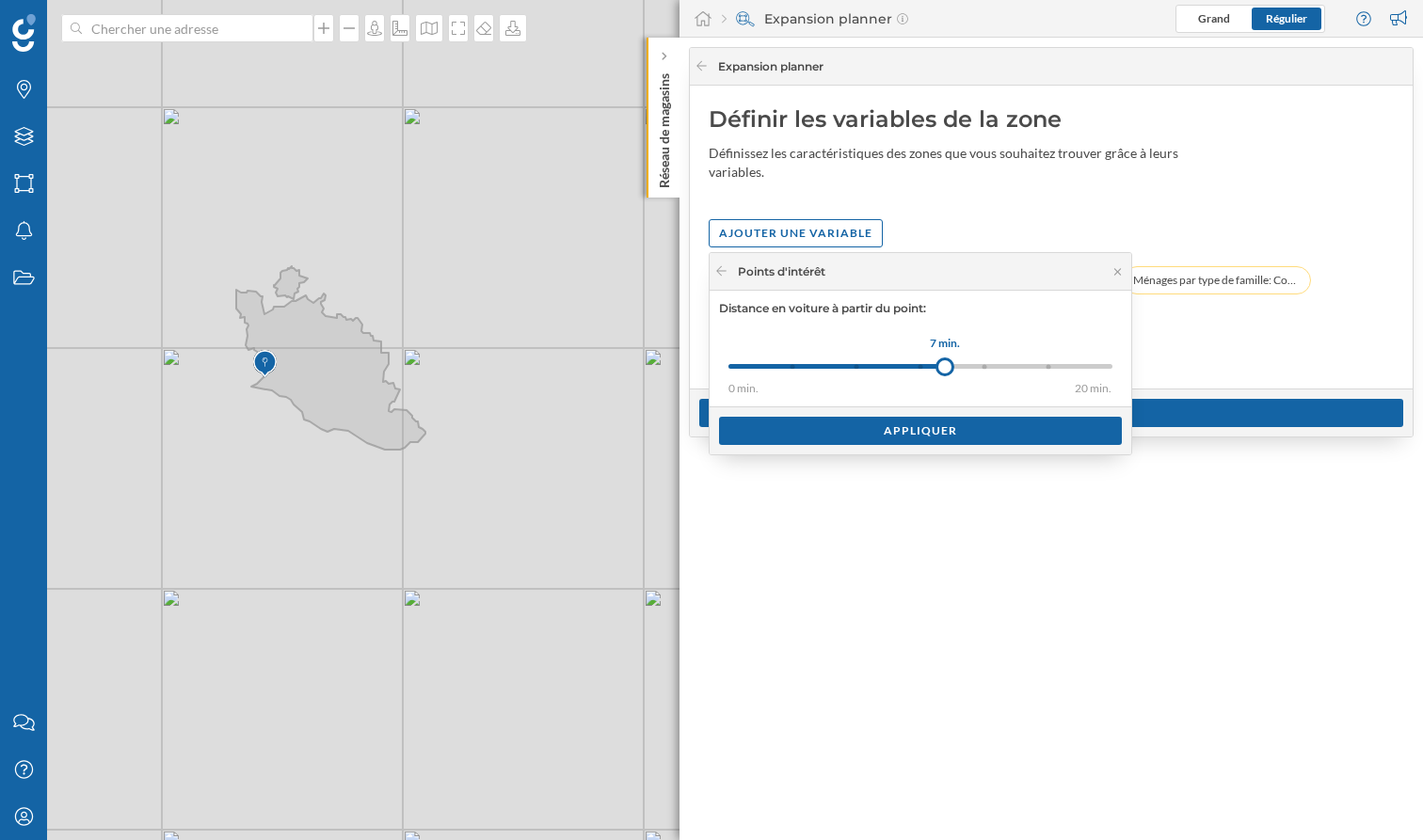 drag, startPoint x: 796, startPoint y: 364, endPoint x: 945, endPoint y: 368, distance: 149.05368 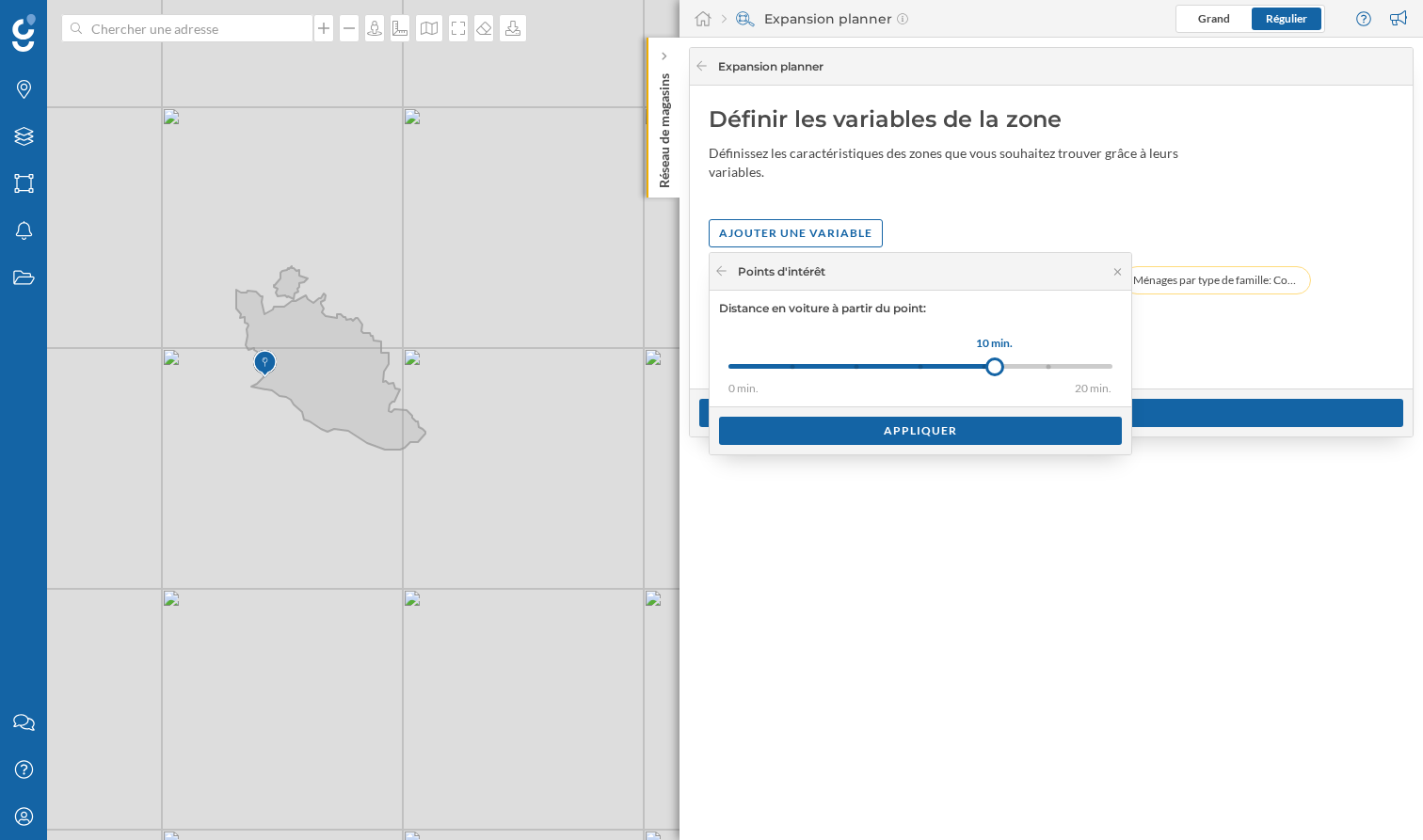 drag, startPoint x: 918, startPoint y: 366, endPoint x: 986, endPoint y: 366, distance: 68 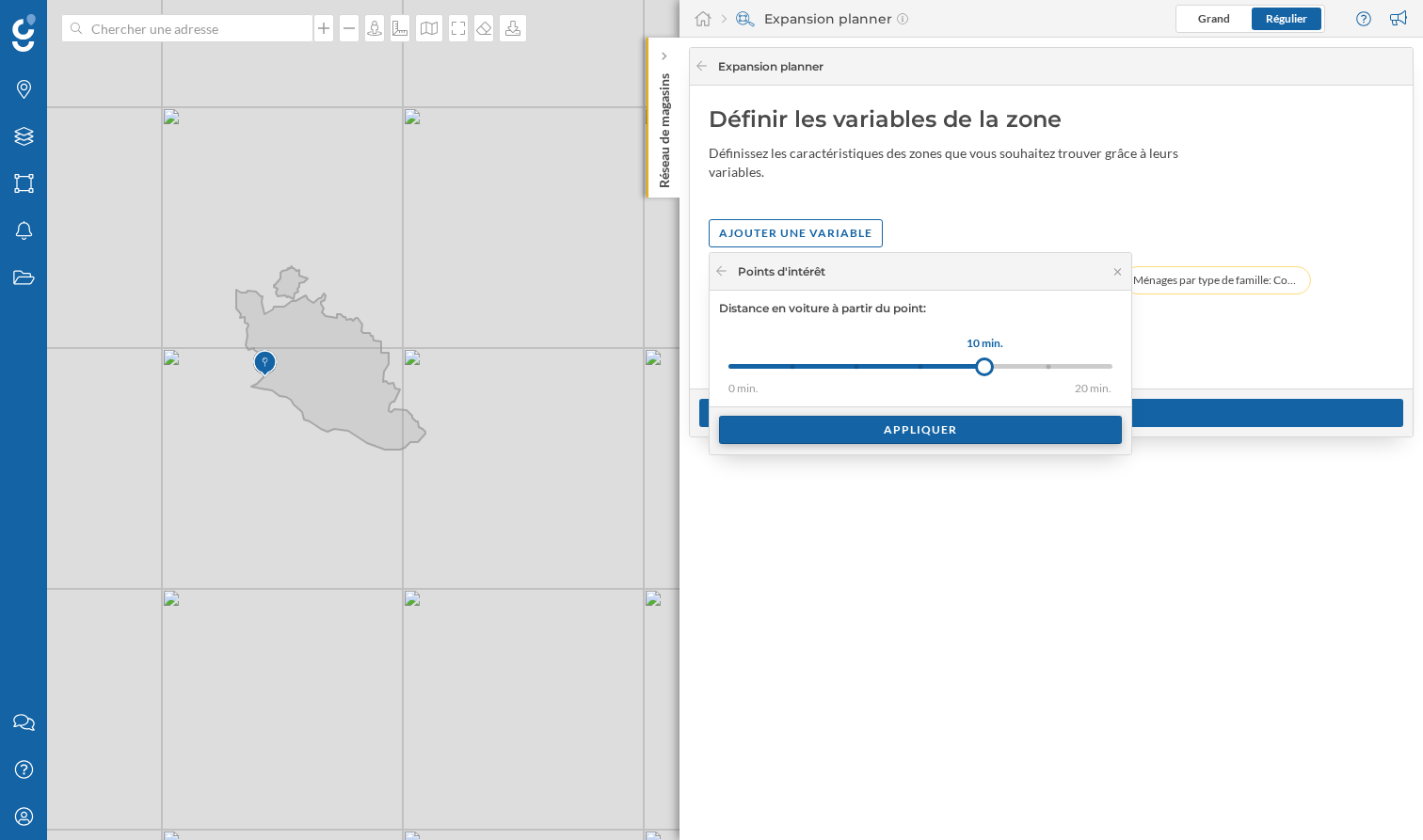 click on "Appliquer" at bounding box center (920, 430) 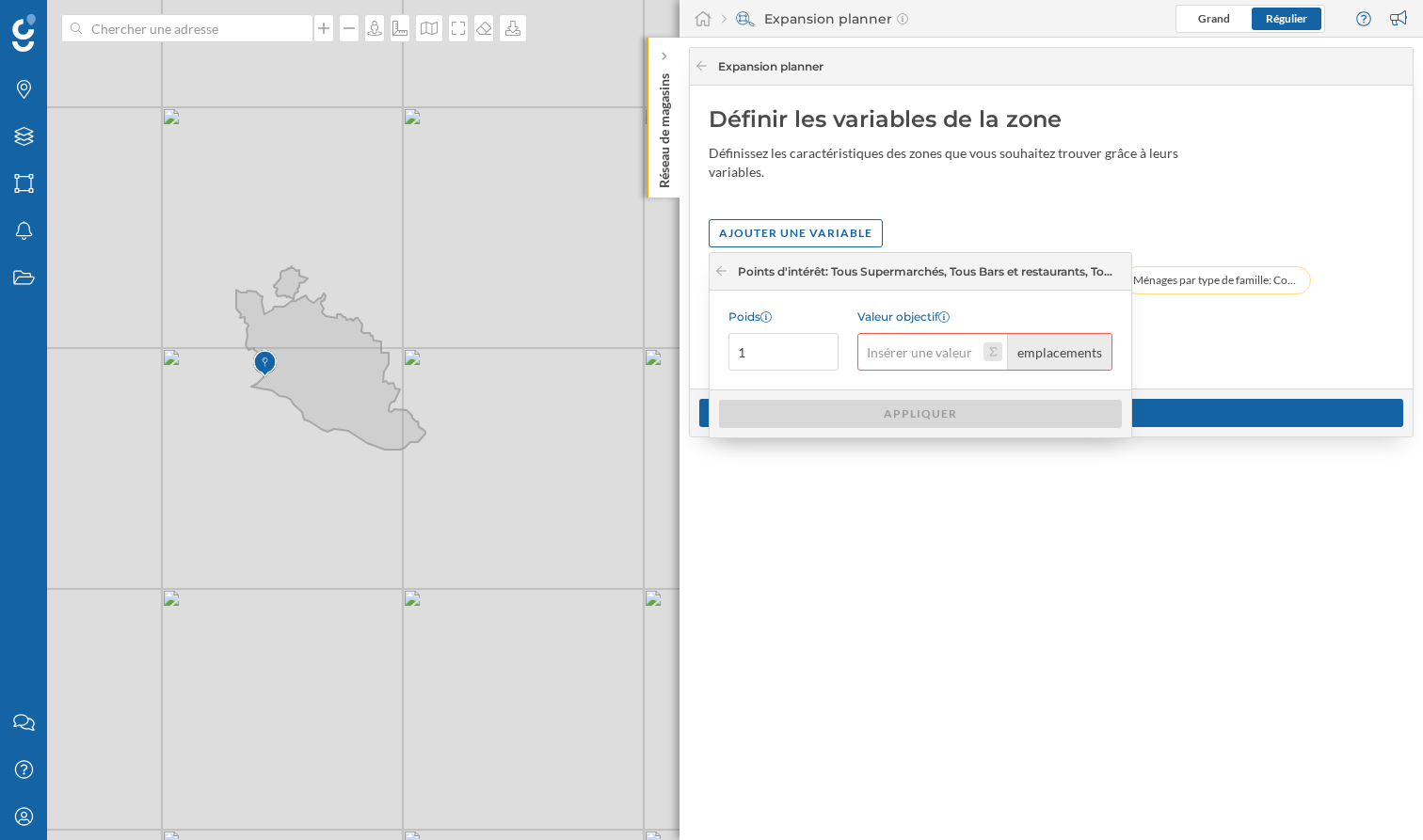click on "Valeur objectif
emplacements" at bounding box center [993, 352] 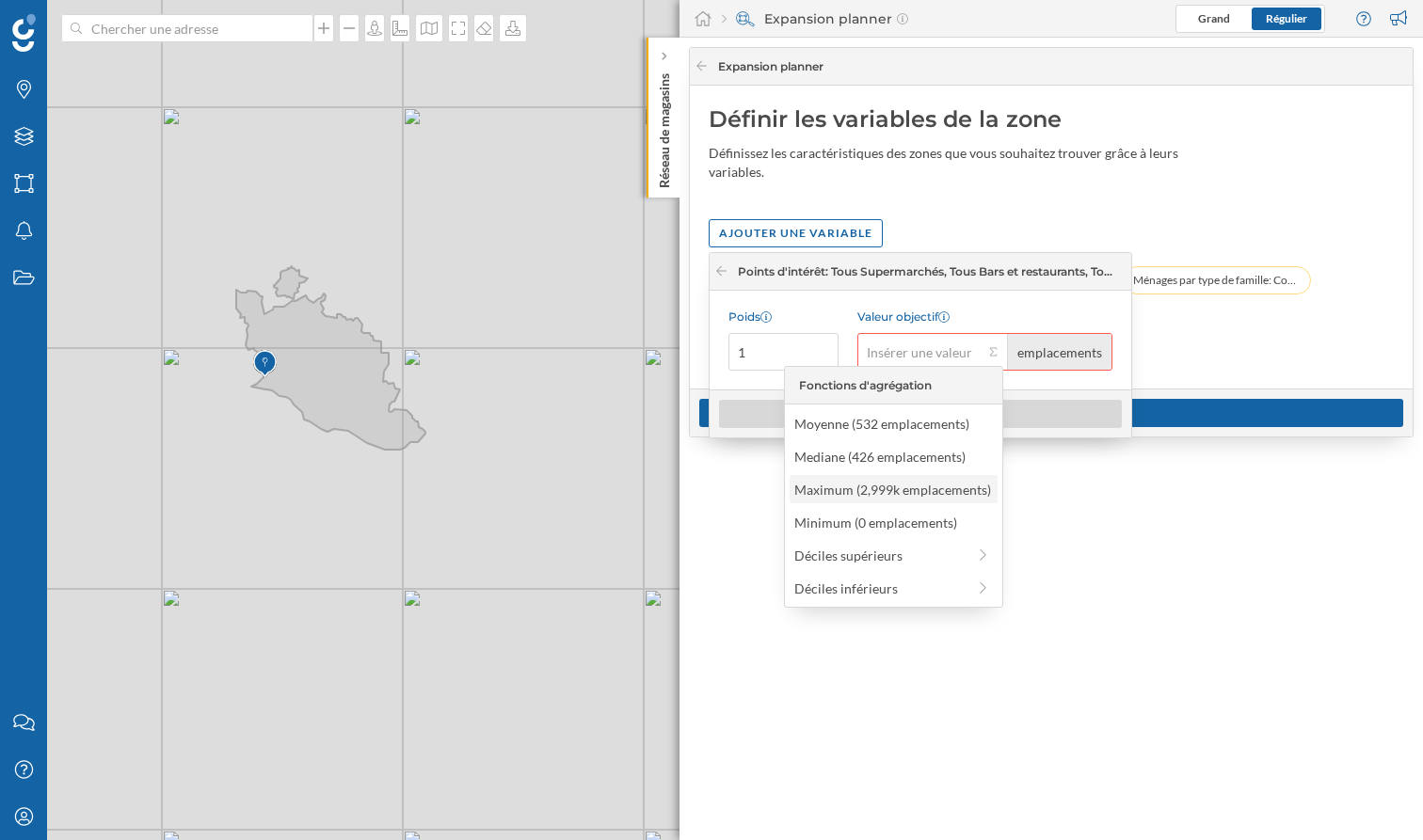 click on "Maximum (2,999k emplacements)" at bounding box center [892, 489] 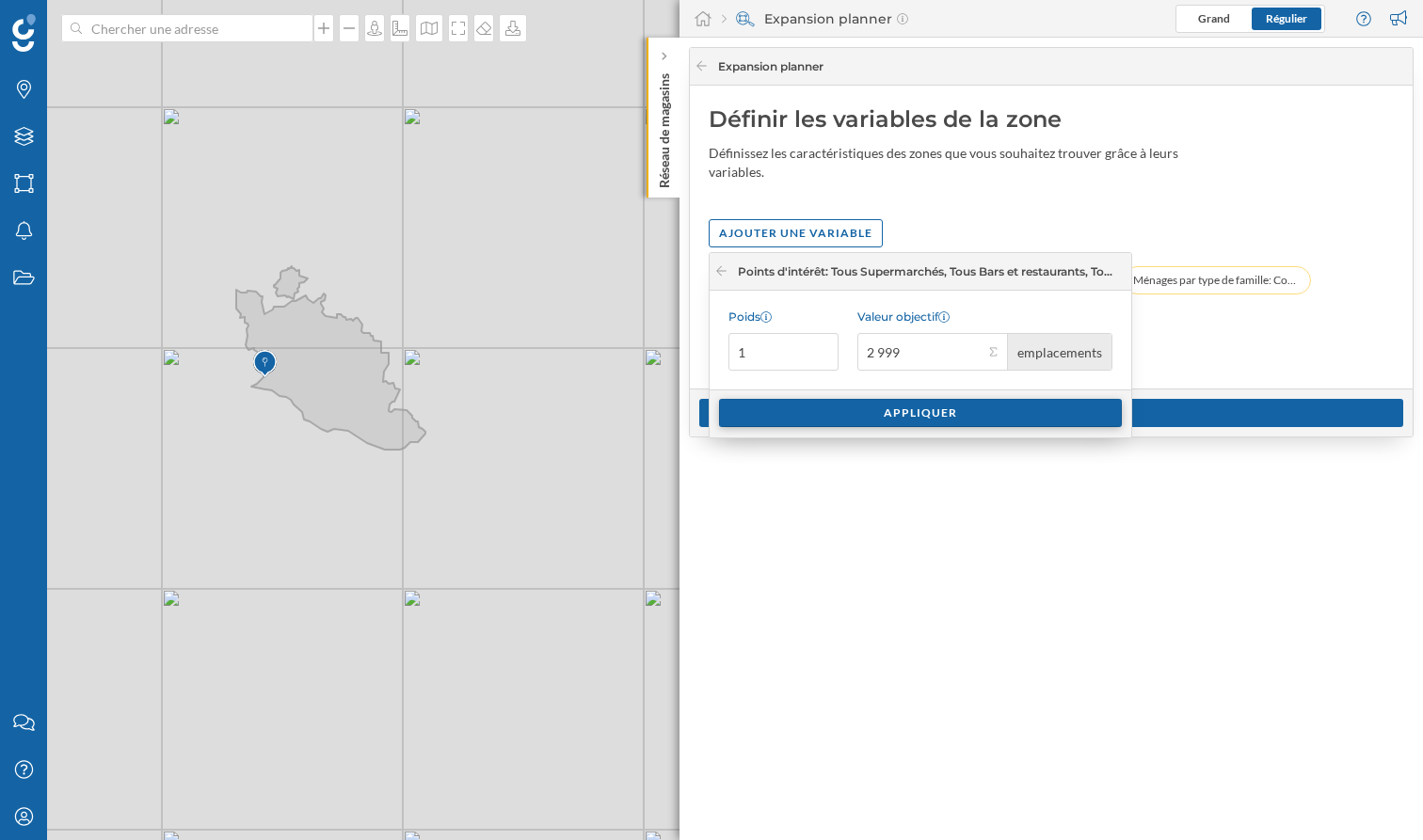 click on "Appliquer" at bounding box center [920, 413] 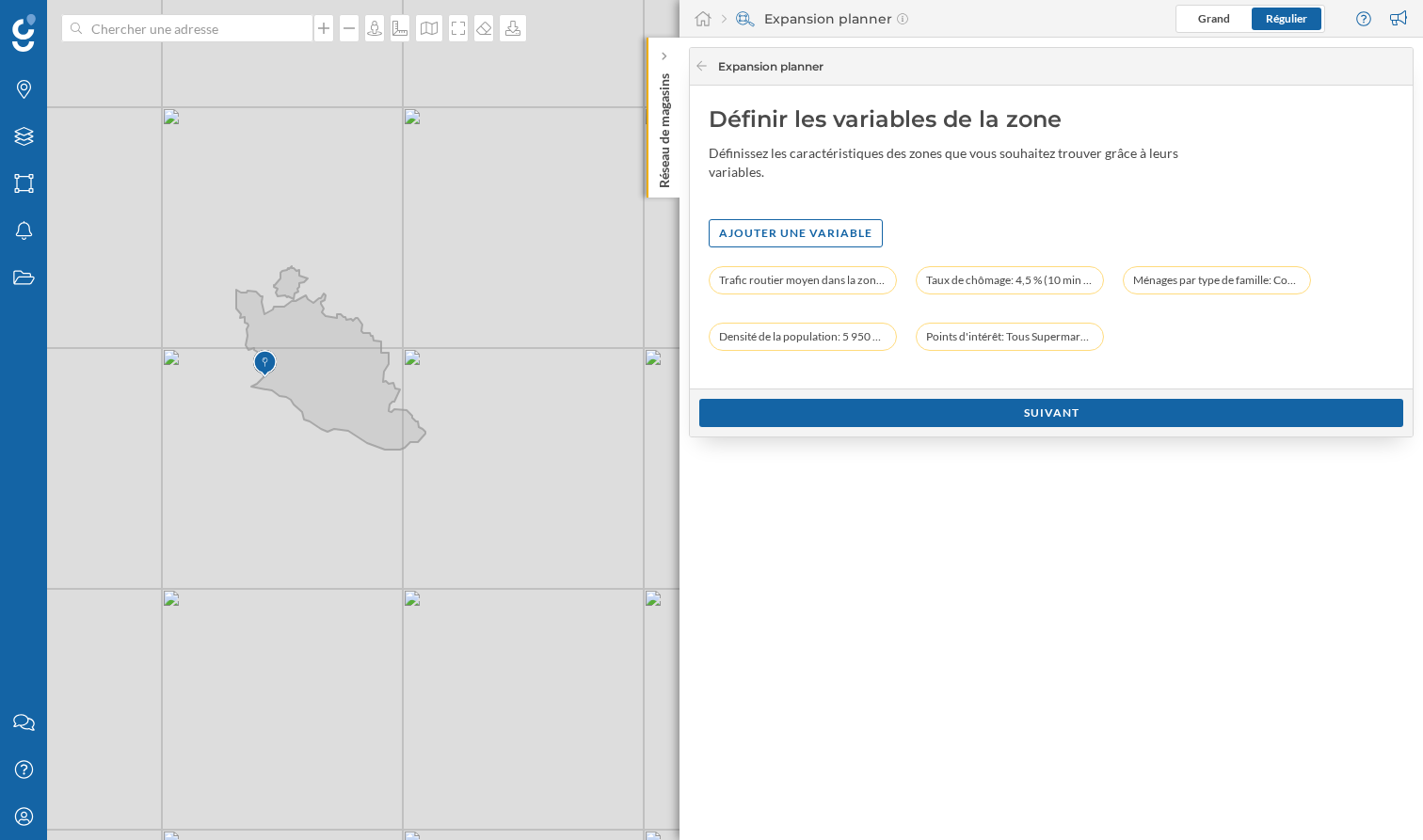 click on "Suivant" at bounding box center [1051, 413] 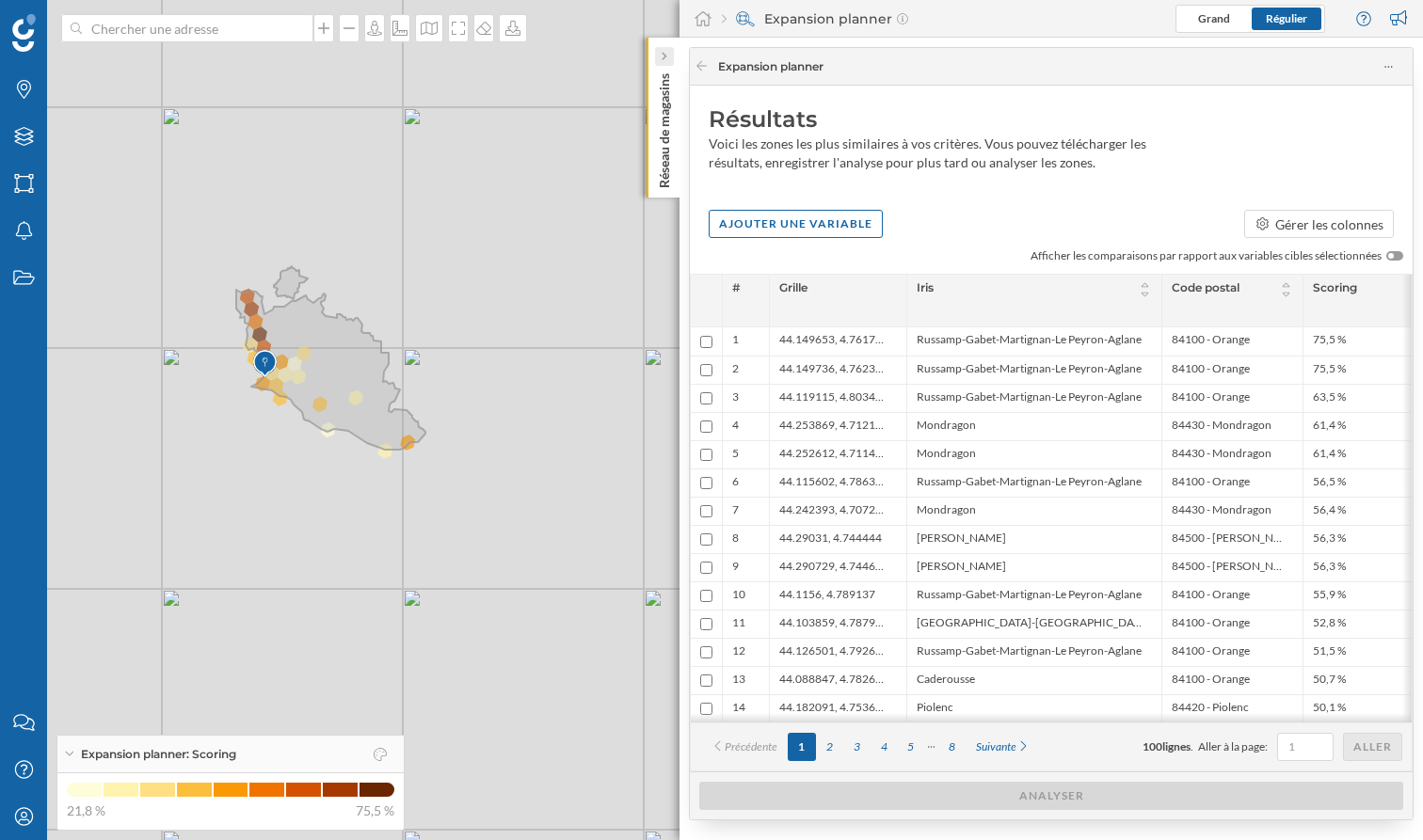 click at bounding box center [664, 56] 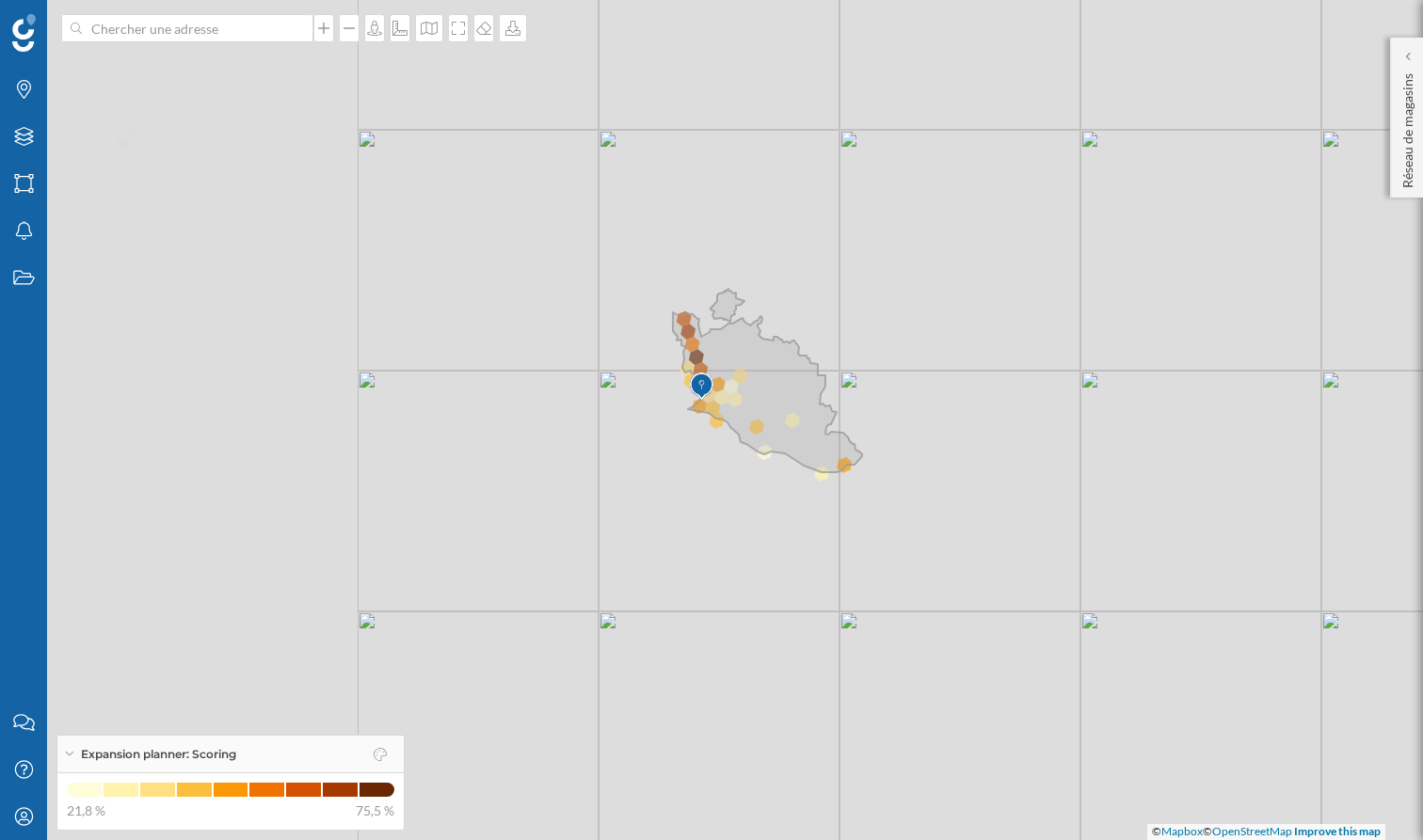 drag, startPoint x: 304, startPoint y: 254, endPoint x: 741, endPoint y: 277, distance: 437.605 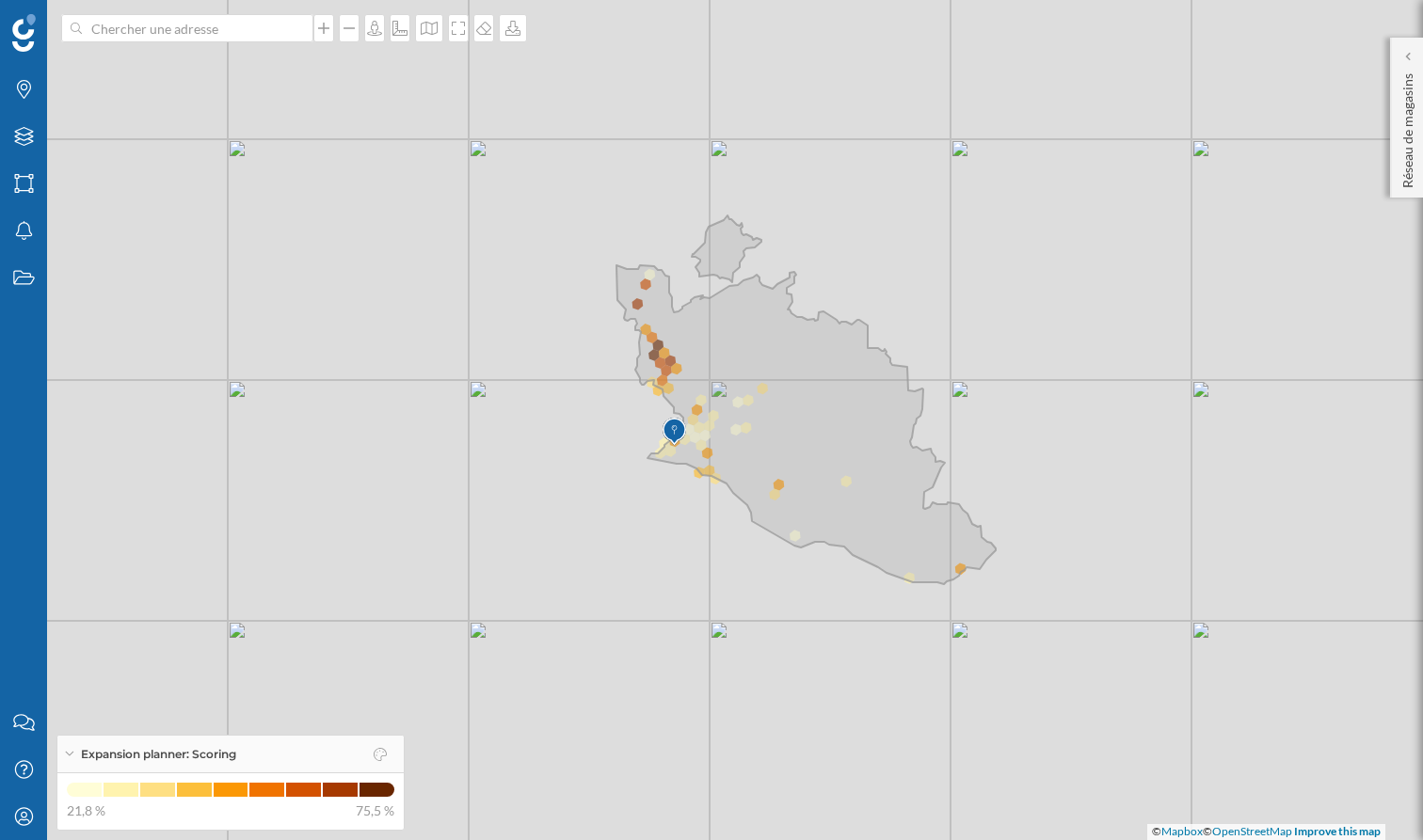 drag, startPoint x: 905, startPoint y: 392, endPoint x: 919, endPoint y: 306, distance: 87.13208 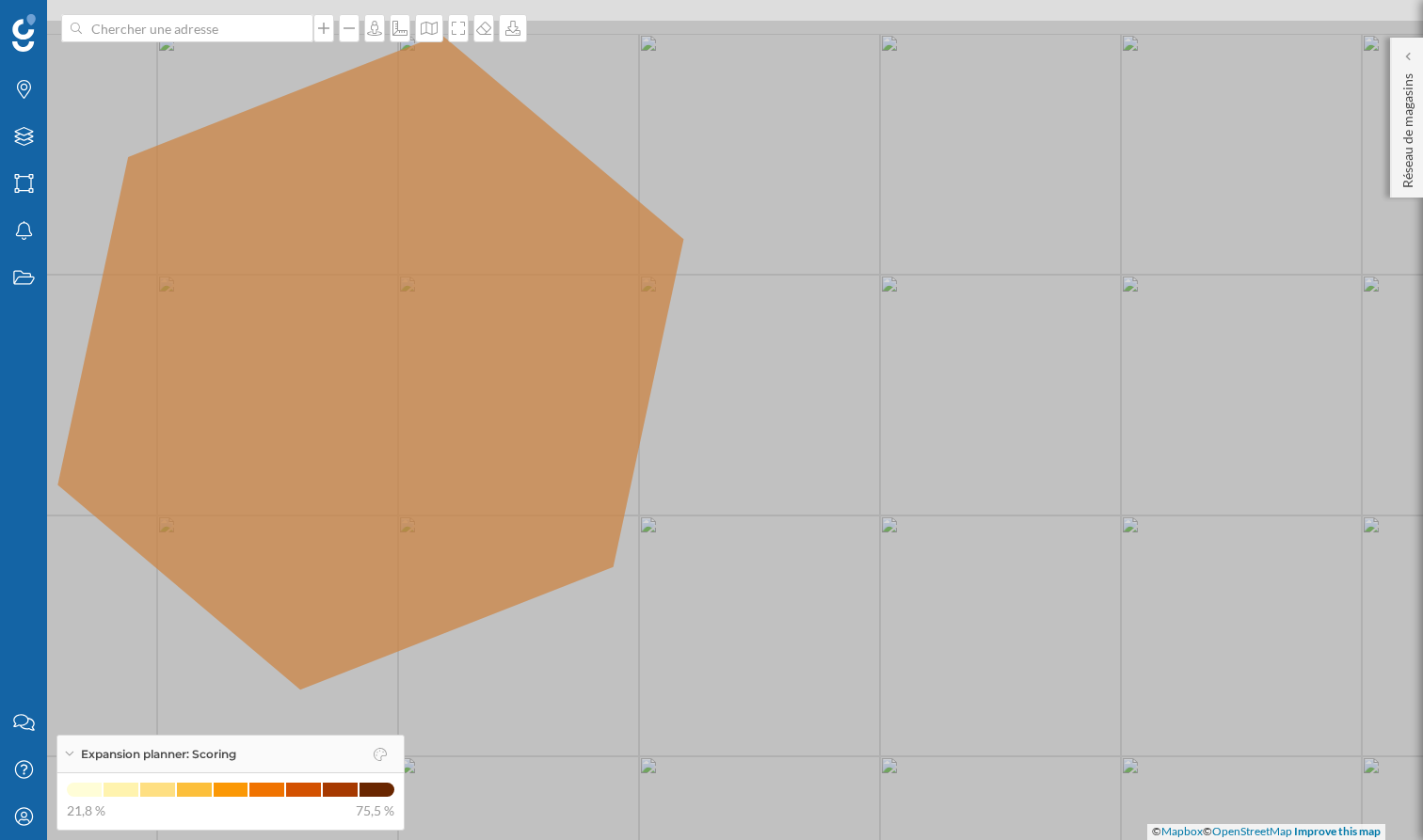 drag, startPoint x: 572, startPoint y: 108, endPoint x: 724, endPoint y: 262, distance: 216.3793 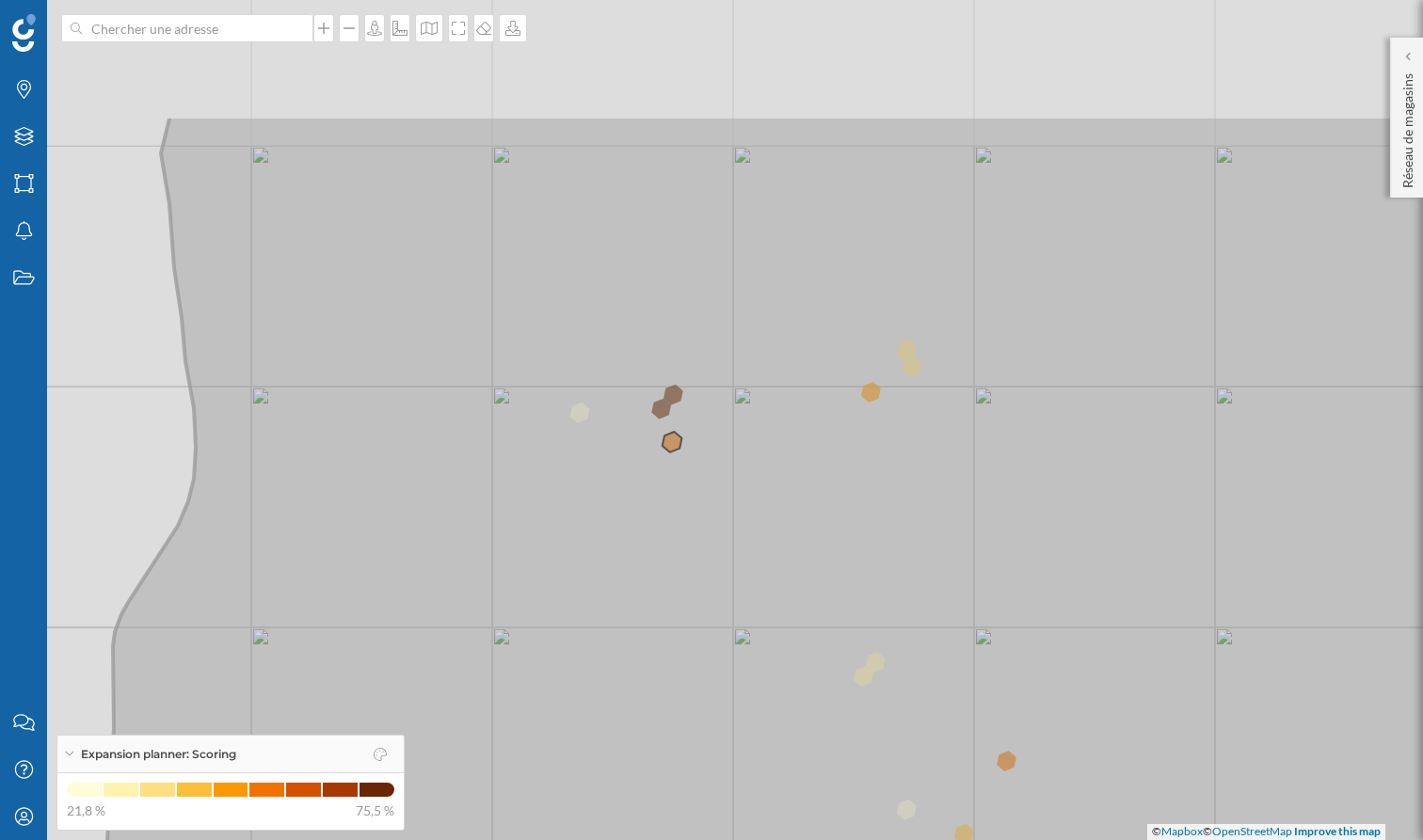 drag, startPoint x: 760, startPoint y: 208, endPoint x: 824, endPoint y: 378, distance: 181.648 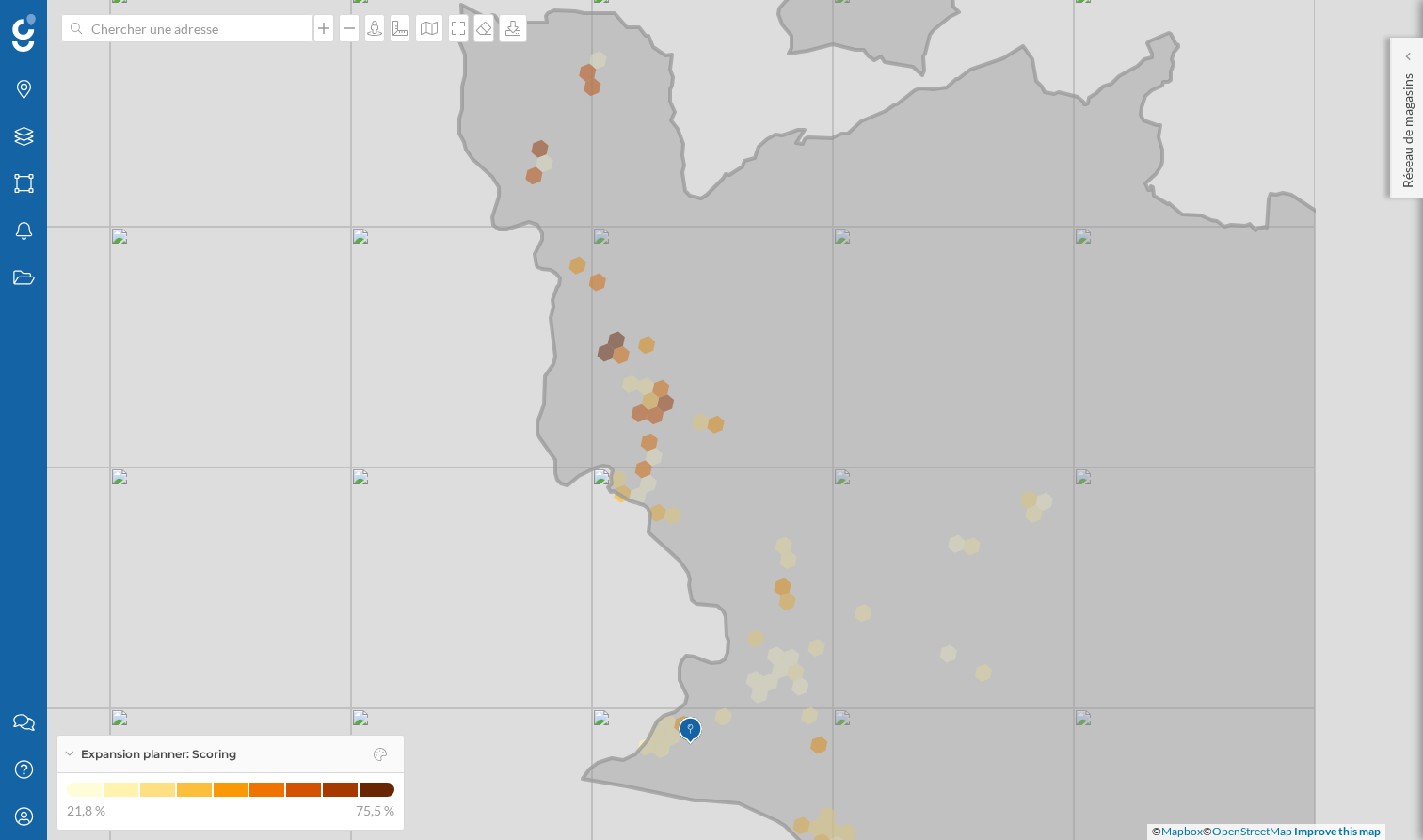 drag, startPoint x: 1064, startPoint y: 370, endPoint x: 798, endPoint y: 341, distance: 267.57616 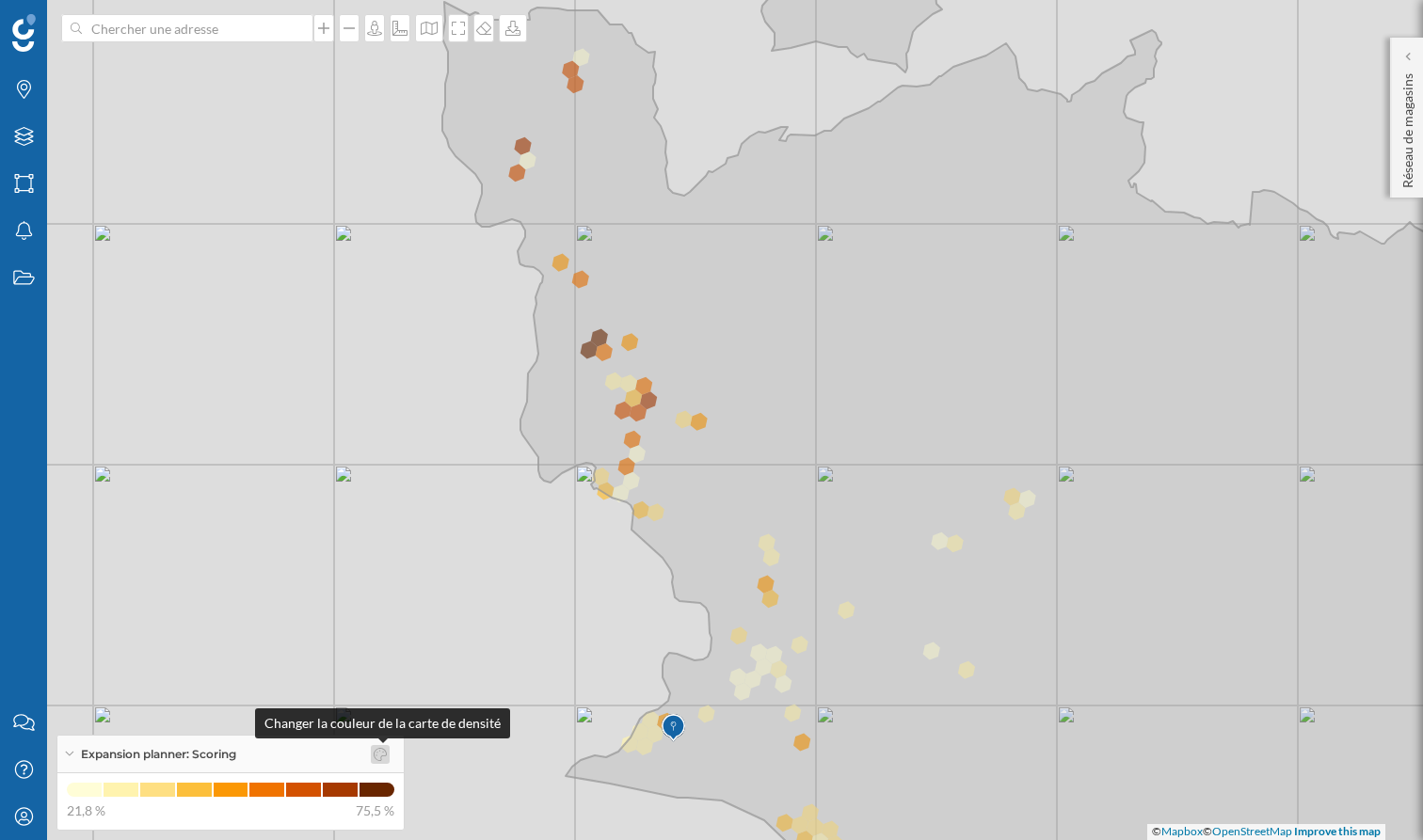 click at bounding box center [380, 754] 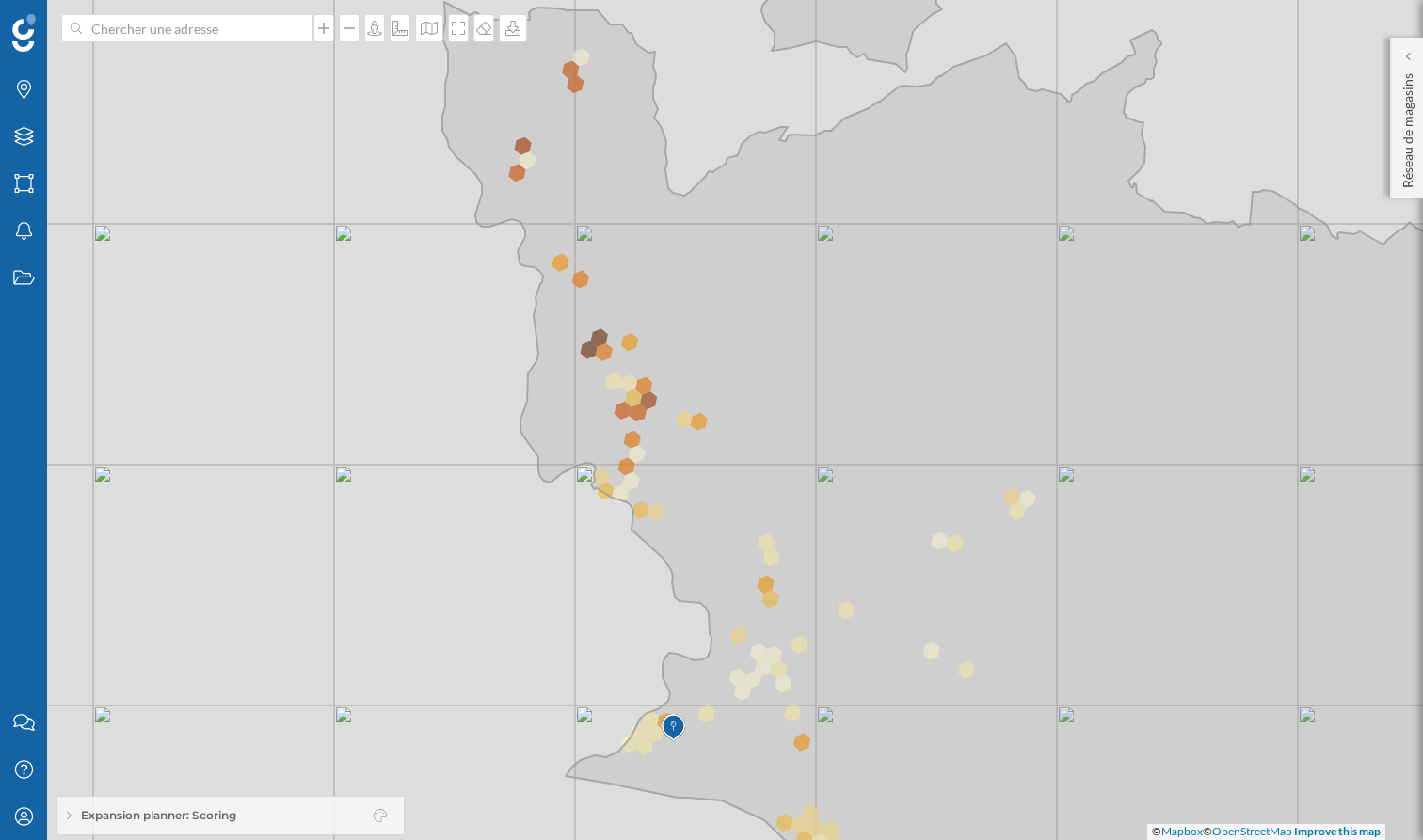 click on "Expansion planner: Scoring" at bounding box center (231, 816) 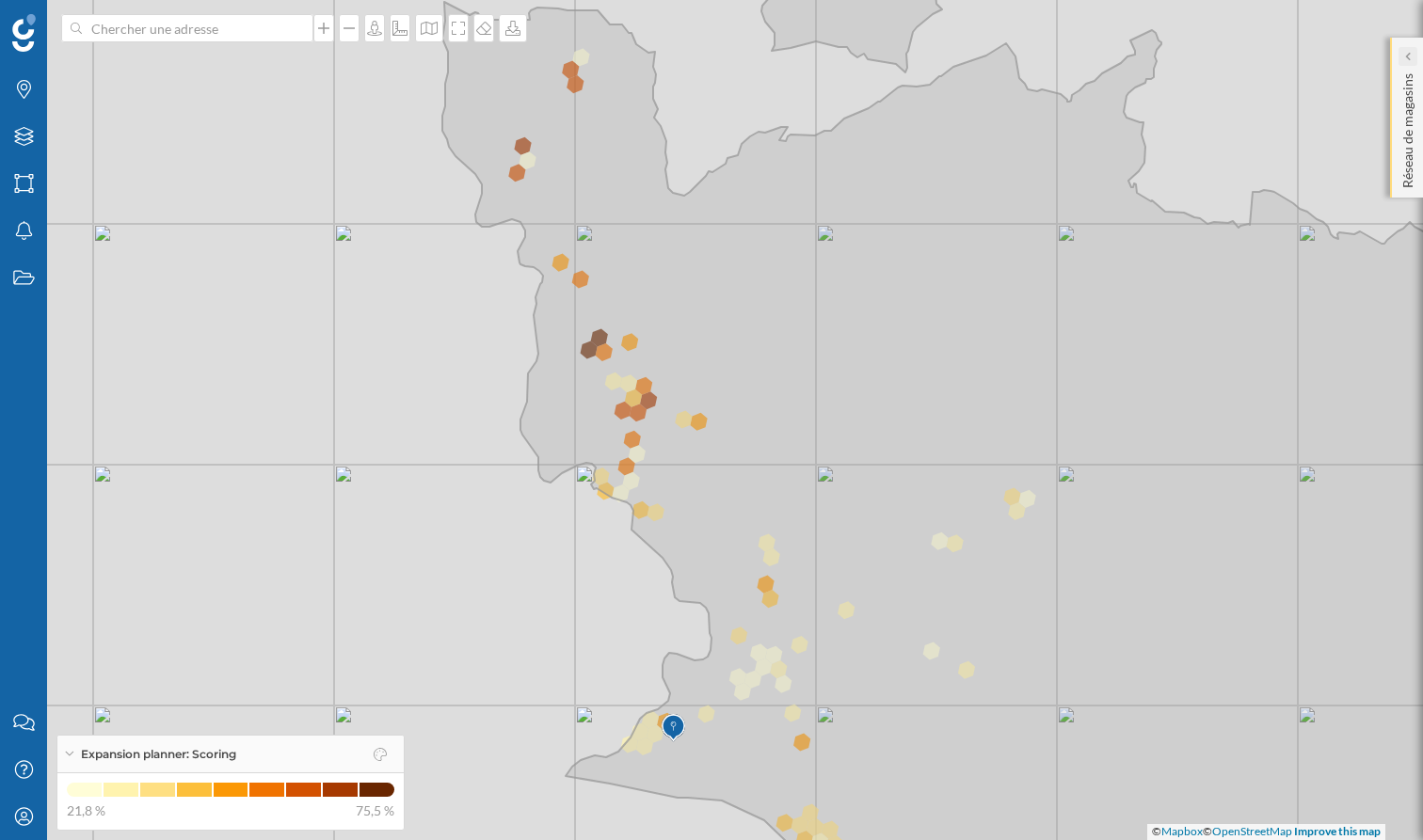 click 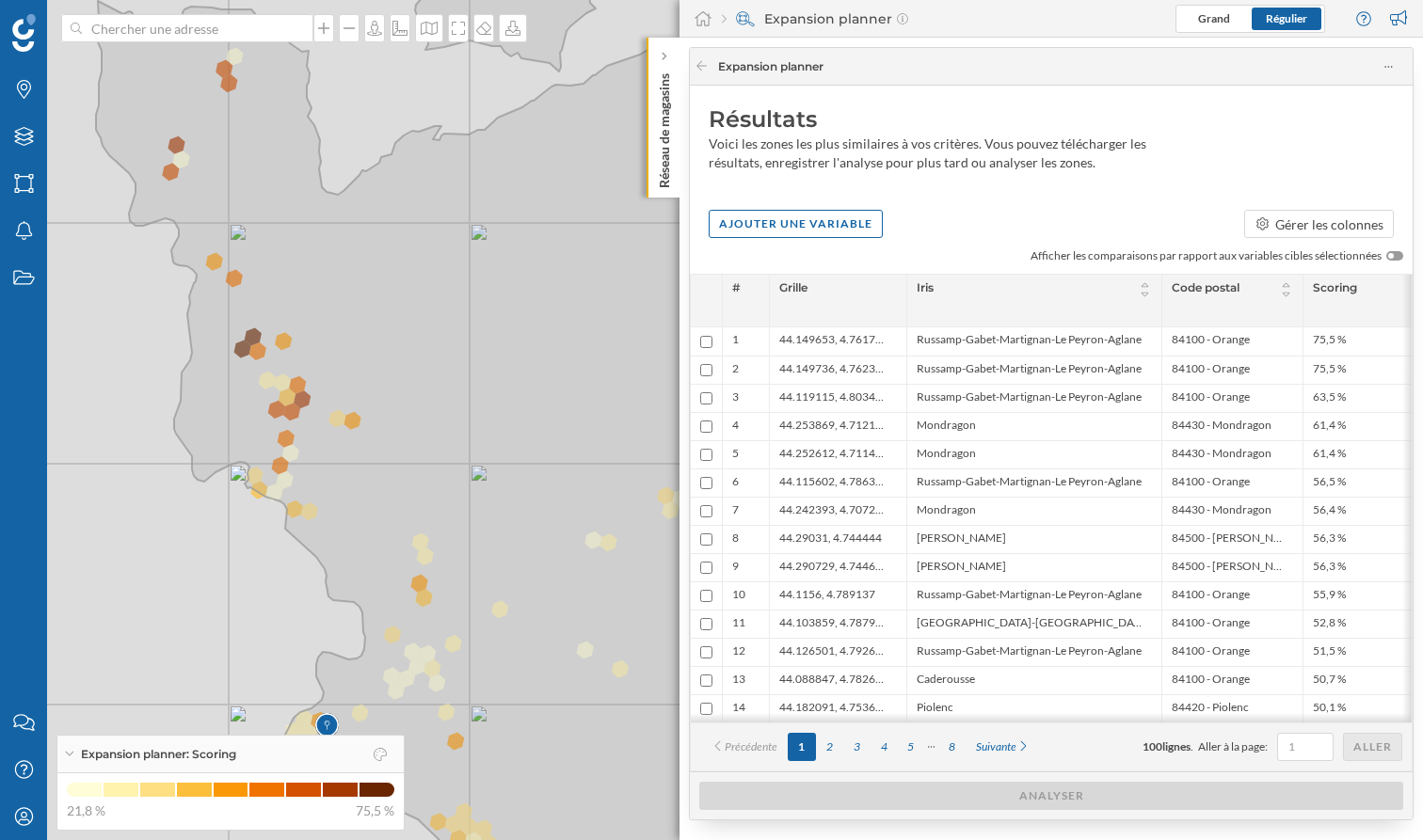 drag, startPoint x: 473, startPoint y: 400, endPoint x: 129, endPoint y: 401, distance: 344.00145 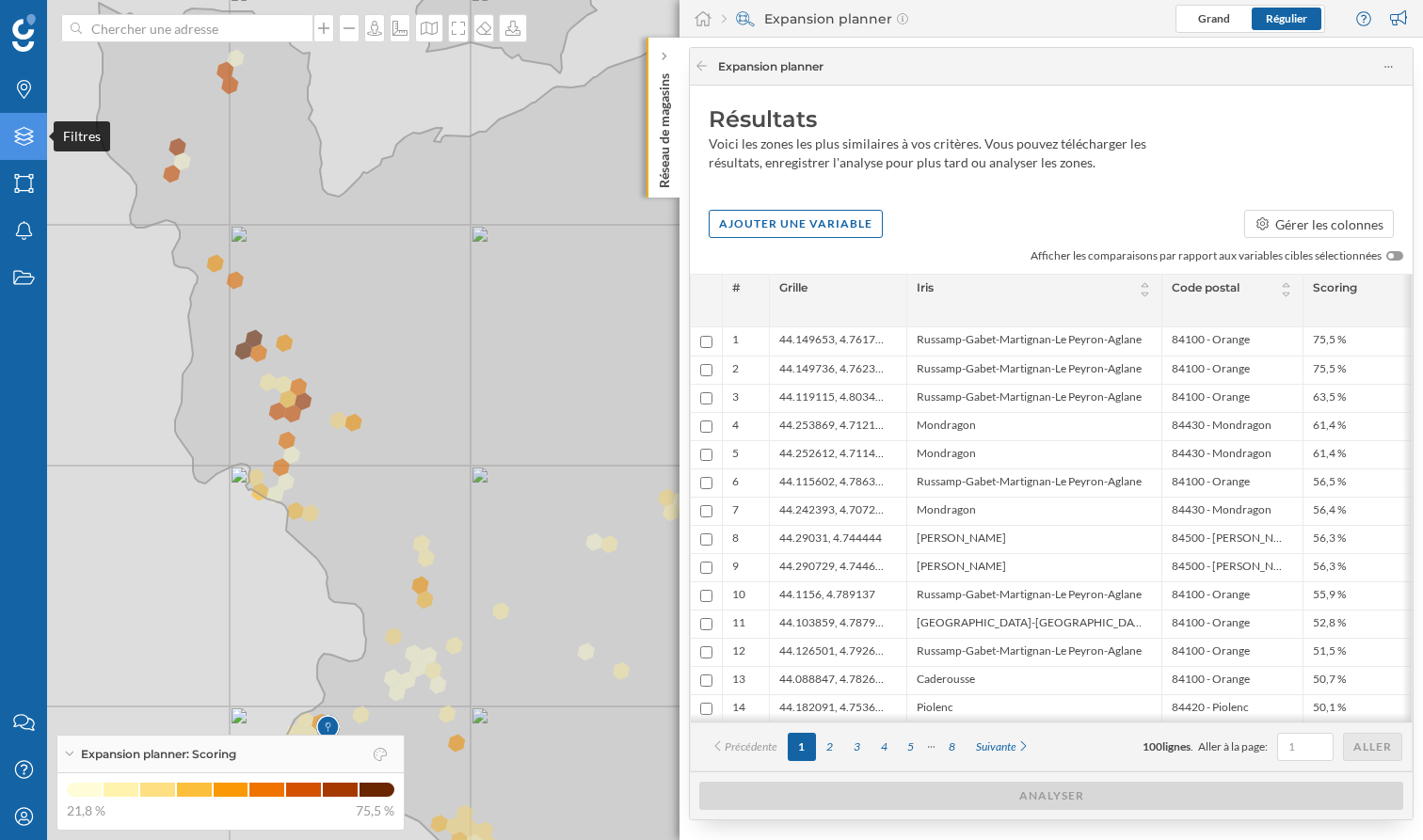 click on "Filtres" 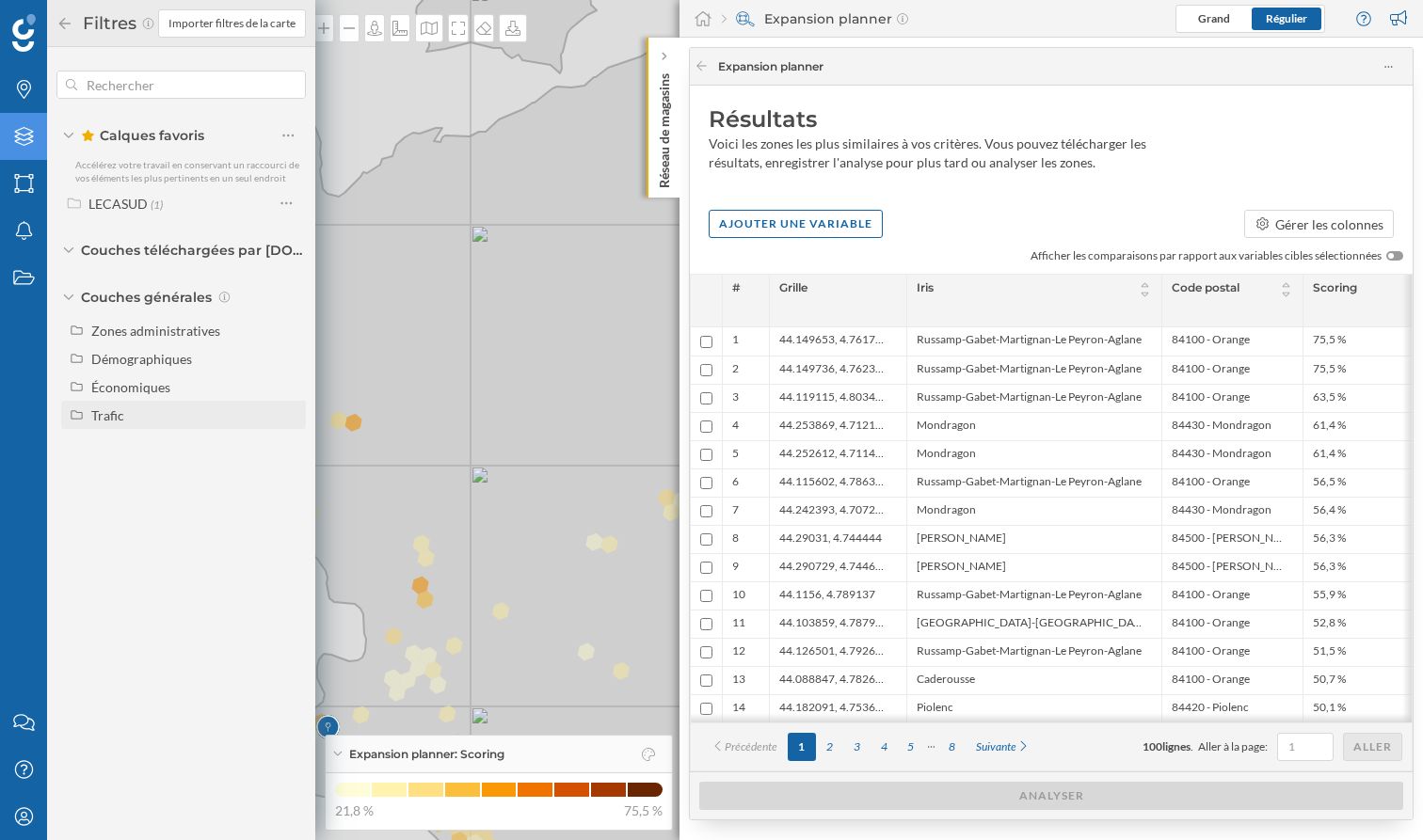 click on "Trafic" at bounding box center (107, 415) 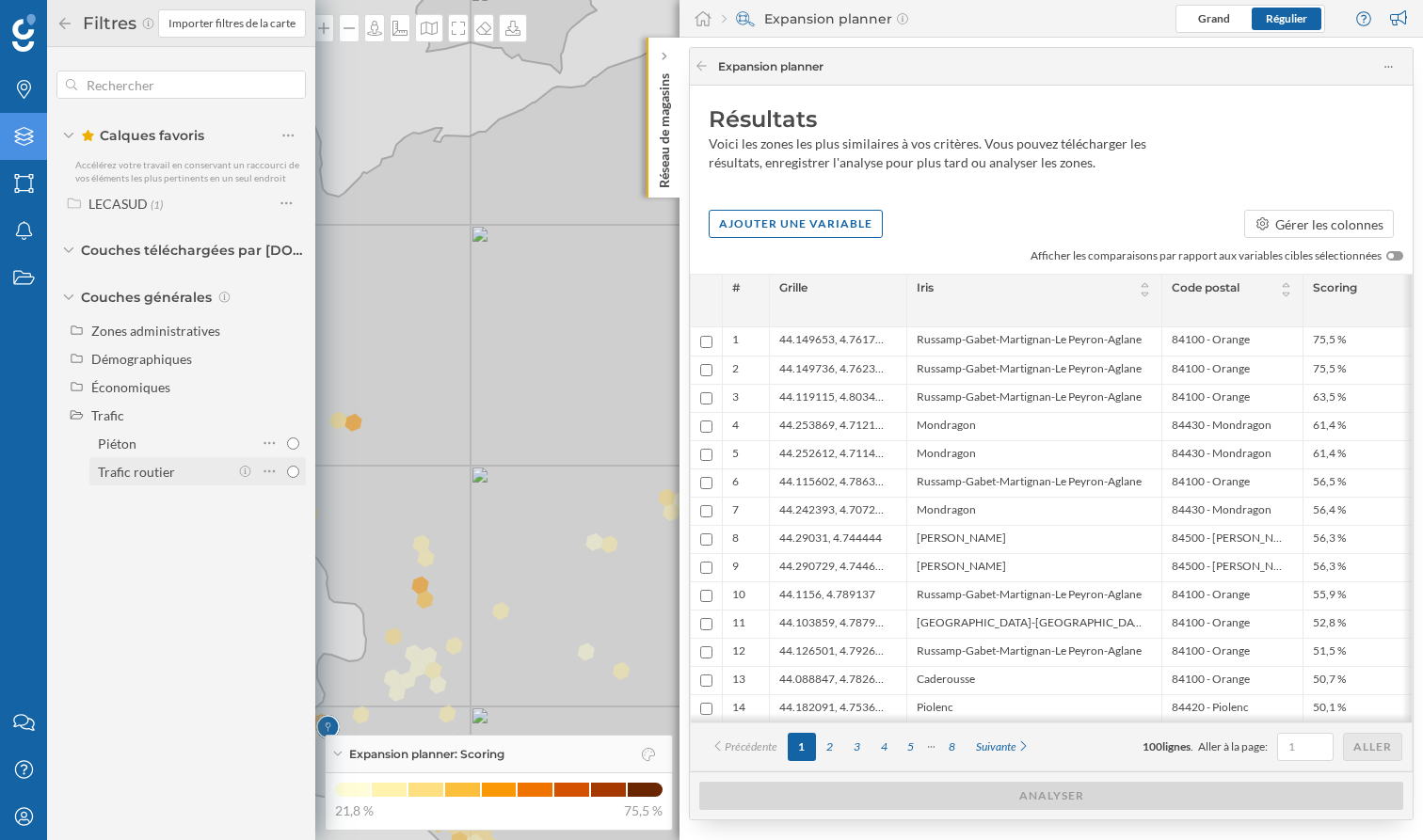 click on "Trafic routier" at bounding box center (293, 471) 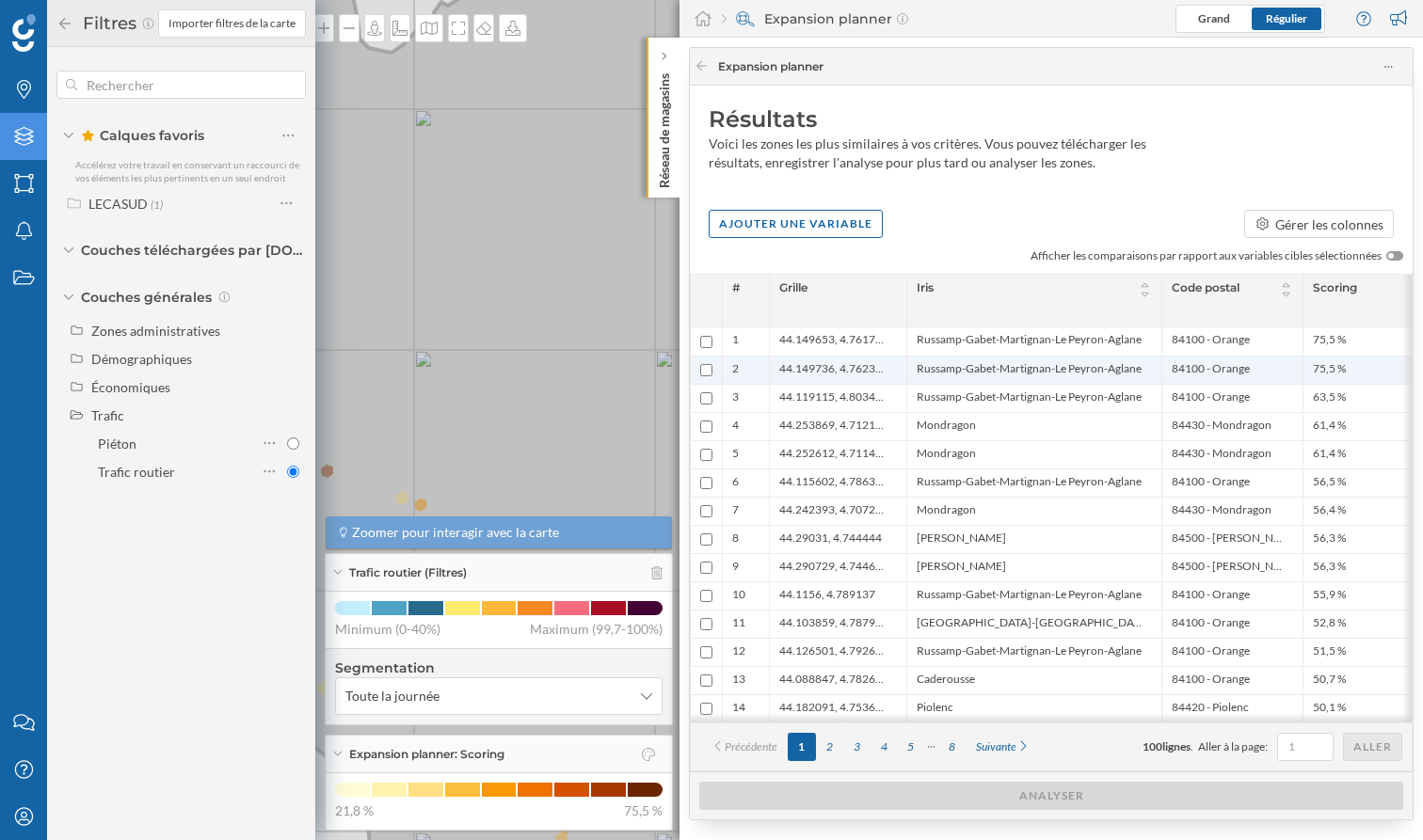 drag, startPoint x: 405, startPoint y: 380, endPoint x: 743, endPoint y: 372, distance: 338.0947 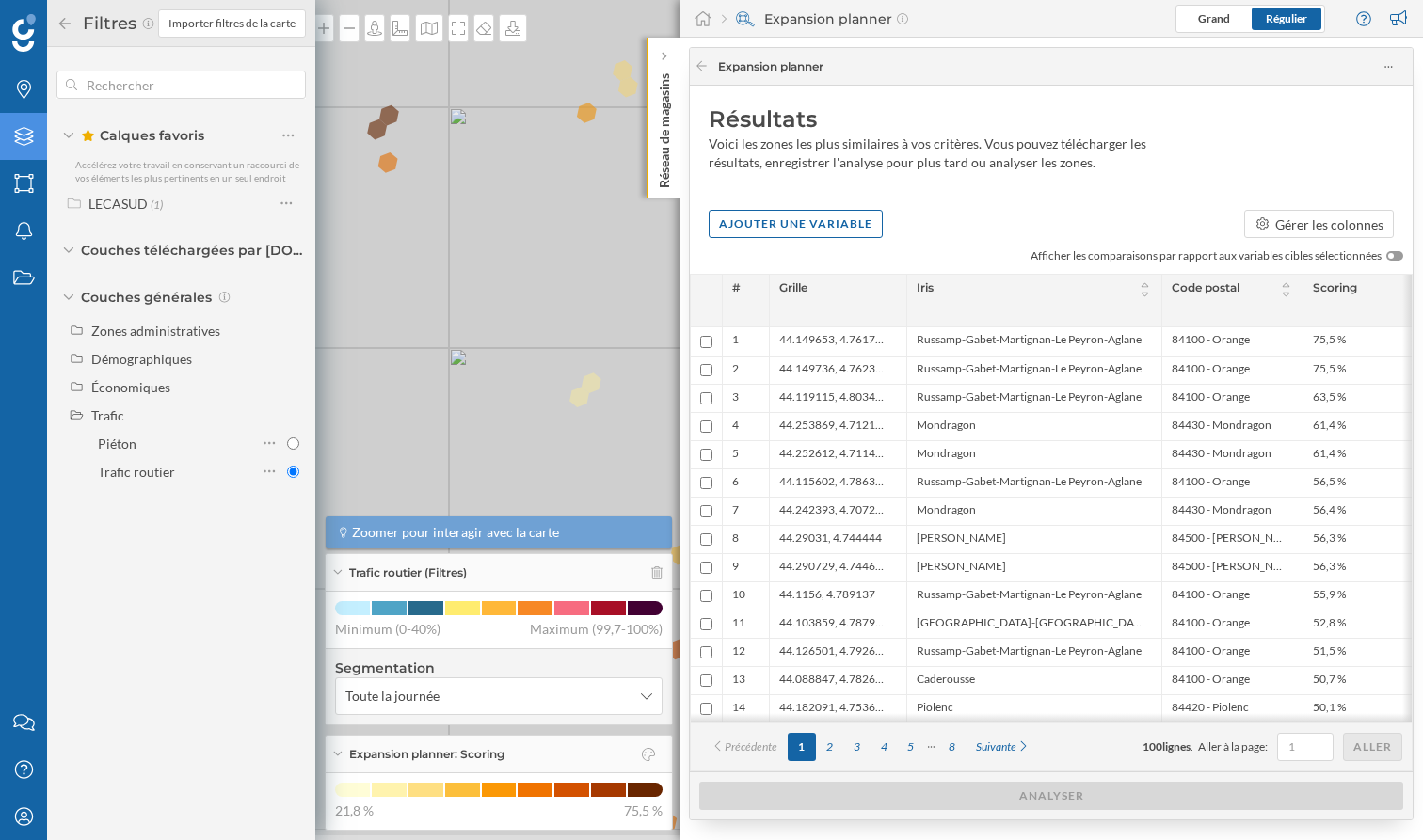 drag, startPoint x: 420, startPoint y: 410, endPoint x: 730, endPoint y: 321, distance: 322.5229 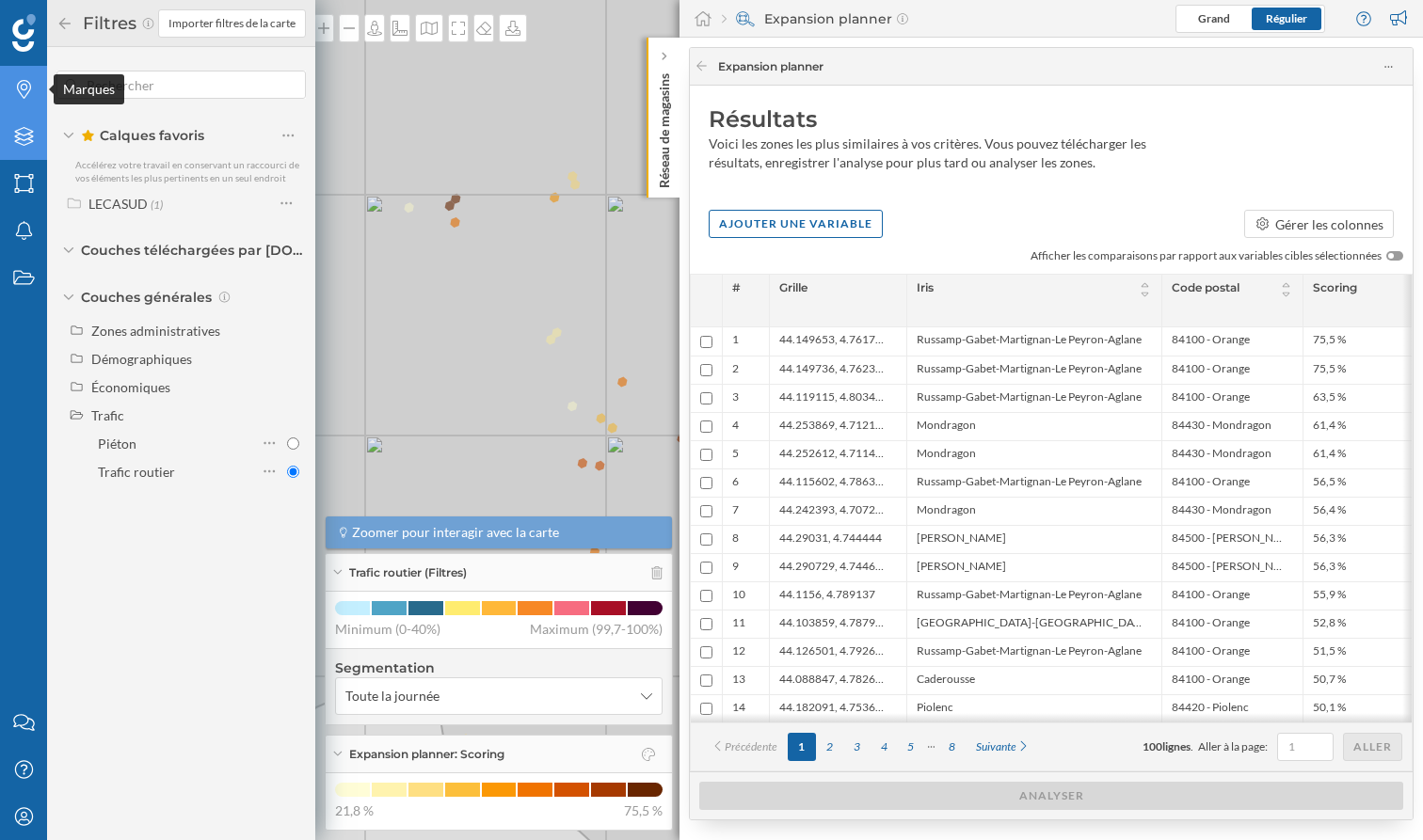 click on "Marques" at bounding box center [24, 89] 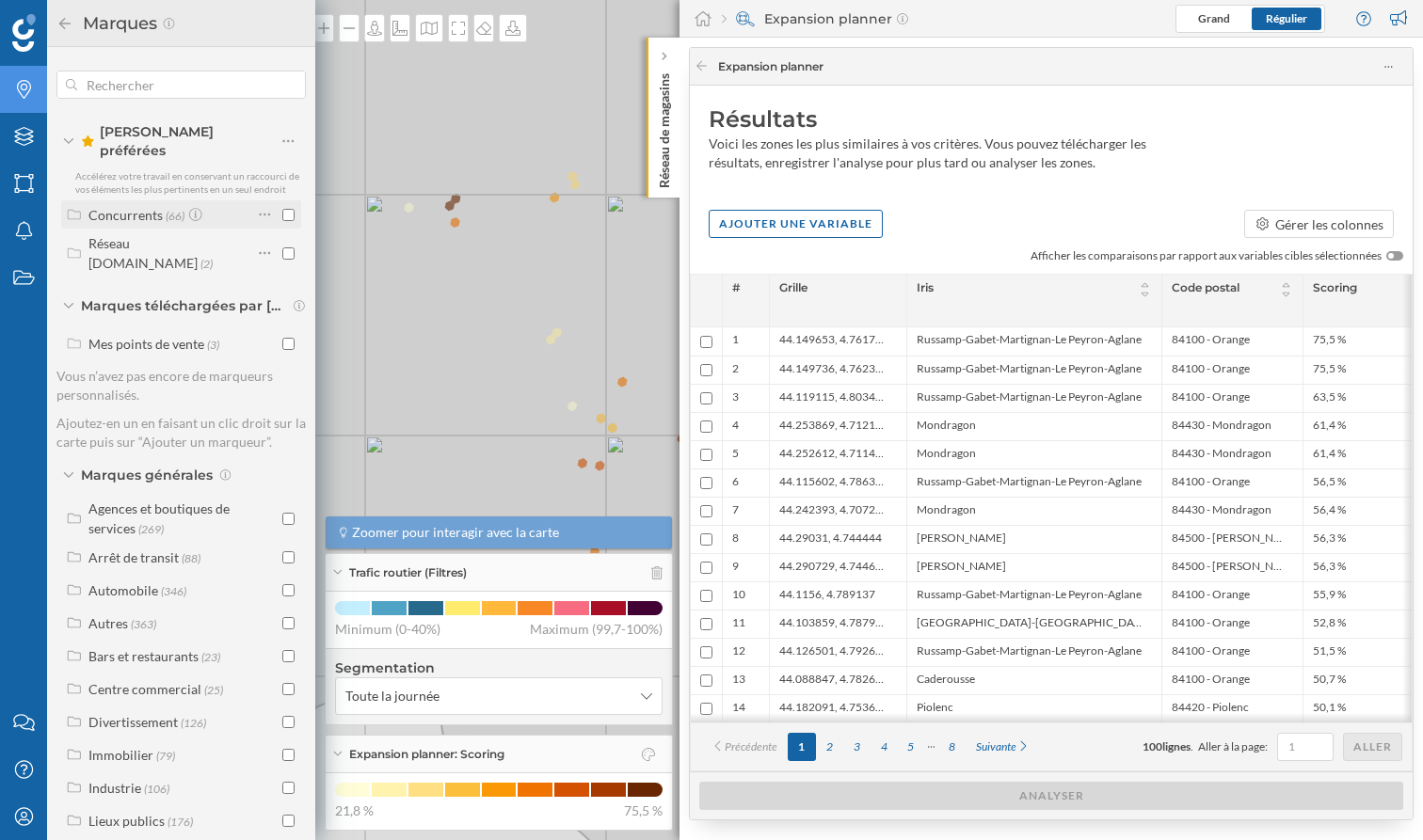 click at bounding box center (288, 214) 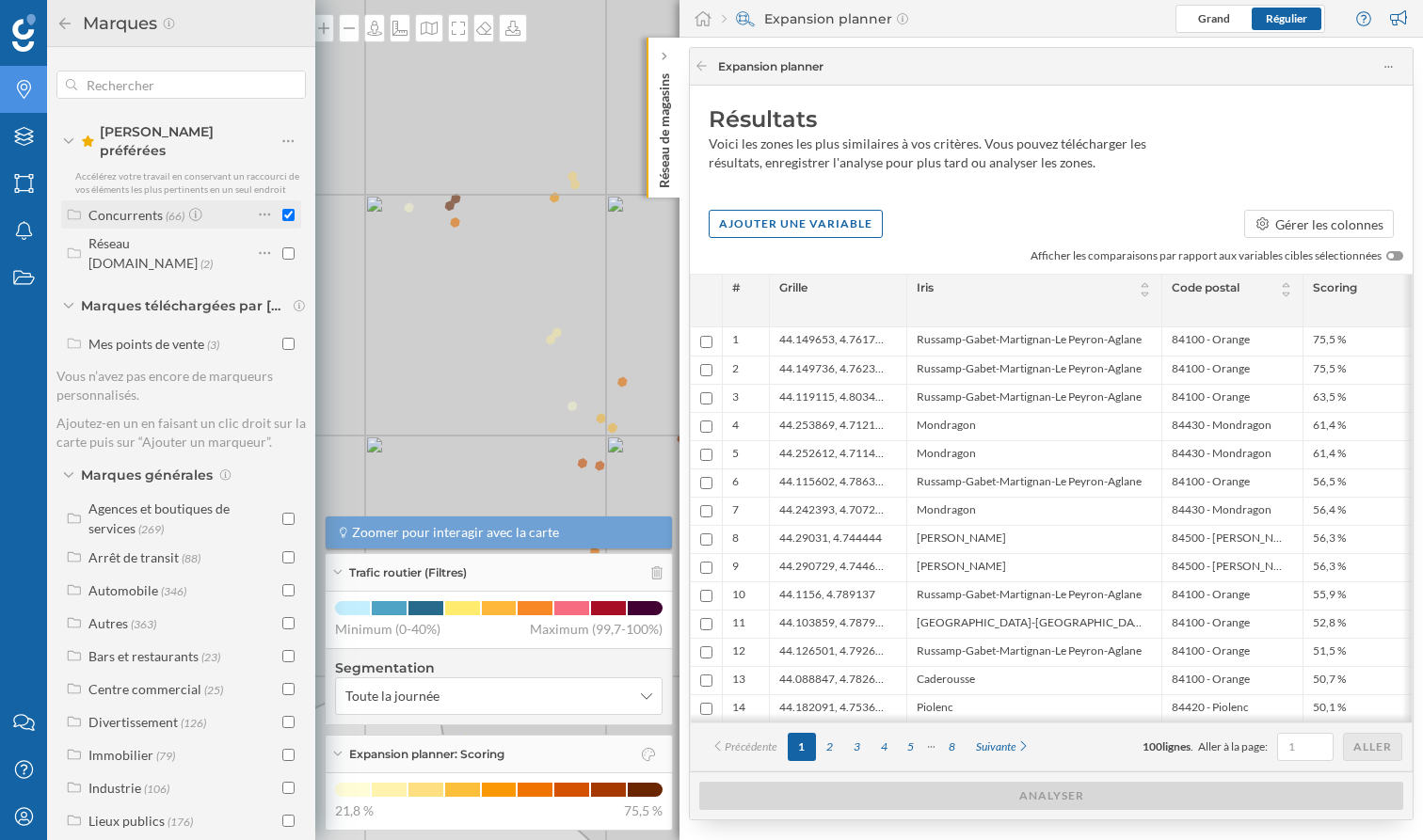 checkbox on "true" 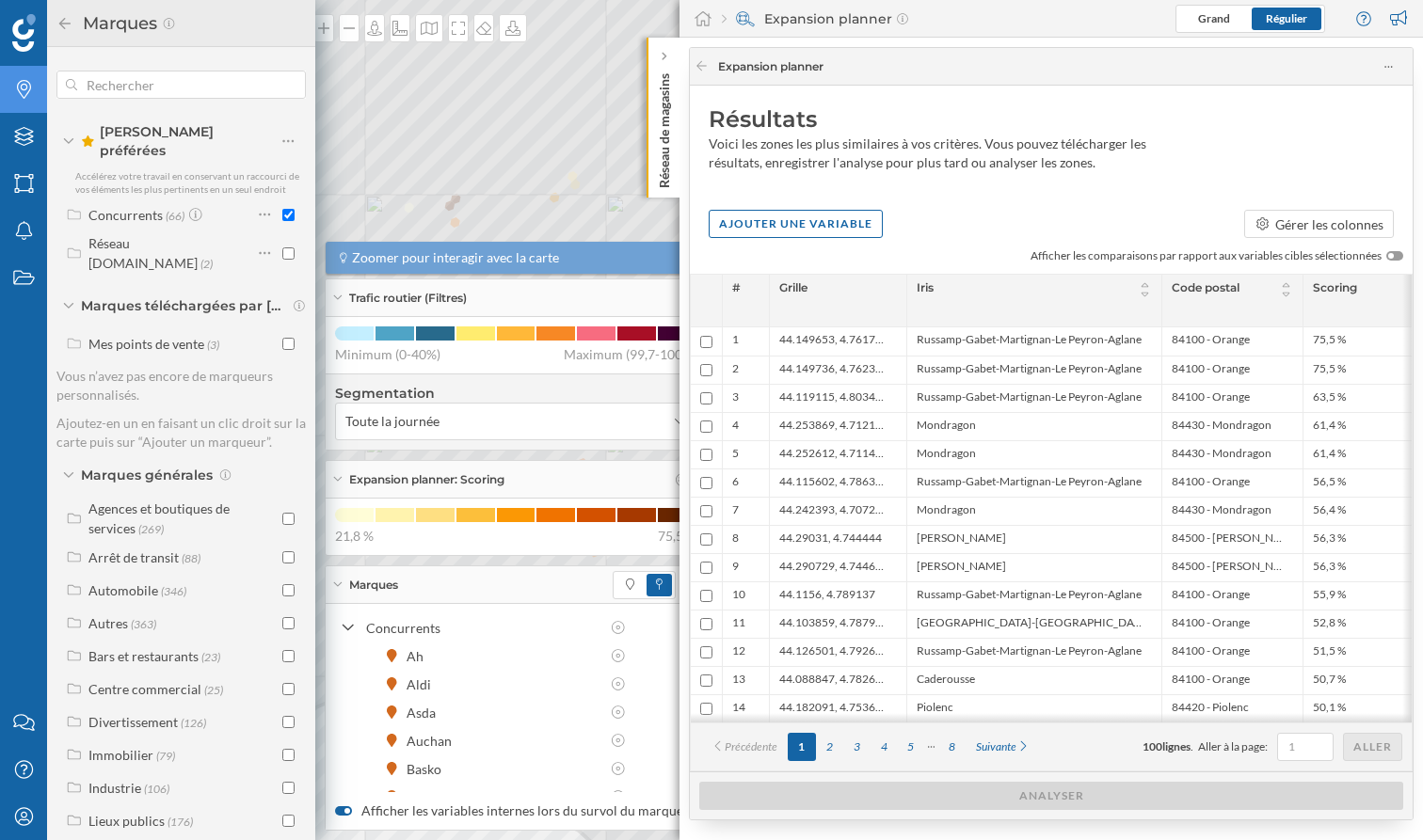 click on "Marques" at bounding box center (516, 585) 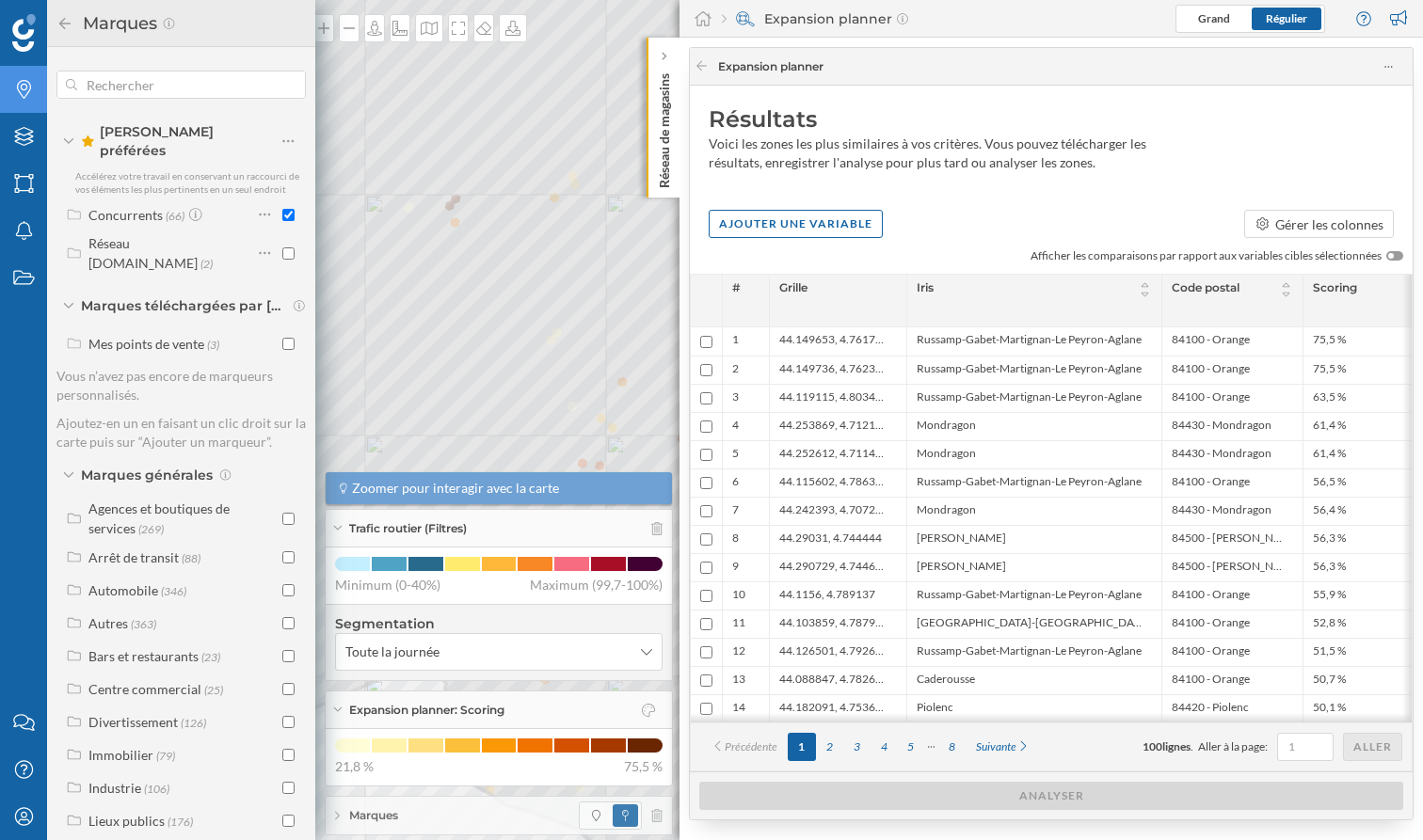 click 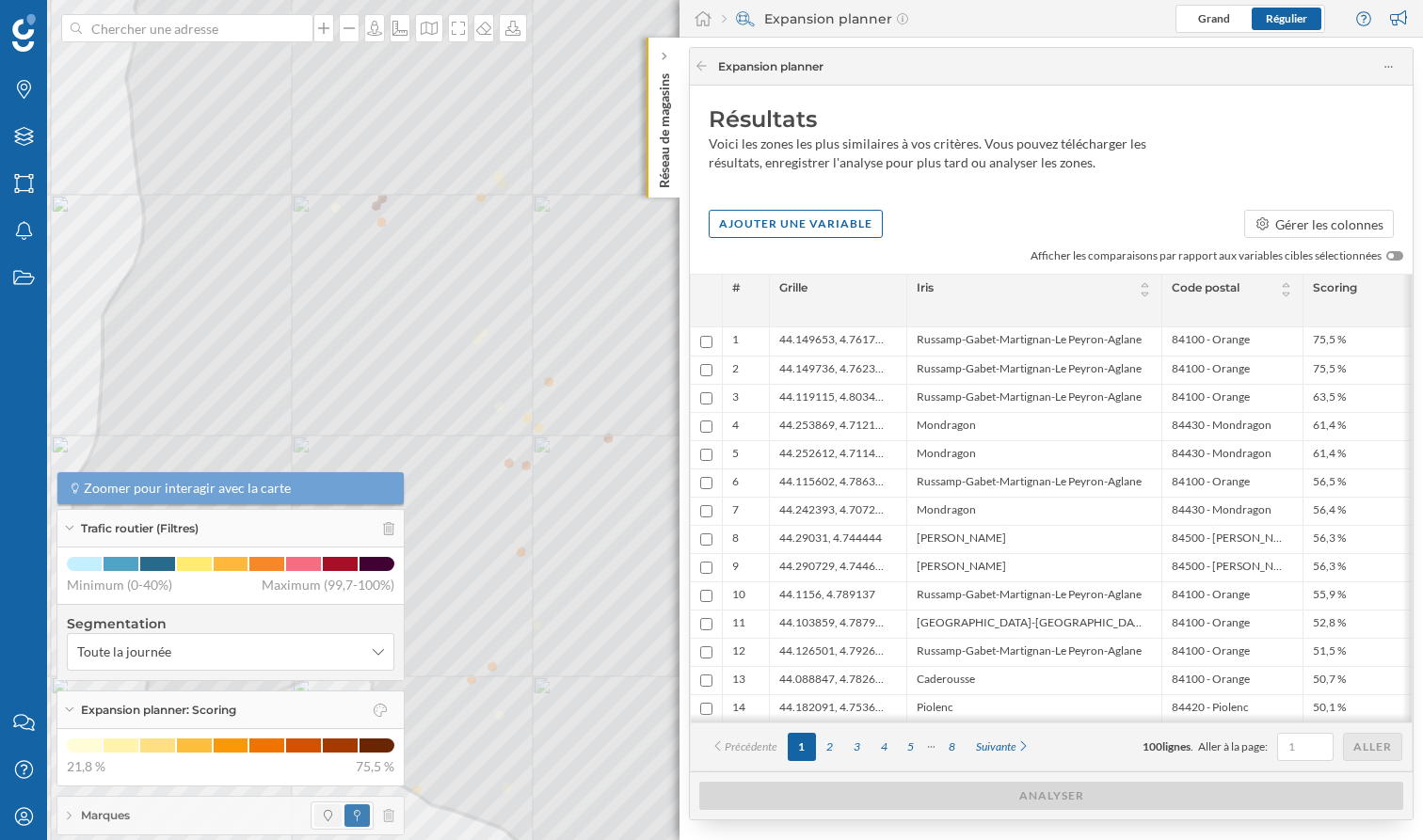 click at bounding box center [328, 816] 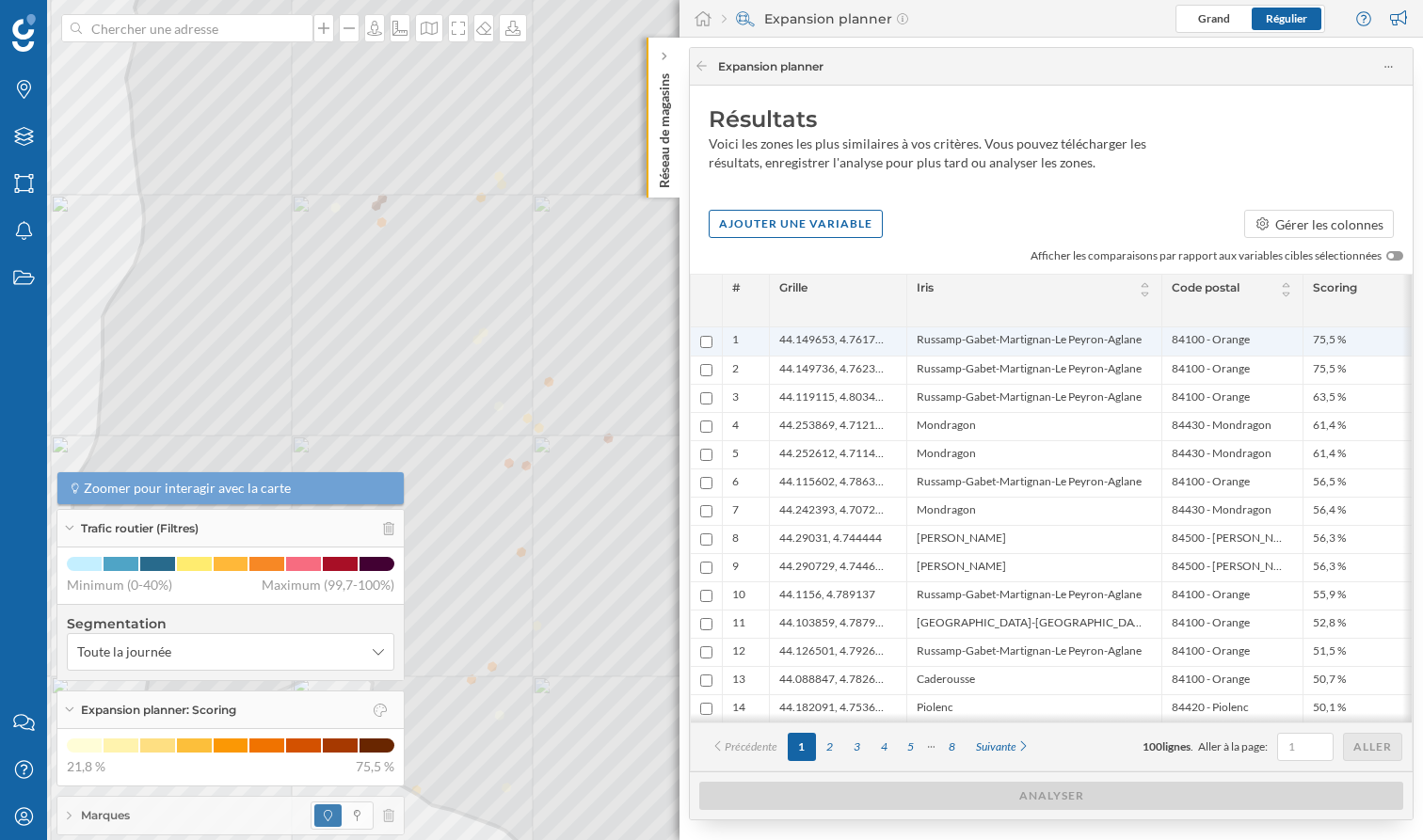 click on "Russamp-Gabet-Martignan-Le Peyron-Aglane" at bounding box center (1029, 341) 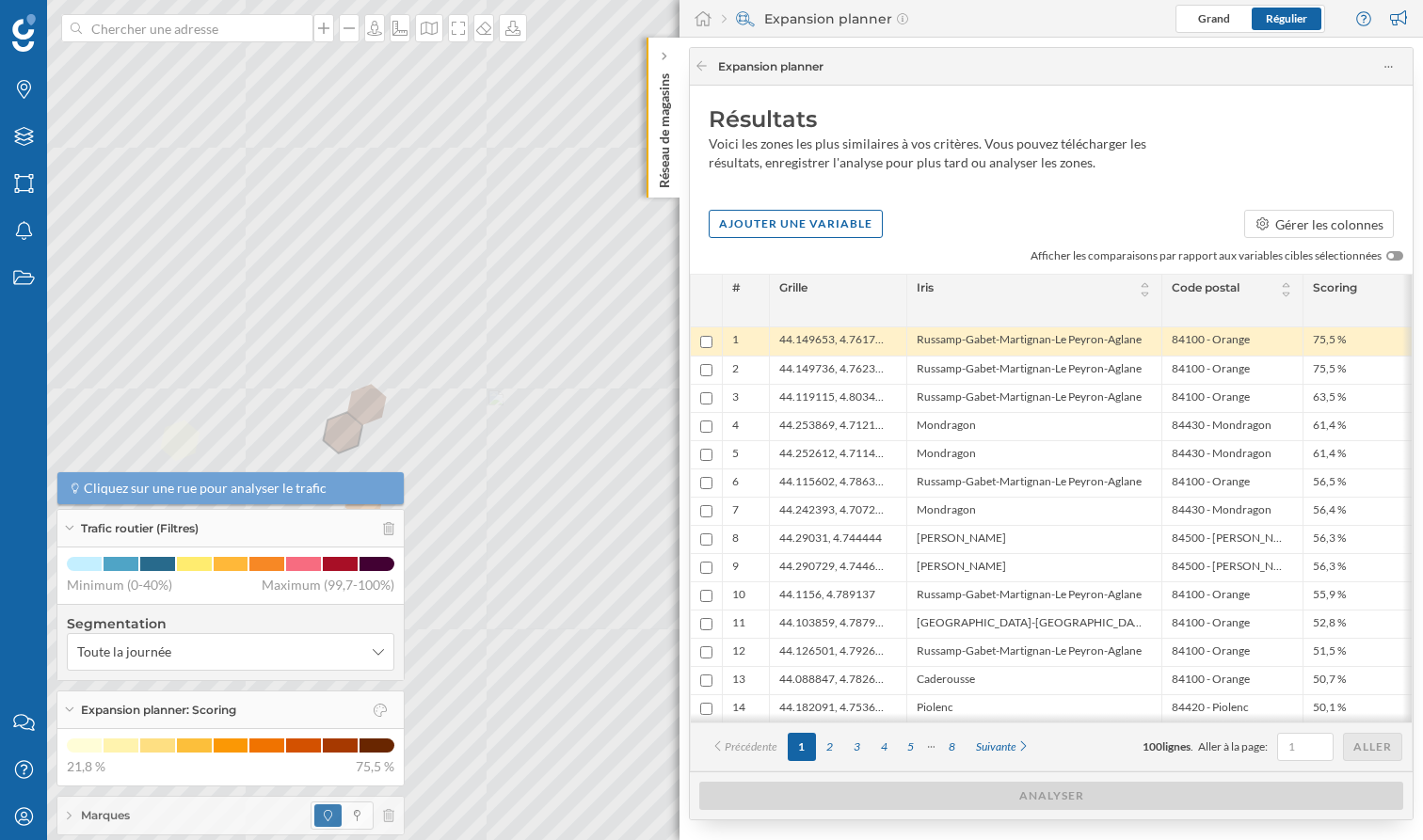 click on "Russamp-Gabet-Martignan-Le Peyron-Aglane" at bounding box center [1029, 341] 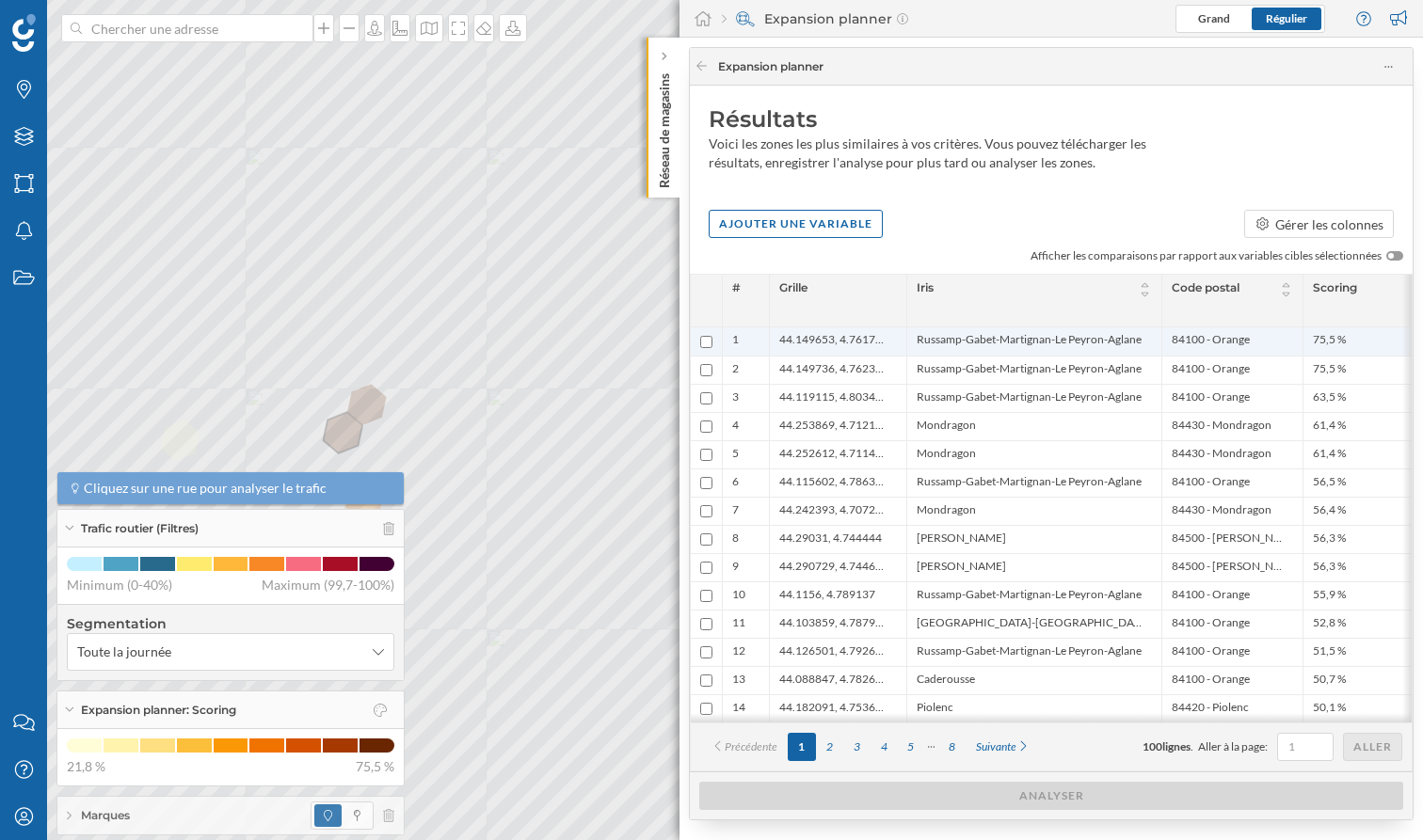 click on "Russamp-Gabet-Martignan-Le Peyron-Aglane" at bounding box center (1029, 341) 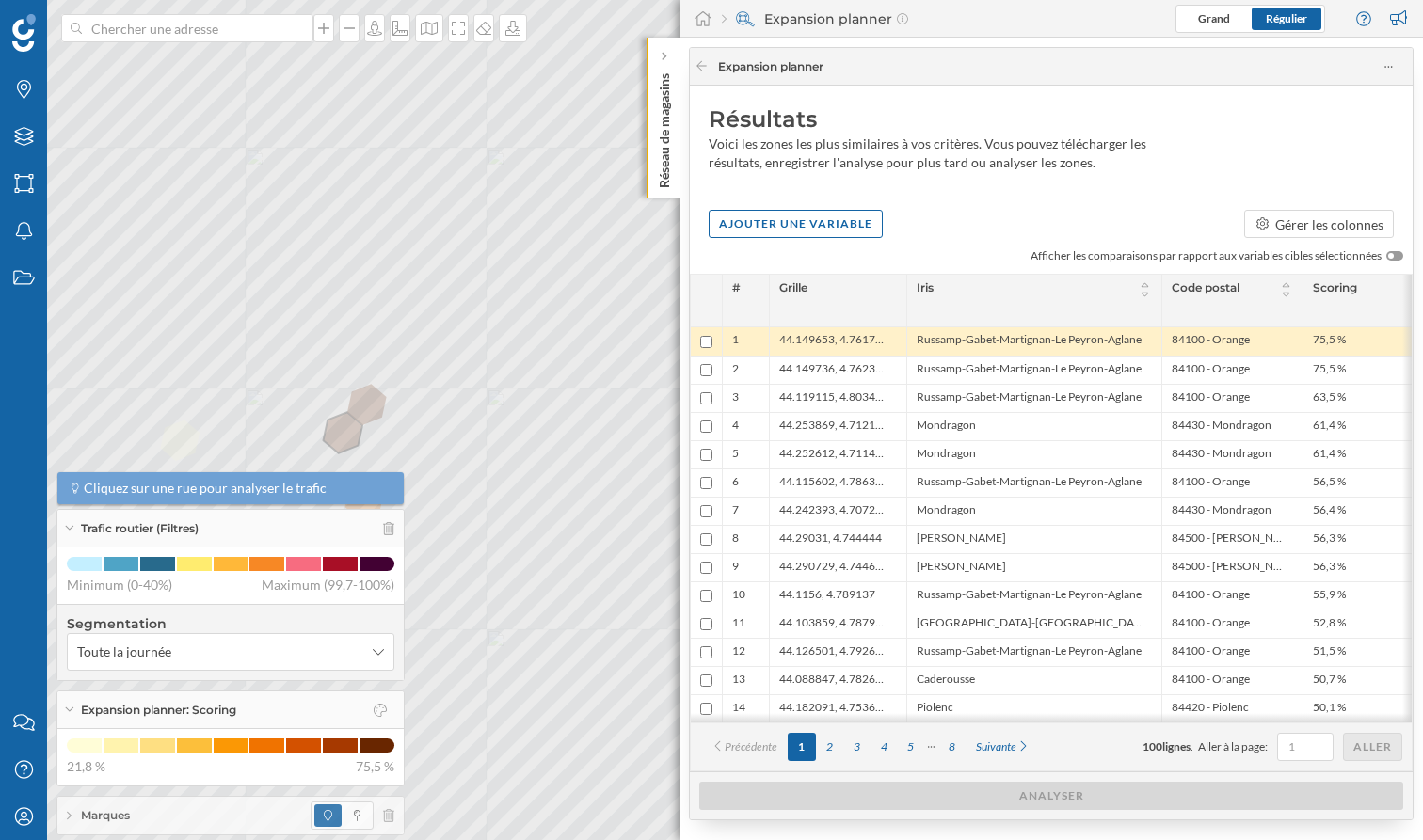 click at bounding box center [706, 341] 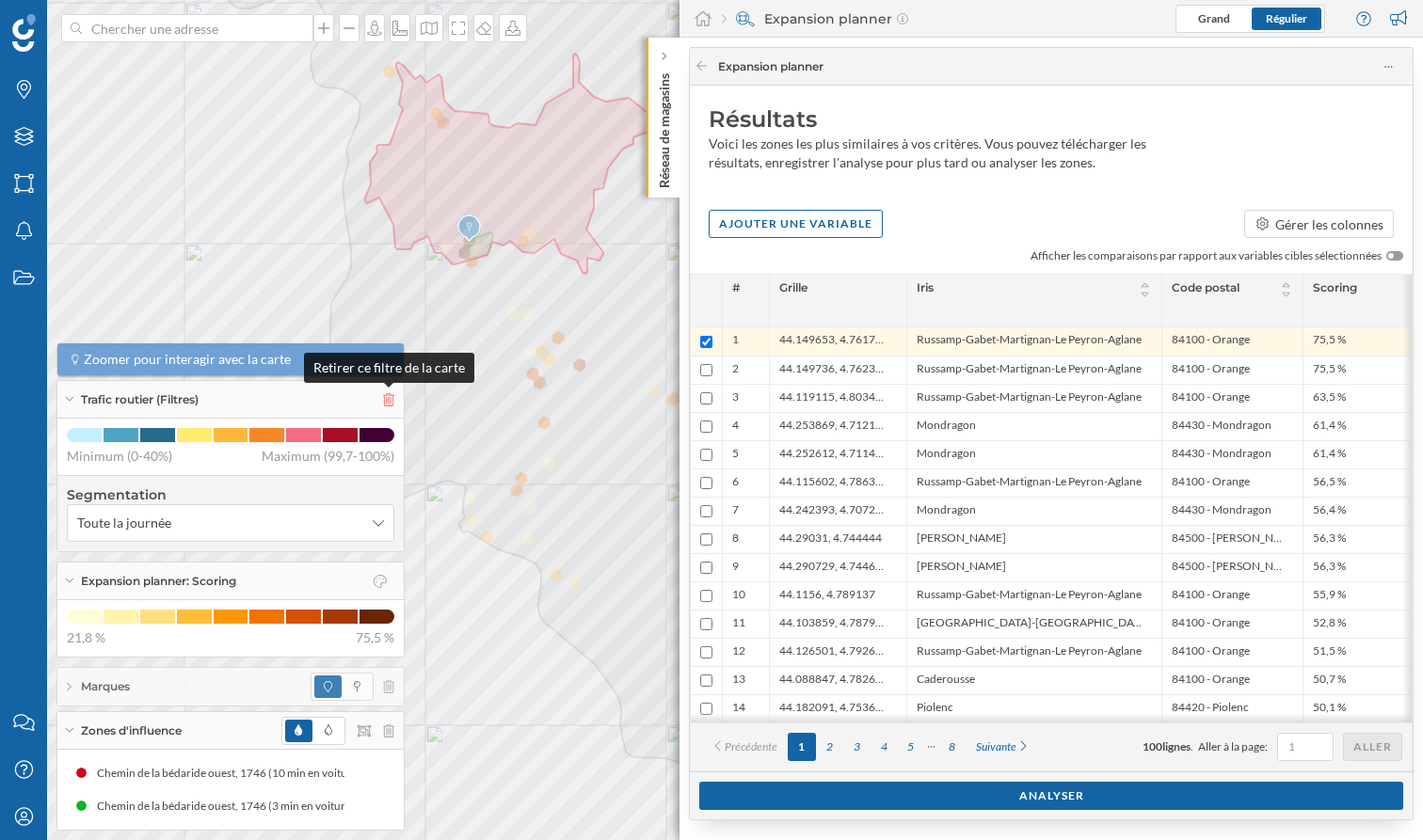 click 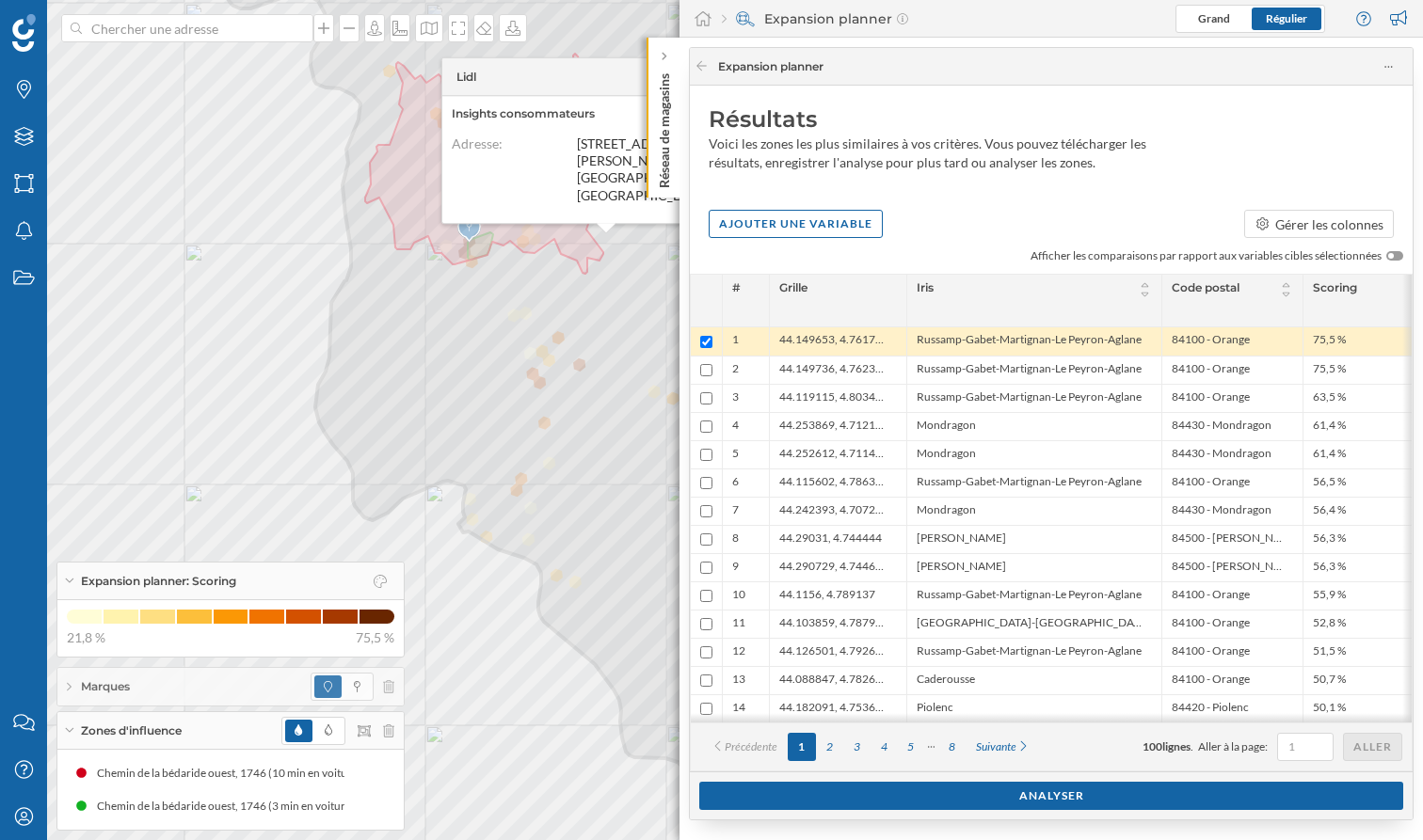 click at bounding box center [706, 341] 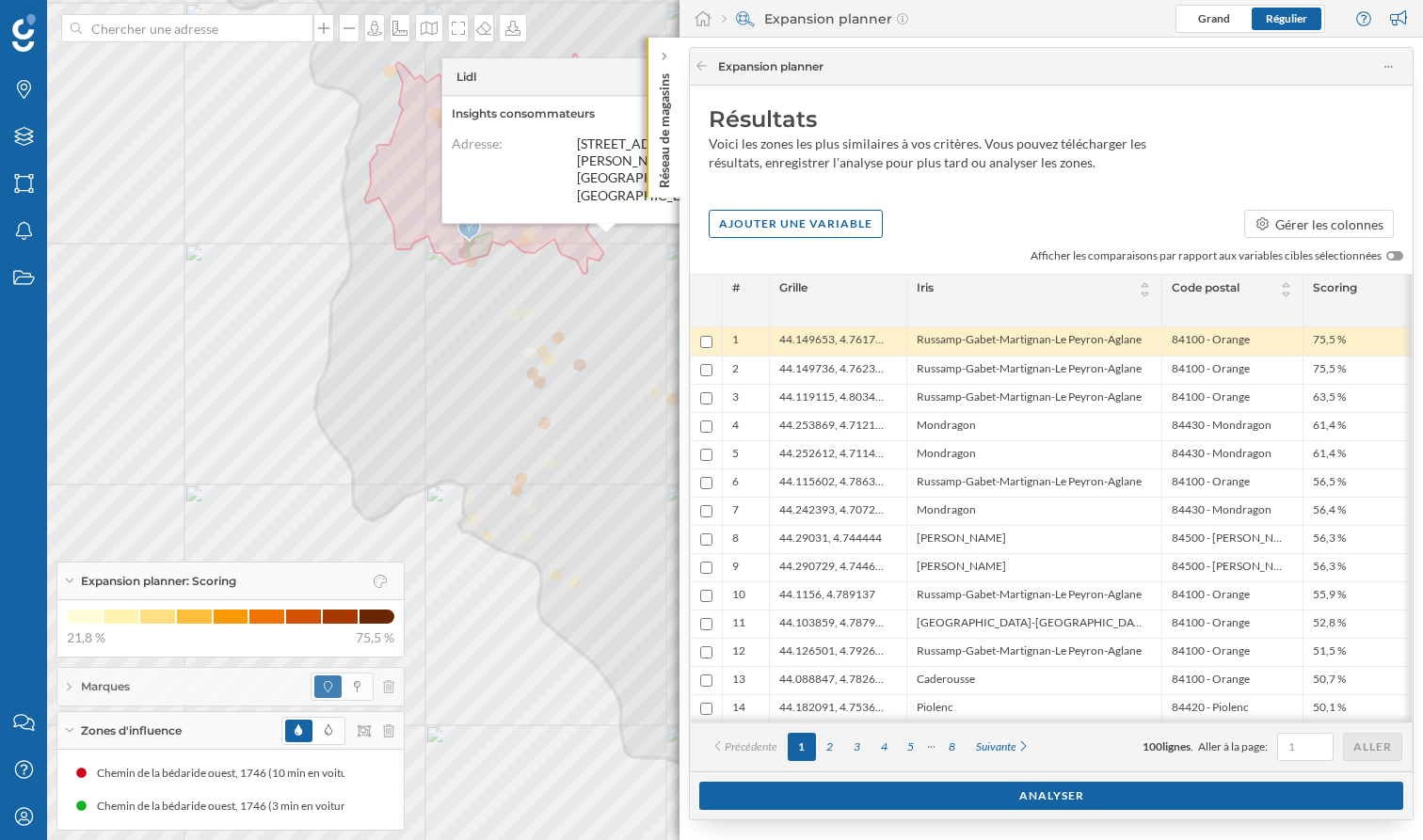 checkbox on "false" 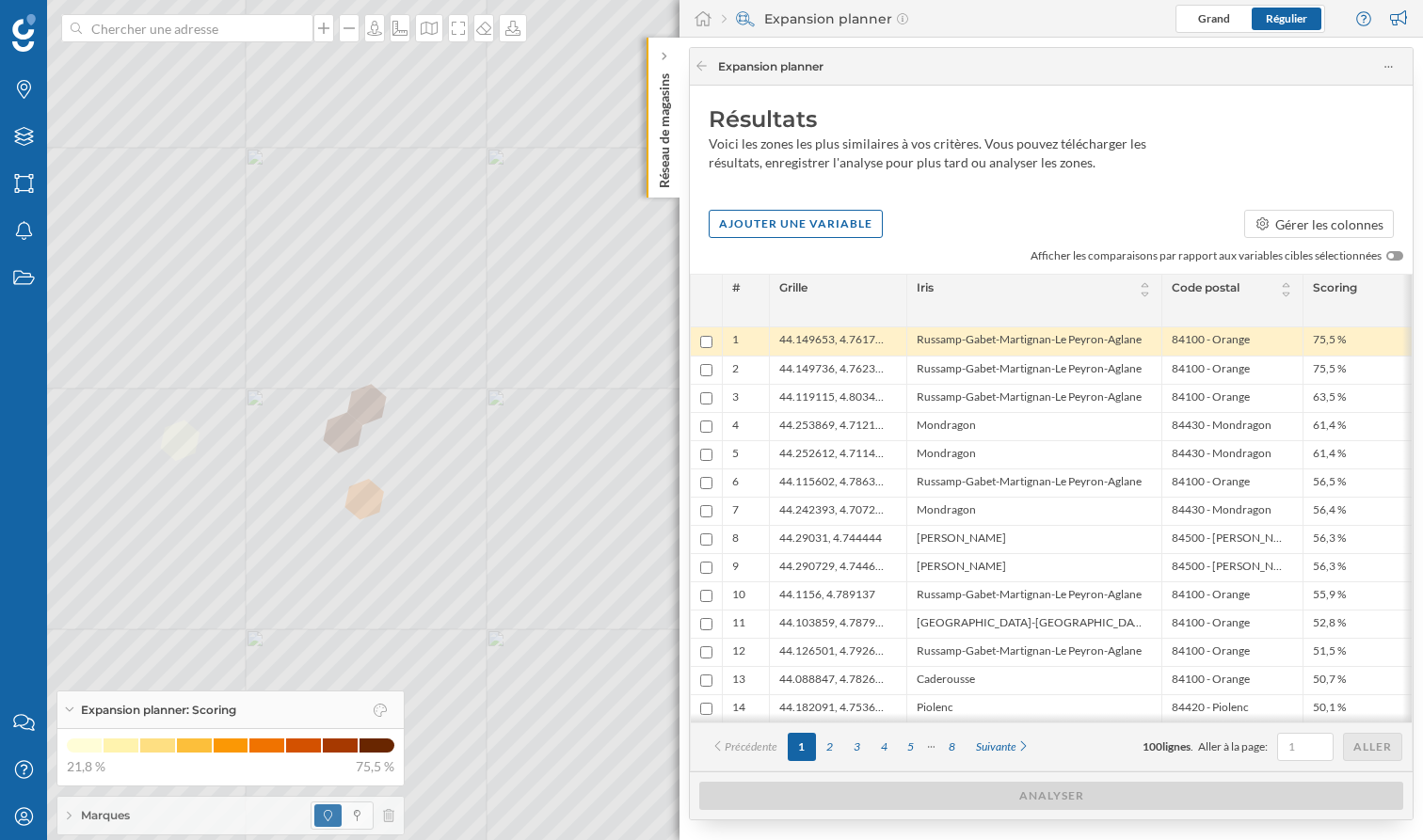 click on "44.149653, 4.761756" at bounding box center [833, 341] 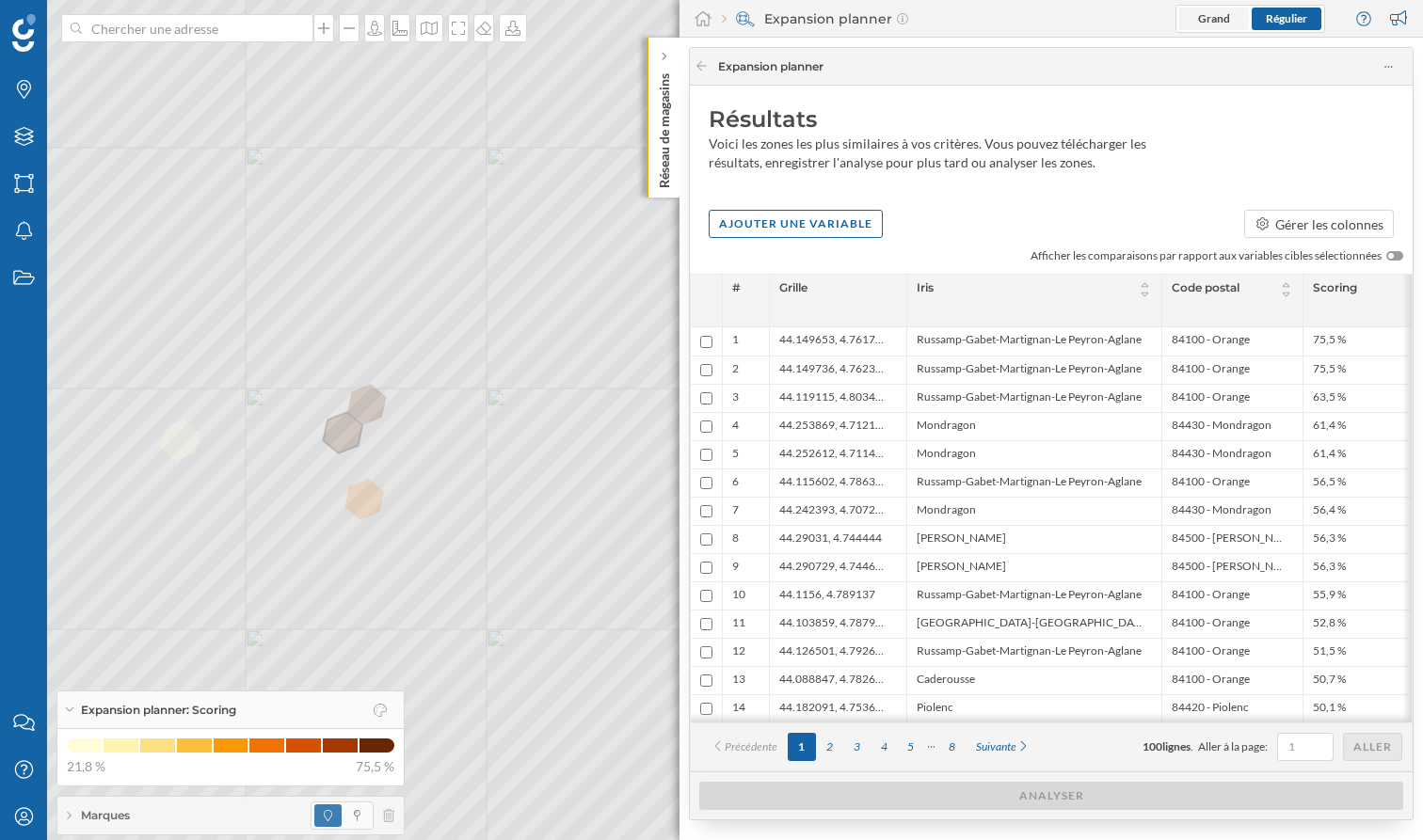 click on "Grand" at bounding box center [1214, 18] 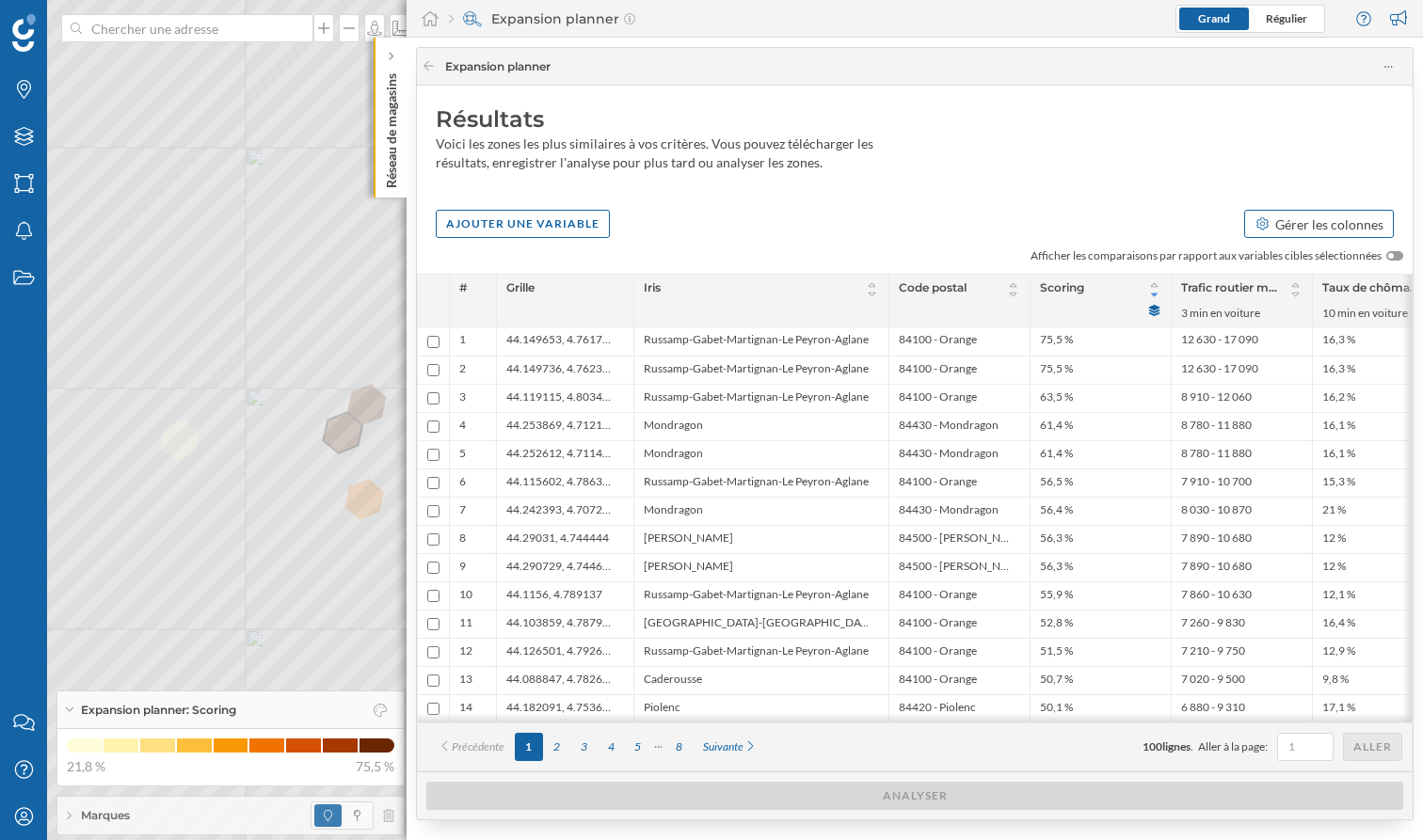 click on "Gérer les colonnes" at bounding box center (1329, 224) 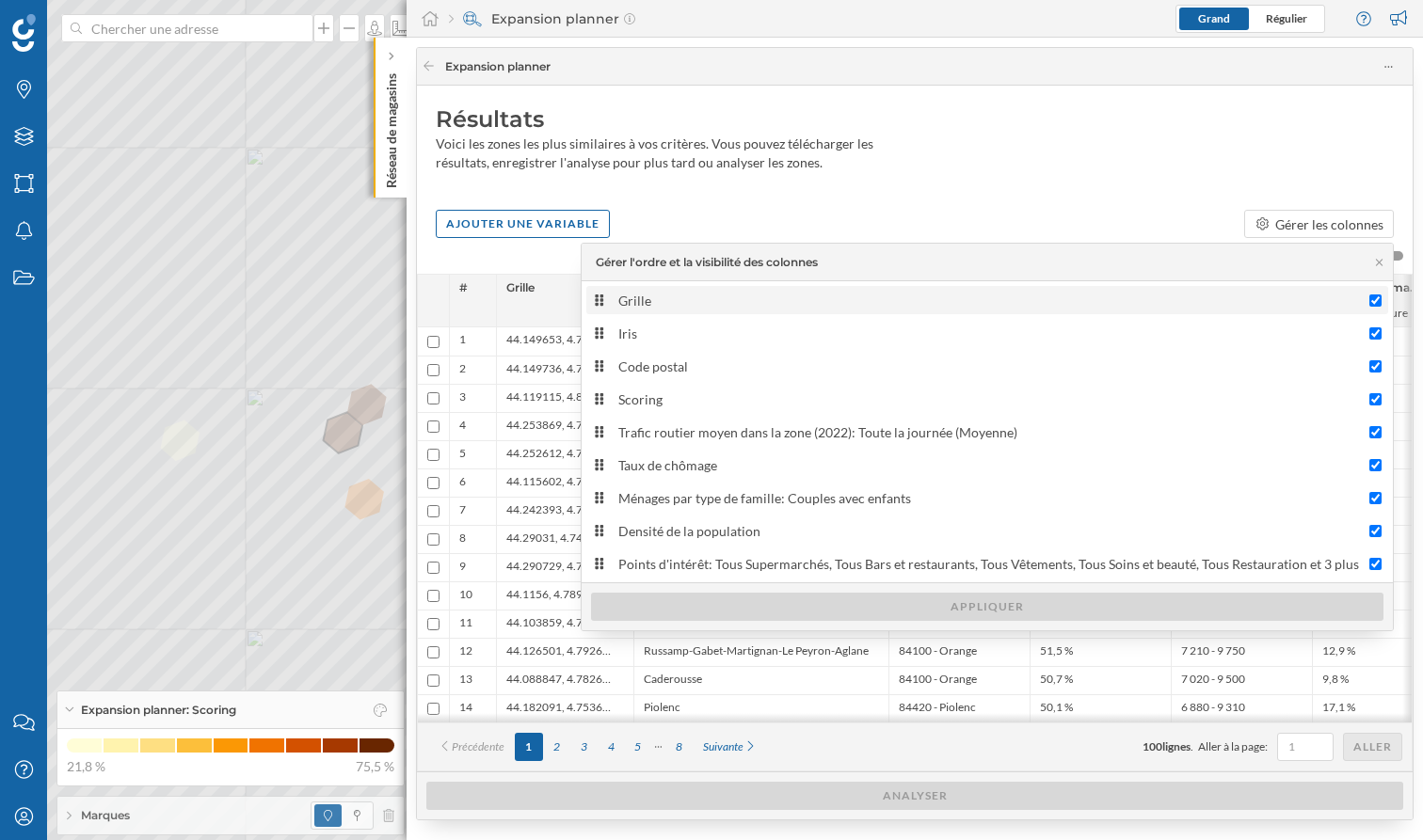 click on "Grille" at bounding box center [1375, 300] 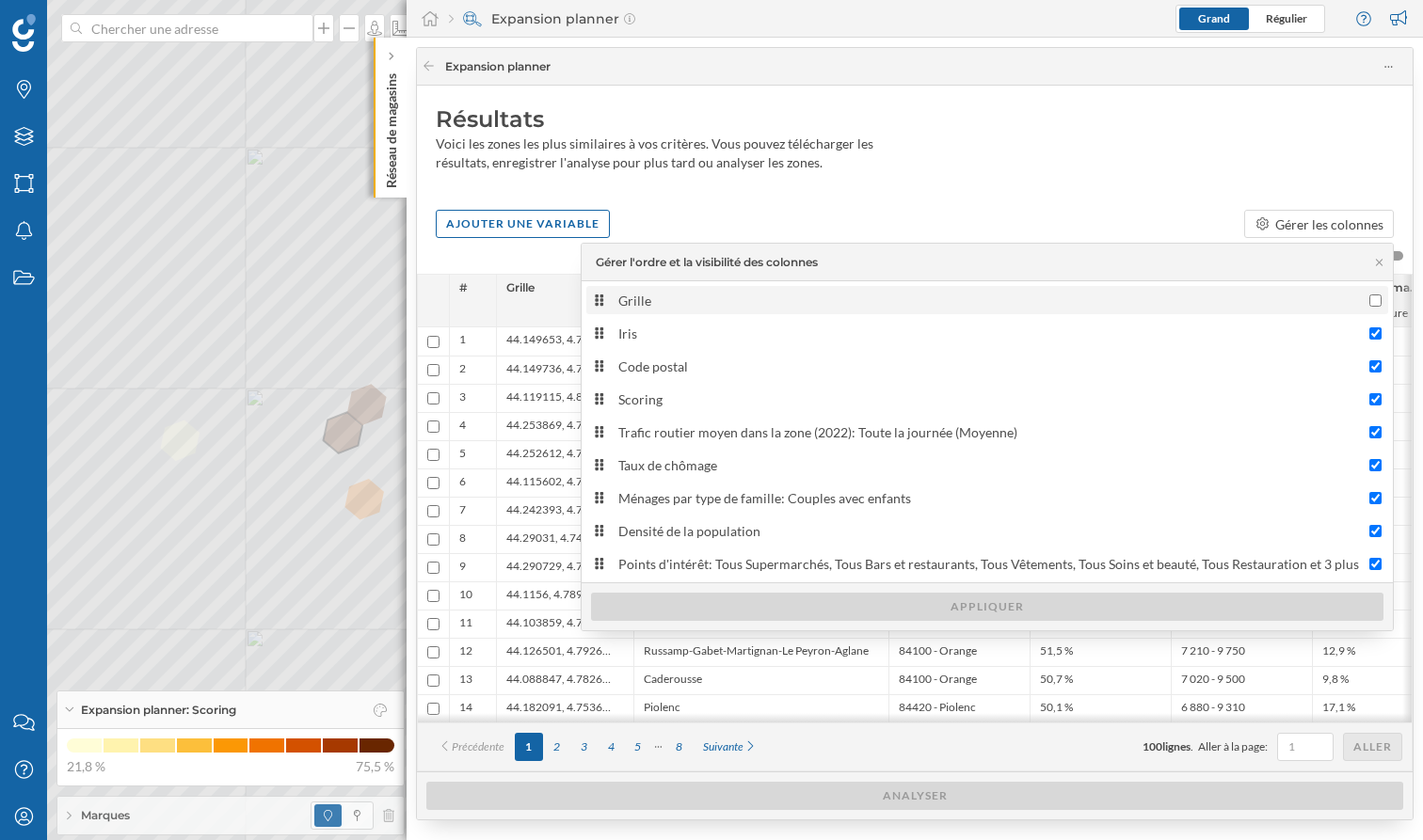 checkbox on "false" 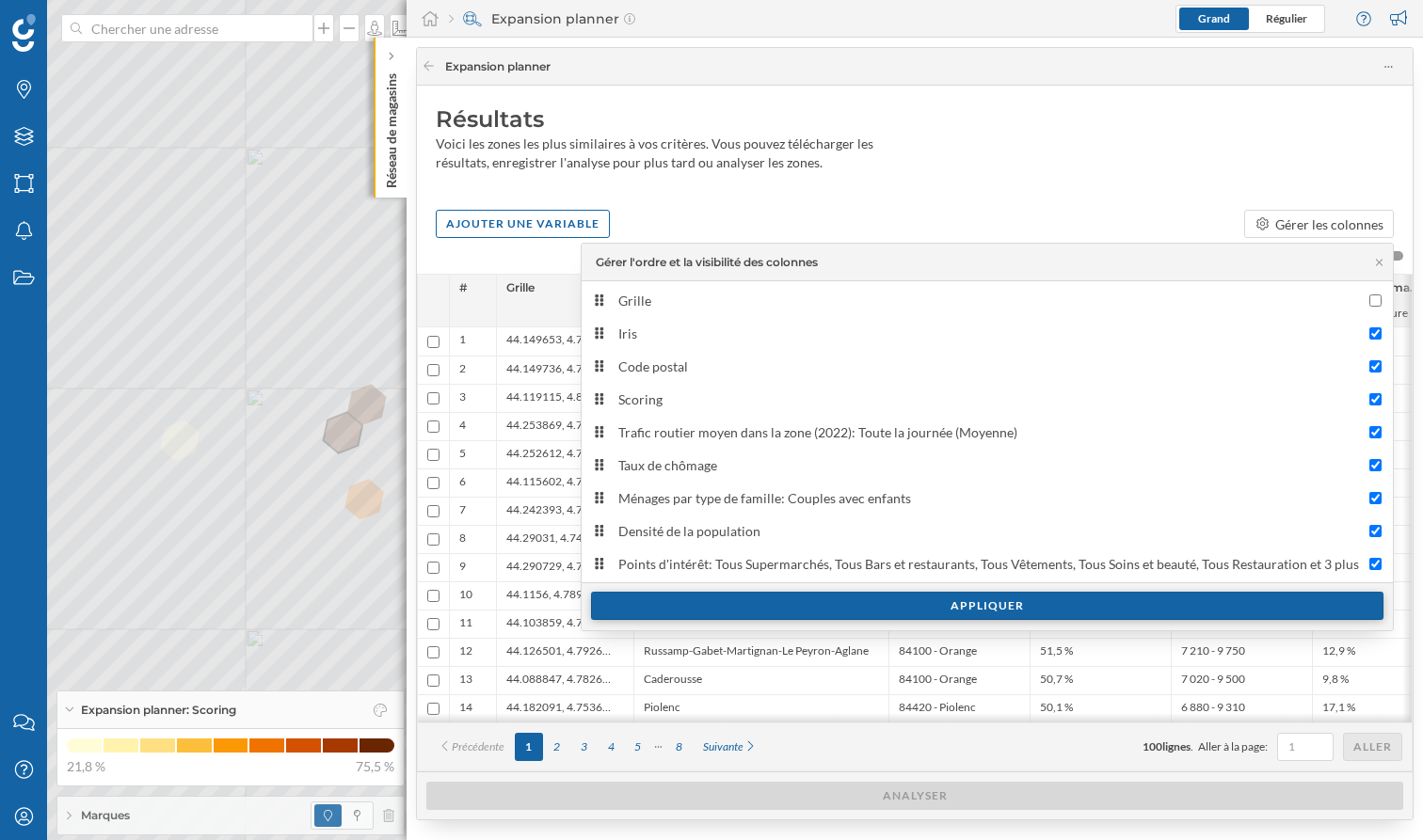 click on "Appliquer" at bounding box center (987, 606) 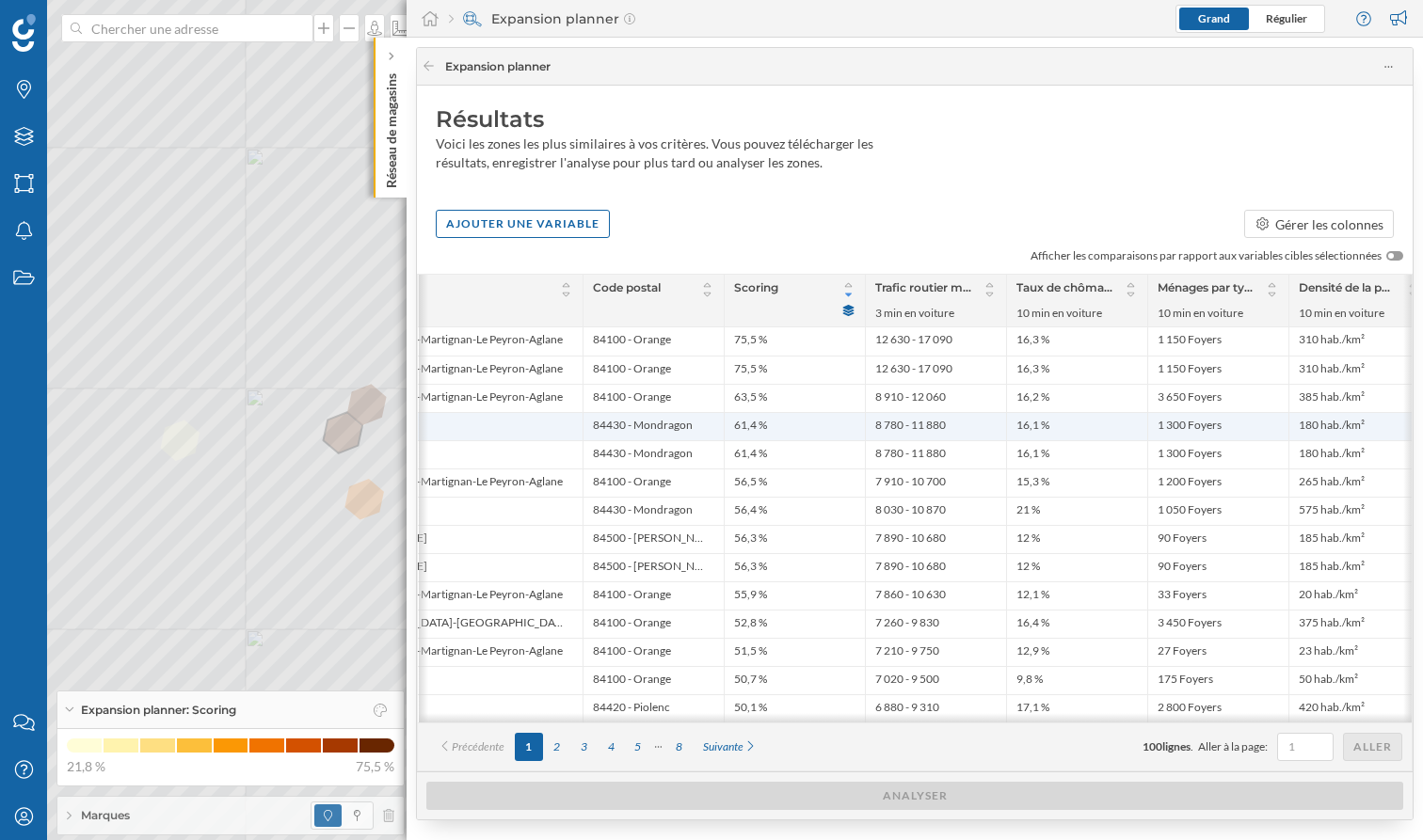 scroll, scrollTop: 0, scrollLeft: 169, axis: horizontal 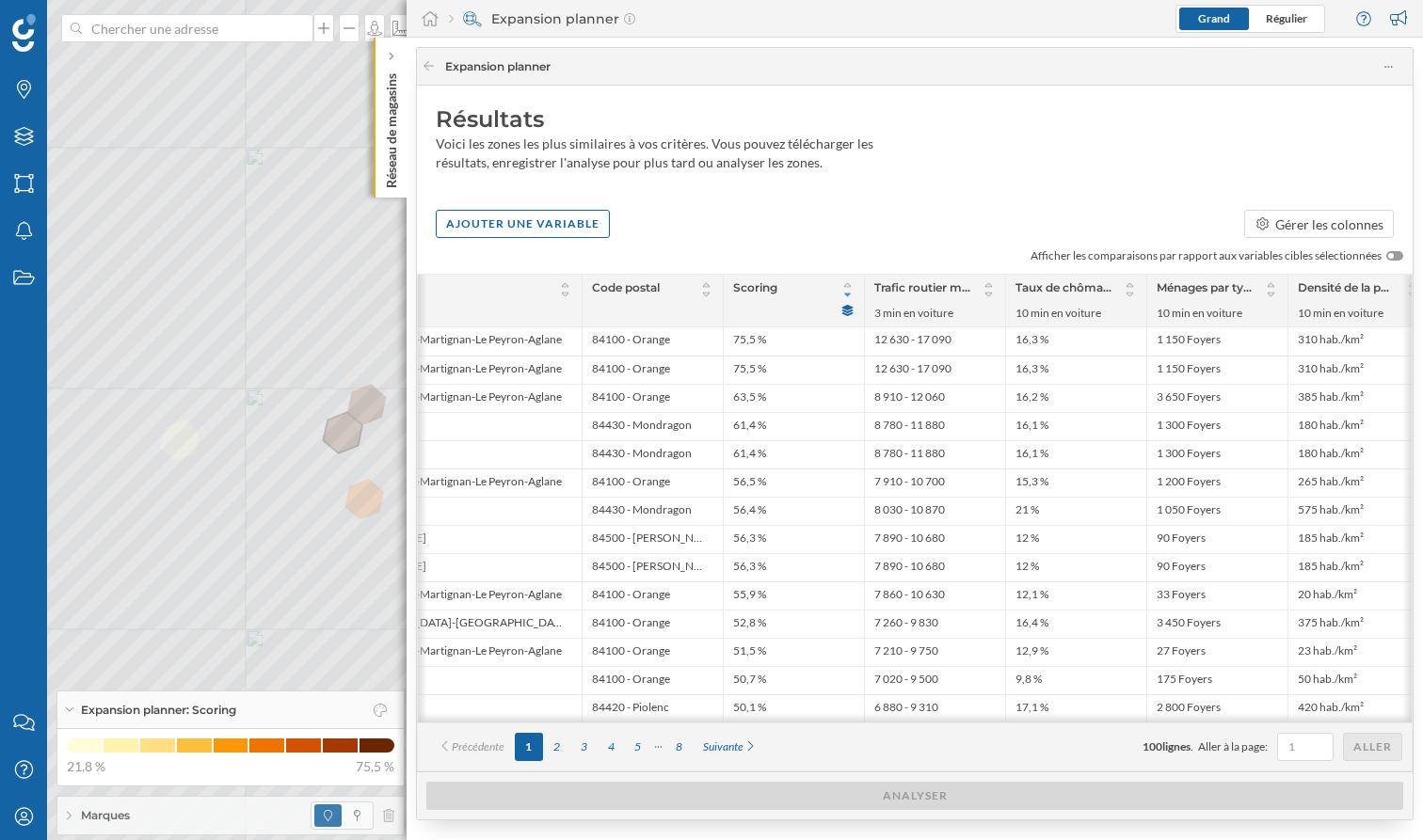click at bounding box center [1391, 256] 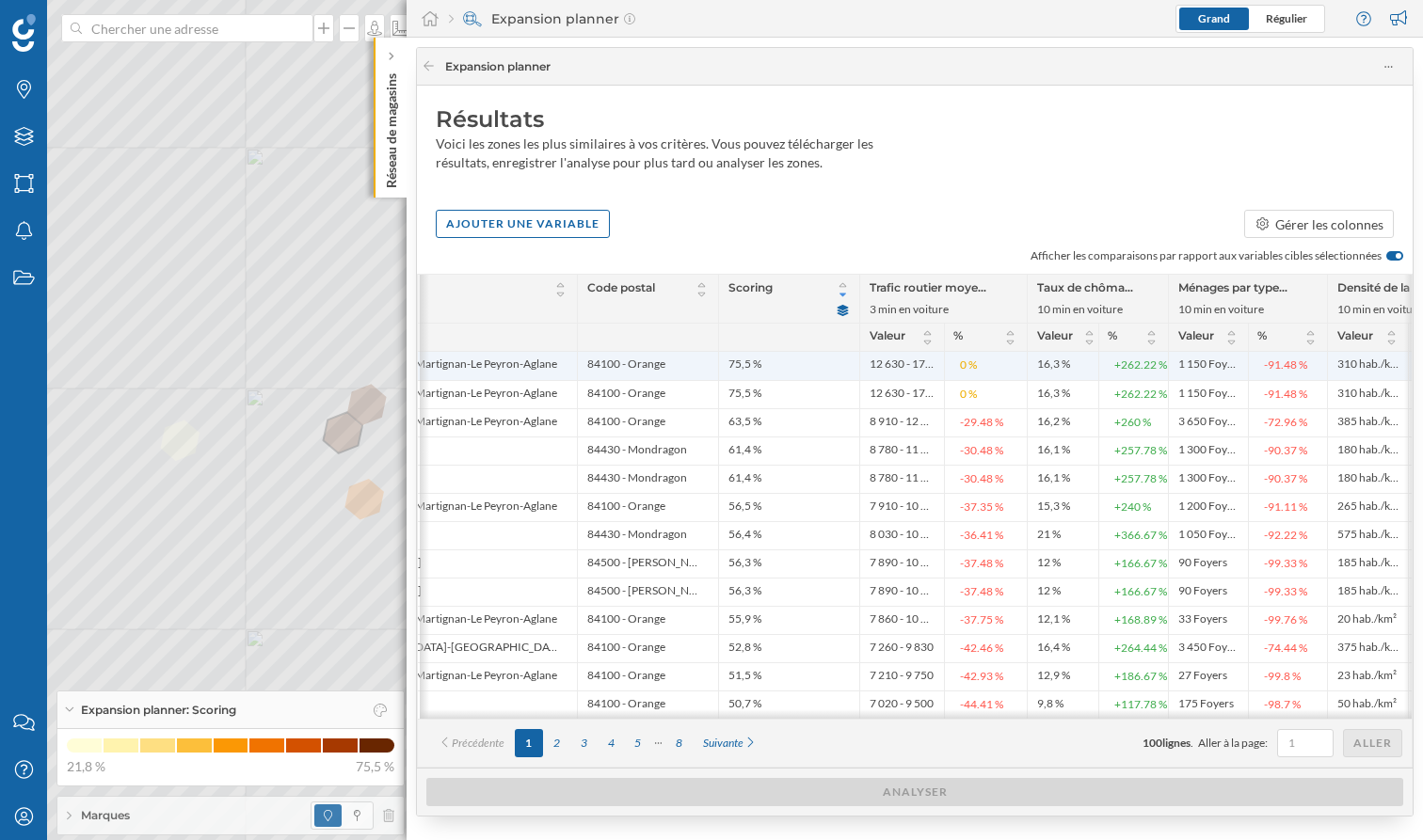 scroll, scrollTop: 0, scrollLeft: 158, axis: horizontal 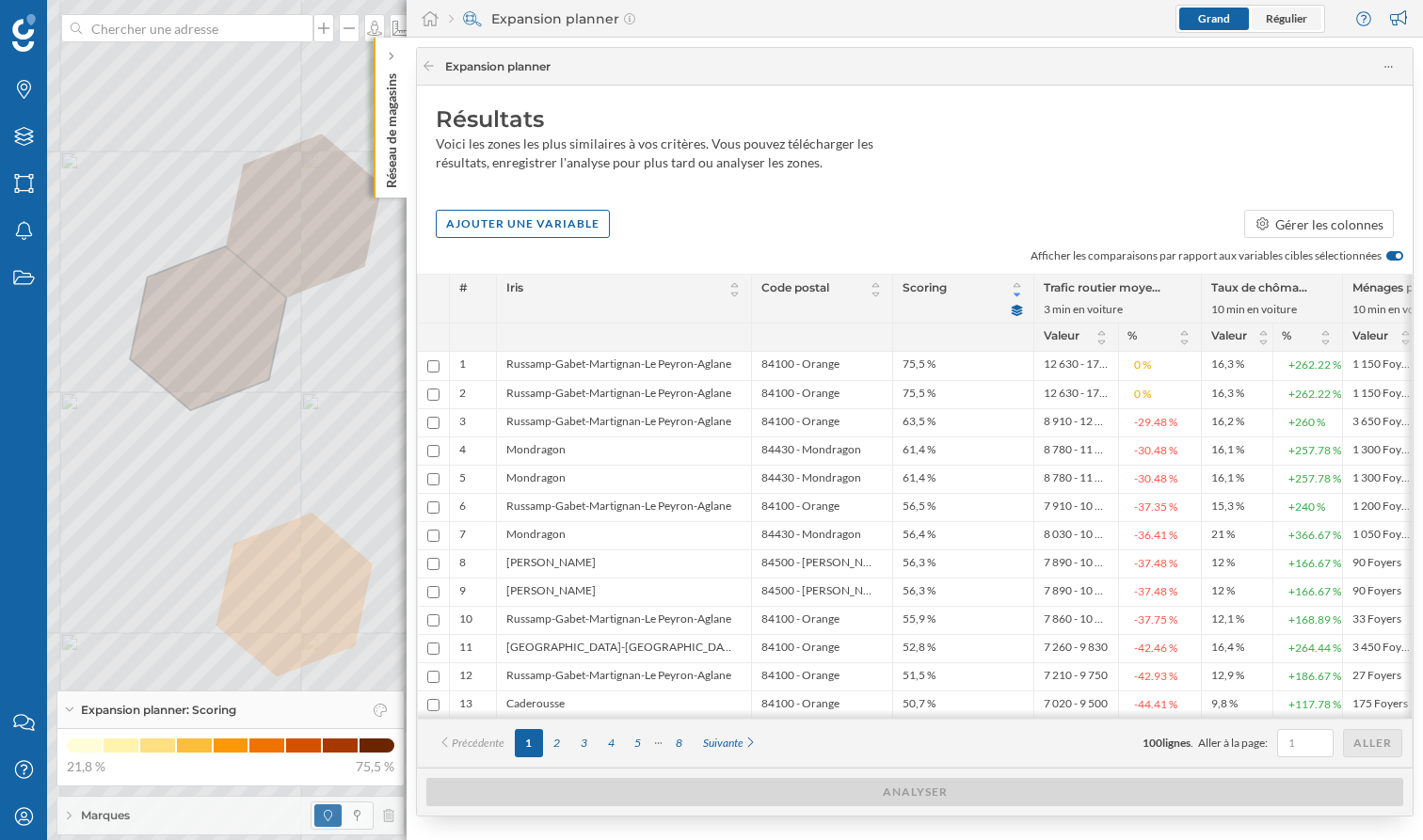 click on "Régulier" at bounding box center [1287, 18] 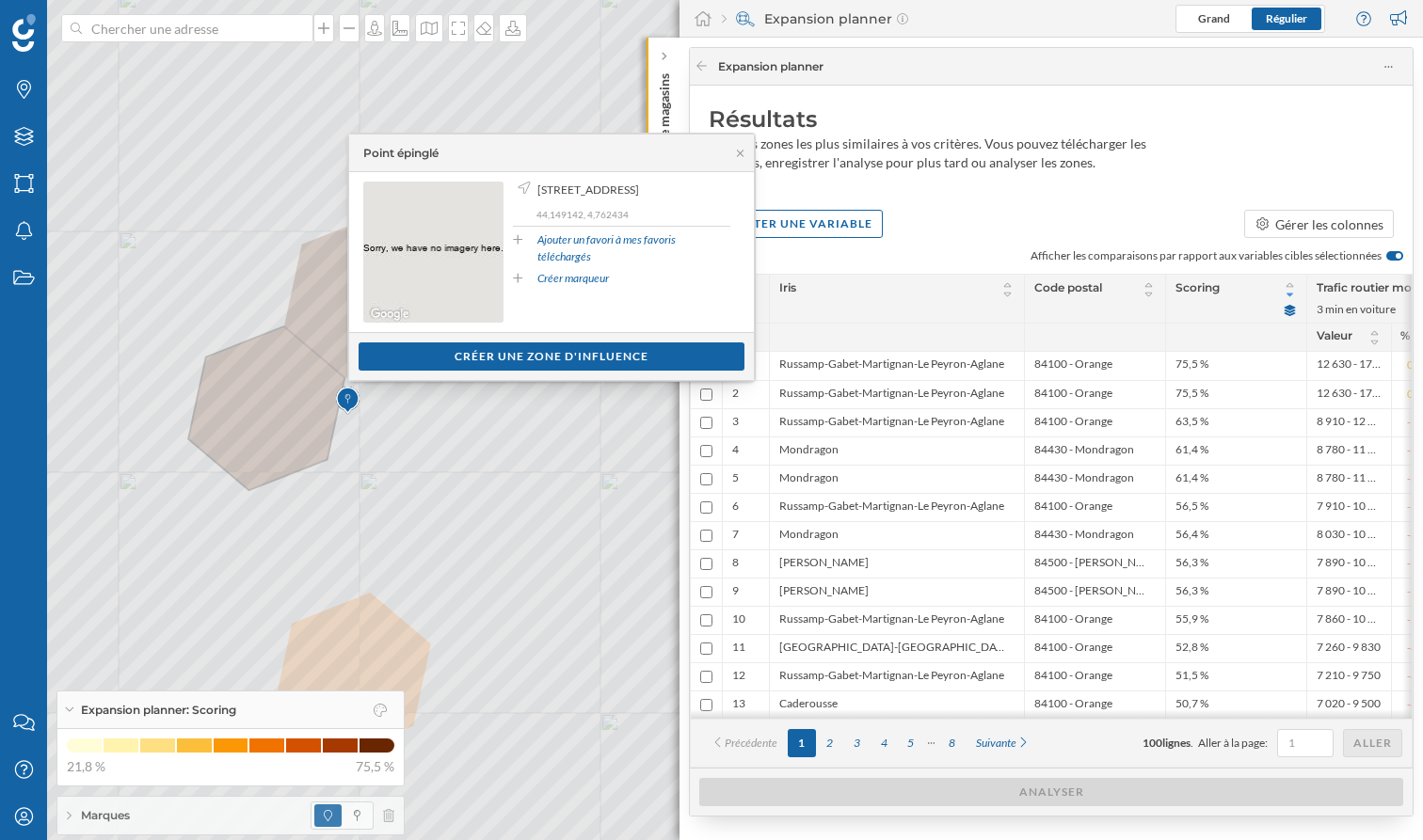 click on "Afficher les comparaisons par rapport aux variables cibles sélectionnées" at bounding box center [1051, 256] 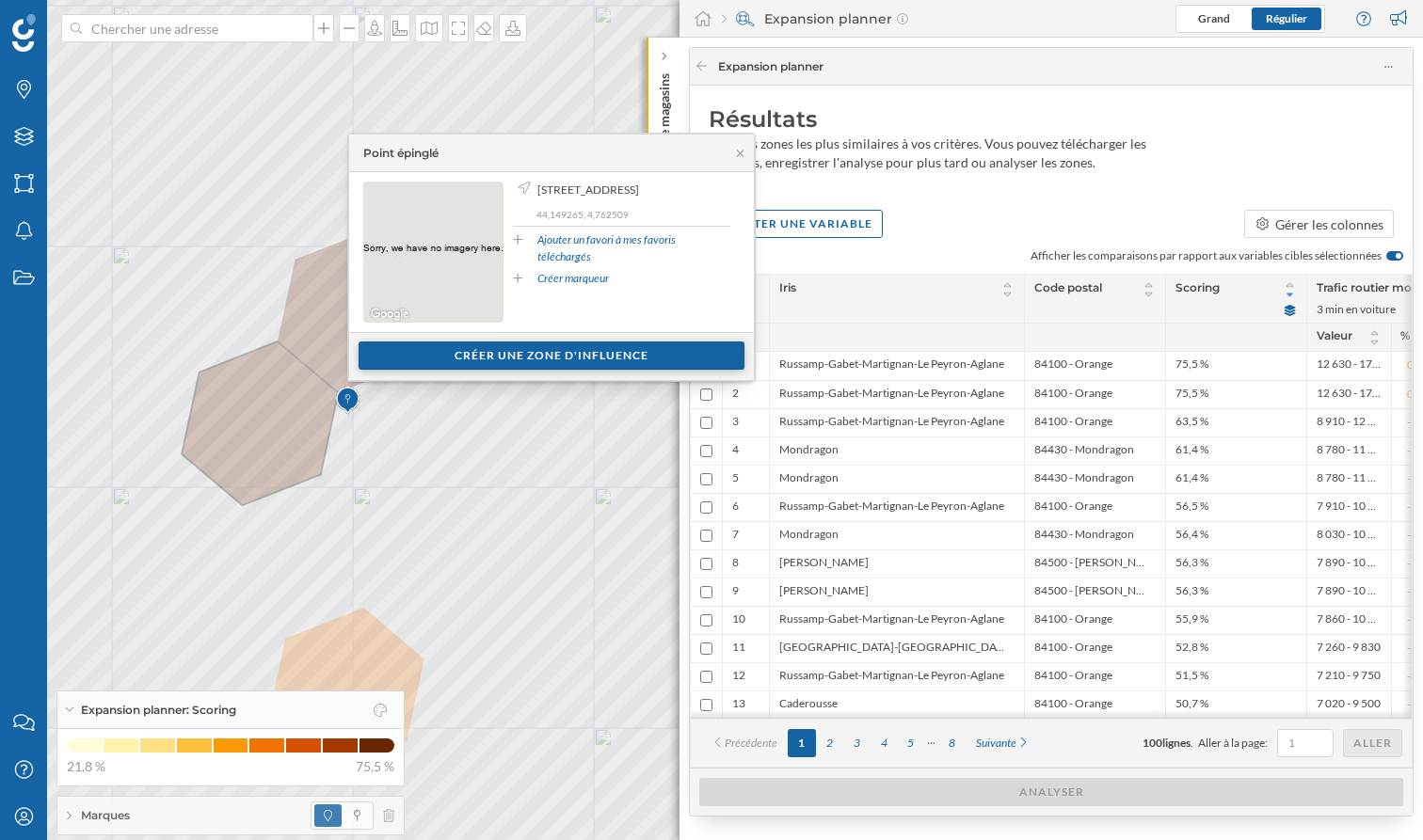click on "Créer une zone d'influence" at bounding box center (552, 356) 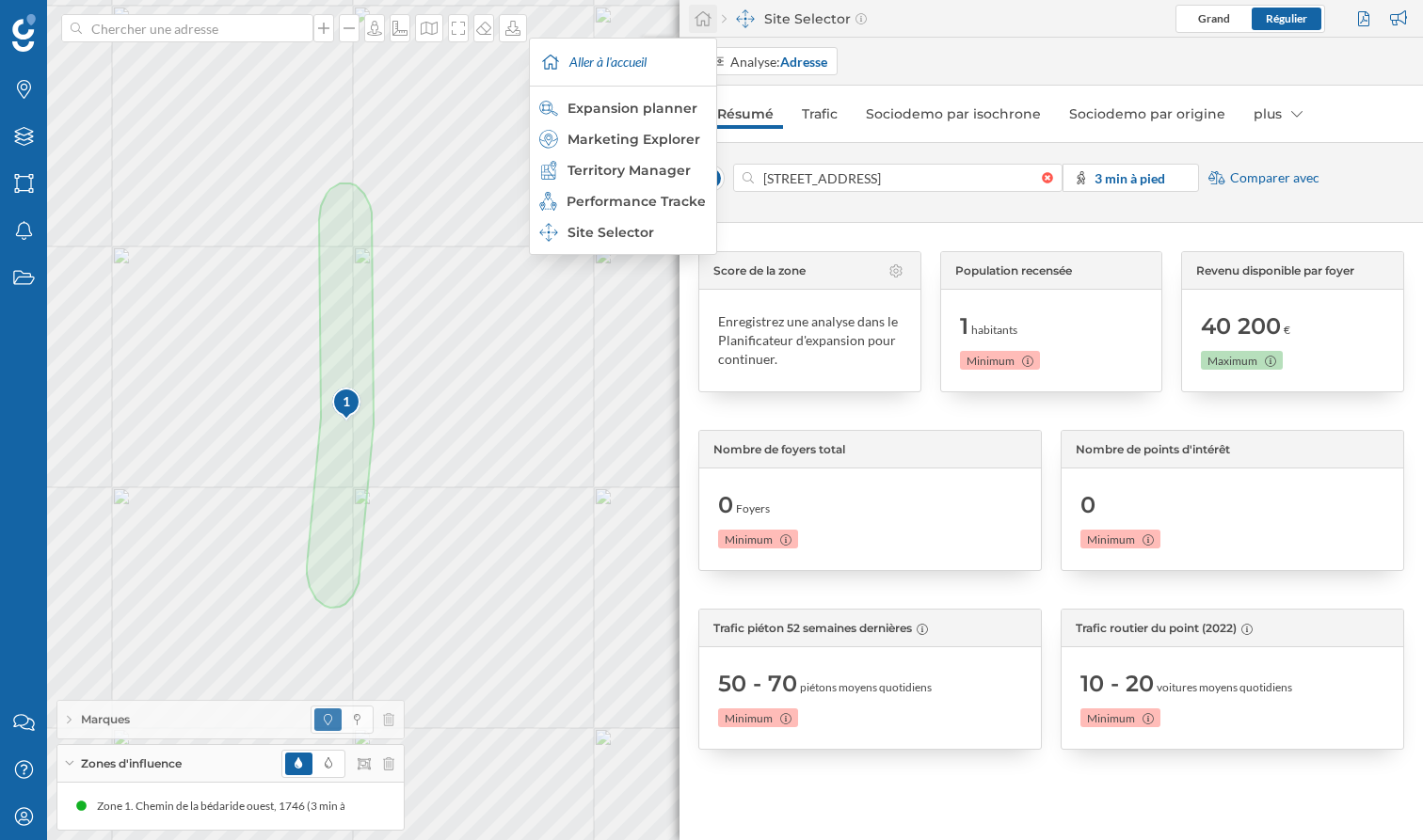 click 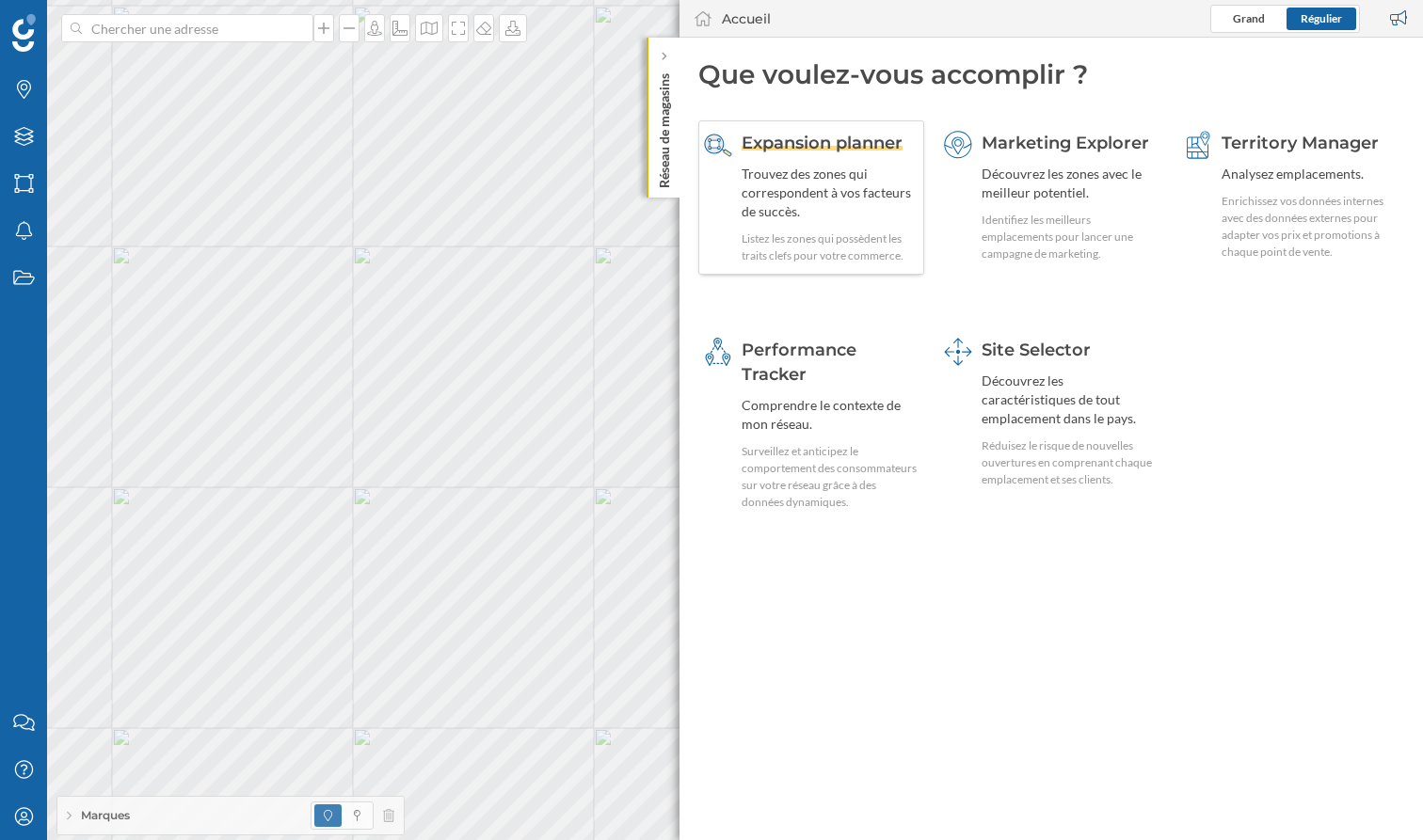 click on "Trouvez des zones qui correspondent à vos facteurs de succès." at bounding box center [830, 193] 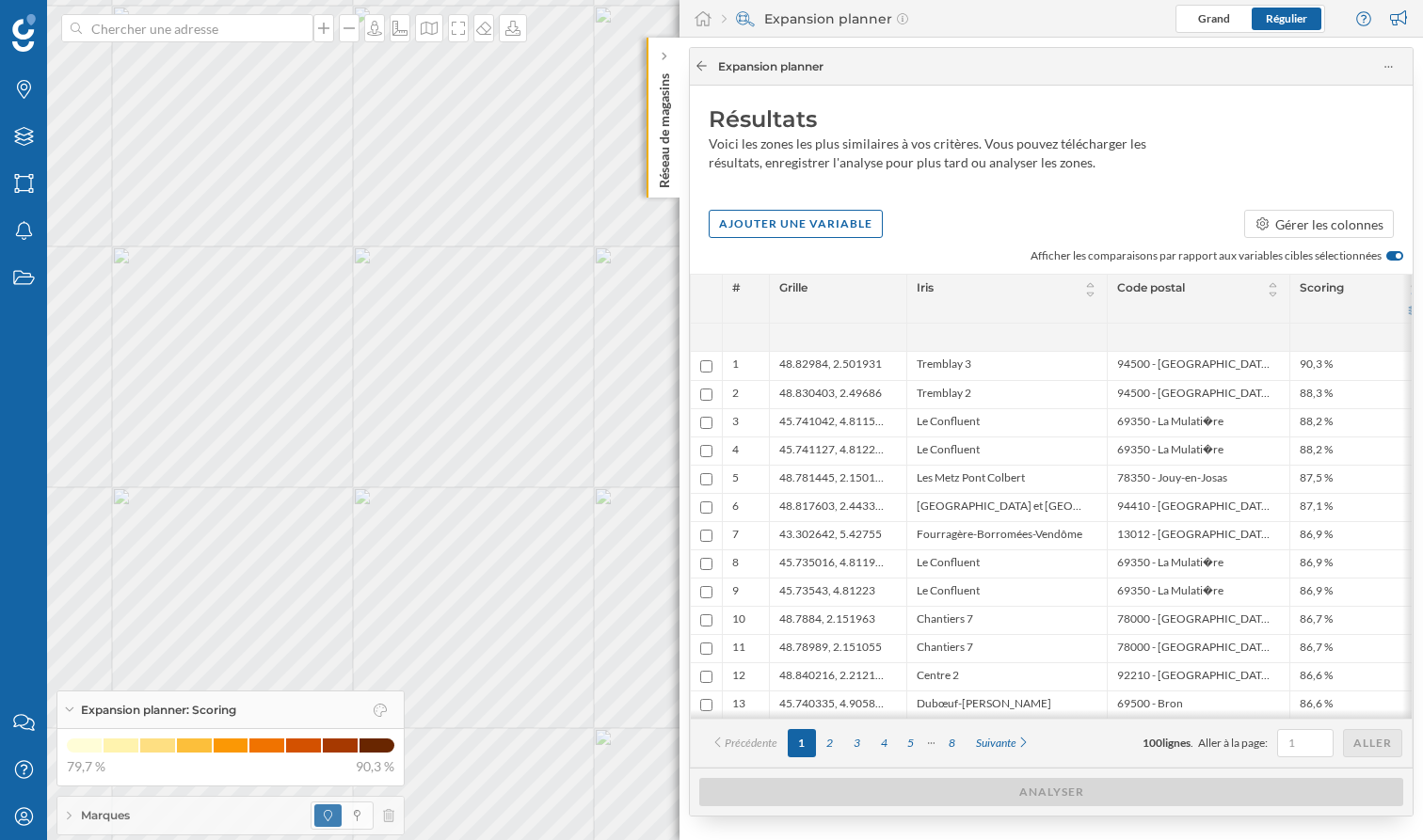 click 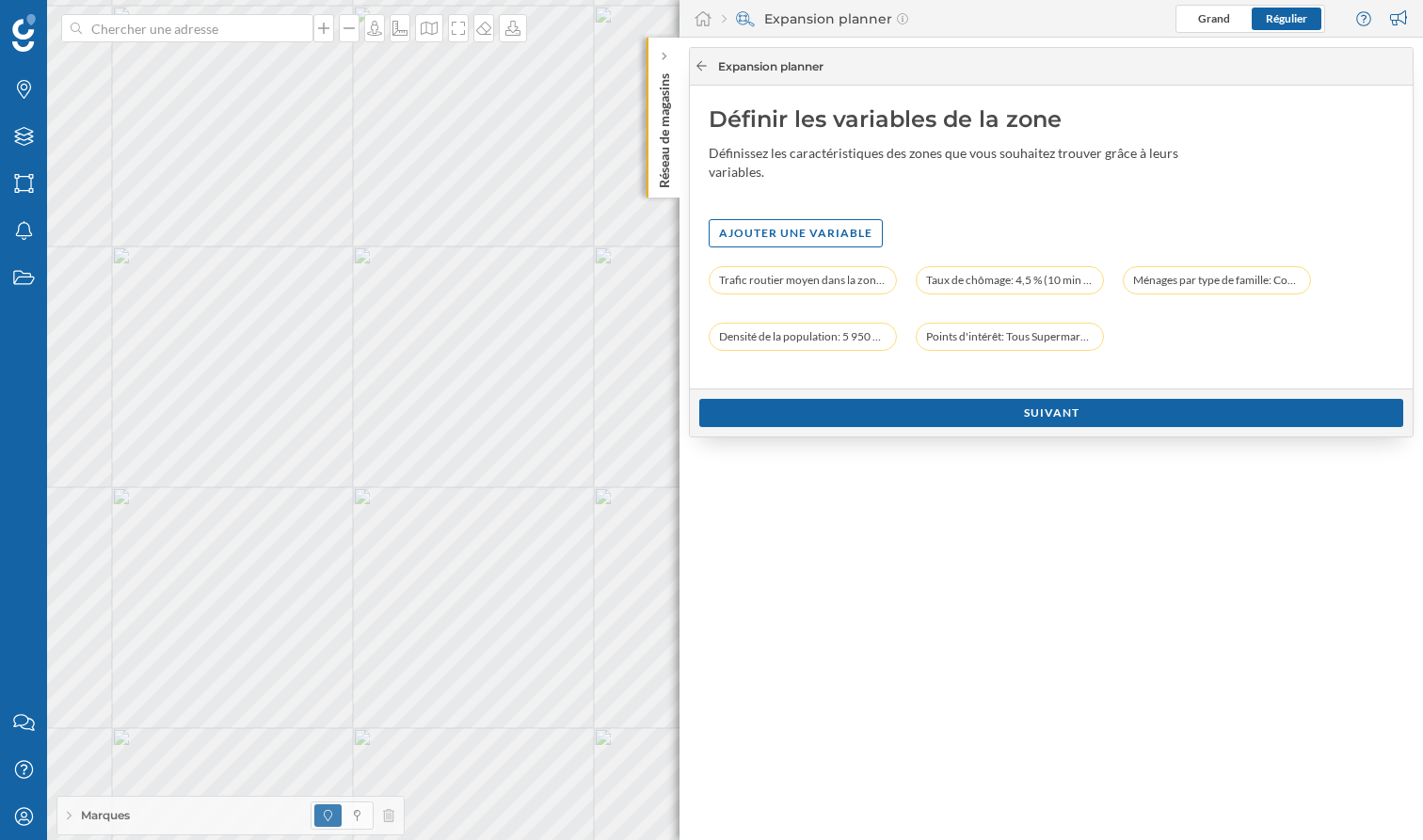 click 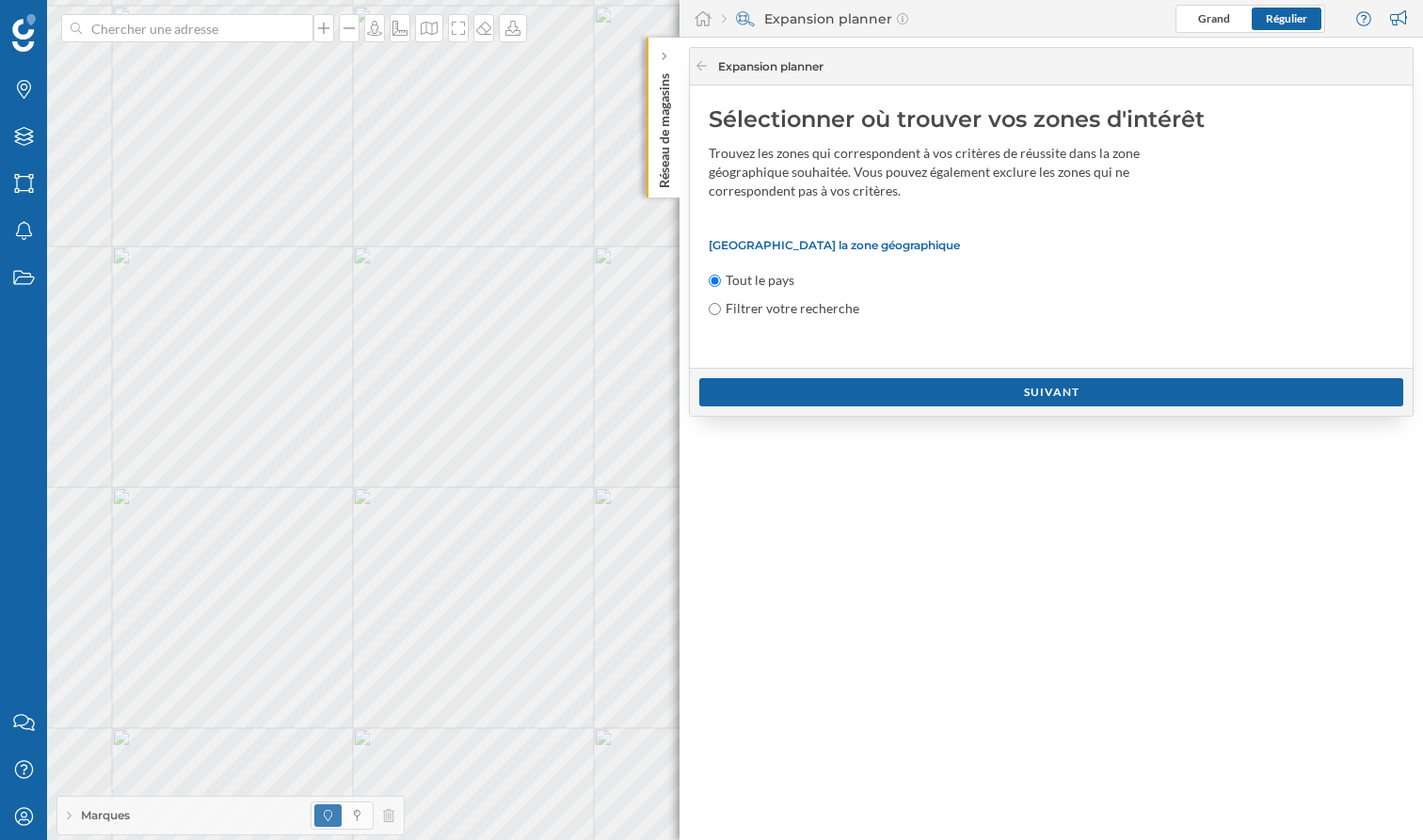 click on "Filtrer votre recherche" at bounding box center (714, 309) 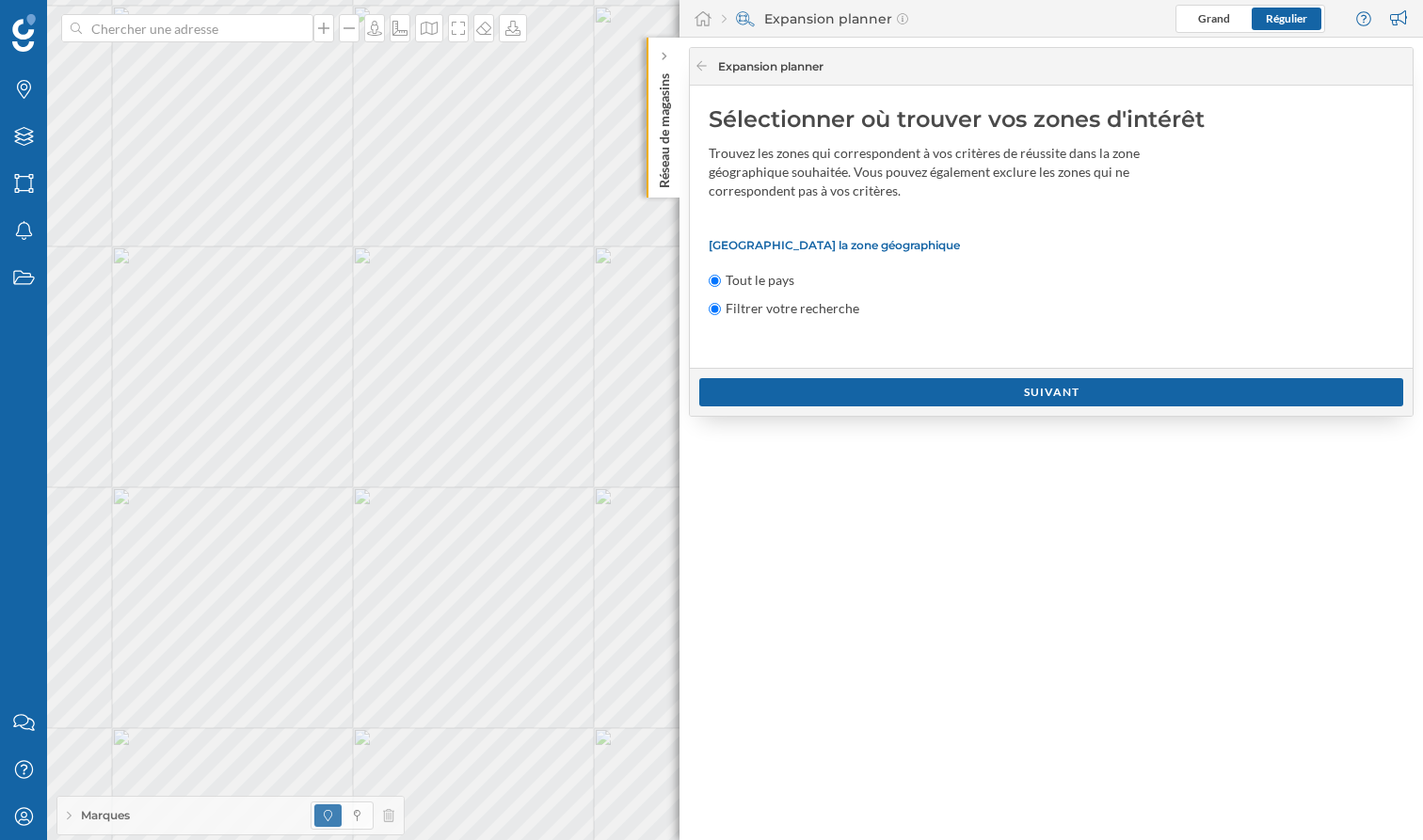 radio on "false" 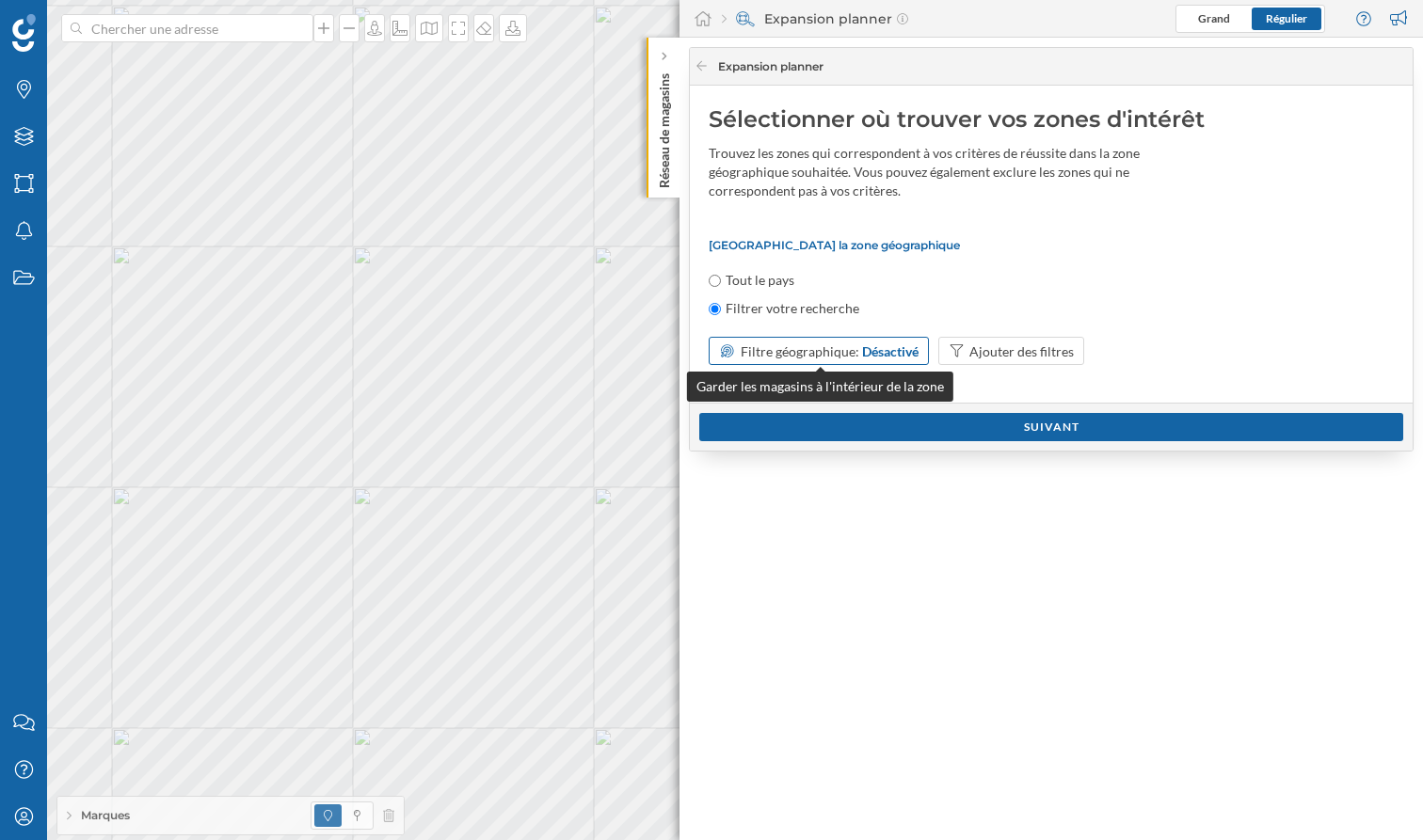 click on "Désactivé" at bounding box center [890, 351] 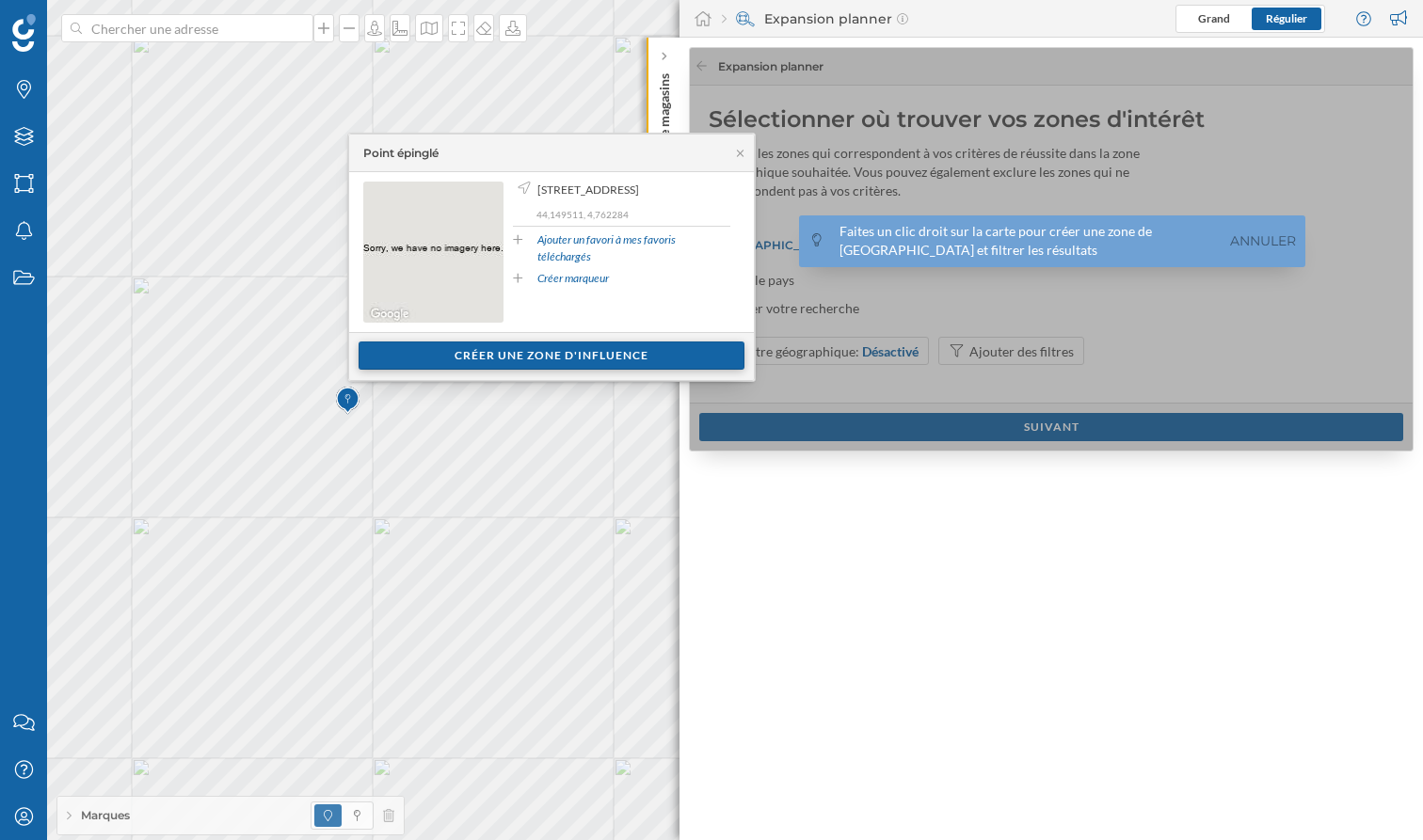 click on "Créer une zone d'influence" at bounding box center [552, 356] 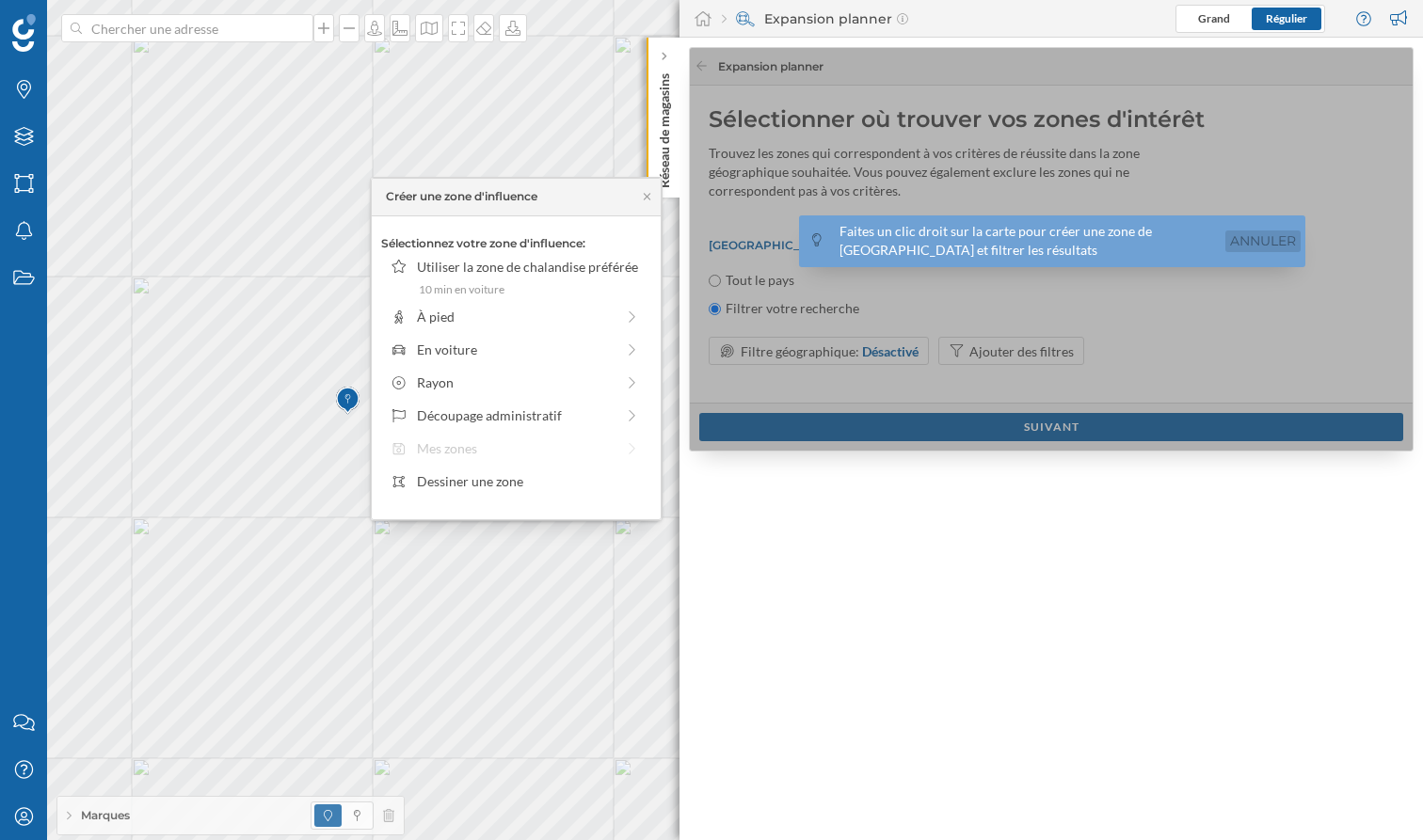 click on "Annuler" at bounding box center (1263, 241) 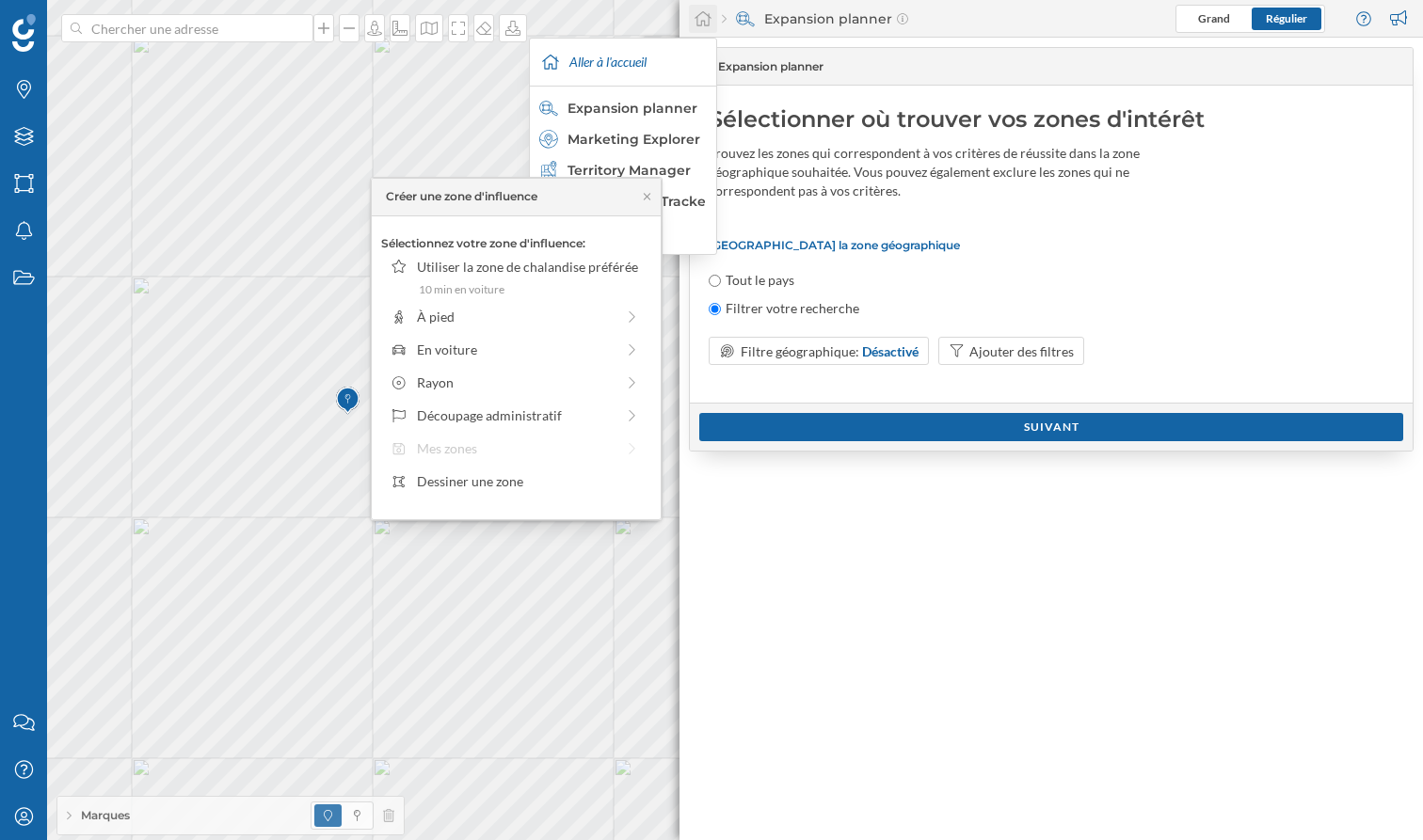 click 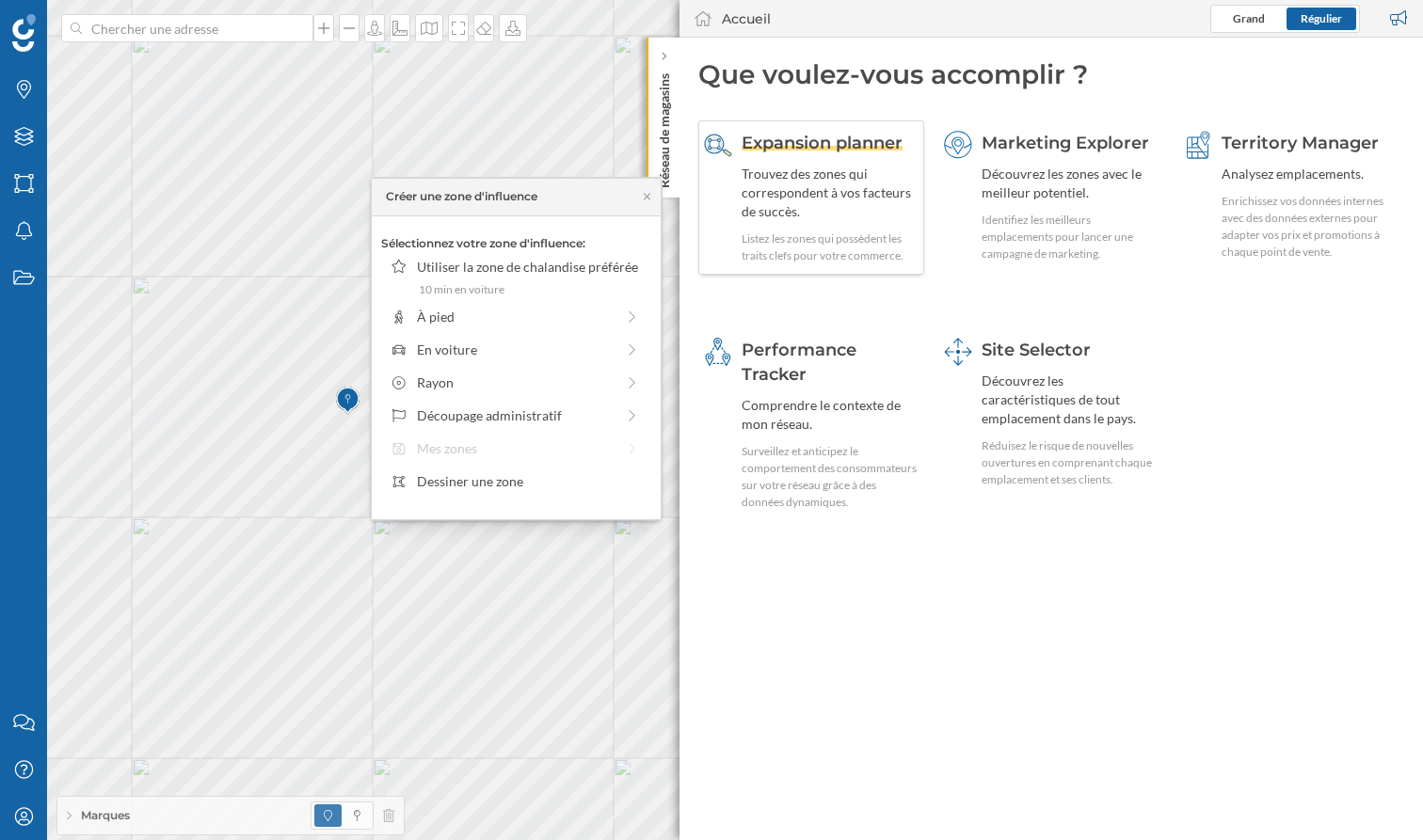 click on "Trouvez des zones qui correspondent à vos facteurs de succès." at bounding box center (830, 193) 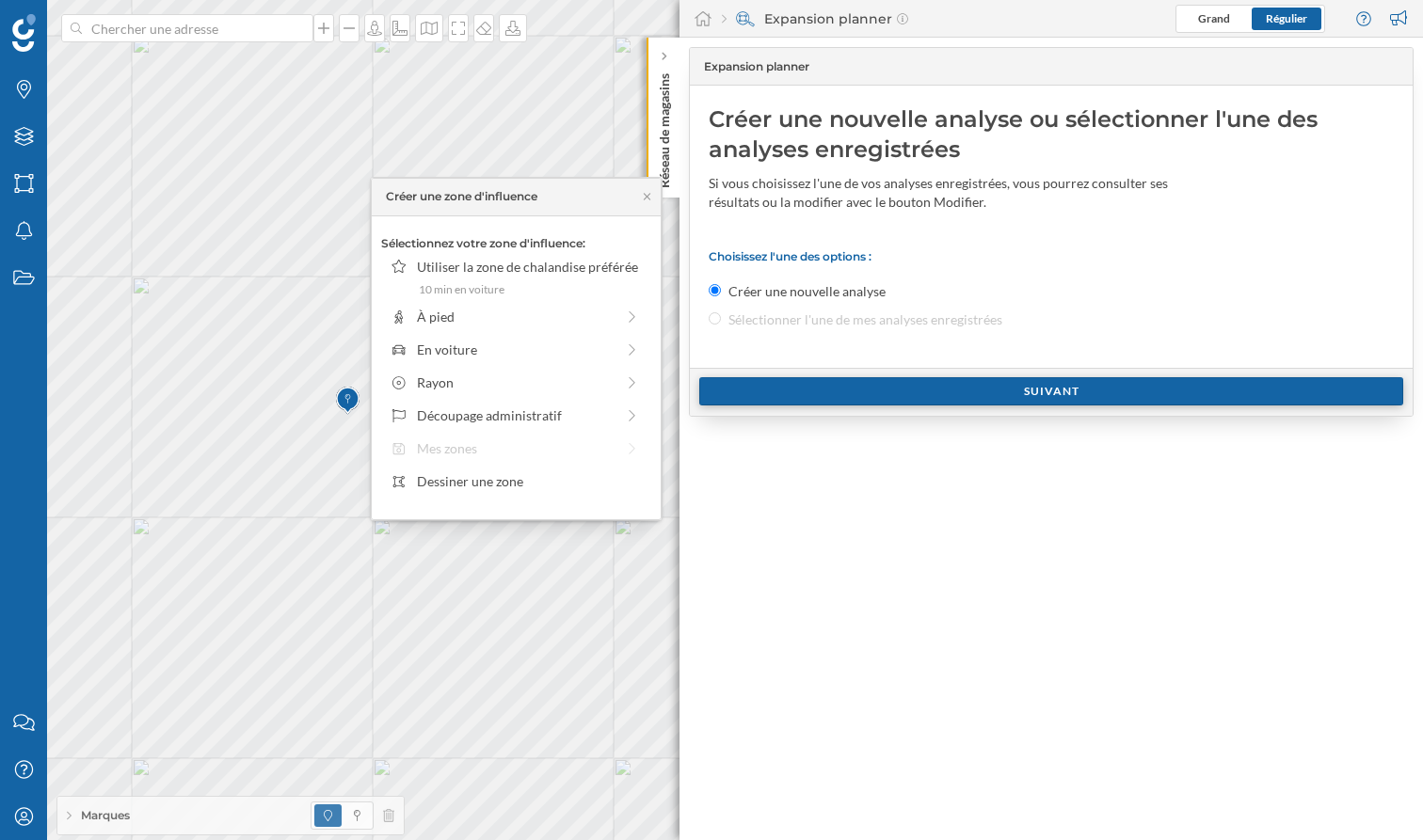 click on "Suivant" at bounding box center (1051, 391) 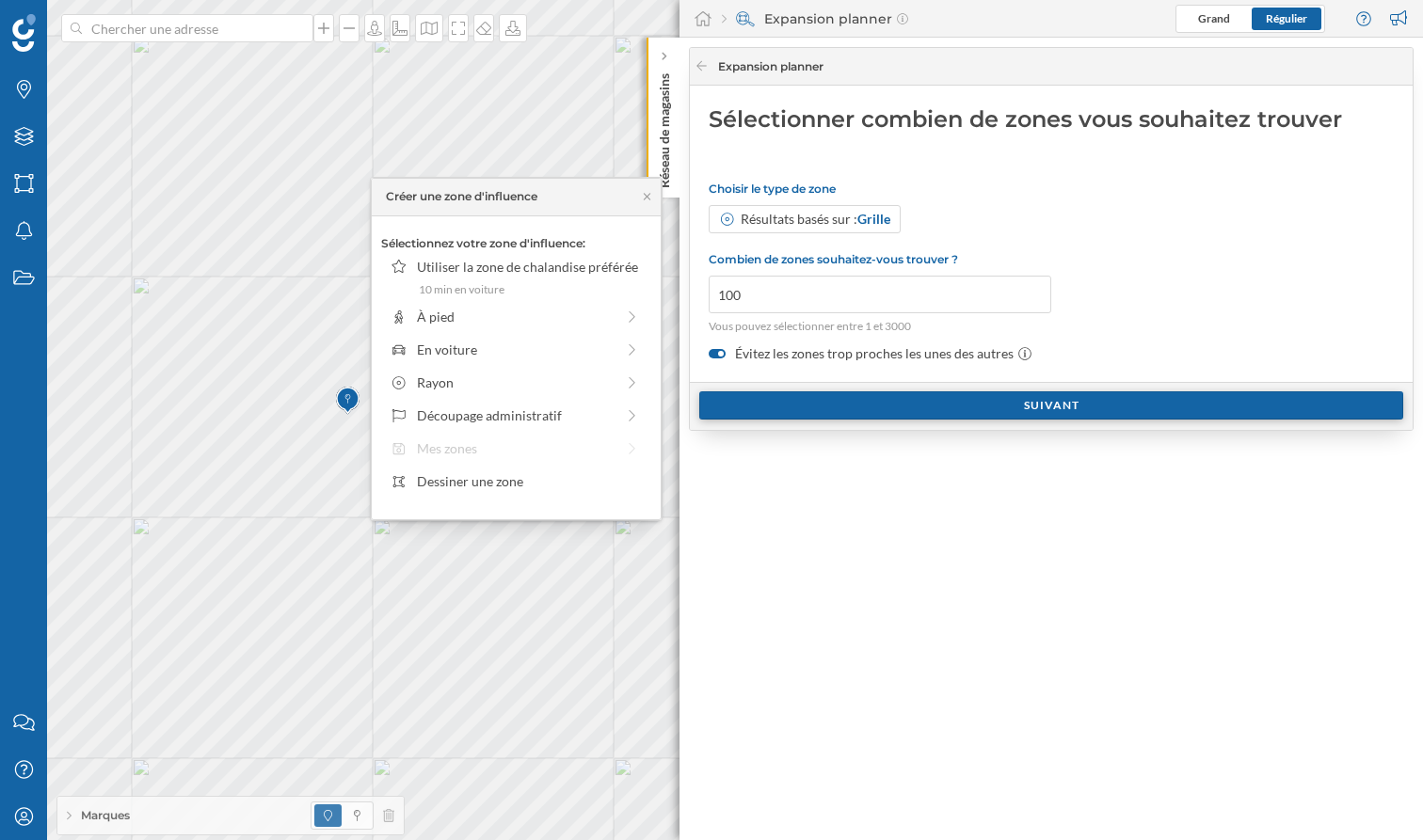 click on "Suivant" at bounding box center [1051, 405] 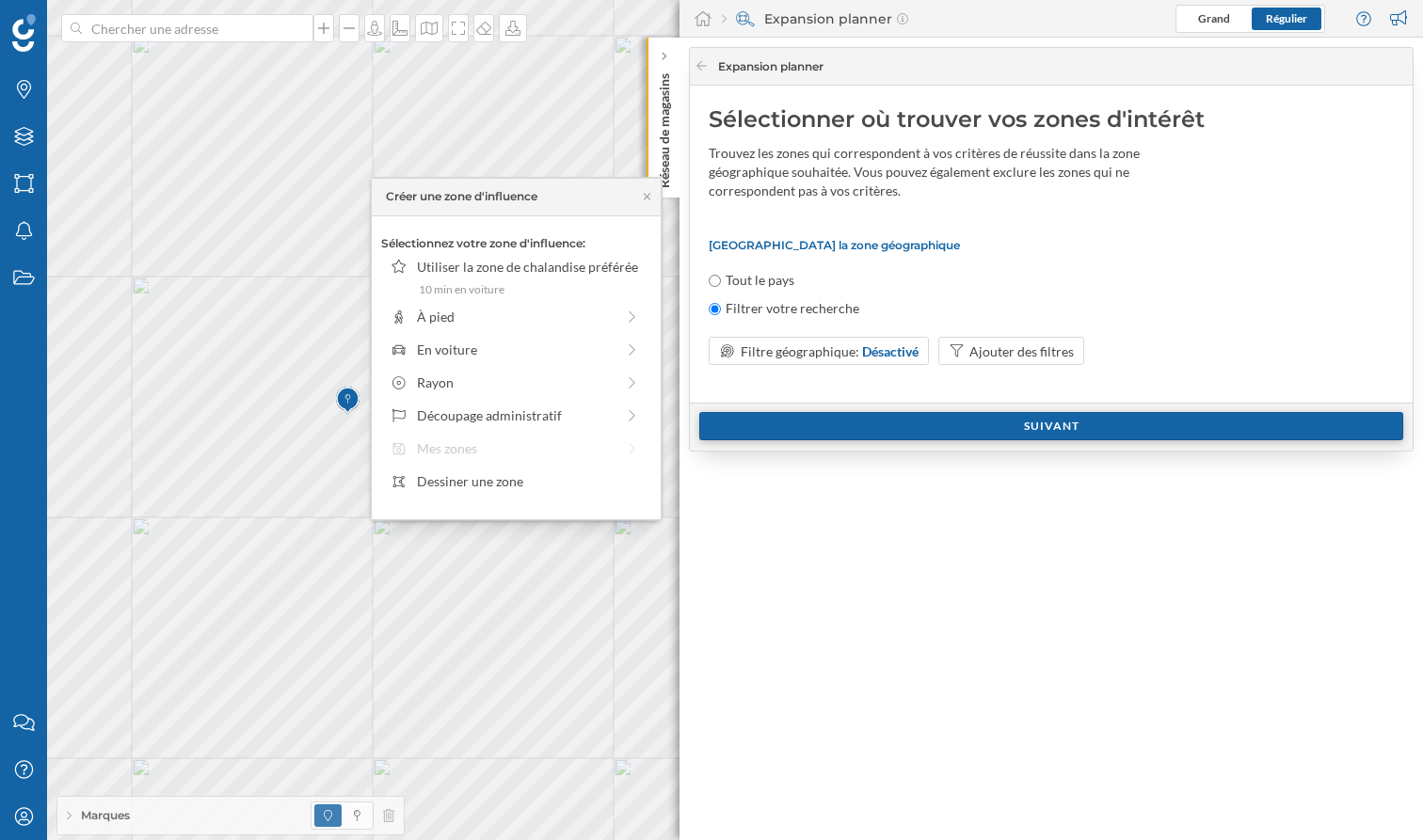 click on "Suivant" at bounding box center [1051, 426] 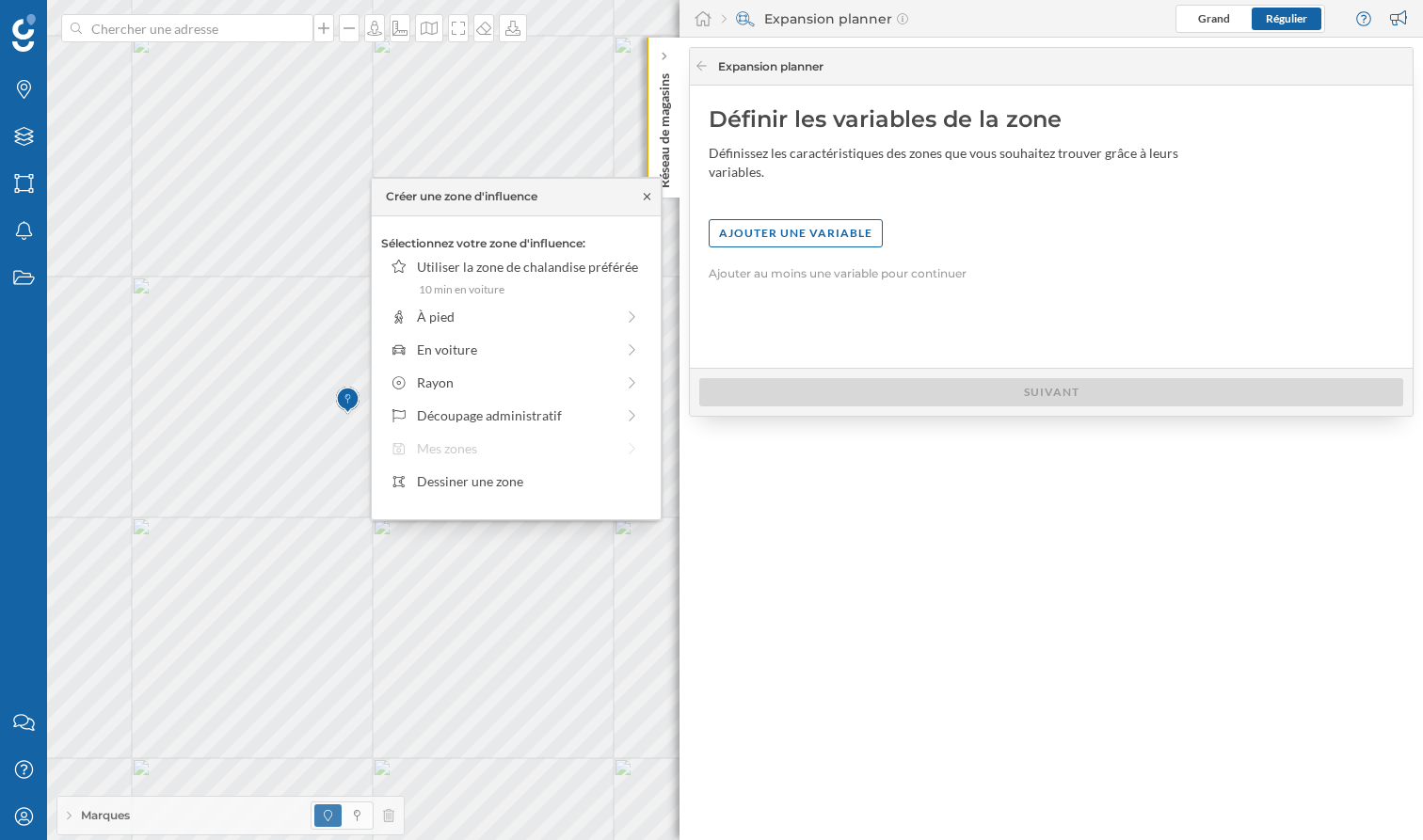 click 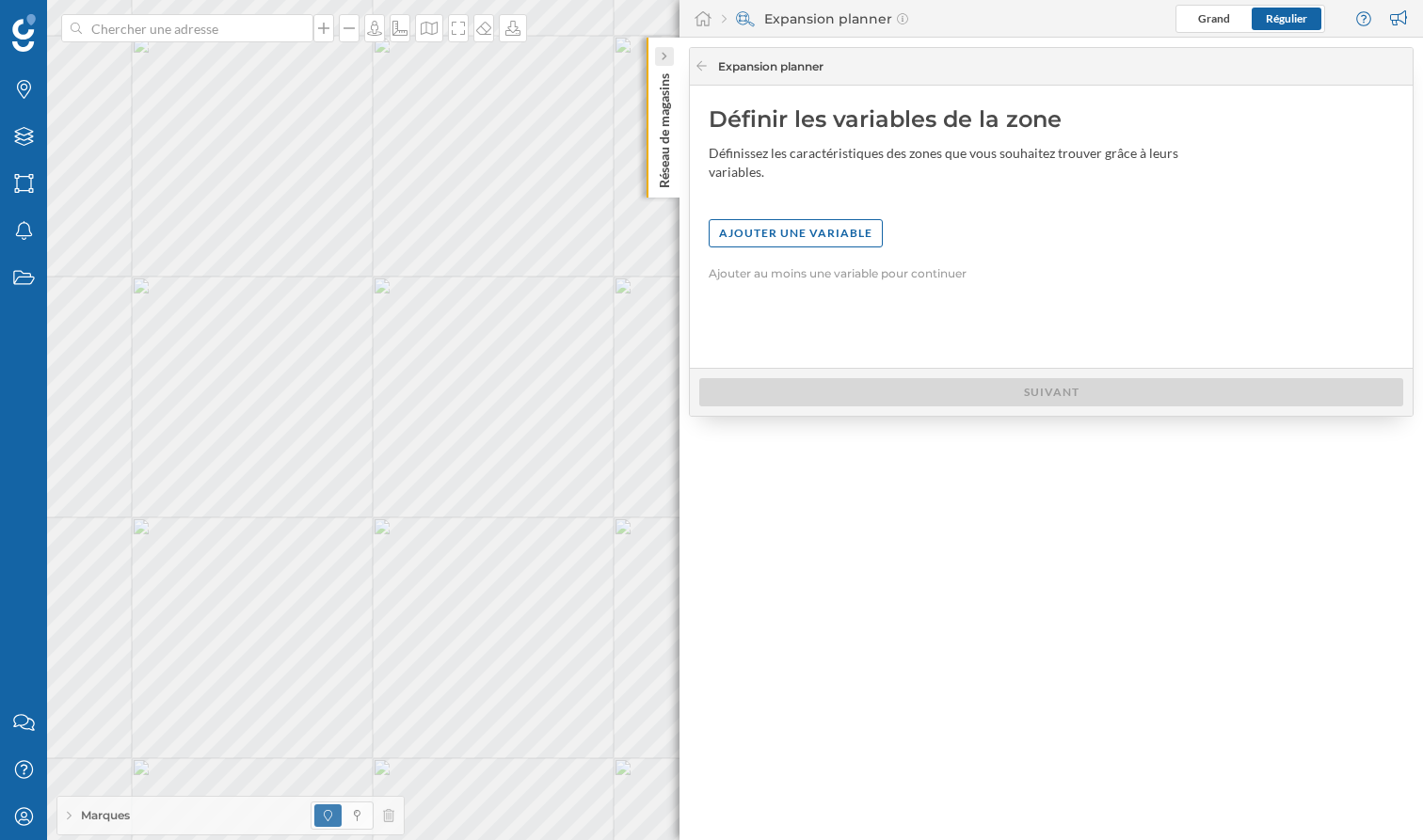 click 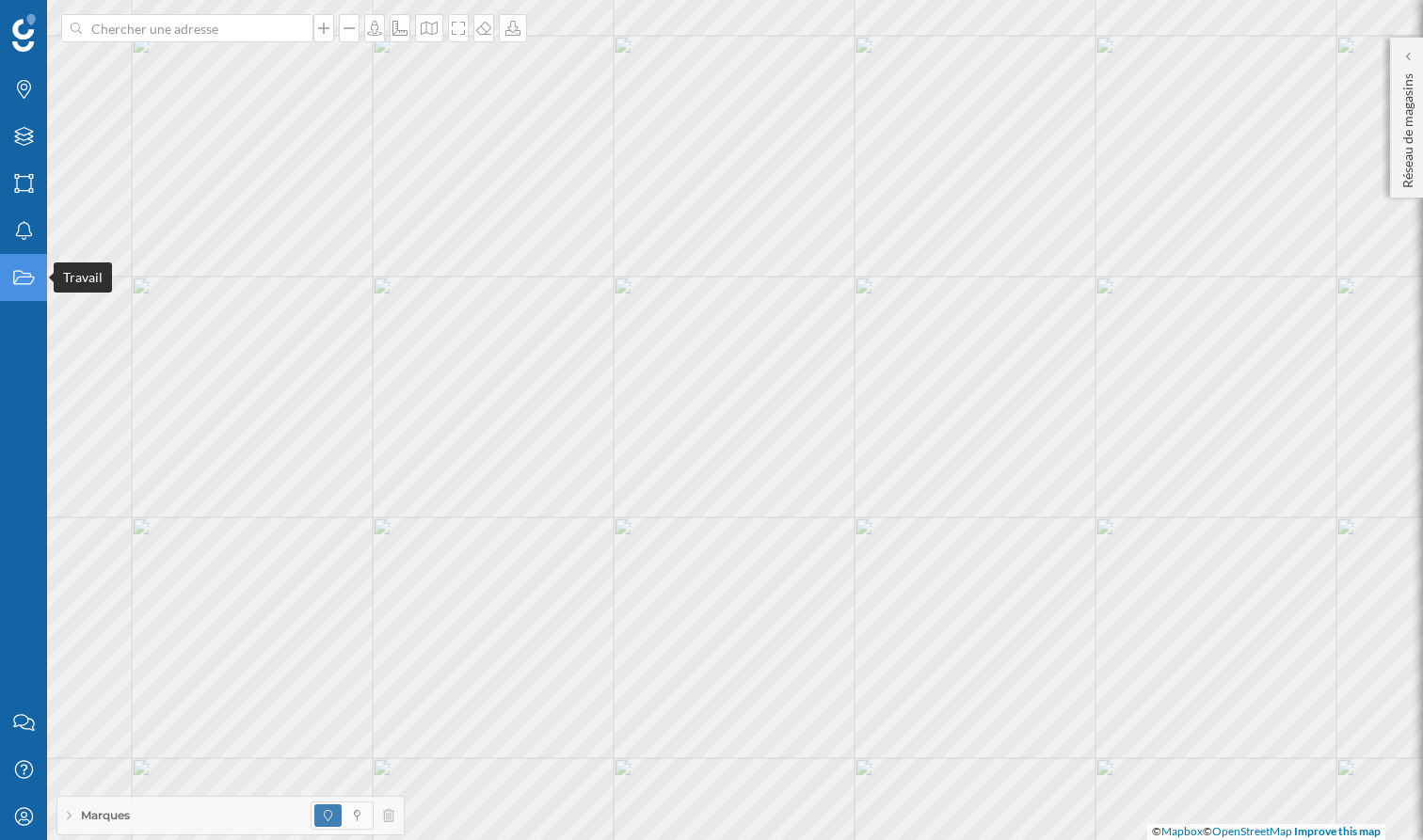 click on "Travail" 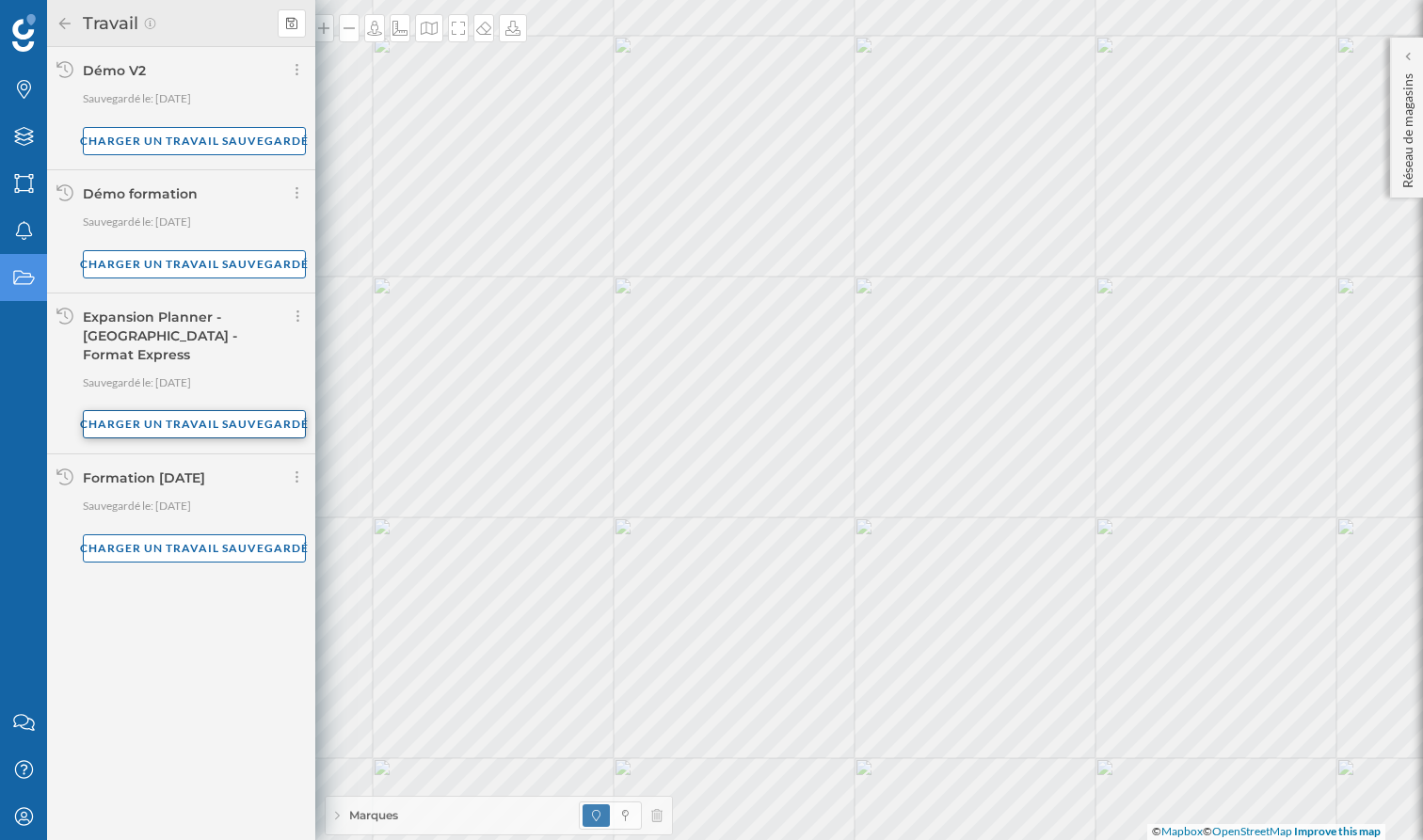 click on "Charger un travail sauvegardé" at bounding box center [194, 424] 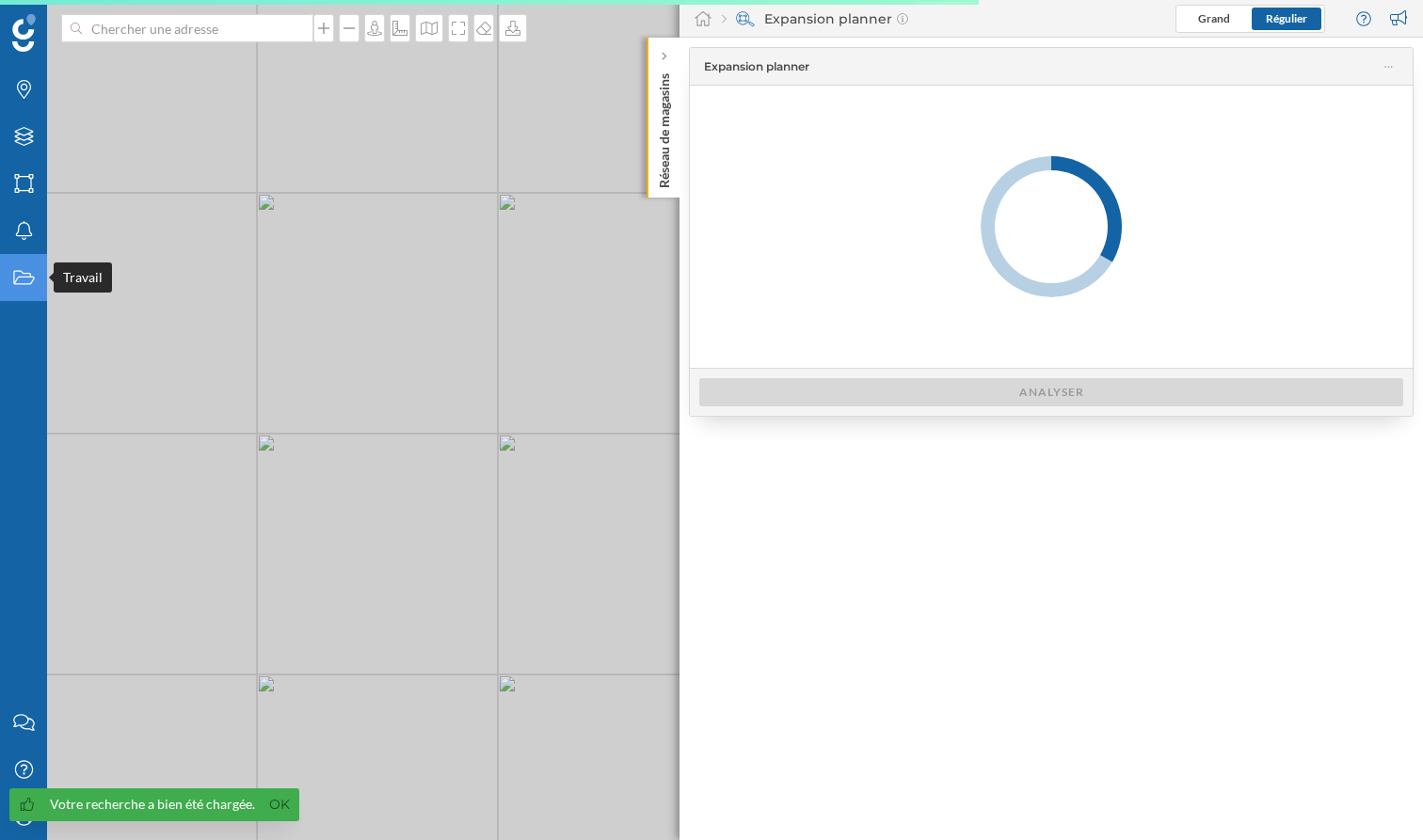 click on "Travail" 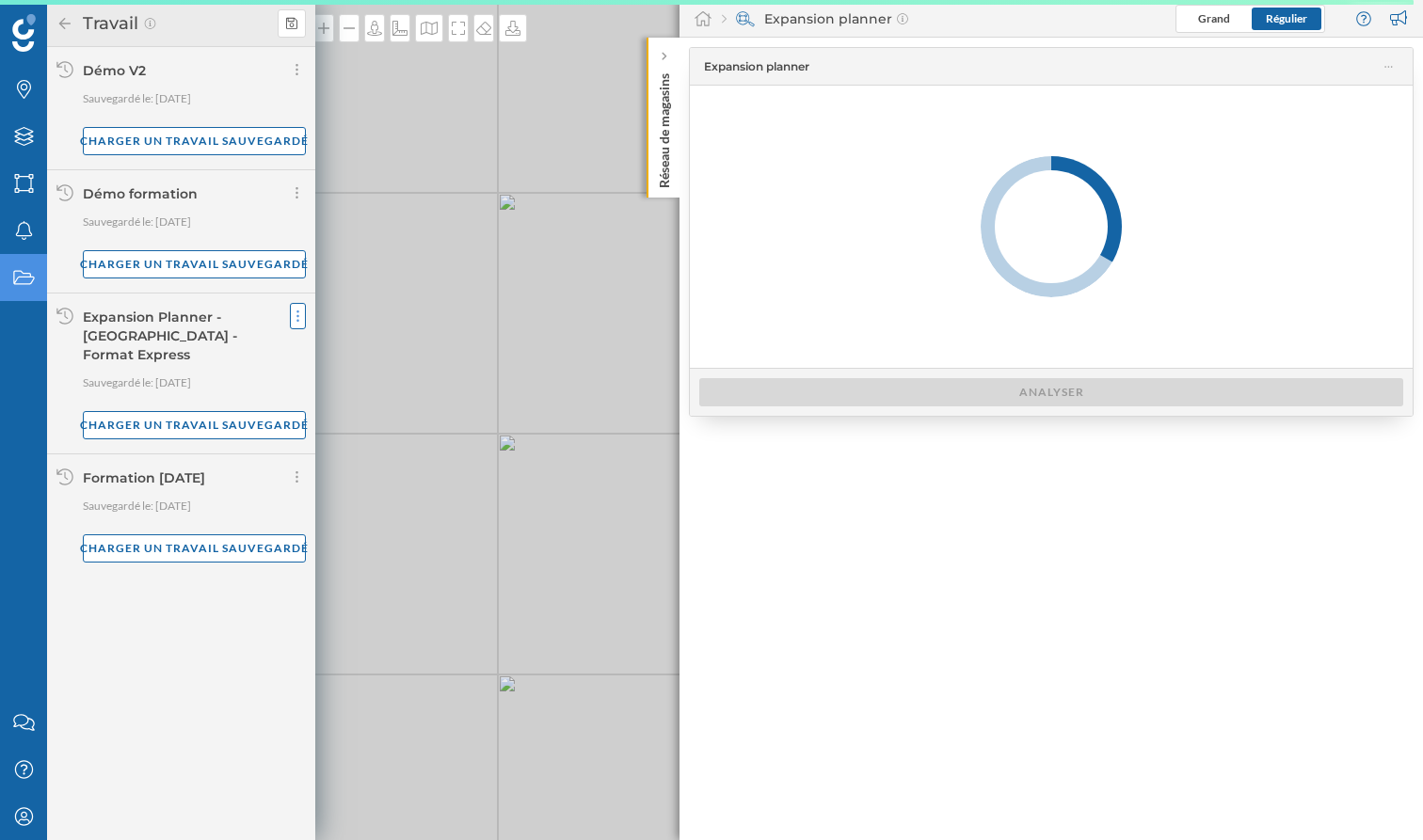 click 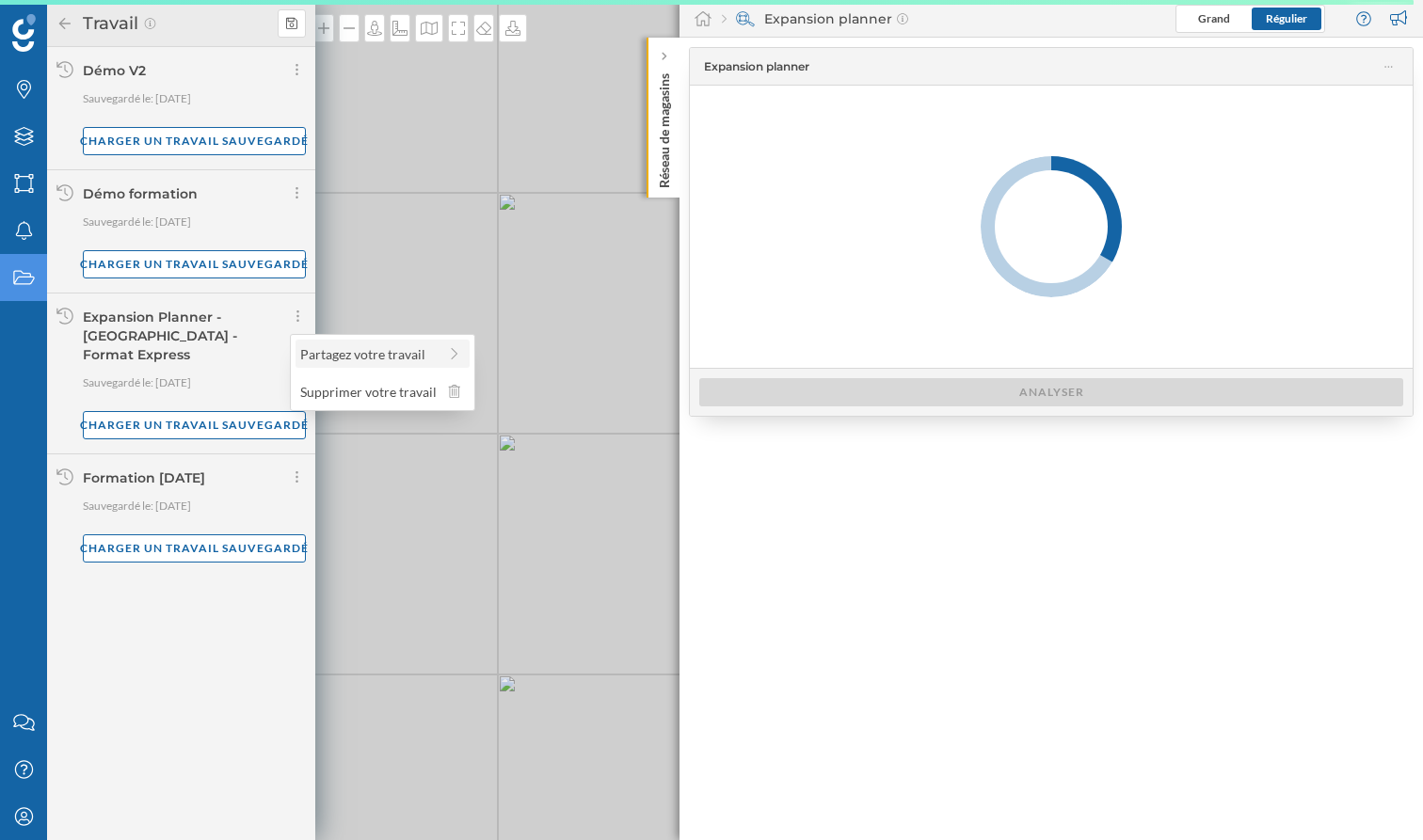 click on "Partagez votre travail" at bounding box center [362, 354] 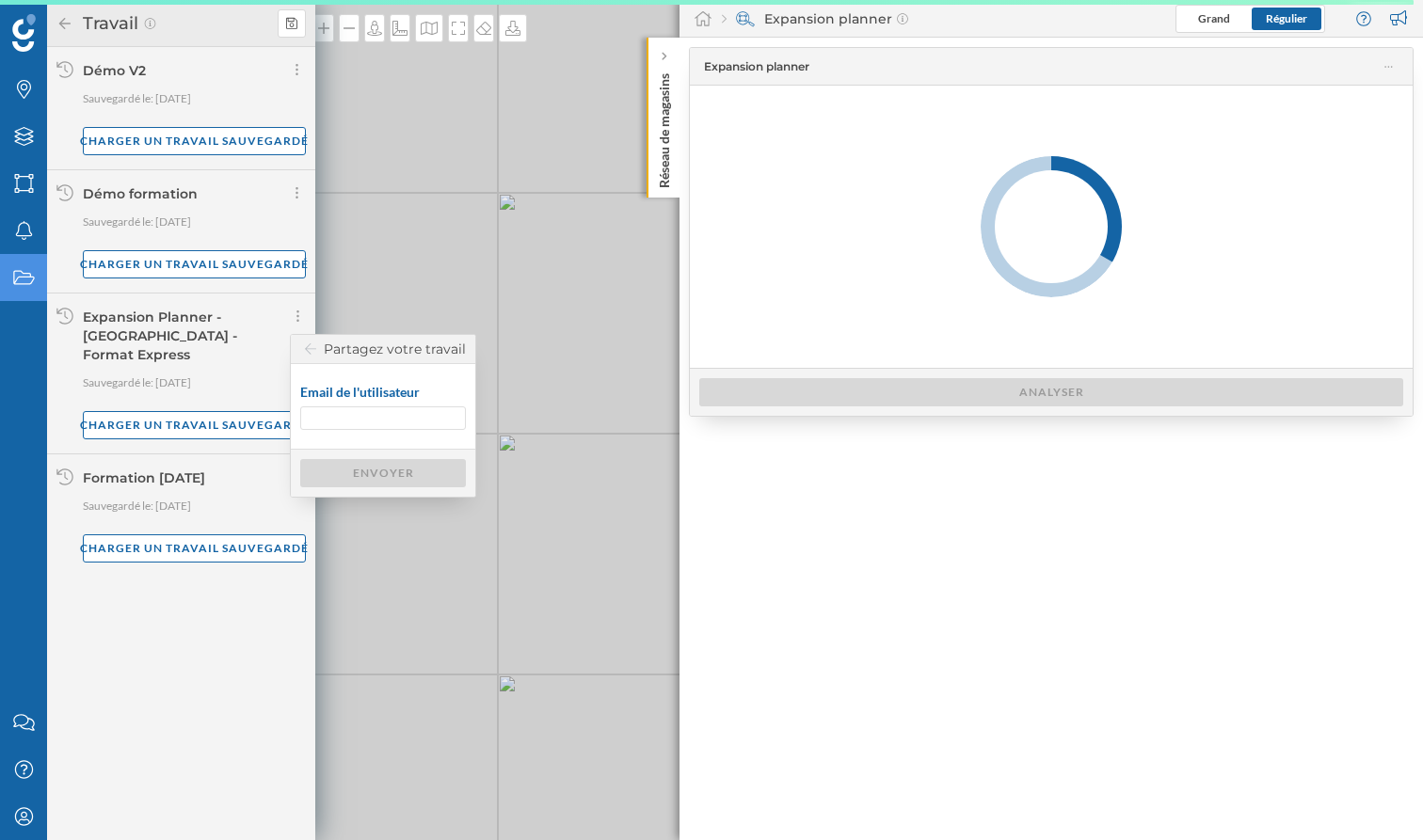 click on "Email de l'utilisateur" at bounding box center [383, 418] 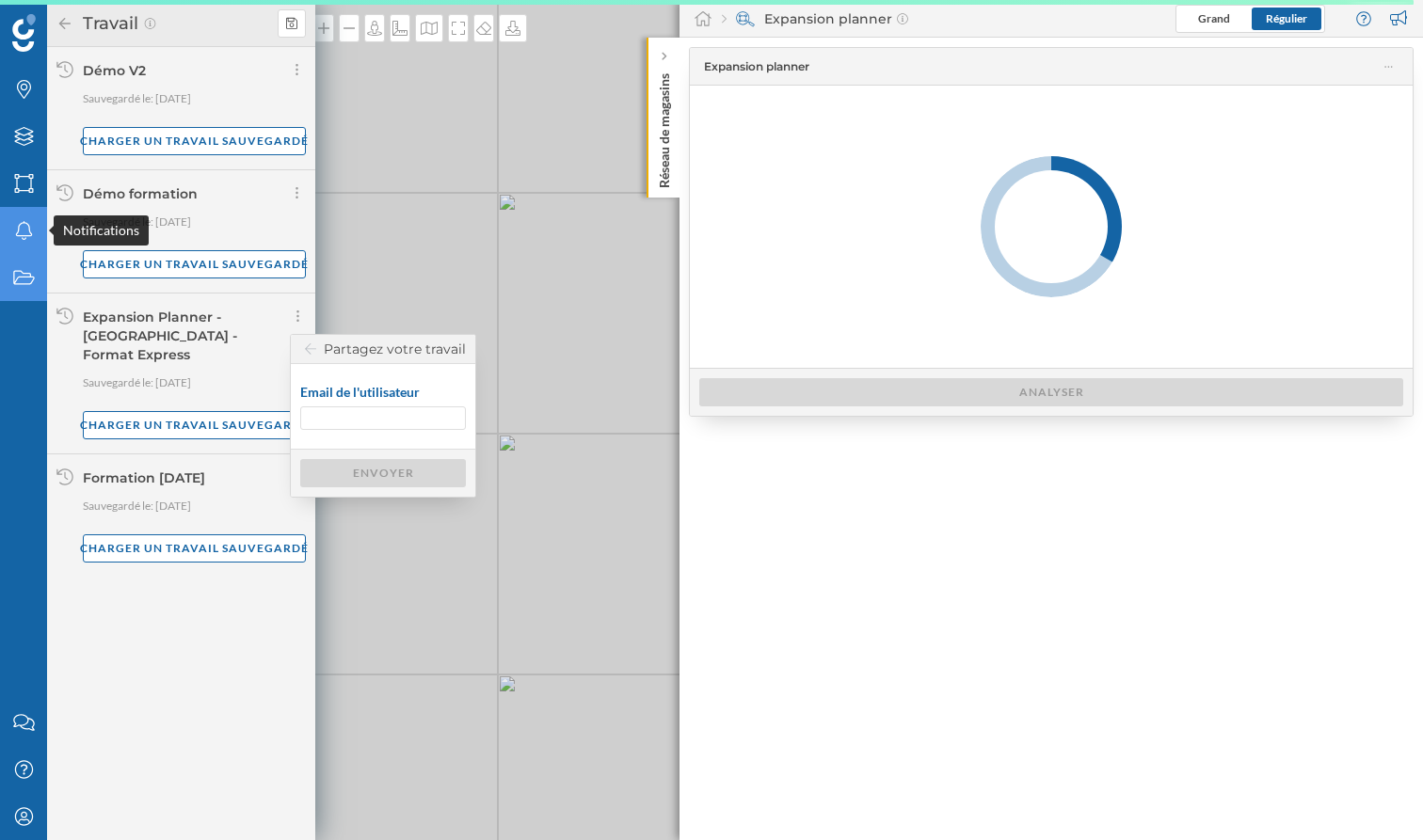 click on "Notifications" at bounding box center (24, 230) 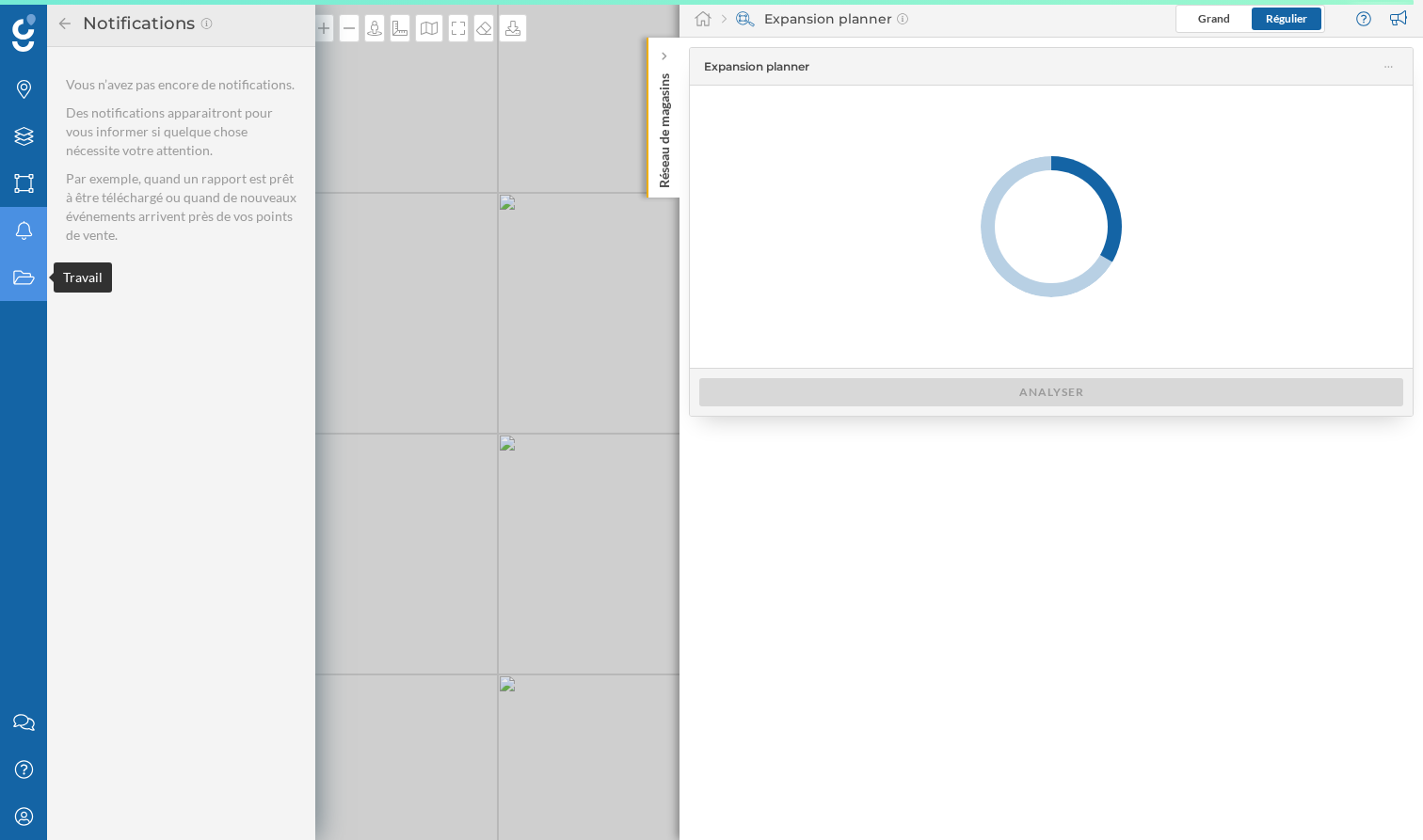 click on "Travail" 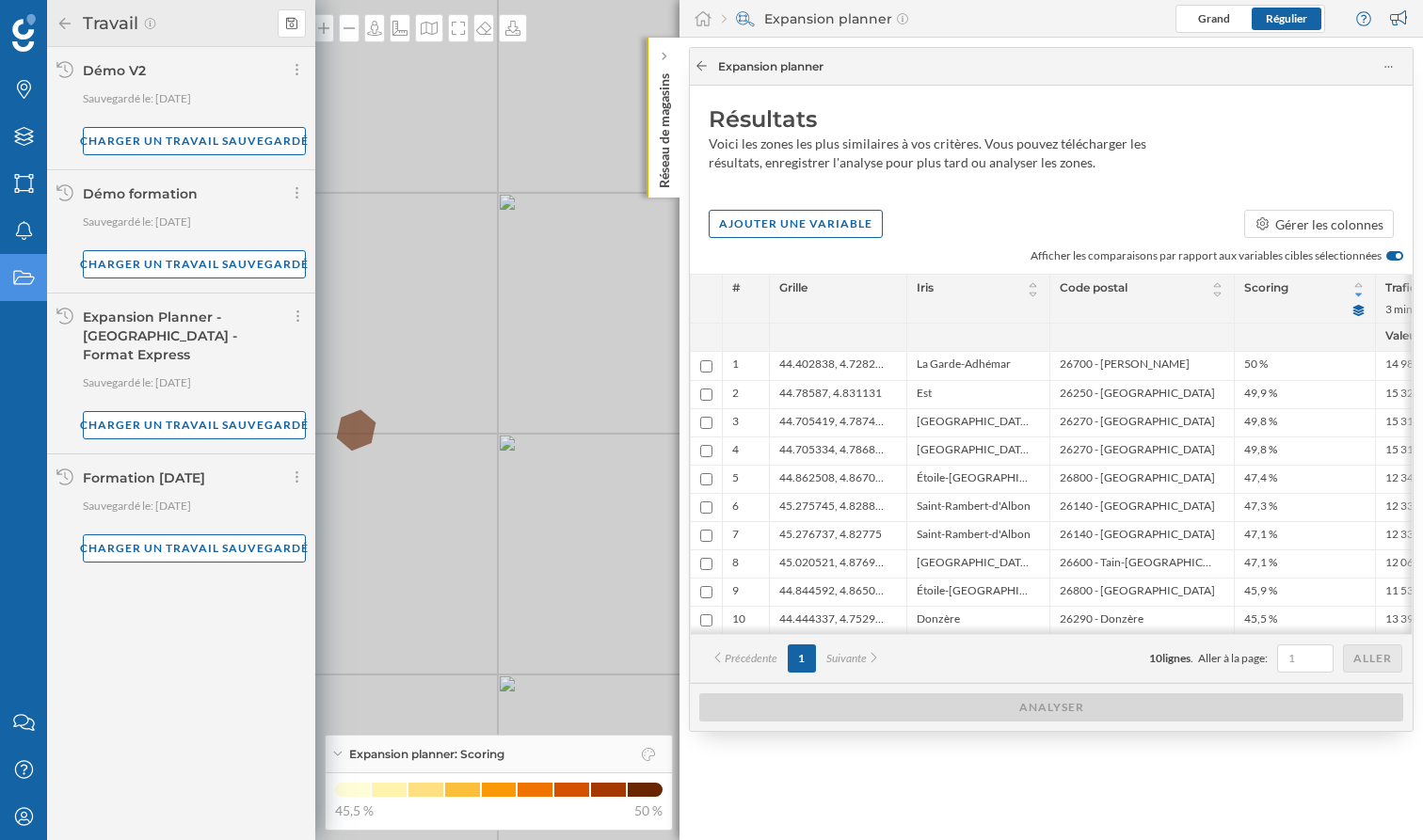 click 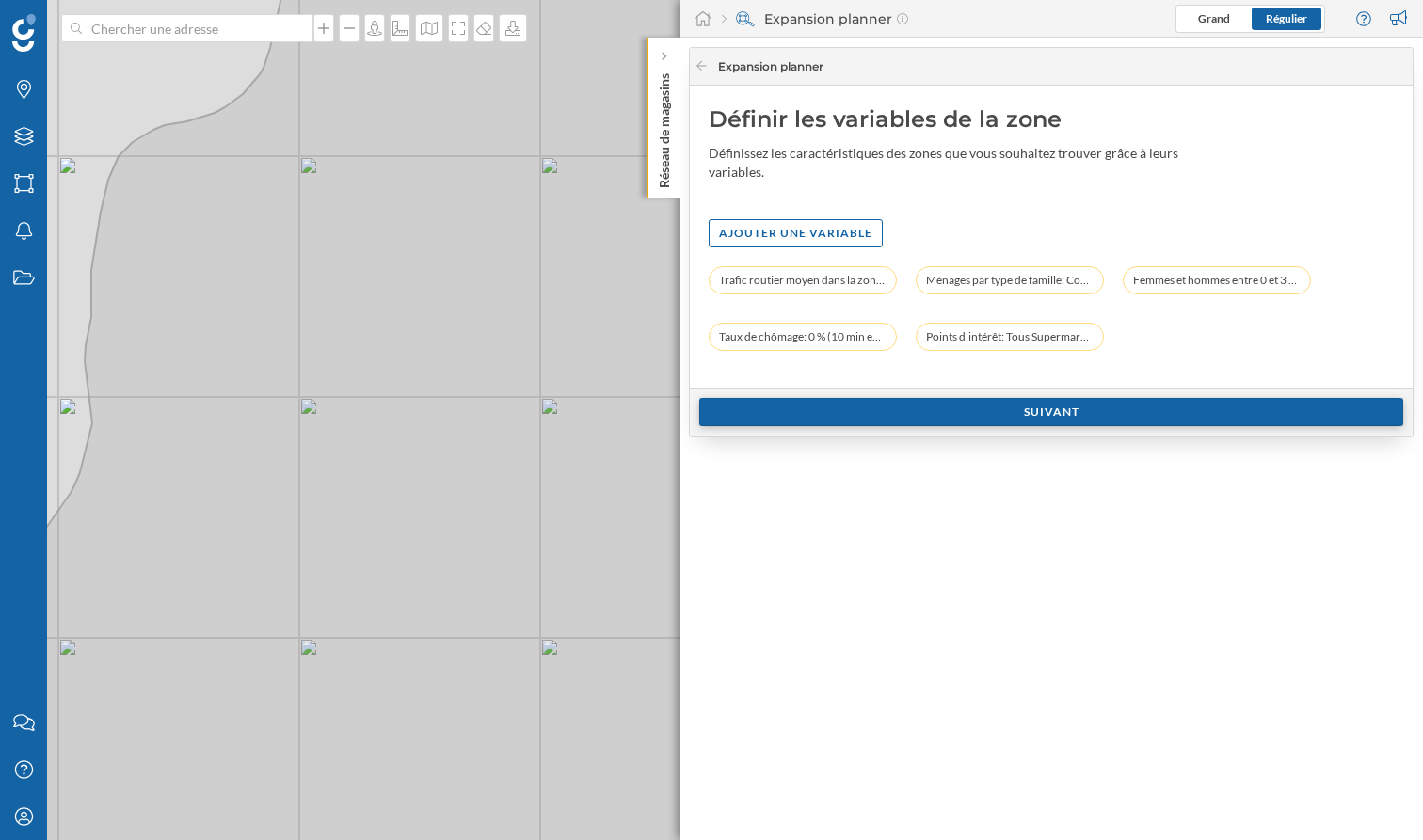 click on "Suivant" at bounding box center [1051, 412] 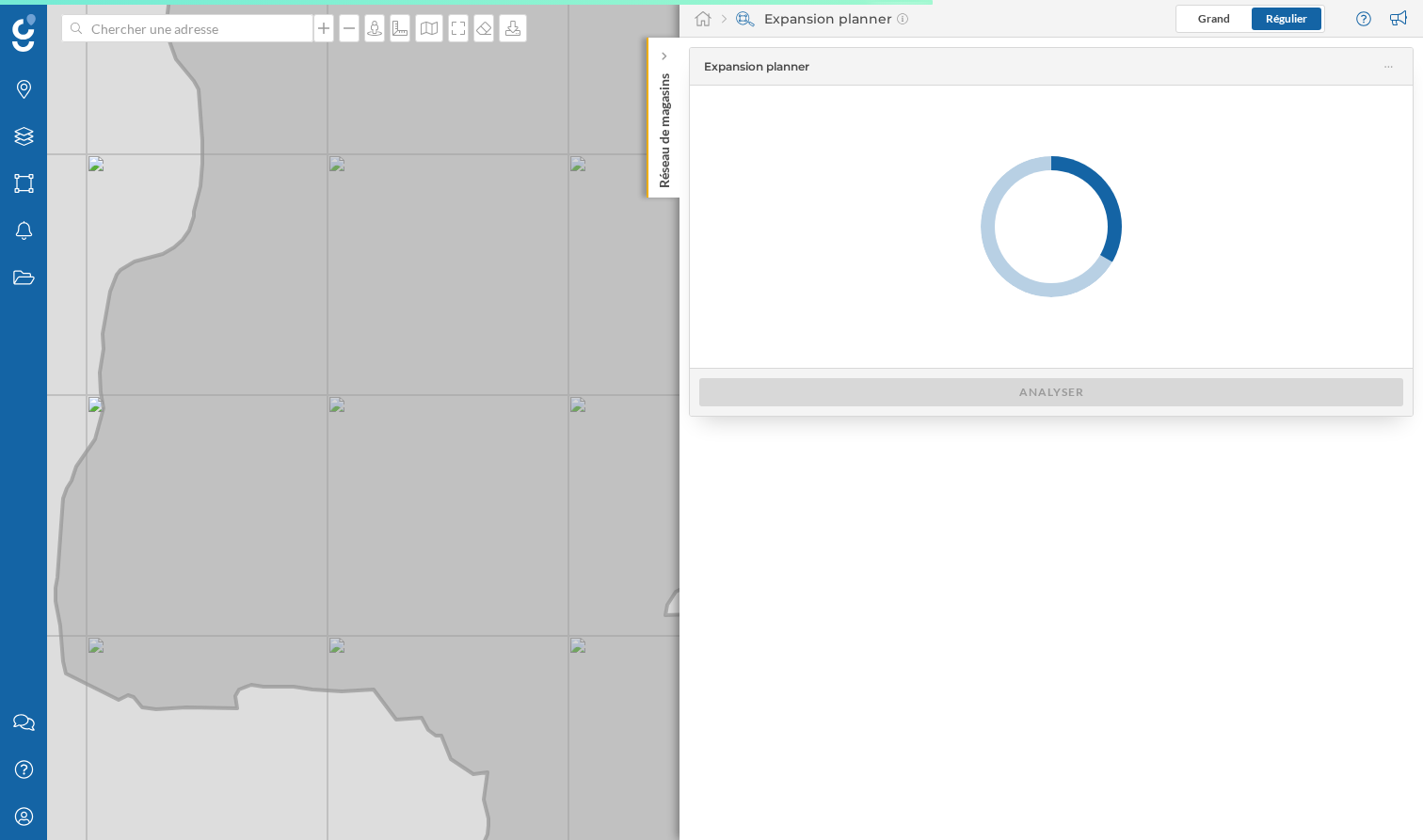 drag, startPoint x: 547, startPoint y: 393, endPoint x: 328, endPoint y: 393, distance: 219 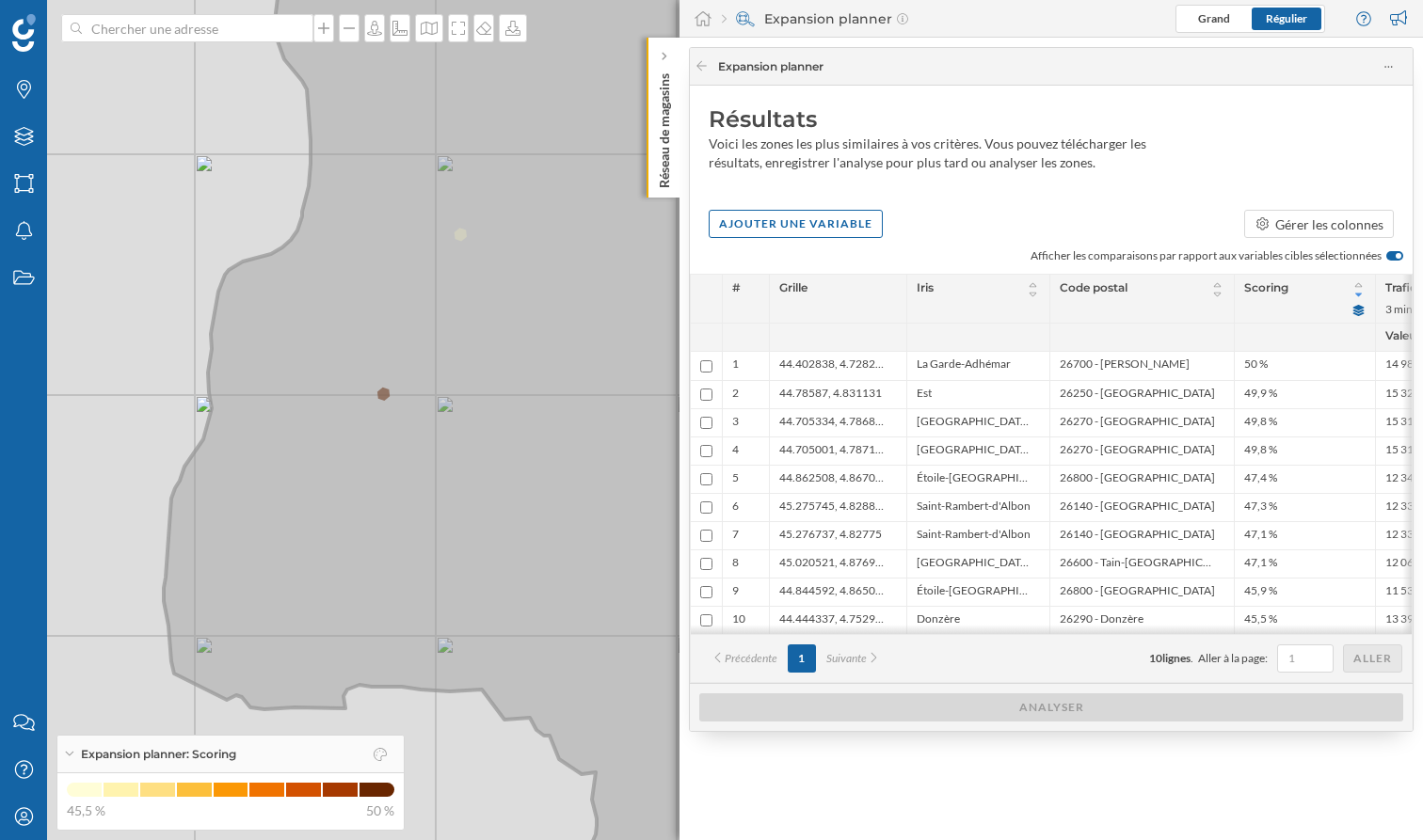 drag, startPoint x: 494, startPoint y: 390, endPoint x: 617, endPoint y: 390, distance: 123 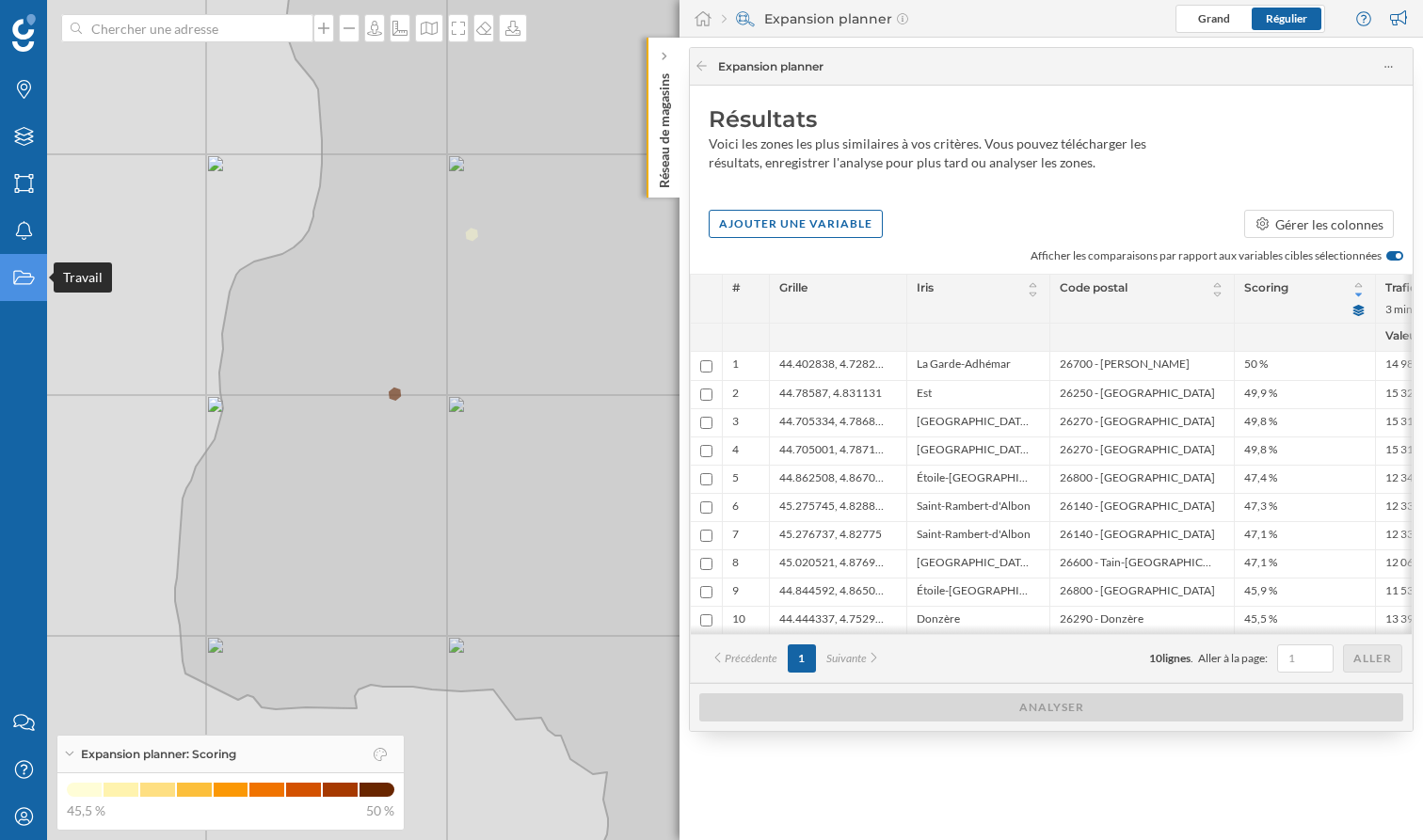 click on "Travail" 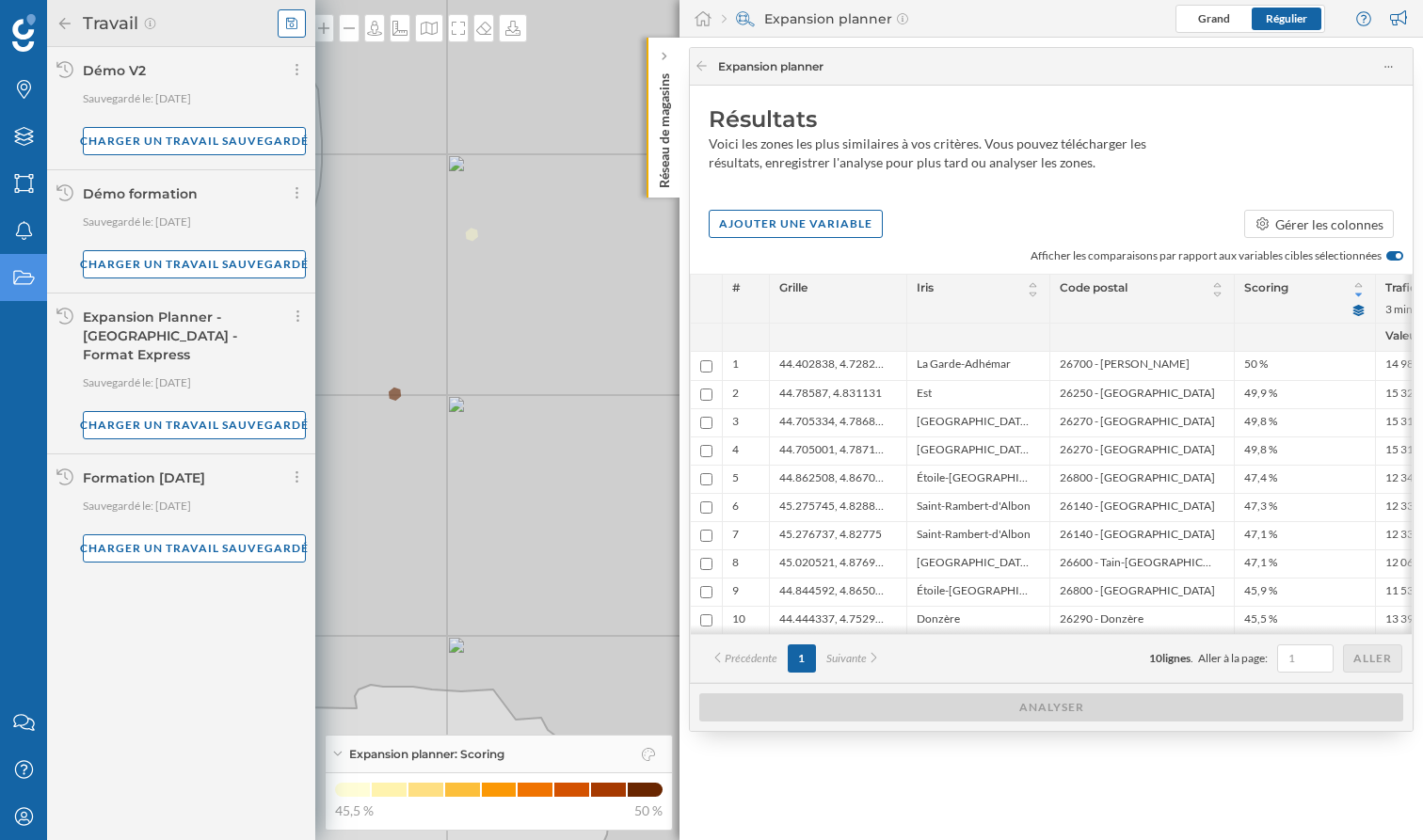 click 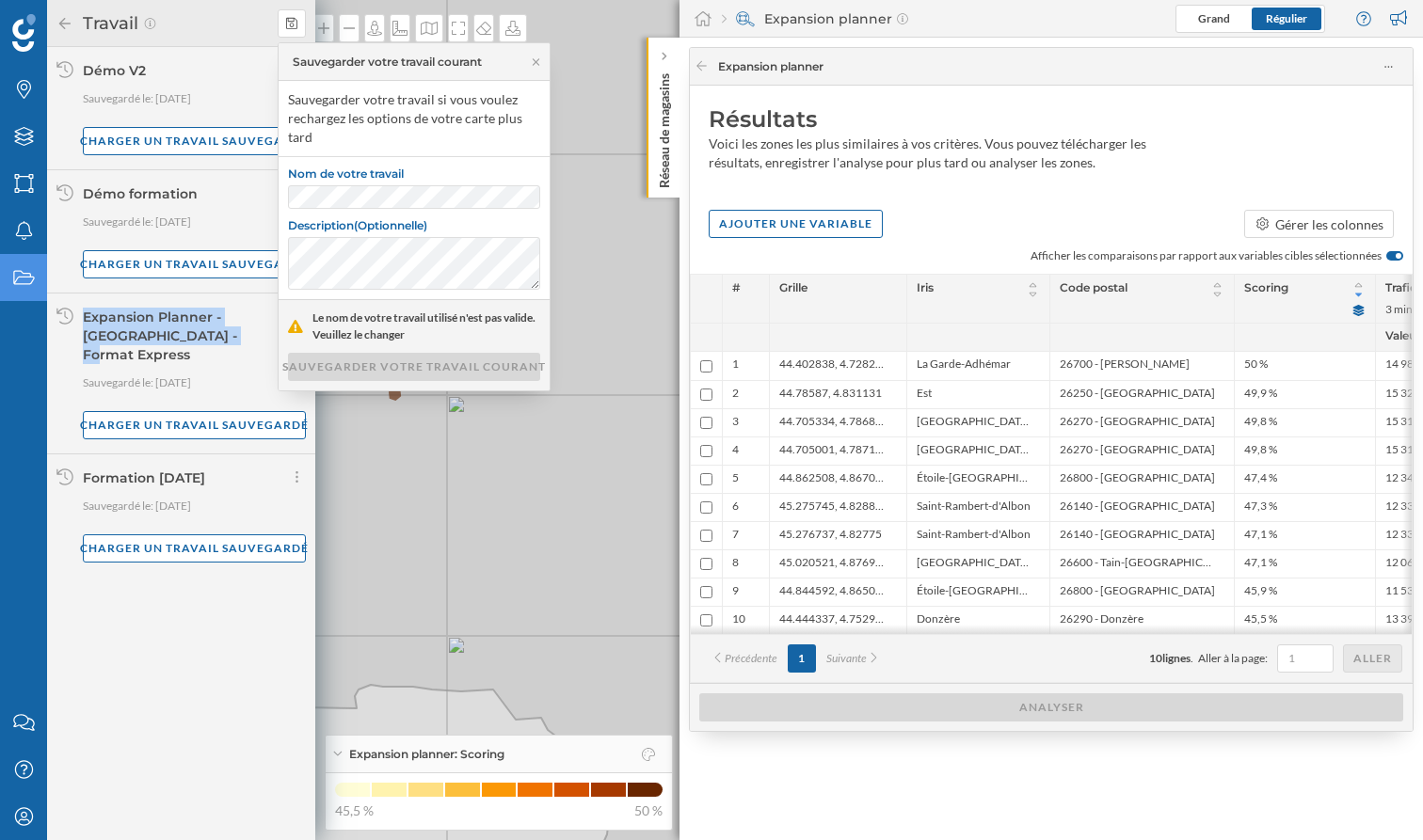 drag, startPoint x: 84, startPoint y: 318, endPoint x: 210, endPoint y: 340, distance: 127.90622 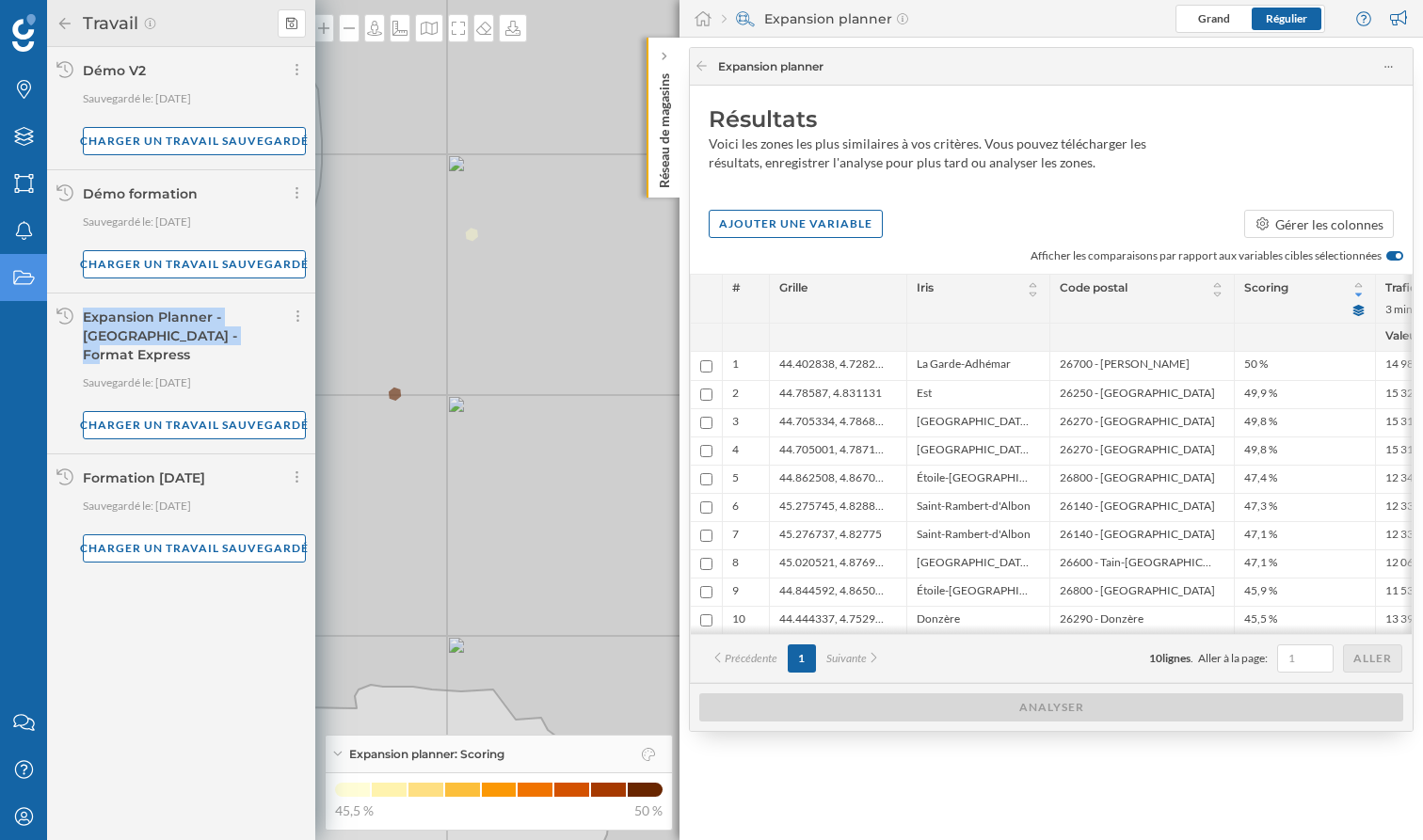 copy on "Expansion Planner - [GEOGRAPHIC_DATA] - Format Express" 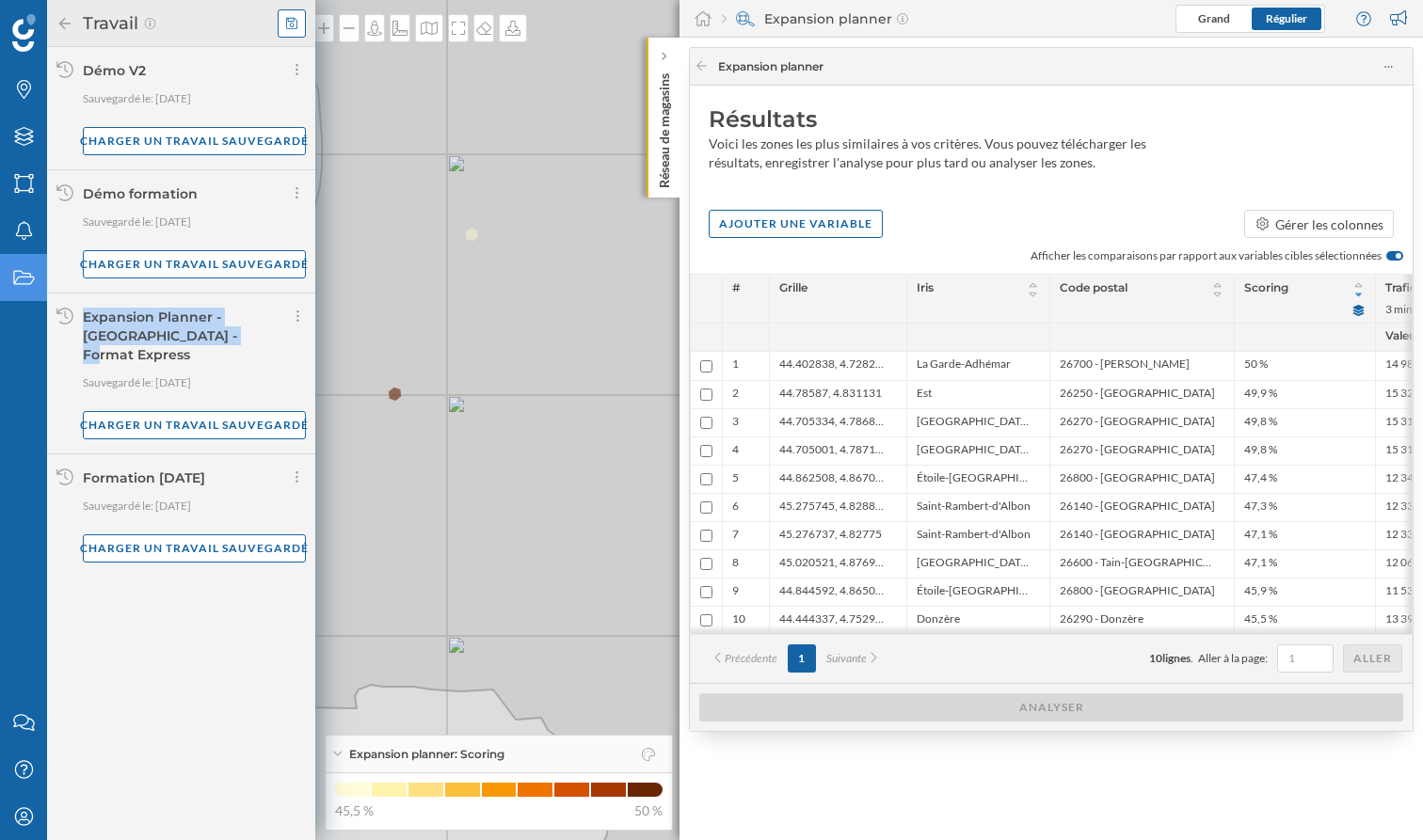 click 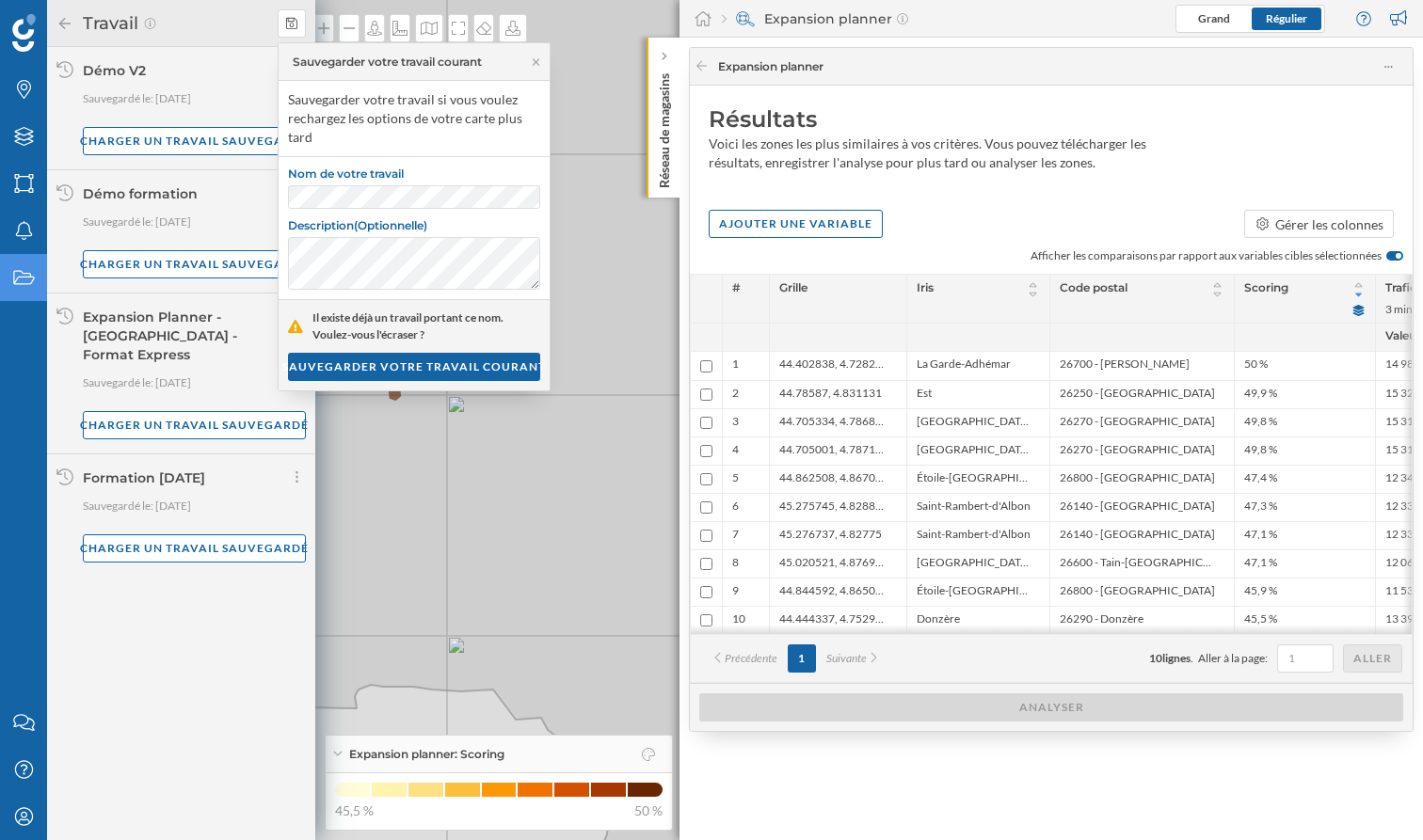 scroll, scrollTop: 0, scrollLeft: 11, axis: horizontal 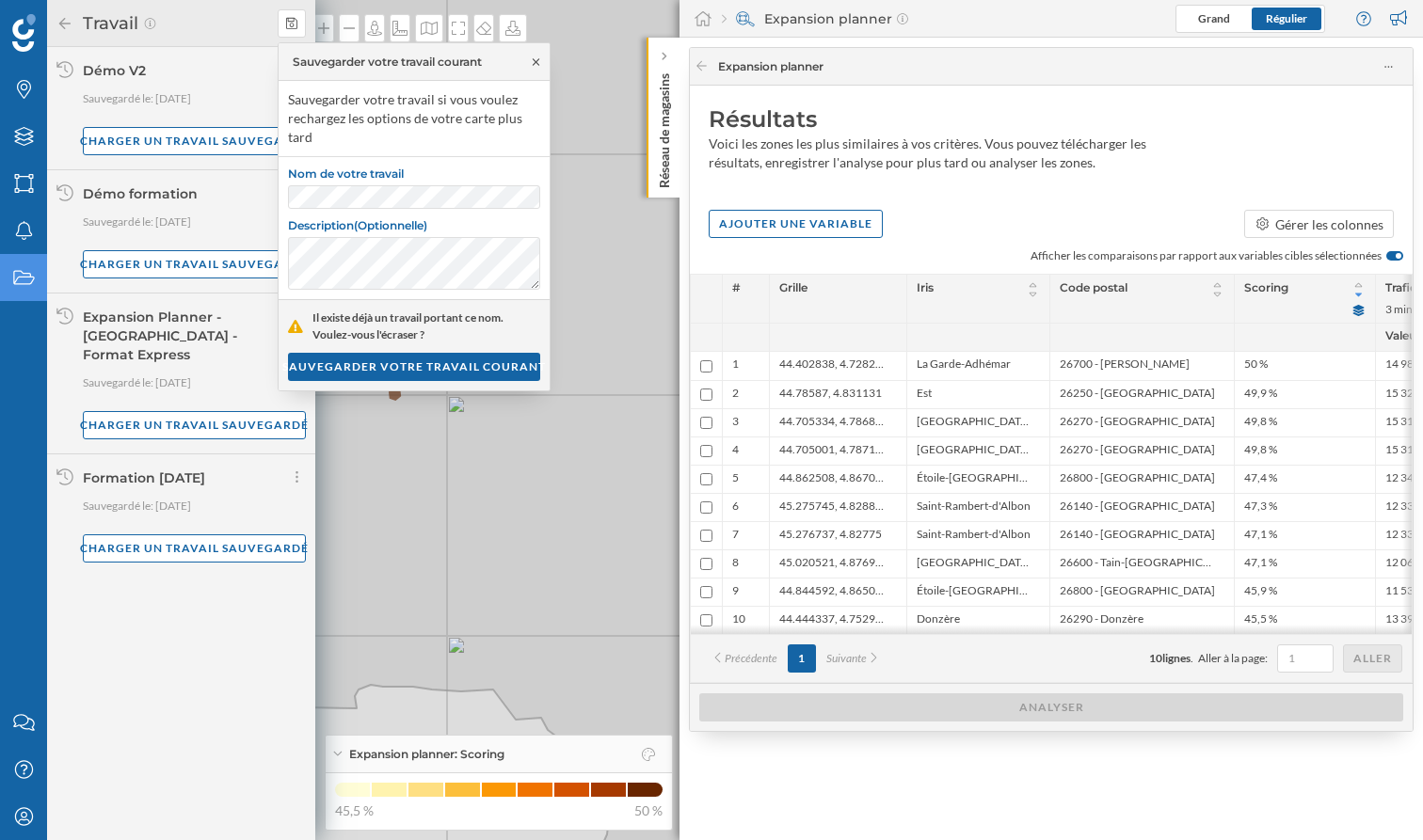 click 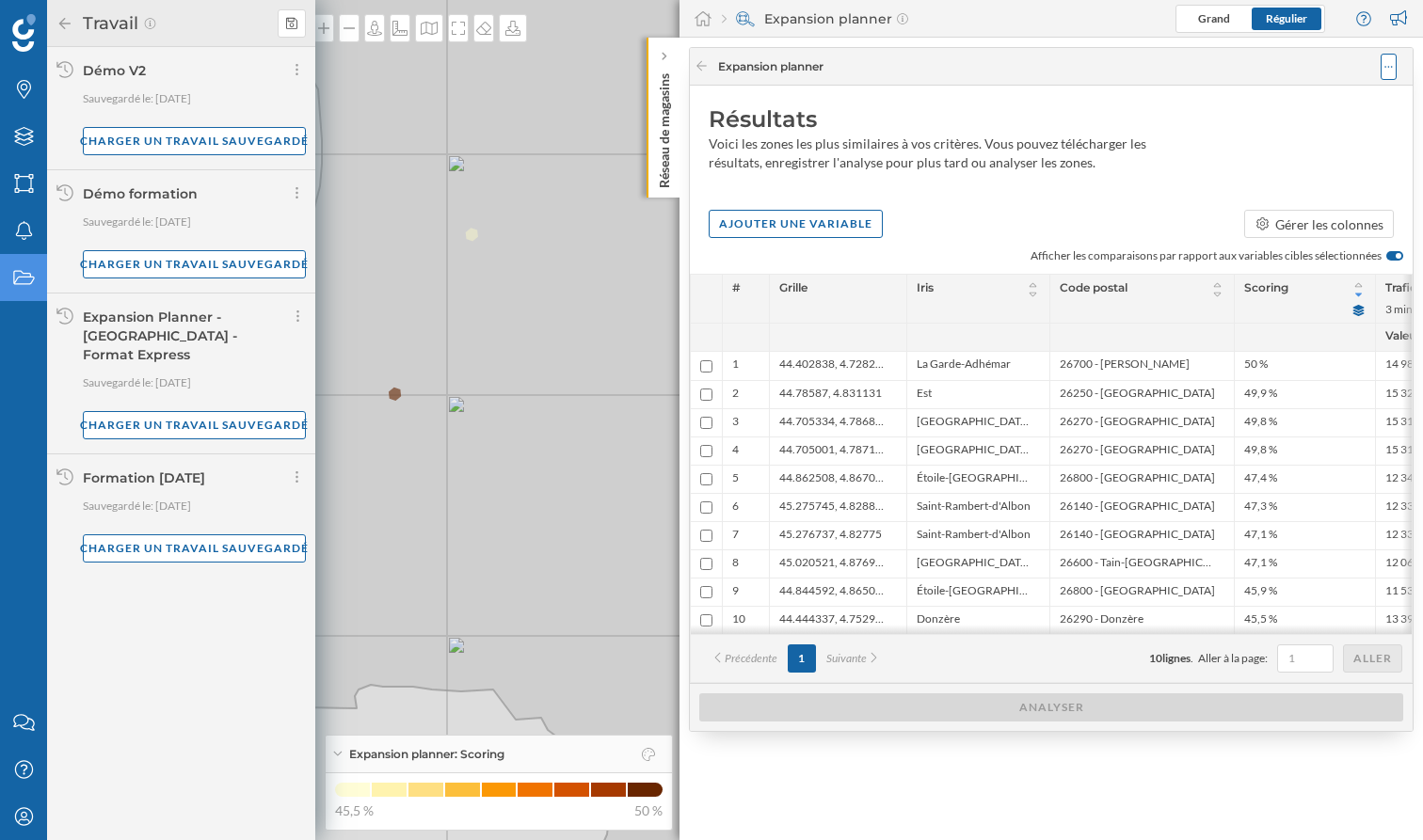 click 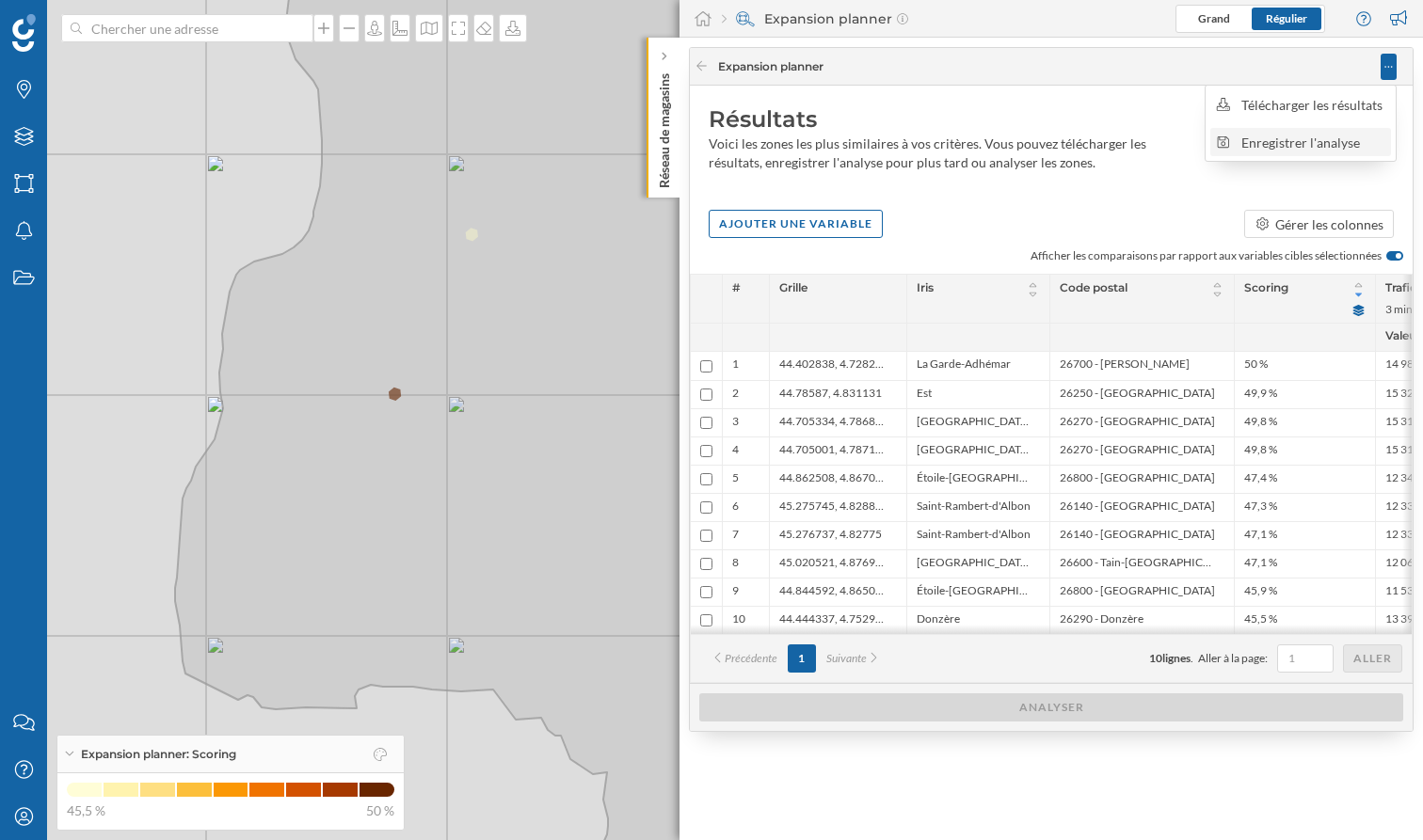 click on "Enregistrer l'analyse" at bounding box center [1313, 142] 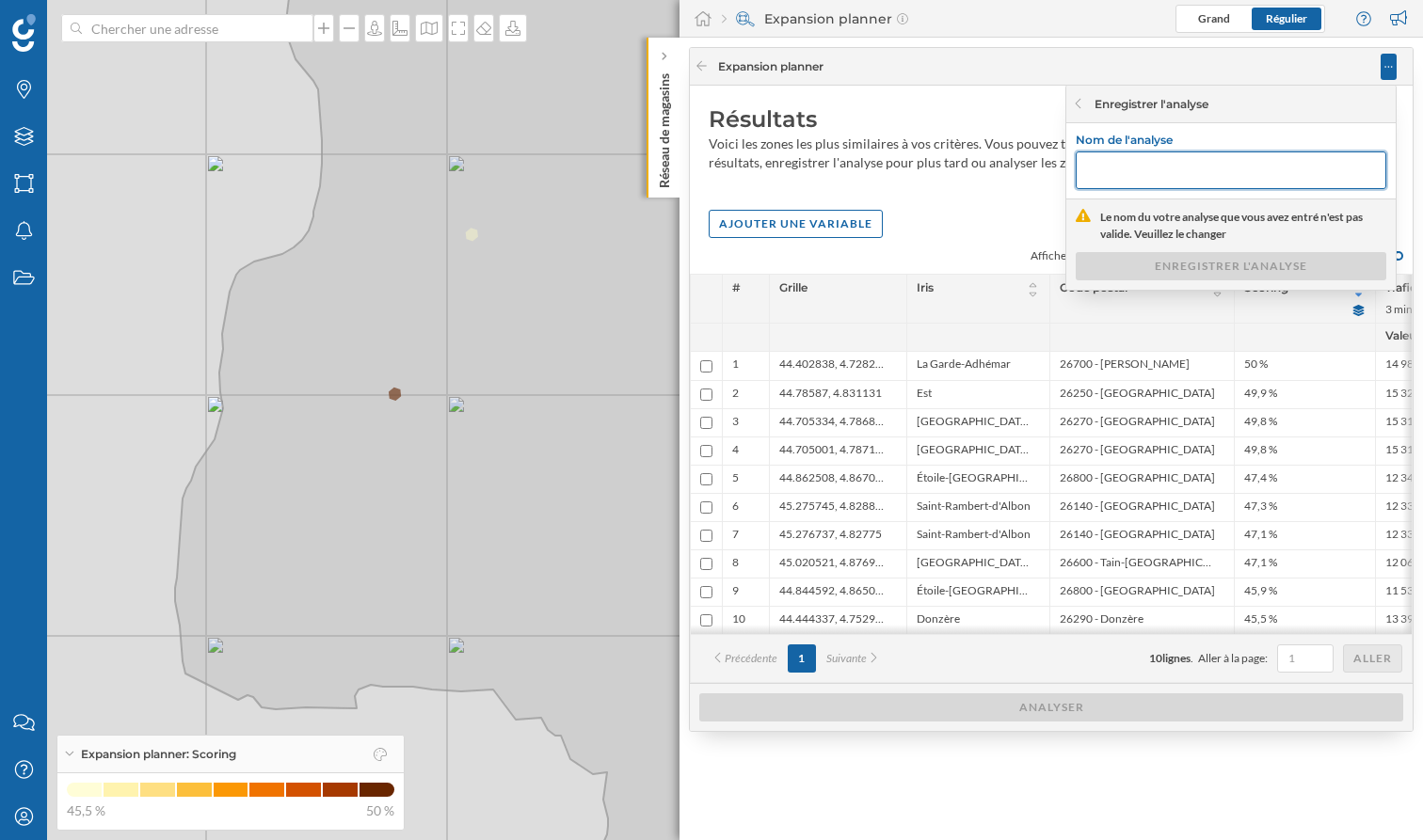 click at bounding box center [1231, 170] 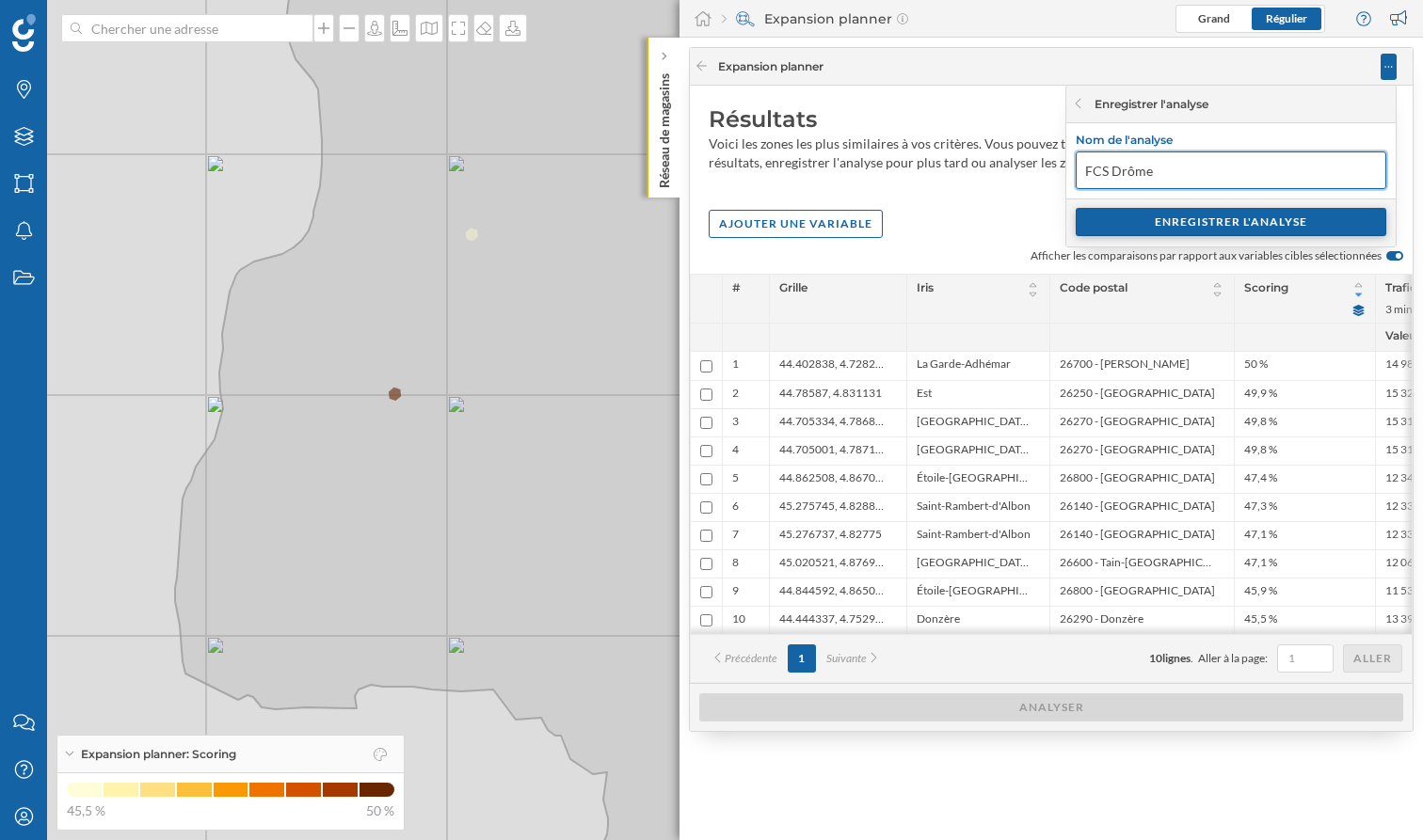 type on "FCS Drôme" 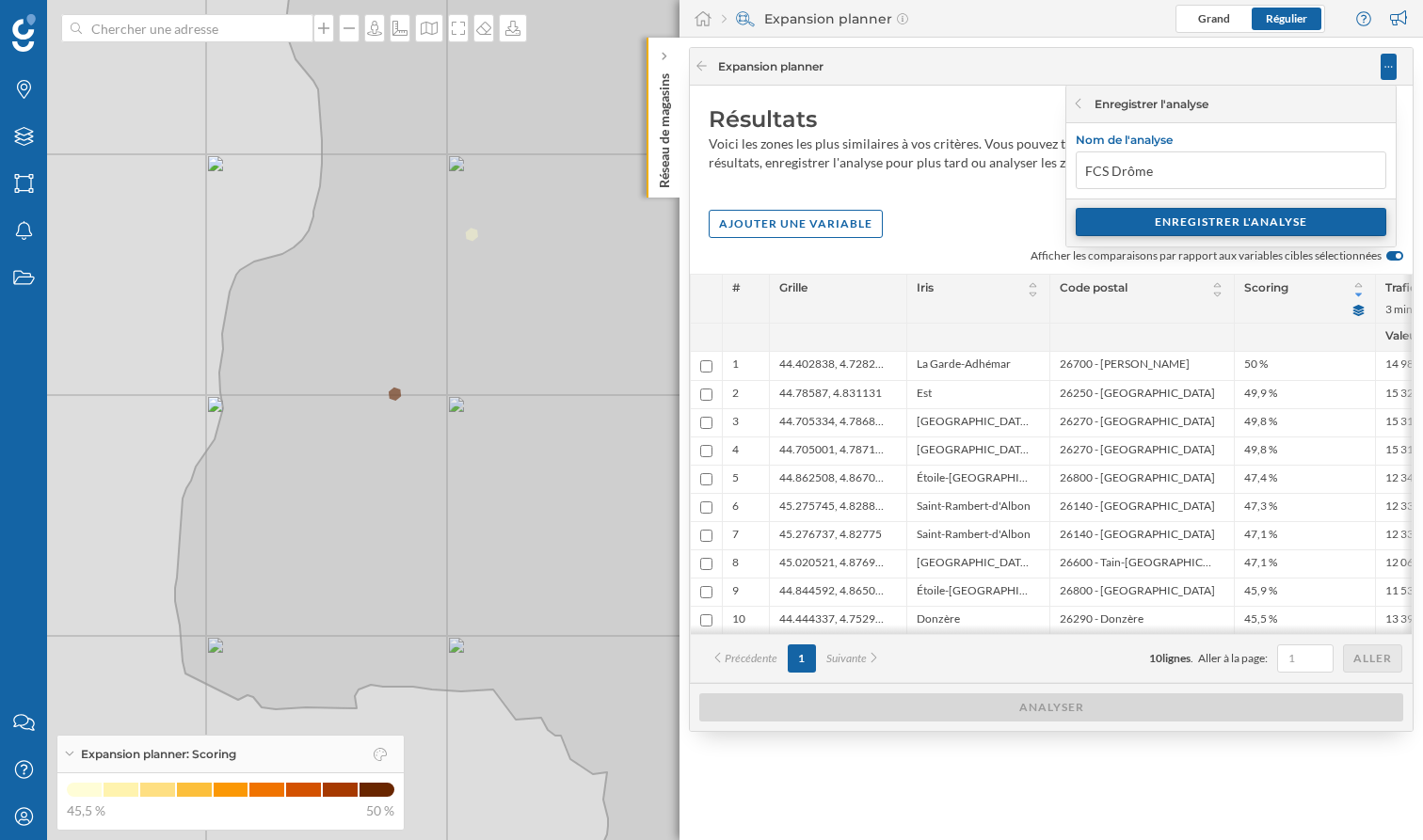 click on "ENREGISTRER L'ANALYSE" at bounding box center [1231, 222] 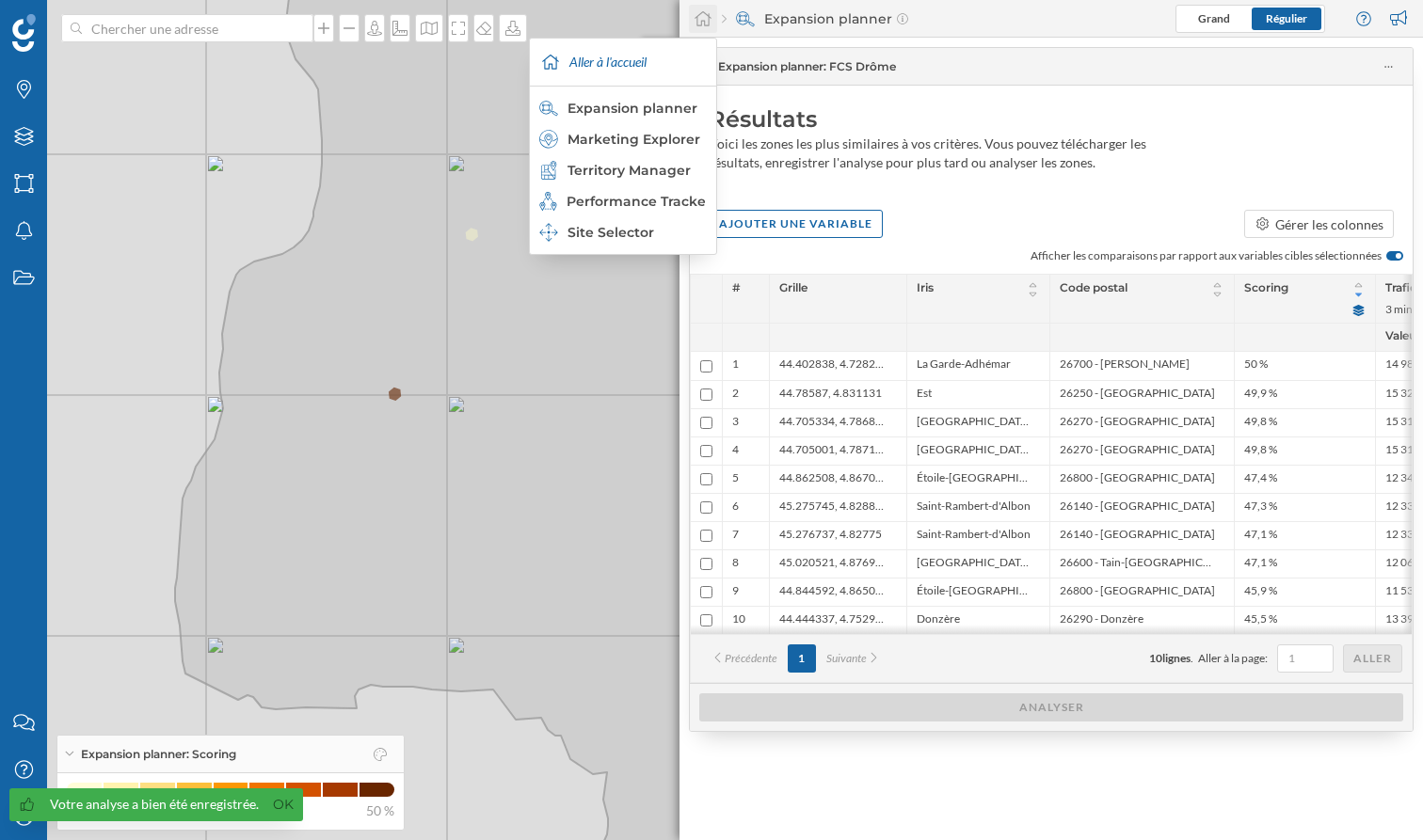 click at bounding box center (703, 19) 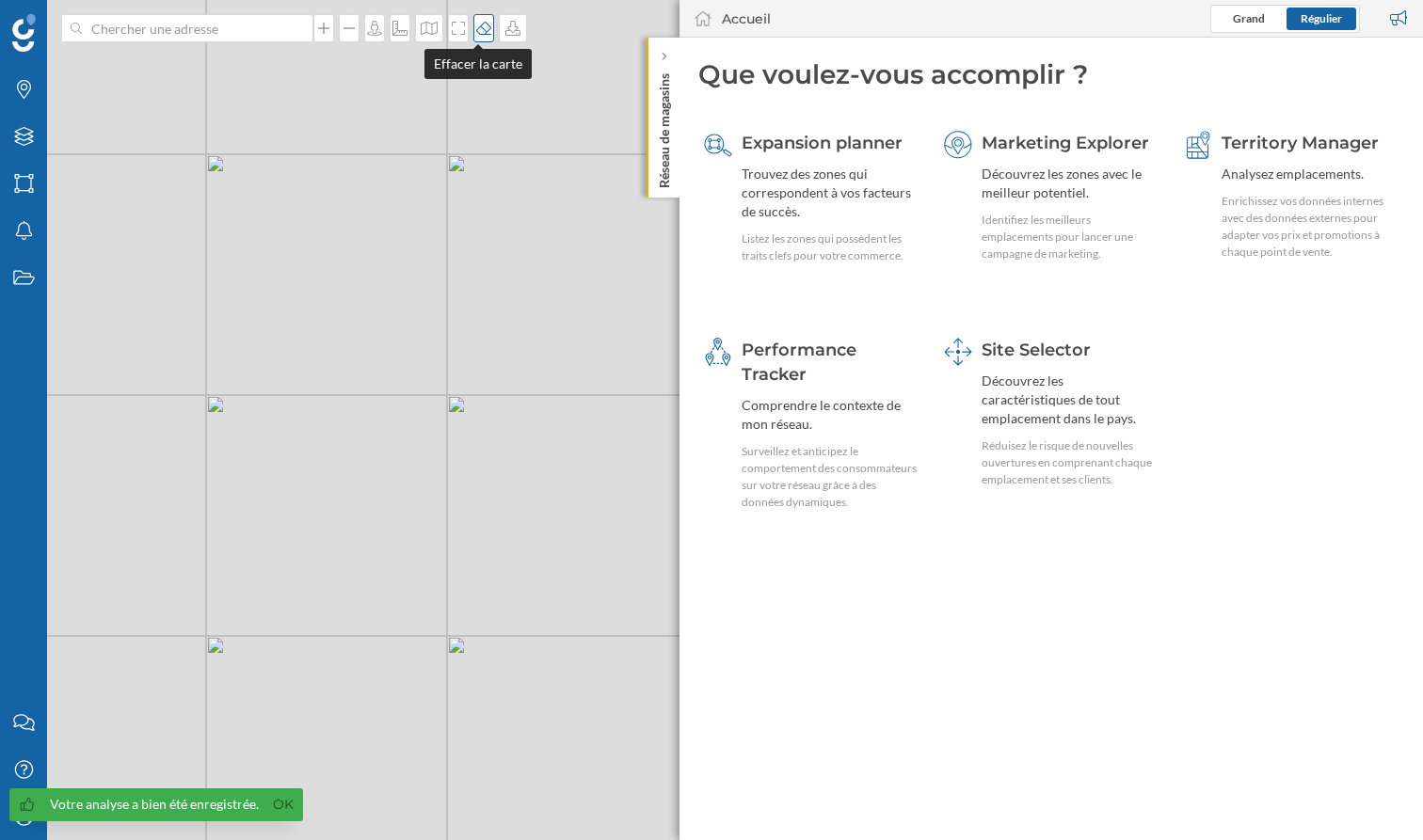 click at bounding box center [484, 28] 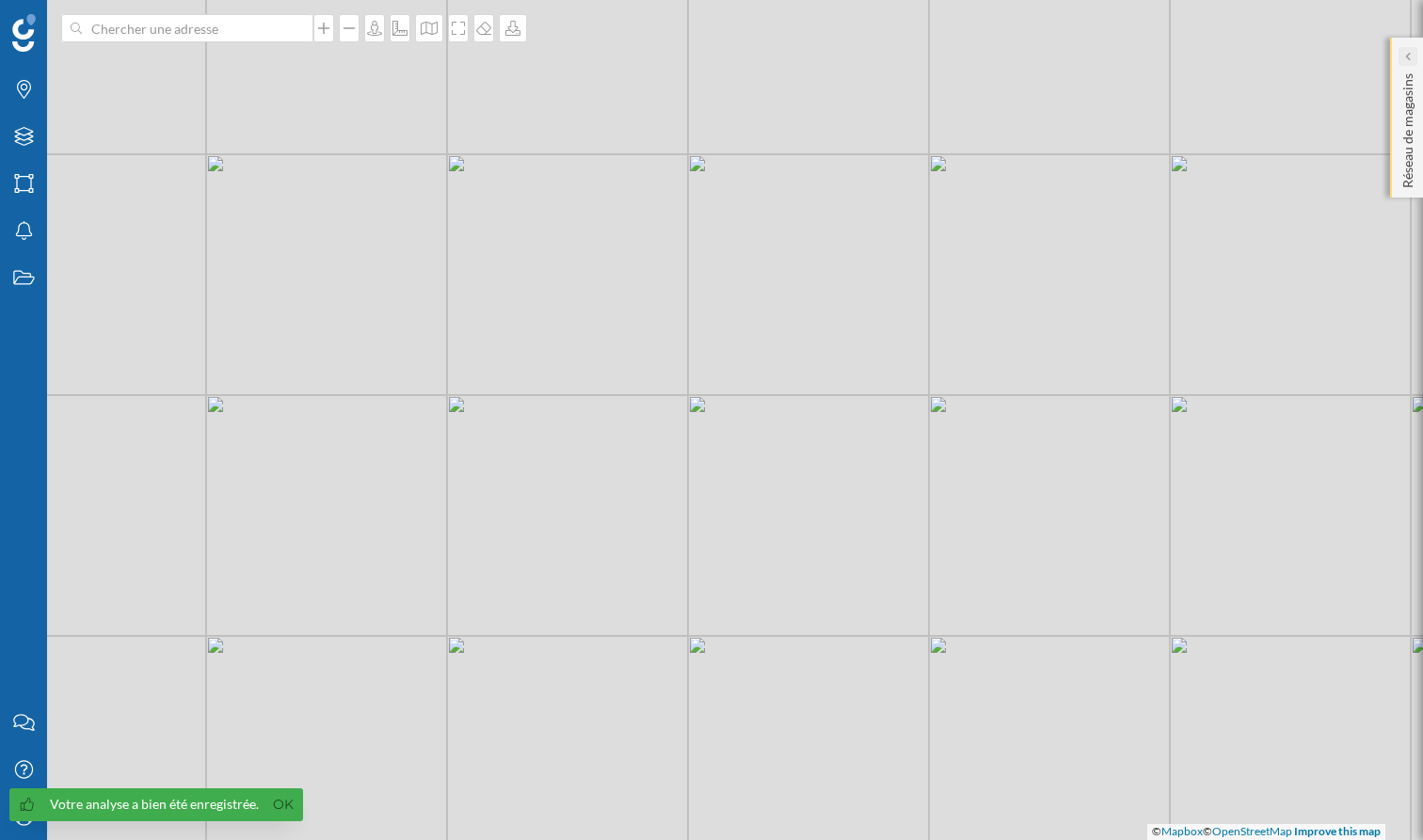 click 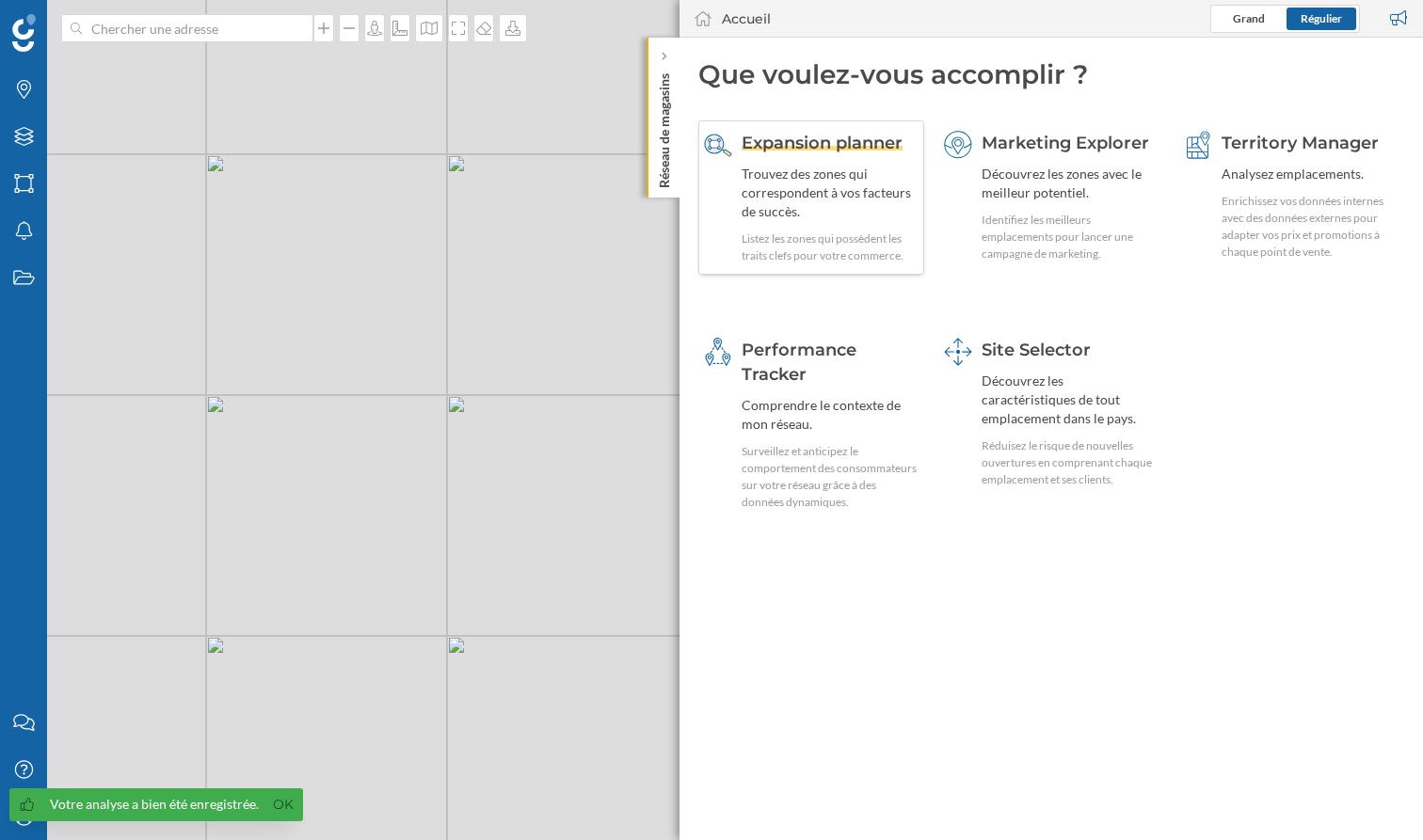 click on "Trouvez des zones qui correspondent à vos facteurs de succès." at bounding box center (830, 193) 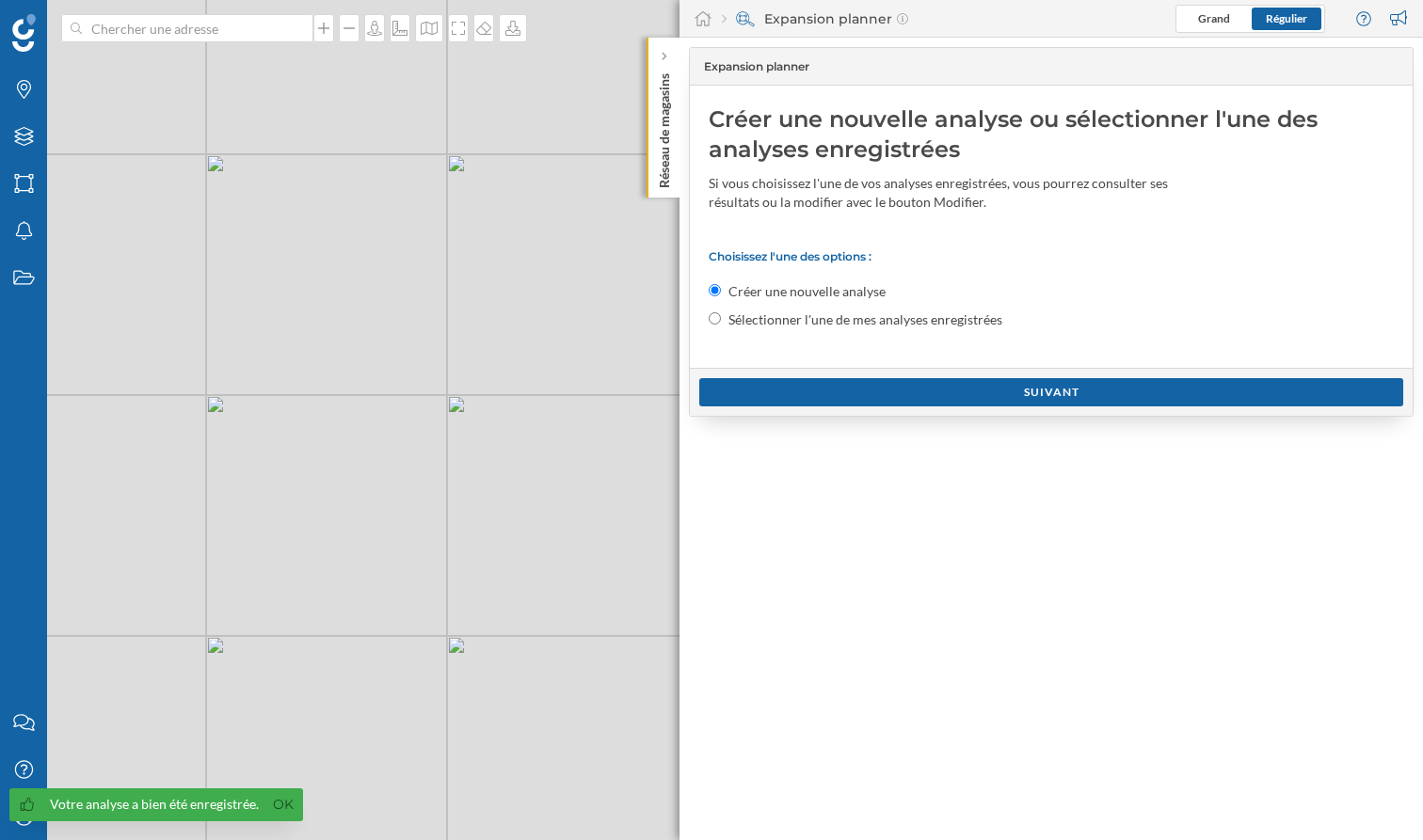 drag, startPoint x: 732, startPoint y: 293, endPoint x: 881, endPoint y: 295, distance: 149.01342 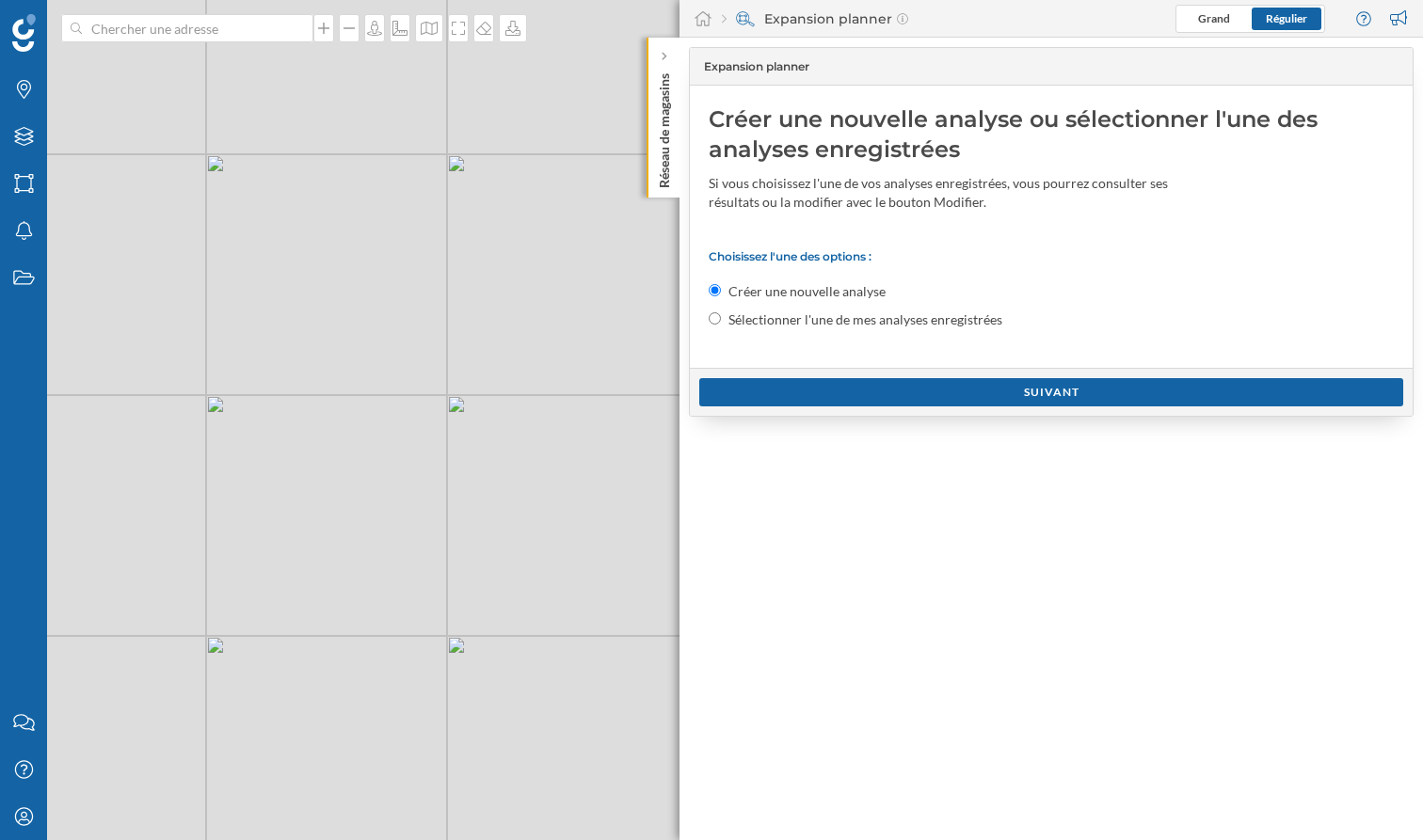 click on "Sélectionner l'une de mes analyses enregistrées" at bounding box center (865, 320) 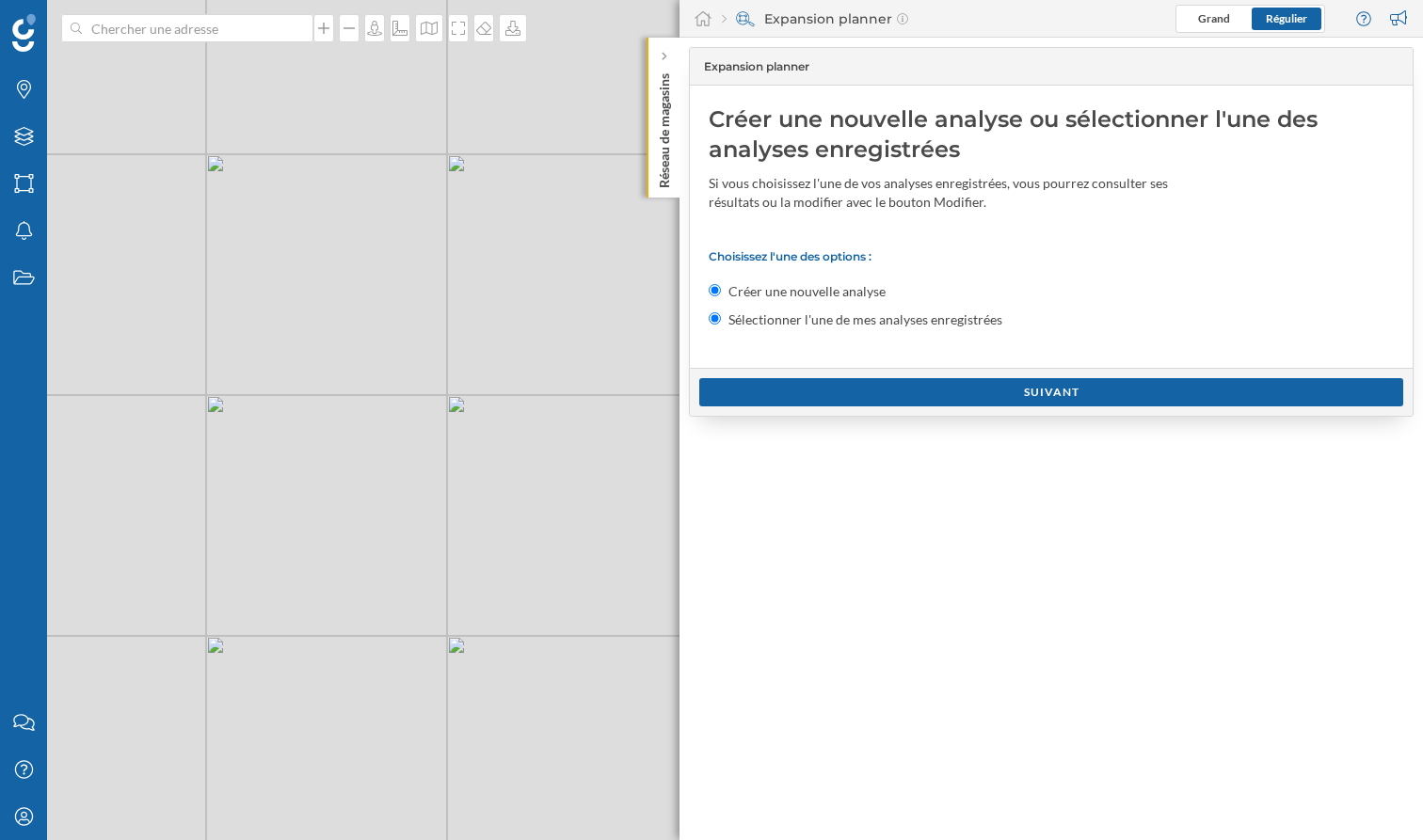 radio on "false" 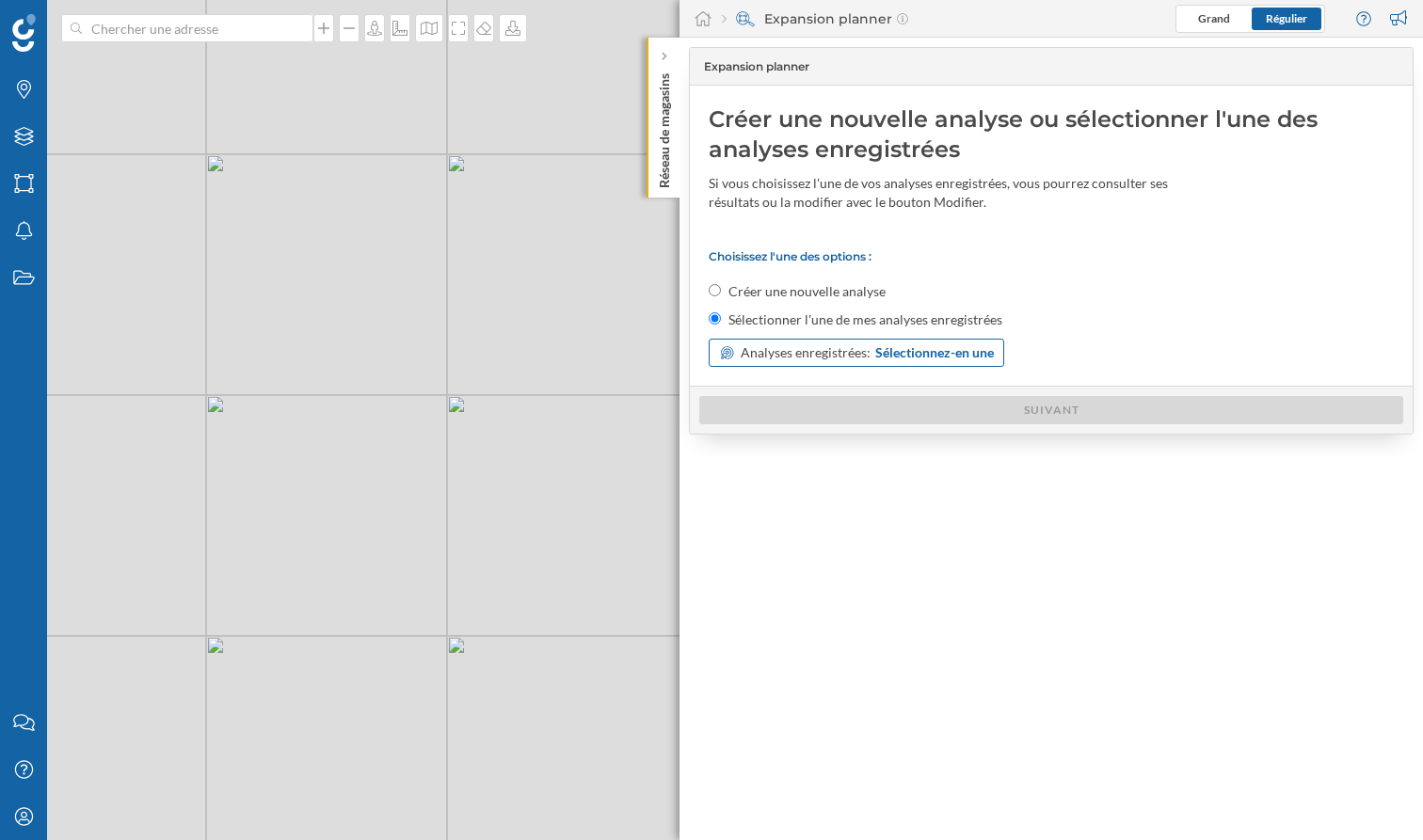 click on "Sélectionnez-en une" at bounding box center (935, 353) 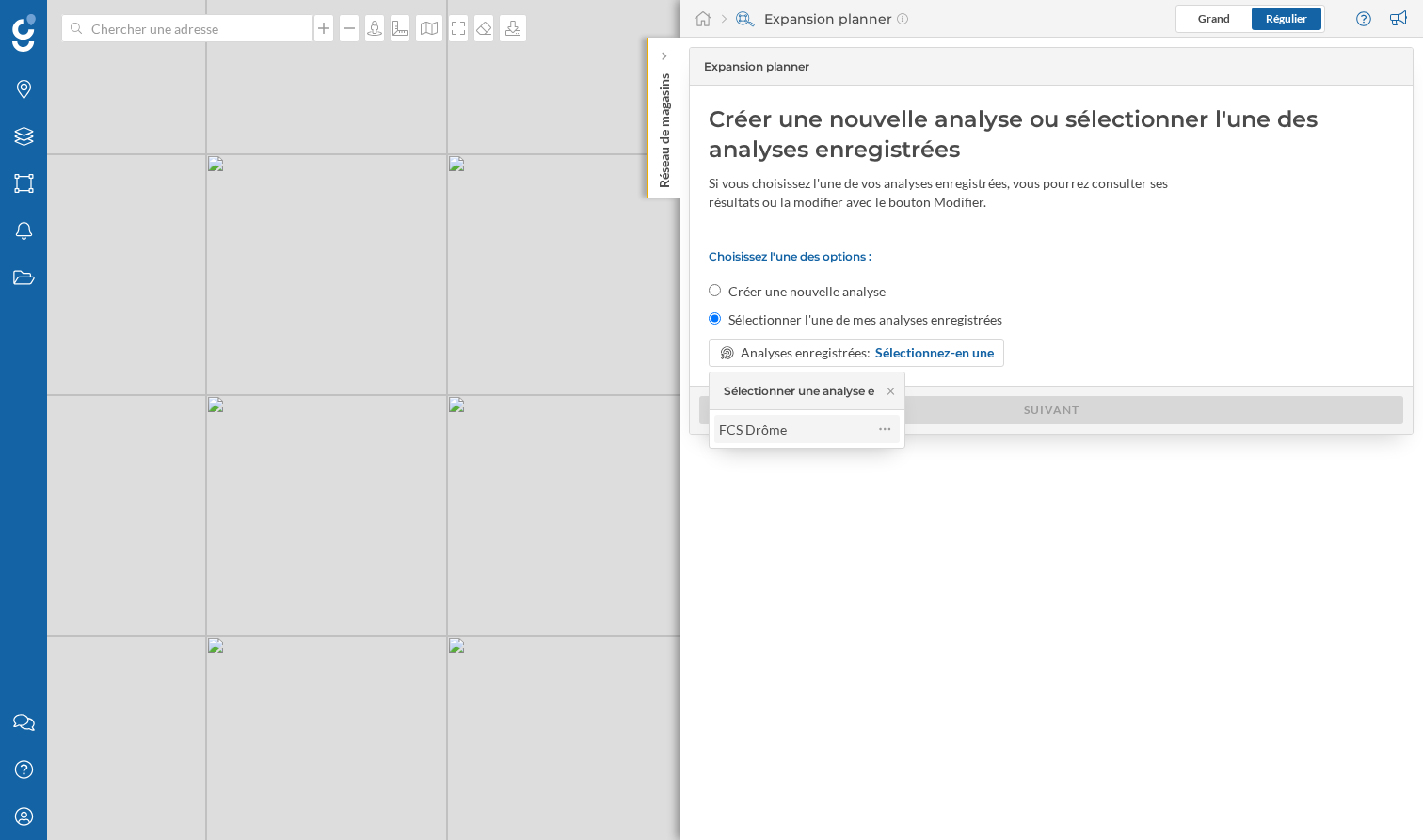click on "FCS Drôme" at bounding box center (753, 429) 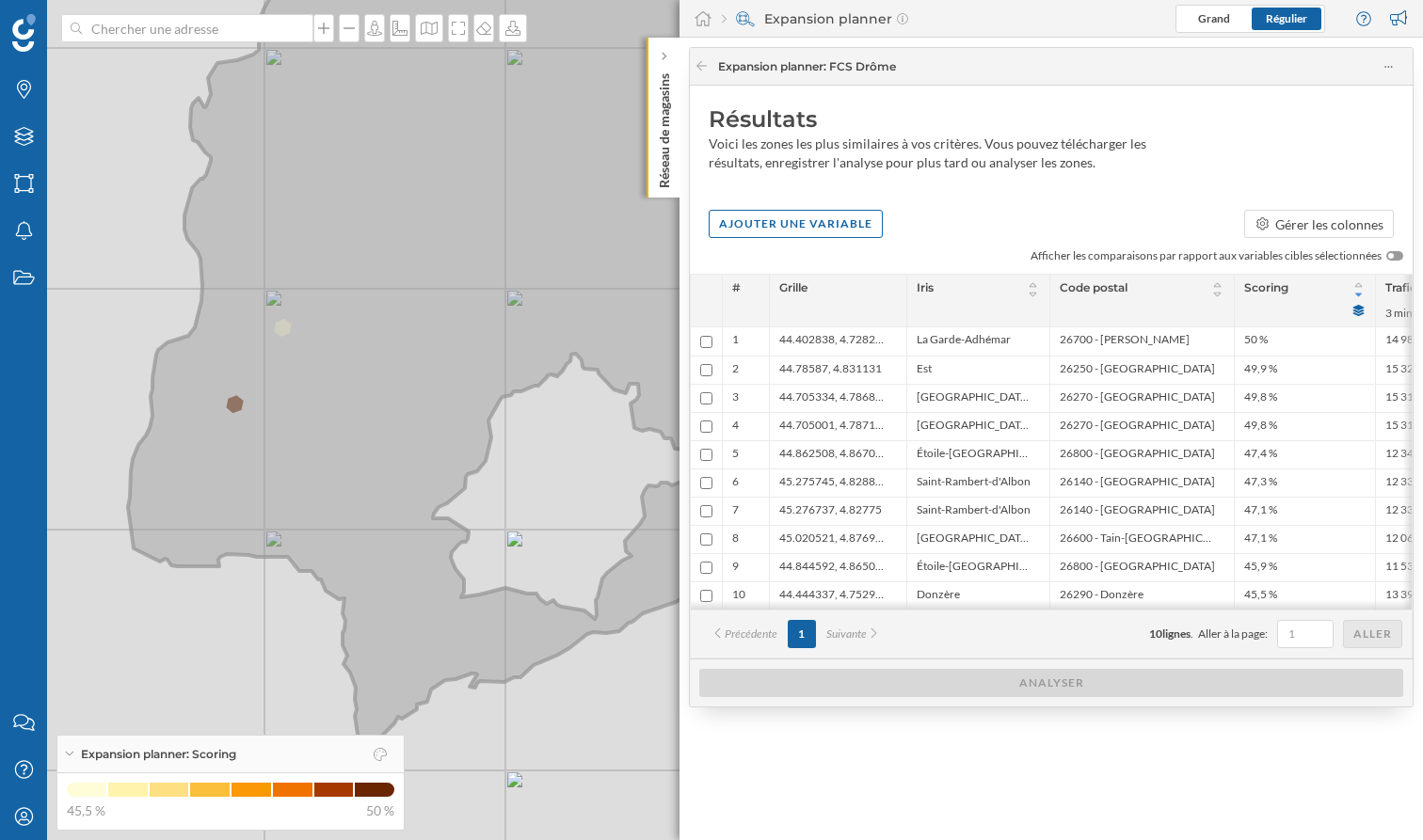 drag, startPoint x: 475, startPoint y: 403, endPoint x: 317, endPoint y: 403, distance: 158 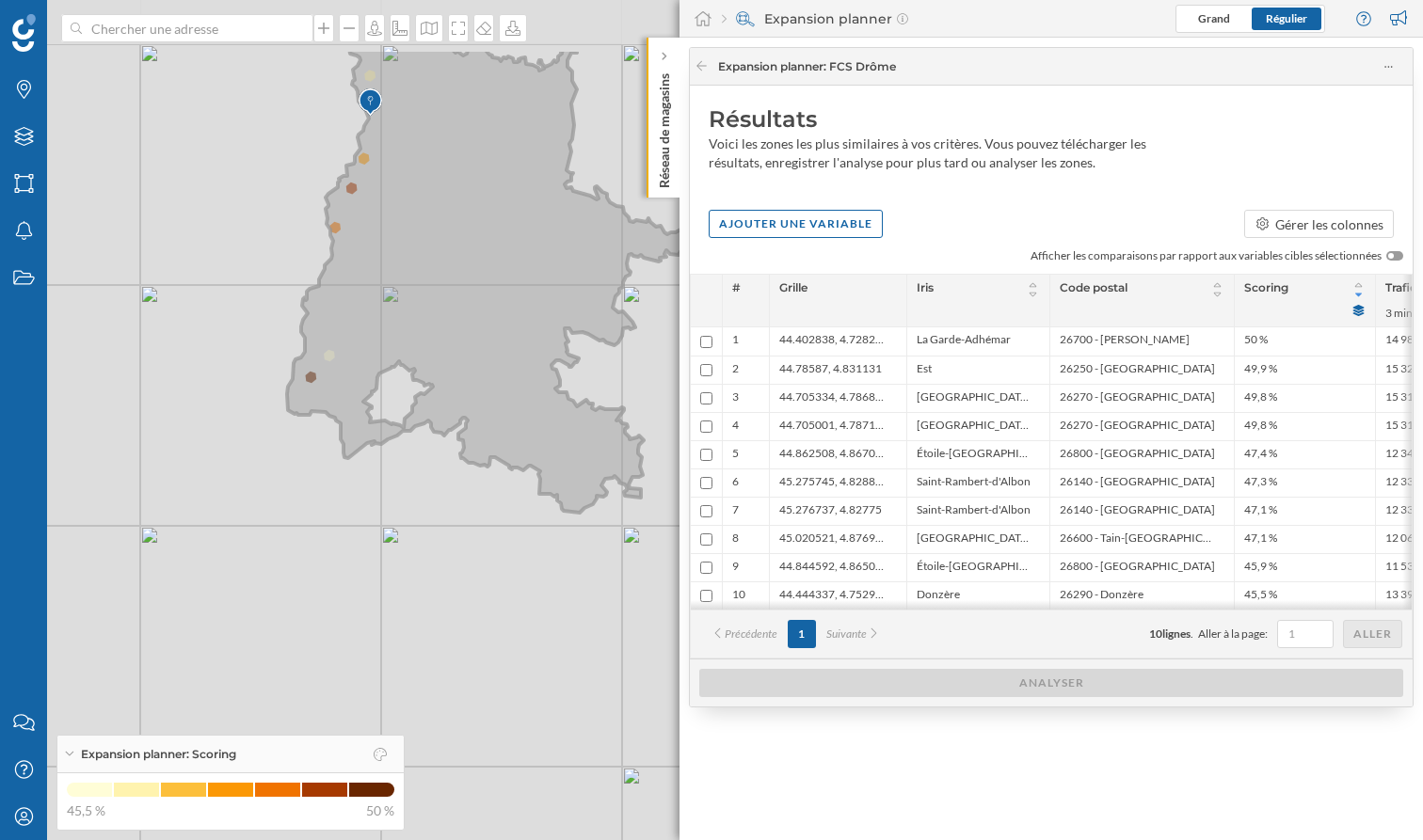 drag, startPoint x: 552, startPoint y: 251, endPoint x: 445, endPoint y: 388, distance: 173.83325 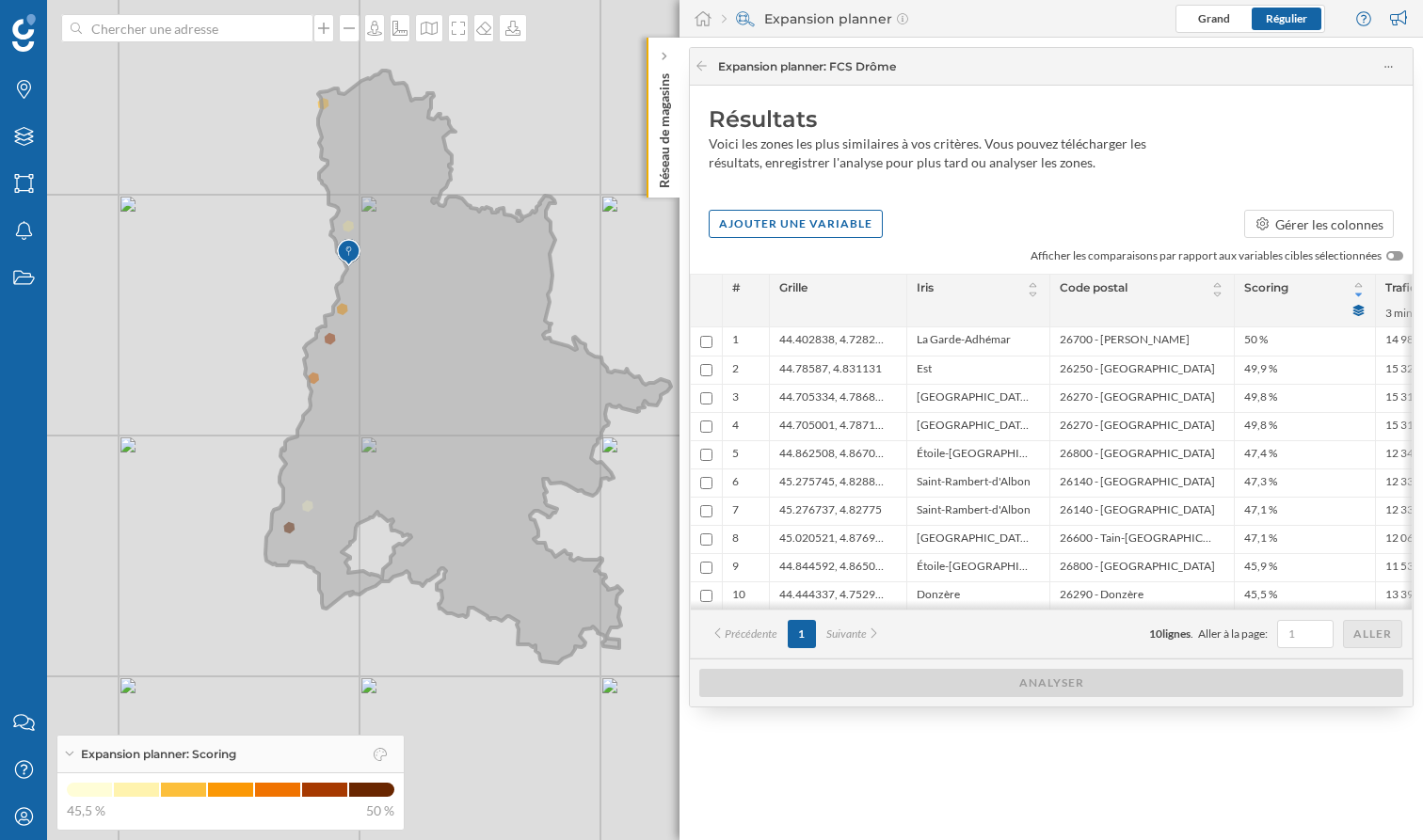drag, startPoint x: 503, startPoint y: 232, endPoint x: 486, endPoint y: 380, distance: 148.97315 